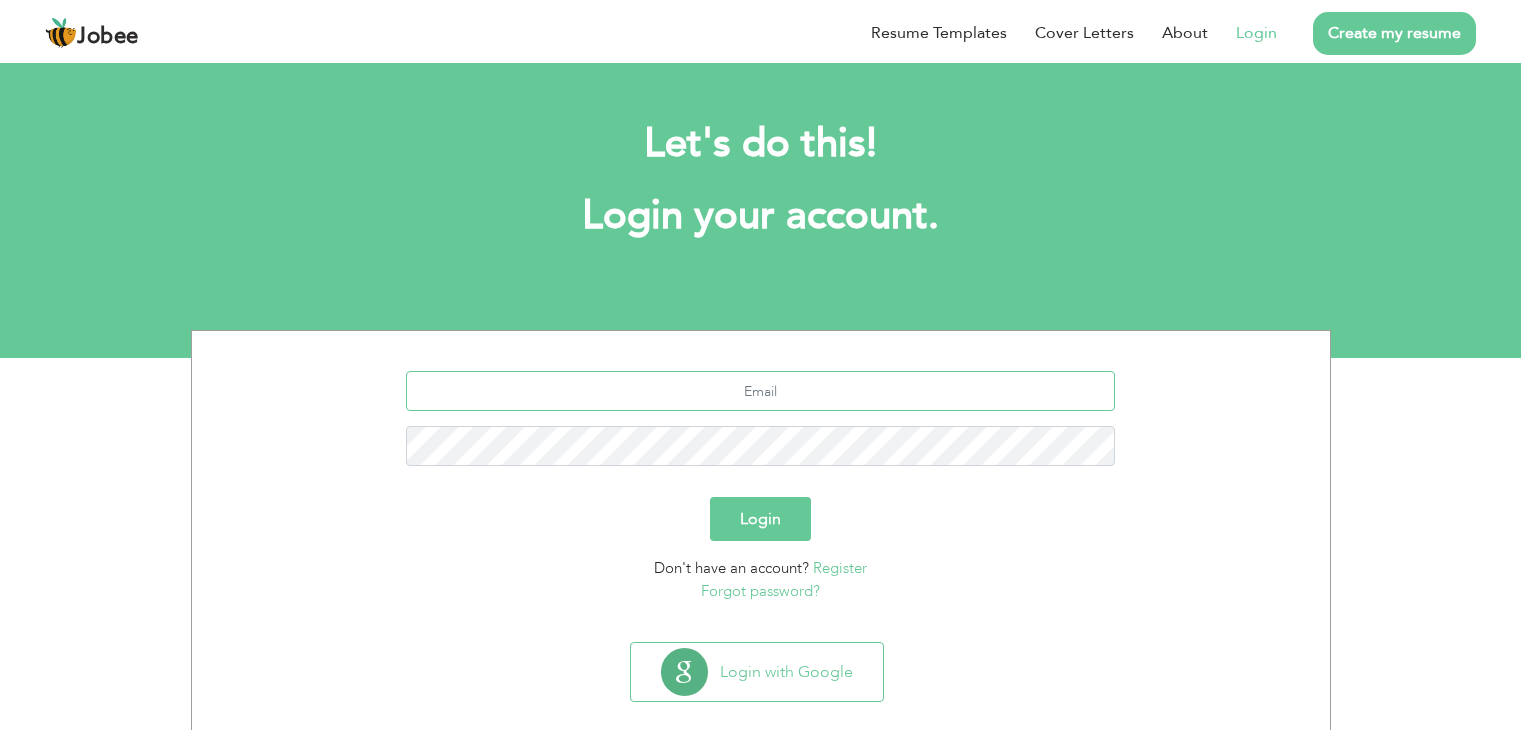 scroll, scrollTop: 0, scrollLeft: 0, axis: both 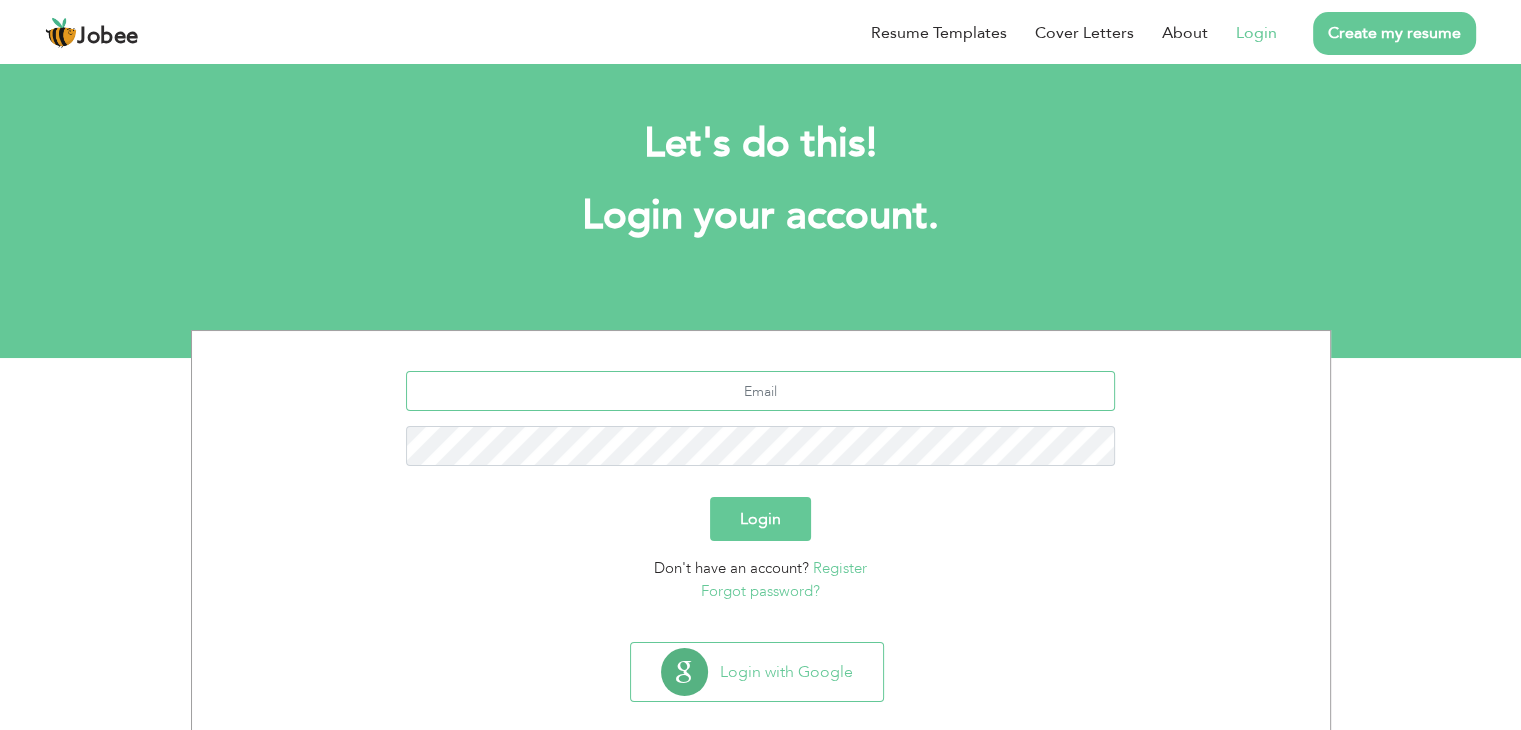 click at bounding box center (760, 391) 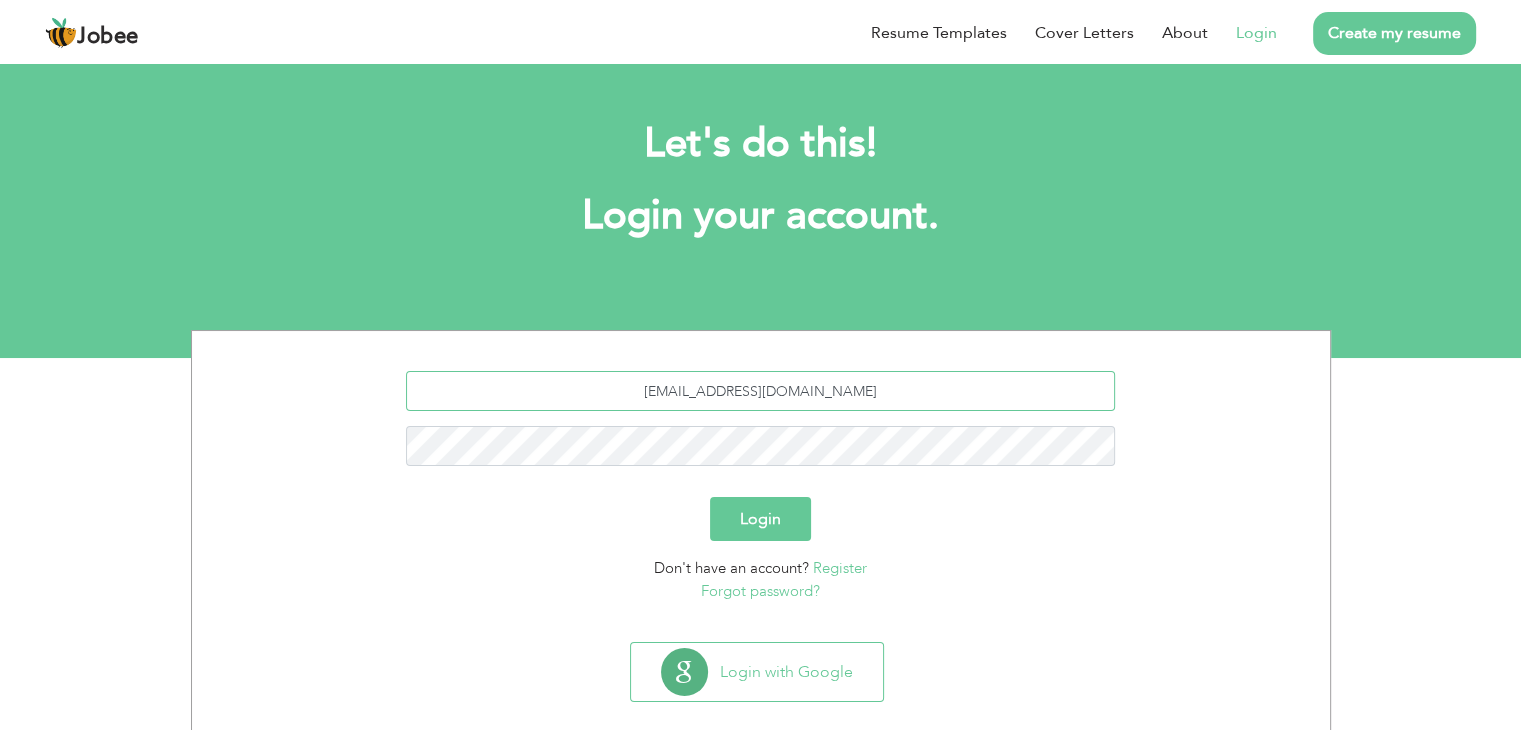 type on "[EMAIL_ADDRESS][DOMAIN_NAME]" 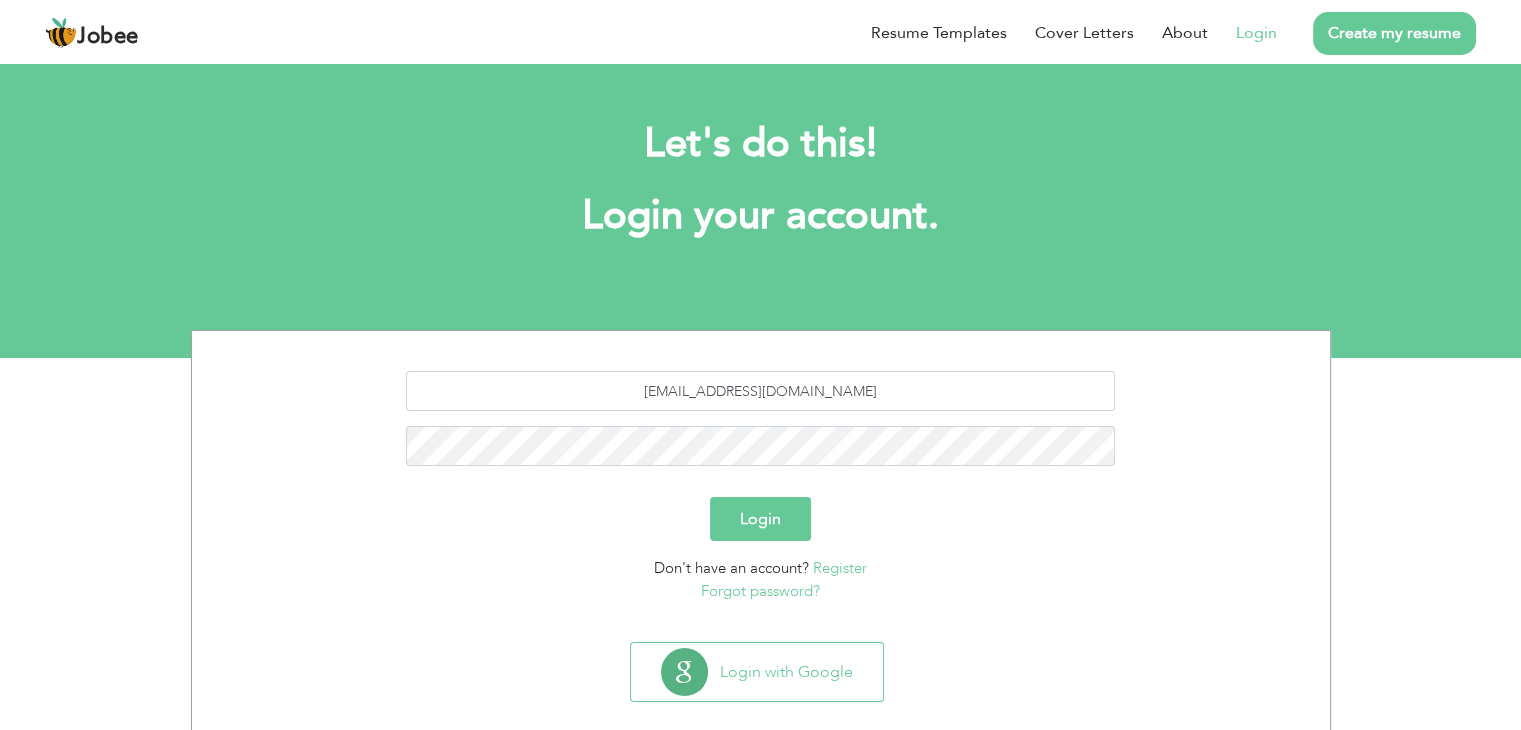 click on "Forgot password?" at bounding box center [760, 591] 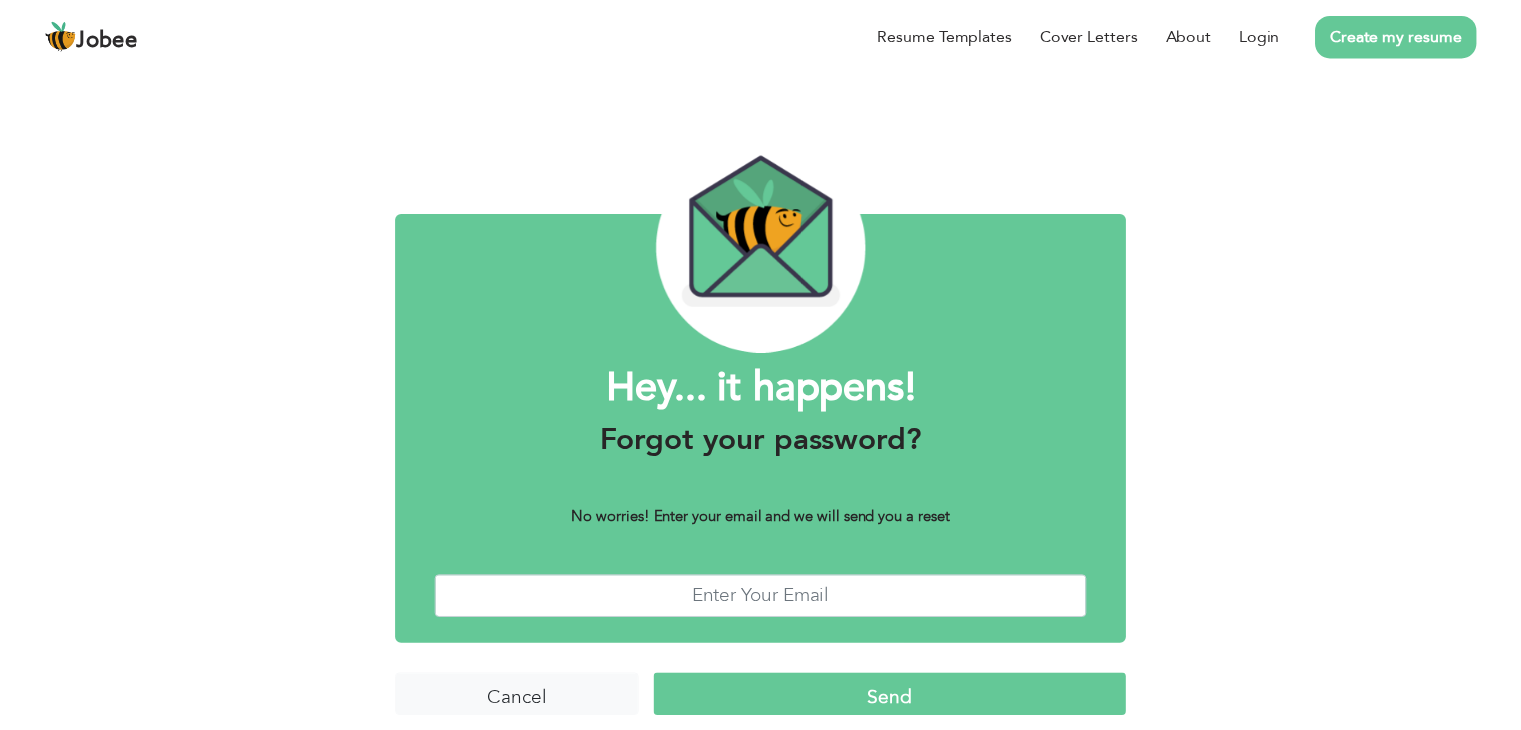 scroll, scrollTop: 0, scrollLeft: 0, axis: both 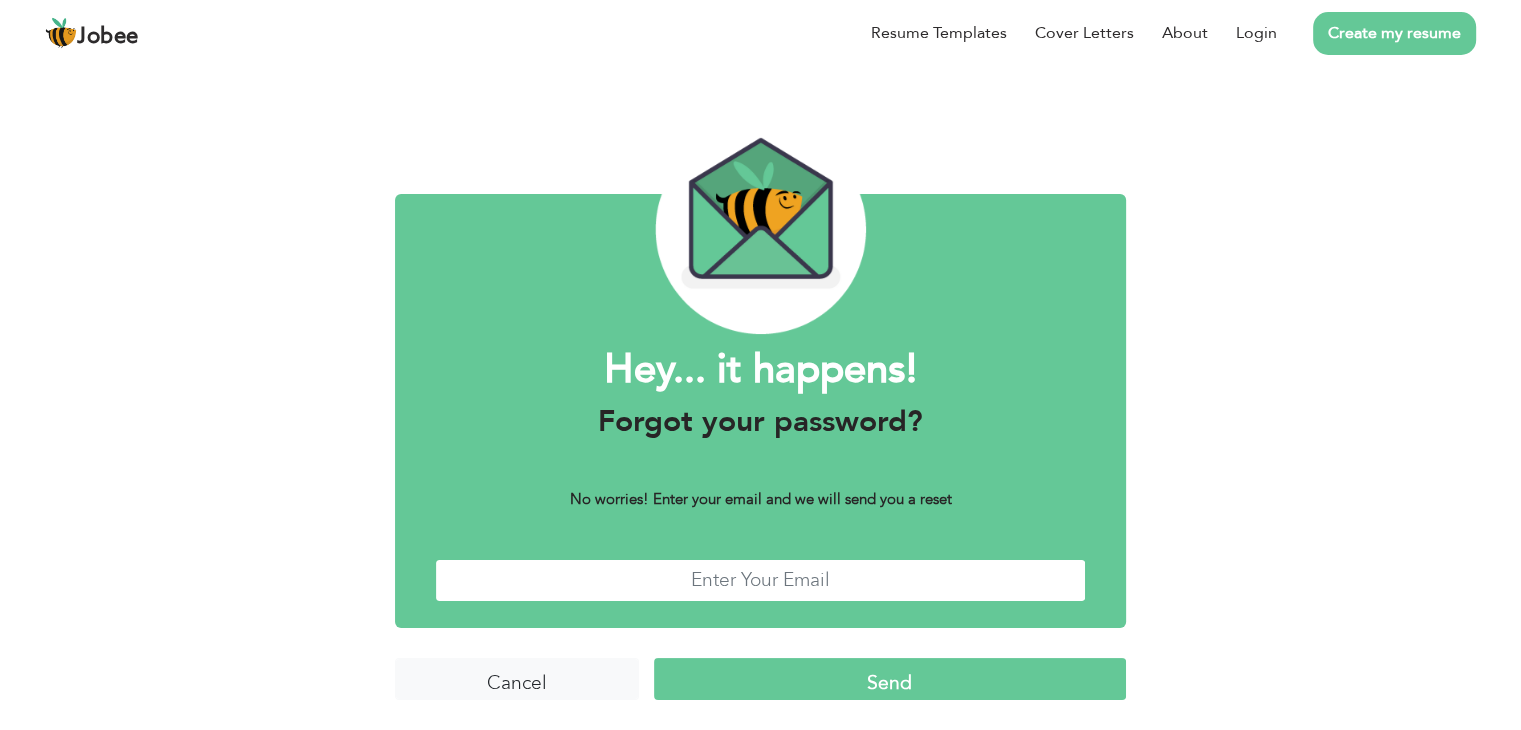 click at bounding box center [760, 580] 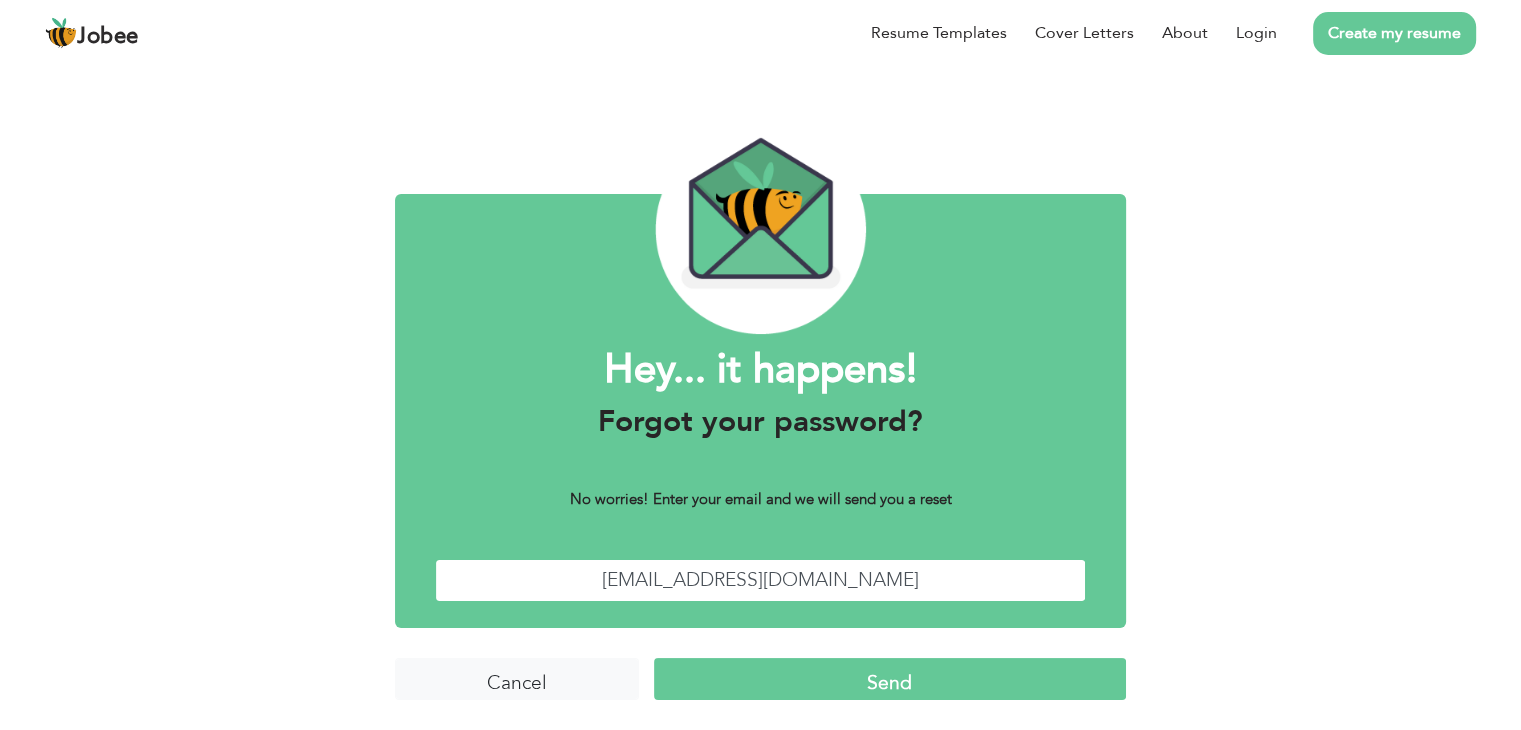 type on "[EMAIL_ADDRESS][DOMAIN_NAME]" 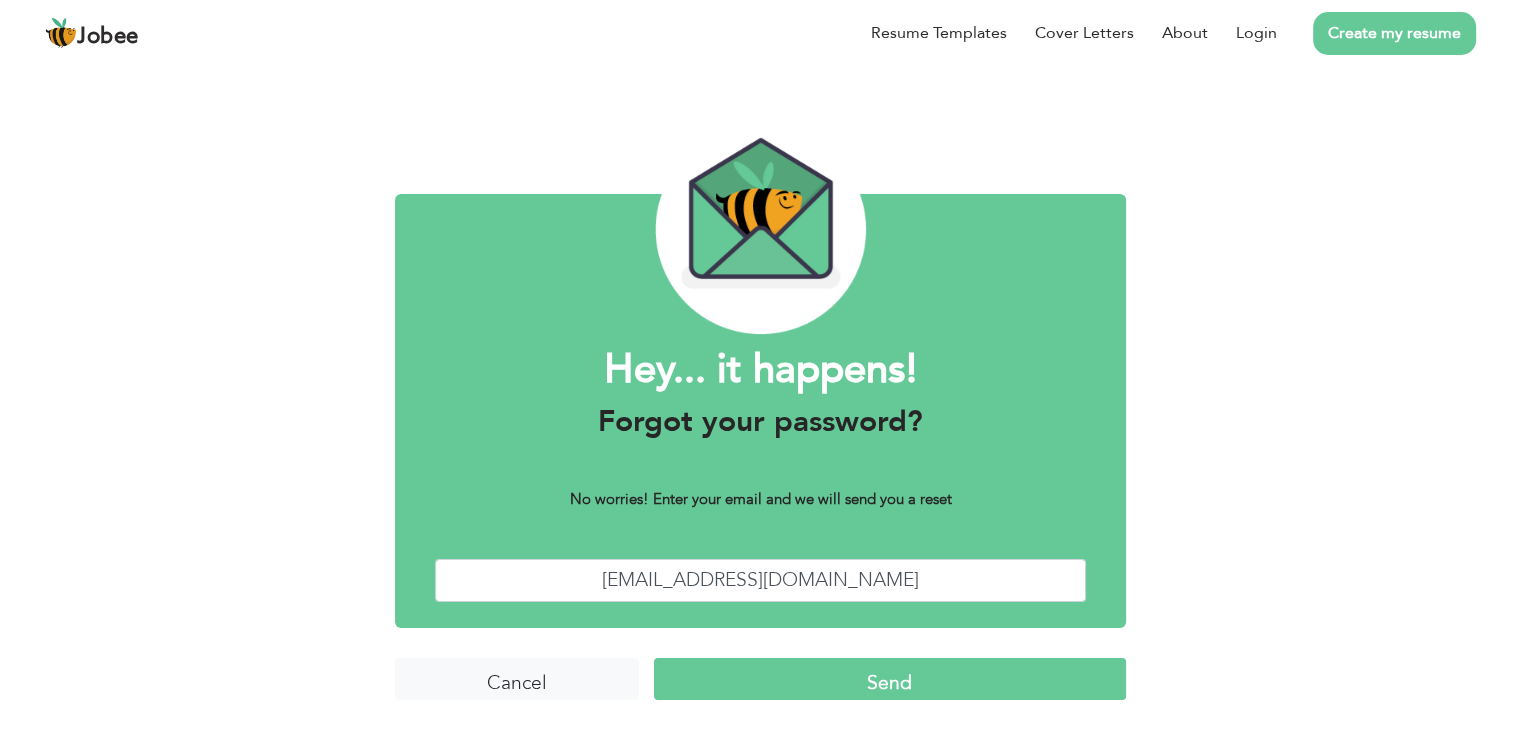 click on "Send" at bounding box center [890, 679] 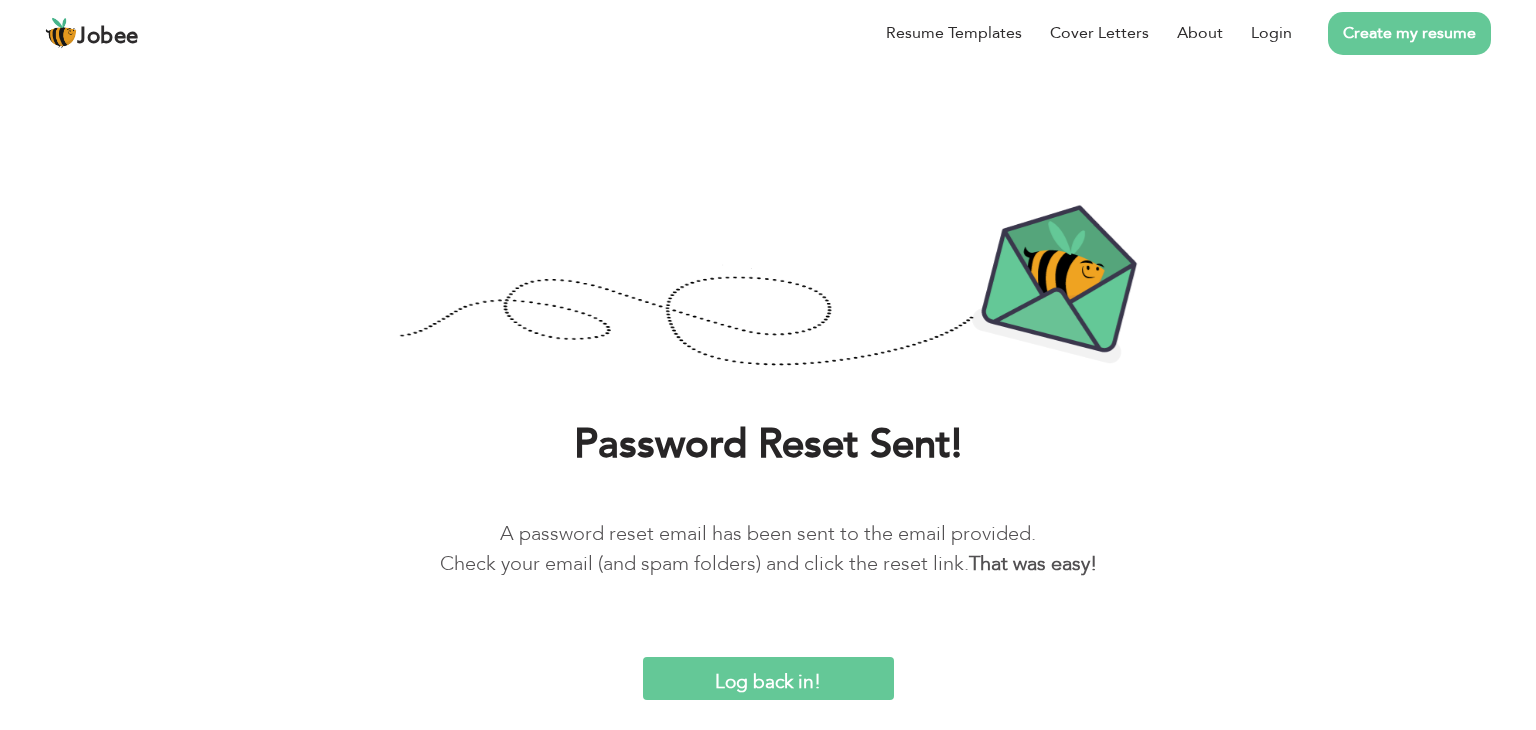 scroll, scrollTop: 0, scrollLeft: 0, axis: both 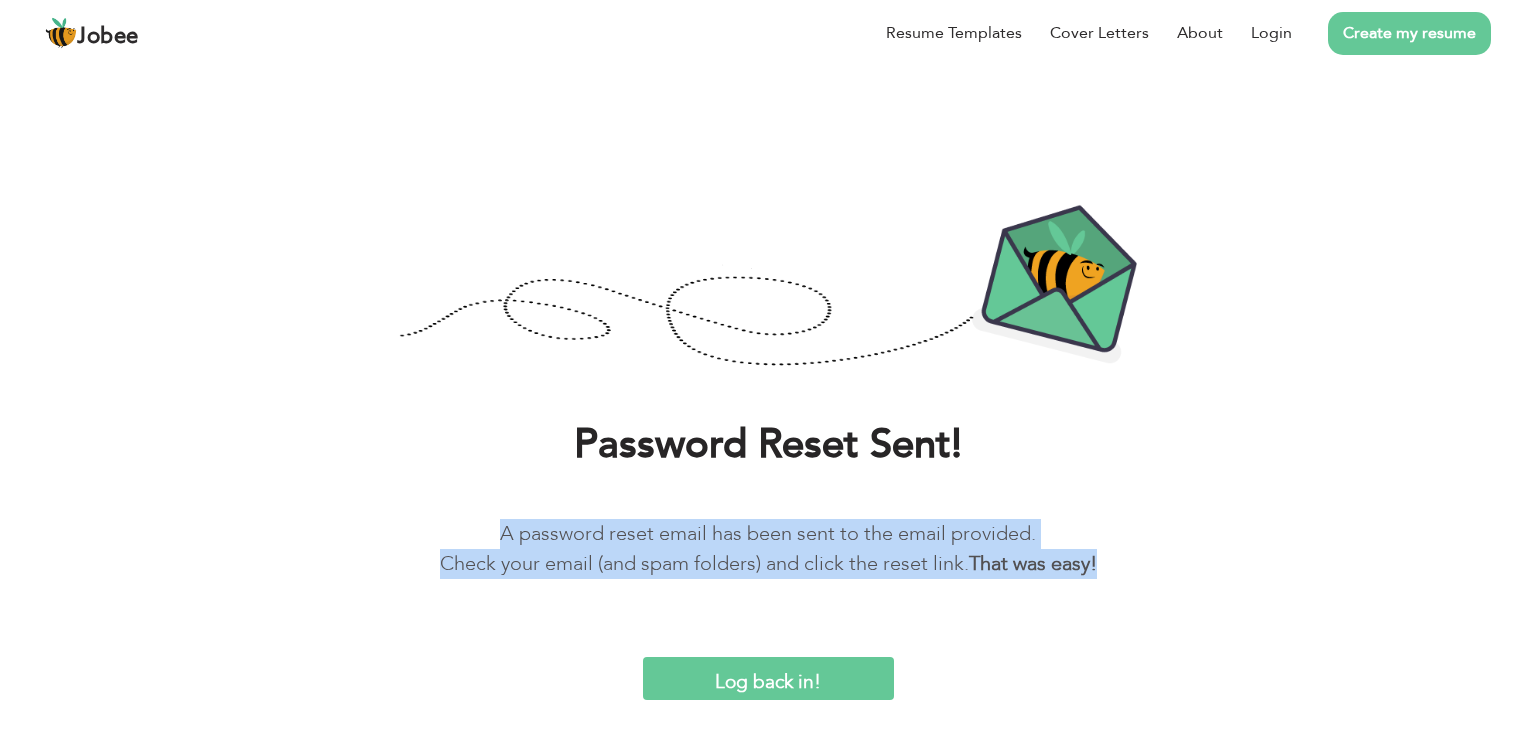 drag, startPoint x: 502, startPoint y: 539, endPoint x: 1106, endPoint y: 571, distance: 604.8471 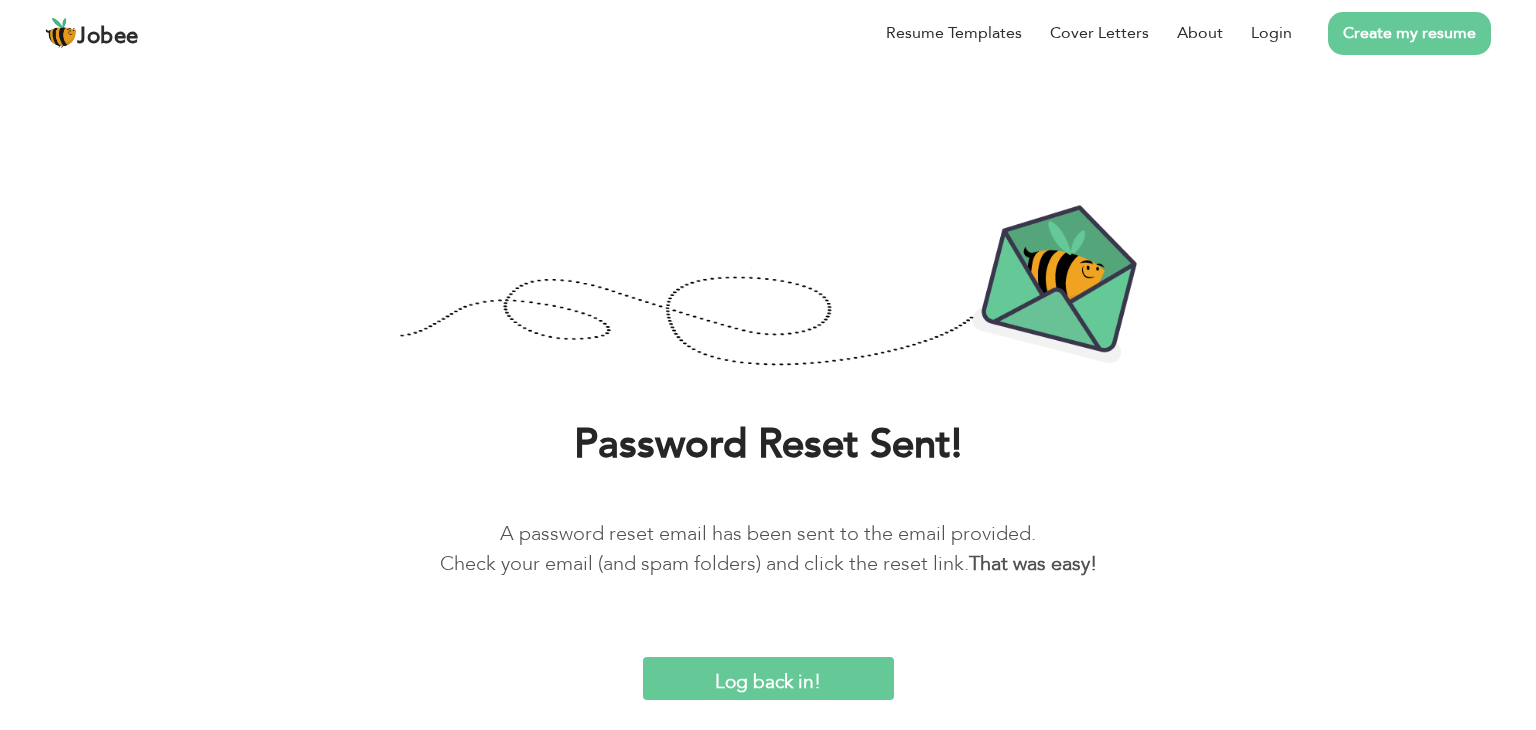 click on "Password Reset Sent!" at bounding box center (768, 445) 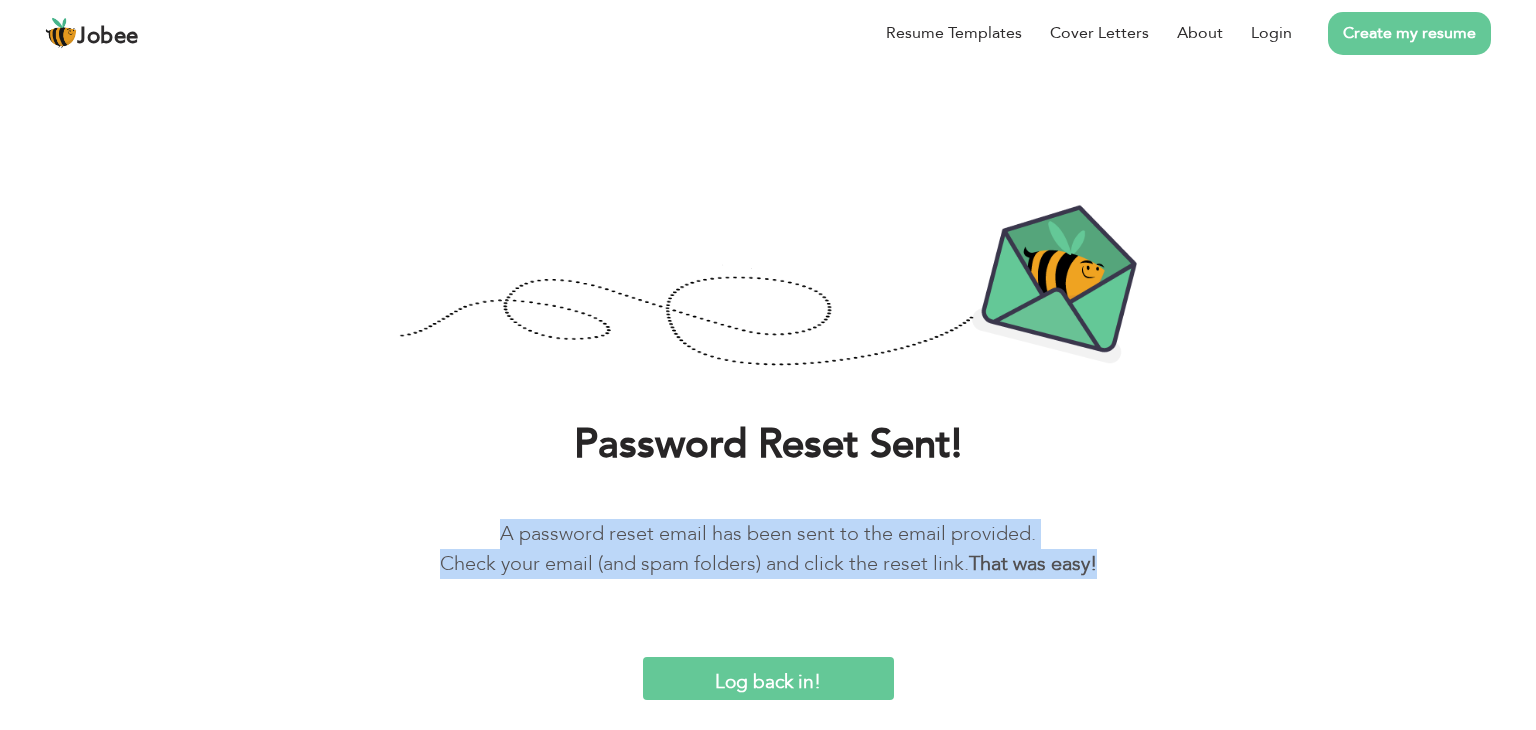 drag, startPoint x: 501, startPoint y: 530, endPoint x: 1105, endPoint y: 575, distance: 605.674 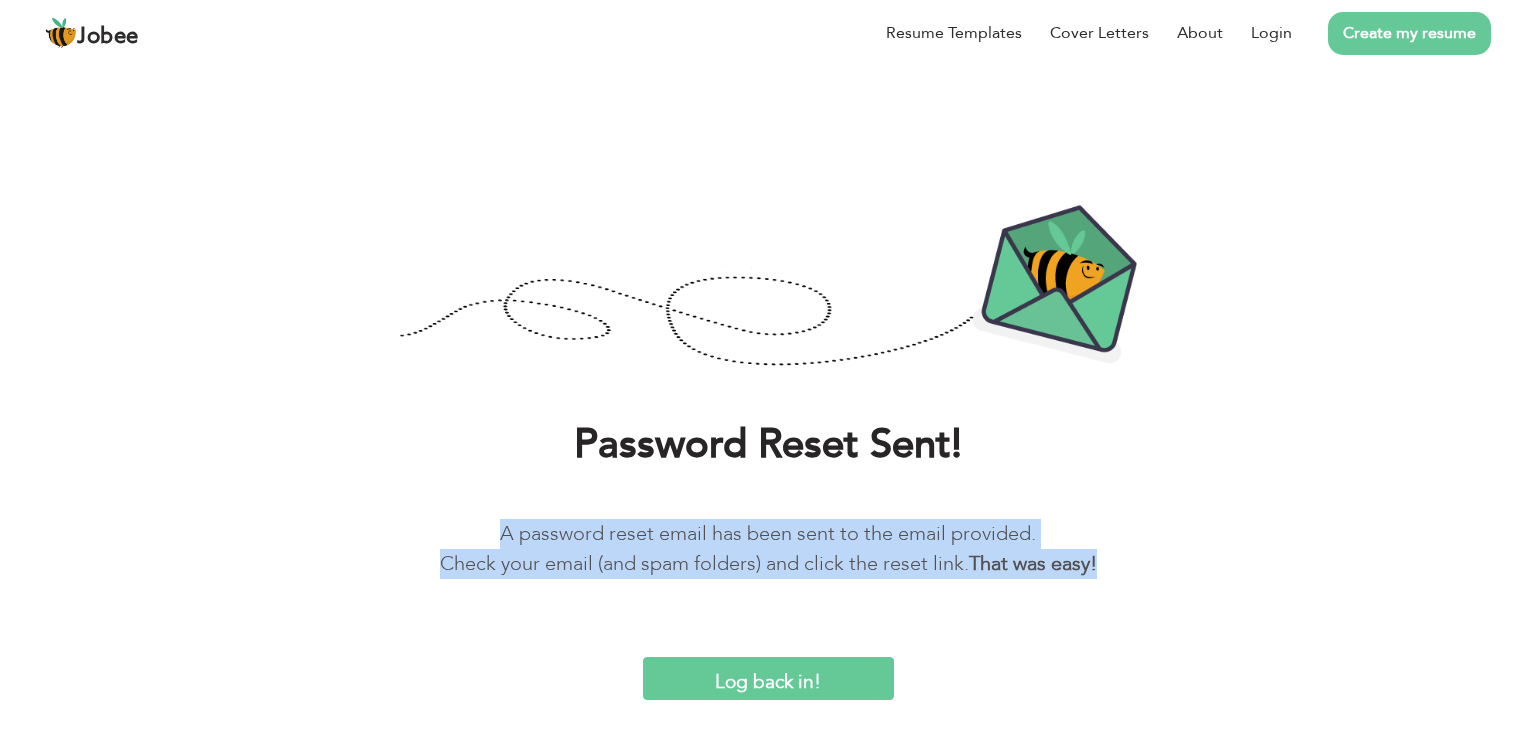 click on "Log back in!" at bounding box center [768, 678] 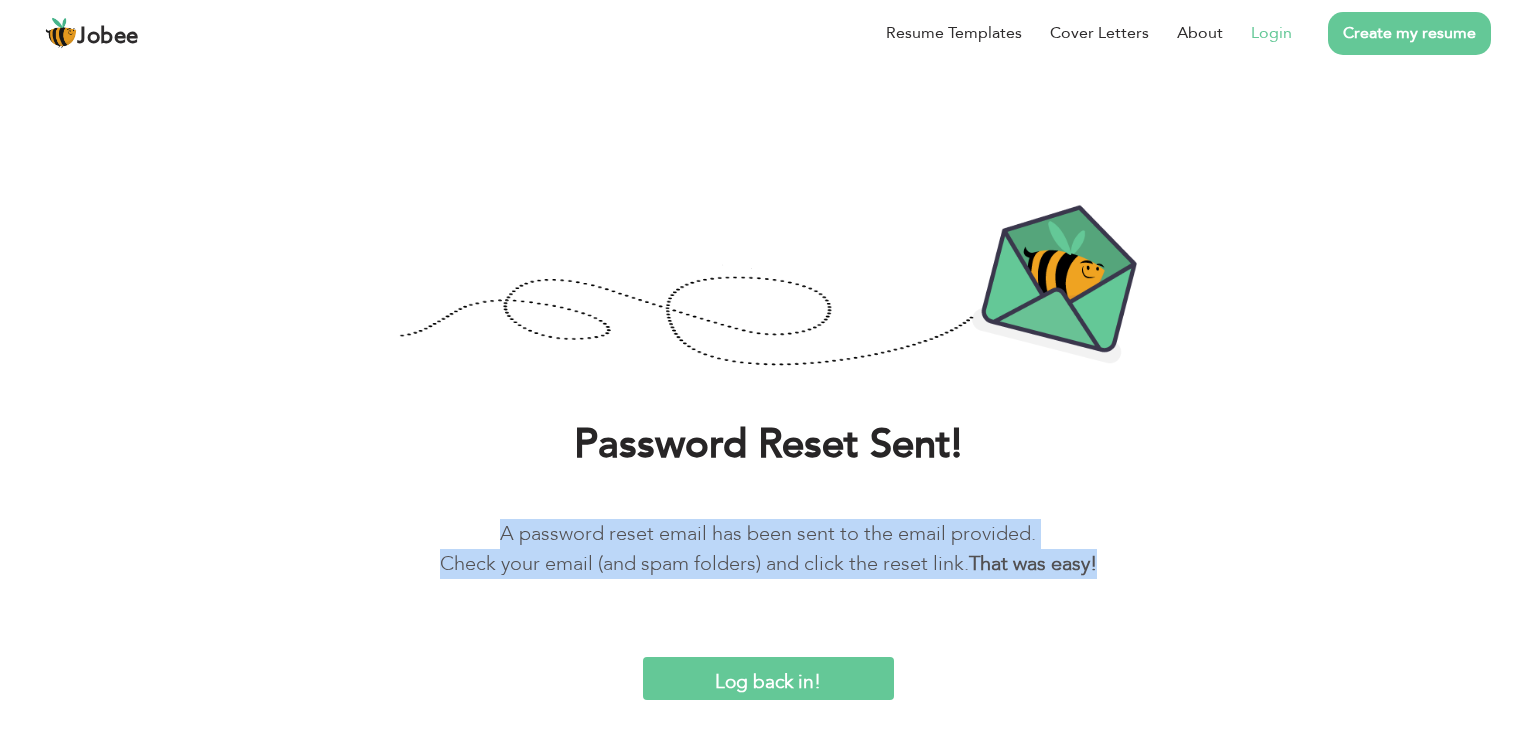 click on "Login" at bounding box center (1271, 33) 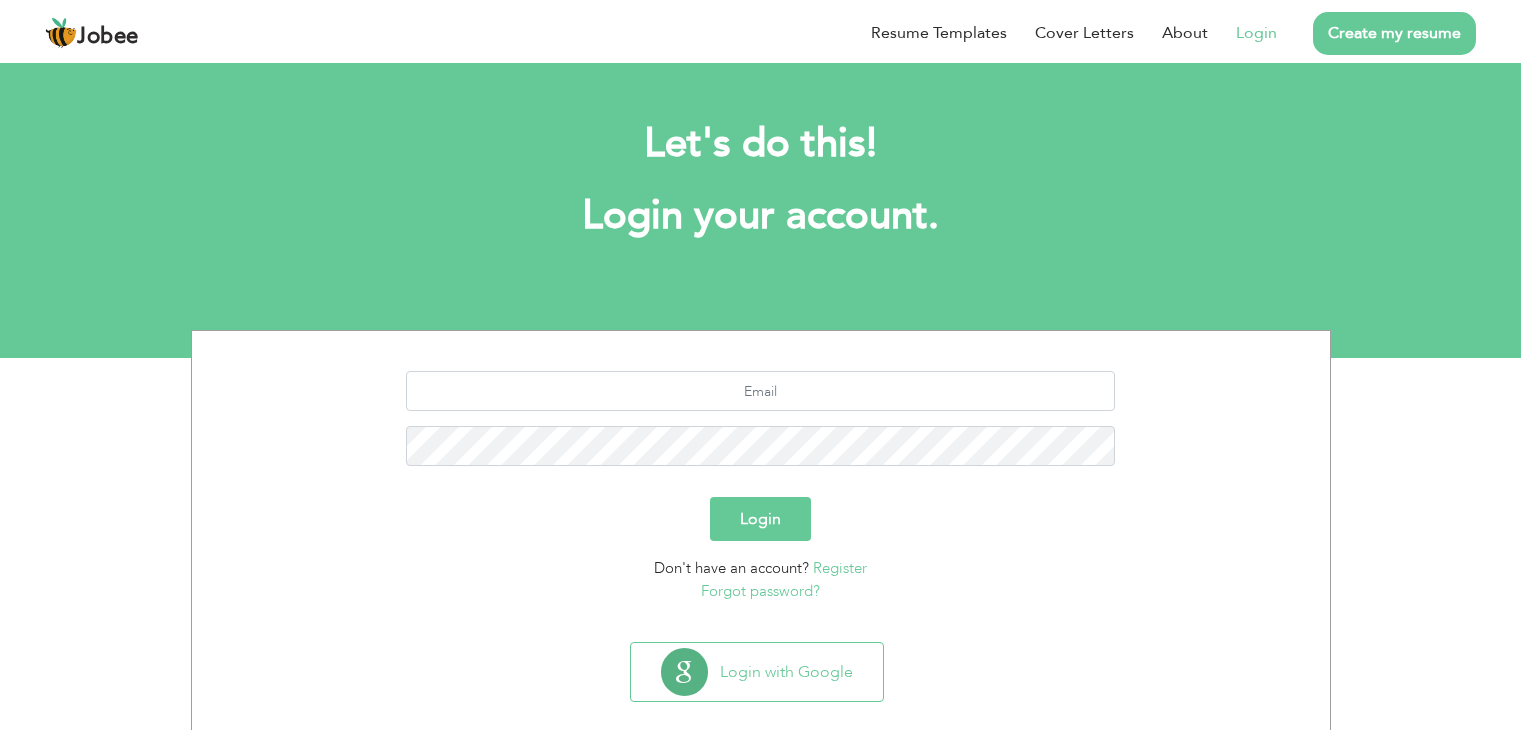 scroll, scrollTop: 0, scrollLeft: 0, axis: both 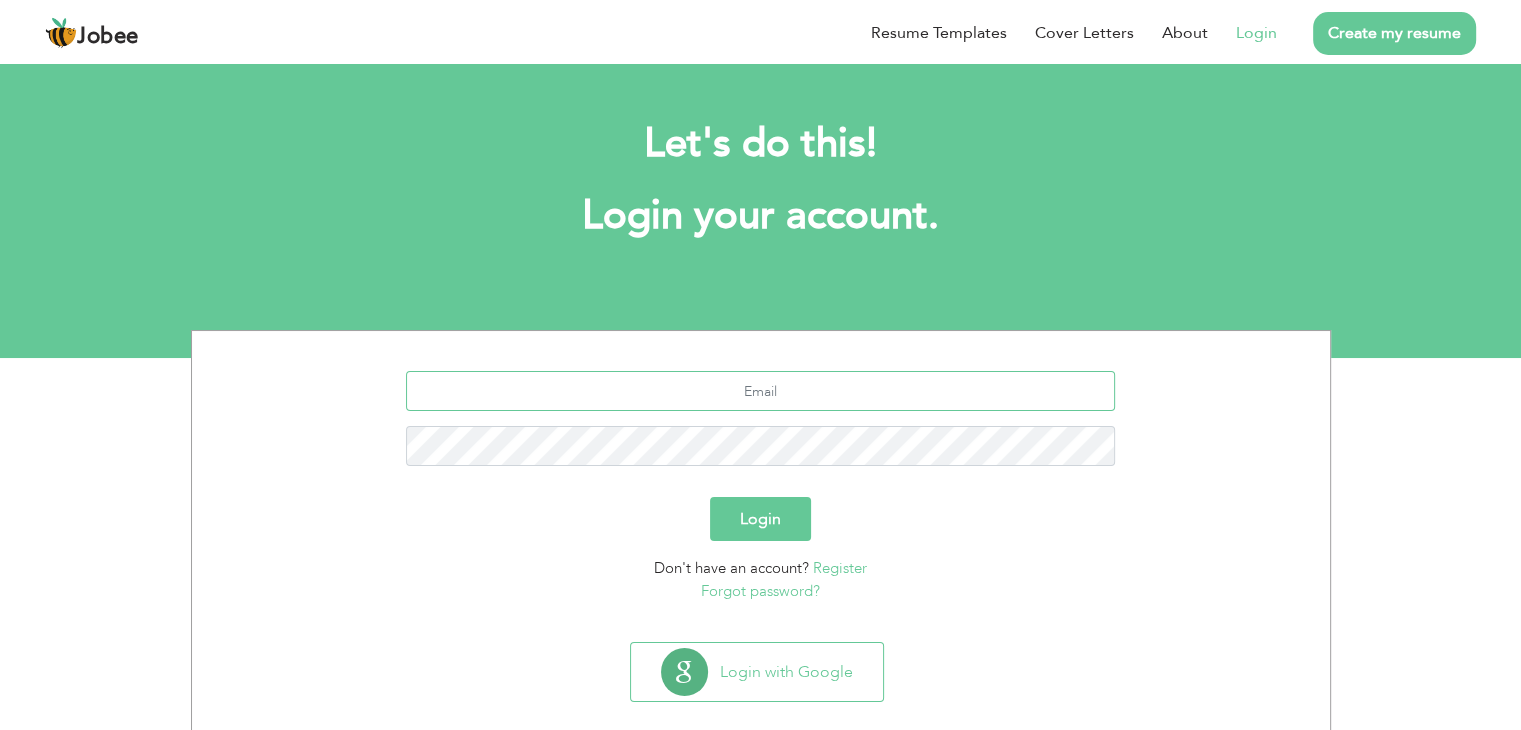 click at bounding box center [760, 391] 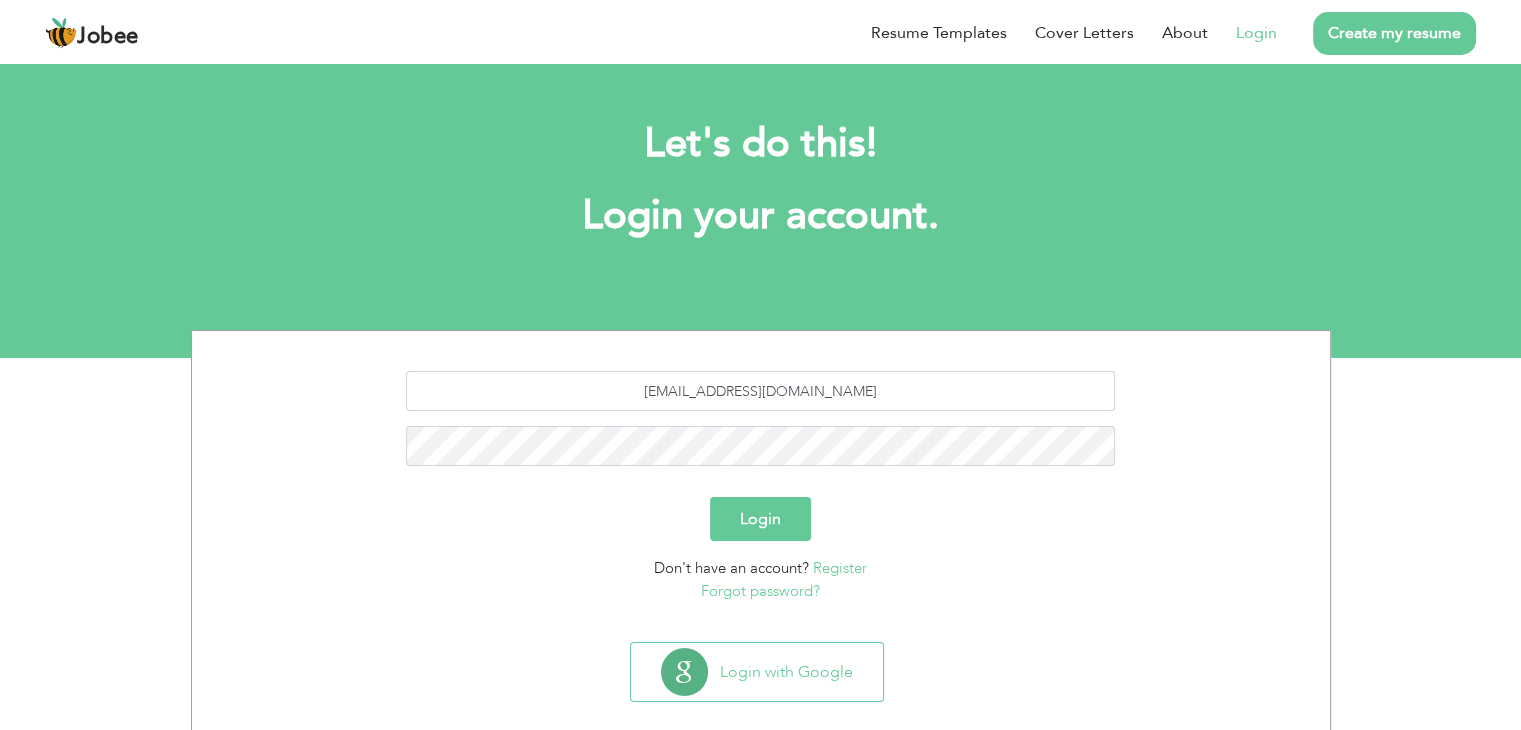 click on "Login" at bounding box center [760, 519] 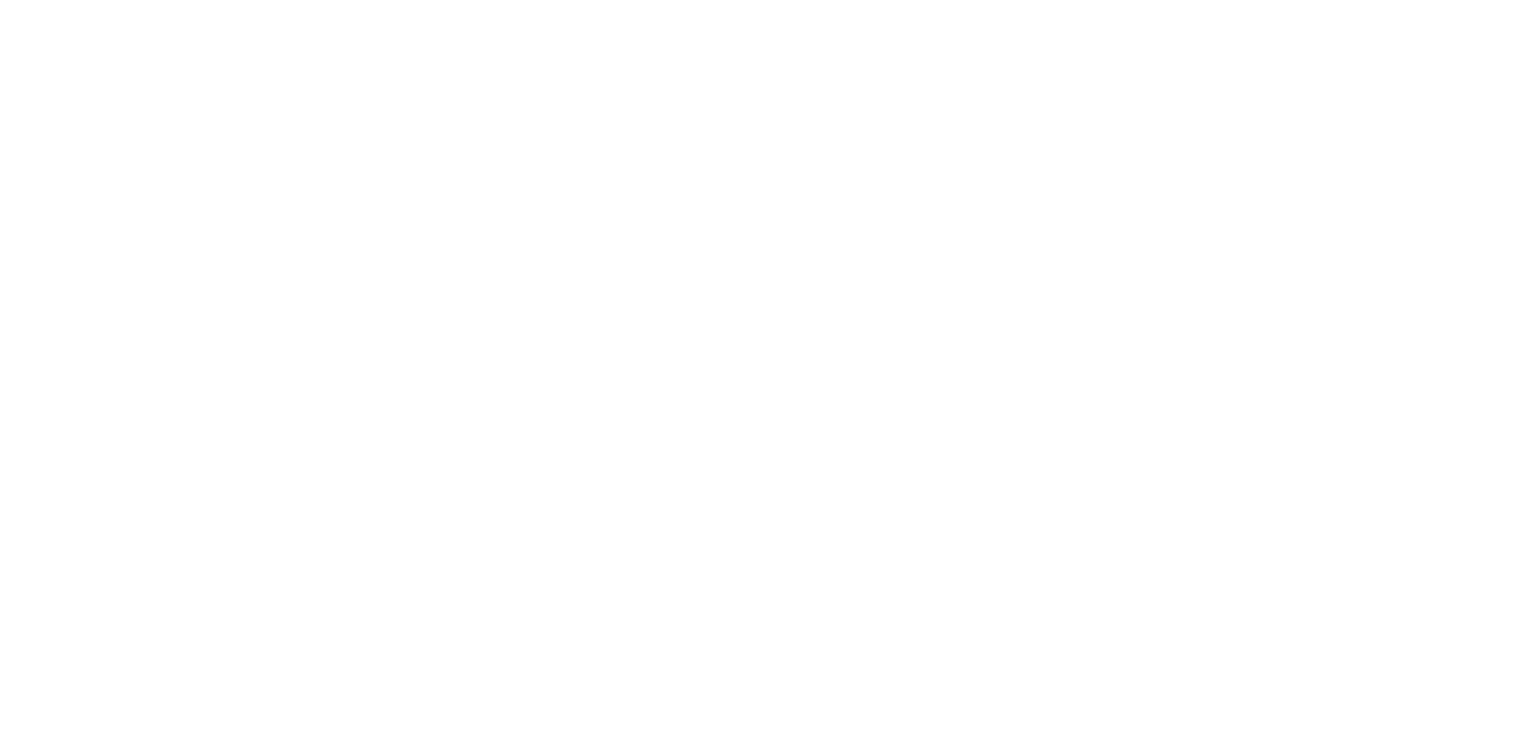 scroll, scrollTop: 0, scrollLeft: 0, axis: both 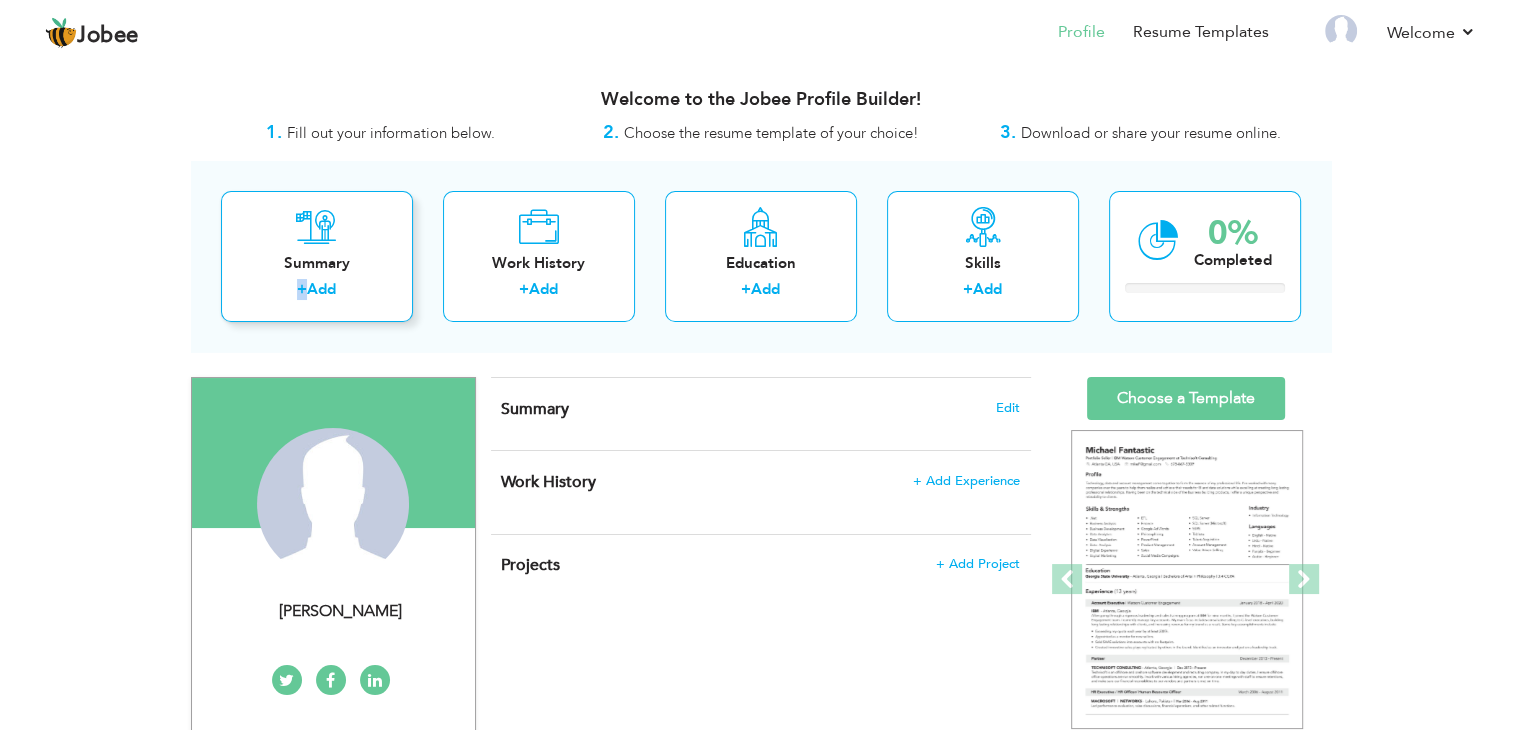 click on "Summary
+  Add" at bounding box center [317, 256] 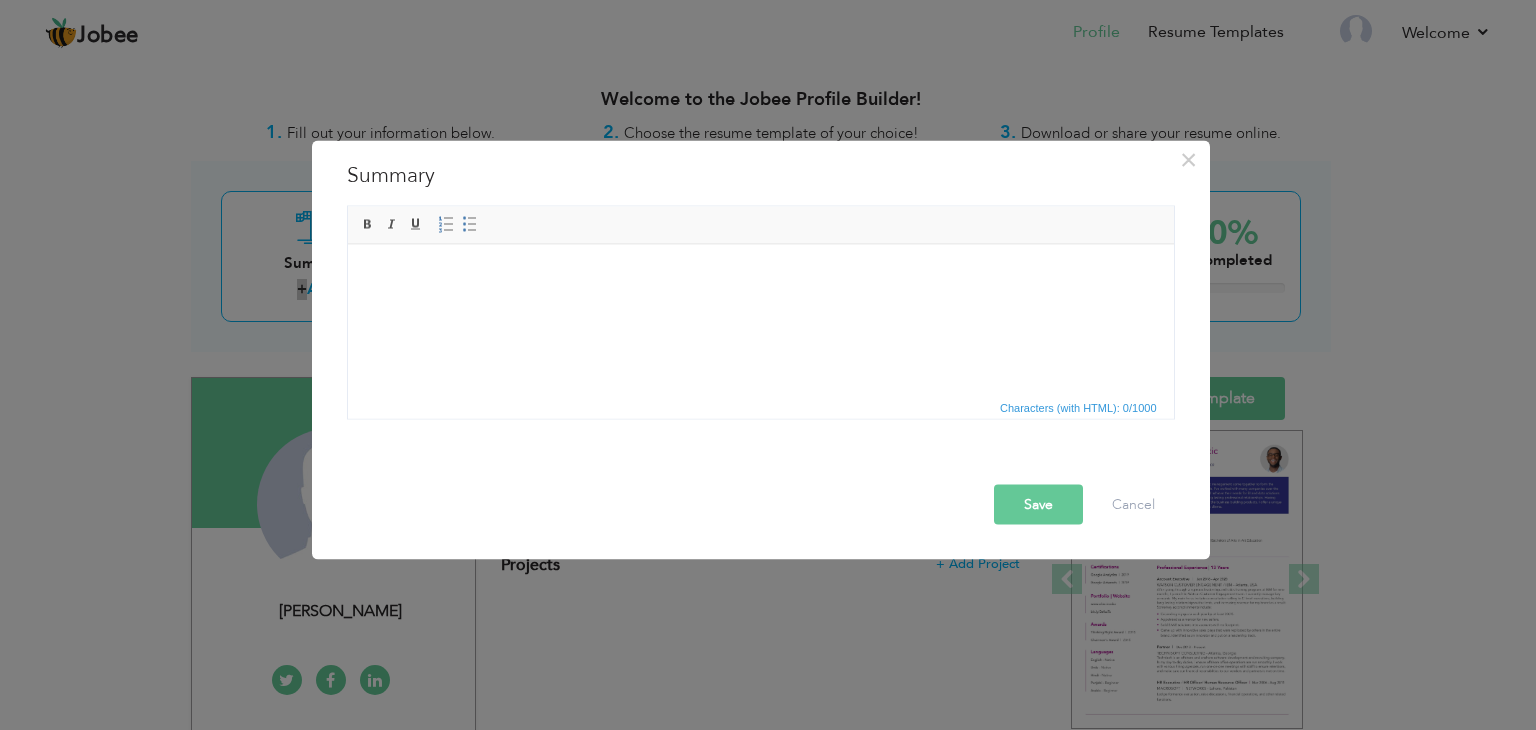 click at bounding box center [760, 274] 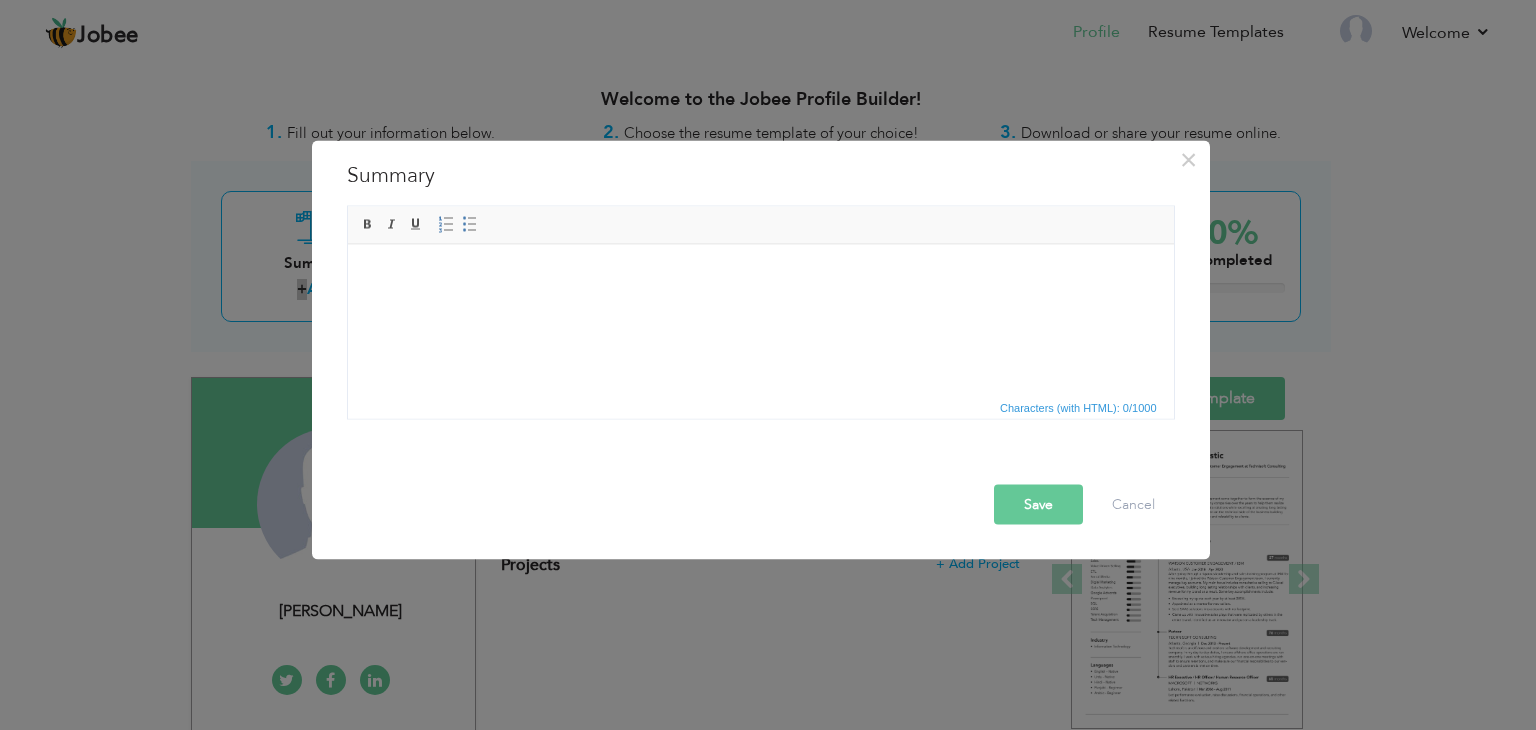 click at bounding box center (760, 274) 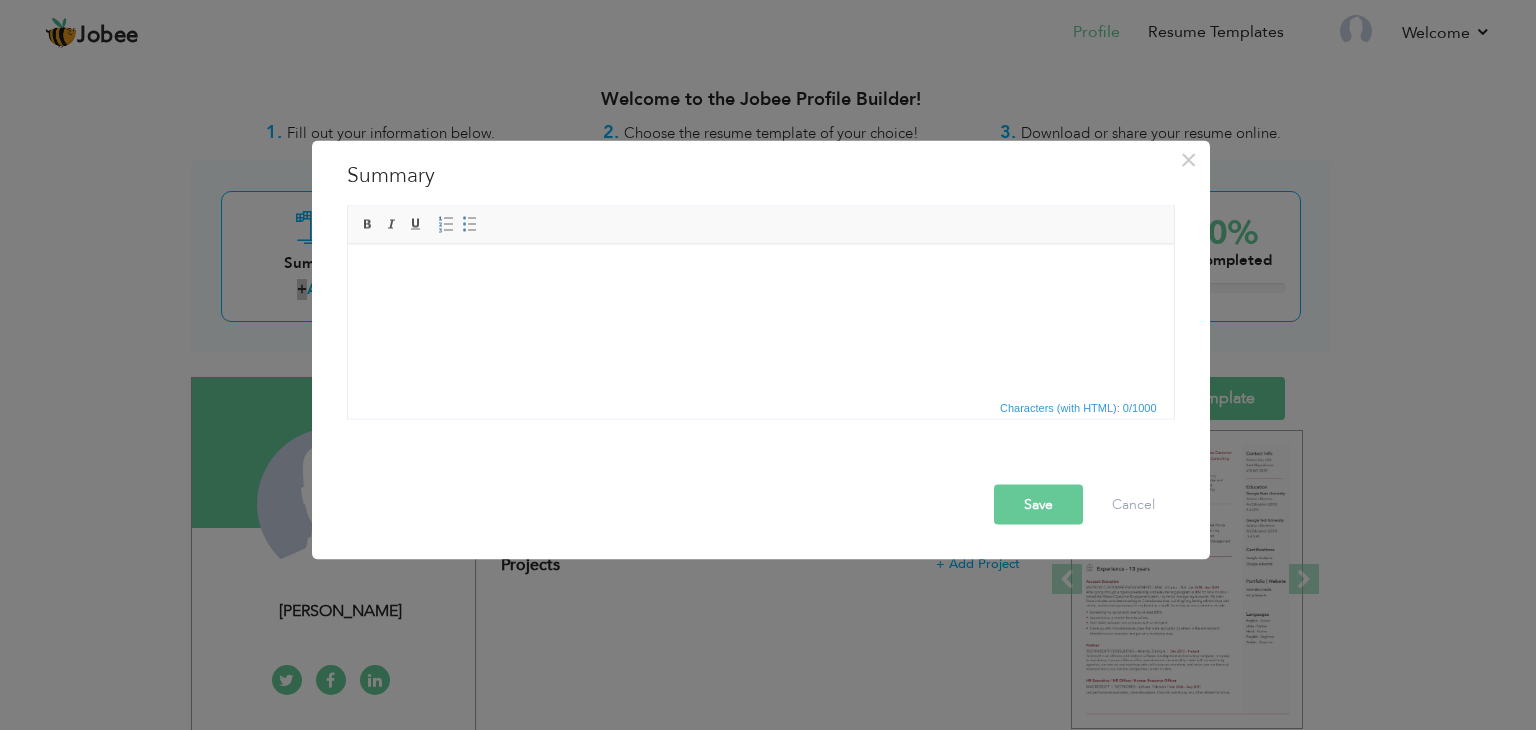 paste 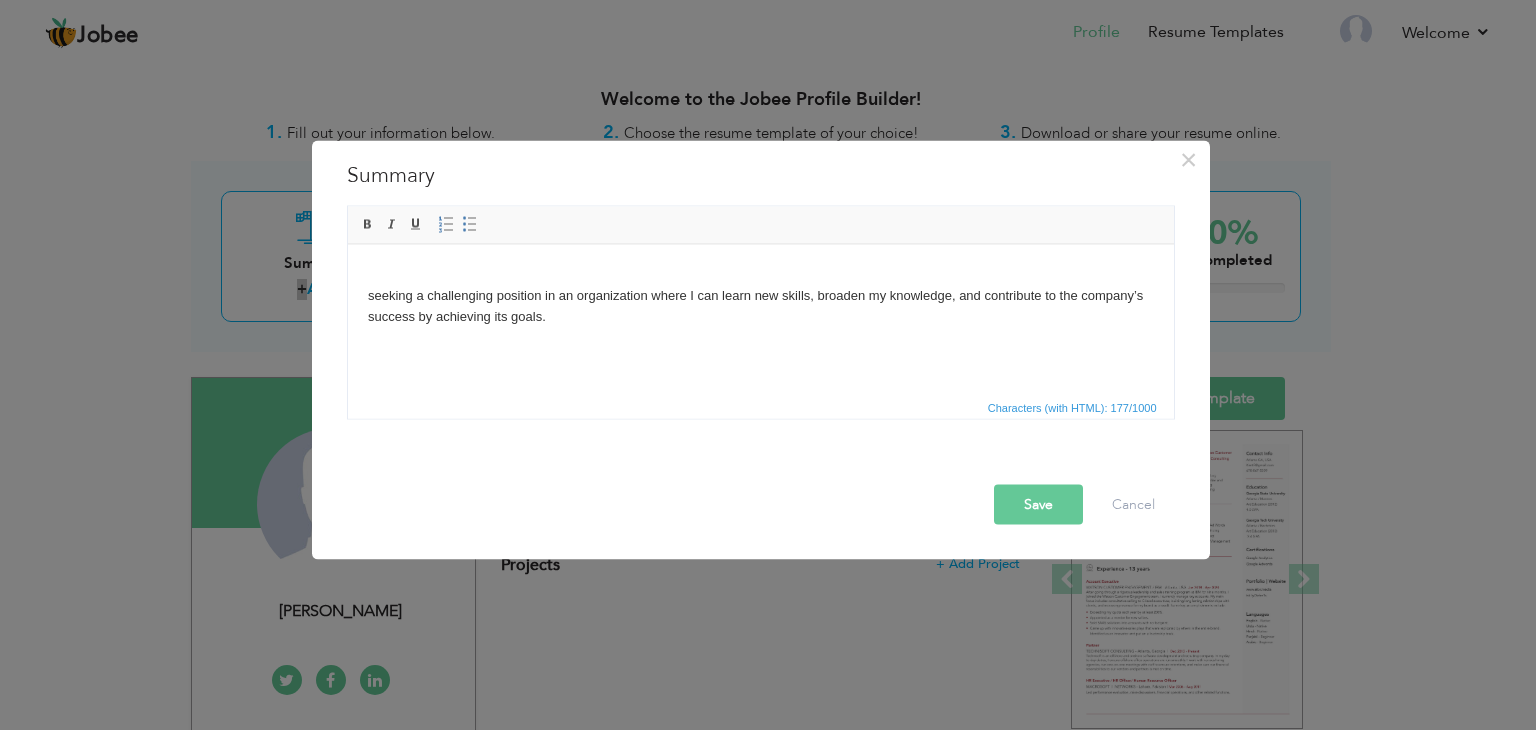 click on "seeking a challenging position in an organization where I can learn new skills, broaden my knowledge, and contribute to the company’s success by achieving its goals." at bounding box center [760, 295] 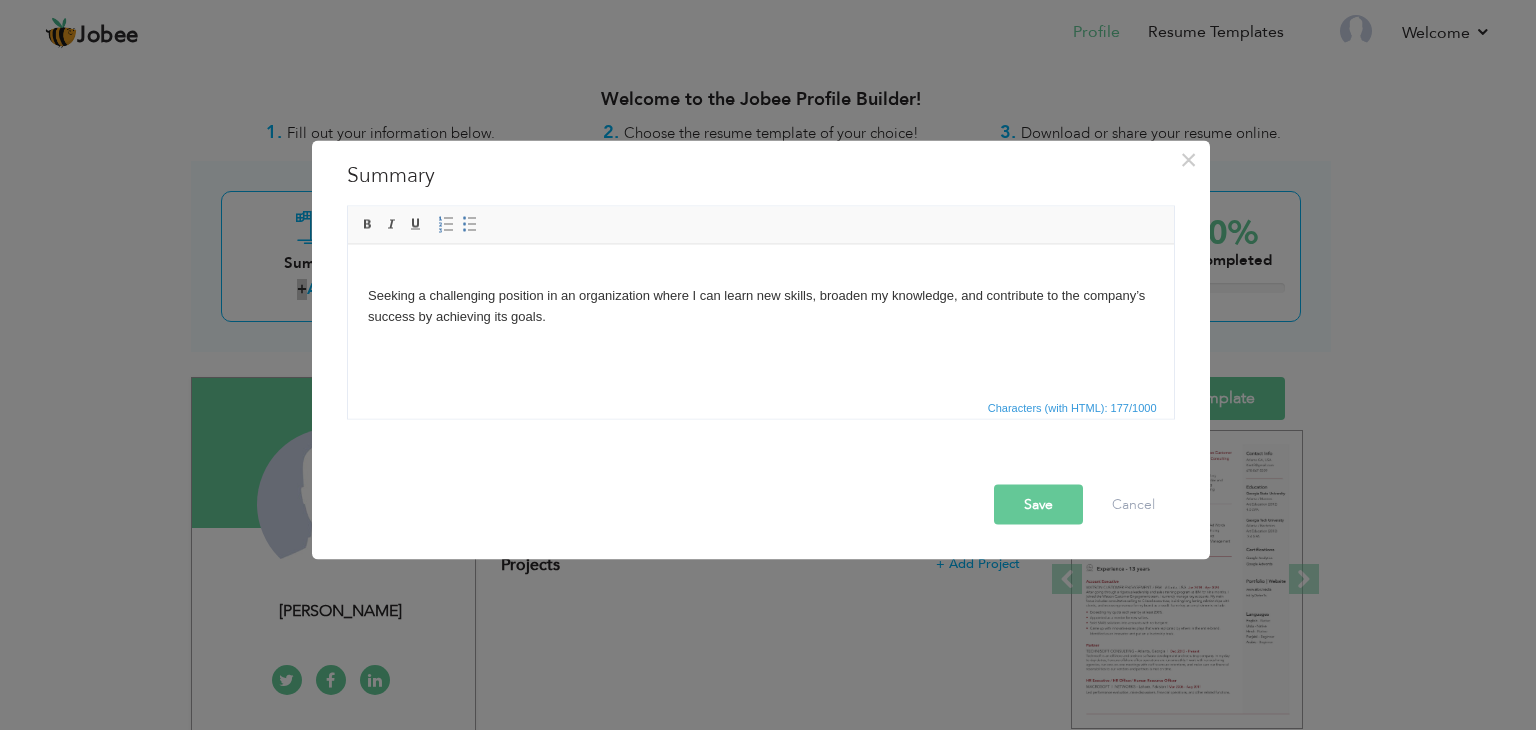 click on "Seeking a challenging position in an organization where I can learn new skills, broaden my knowledge, and contribute to the company’s success by achieving its goals." at bounding box center [760, 295] 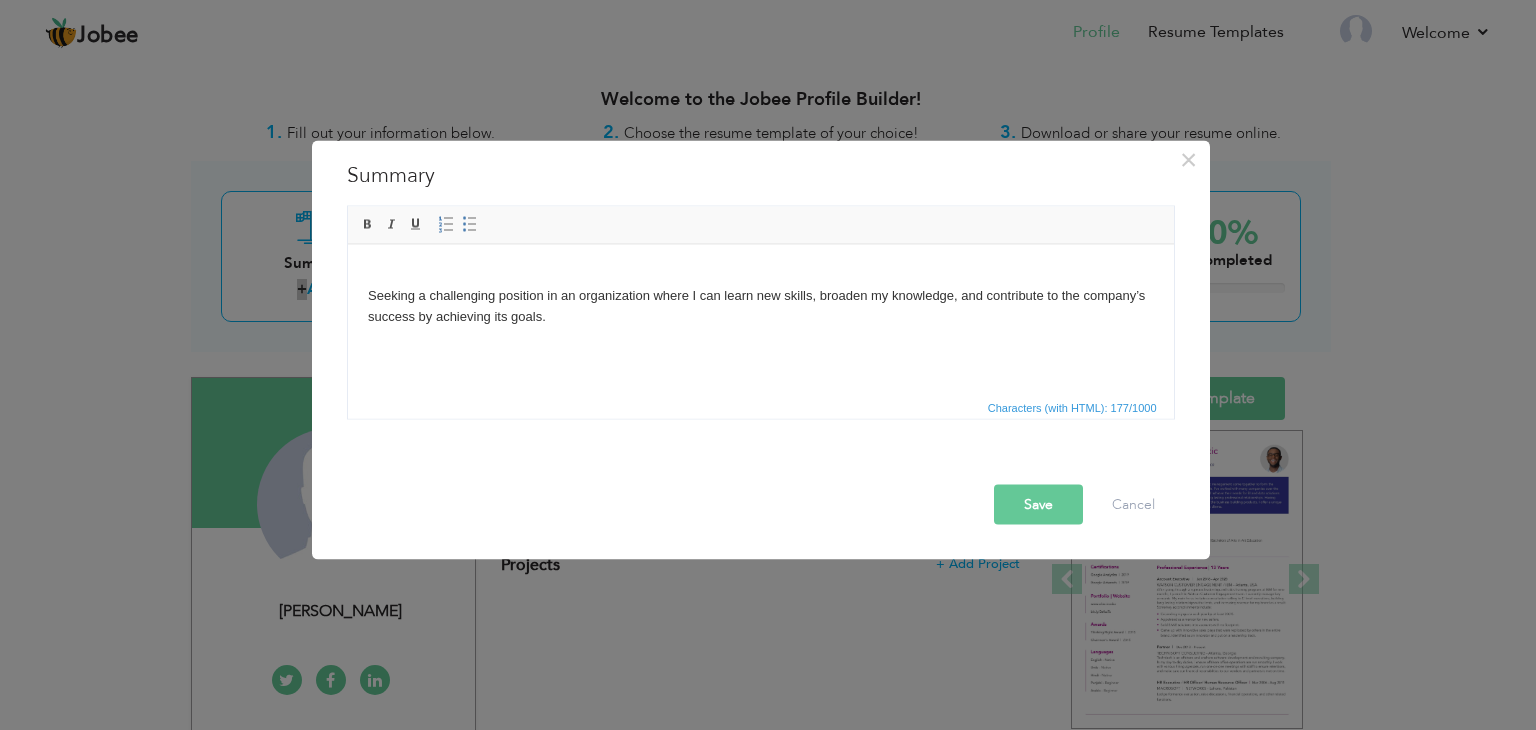 click on "Seeking a challenging position in an organization where I can learn new skills, broaden my knowledge, and contribute to the company’s success by achieving its goals." at bounding box center (760, 295) 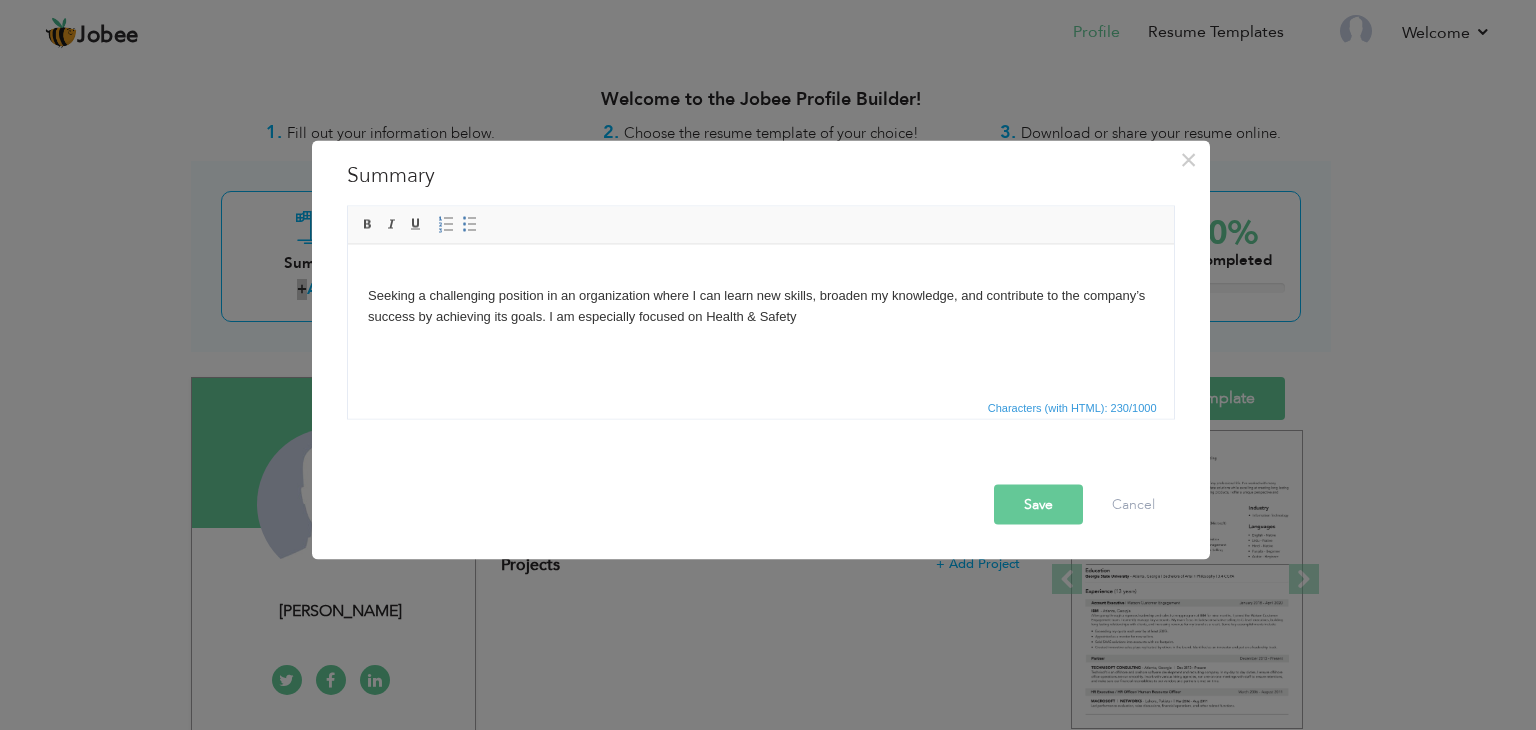 drag, startPoint x: 808, startPoint y: 312, endPoint x: 705, endPoint y: 318, distance: 103.17461 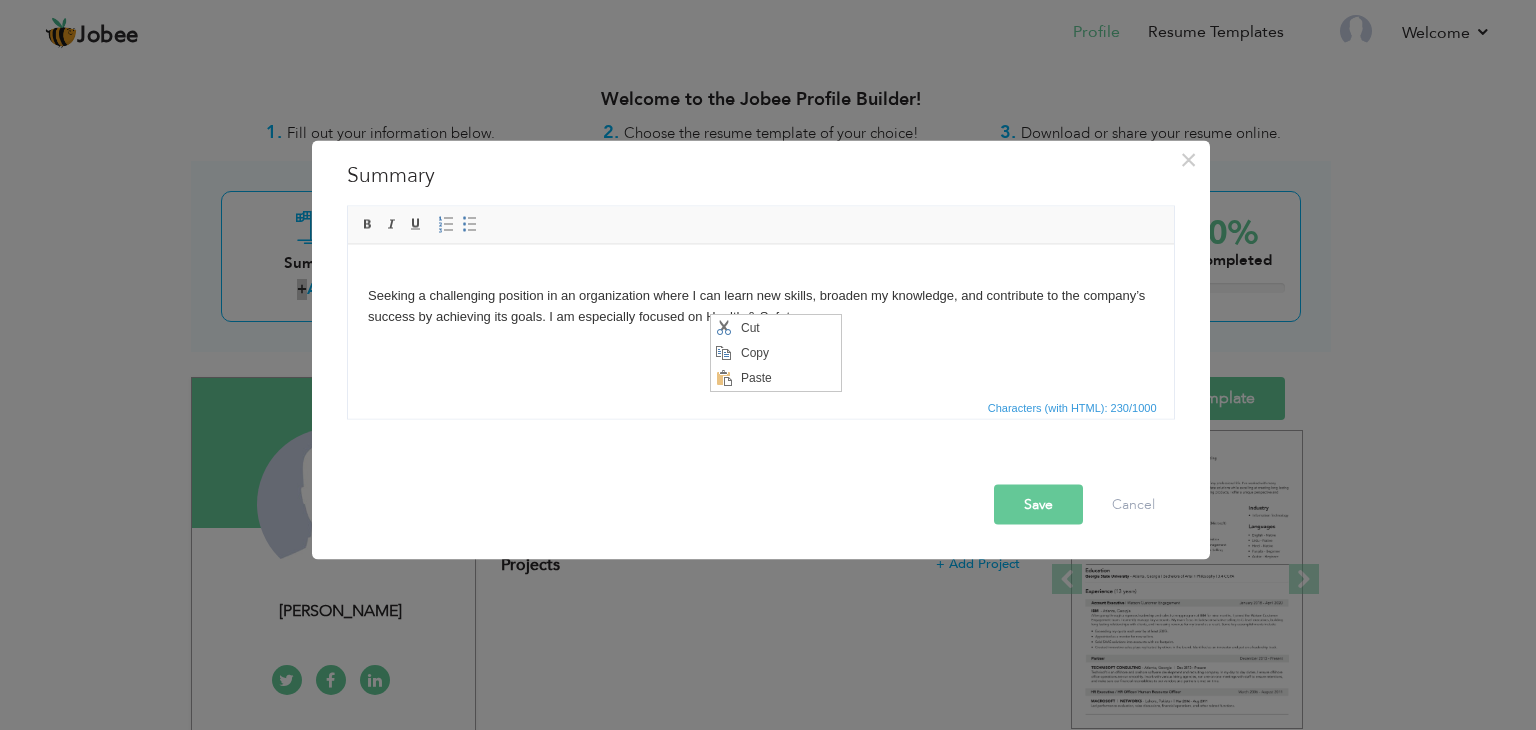 scroll, scrollTop: 0, scrollLeft: 0, axis: both 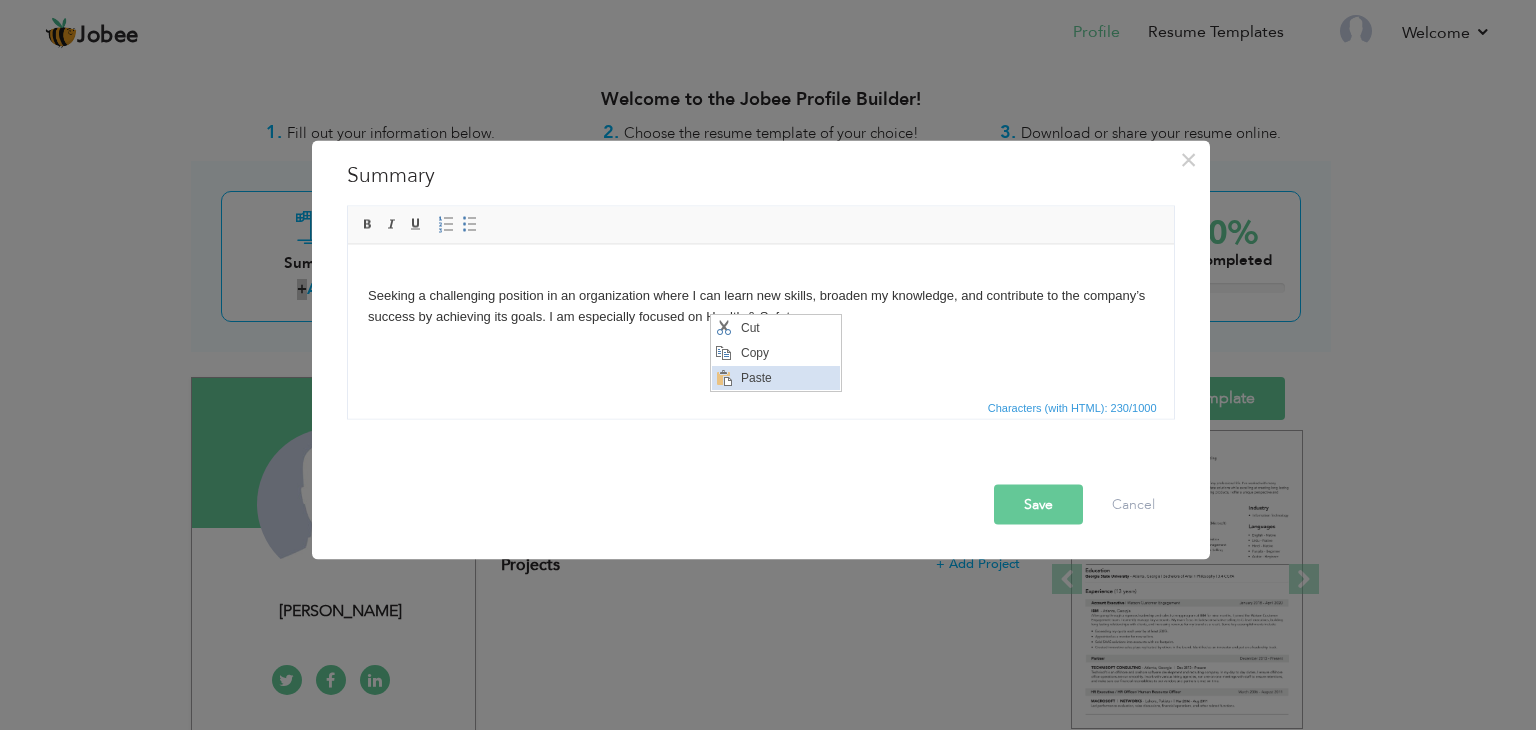 click on "Paste" at bounding box center (788, 378) 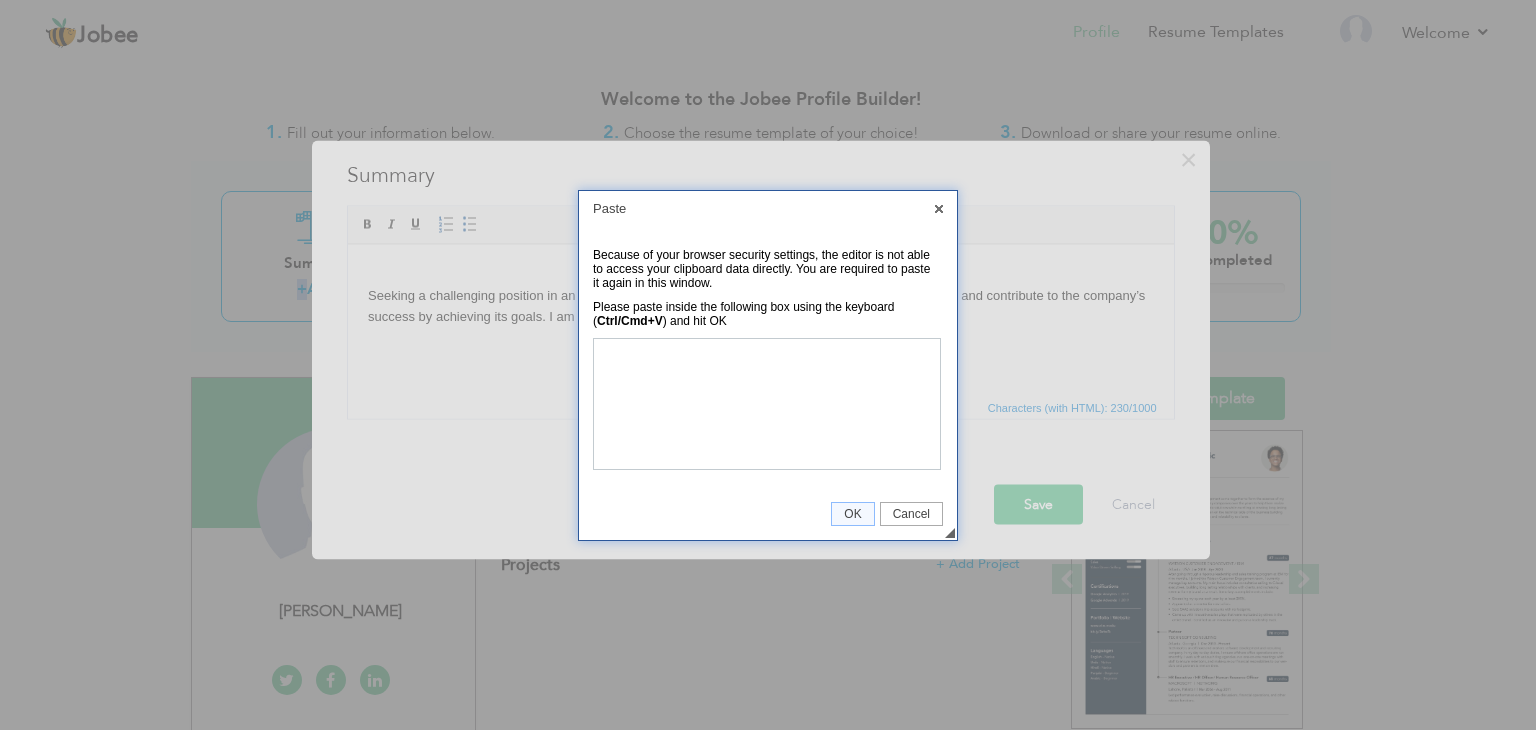 click on "X" at bounding box center [939, 209] 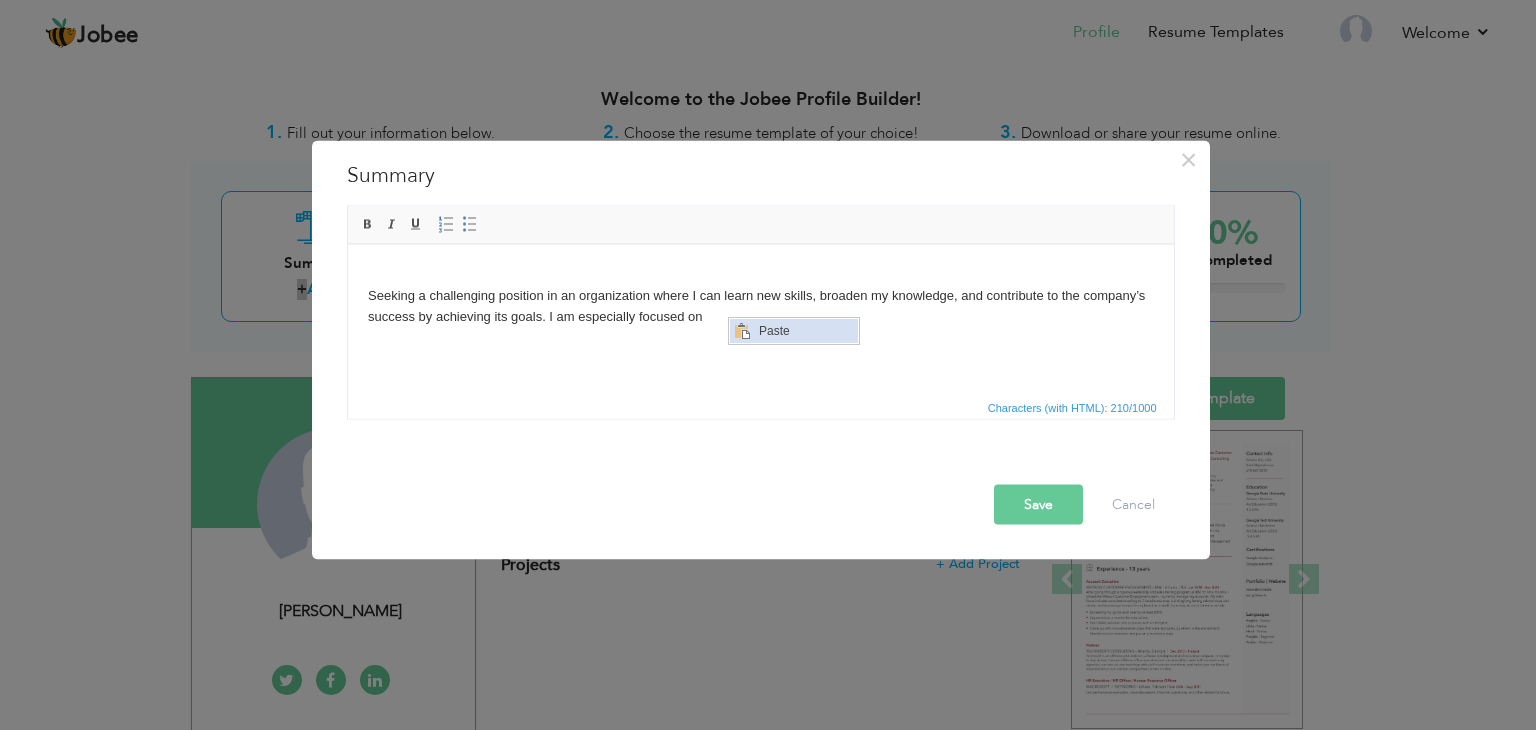 click on "Paste" at bounding box center [806, 331] 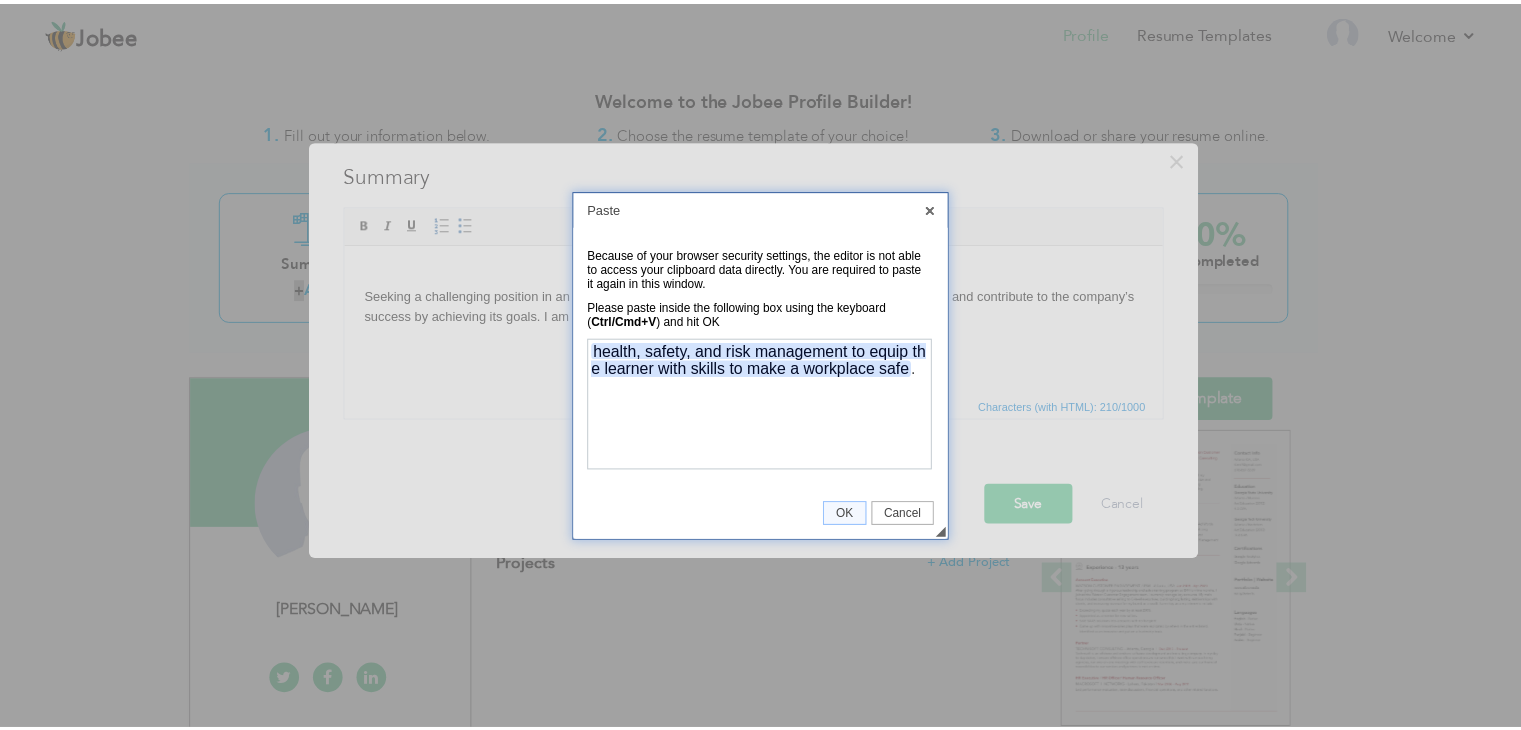 scroll, scrollTop: 0, scrollLeft: 0, axis: both 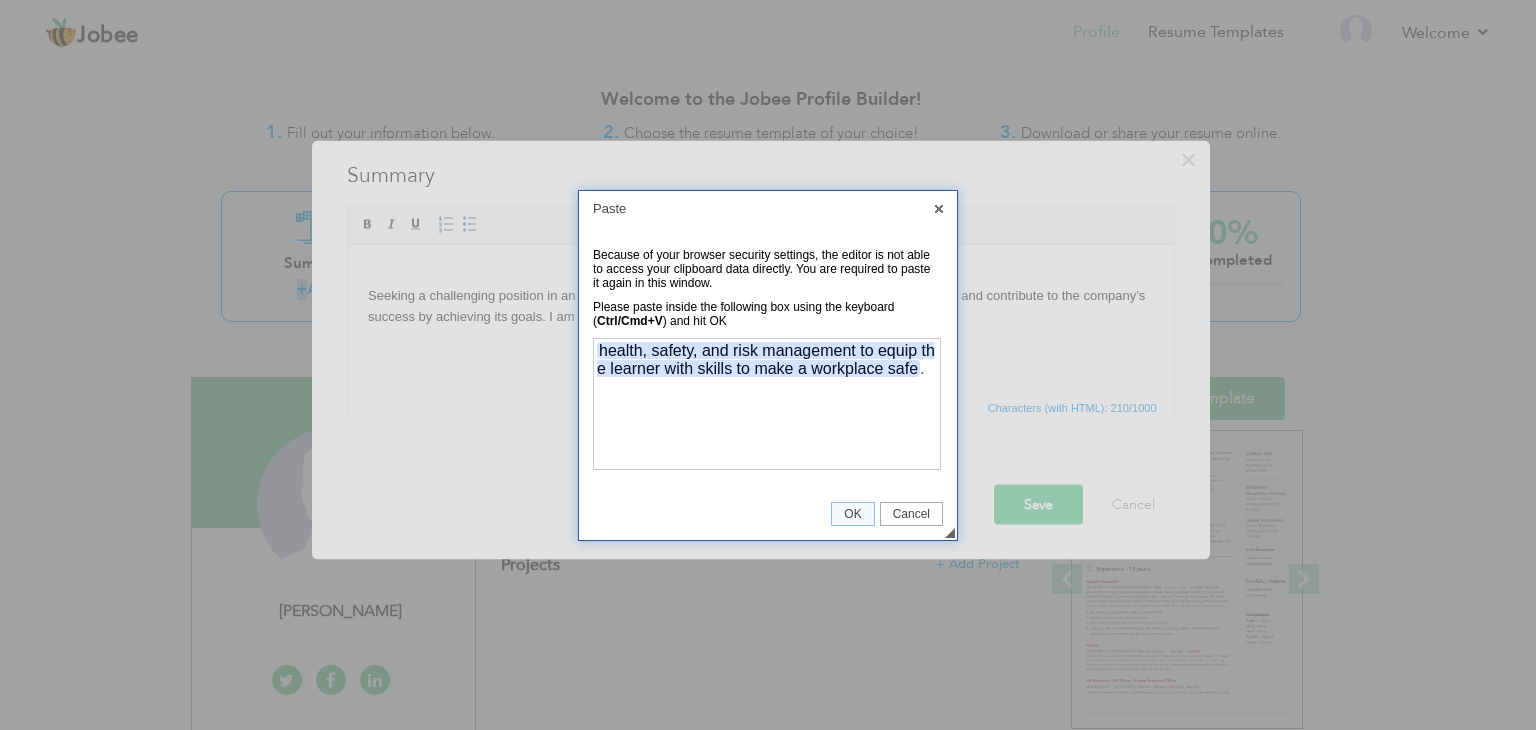 click on "OK" at bounding box center (852, 514) 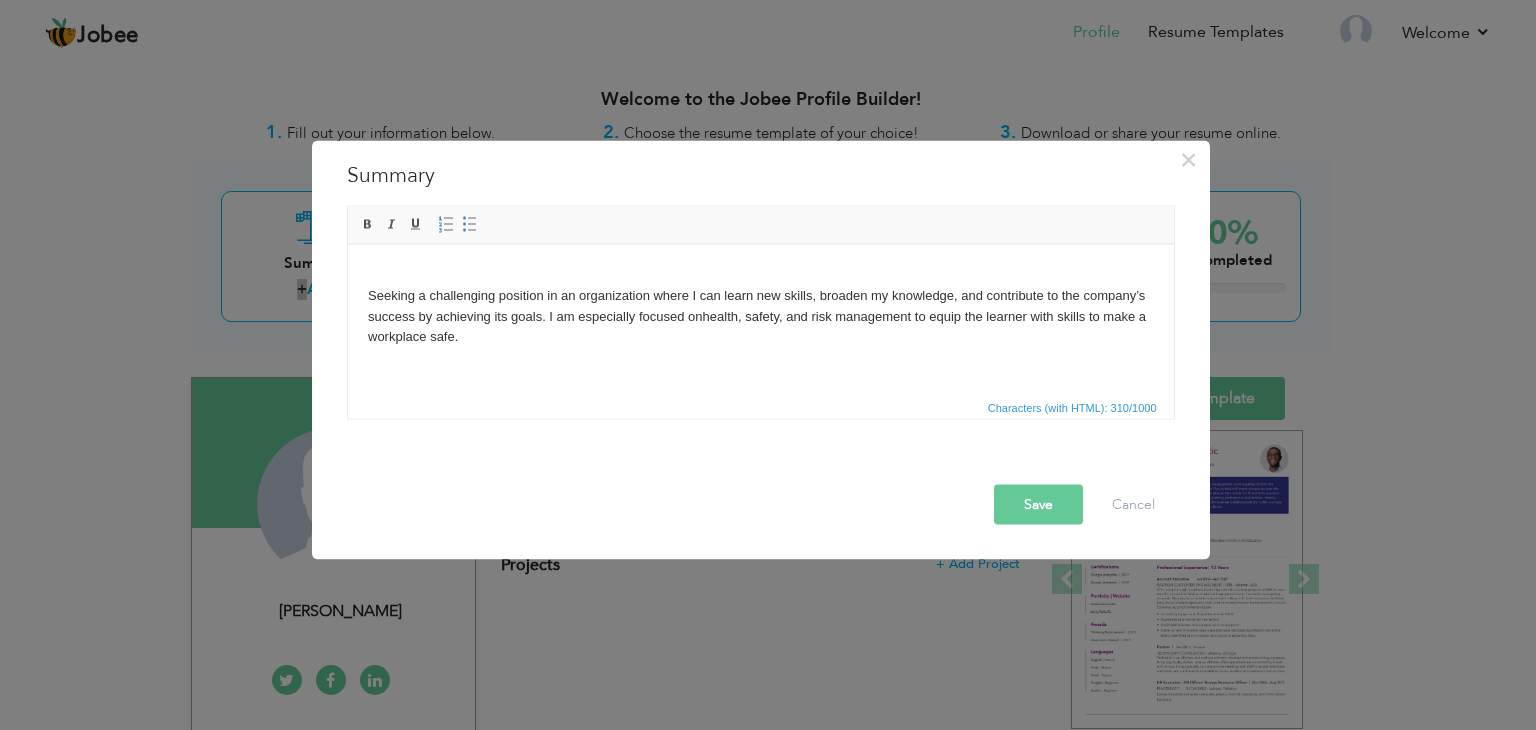click on "Seeking a challenging position in an organization where I can learn new skills, broaden my knowledge, and contribute to the company’s success by achieving its goals. I am especially focused on  health, safety, and risk management to equip the learner with skills to make a workplace safe." at bounding box center (760, 305) 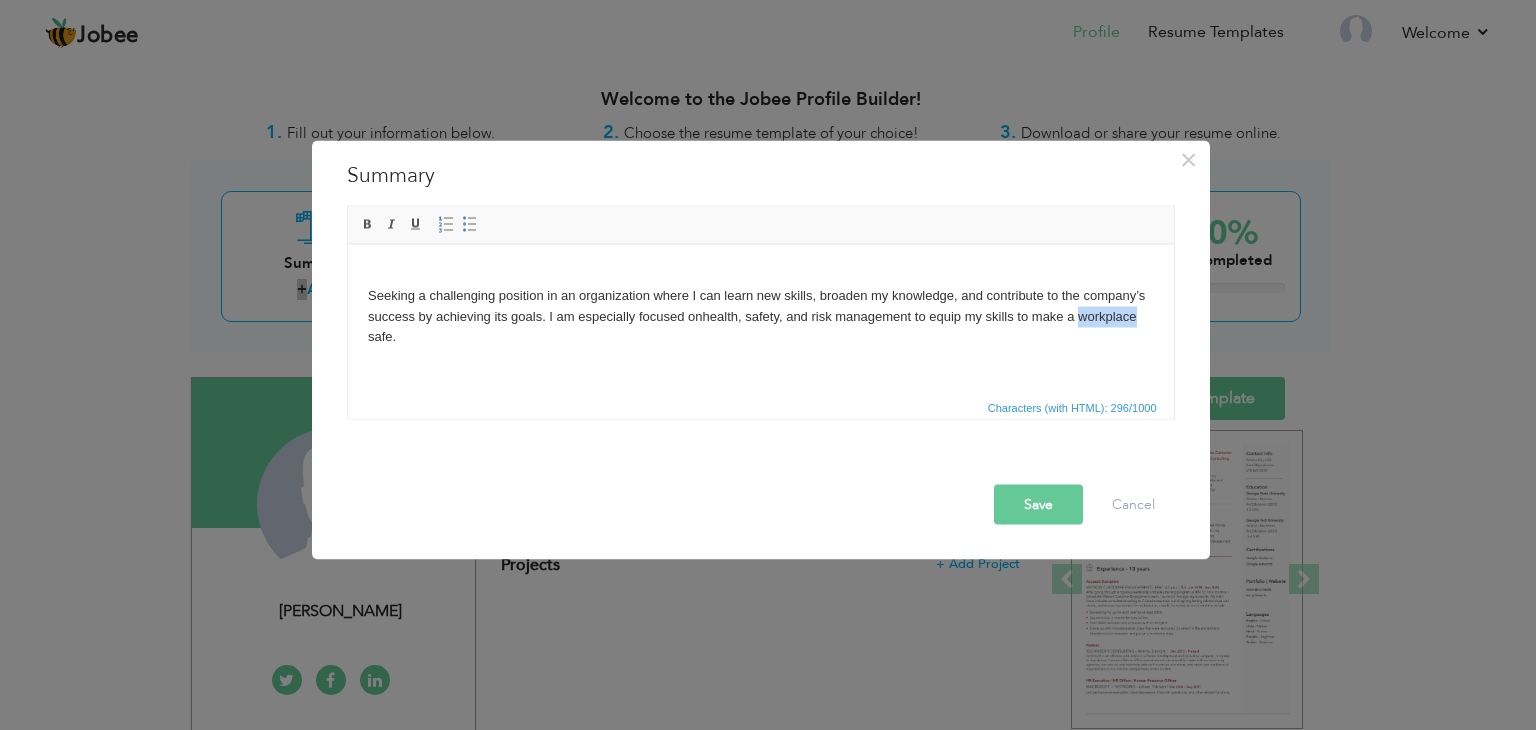 drag, startPoint x: 1143, startPoint y: 314, endPoint x: 1083, endPoint y: 321, distance: 60.40695 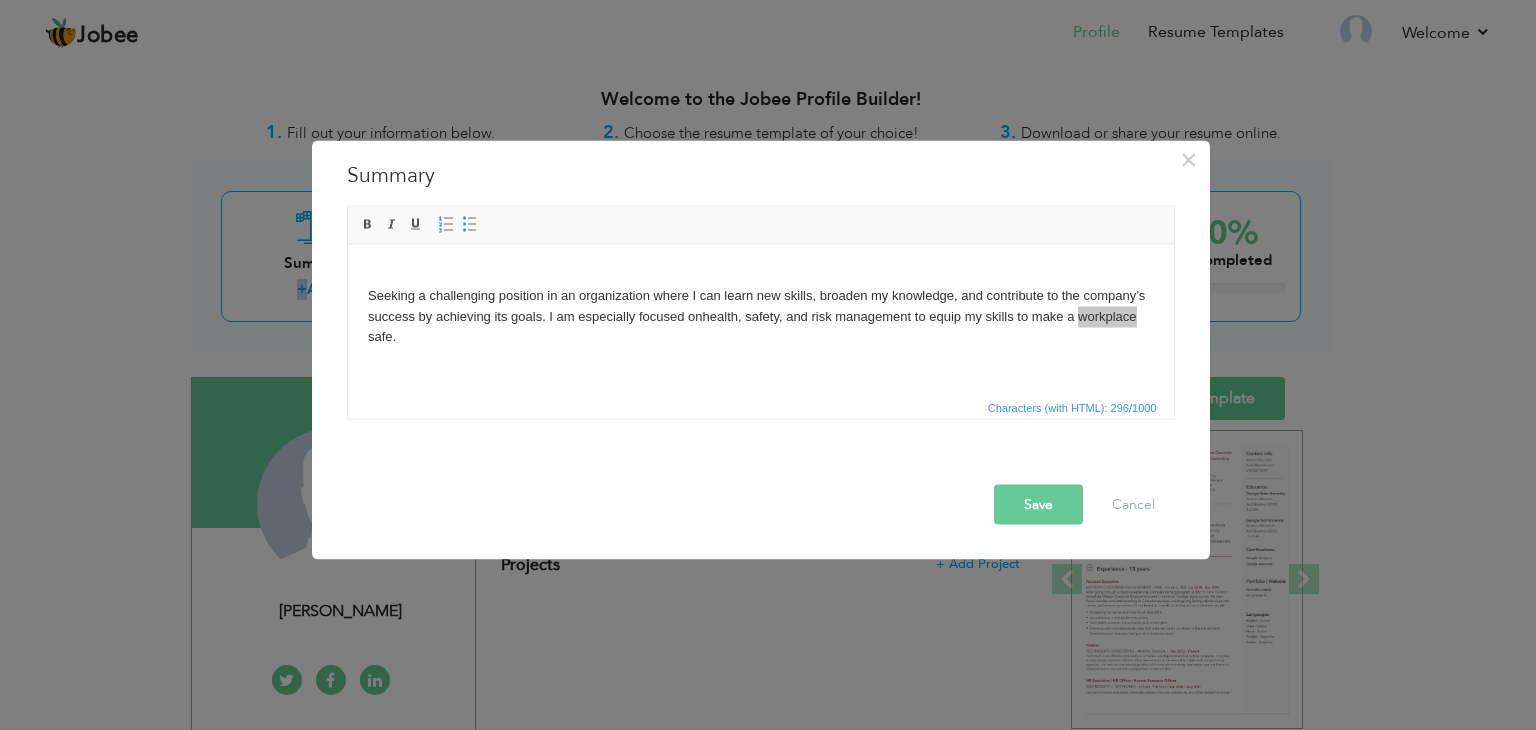 click on "Save" at bounding box center (1038, 505) 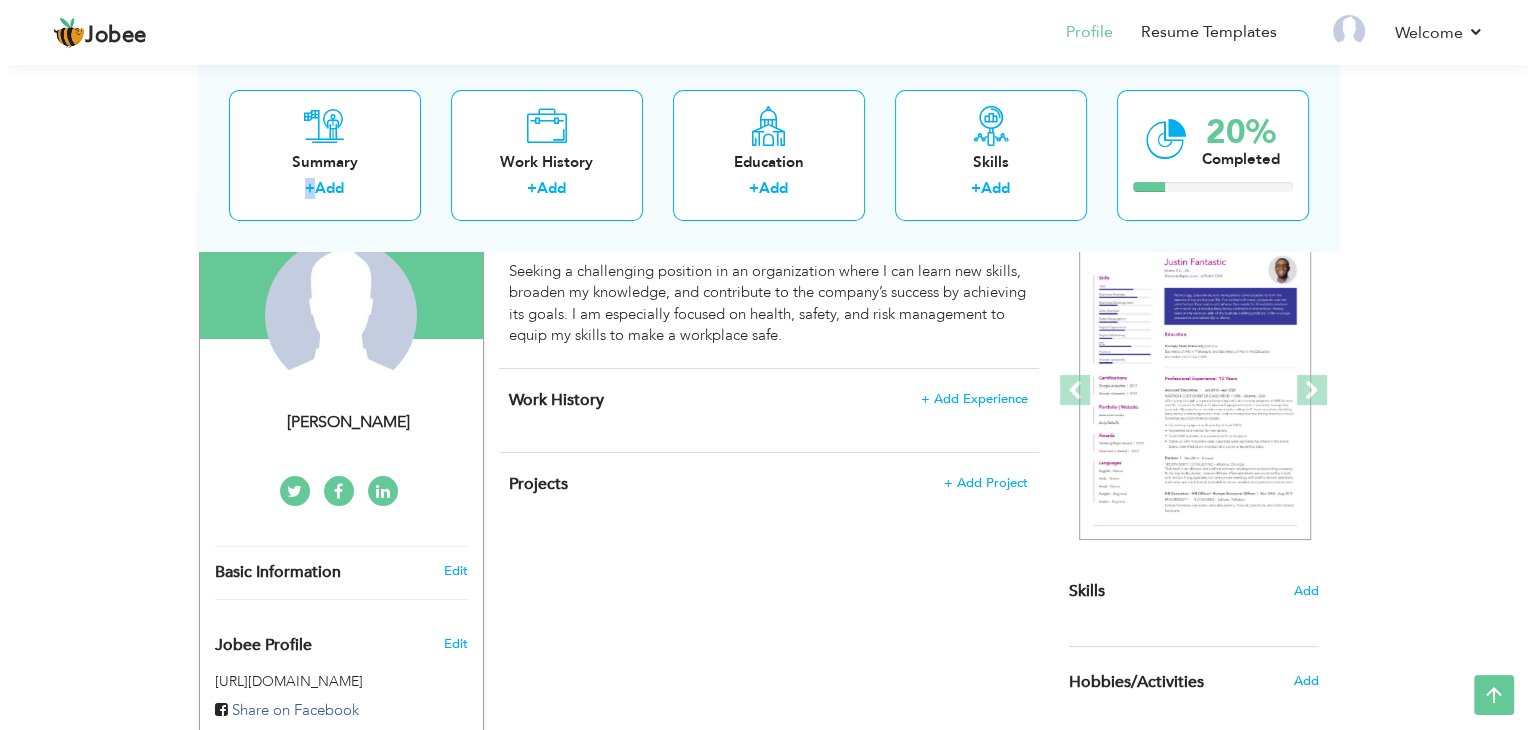 scroll, scrollTop: 100, scrollLeft: 0, axis: vertical 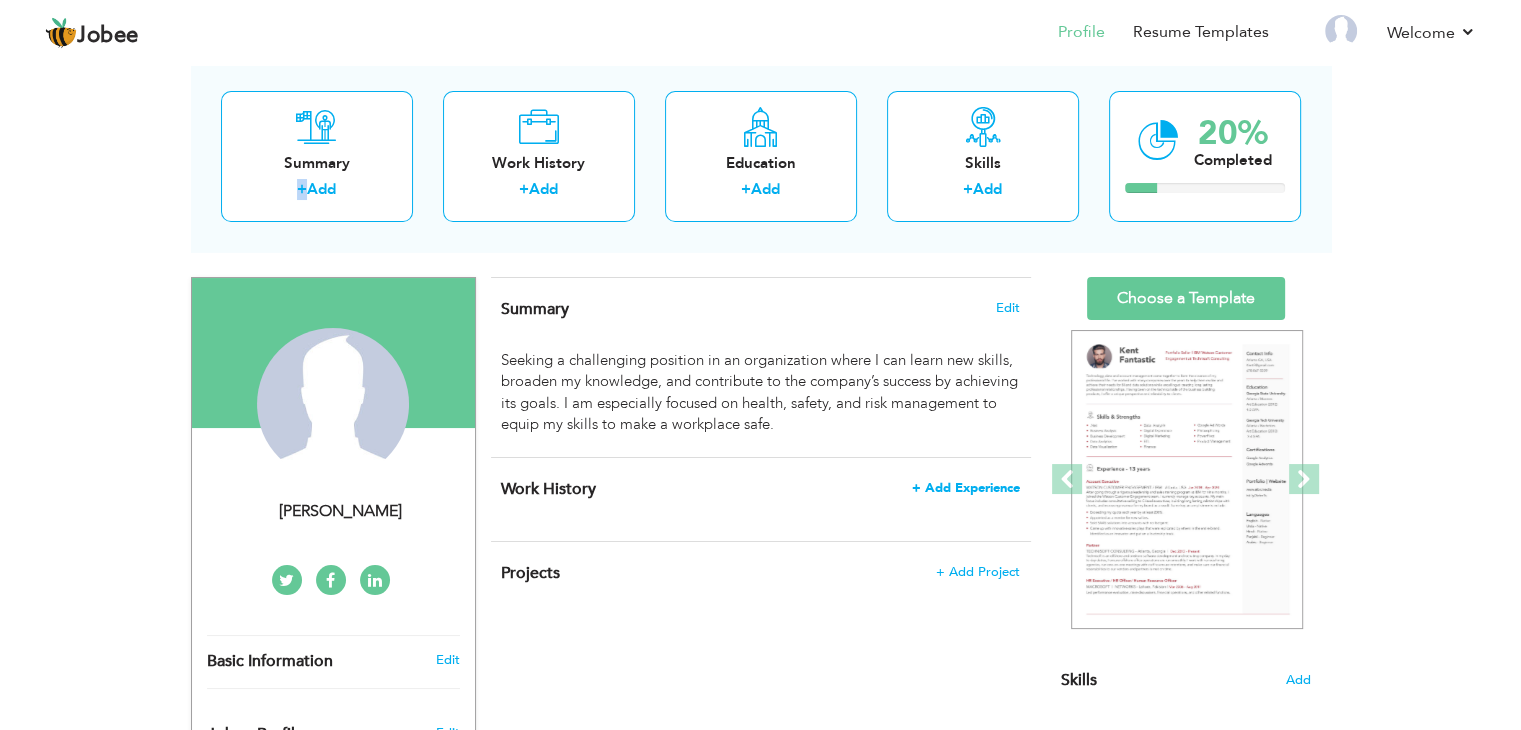 click on "+ Add Experience" at bounding box center (966, 488) 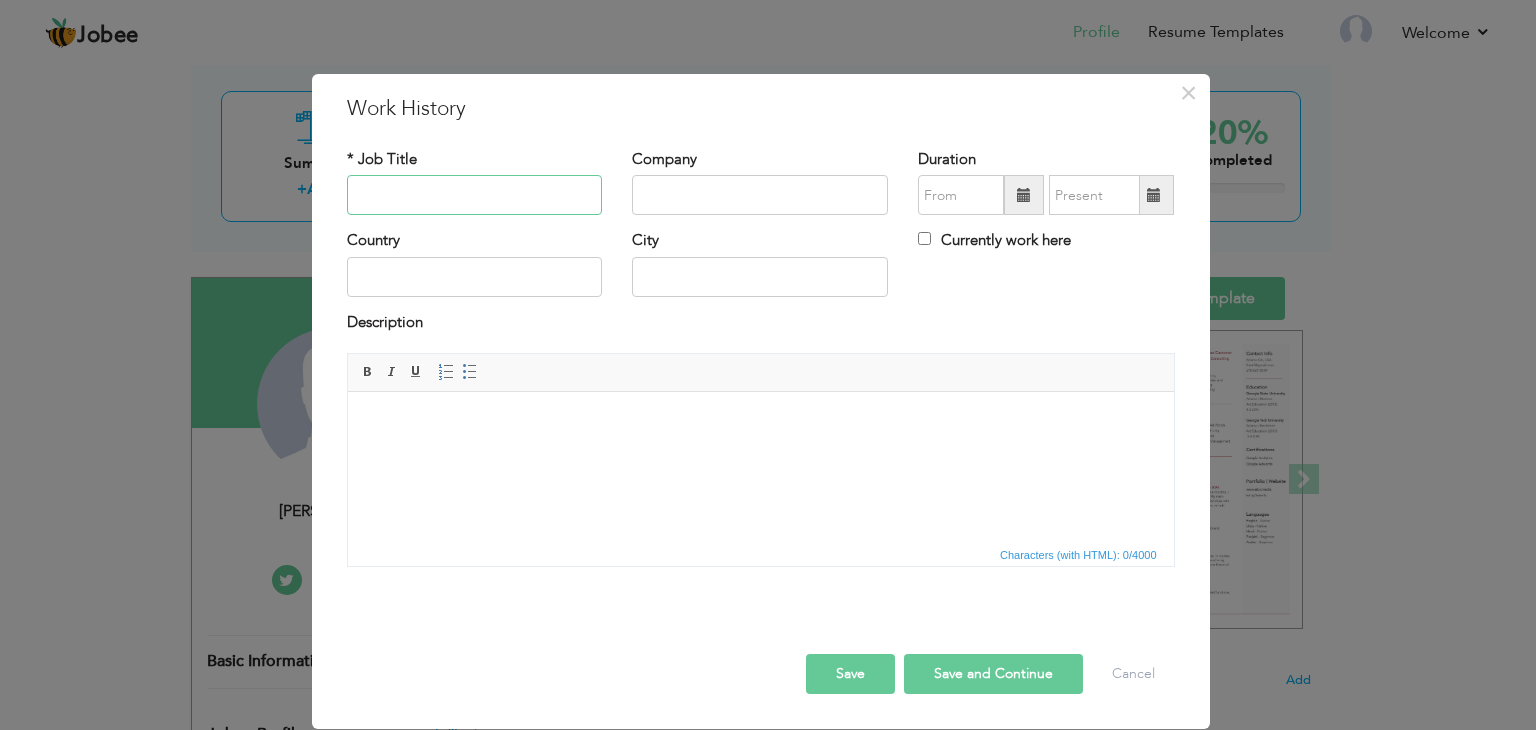 click at bounding box center (475, 195) 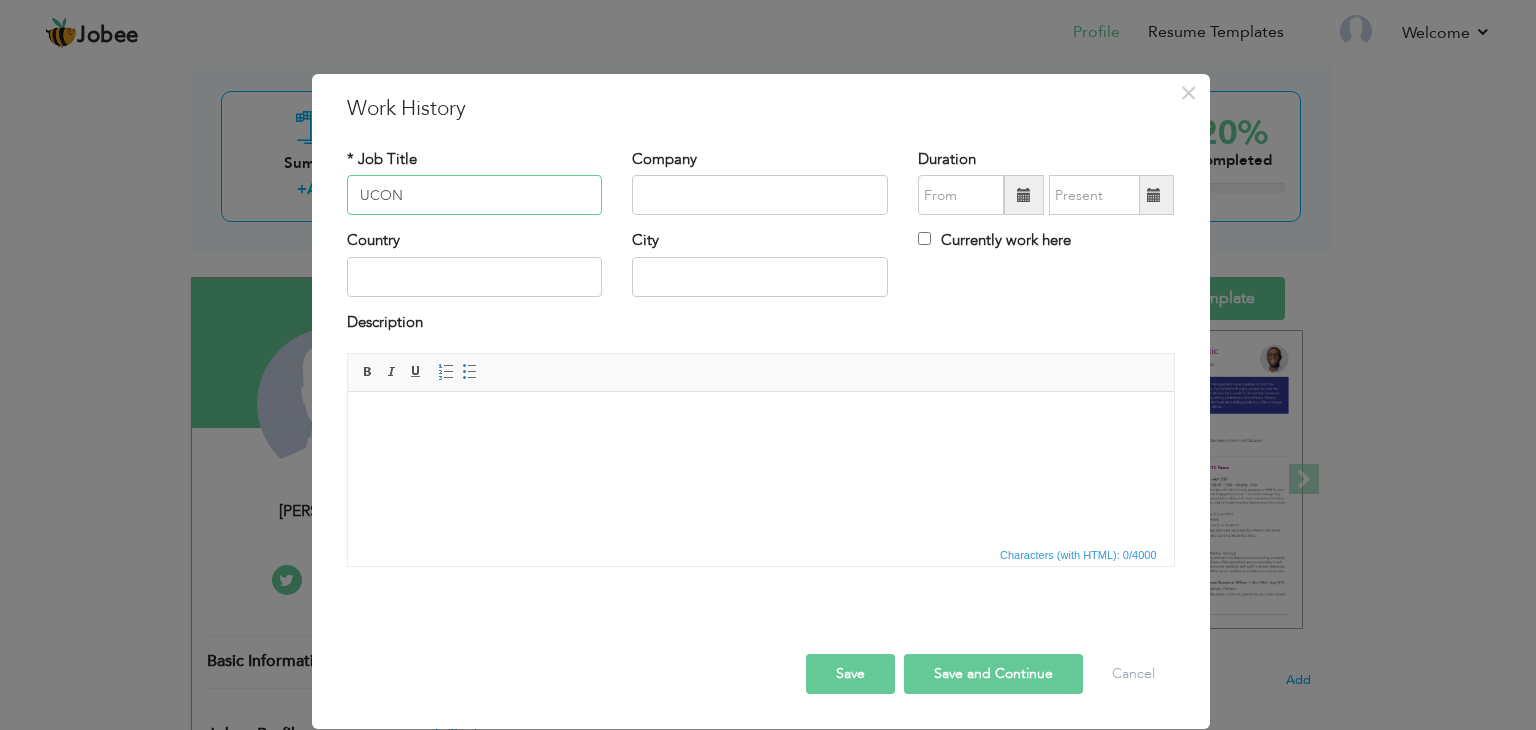 type on "UCON" 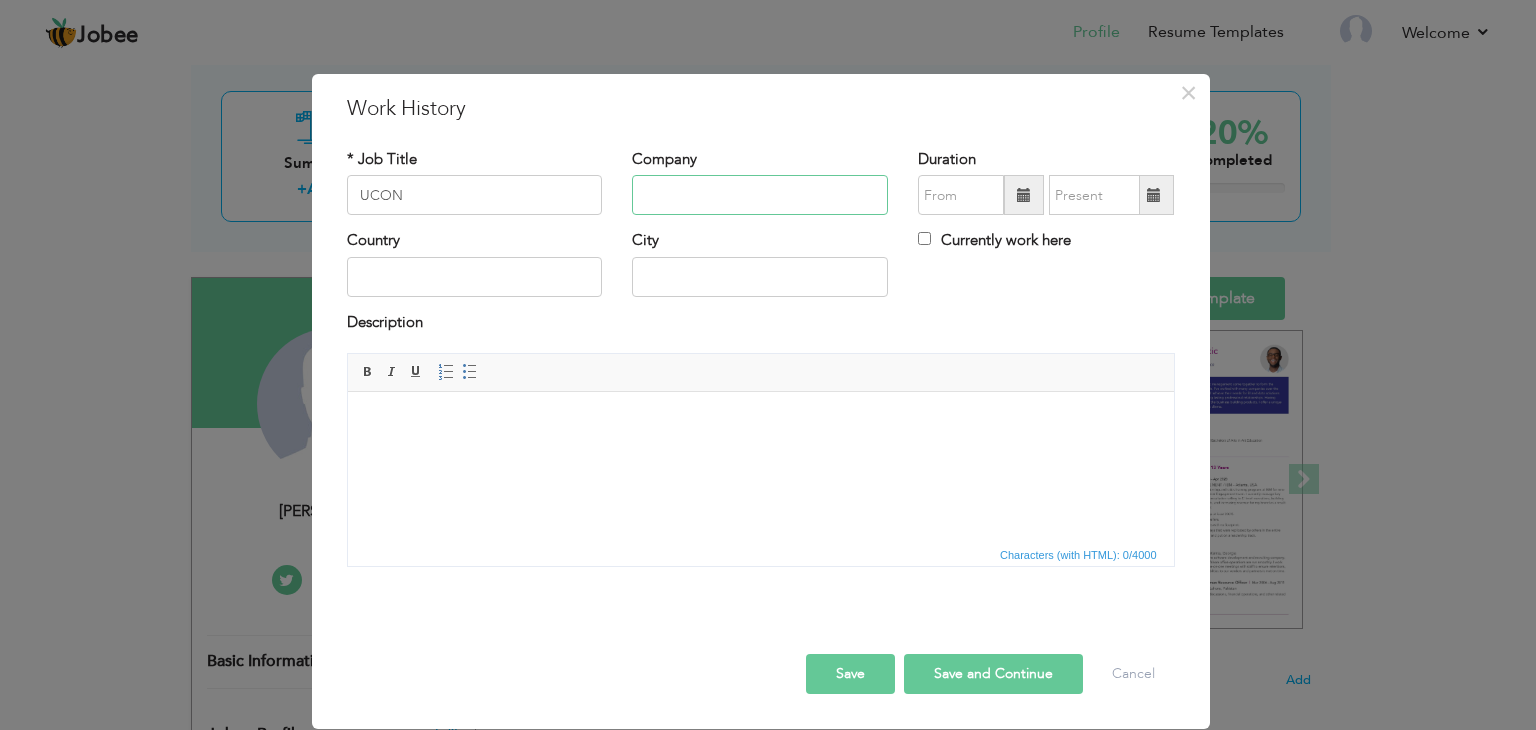click at bounding box center (760, 195) 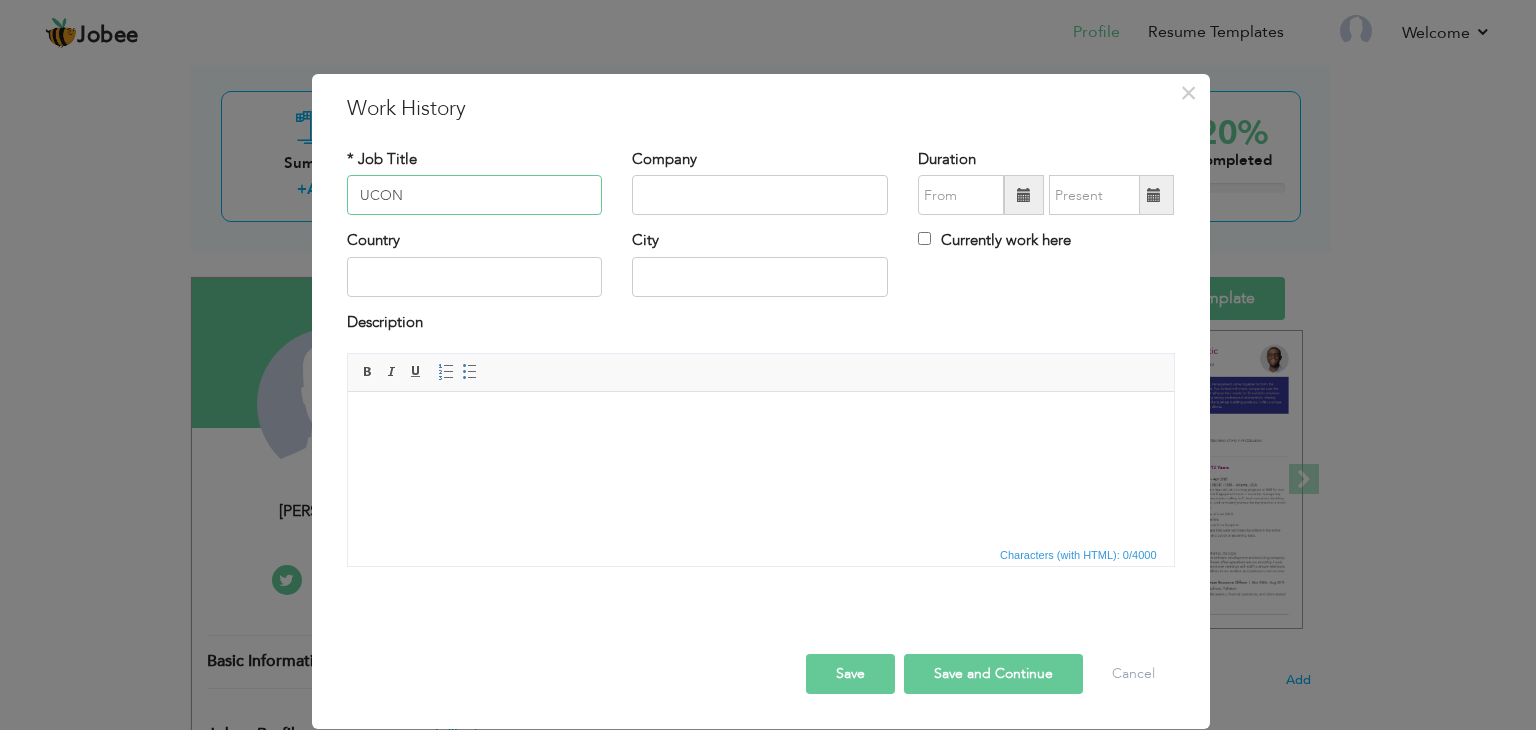 drag, startPoint x: 431, startPoint y: 197, endPoint x: 78, endPoint y: 194, distance: 353.01276 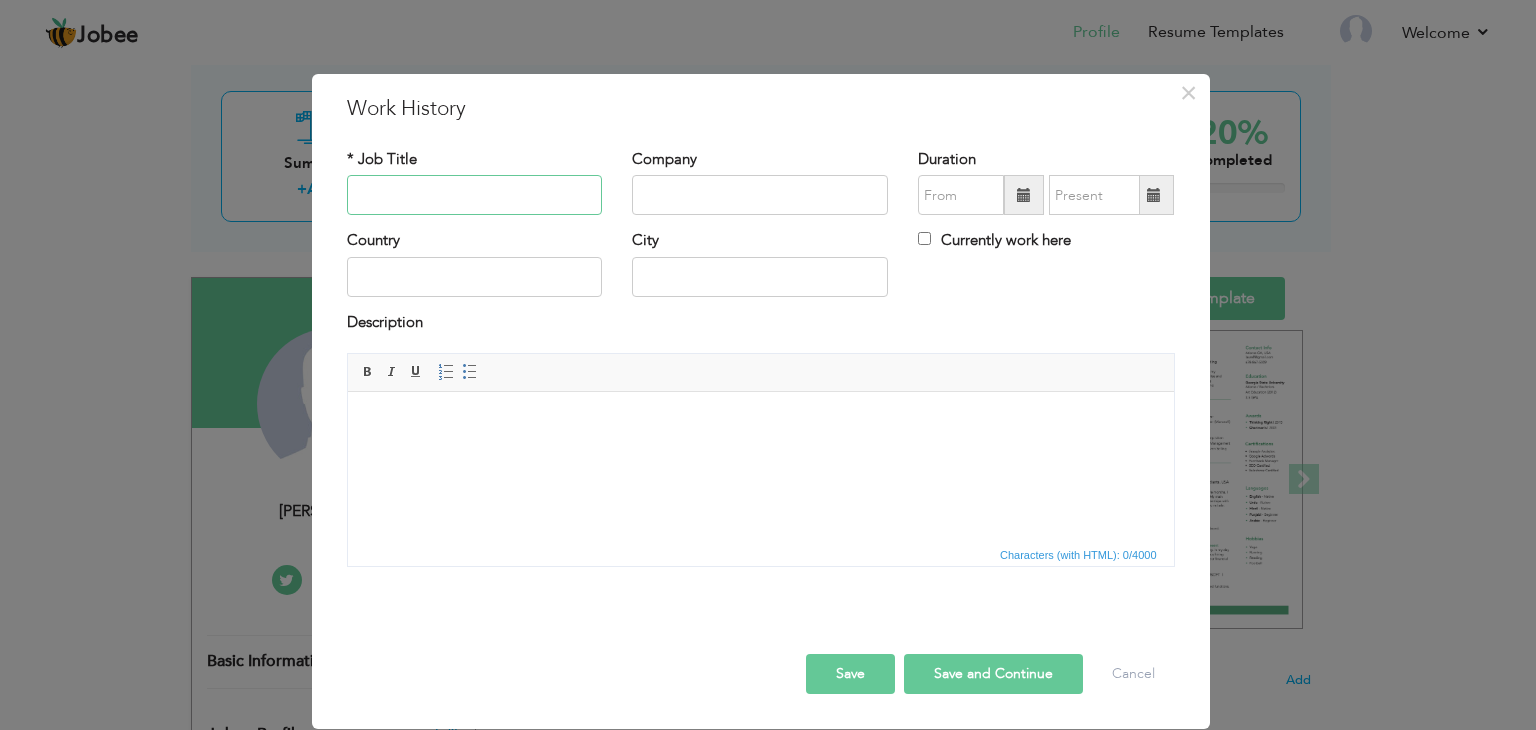 paste on "Site Supervisor" 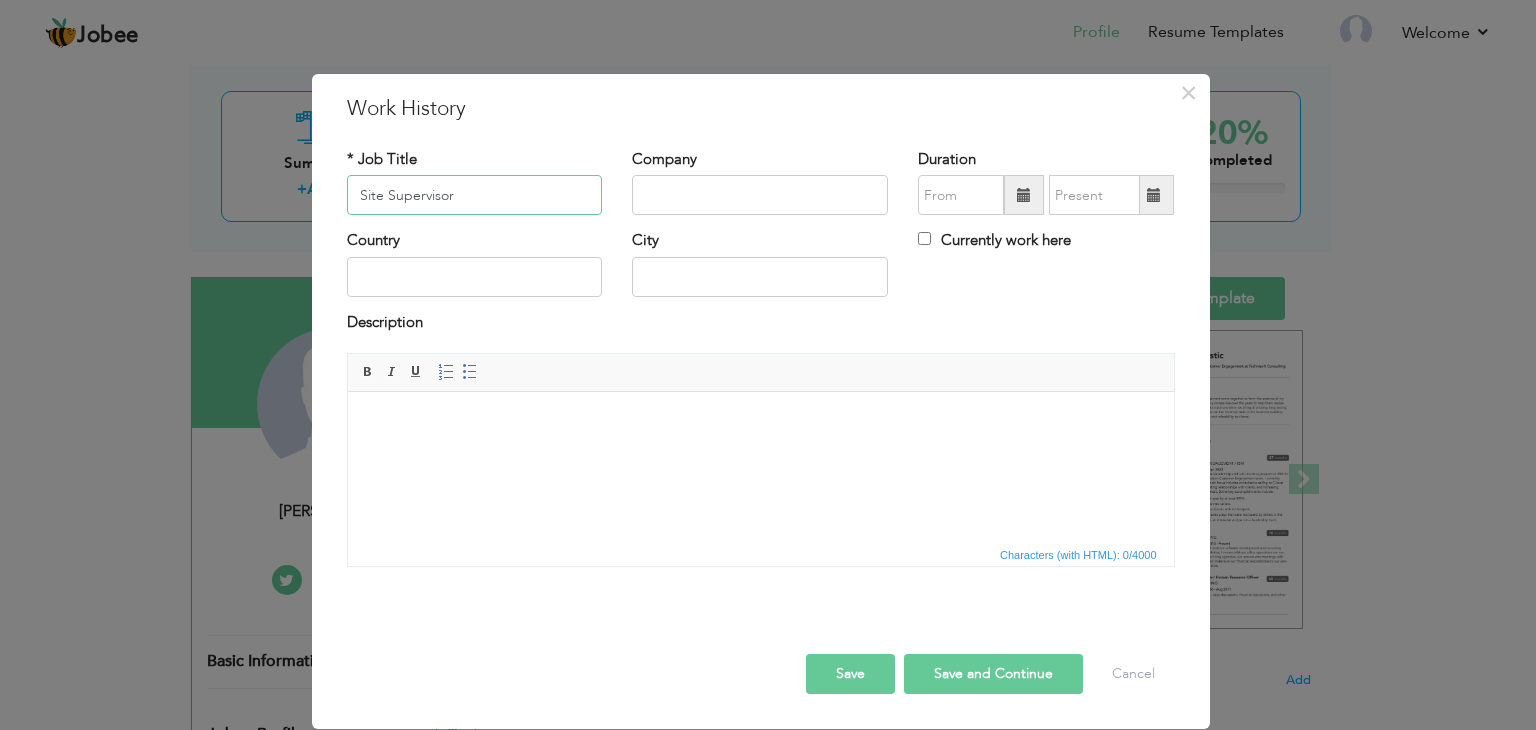 type on "Site Supervisor" 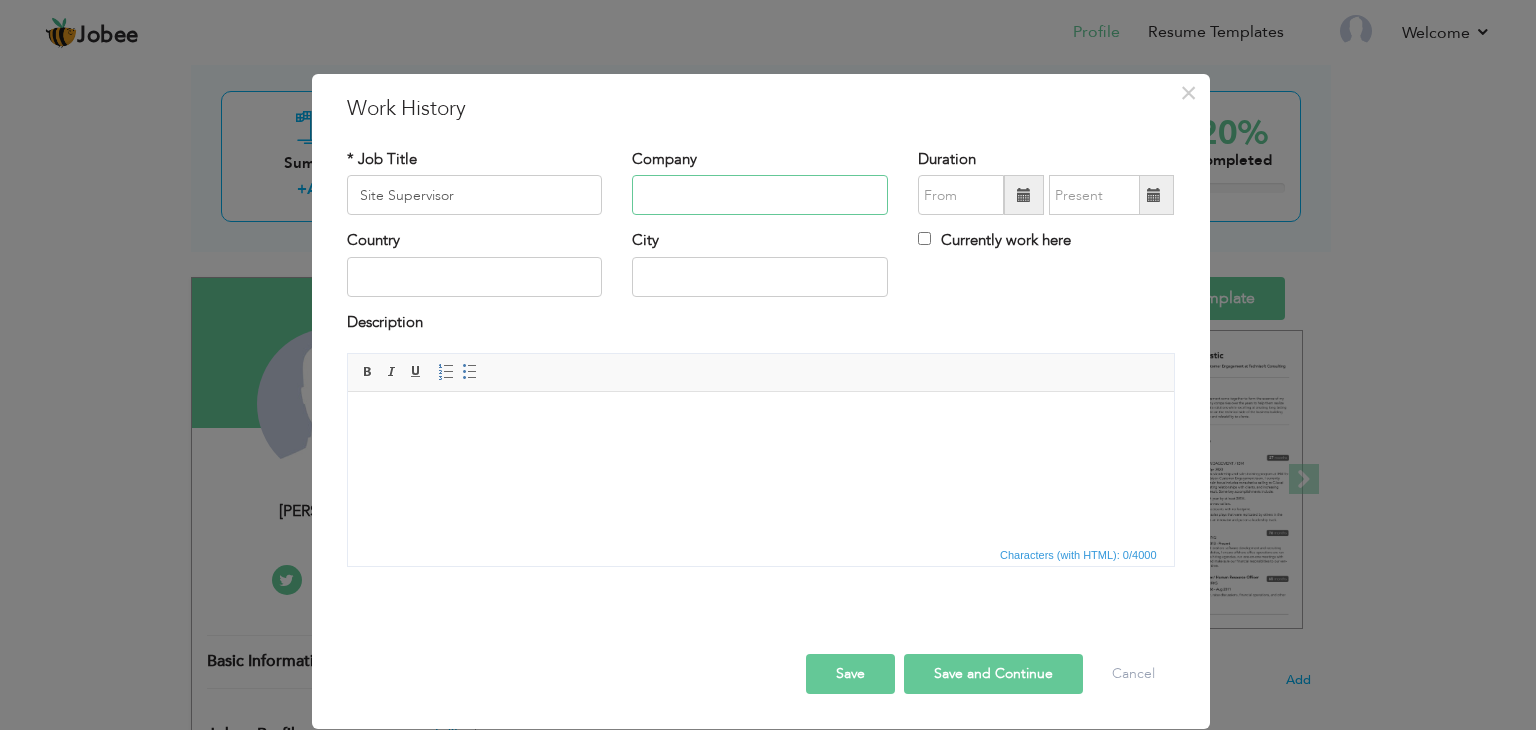 click at bounding box center [760, 195] 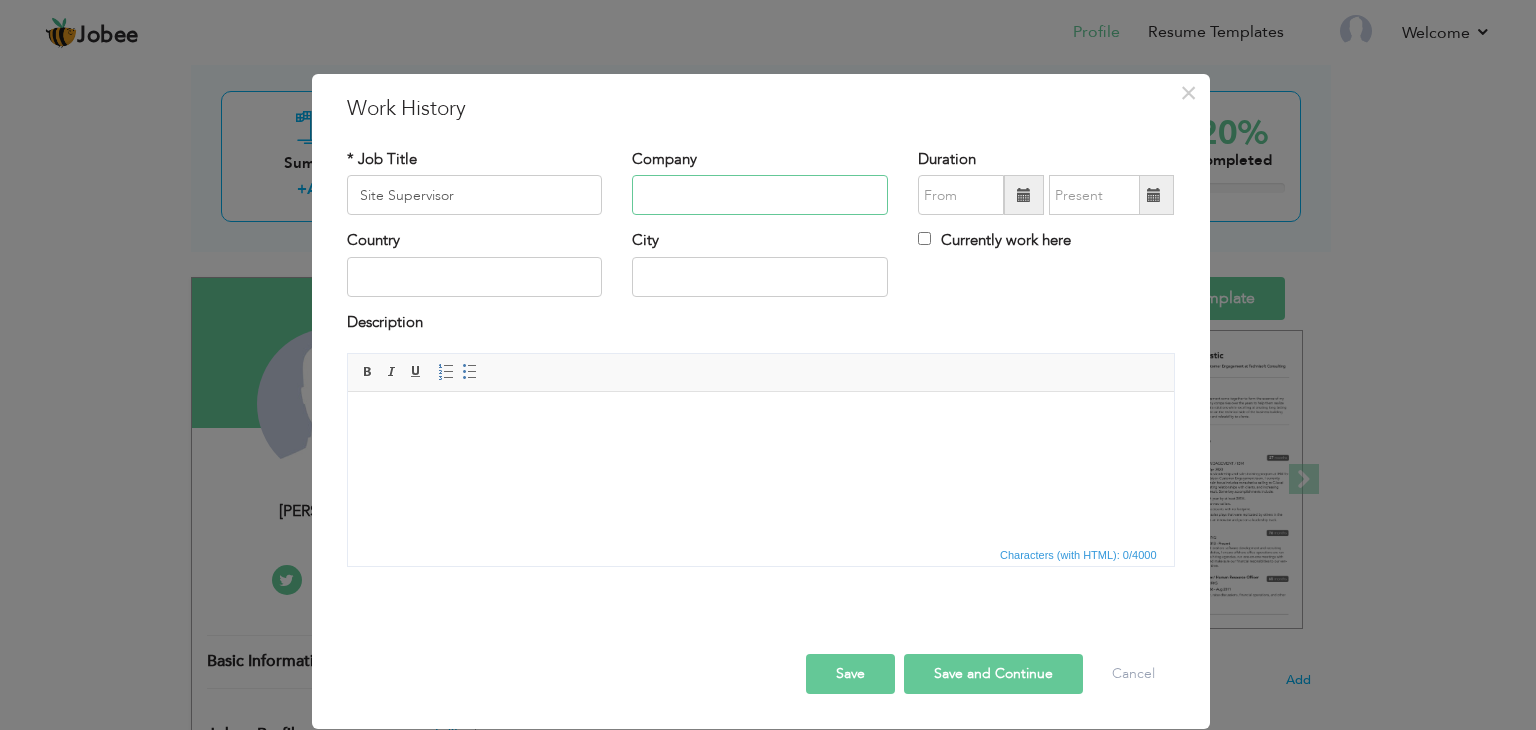 paste on "UCON" 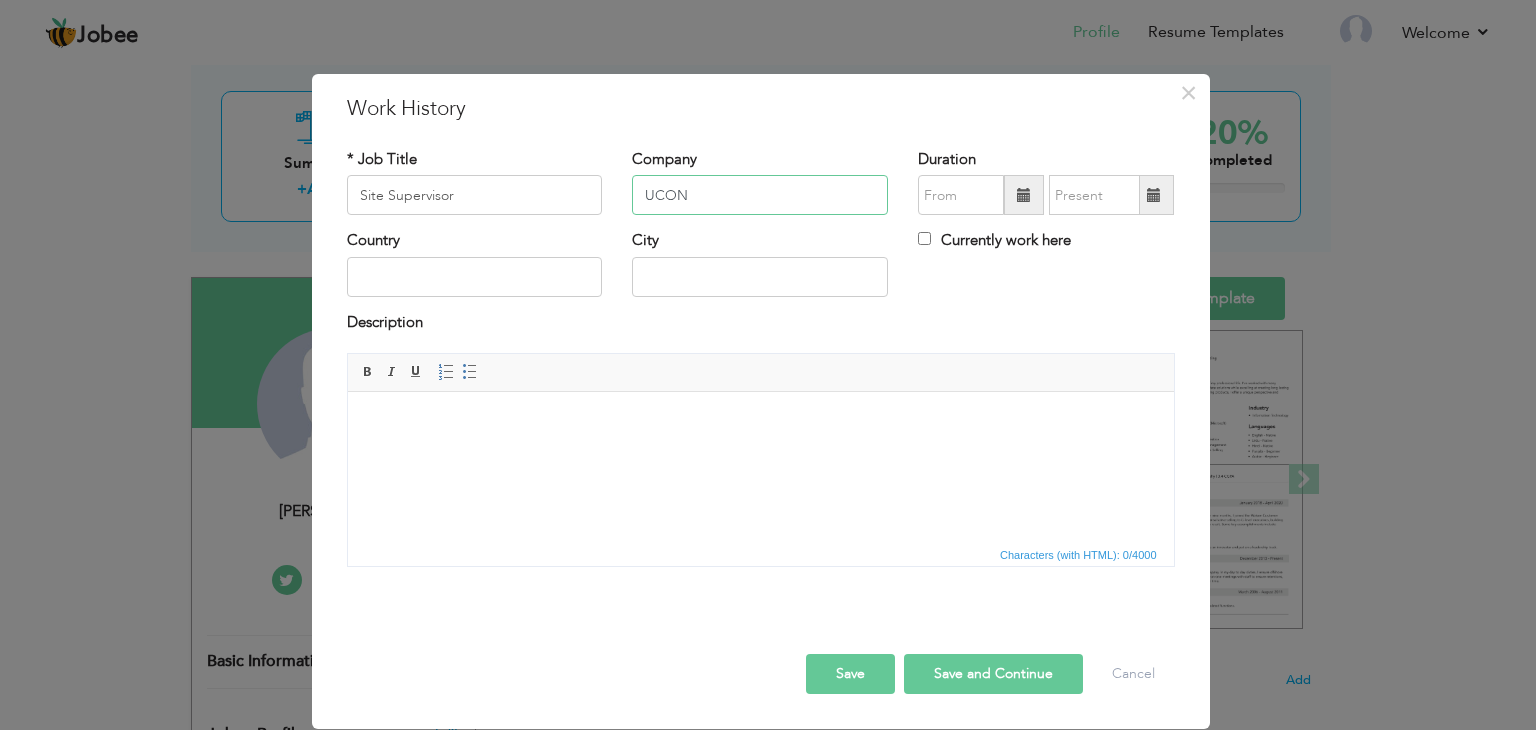 type on "UCON" 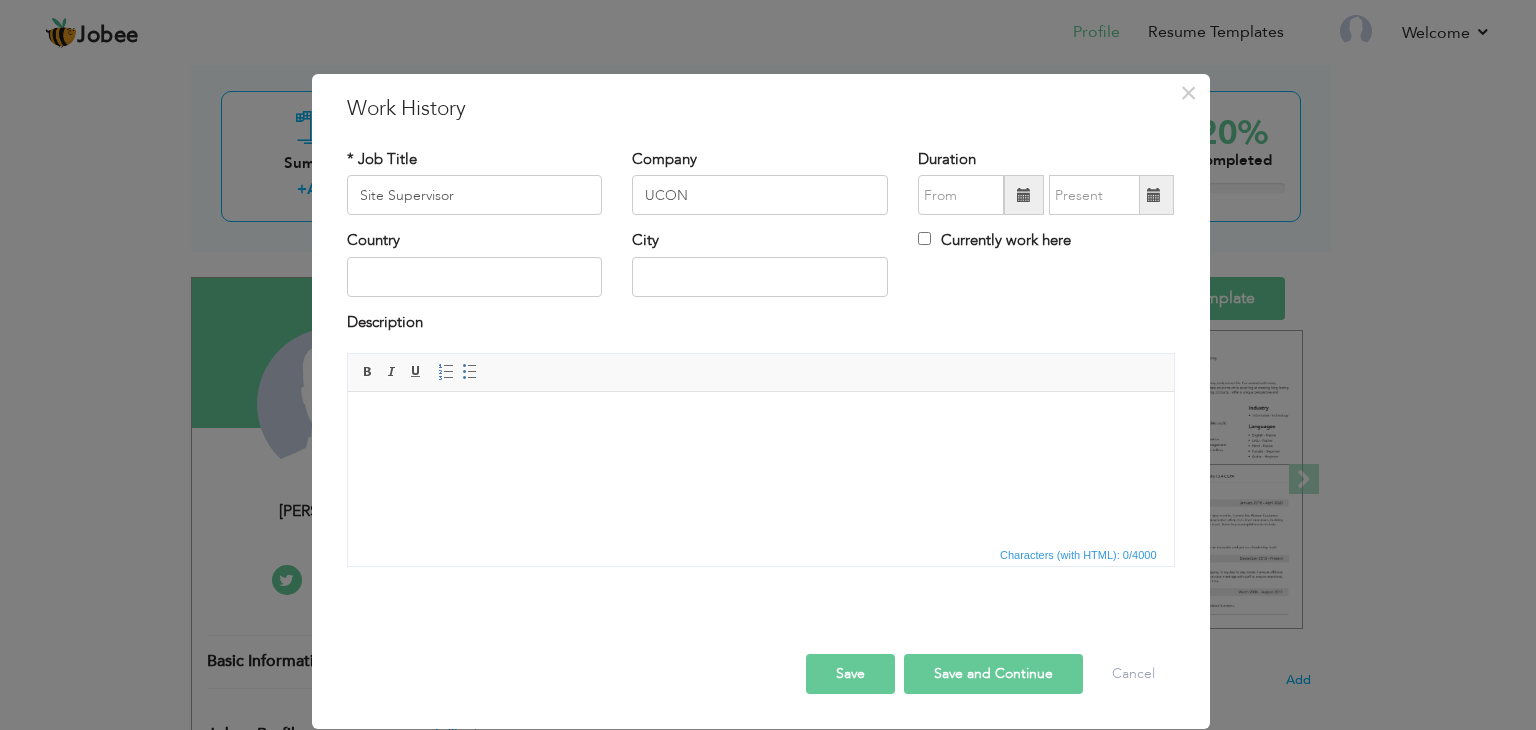 click at bounding box center (1024, 195) 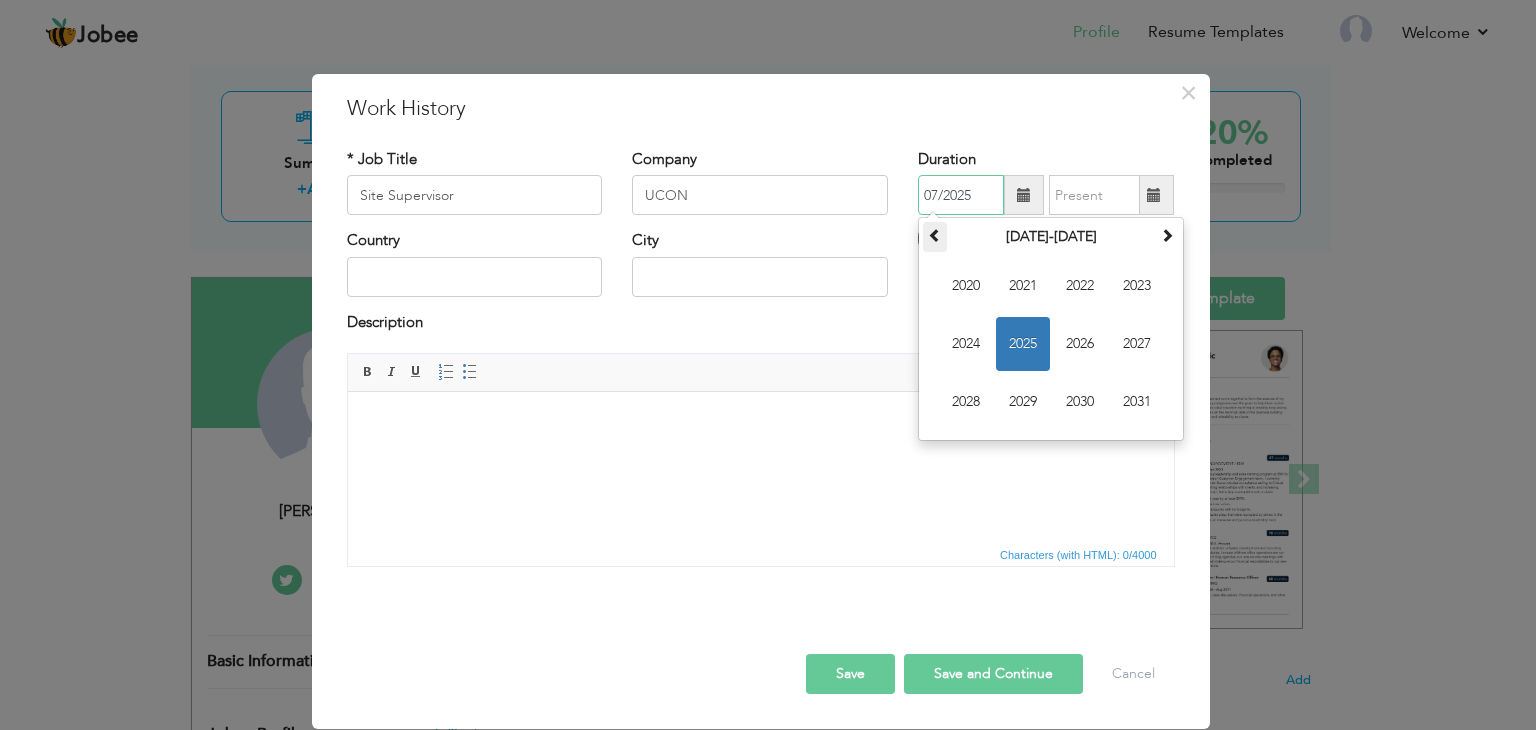 click at bounding box center [935, 235] 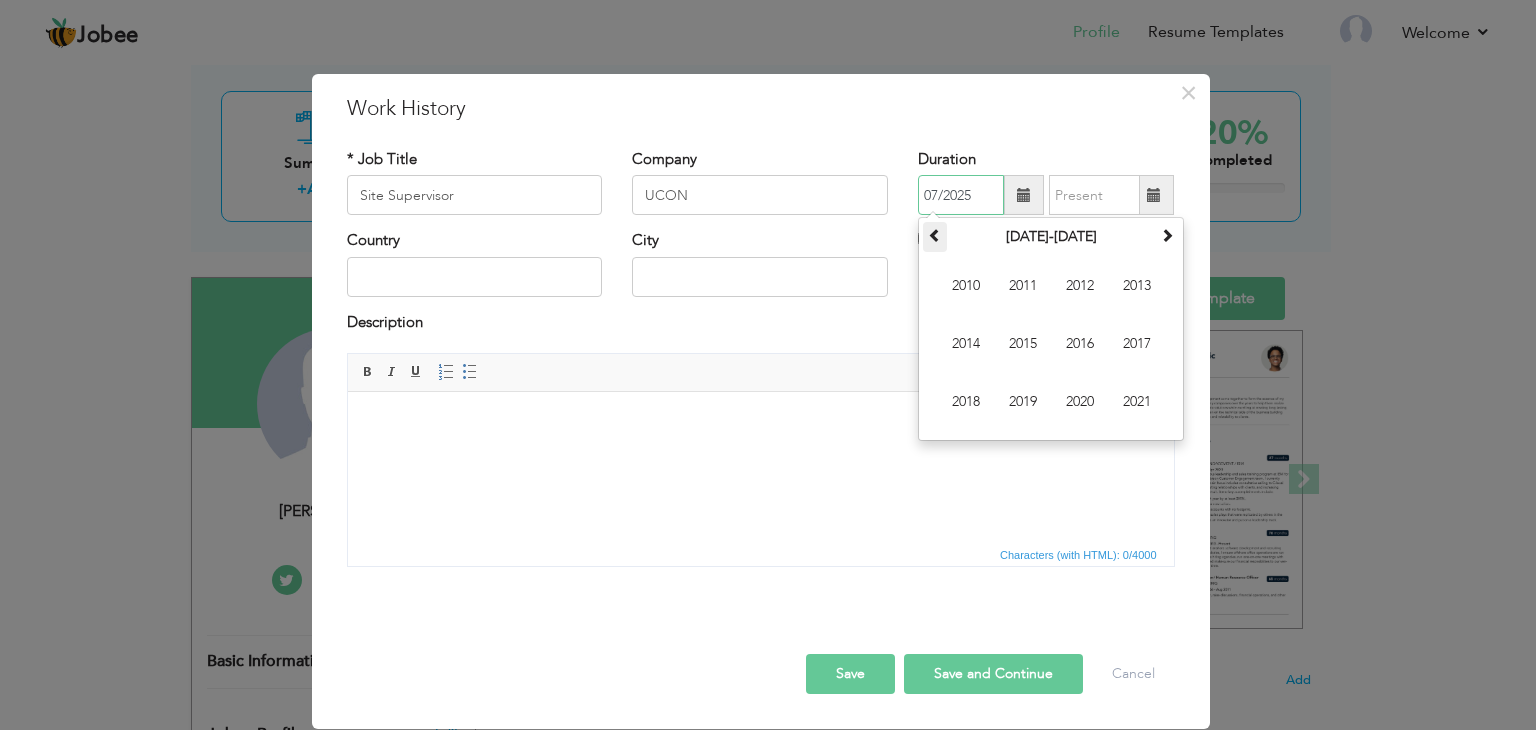click at bounding box center [935, 235] 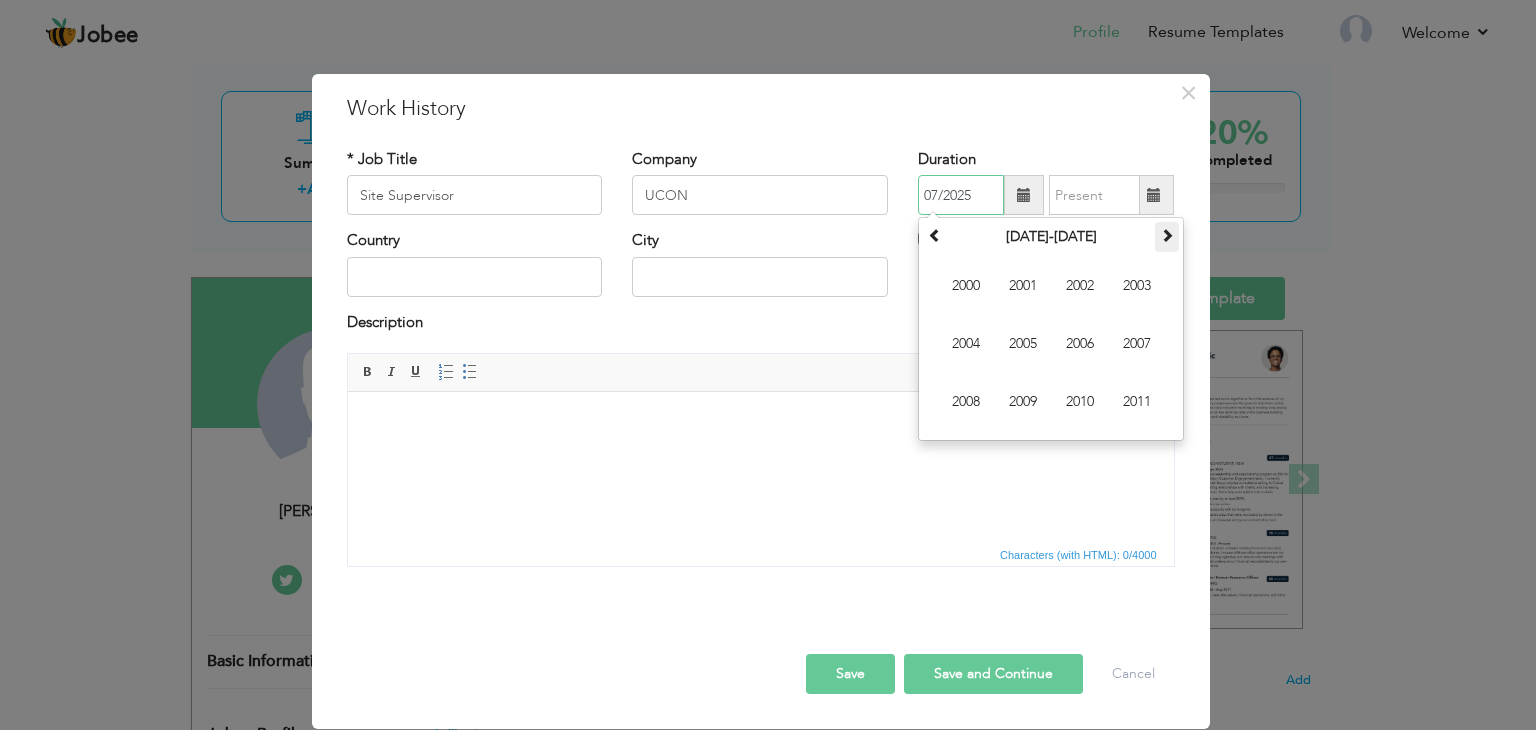 click at bounding box center [1167, 237] 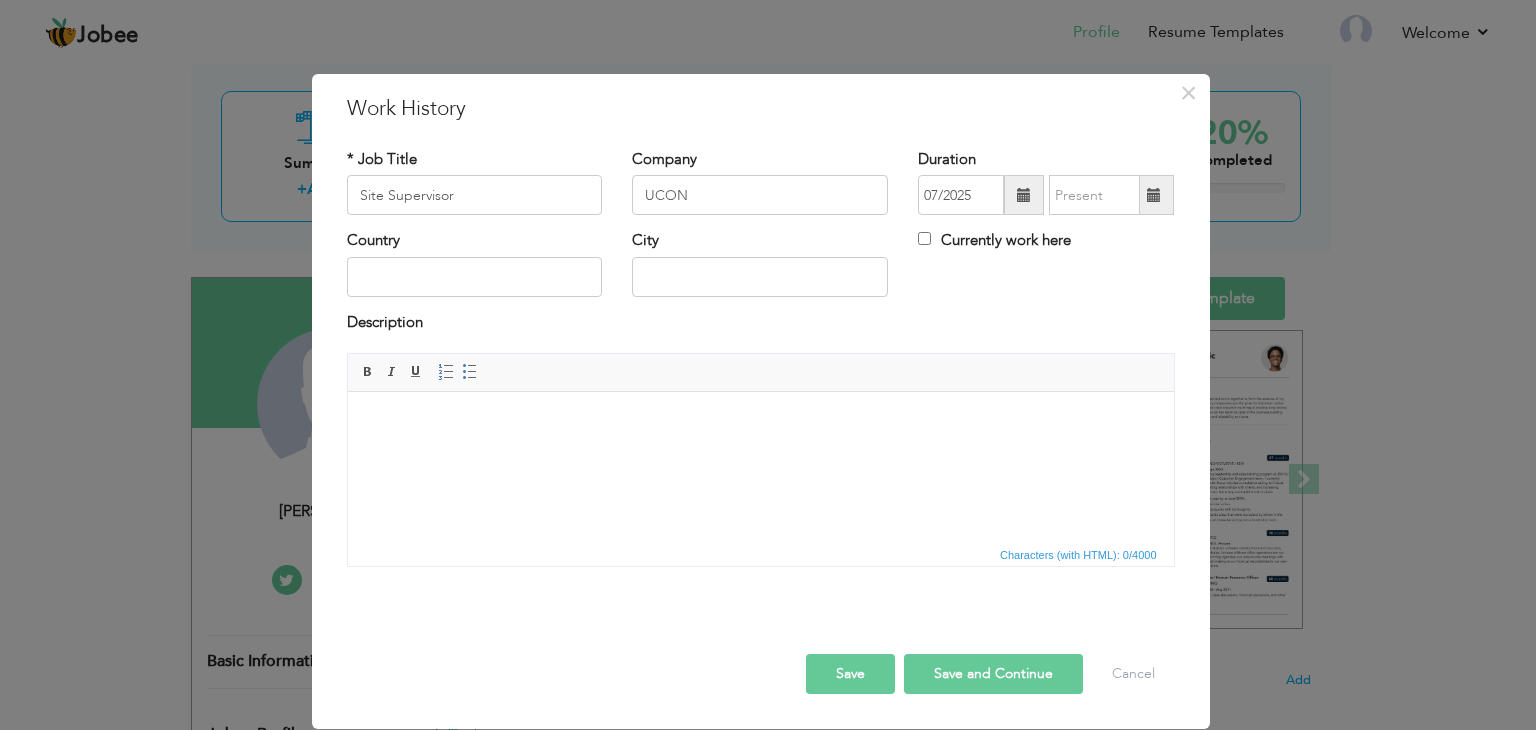 click at bounding box center [1024, 195] 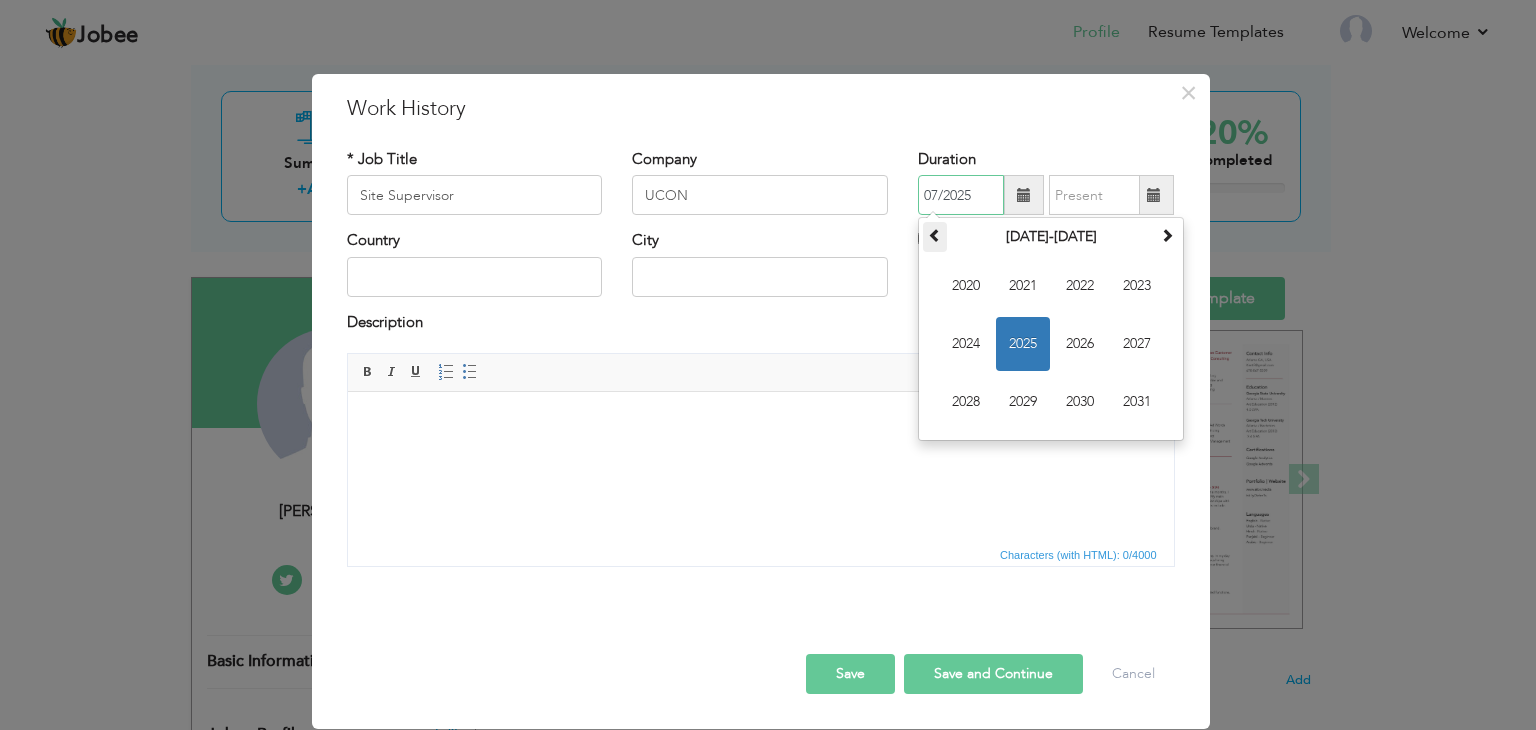 click at bounding box center (935, 237) 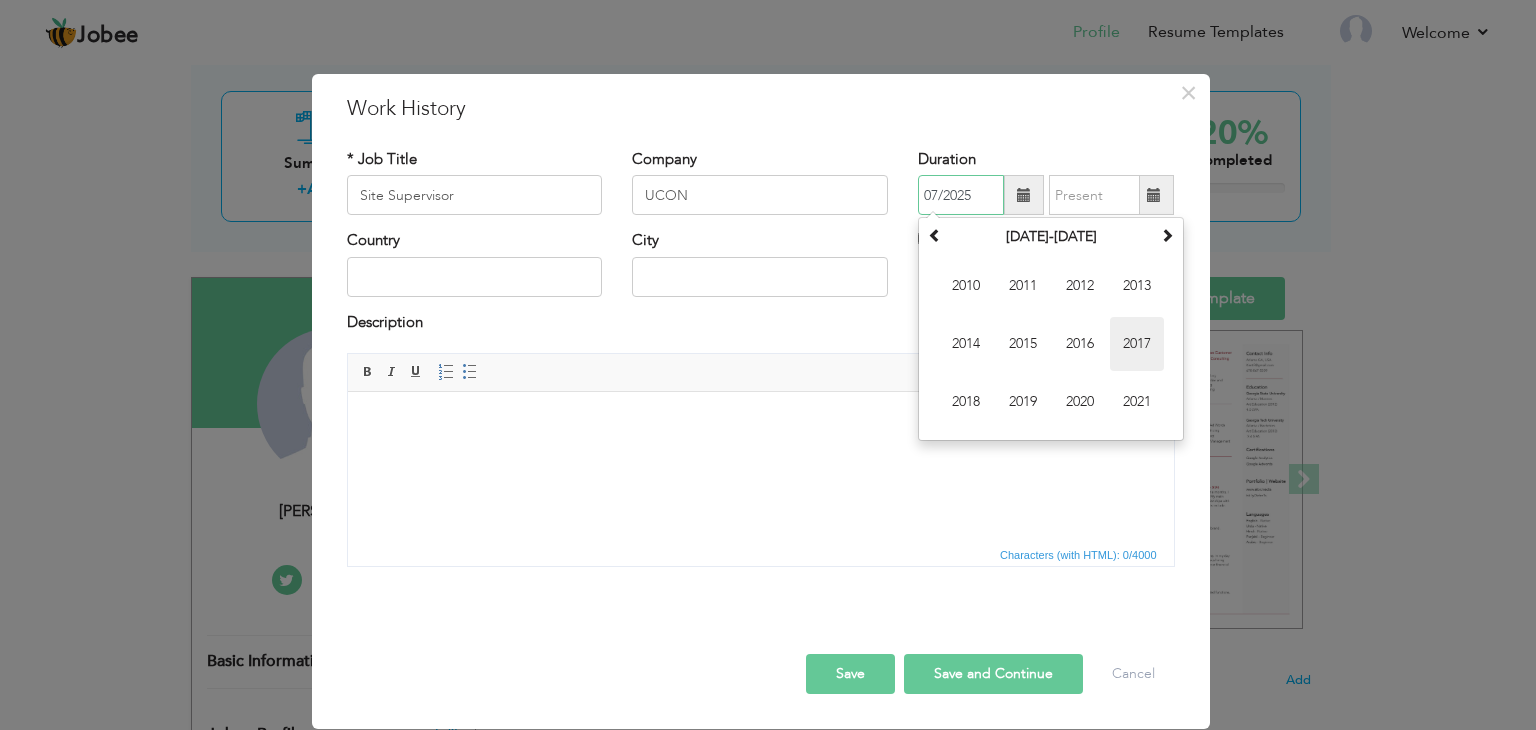 click on "2017" at bounding box center (1137, 344) 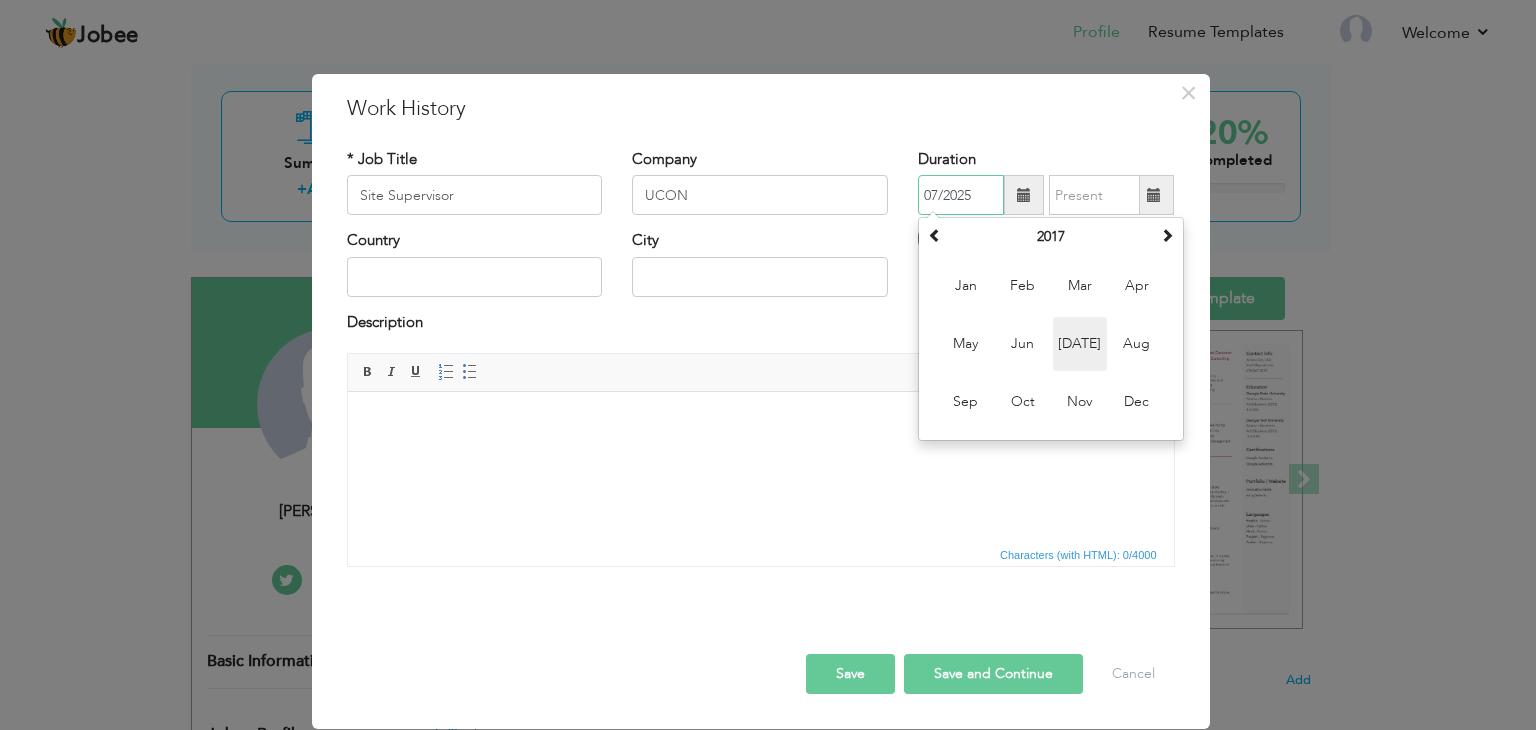 click on "Jul" at bounding box center (1080, 344) 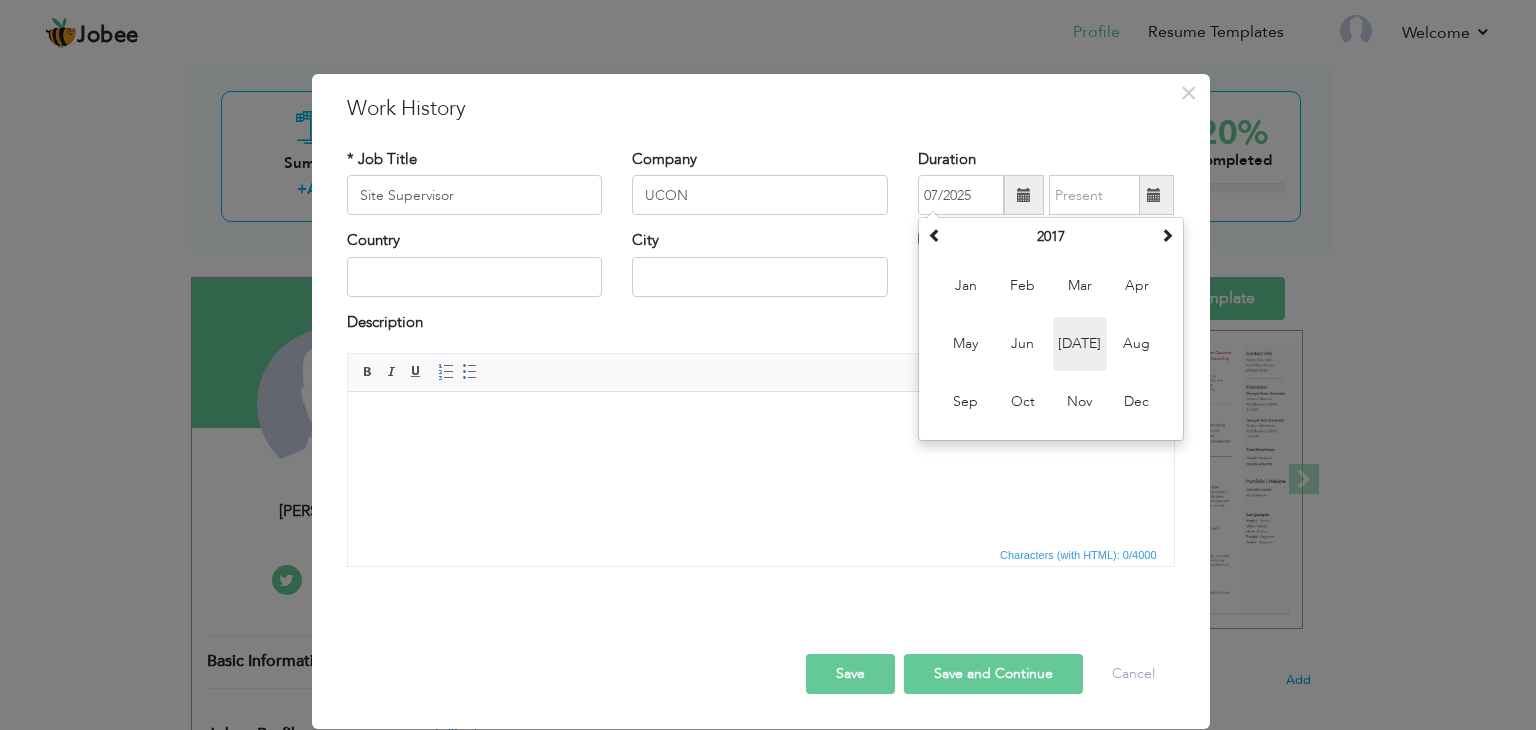 type on "07/2017" 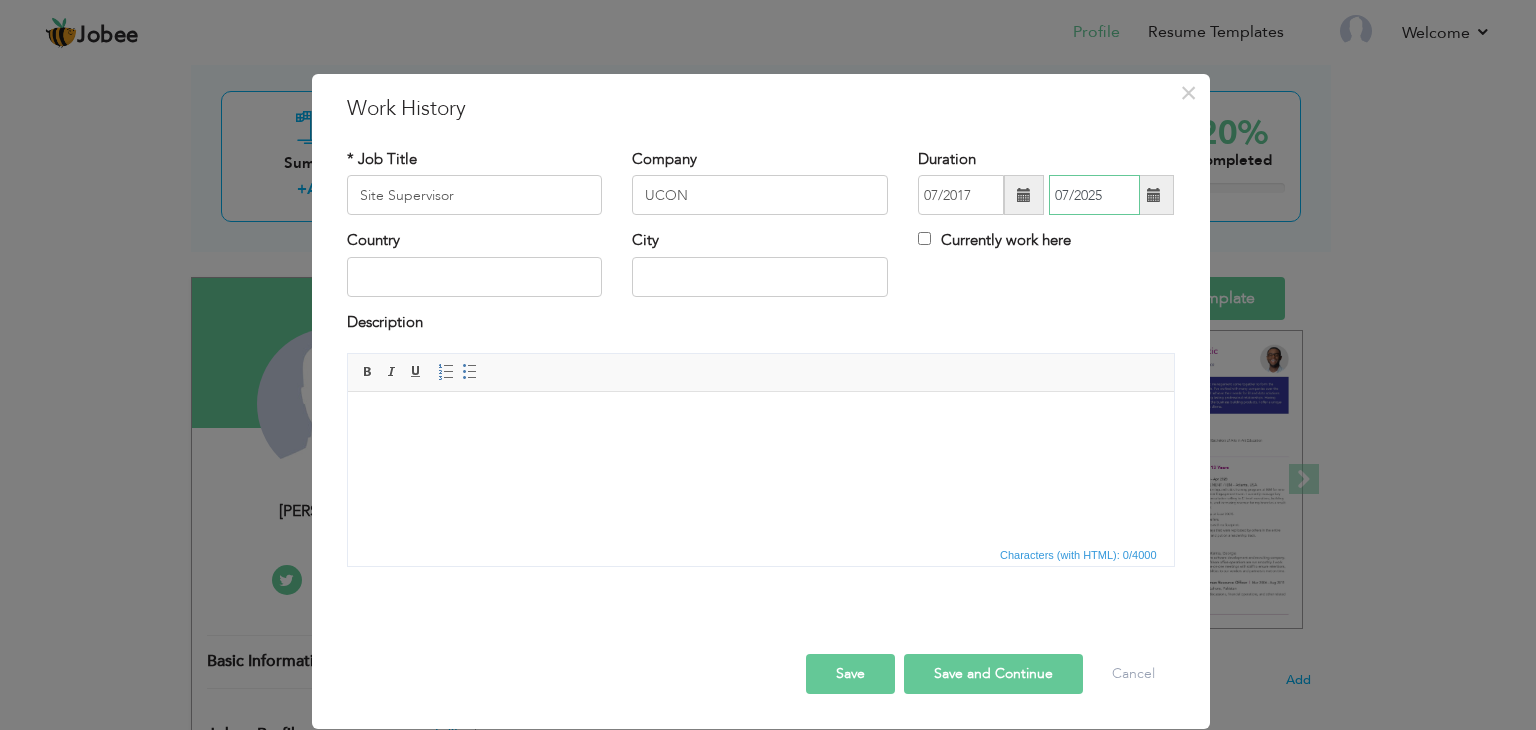 click on "07/2025" at bounding box center (1094, 195) 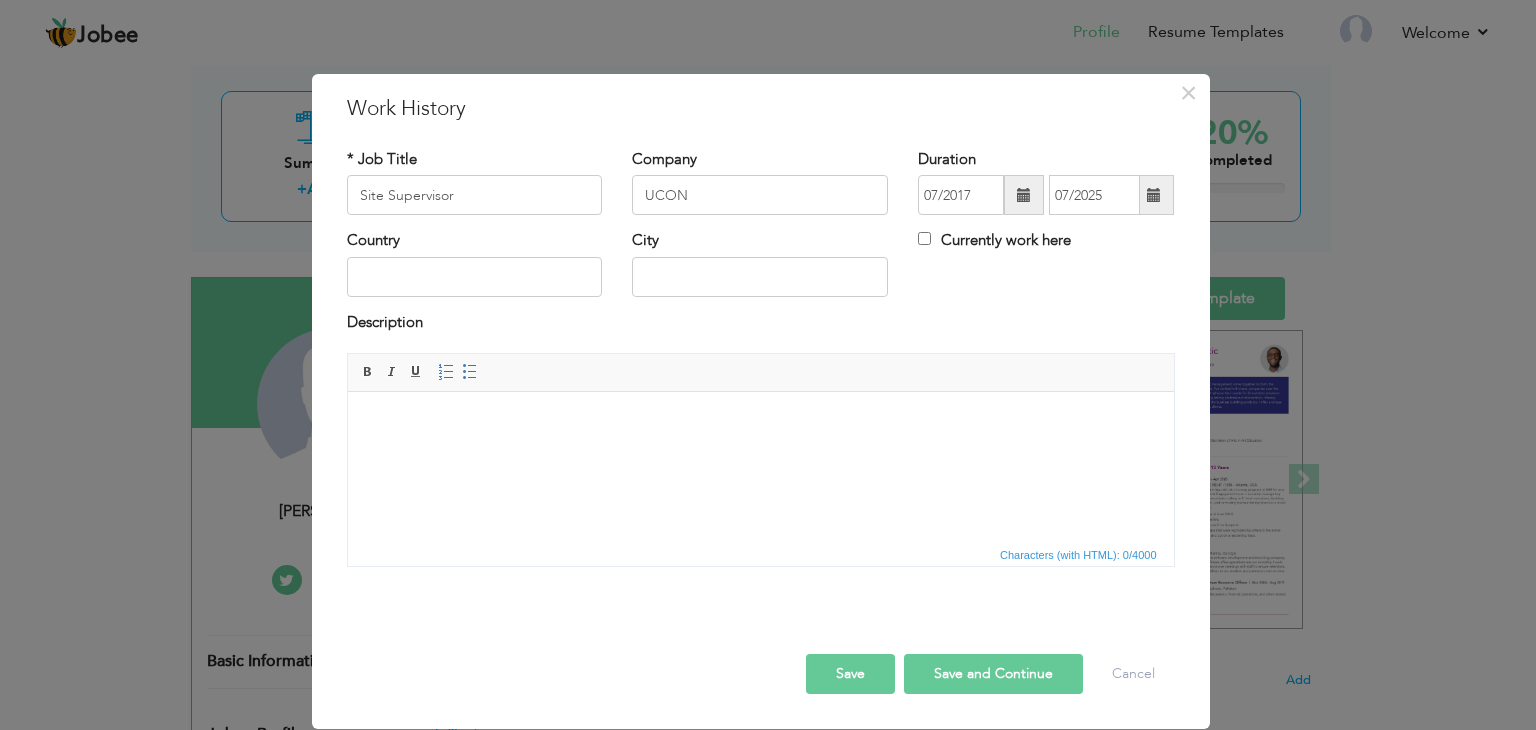 click at bounding box center [1154, 195] 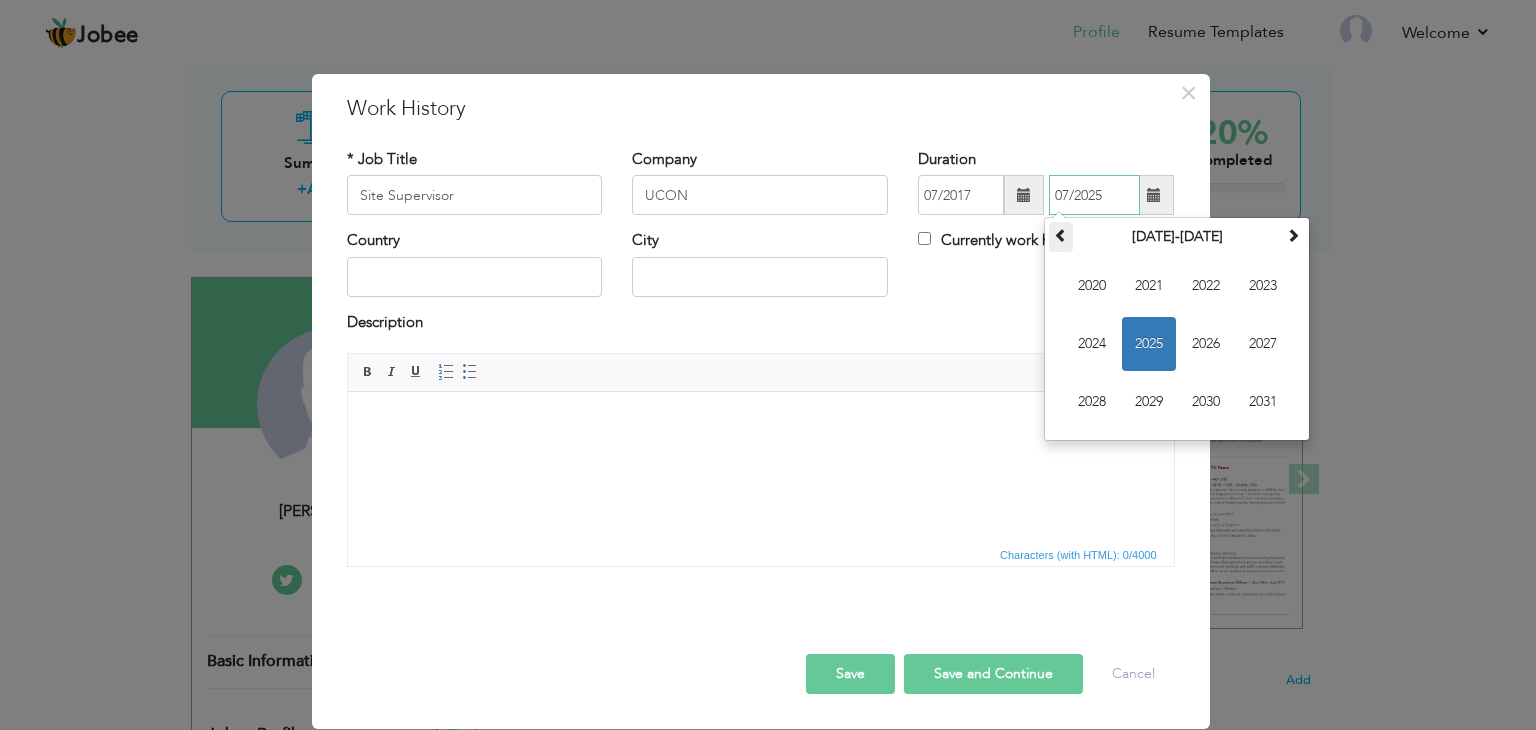 click at bounding box center (1061, 237) 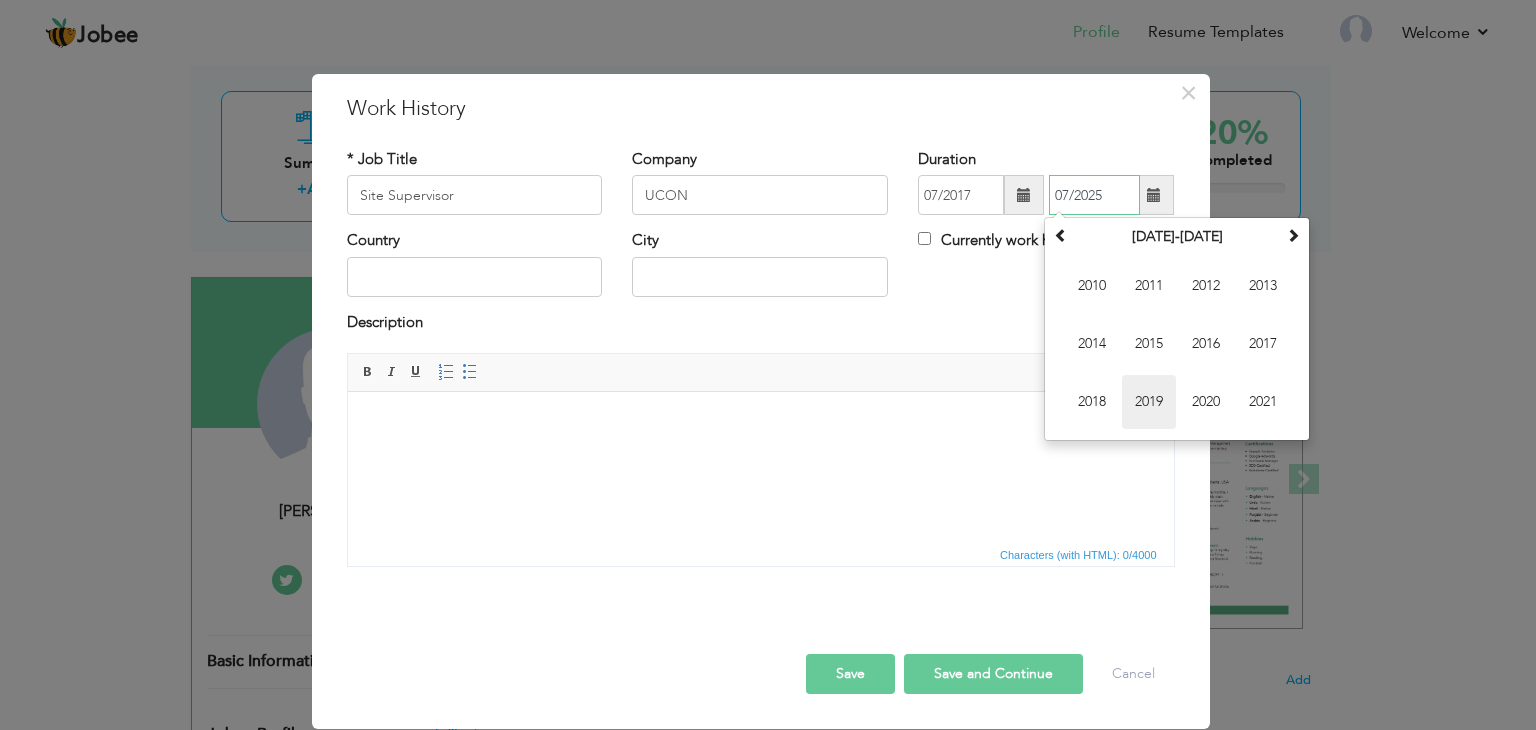 click on "2019" at bounding box center (1149, 402) 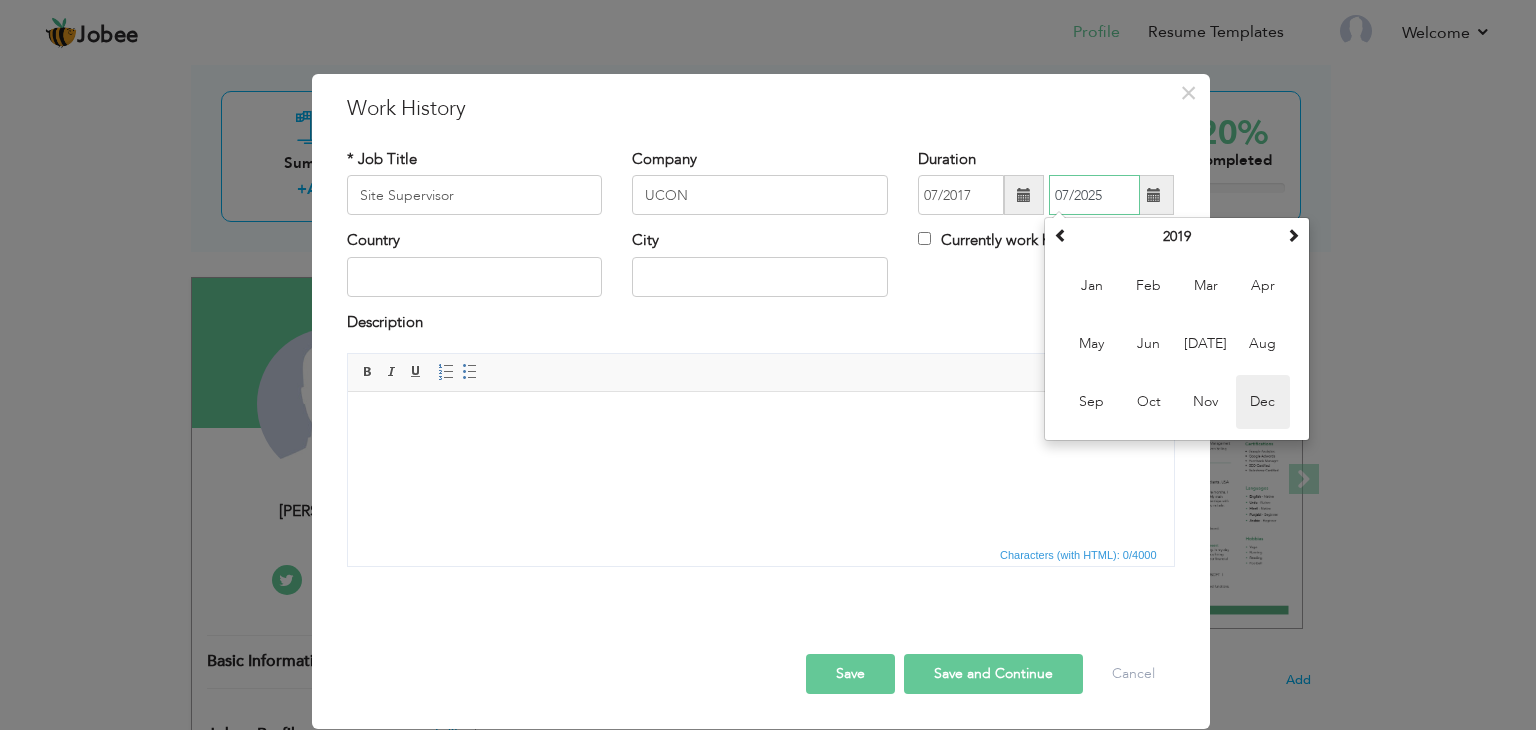 click on "Dec" at bounding box center (1263, 402) 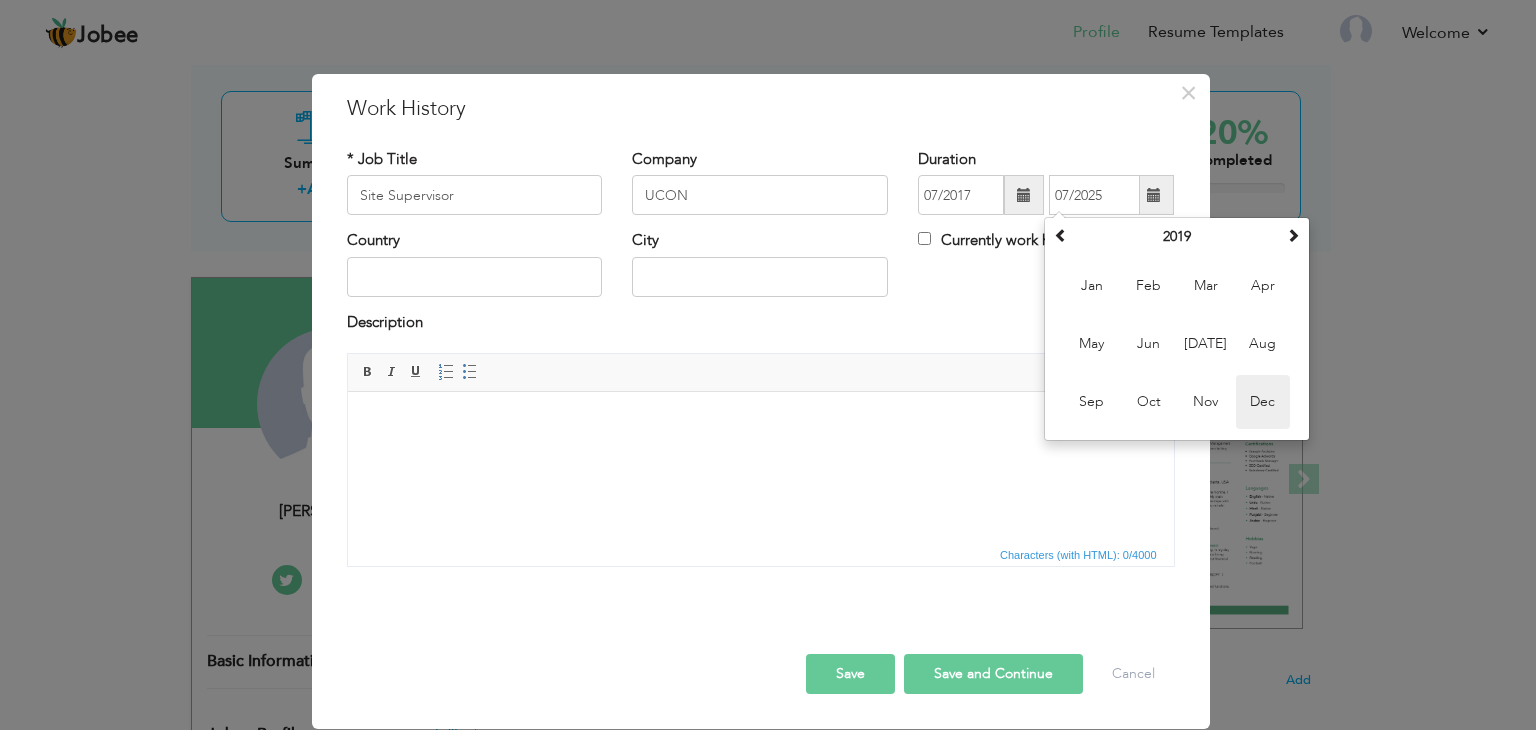 type on "12/2019" 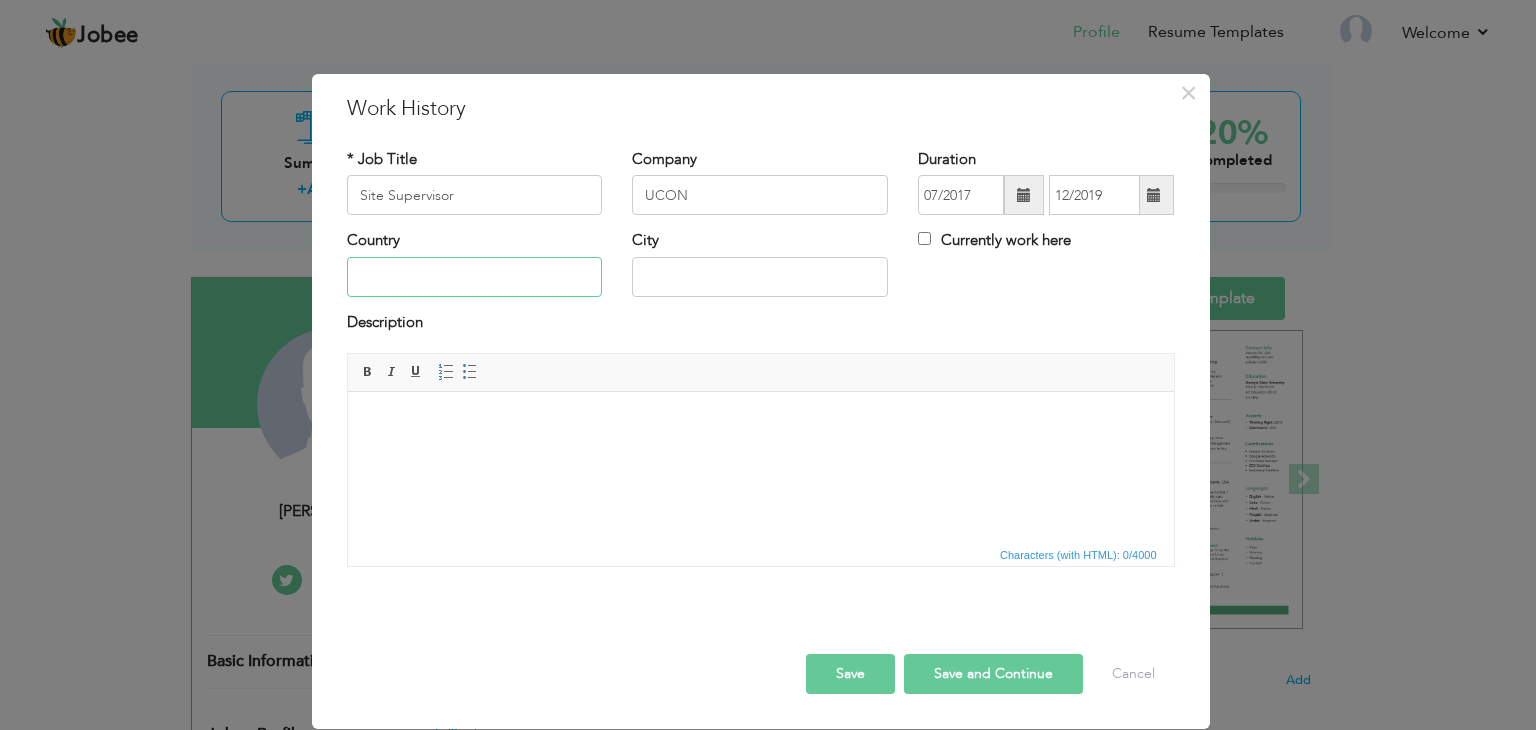 click at bounding box center (475, 277) 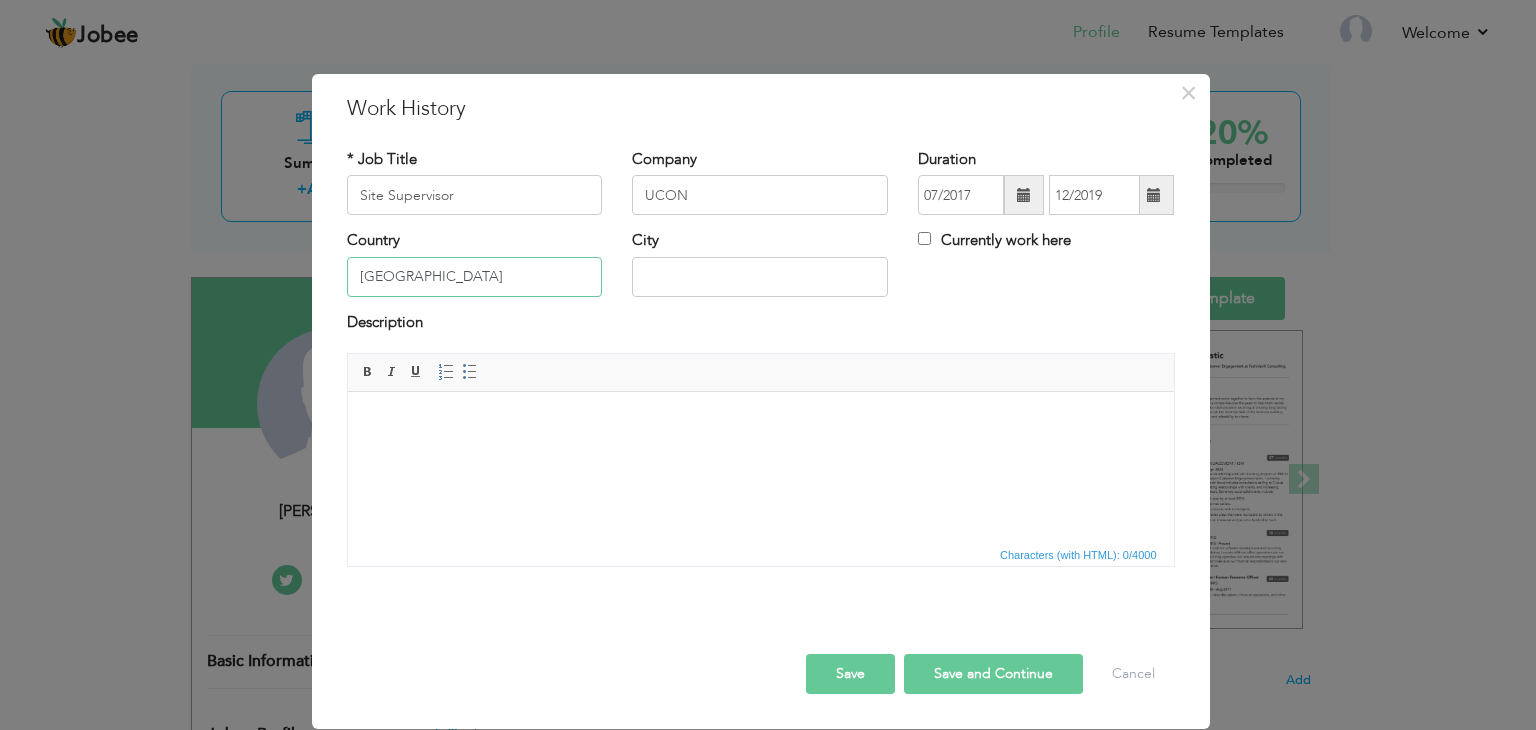 type on "[GEOGRAPHIC_DATA]" 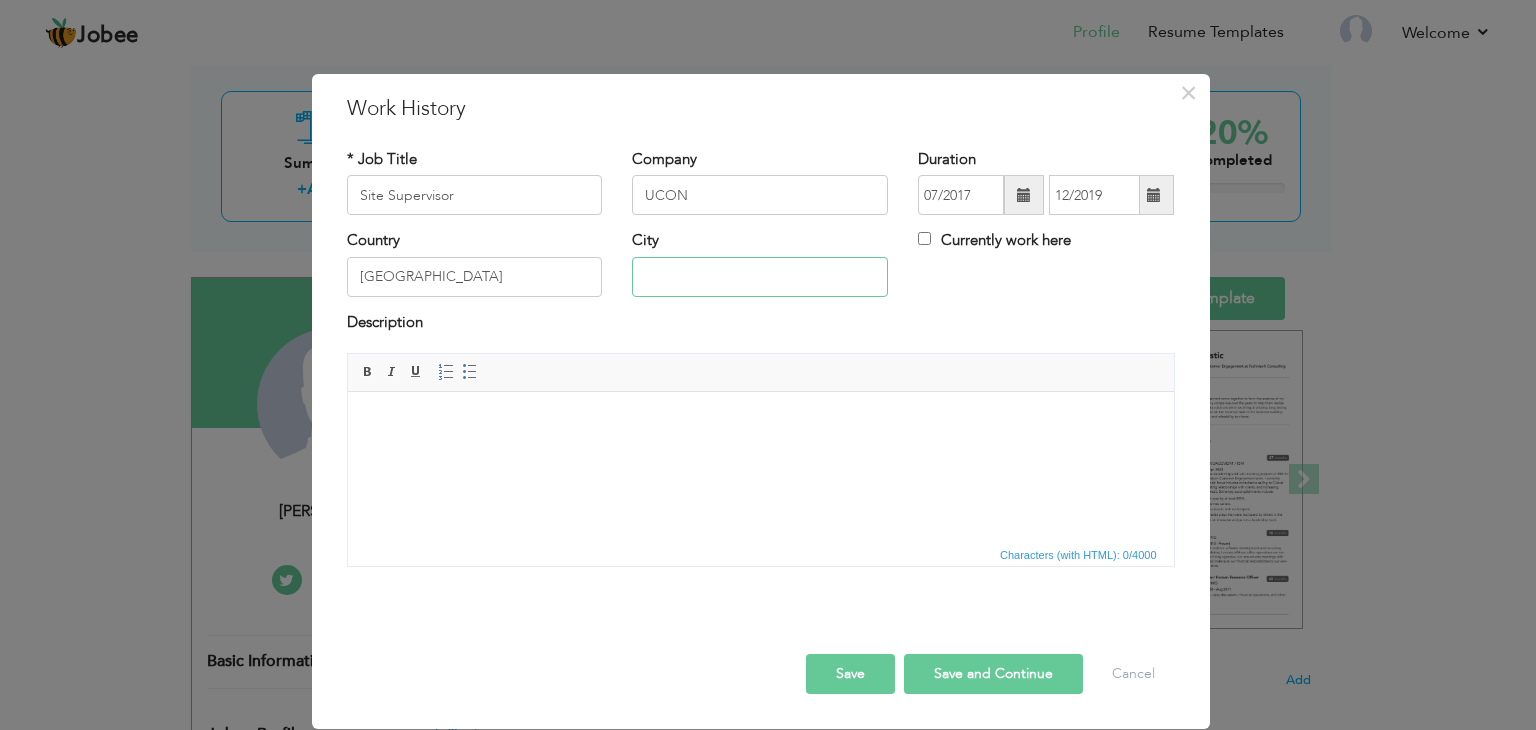 click at bounding box center [760, 277] 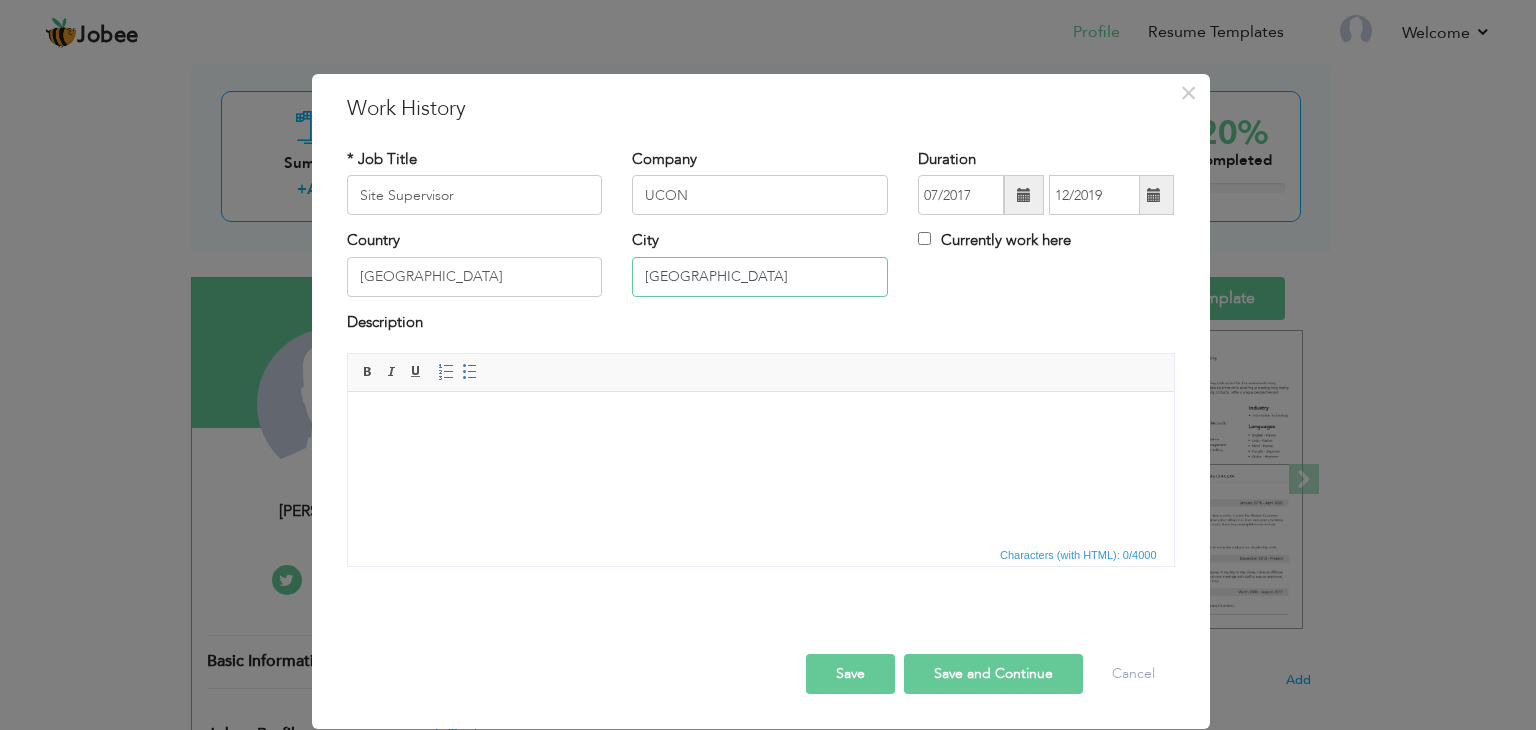 type on "[GEOGRAPHIC_DATA]" 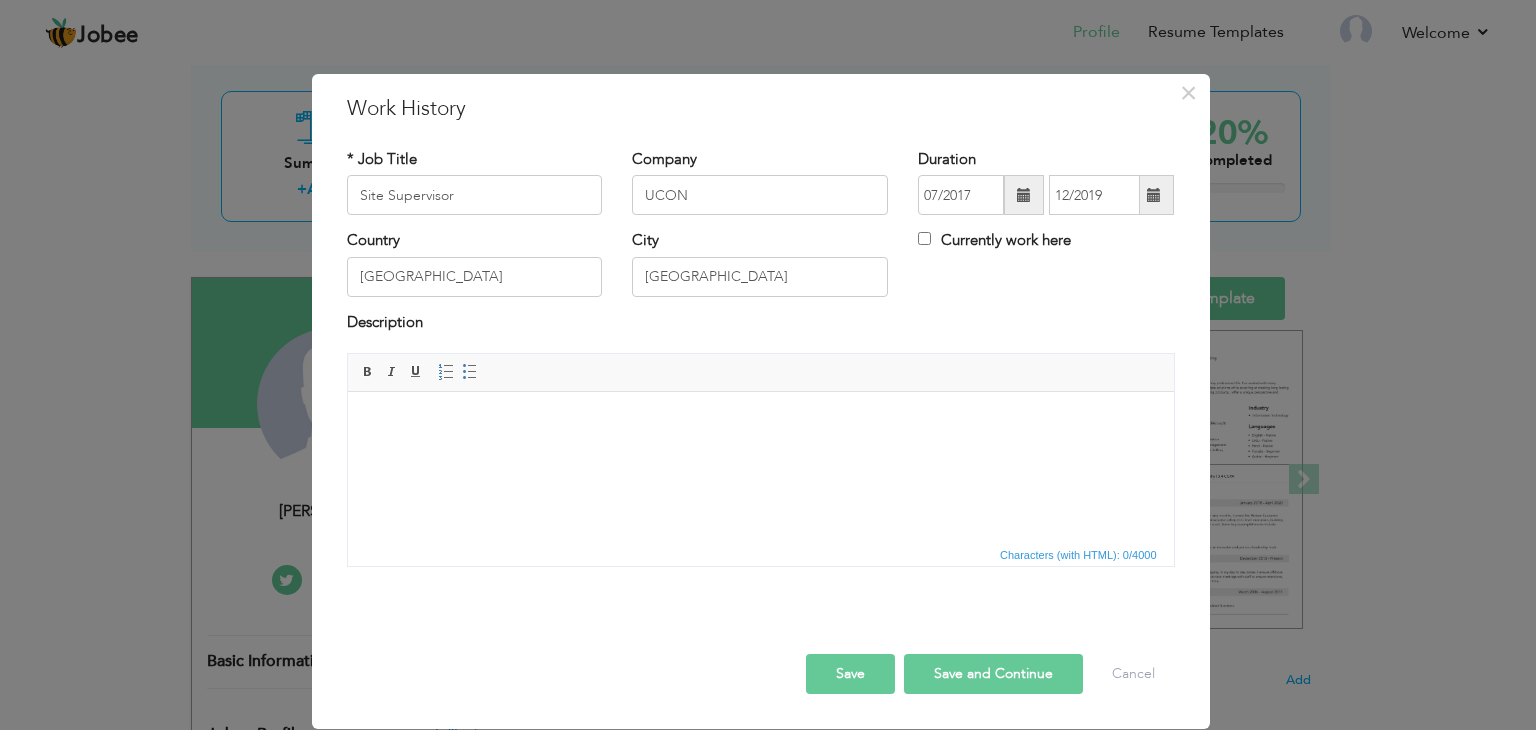 click at bounding box center [760, 422] 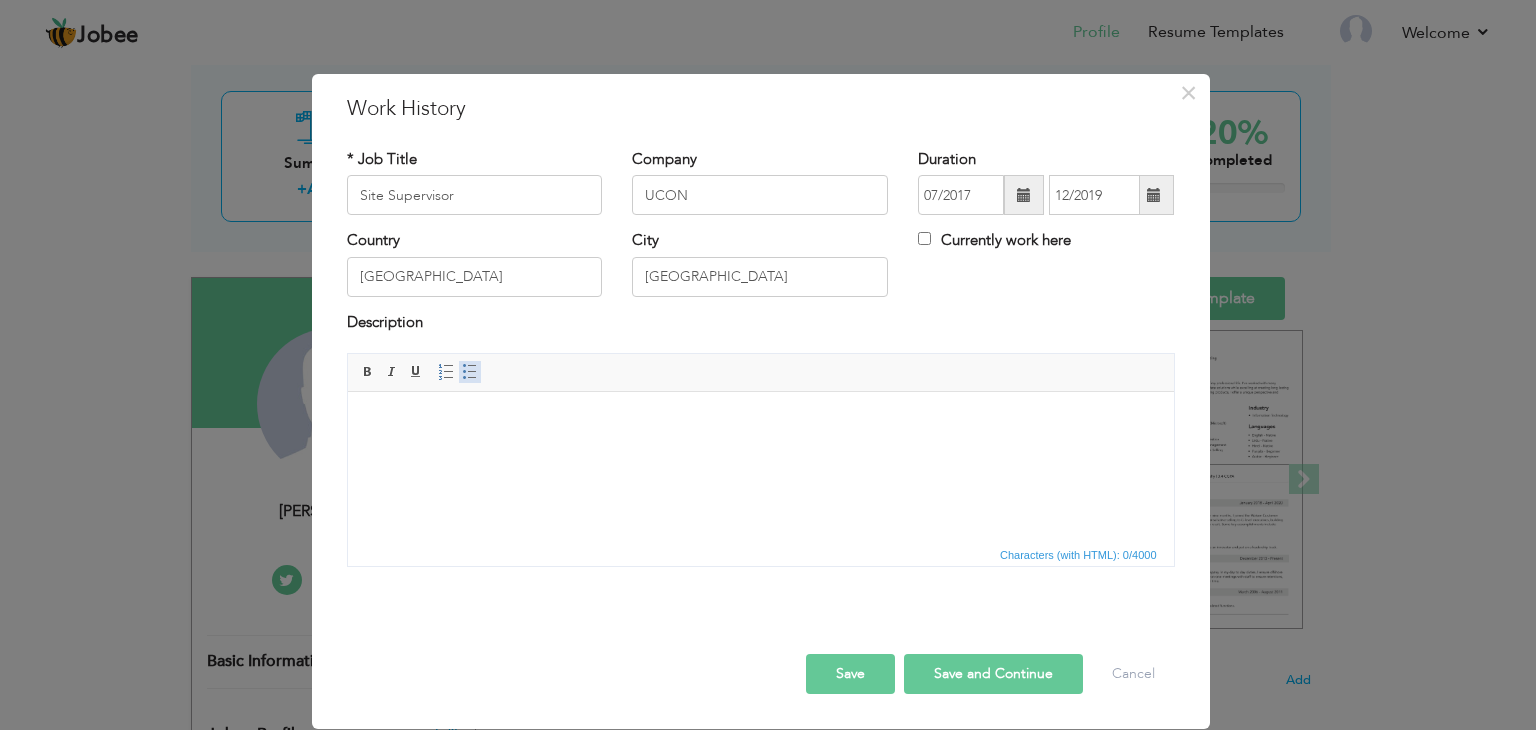 click at bounding box center (470, 372) 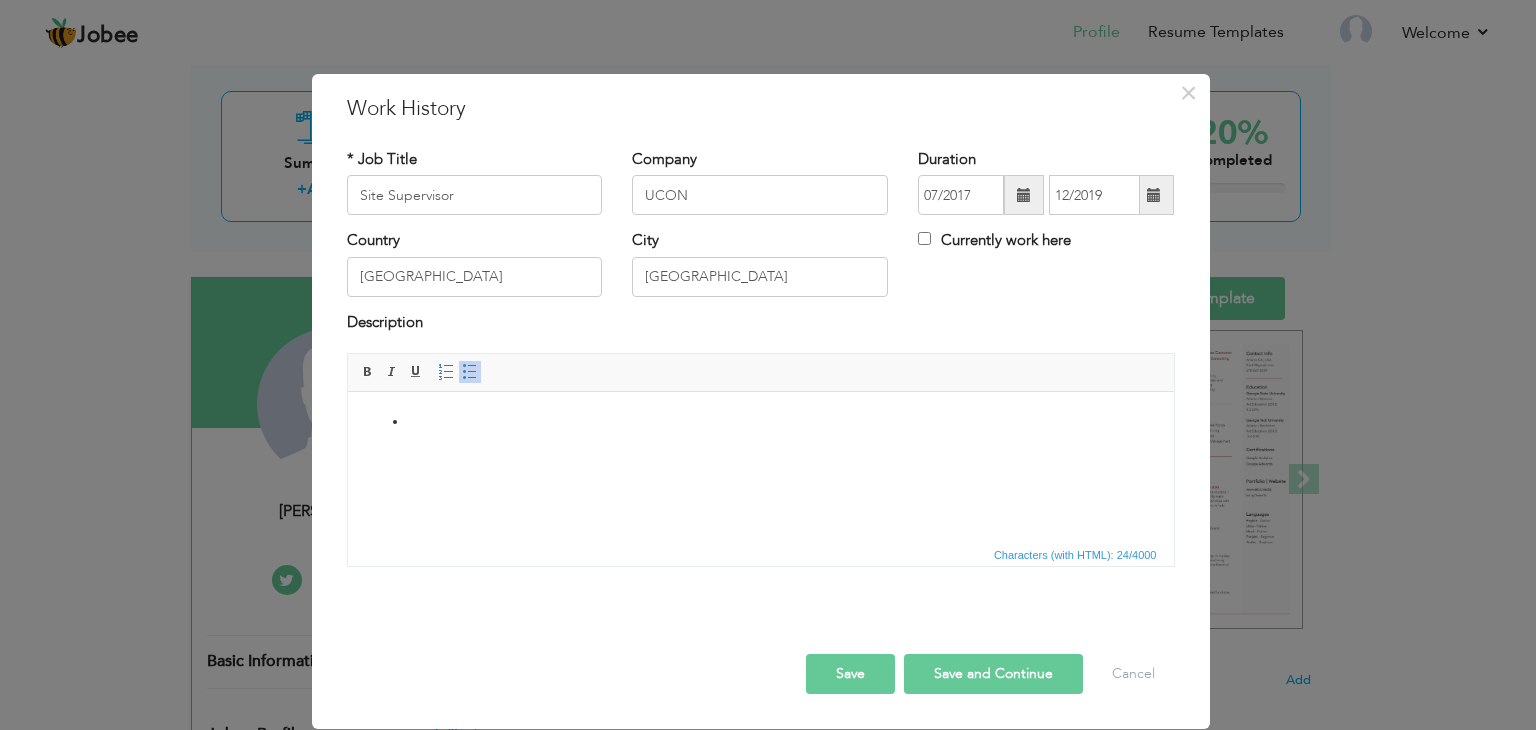 click at bounding box center [760, 422] 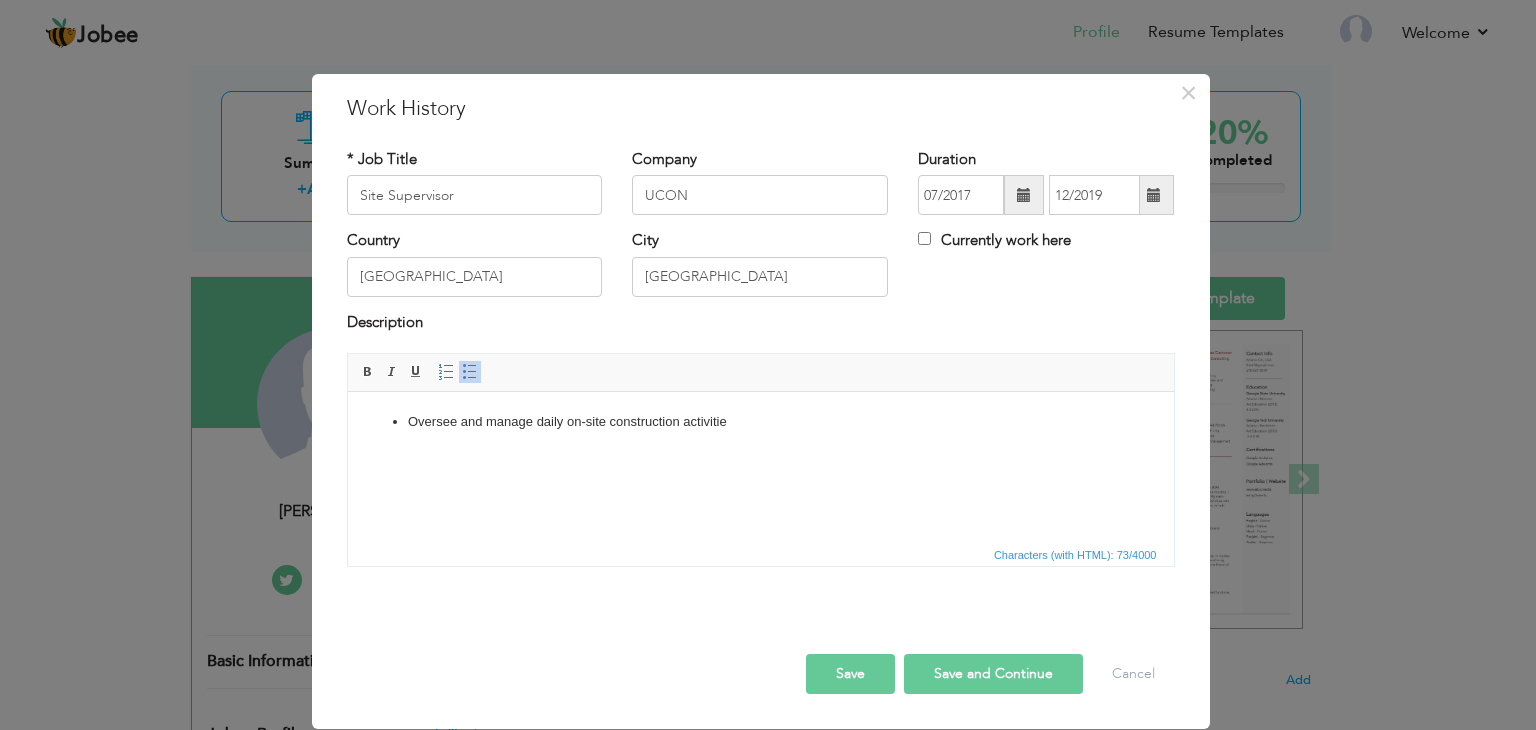 type 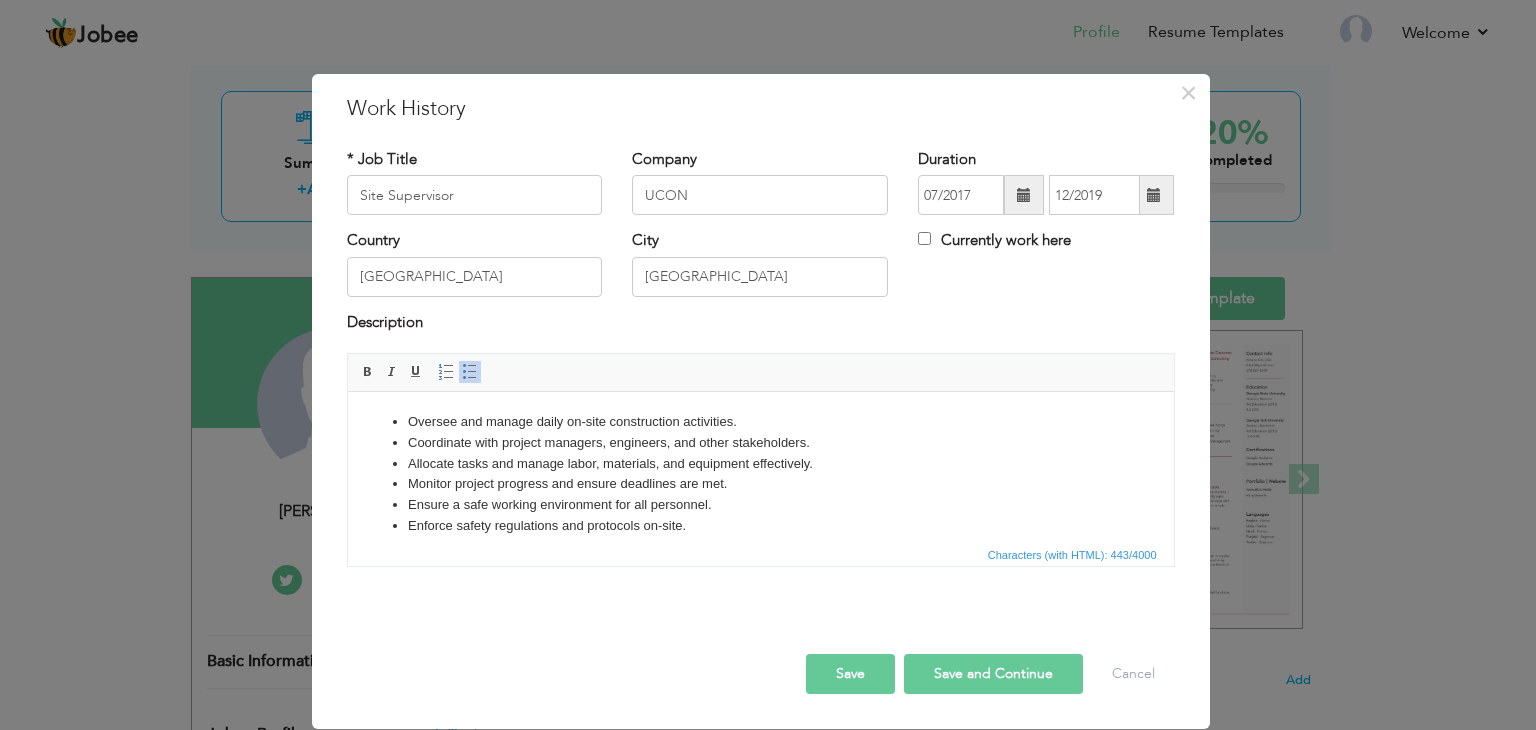 scroll, scrollTop: 14, scrollLeft: 0, axis: vertical 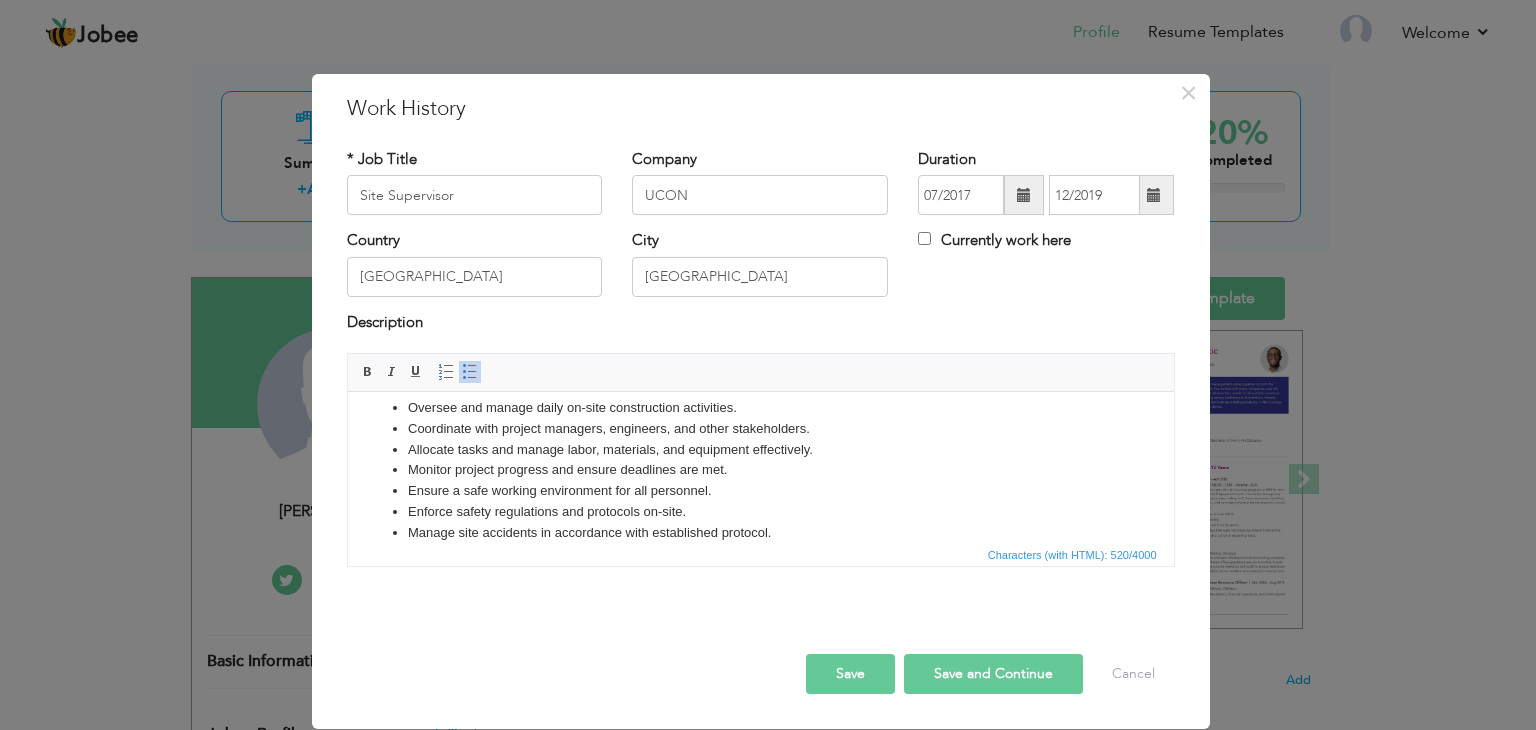 click on "Save and Continue" at bounding box center (993, 674) 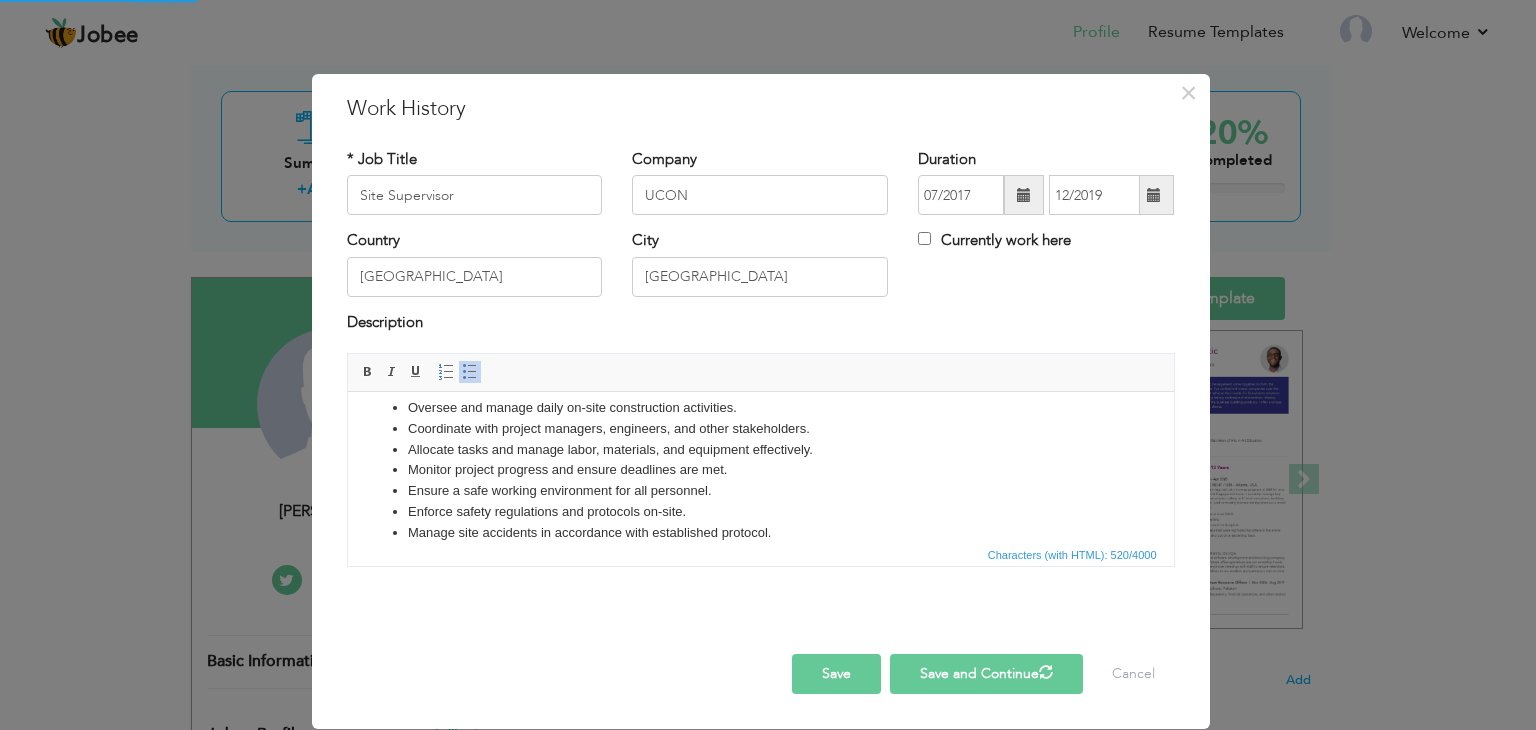 type 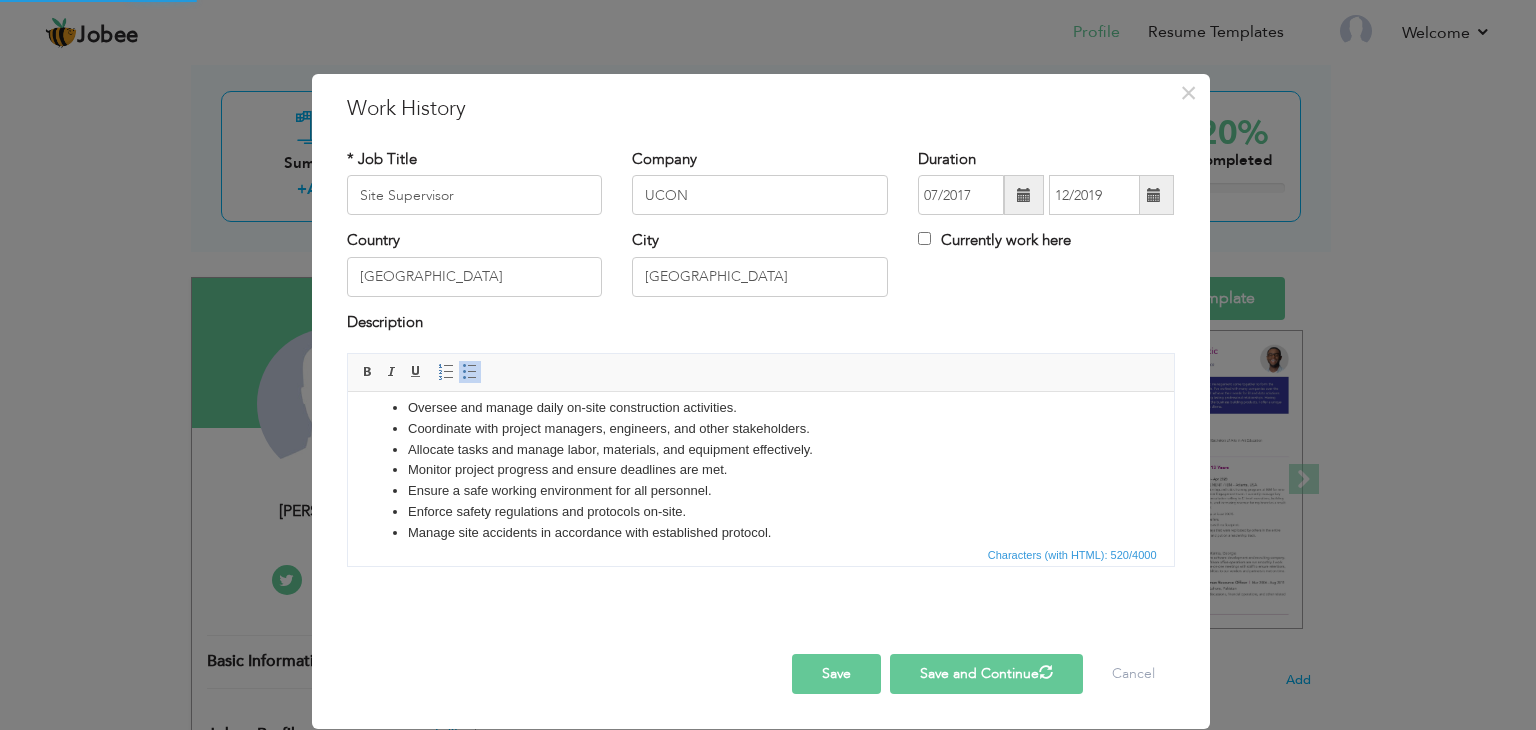 type 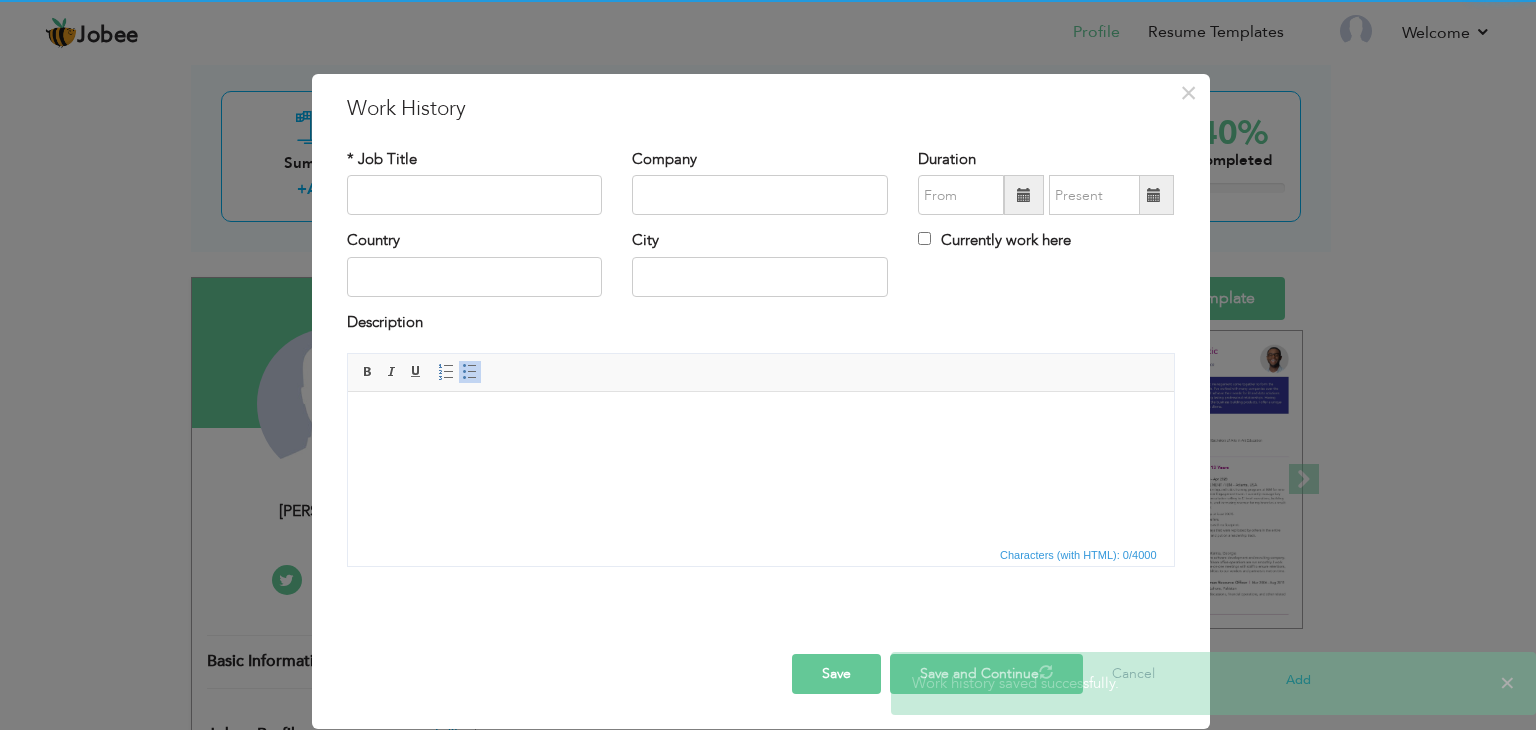 scroll, scrollTop: 0, scrollLeft: 0, axis: both 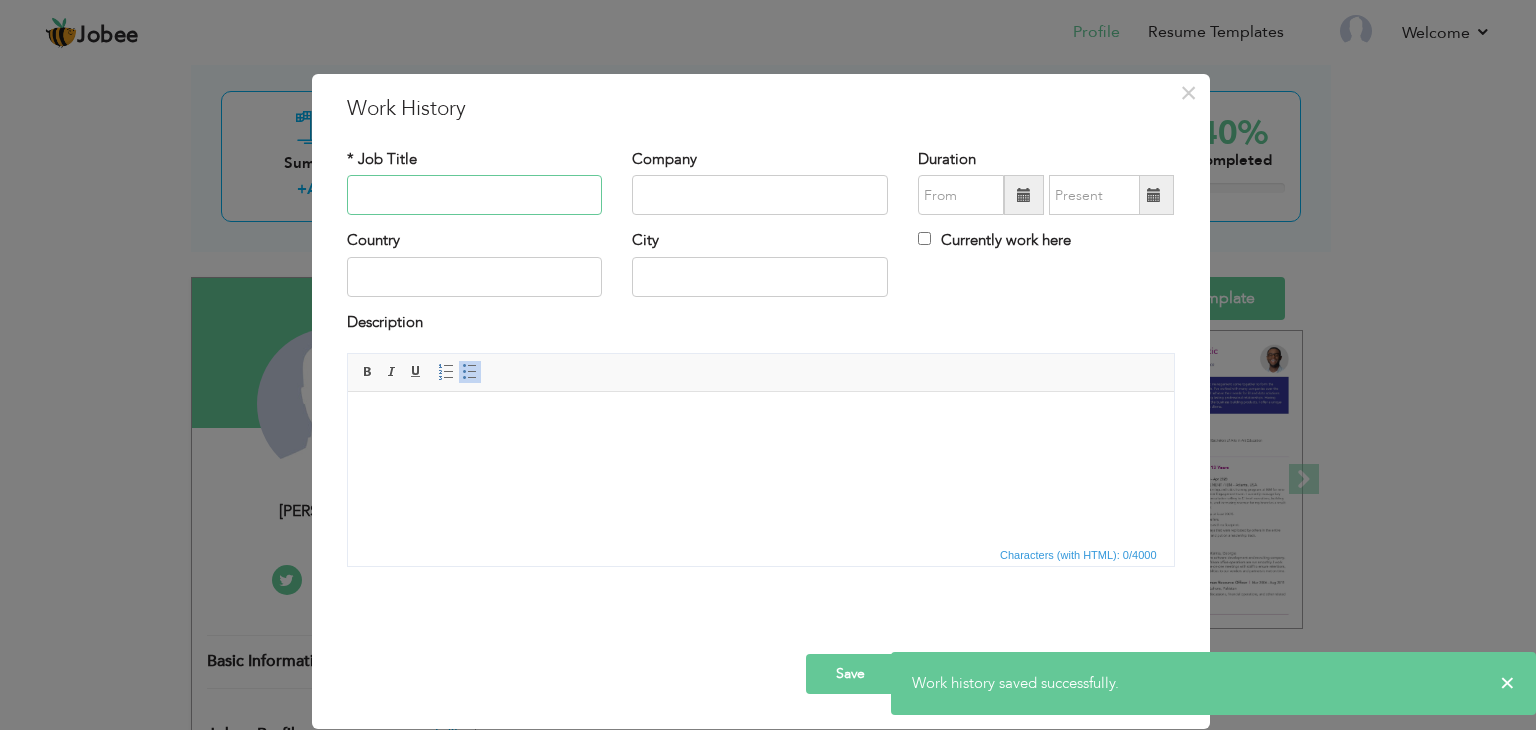 click at bounding box center [475, 195] 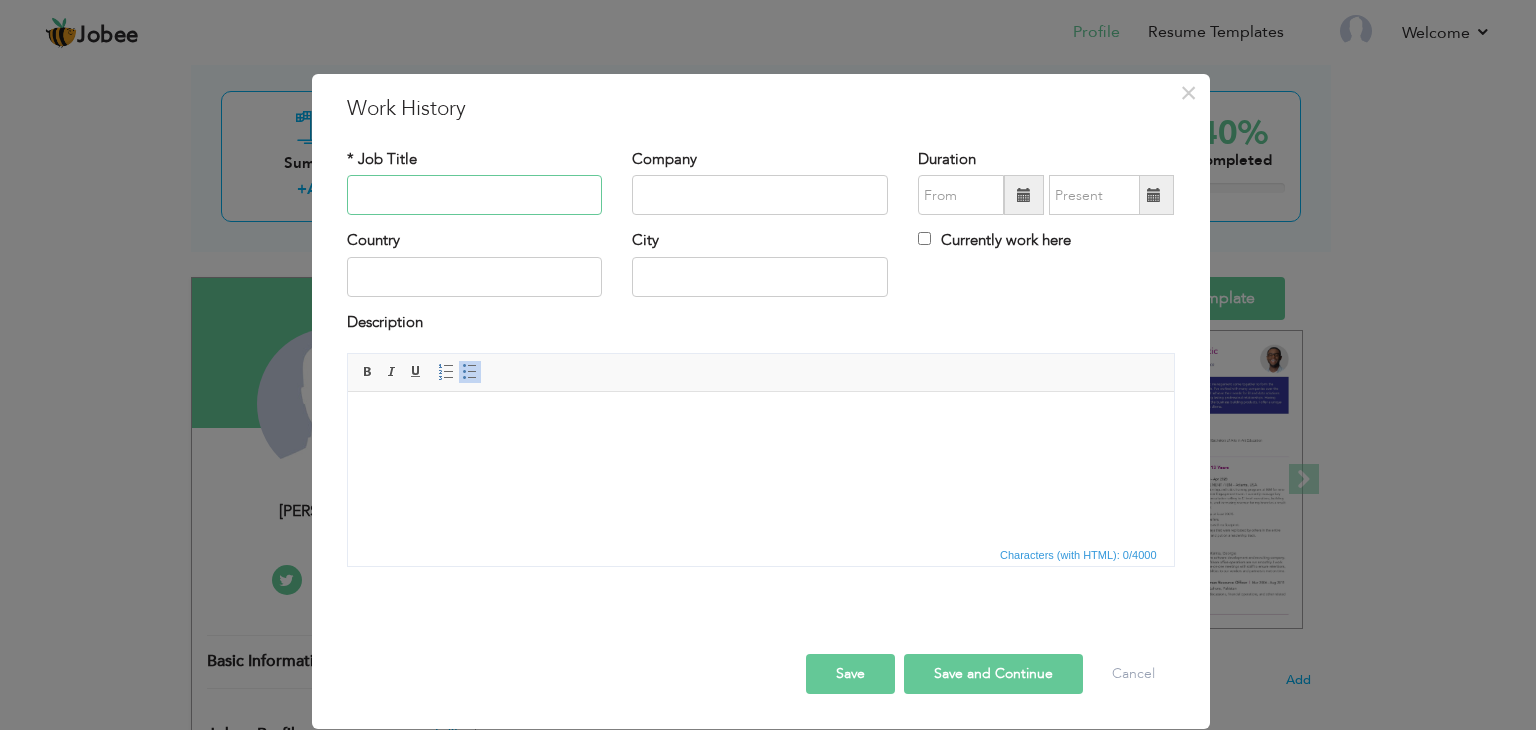click at bounding box center (475, 195) 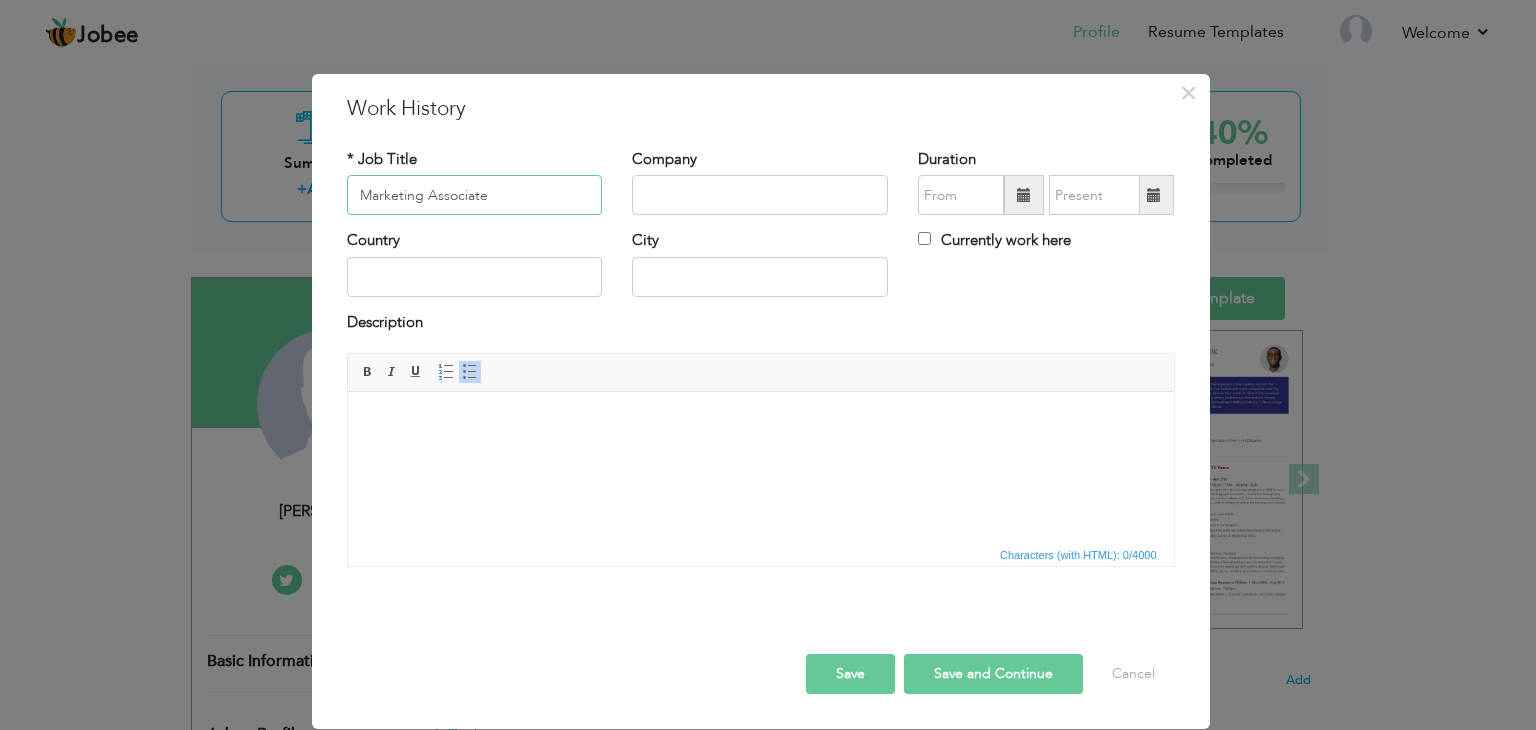 type on "Marketing Associate" 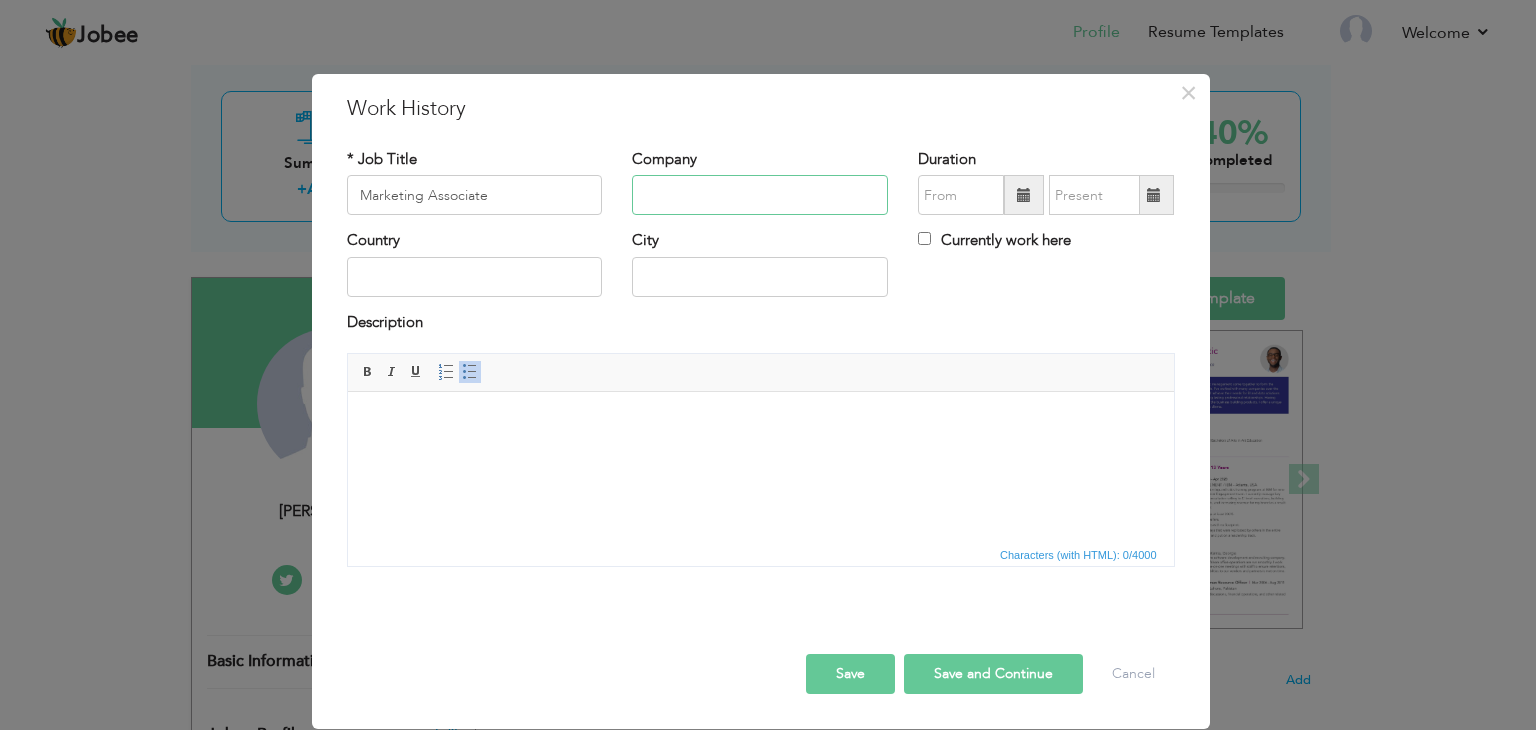 paste on "Marketing Associate" 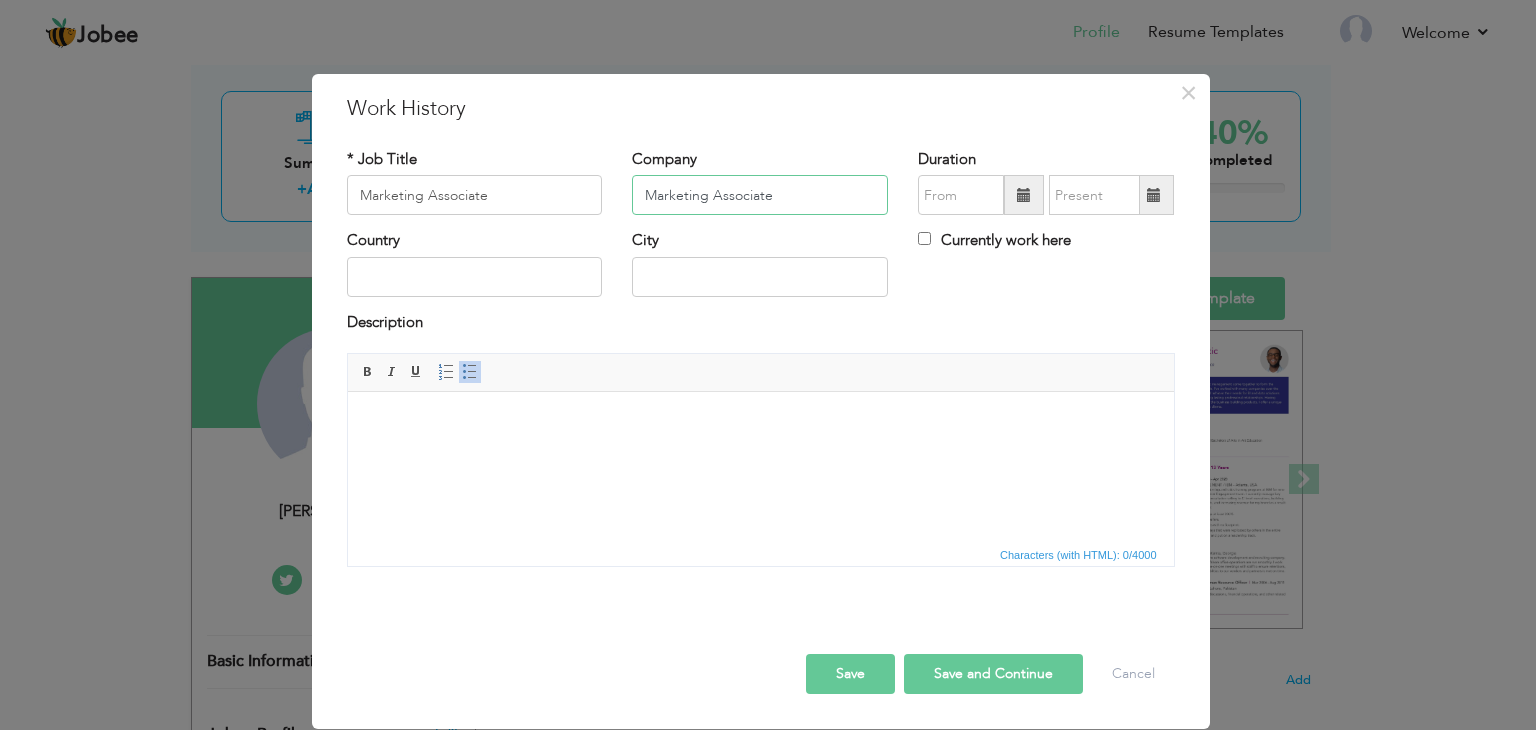 type on "Marketing Associate" 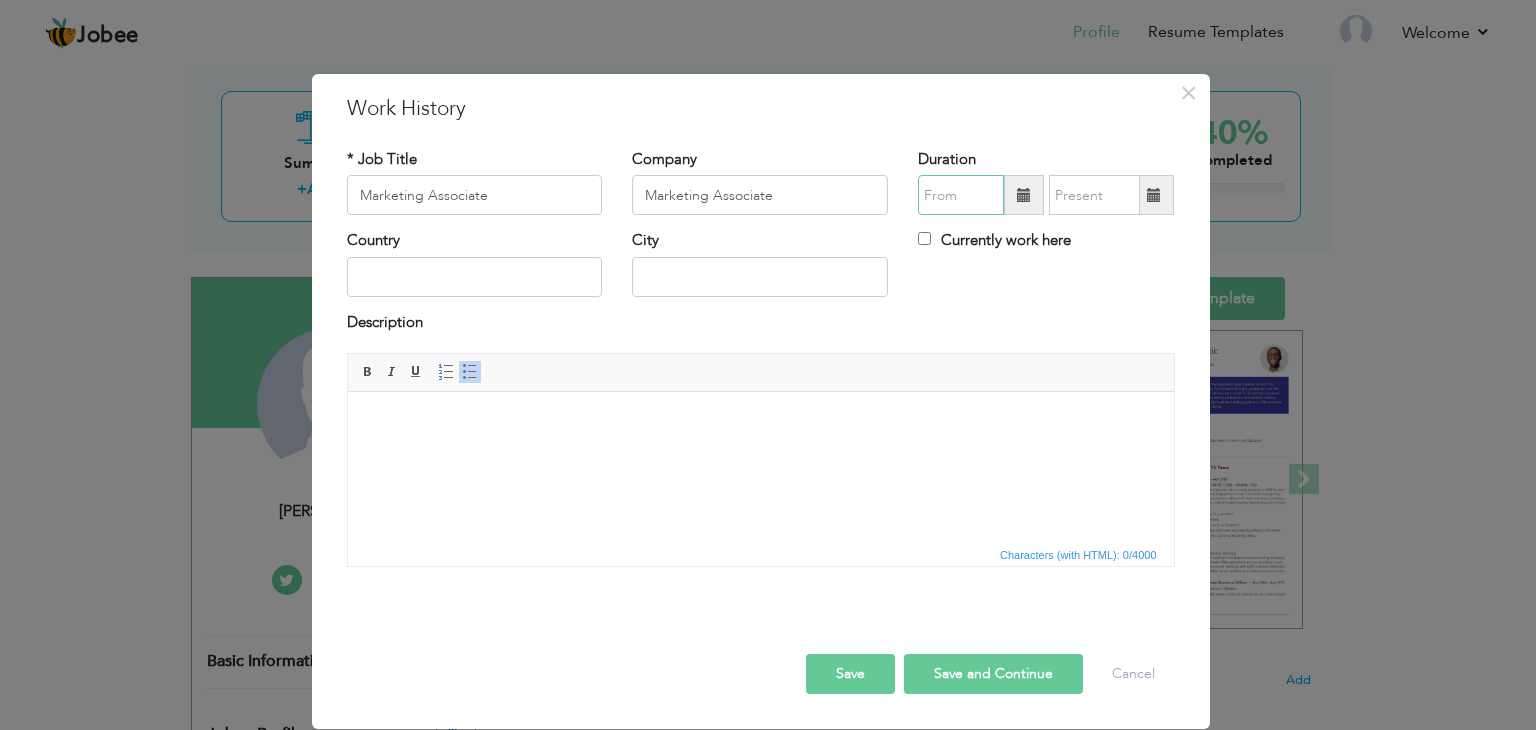 click at bounding box center (961, 195) 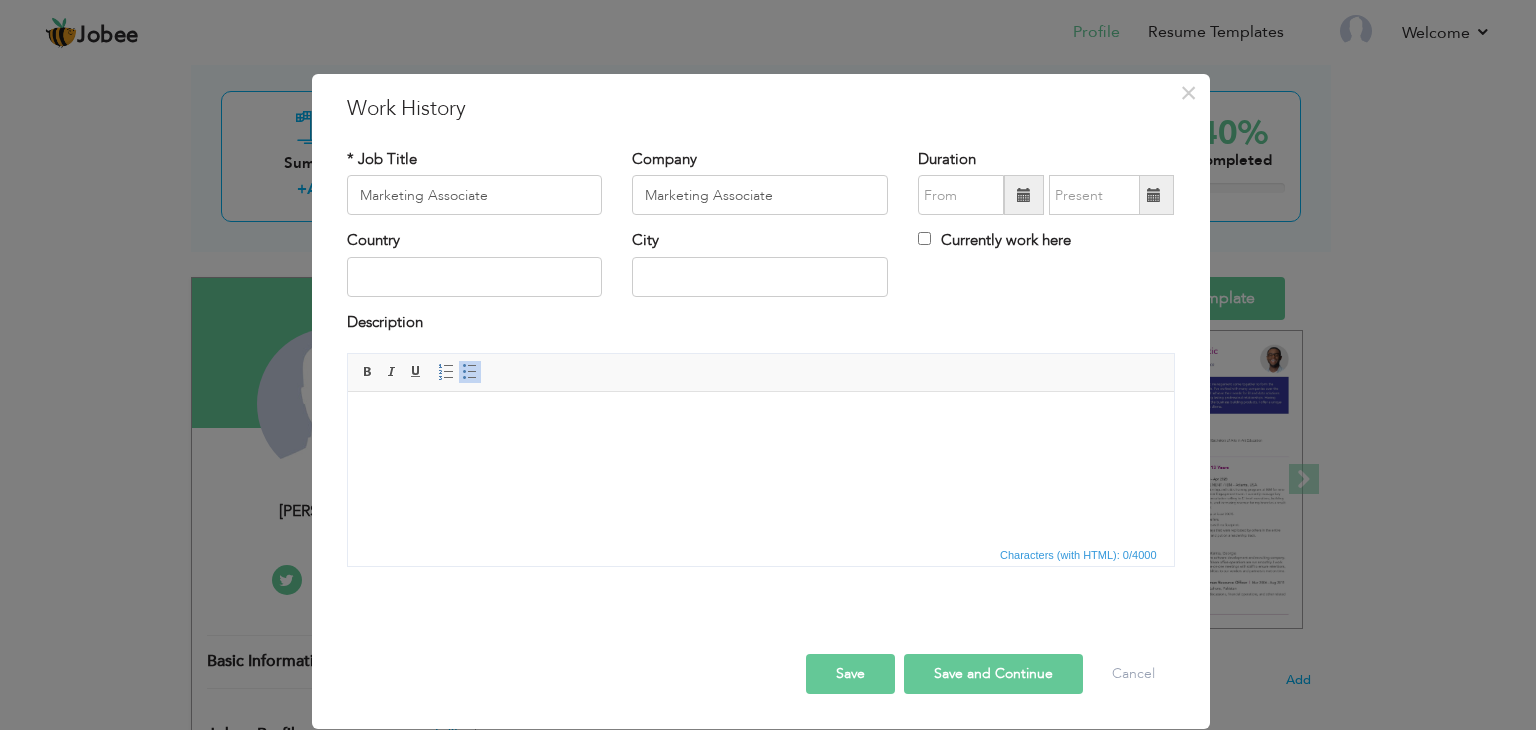 click at bounding box center [1024, 195] 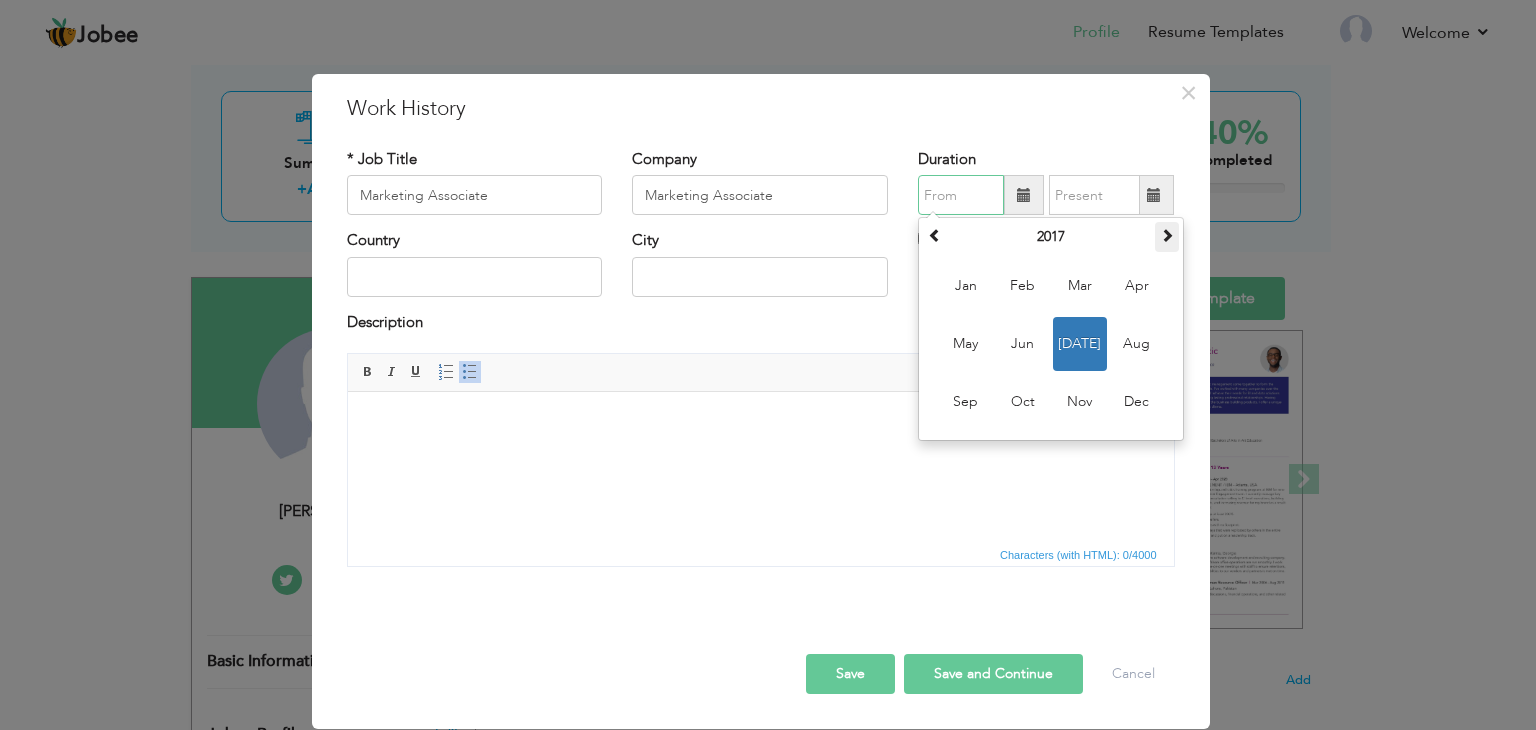 click at bounding box center (1167, 235) 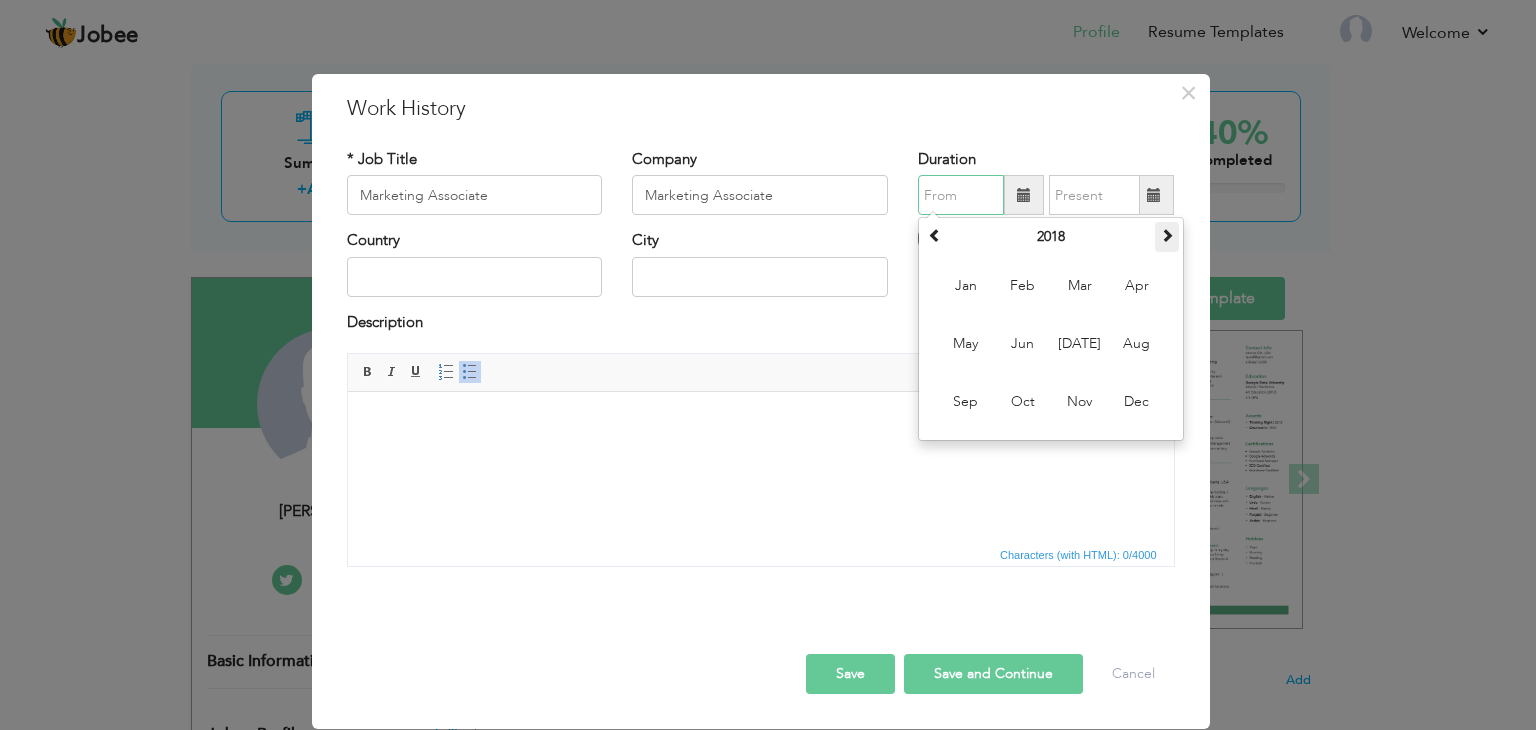 click at bounding box center (1167, 235) 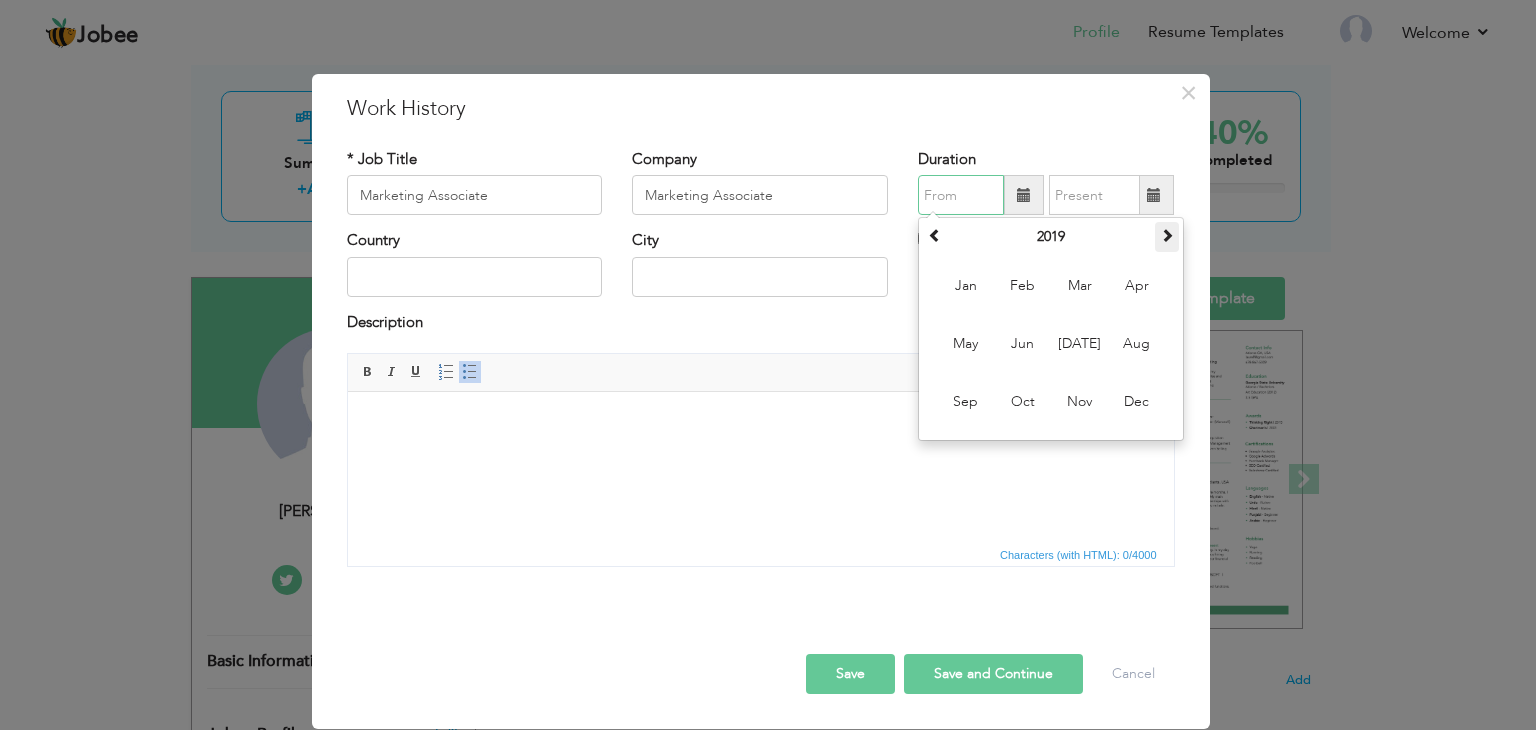 click at bounding box center (1167, 235) 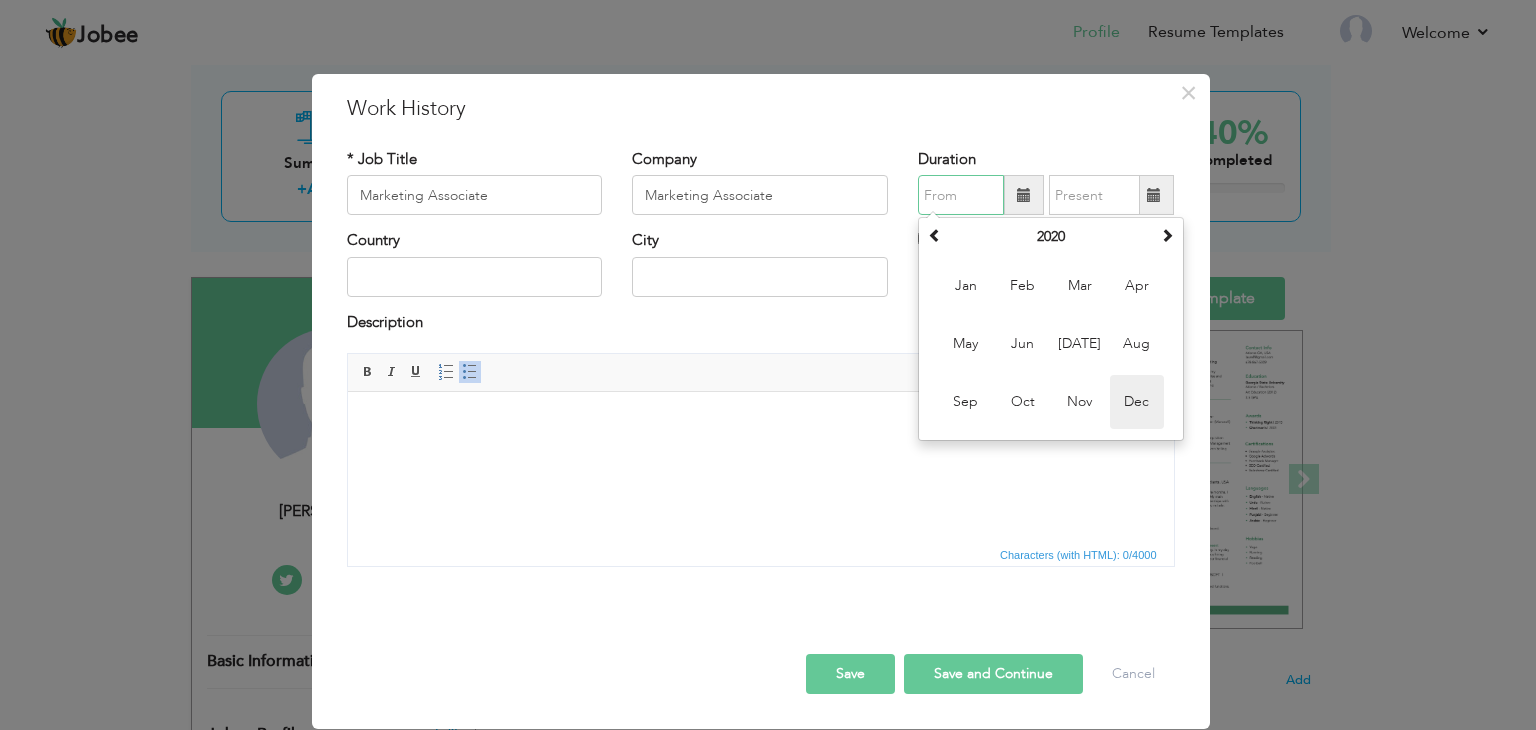 click on "Dec" at bounding box center [1137, 402] 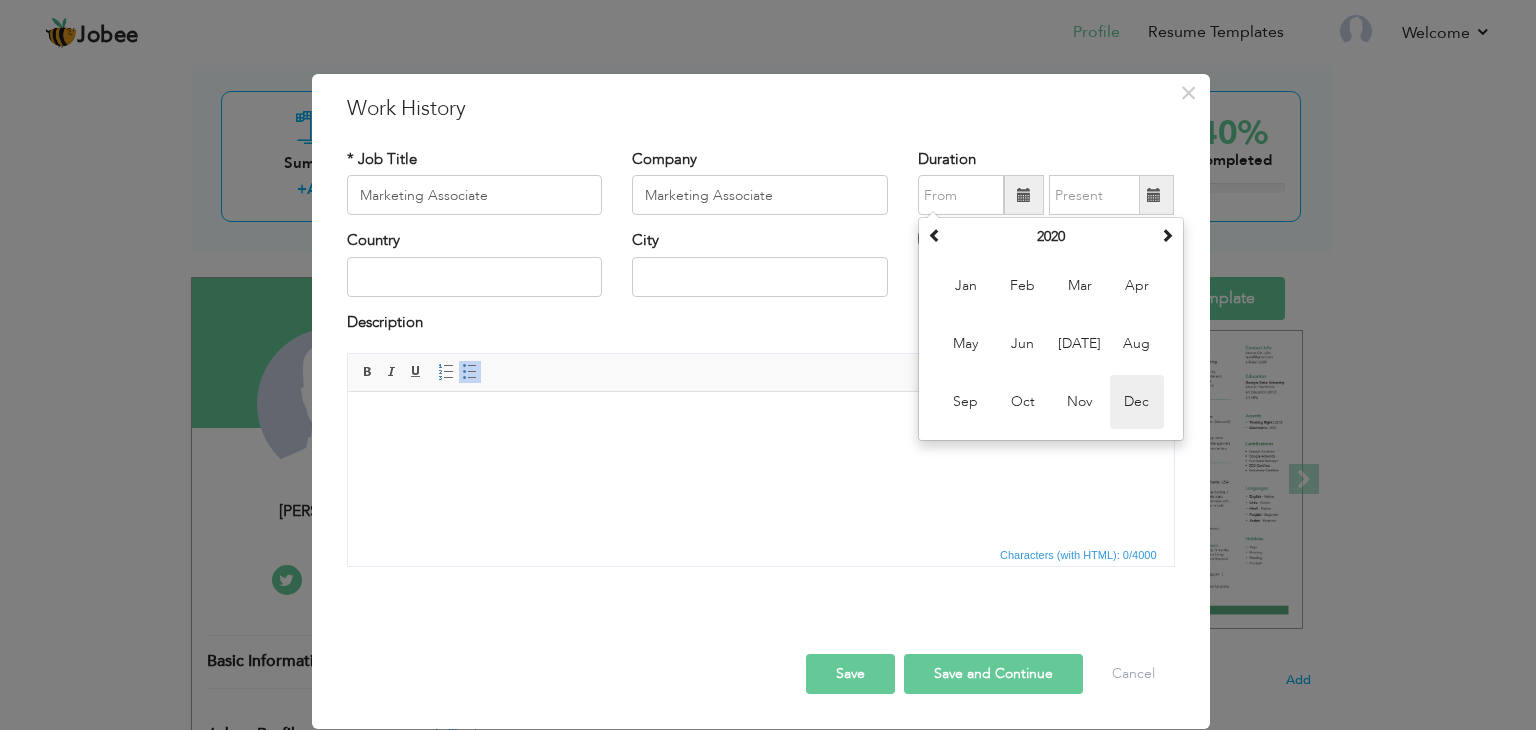 type on "12/2020" 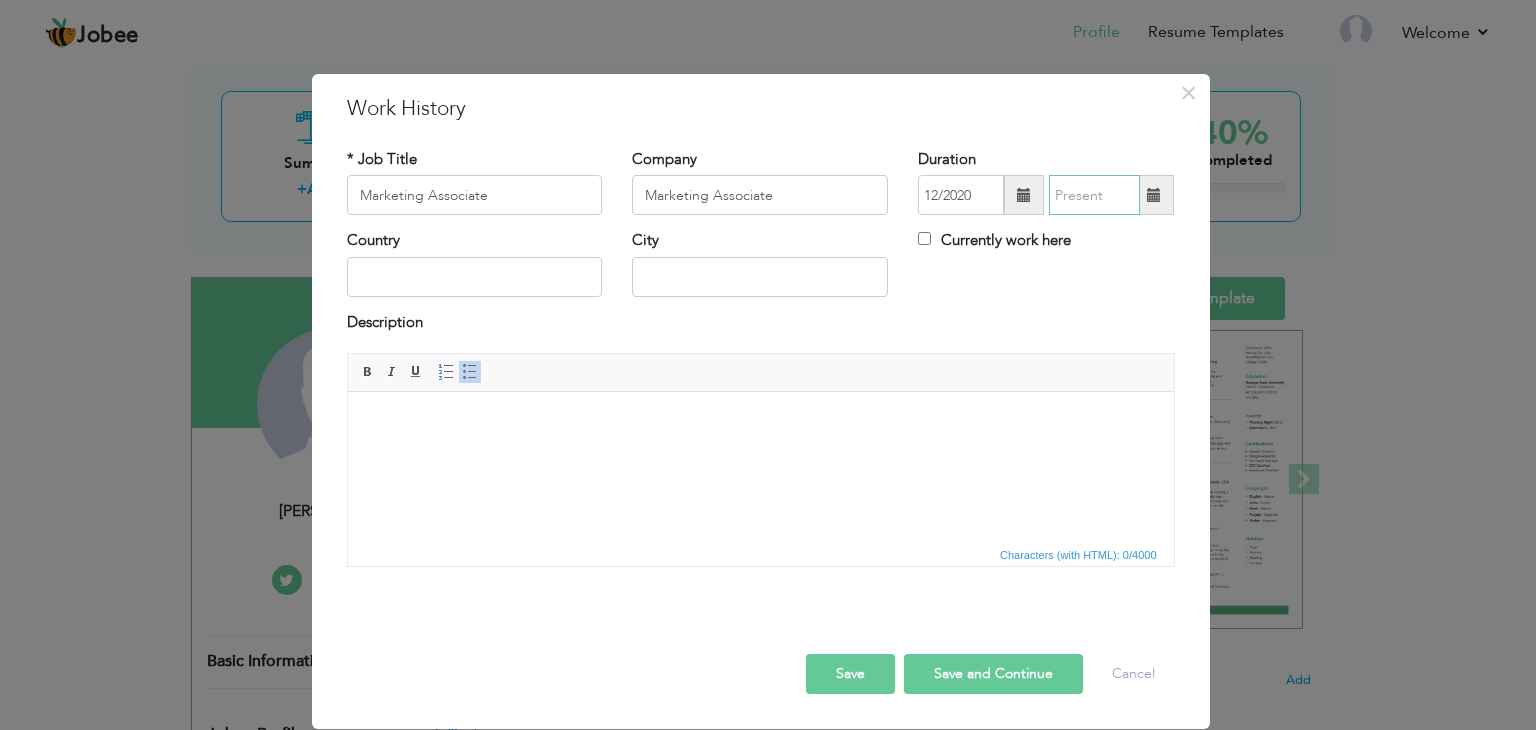 click at bounding box center (1094, 195) 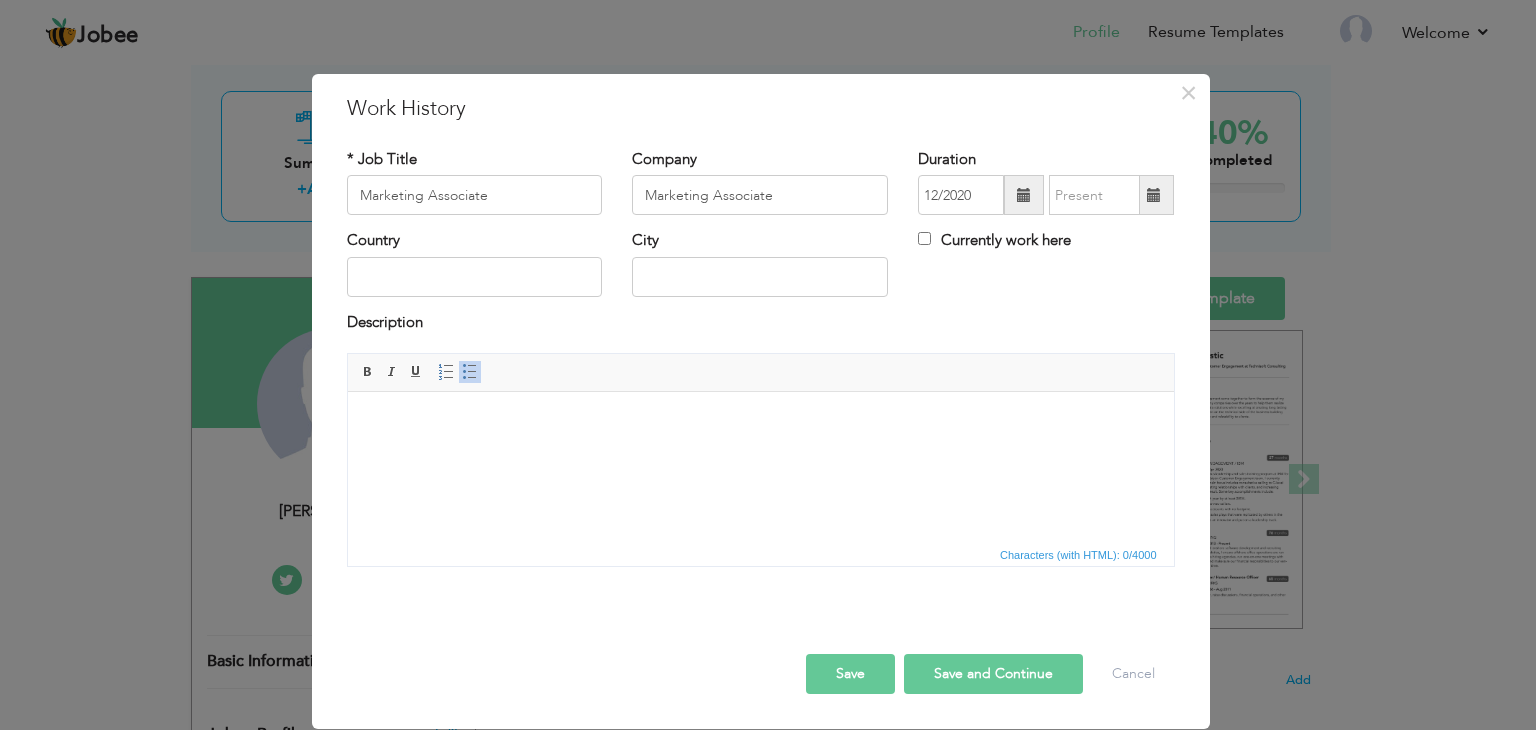 click at bounding box center (1154, 195) 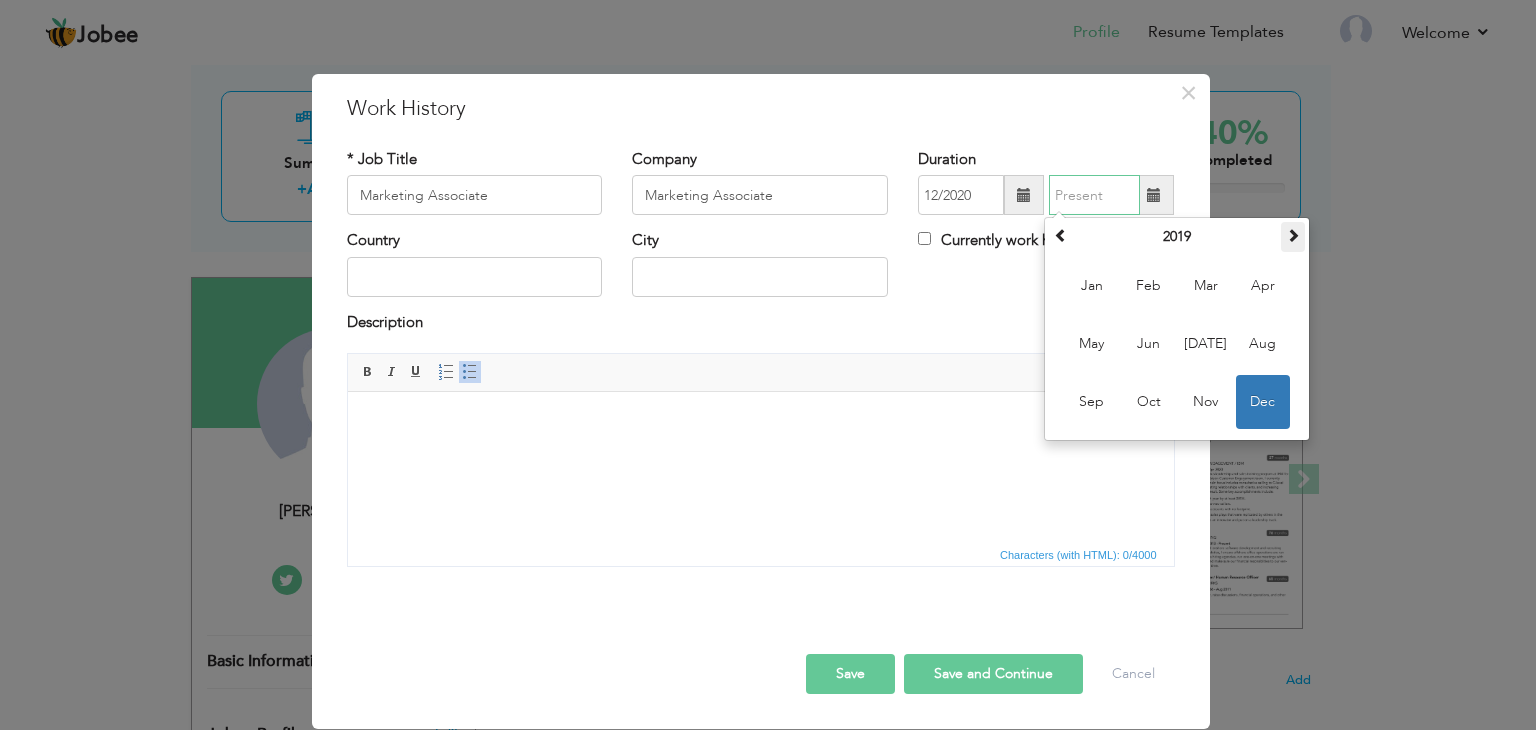 click at bounding box center (1293, 237) 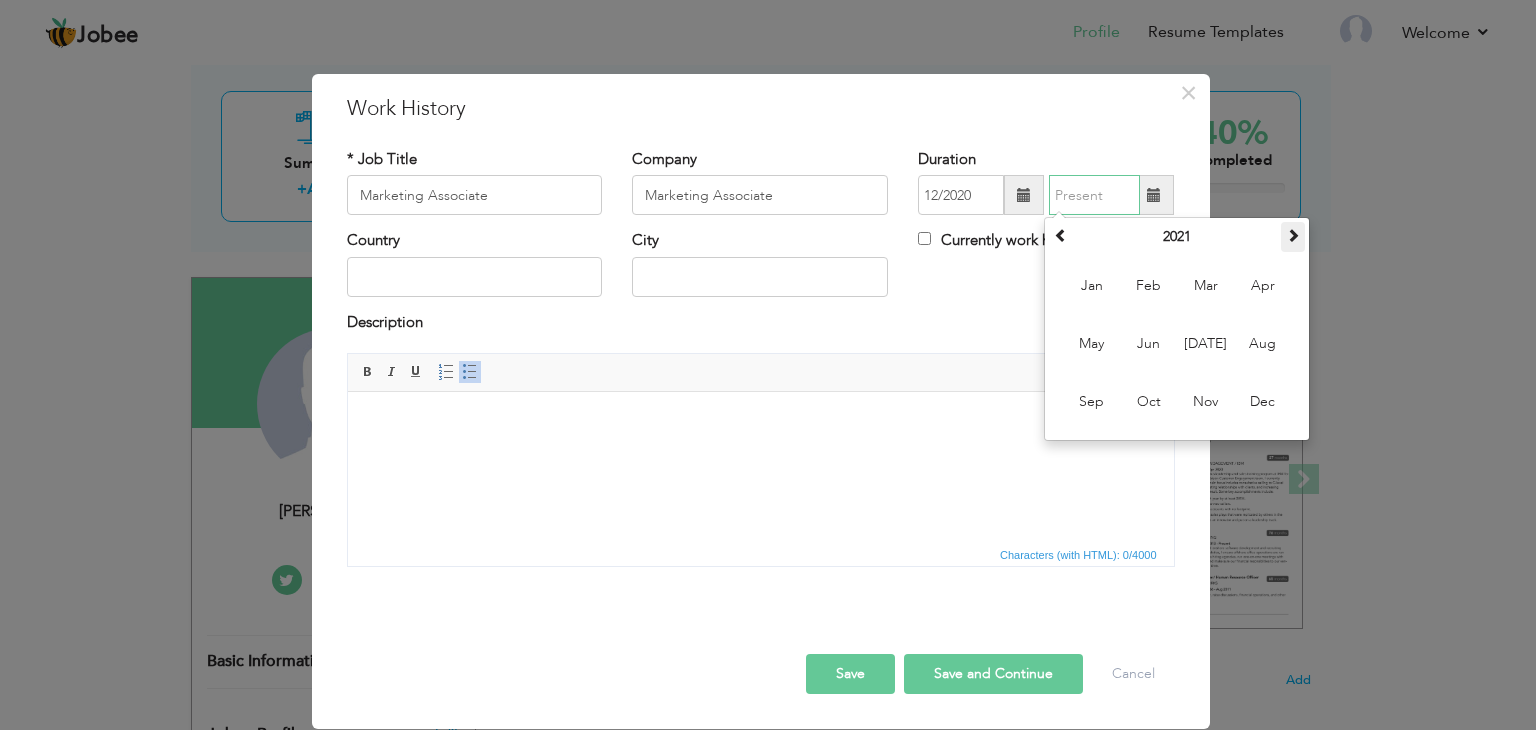 click at bounding box center [1293, 237] 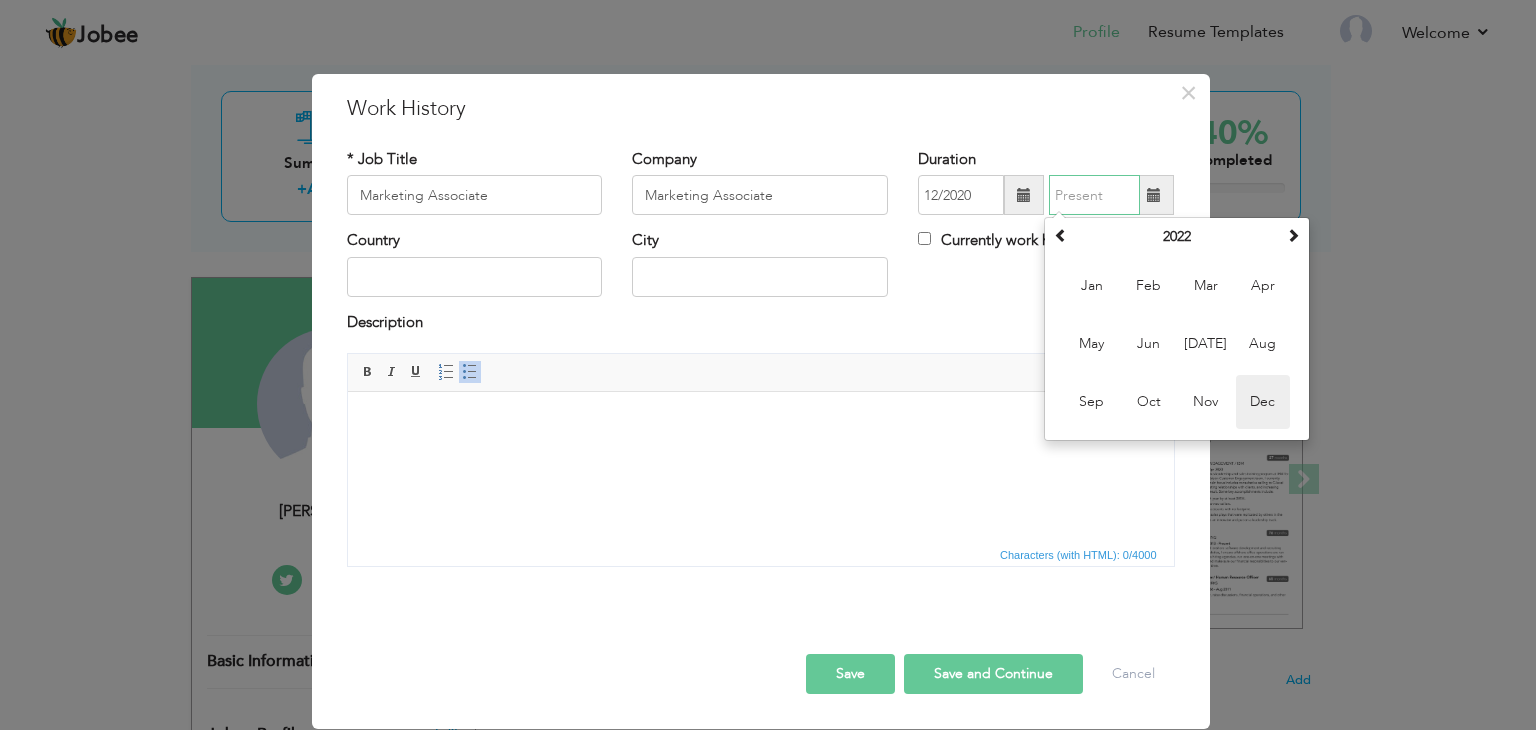 click on "Dec" at bounding box center (1263, 402) 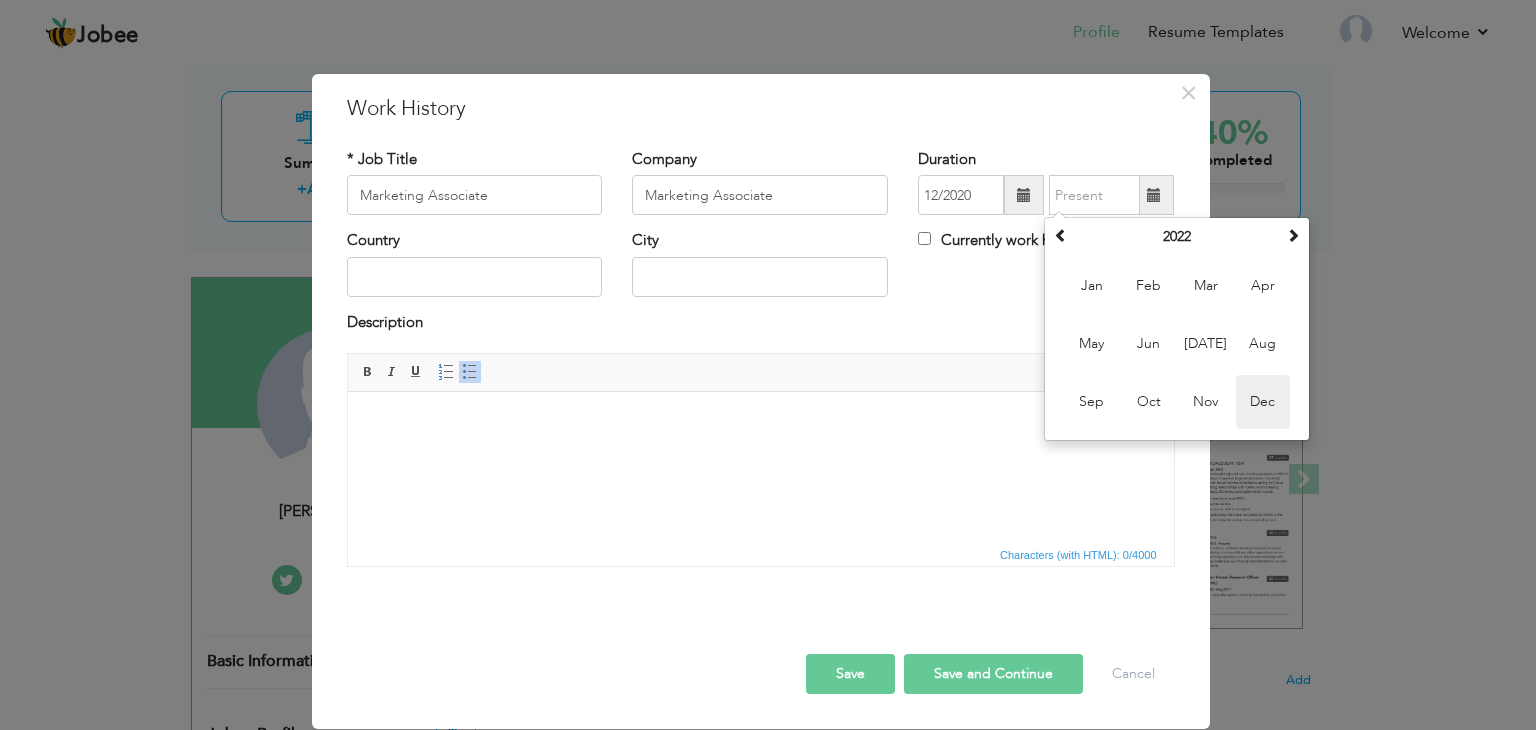 type on "12/2022" 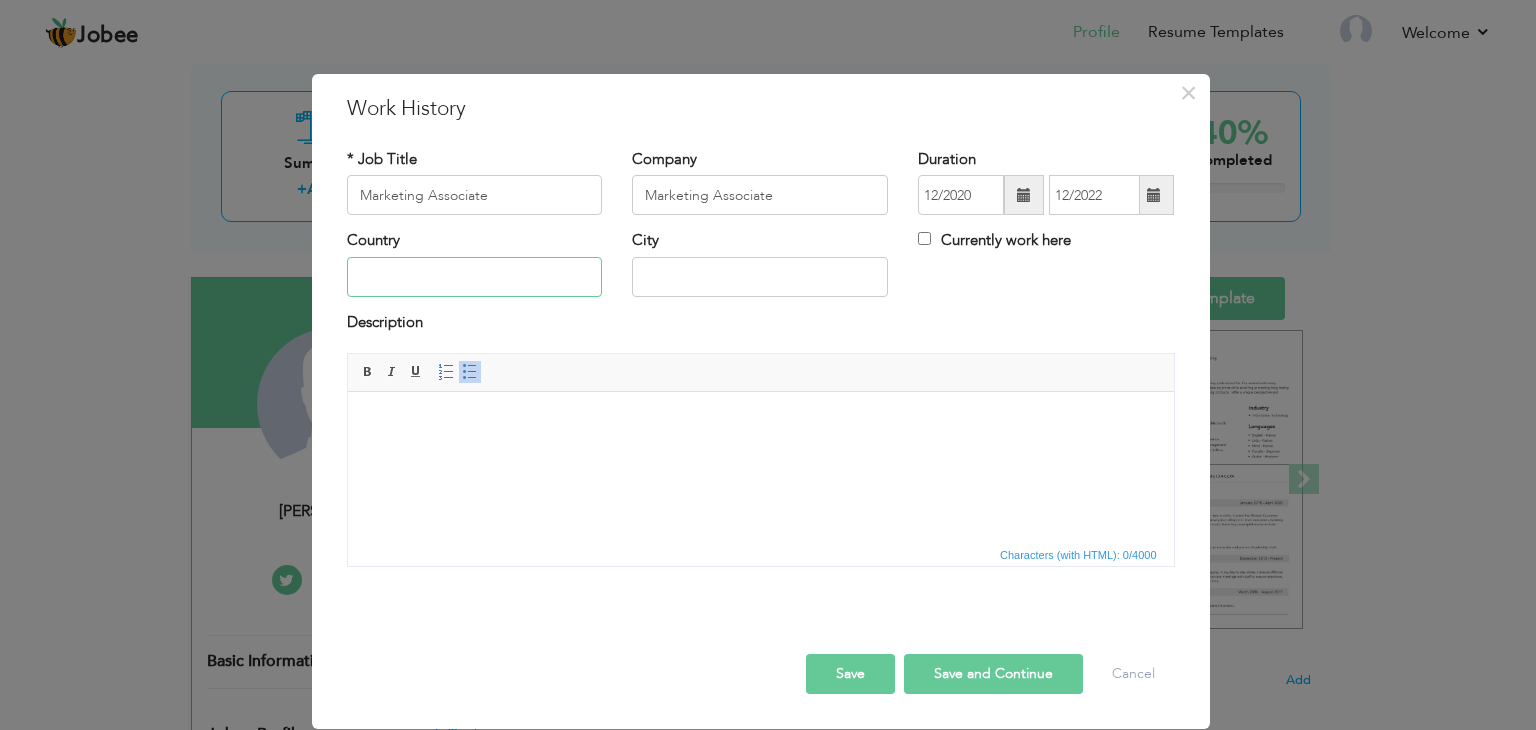 click at bounding box center [475, 277] 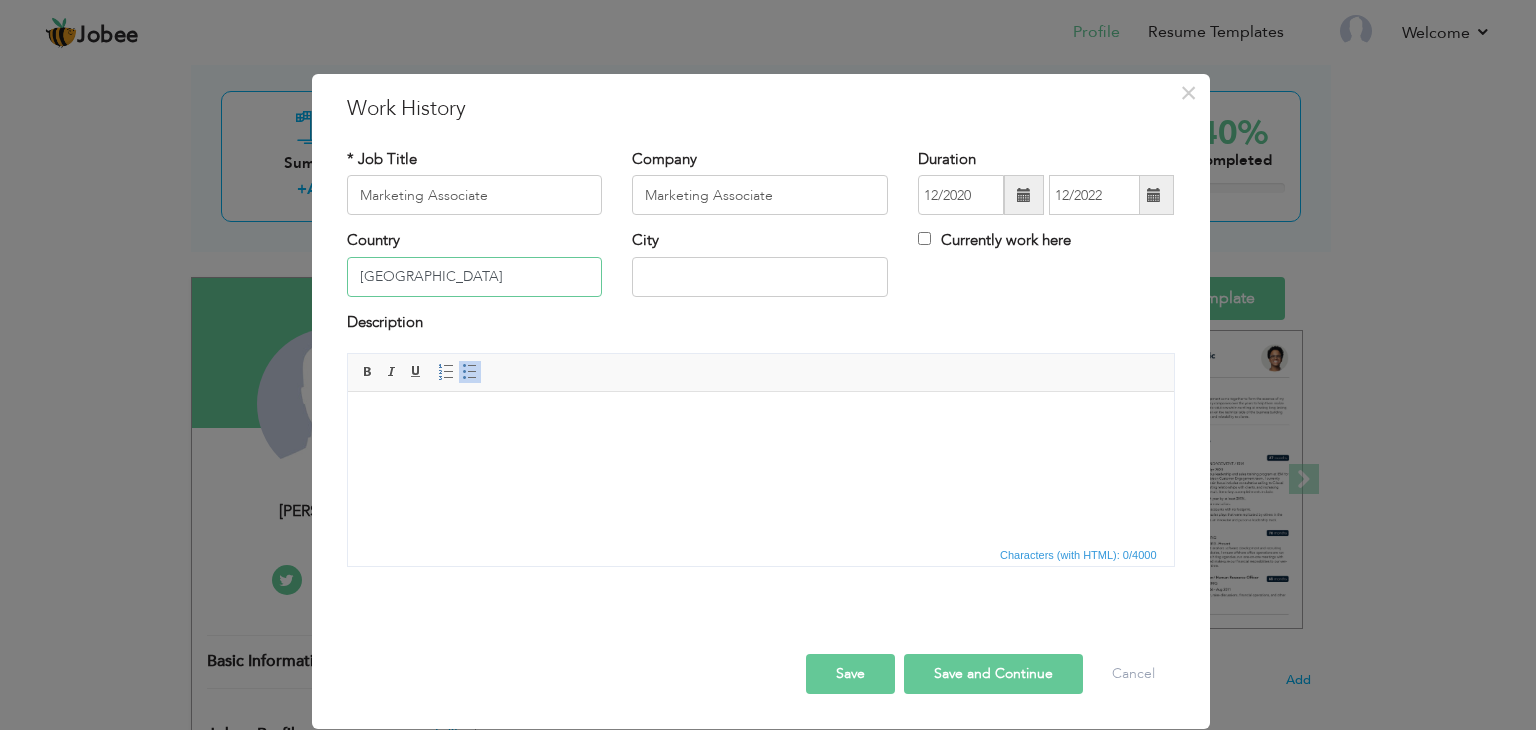 type on "[GEOGRAPHIC_DATA]" 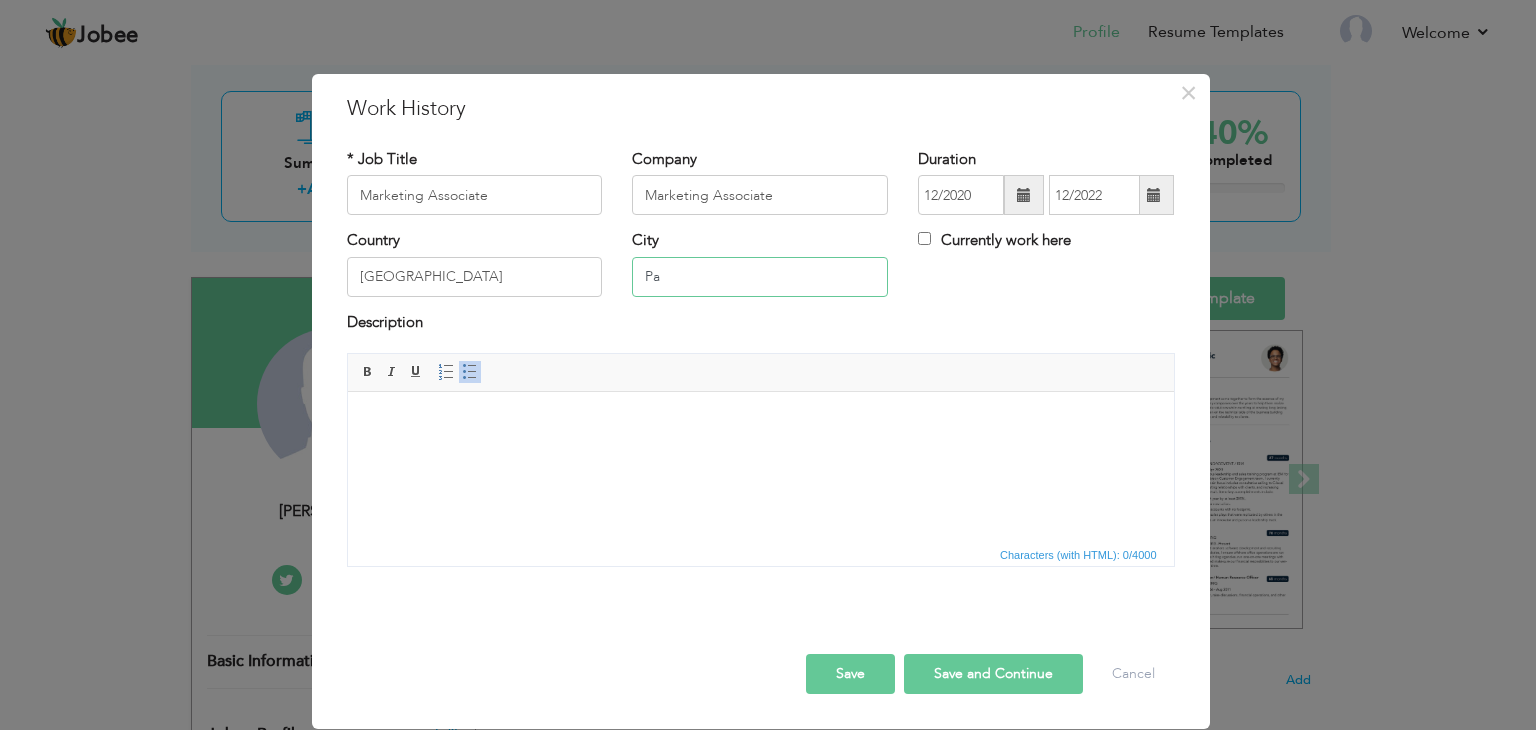 type on "P" 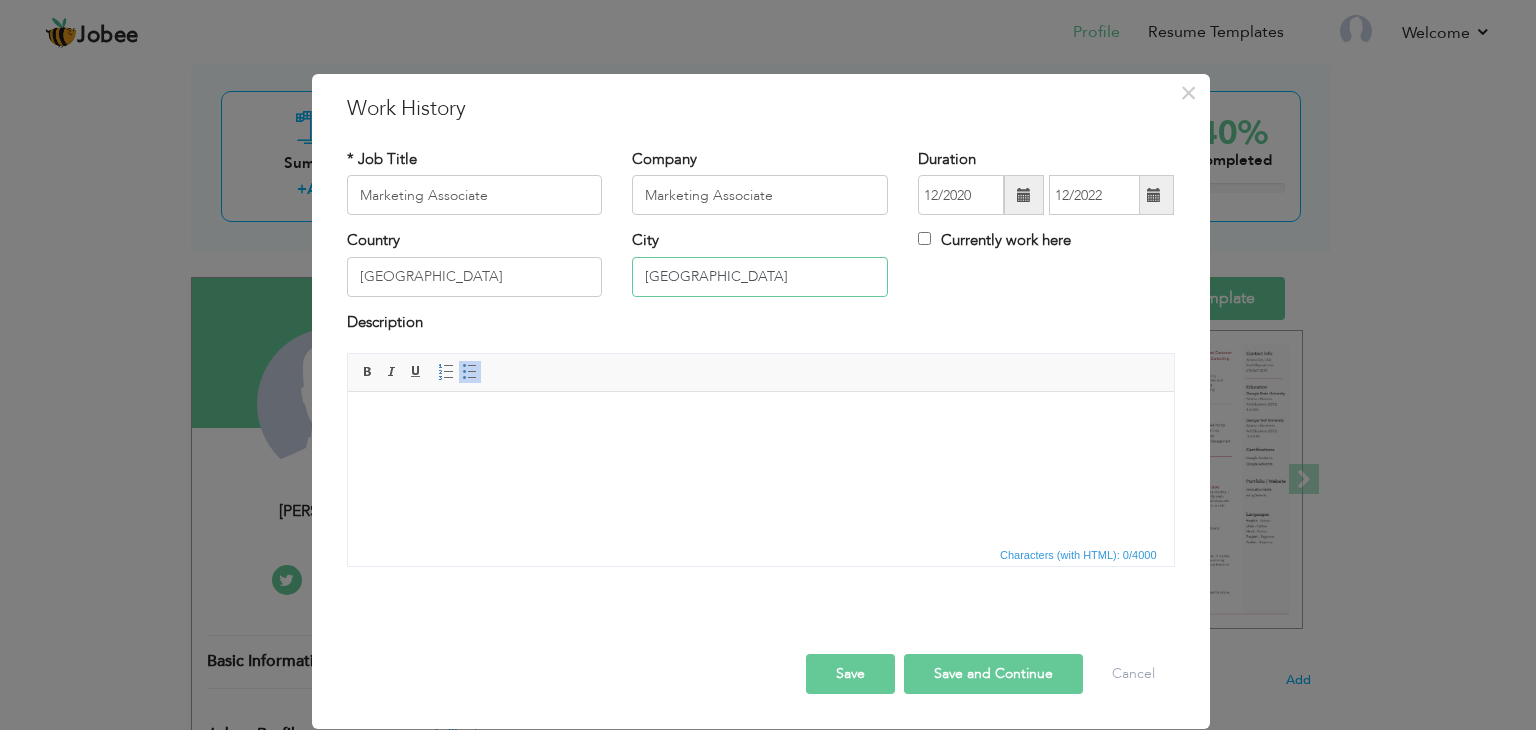 type on "[GEOGRAPHIC_DATA]" 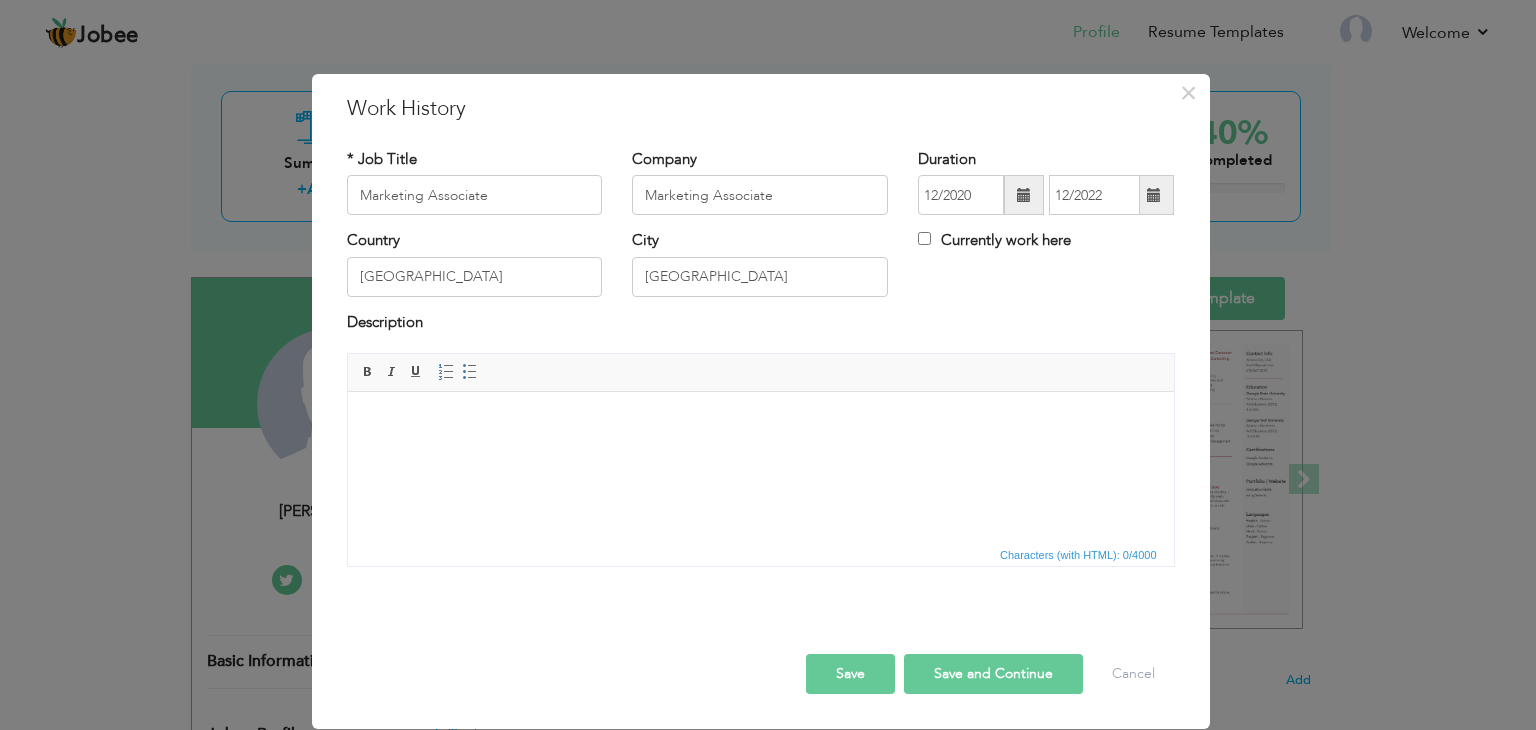 click at bounding box center (760, 422) 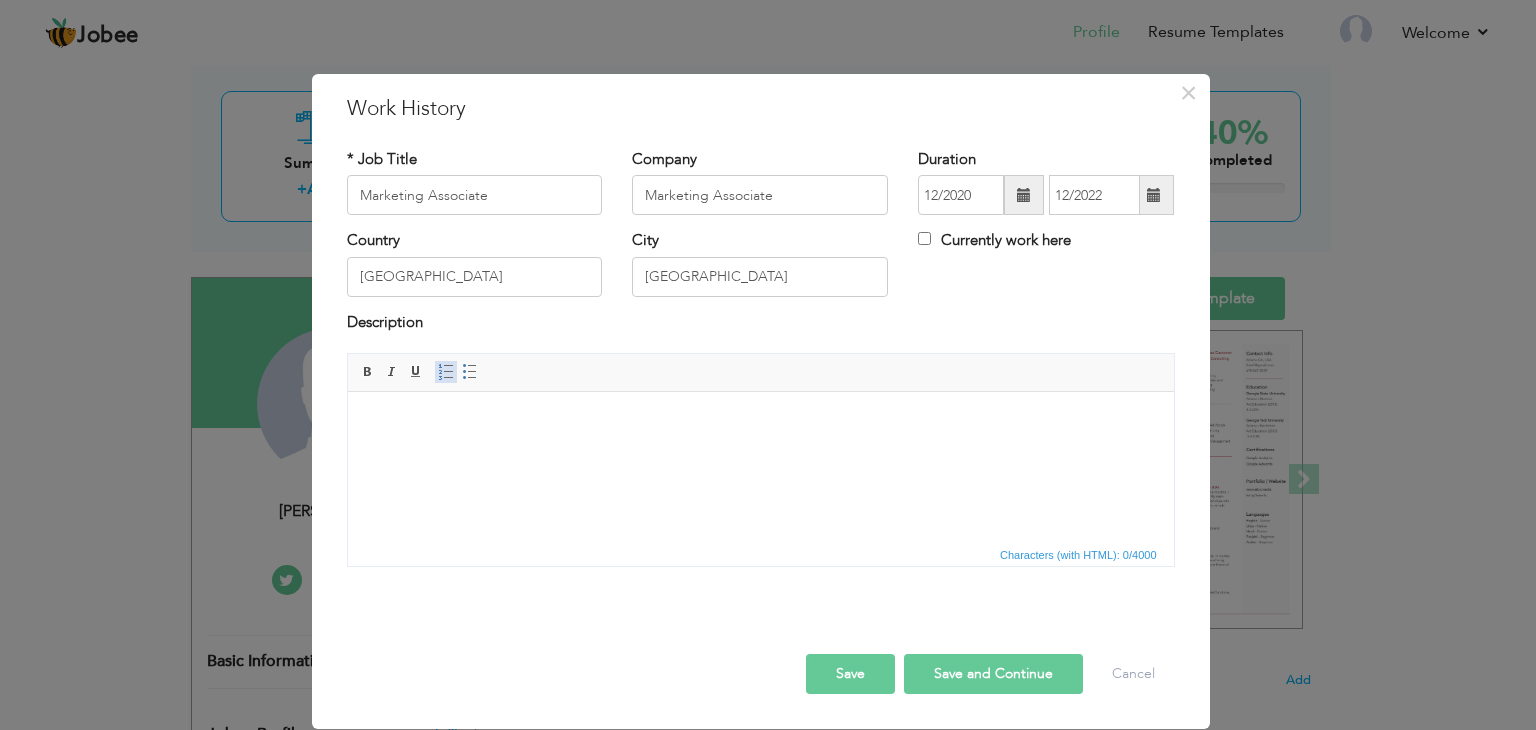 click on "Insert/Remove Numbered List" at bounding box center (446, 372) 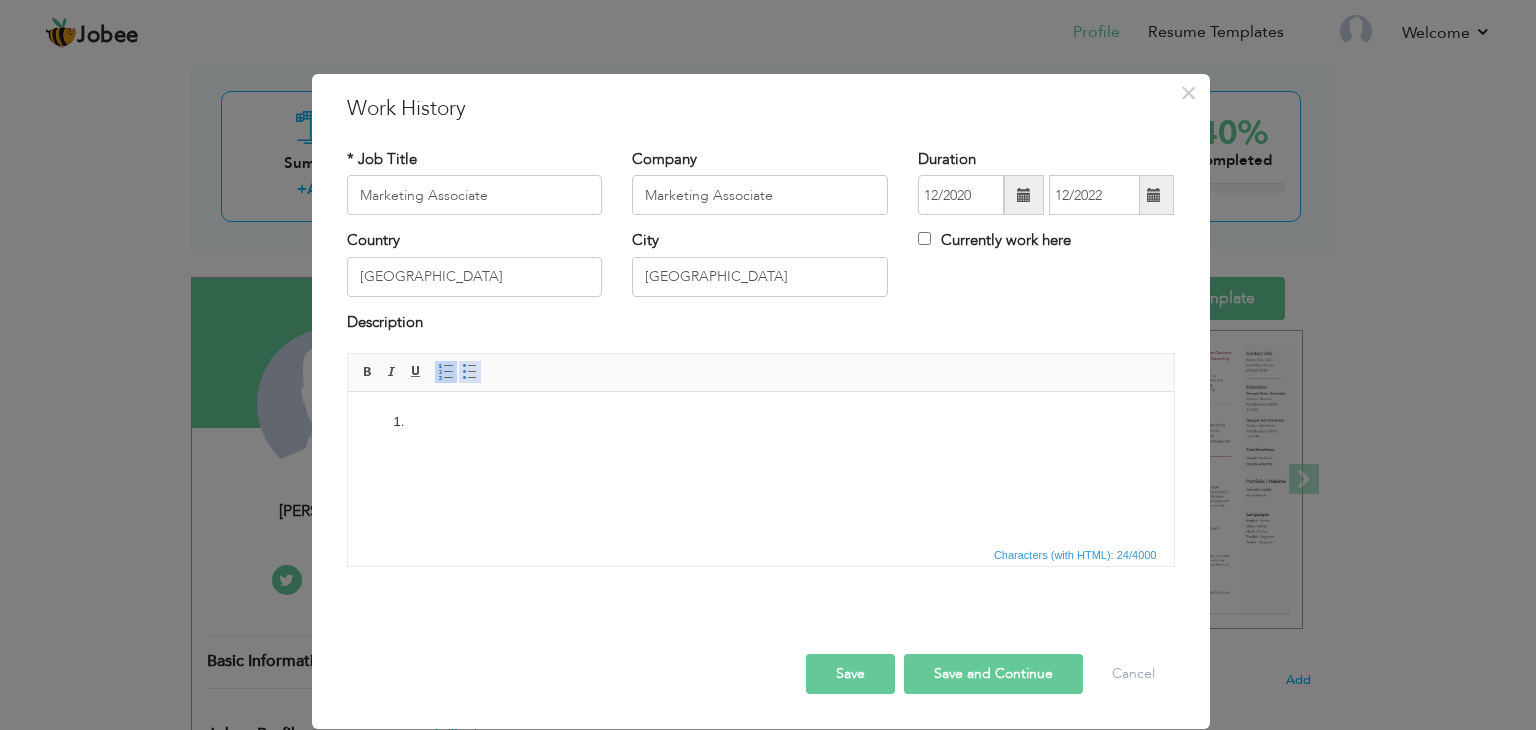 click at bounding box center [470, 372] 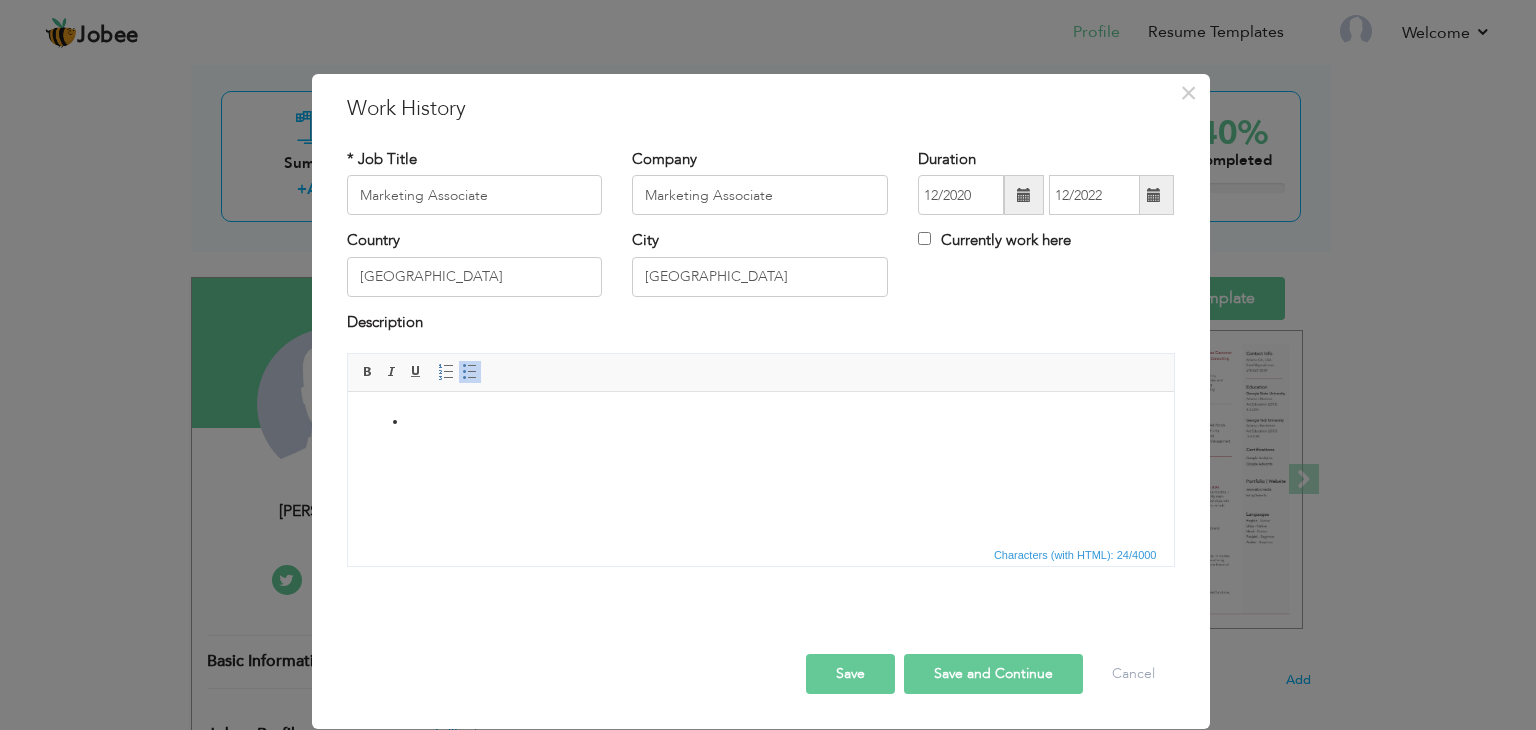 paste 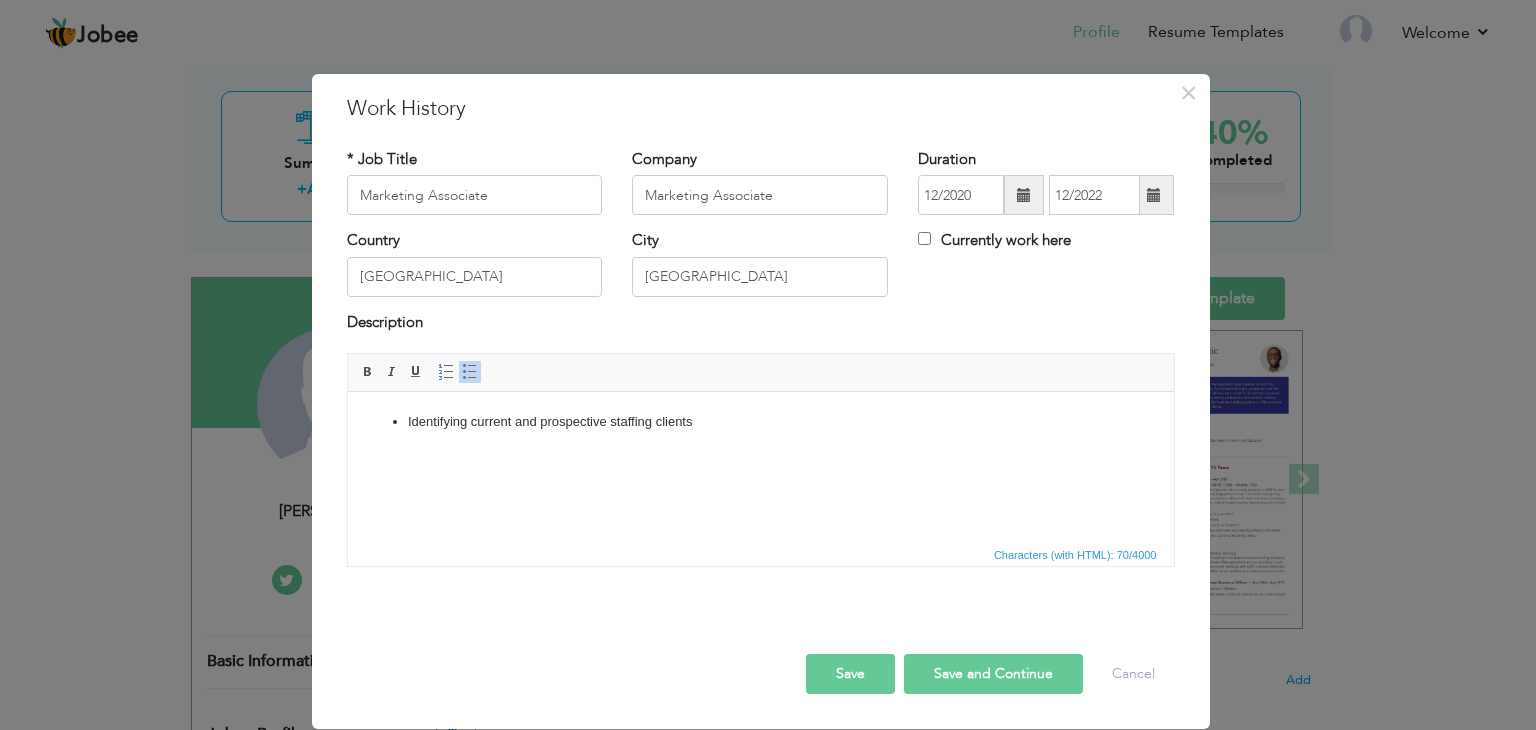 type 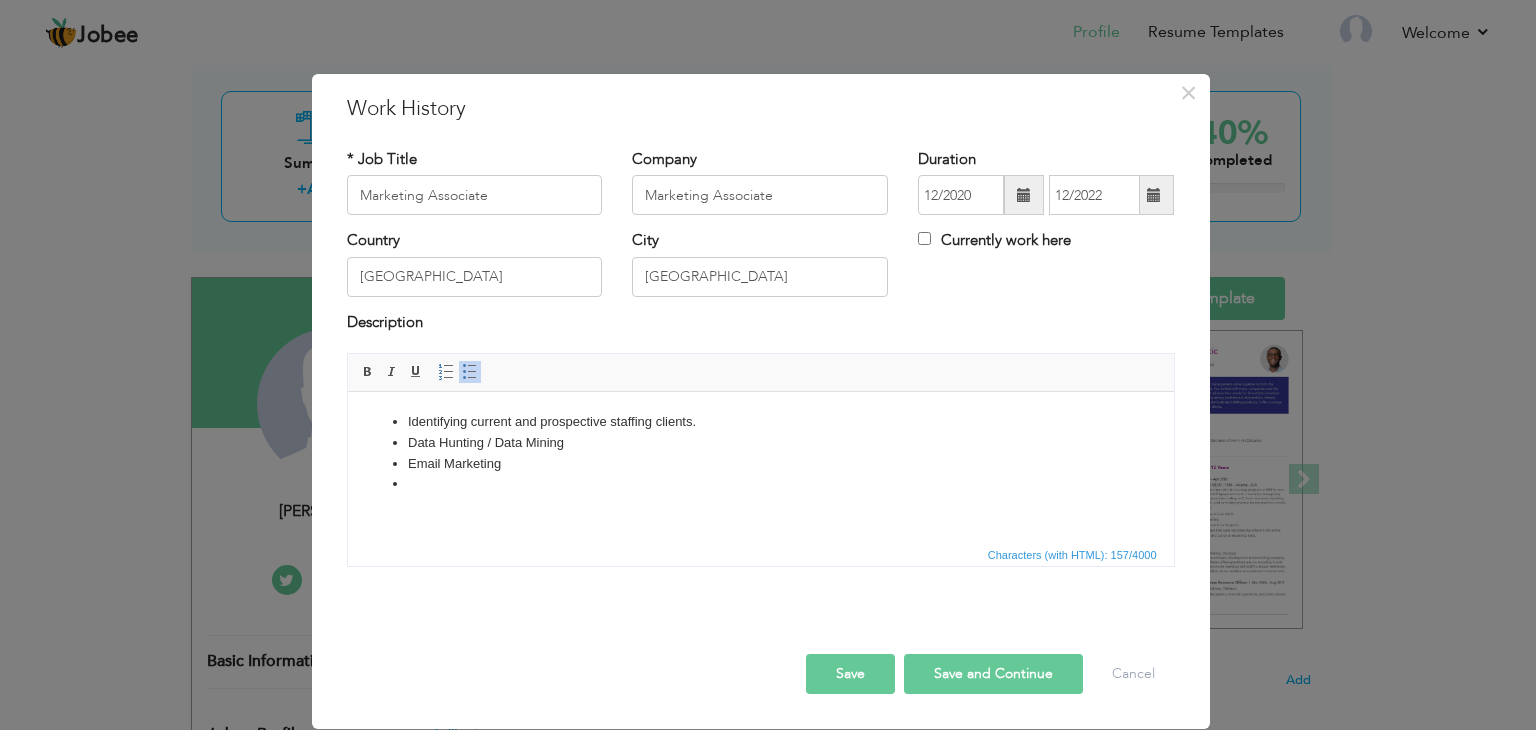 drag, startPoint x: 516, startPoint y: 470, endPoint x: 403, endPoint y: 472, distance: 113.0177 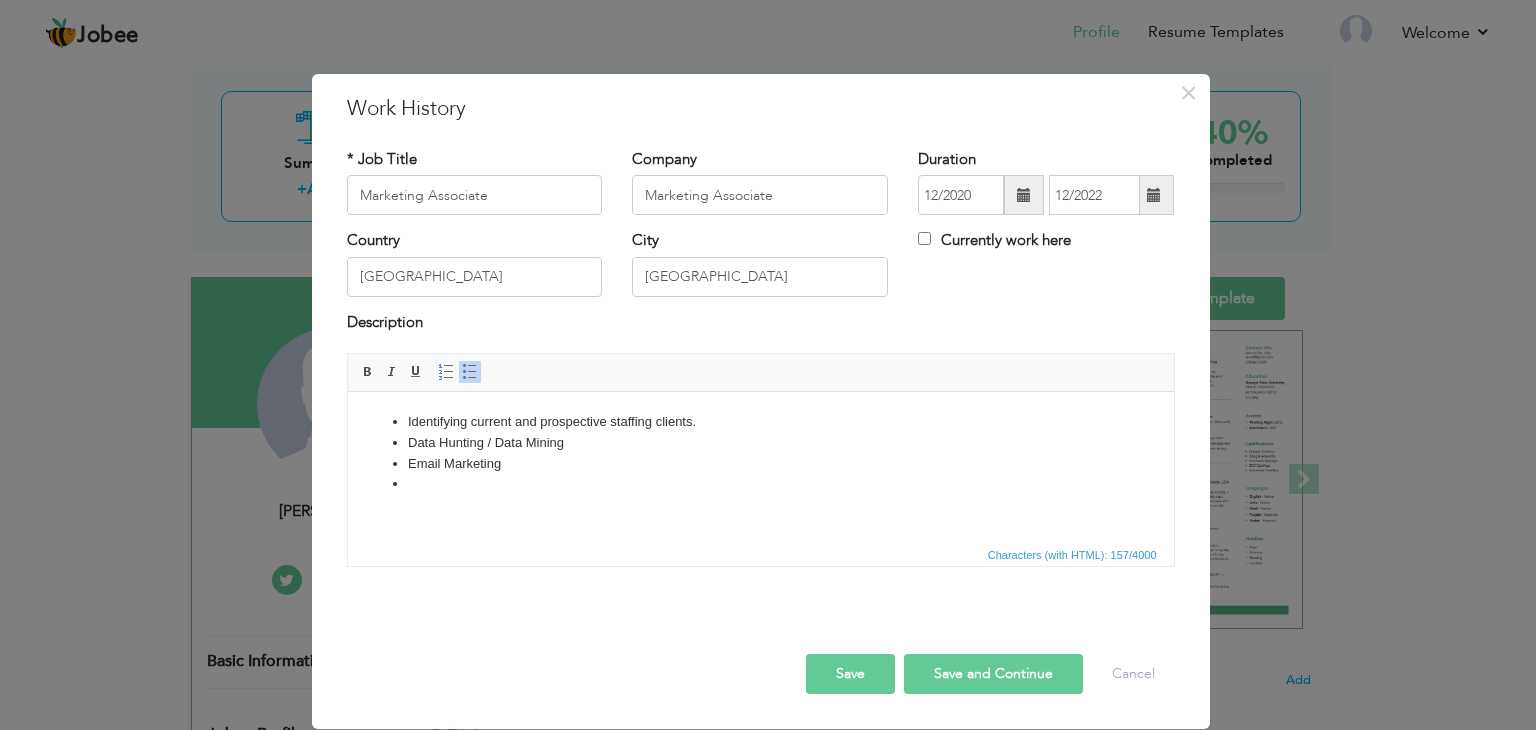 click at bounding box center [760, 484] 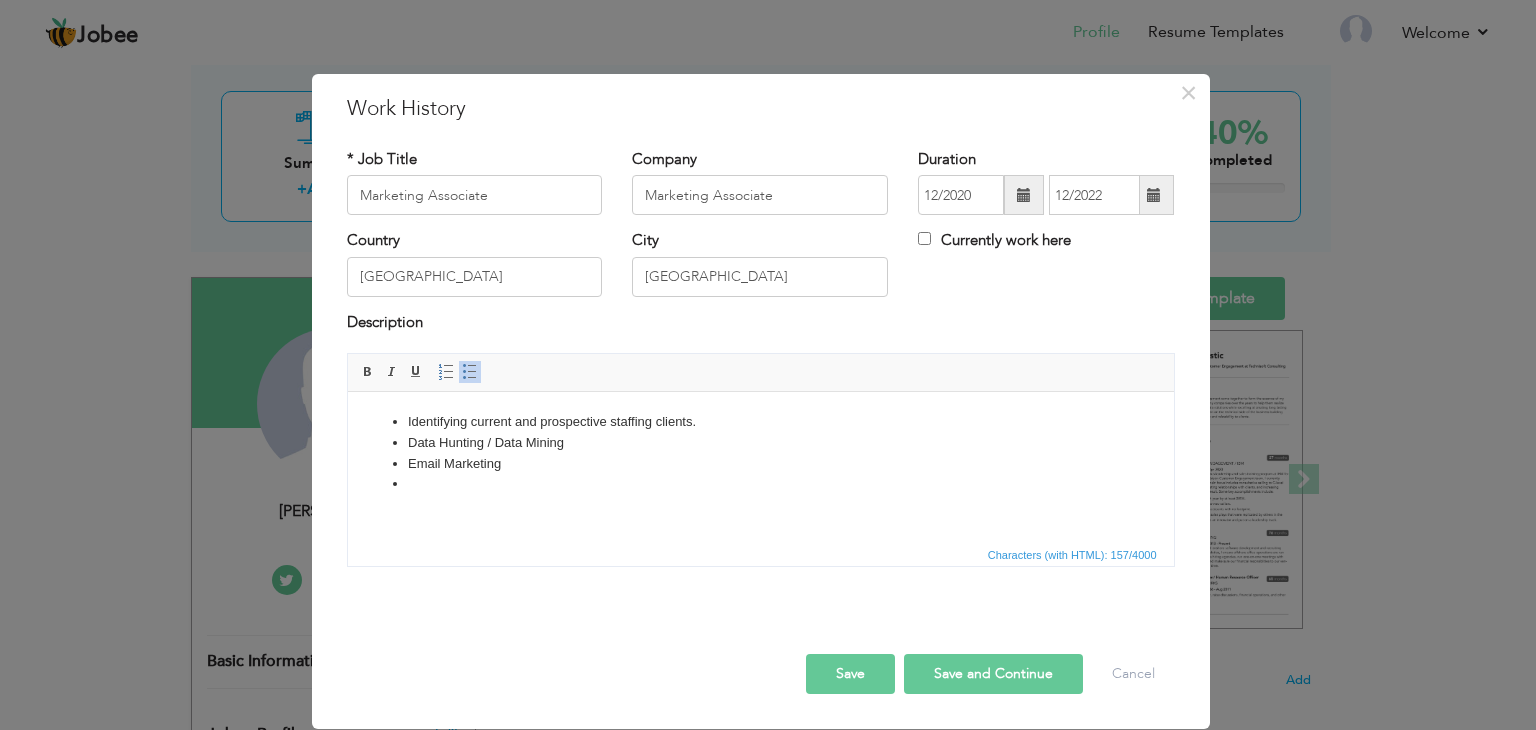 click on "Data Hunting / Data Mining" at bounding box center [760, 443] 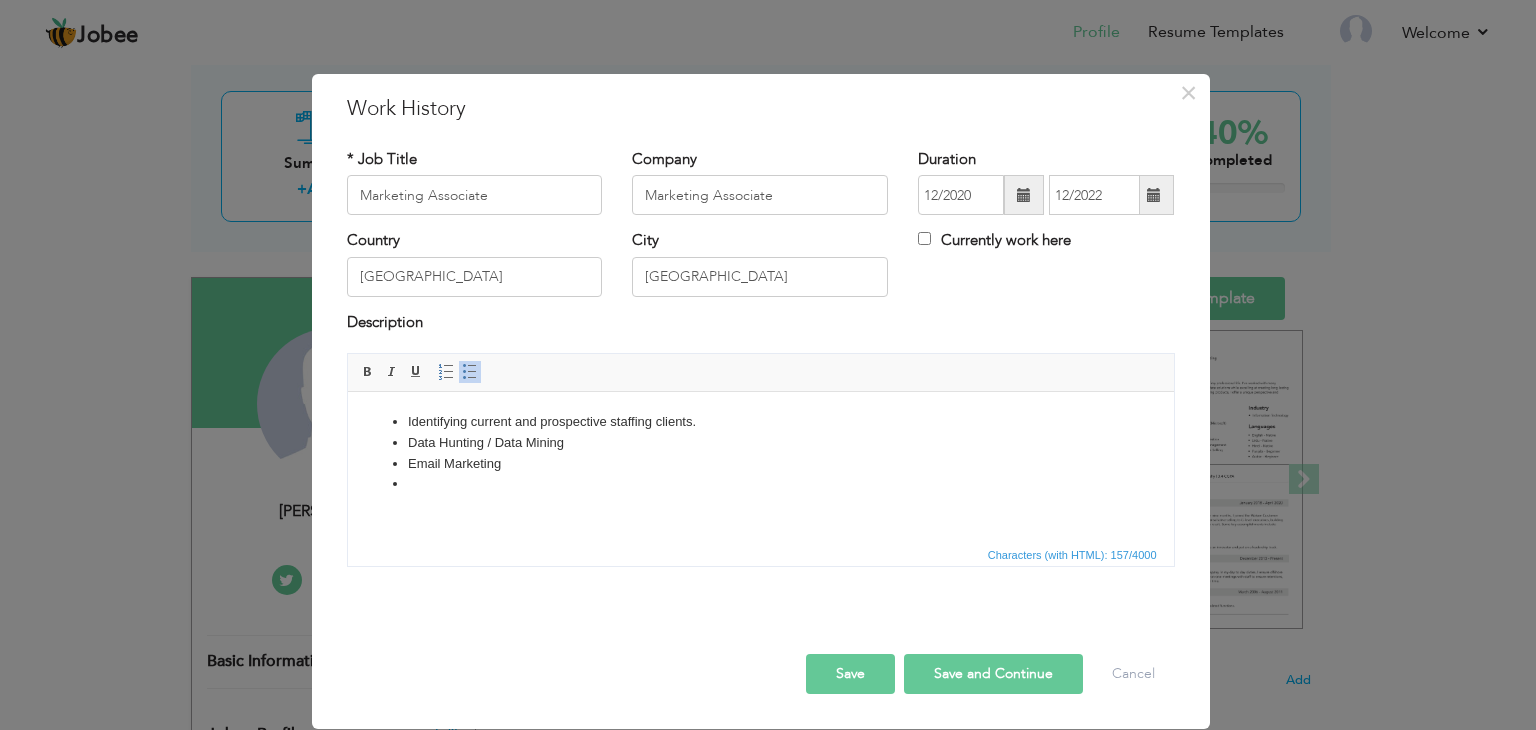 click at bounding box center (760, 484) 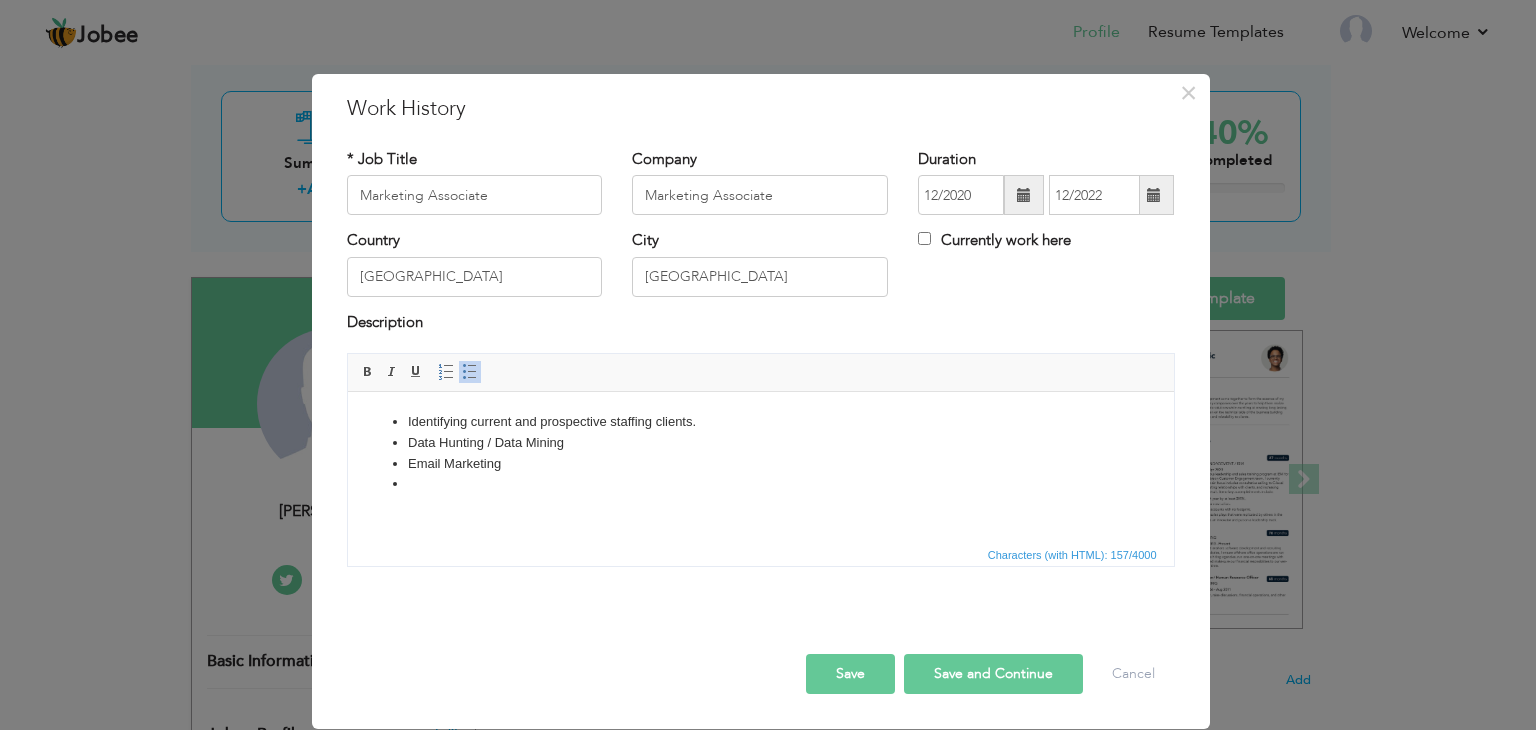 drag, startPoint x: 519, startPoint y: 462, endPoint x: 410, endPoint y: 461, distance: 109.004585 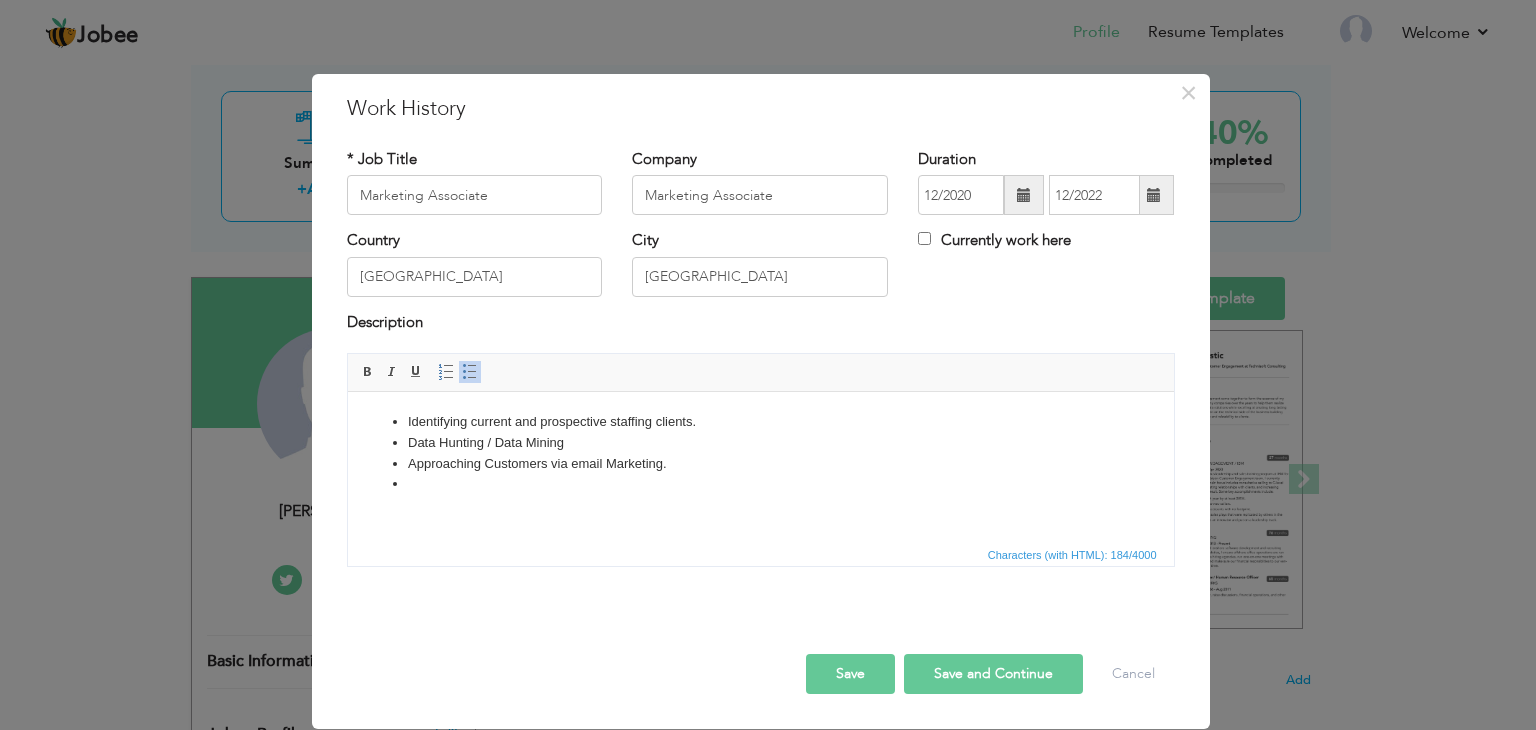click on "Data Hunting / Data Mining" at bounding box center (760, 443) 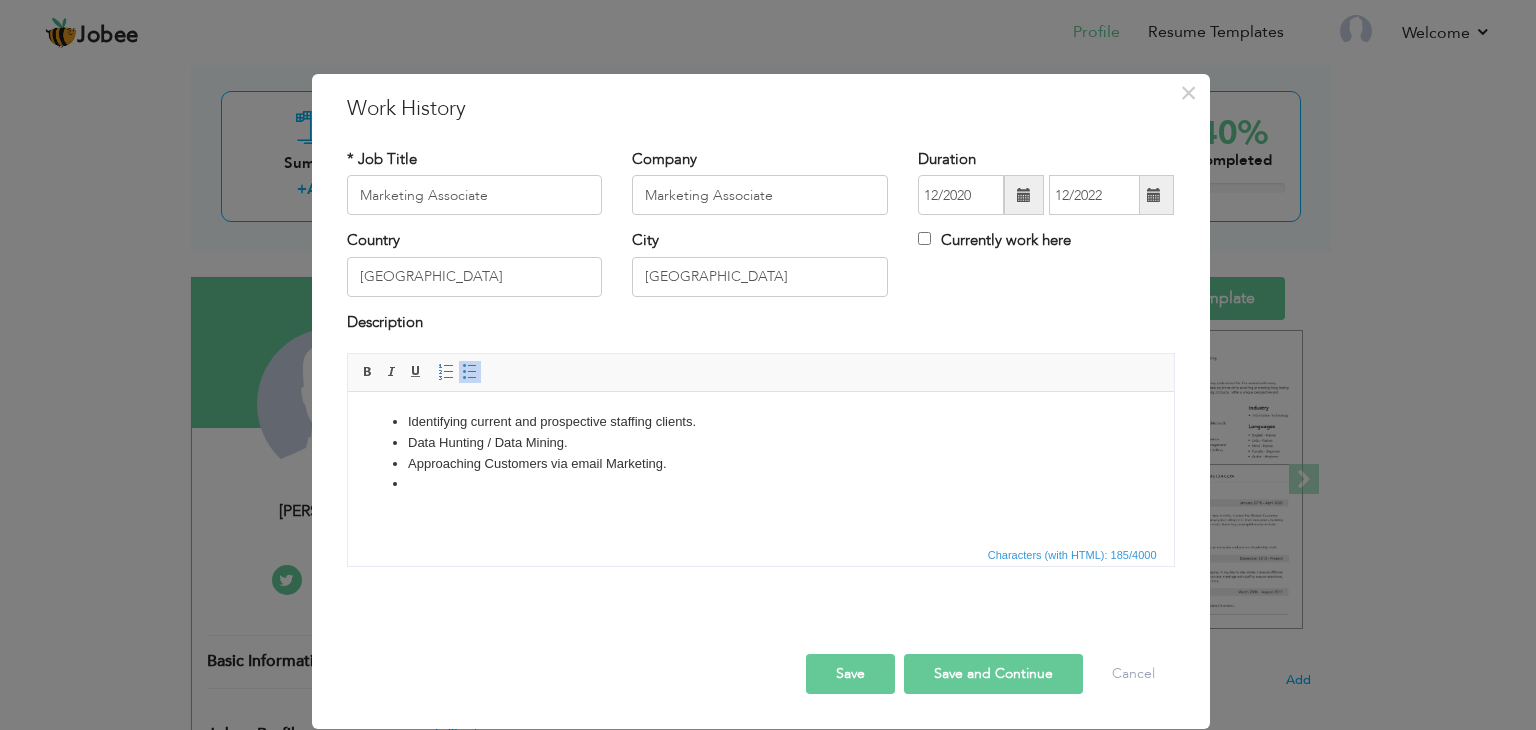 click on "Approaching Customers via email Marketing." at bounding box center [760, 464] 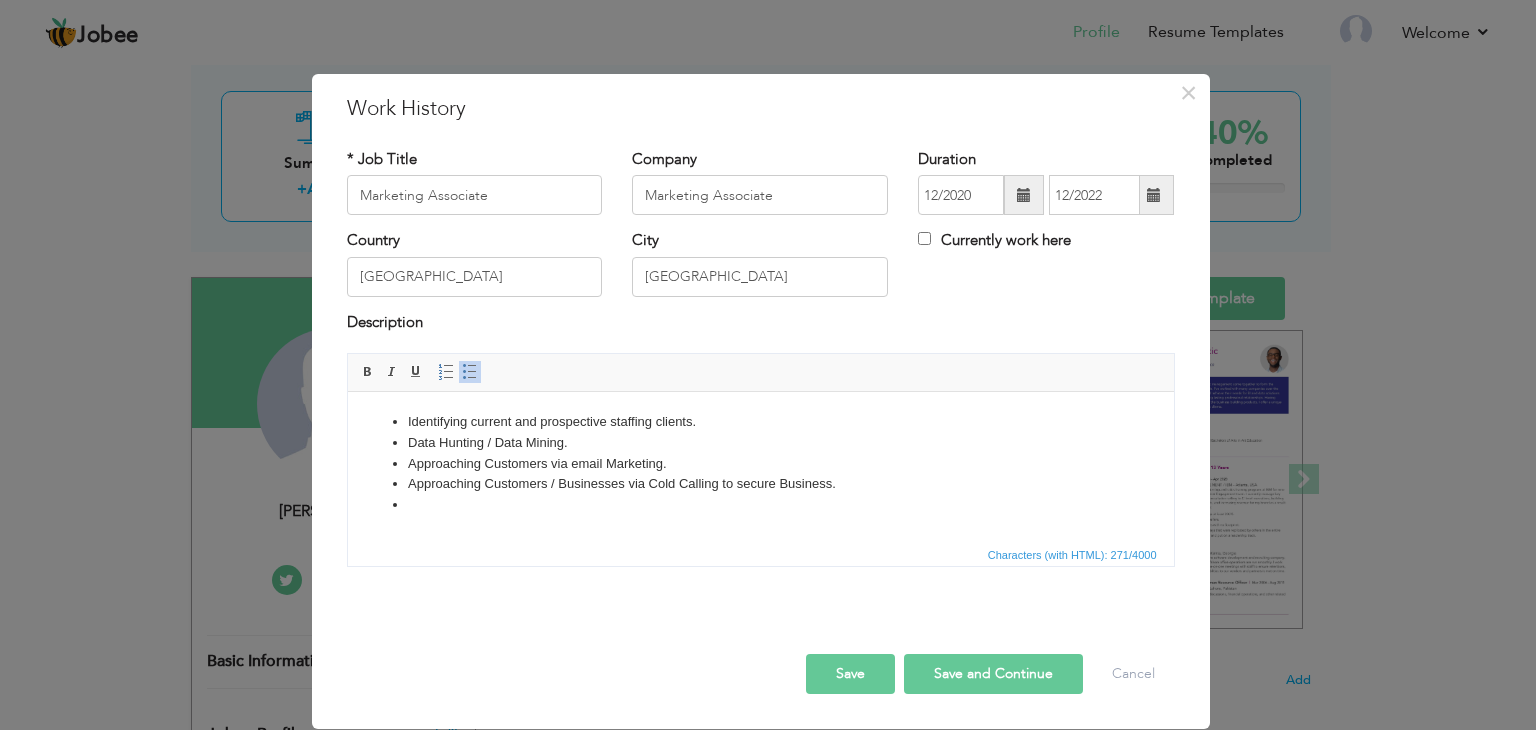 click on "Approaching Customers via email Marketing." at bounding box center [760, 464] 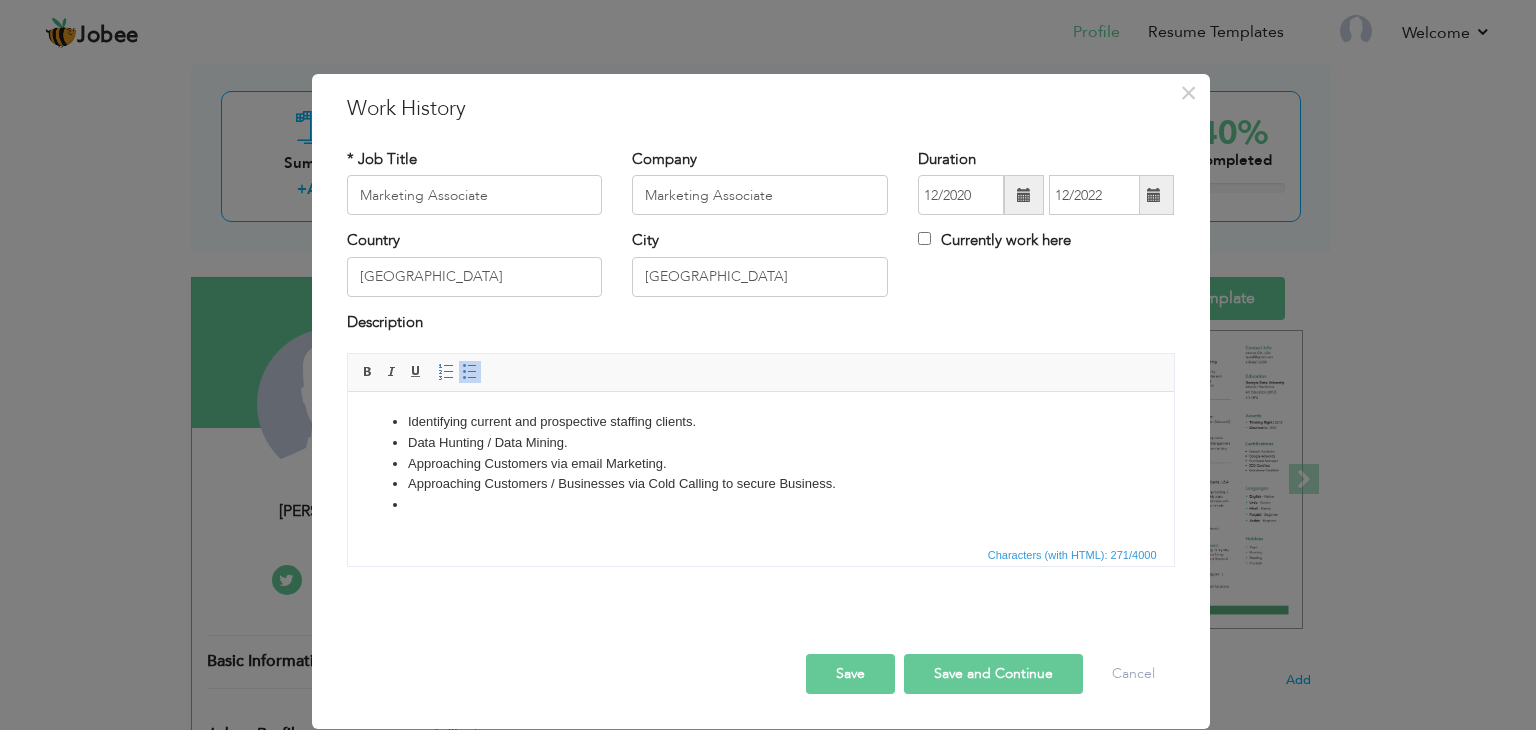 click on "Approaching Customers via email Marketing." at bounding box center [760, 464] 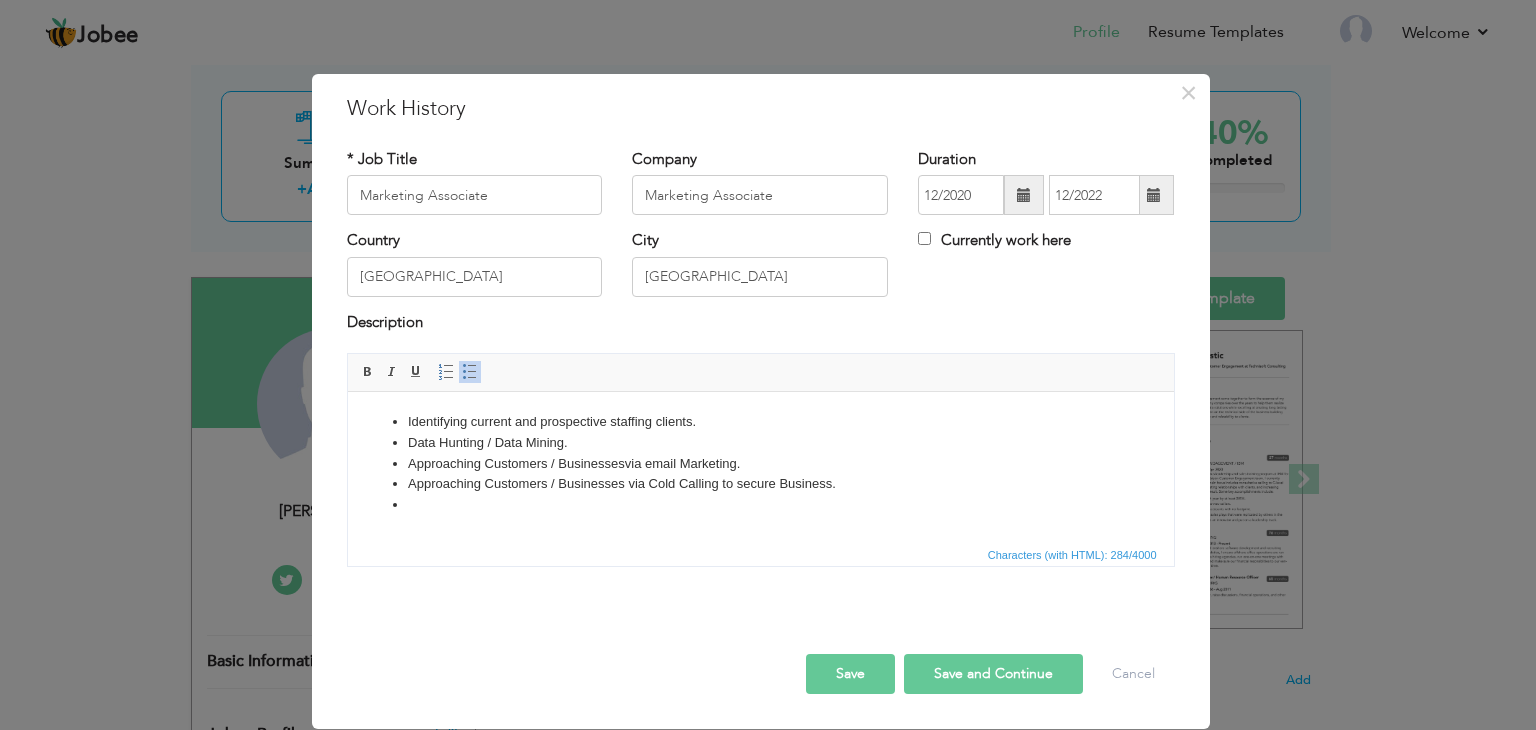 click on "Approaching Customers / Businesses via Cold Calling to secure Business." at bounding box center (760, 484) 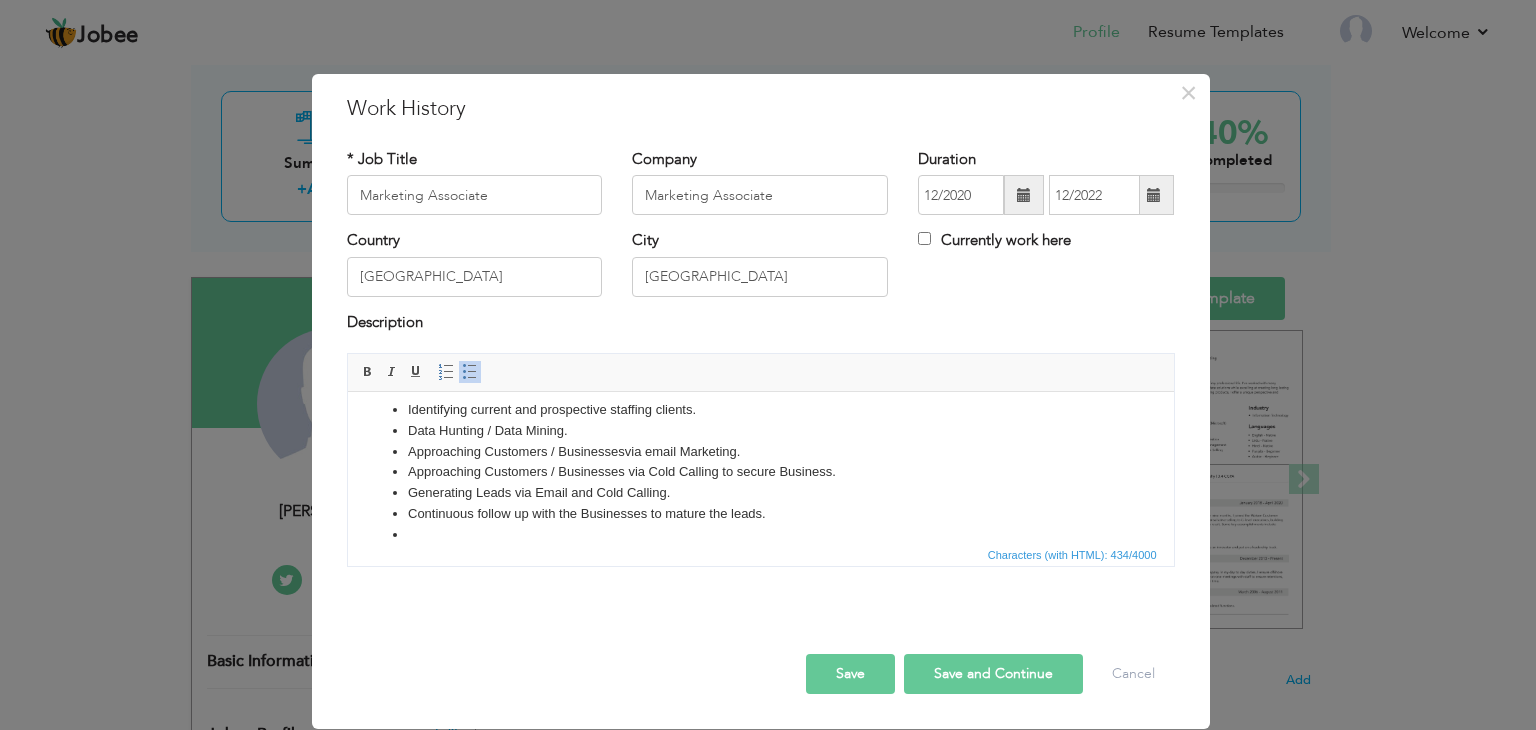 scroll, scrollTop: 0, scrollLeft: 0, axis: both 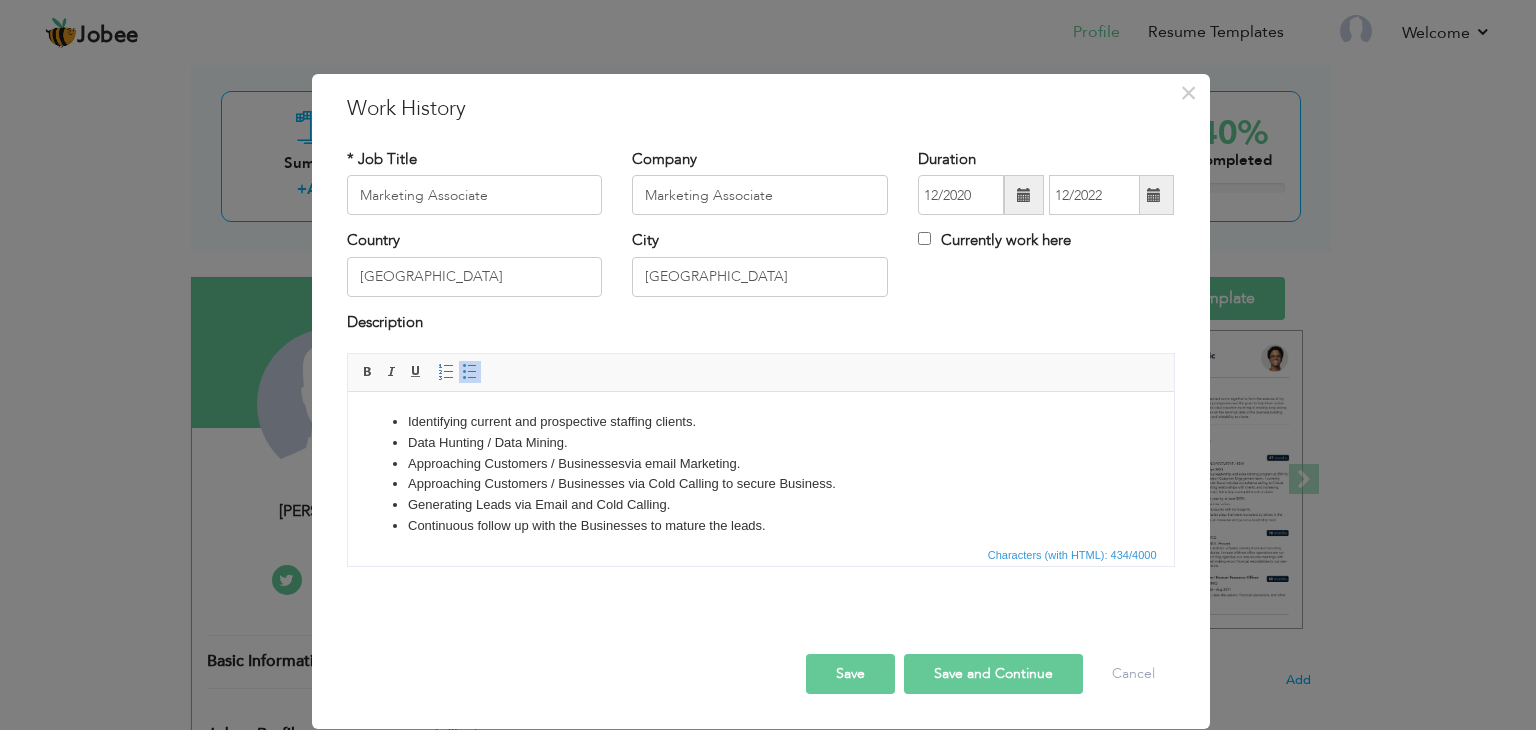 click on "Data Hunting / Data Mining." at bounding box center (760, 443) 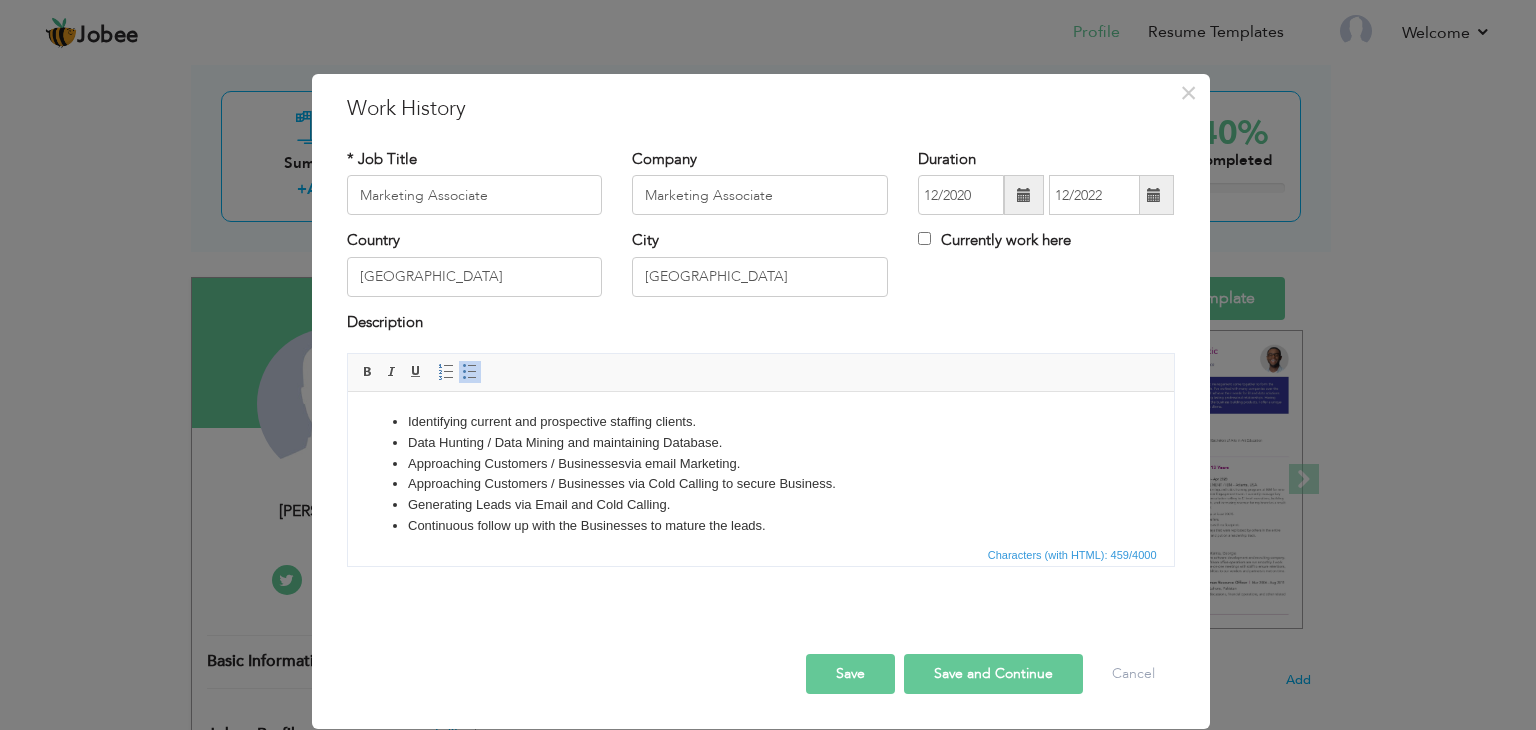 click on "Continuous follow up with the Businesses to mature the leads." at bounding box center [760, 526] 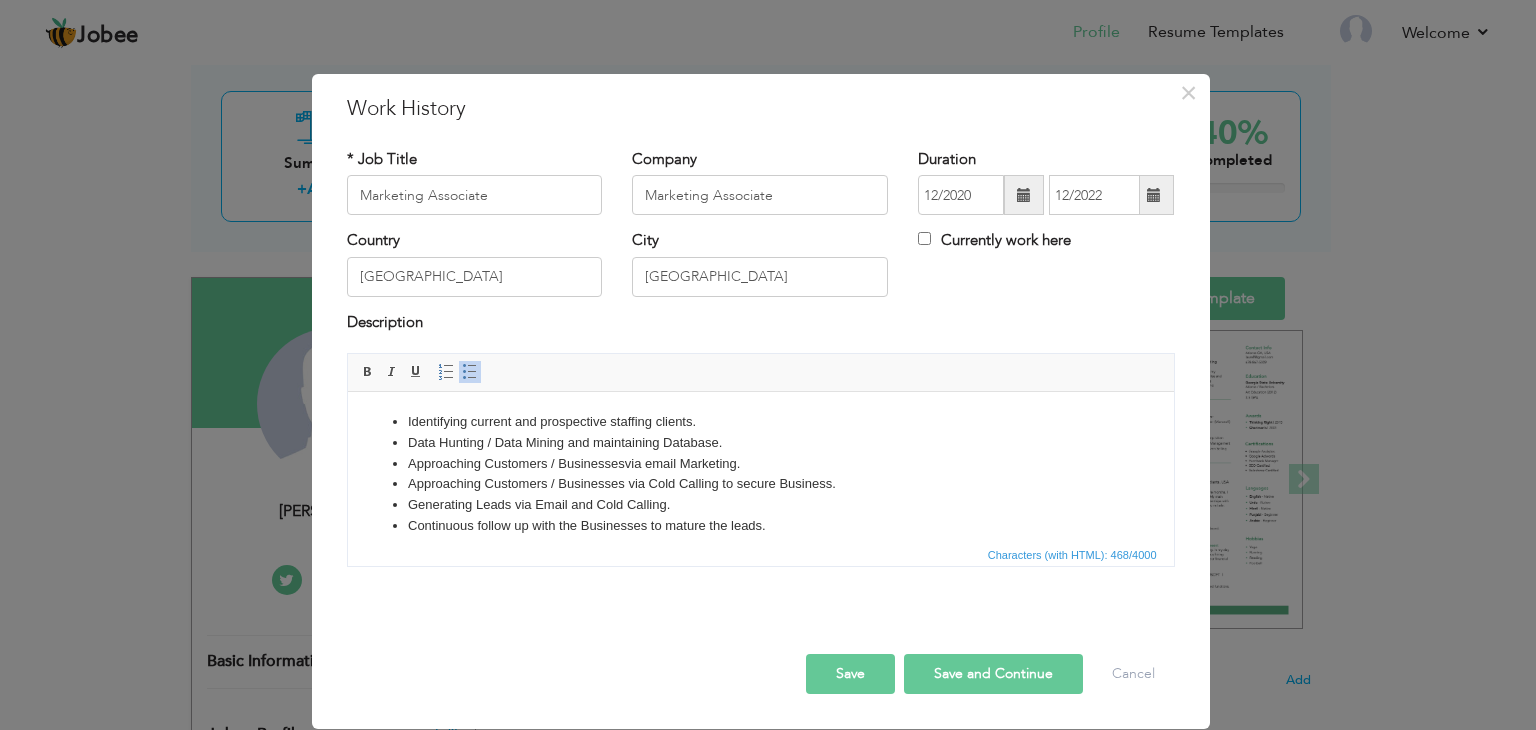 scroll, scrollTop: 12, scrollLeft: 0, axis: vertical 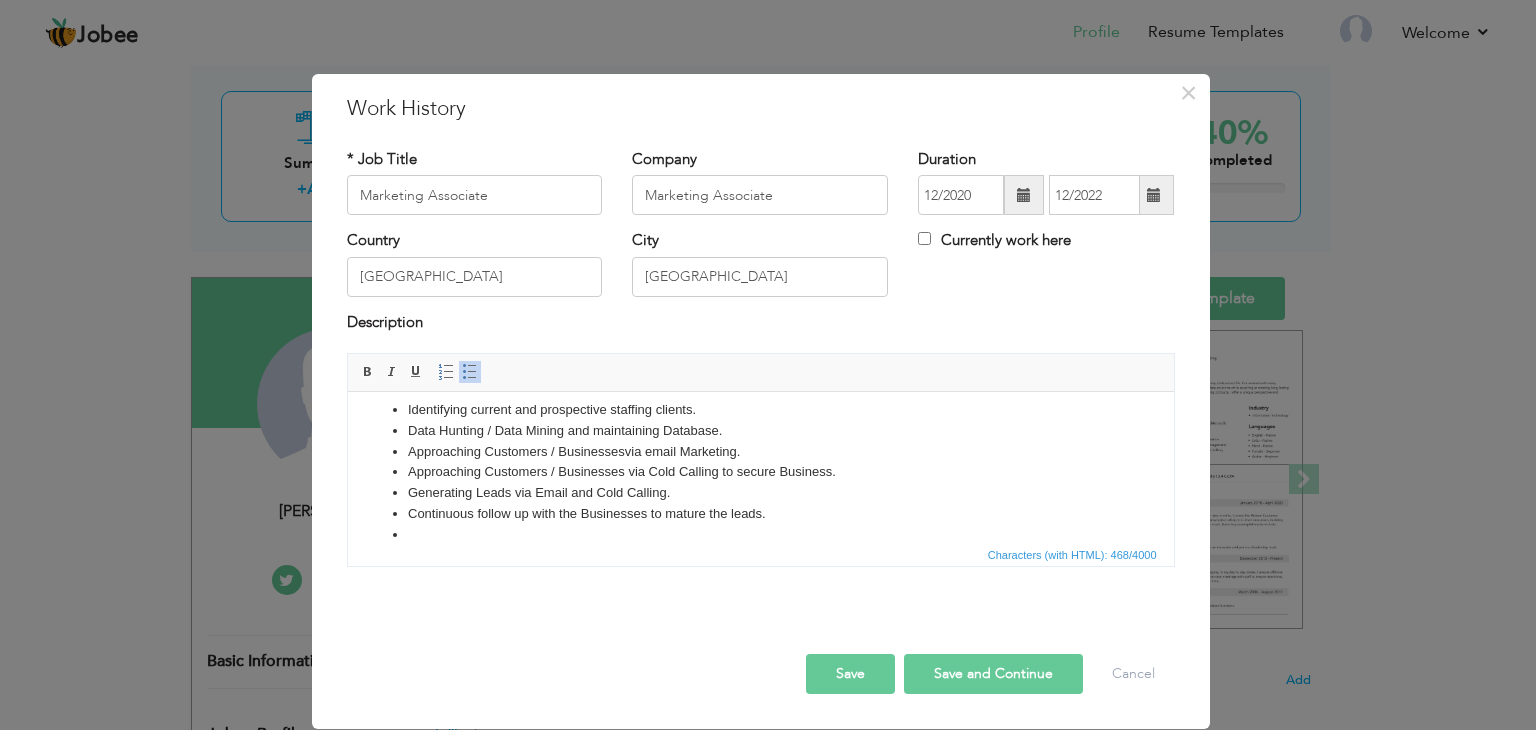click on "Continuous follow up with the Businesses to mature the leads." at bounding box center [760, 514] 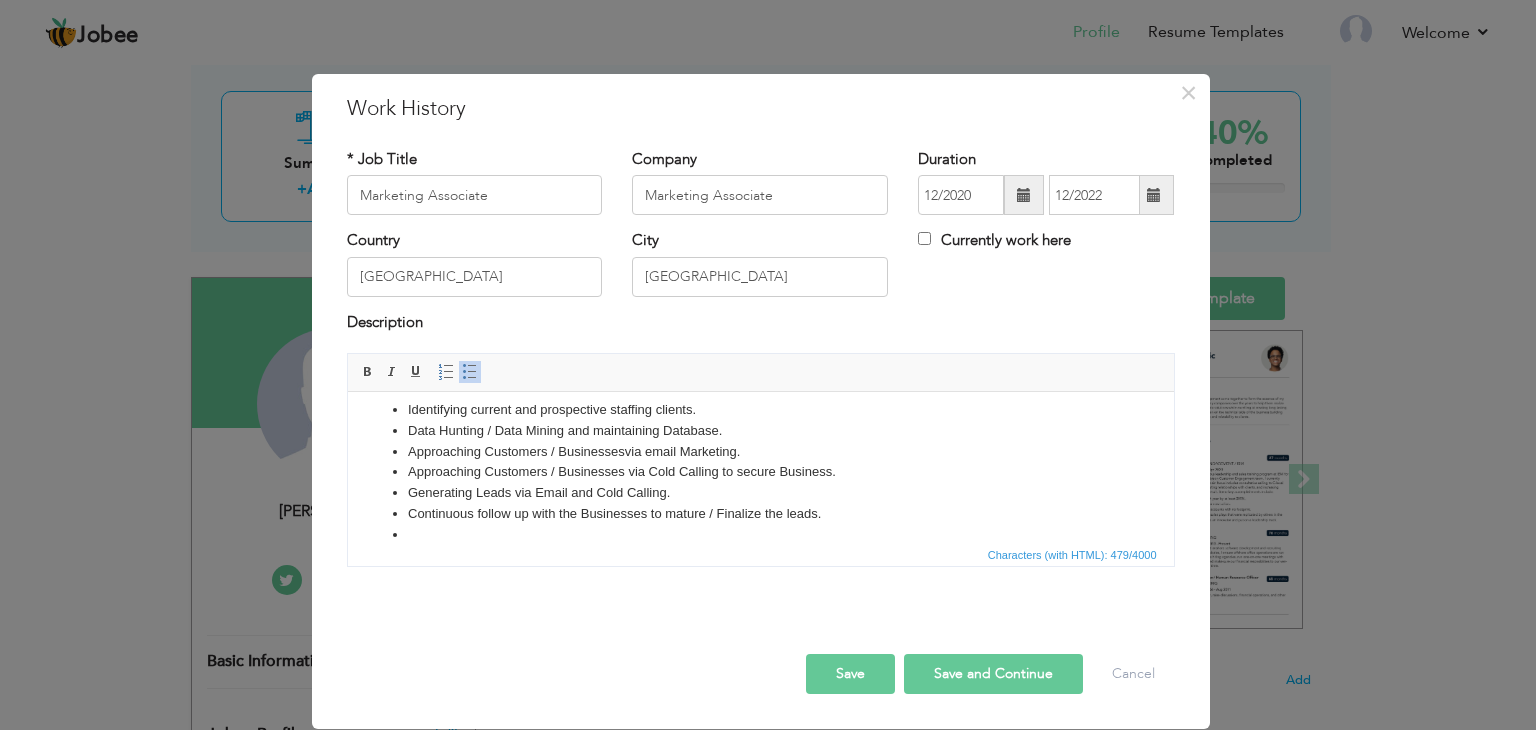 click on "Generating Leads via Email and Cold Calling." at bounding box center [760, 493] 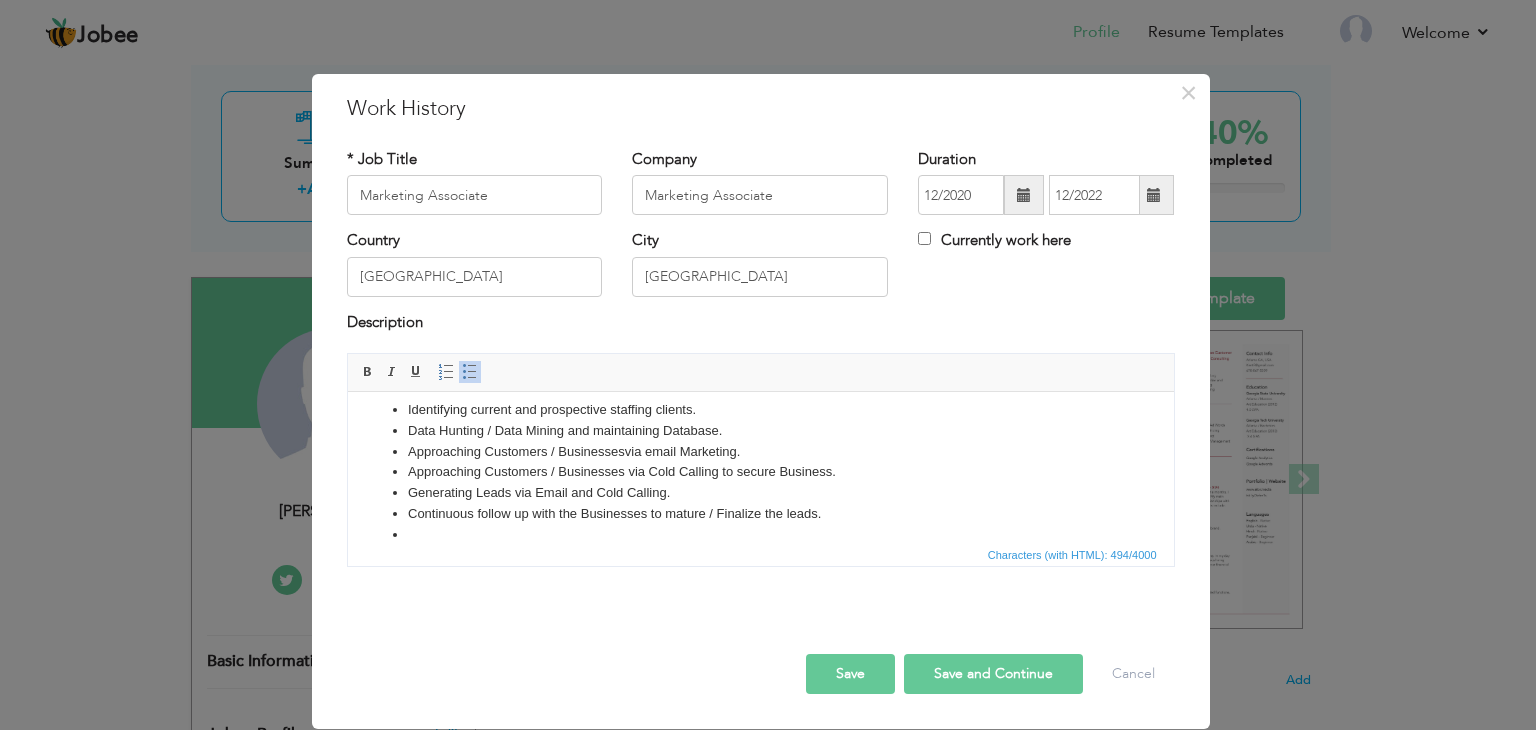 scroll, scrollTop: 0, scrollLeft: 0, axis: both 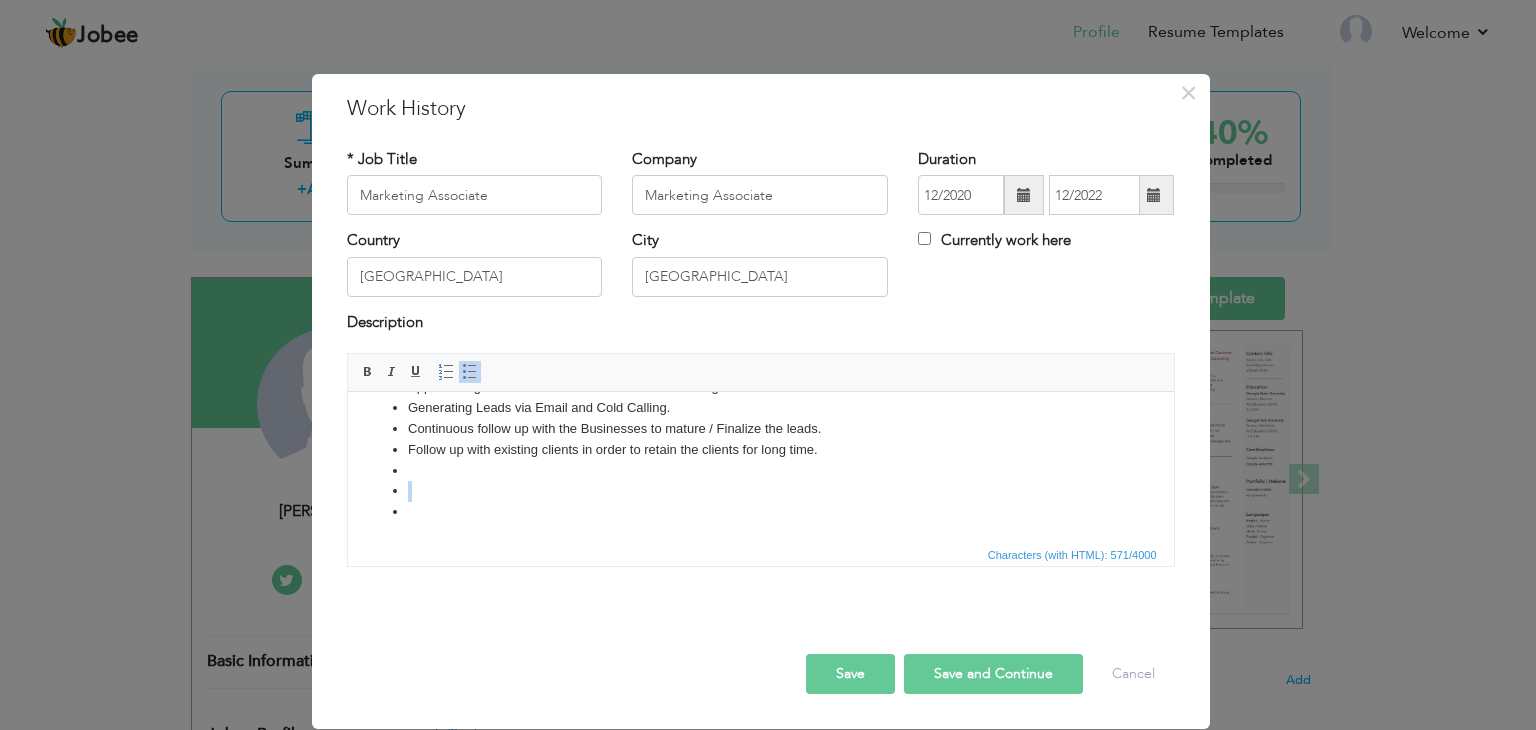 drag, startPoint x: 431, startPoint y: 527, endPoint x: 398, endPoint y: 481, distance: 56.61272 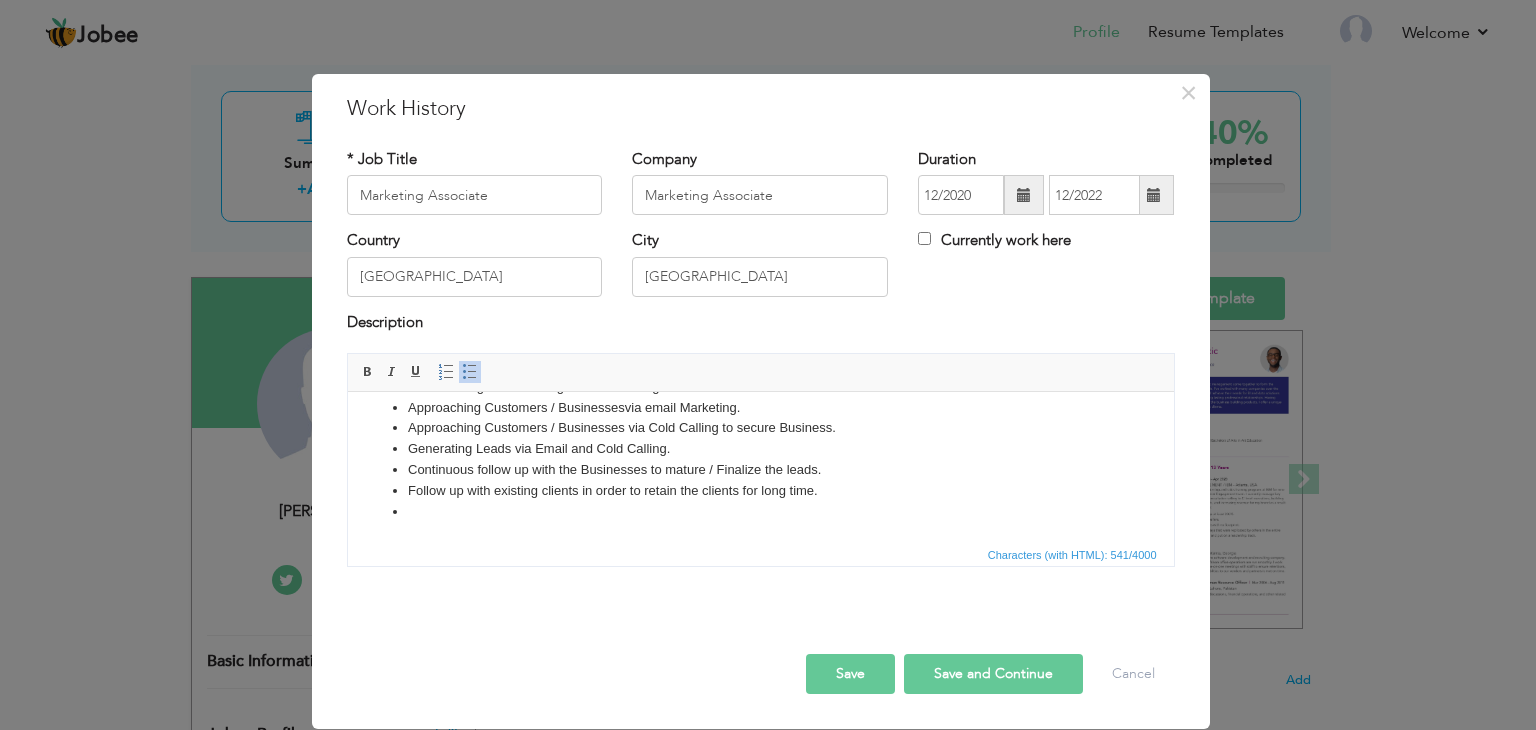 scroll, scrollTop: 35, scrollLeft: 0, axis: vertical 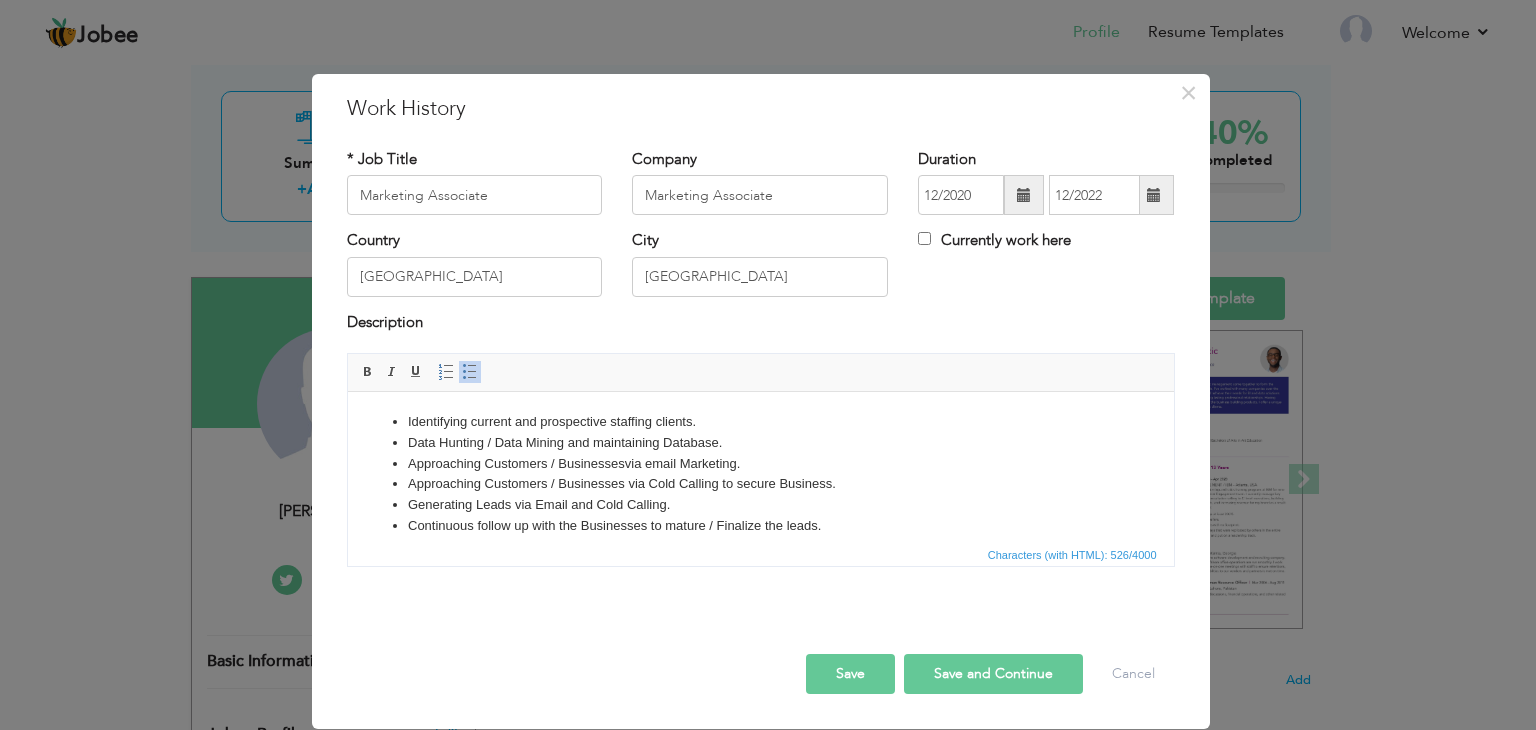 drag, startPoint x: 839, startPoint y: 521, endPoint x: 365, endPoint y: 320, distance: 514.85626 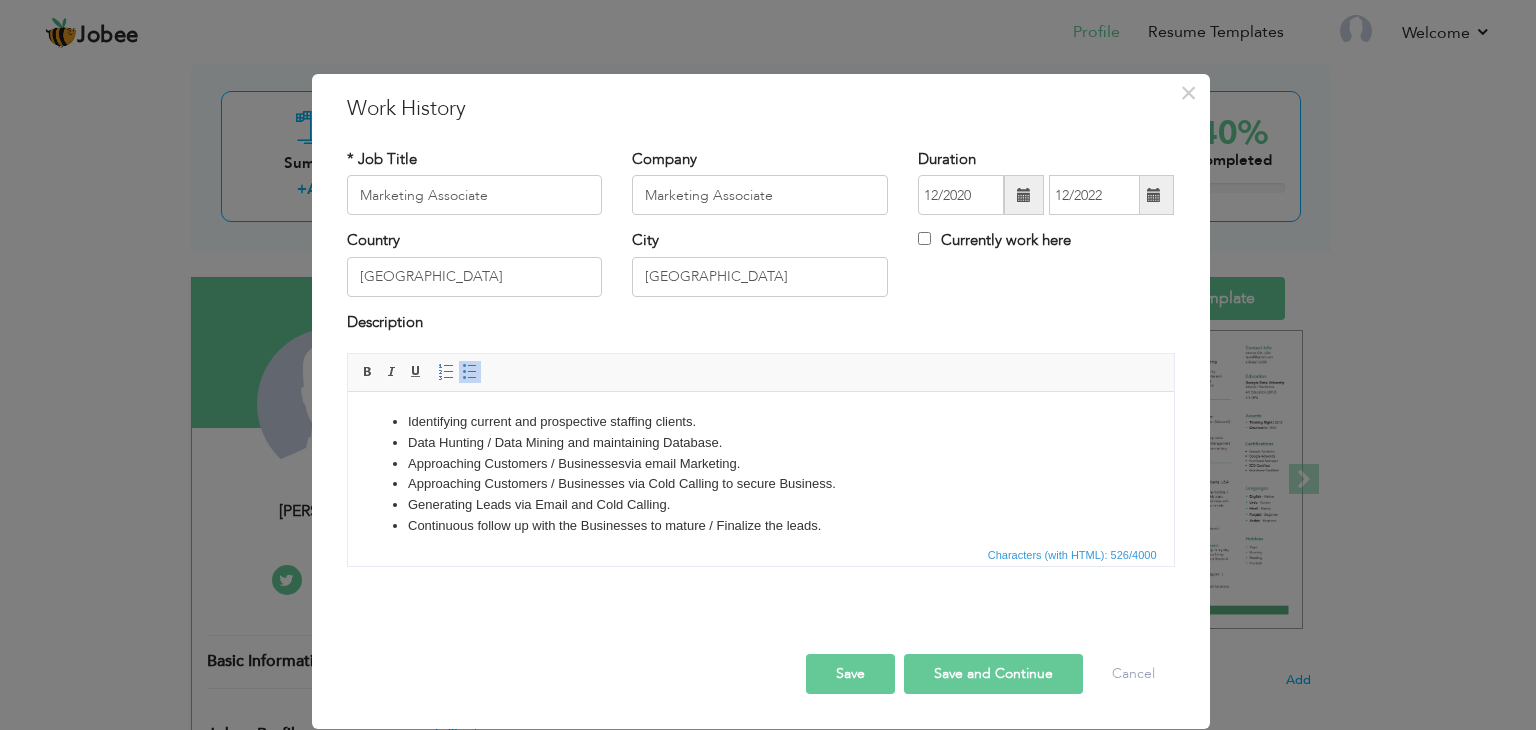 copy on "Identifying current and prospective staffing clients. Data Hunting / Data Mining and maintaining Database.  Approaching Customers / Businesses  via email Marketing.  Approaching Customers / Businesses via Cold Calling to secure Business.  Generating Leads via Email and Cold Calling.  Continuous follow up with the Businesses to mature / Finalize the leads. Follow up with existing clients in order to retain the clients for long time." 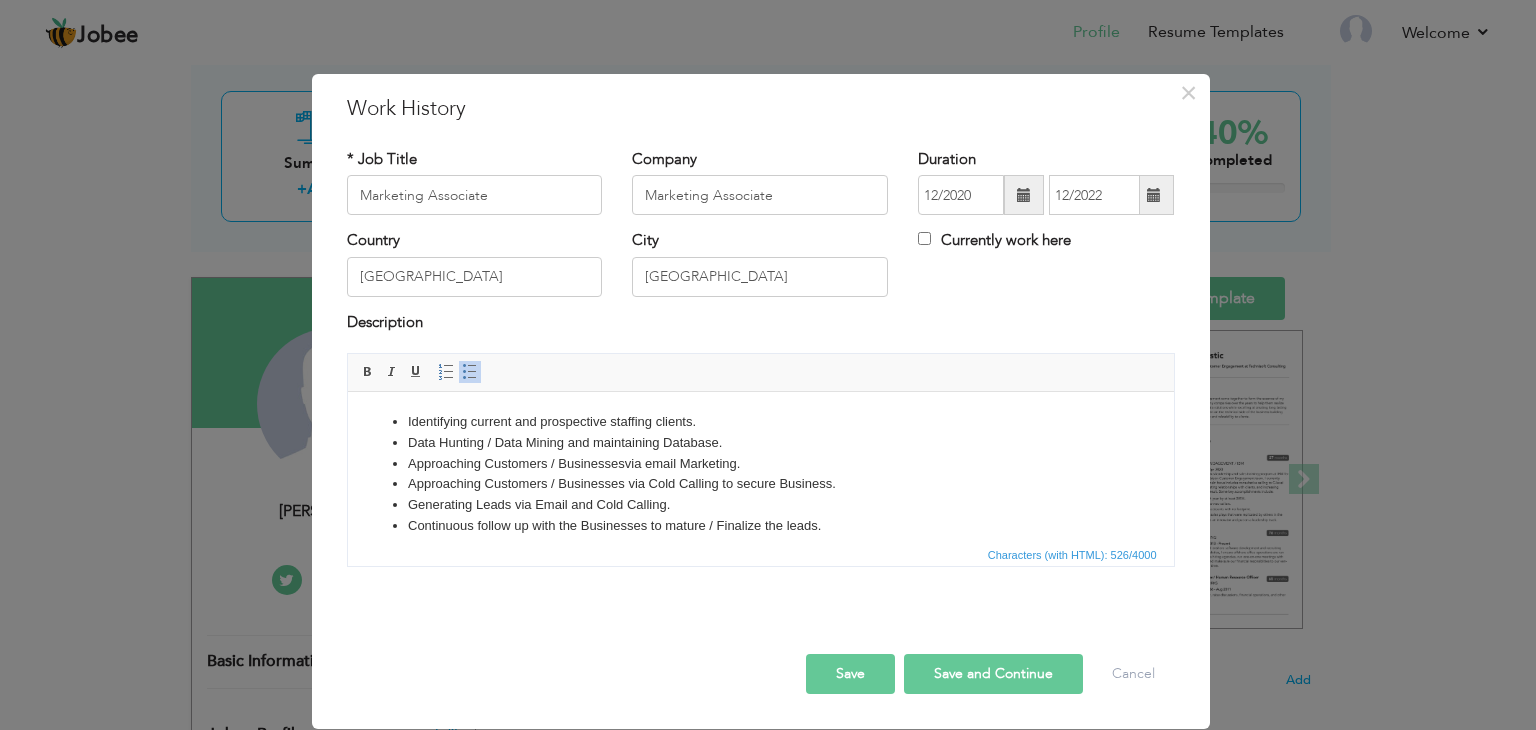 click on "Continuous follow up with the Businesses to mature / Finalize the leads." at bounding box center [760, 526] 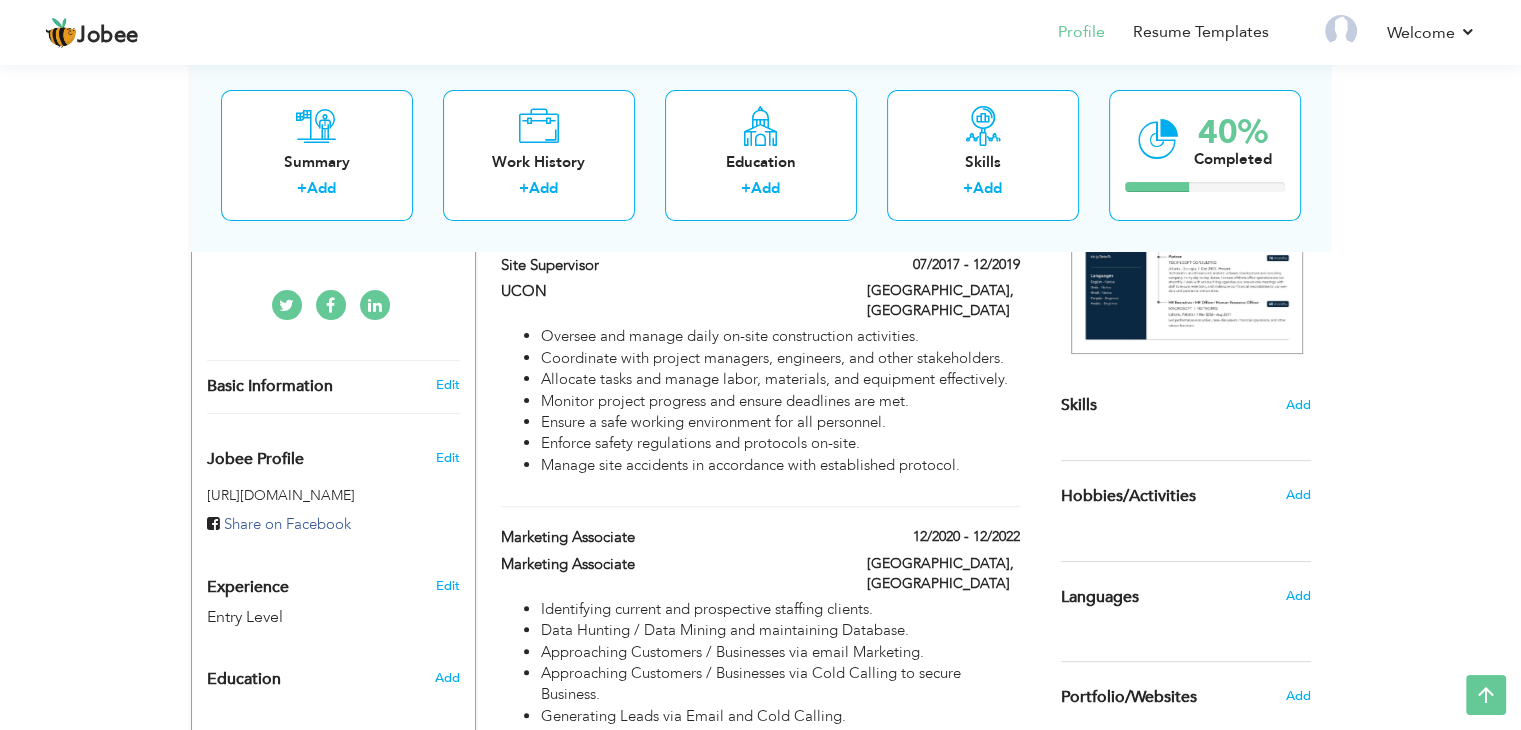 scroll, scrollTop: 613, scrollLeft: 0, axis: vertical 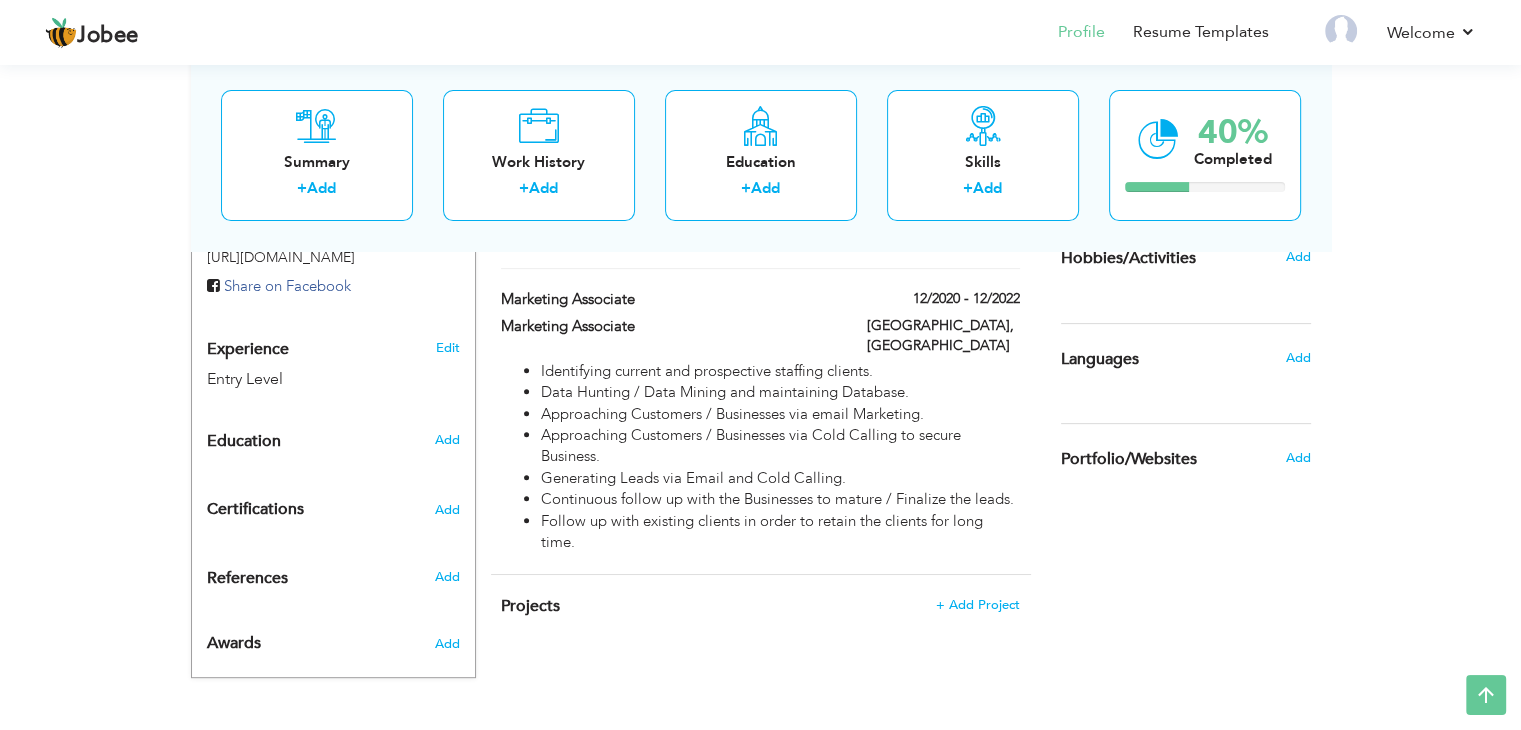 click on "Projects
+ Add Project" at bounding box center (760, 606) 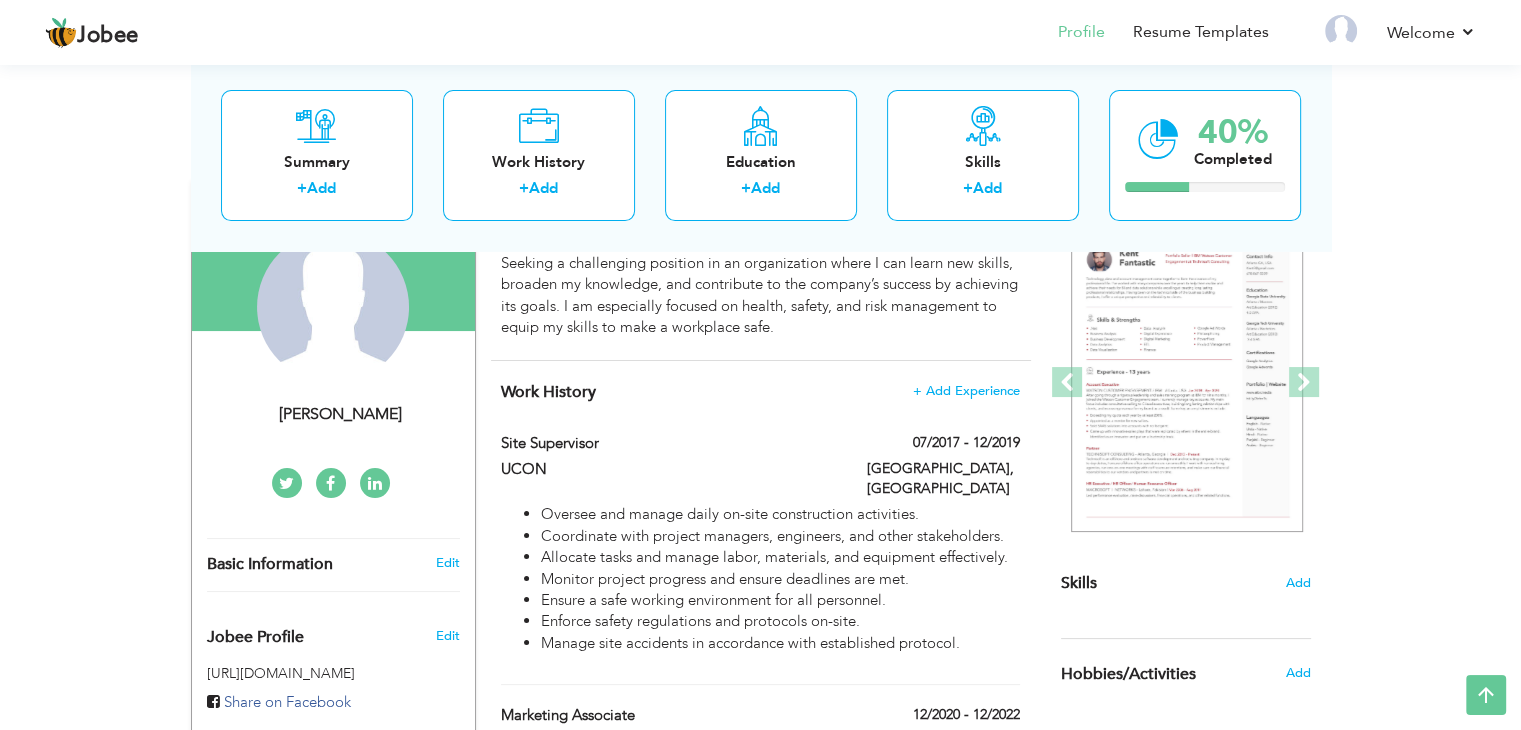 scroll, scrollTop: 173, scrollLeft: 0, axis: vertical 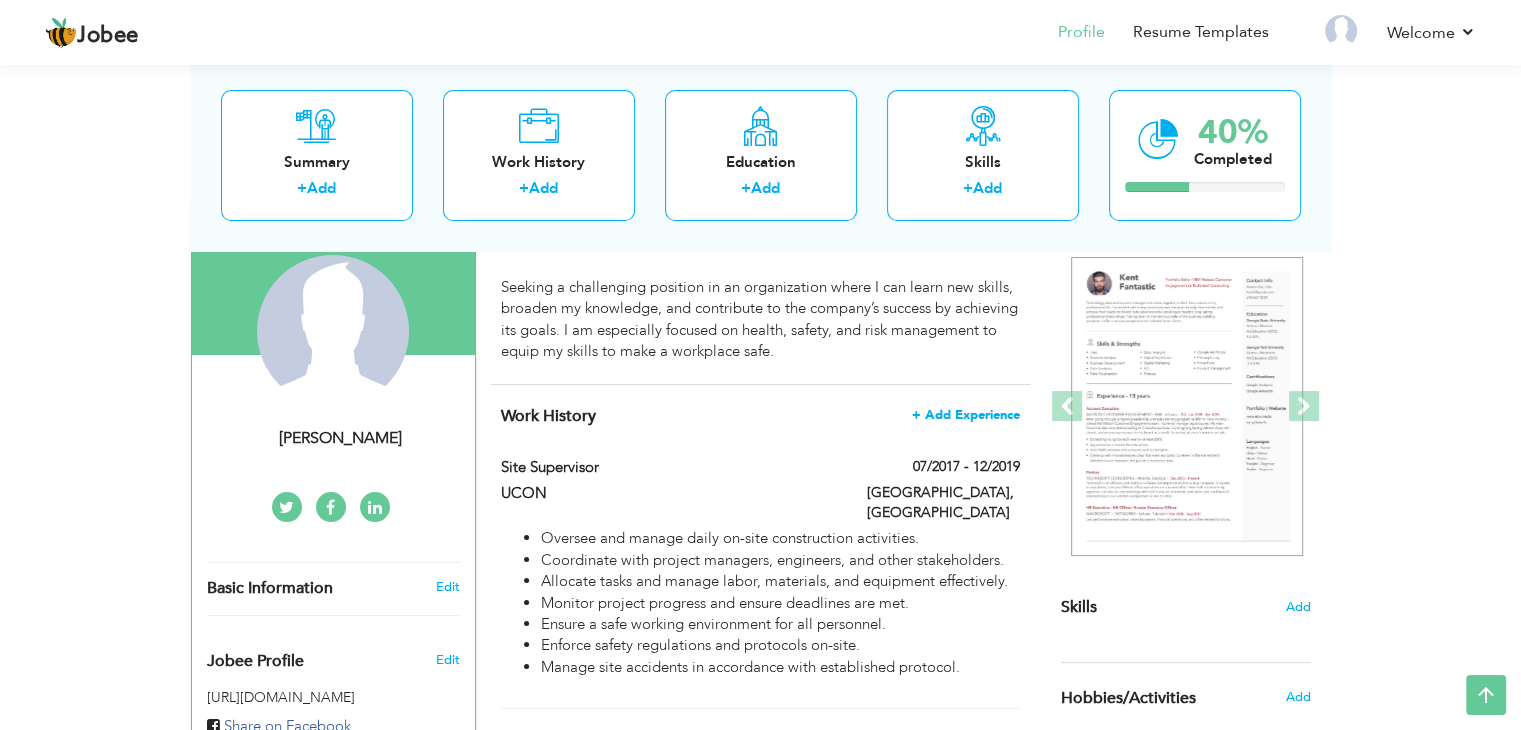 click on "+ Add Experience" at bounding box center [966, 415] 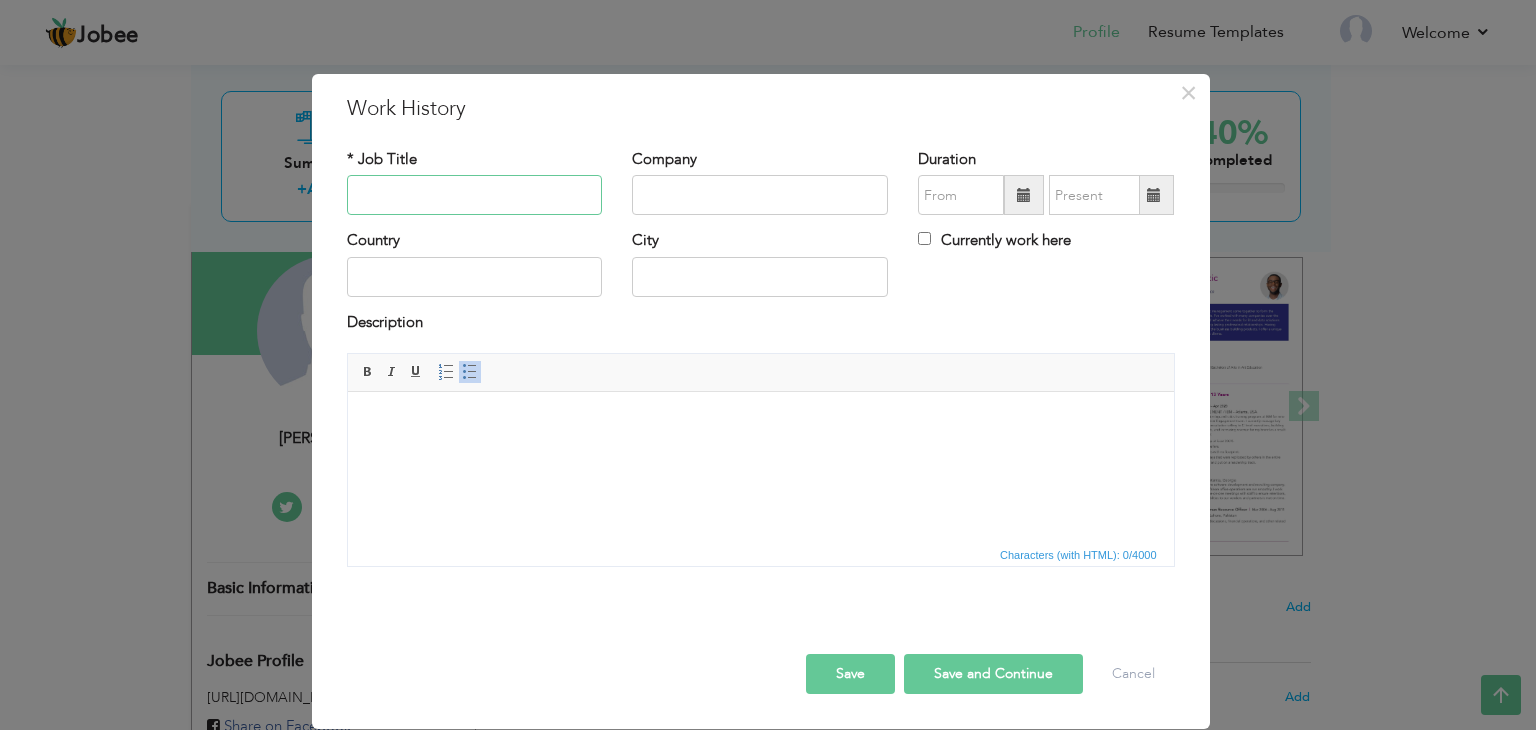 paste on "Focus Recruitment" 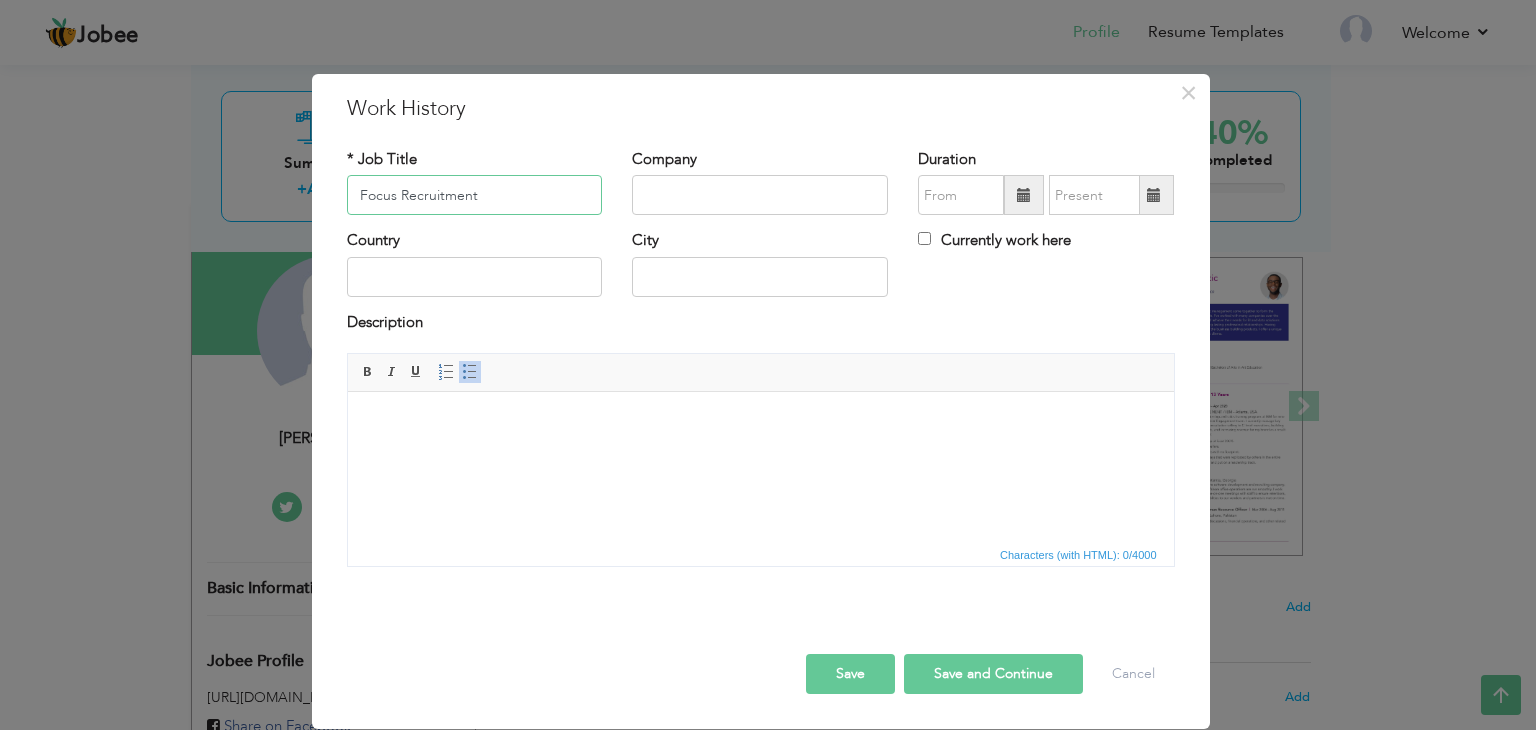 type on "Focus Recruitment" 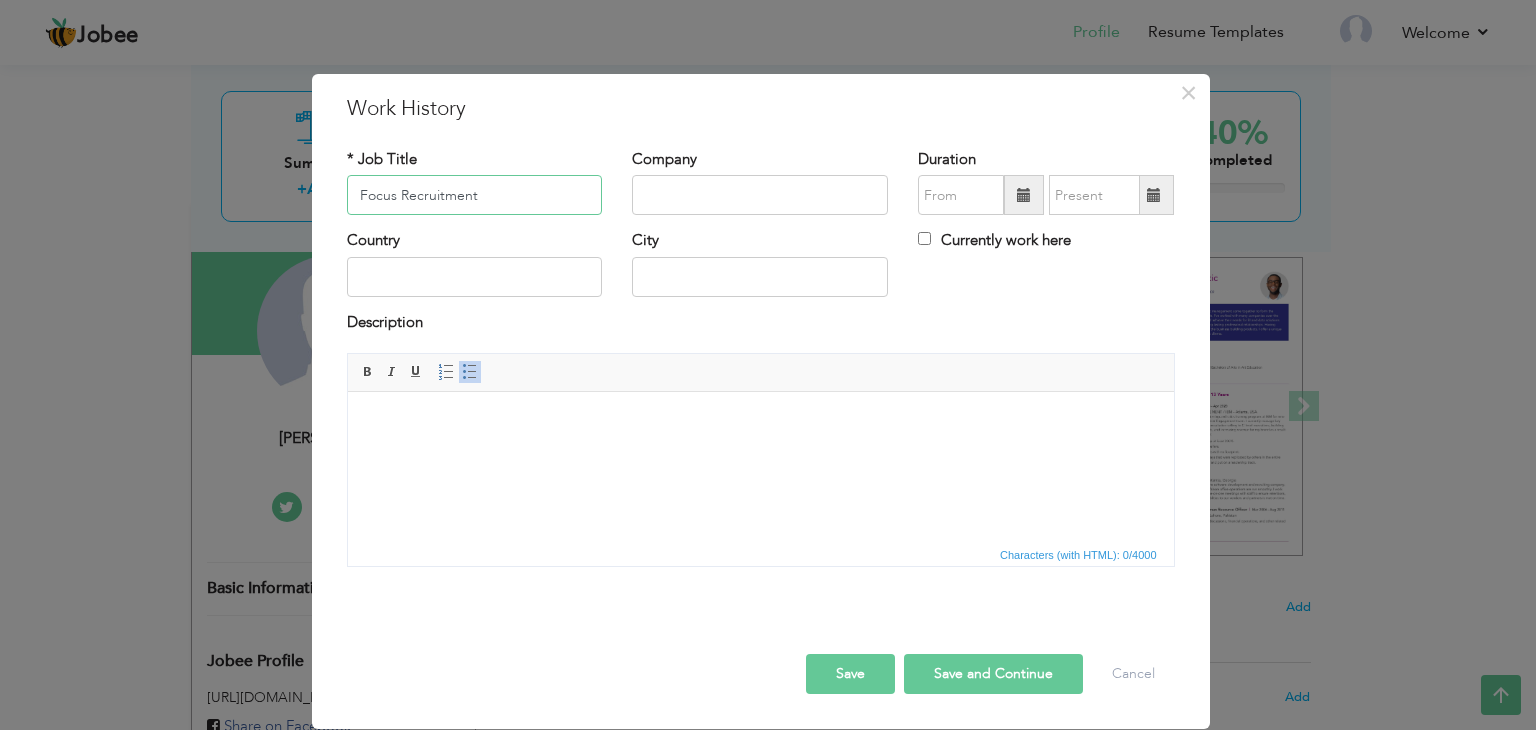 click on "Focus Recruitment" at bounding box center (475, 195) 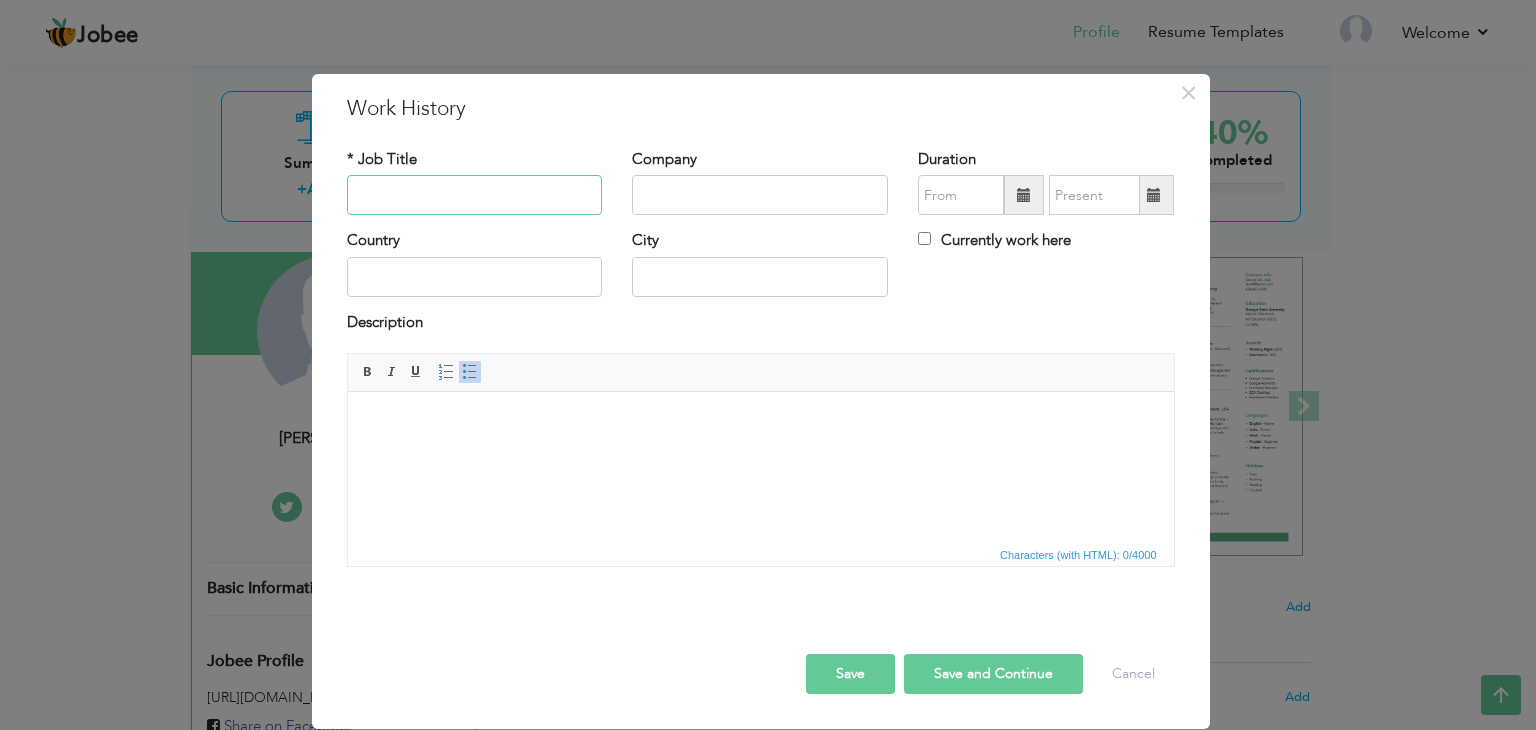 type 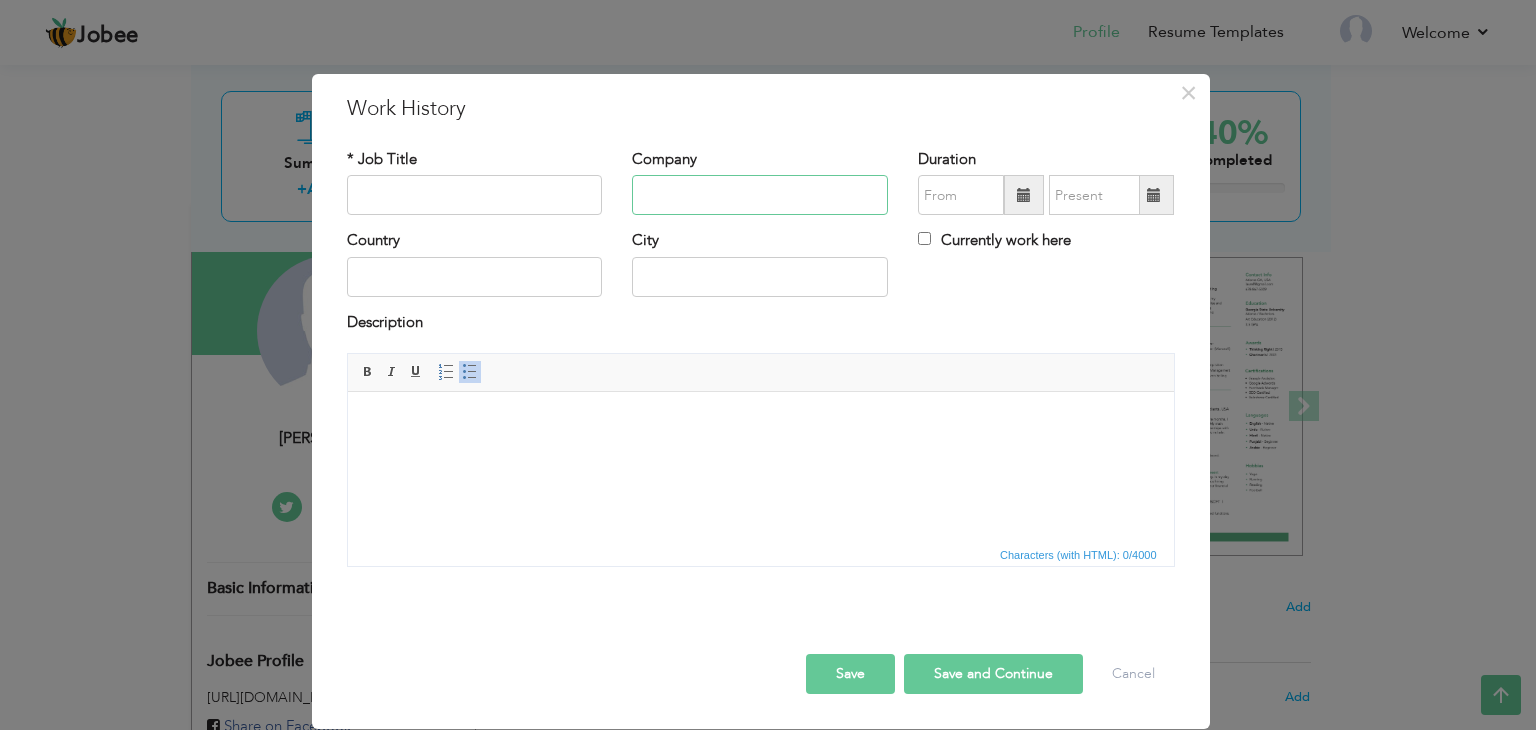 paste on "Focus Recruitment" 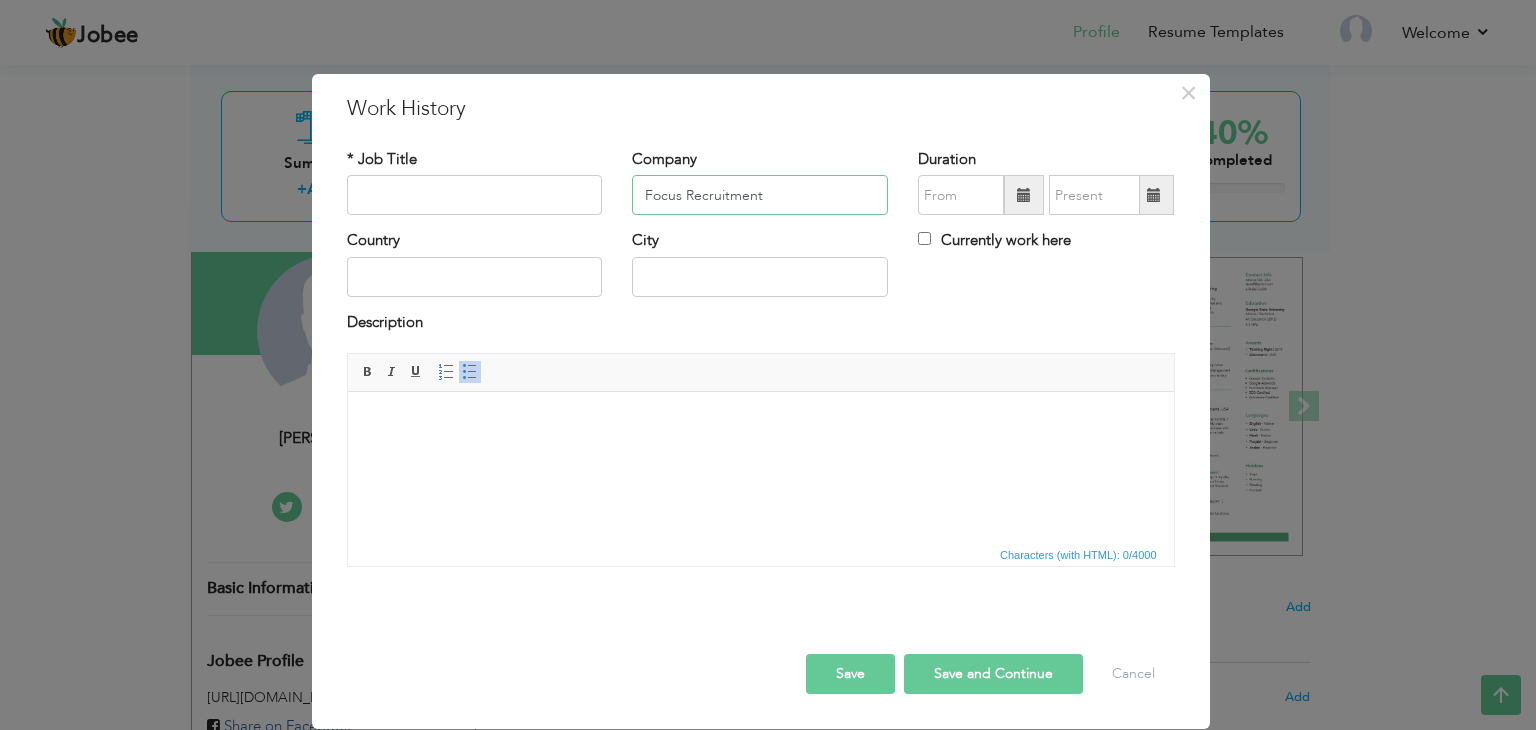 type on "Focus Recruitment" 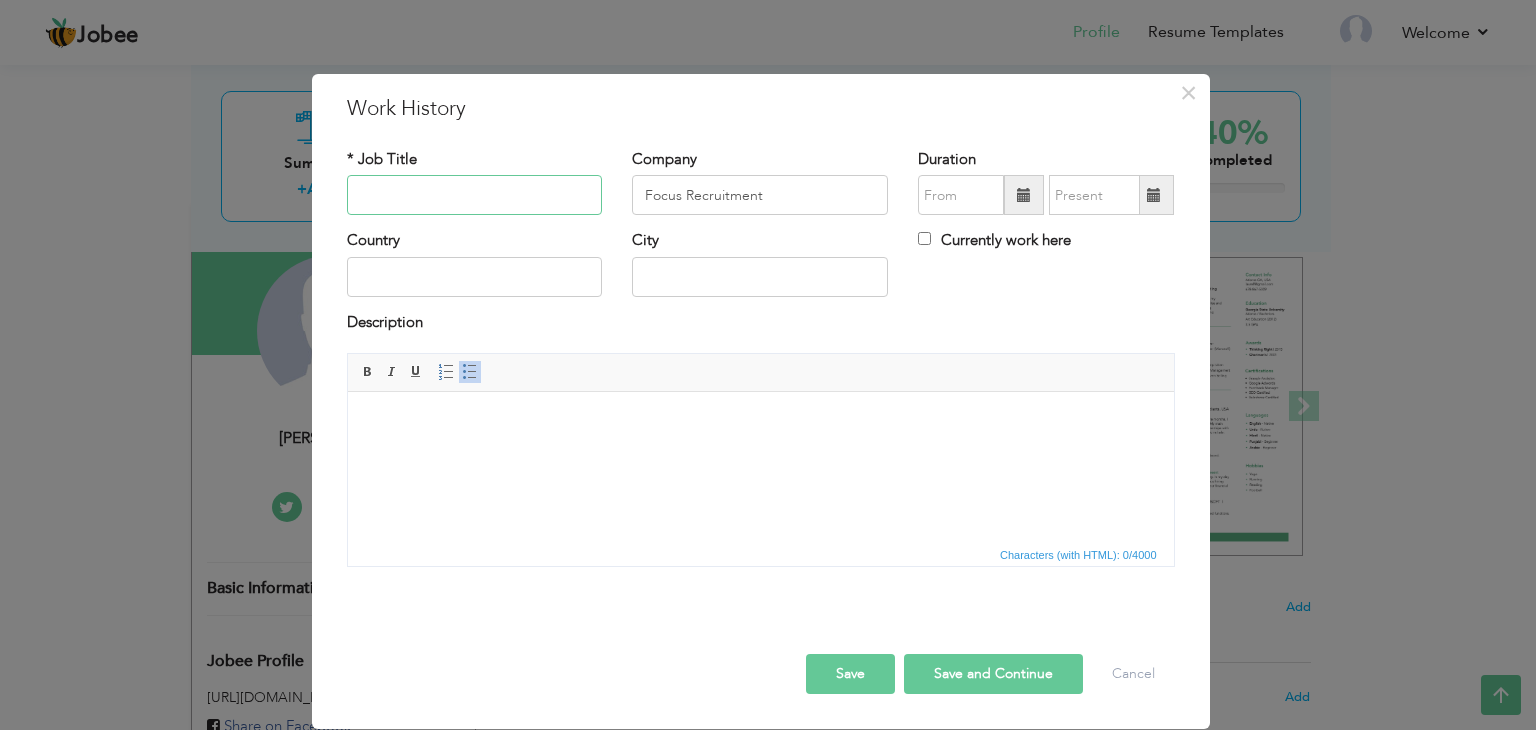 click at bounding box center [475, 195] 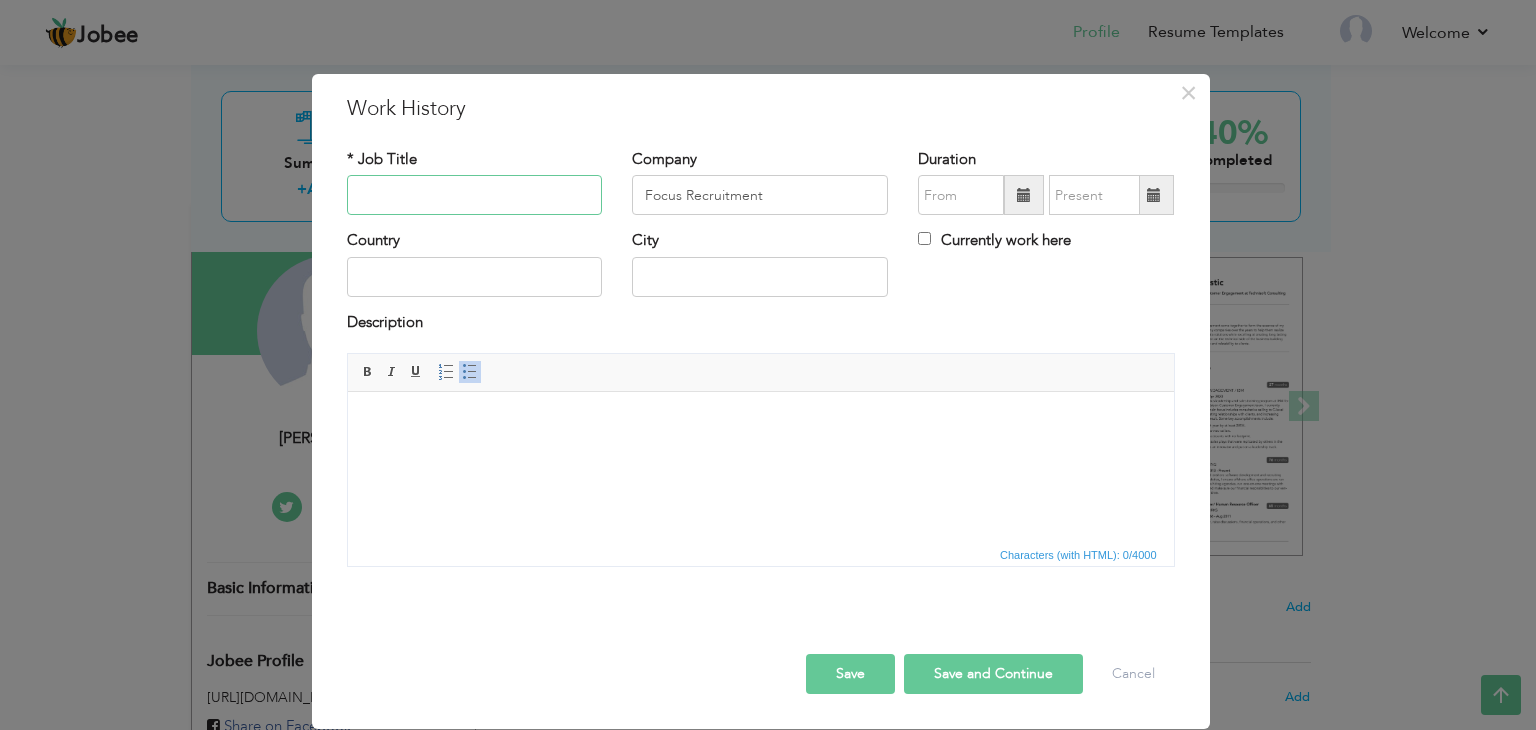 paste on "Business Developer" 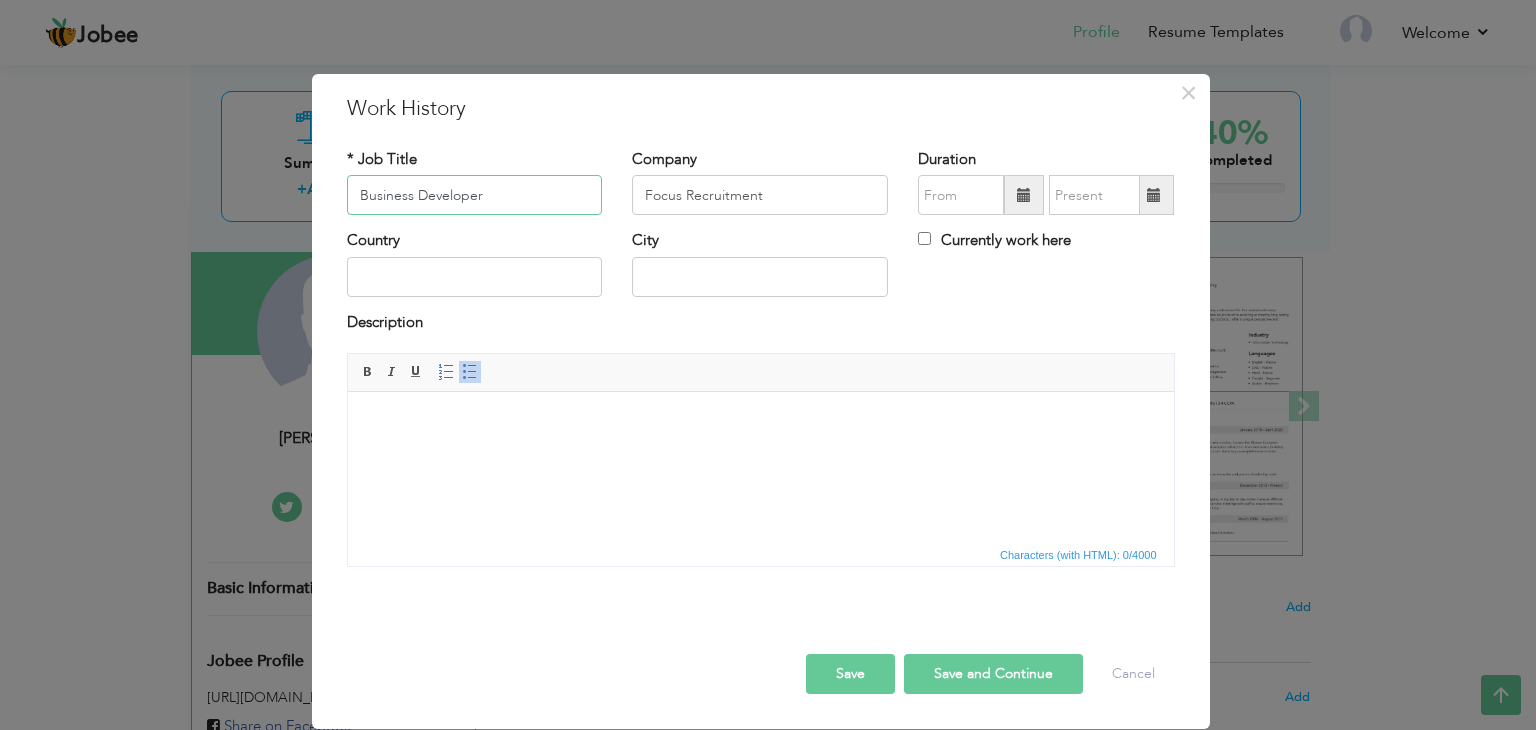 type on "Business Developer" 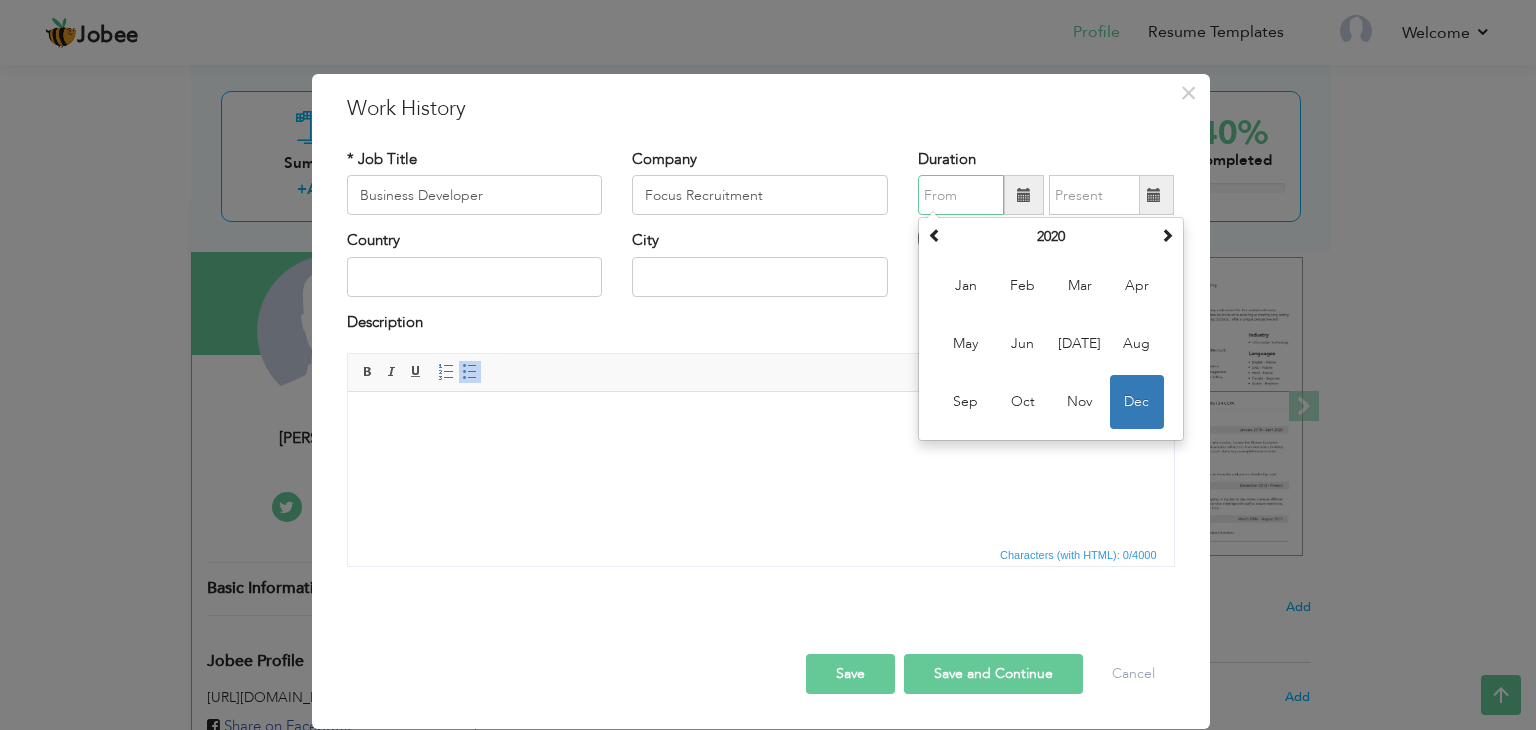 click at bounding box center (961, 195) 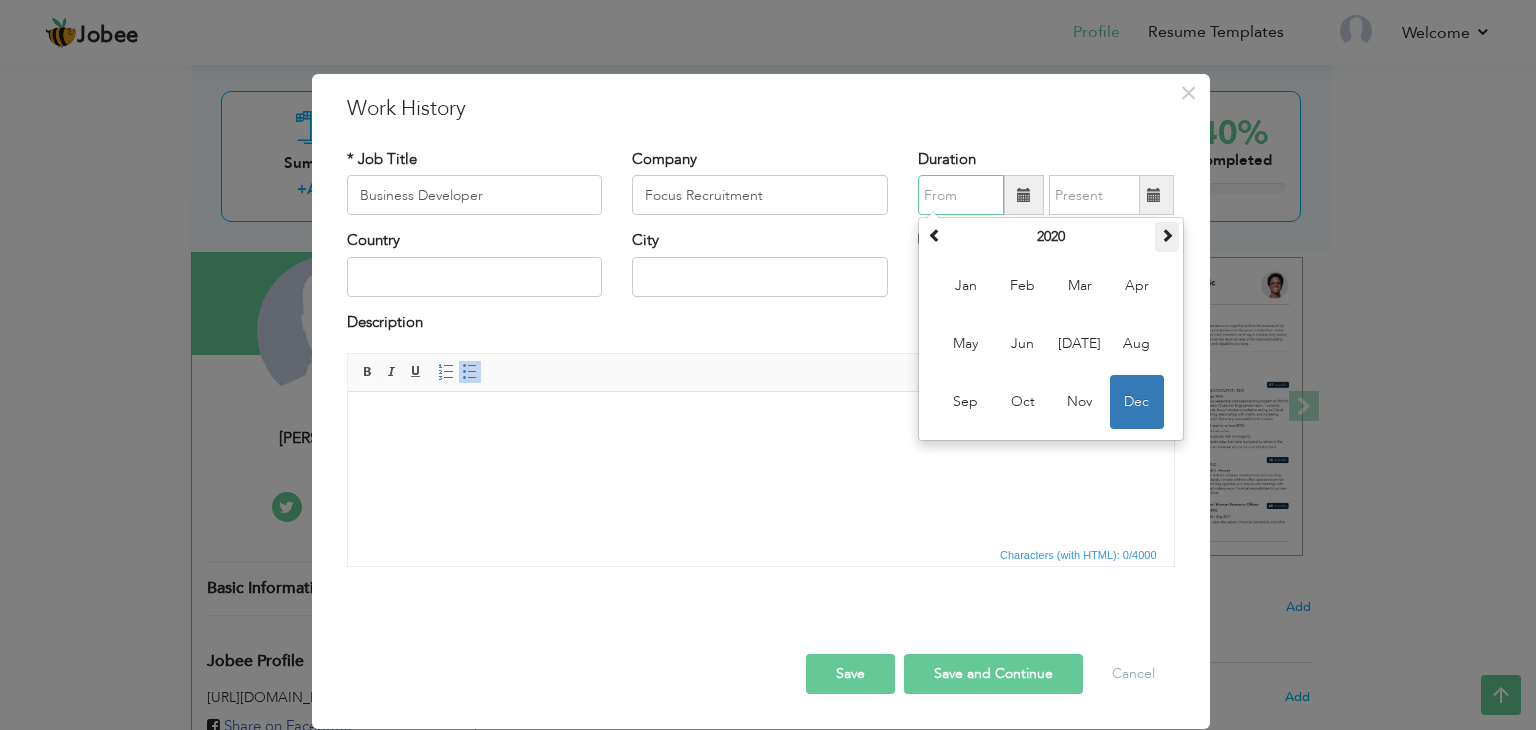 click at bounding box center [1167, 235] 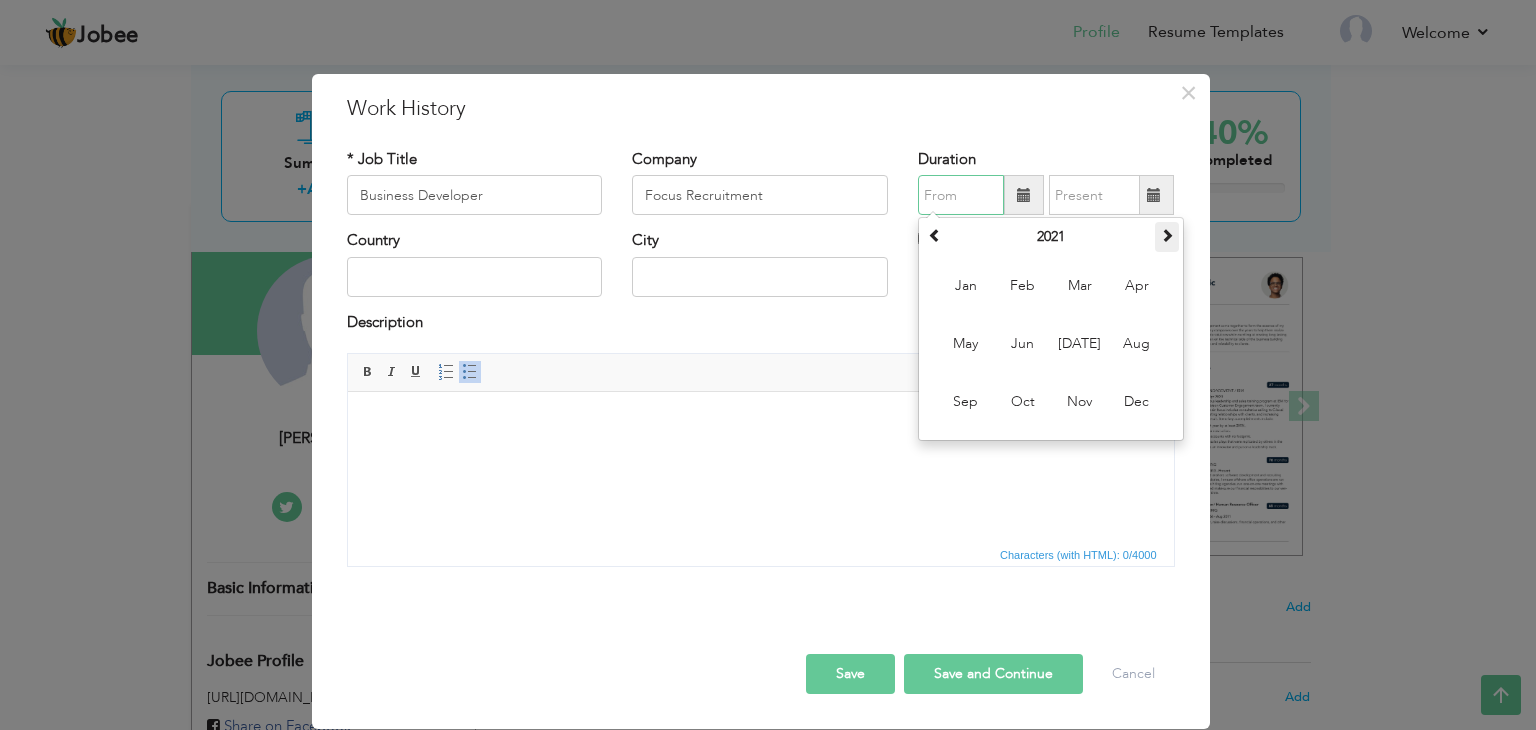 click at bounding box center (1167, 237) 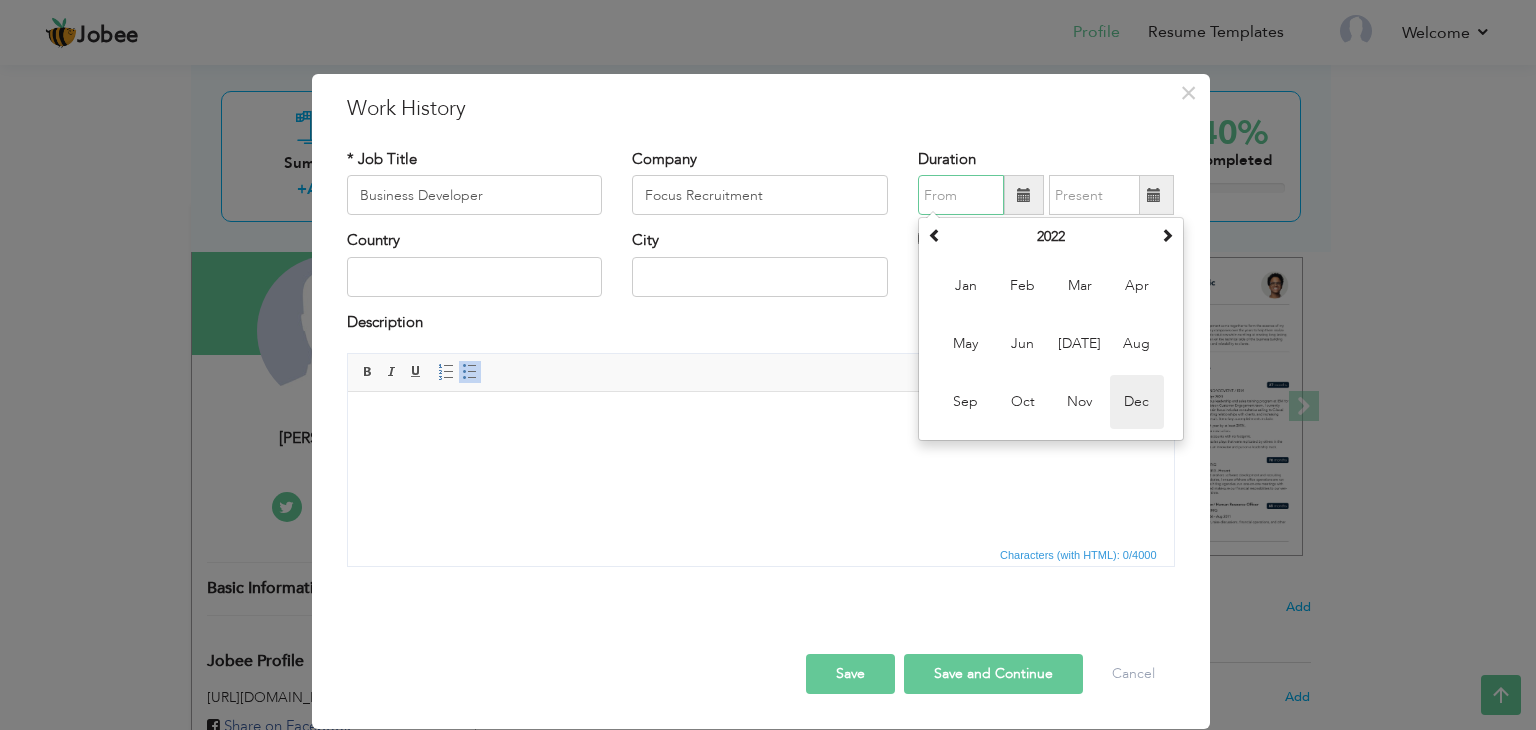 click on "Dec" at bounding box center (1137, 402) 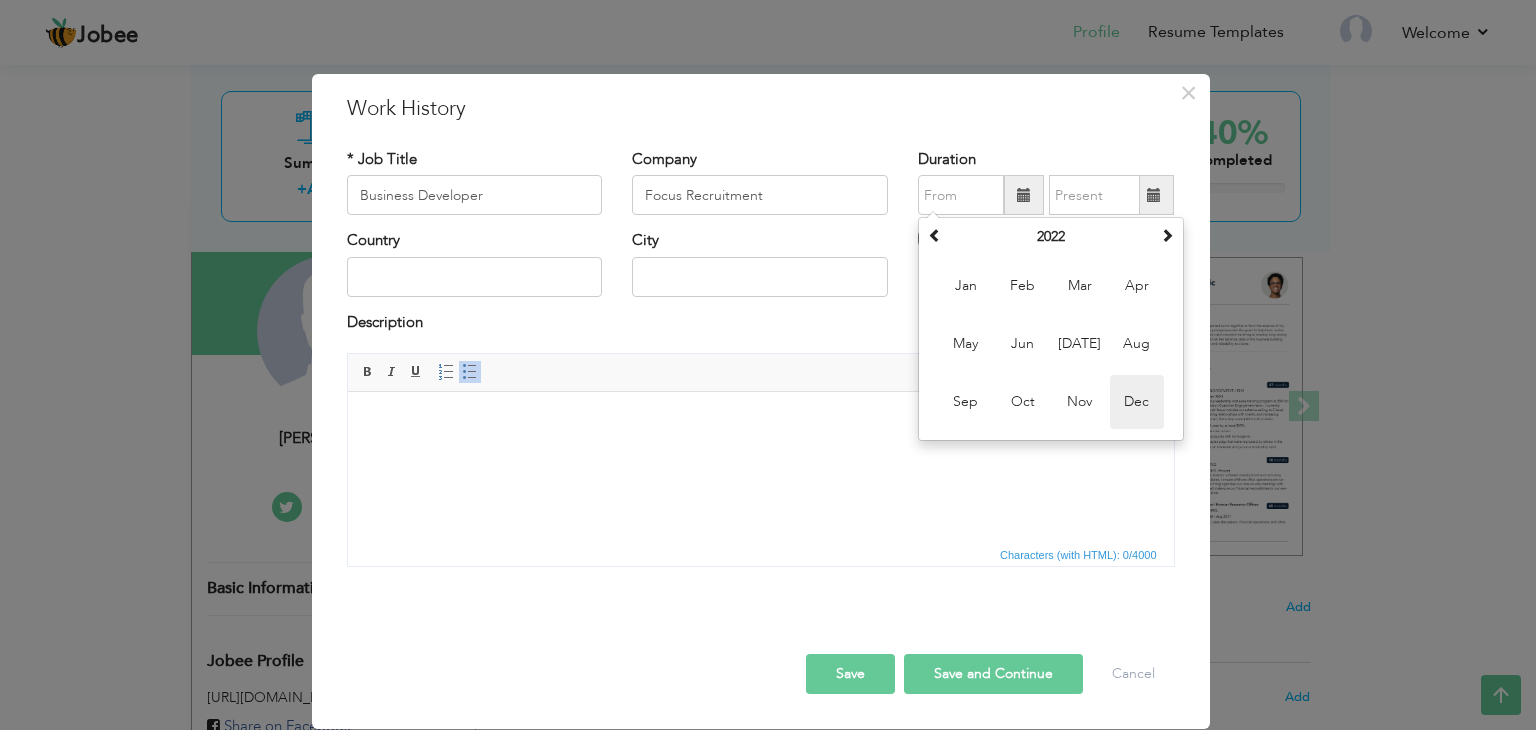 type on "12/2022" 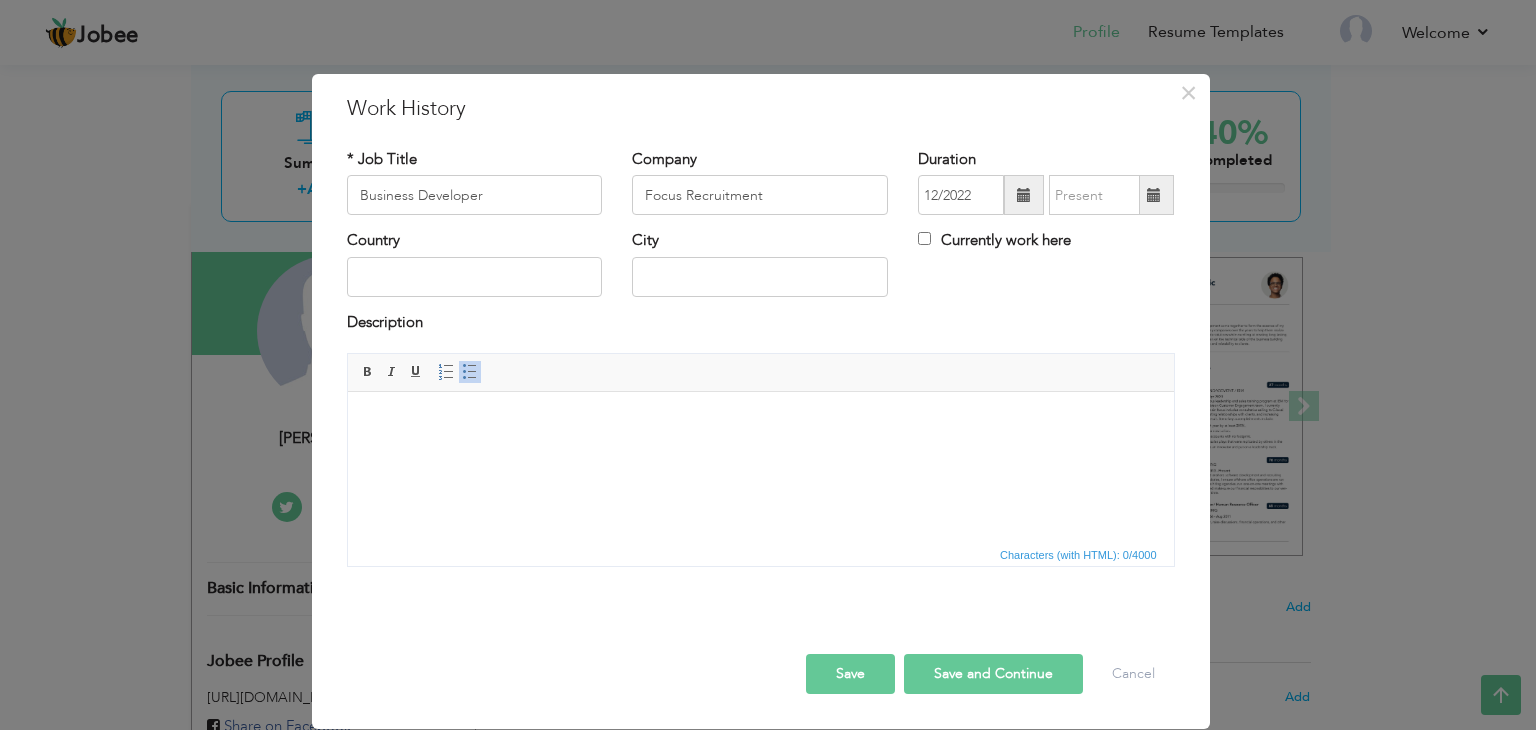 click at bounding box center [1154, 195] 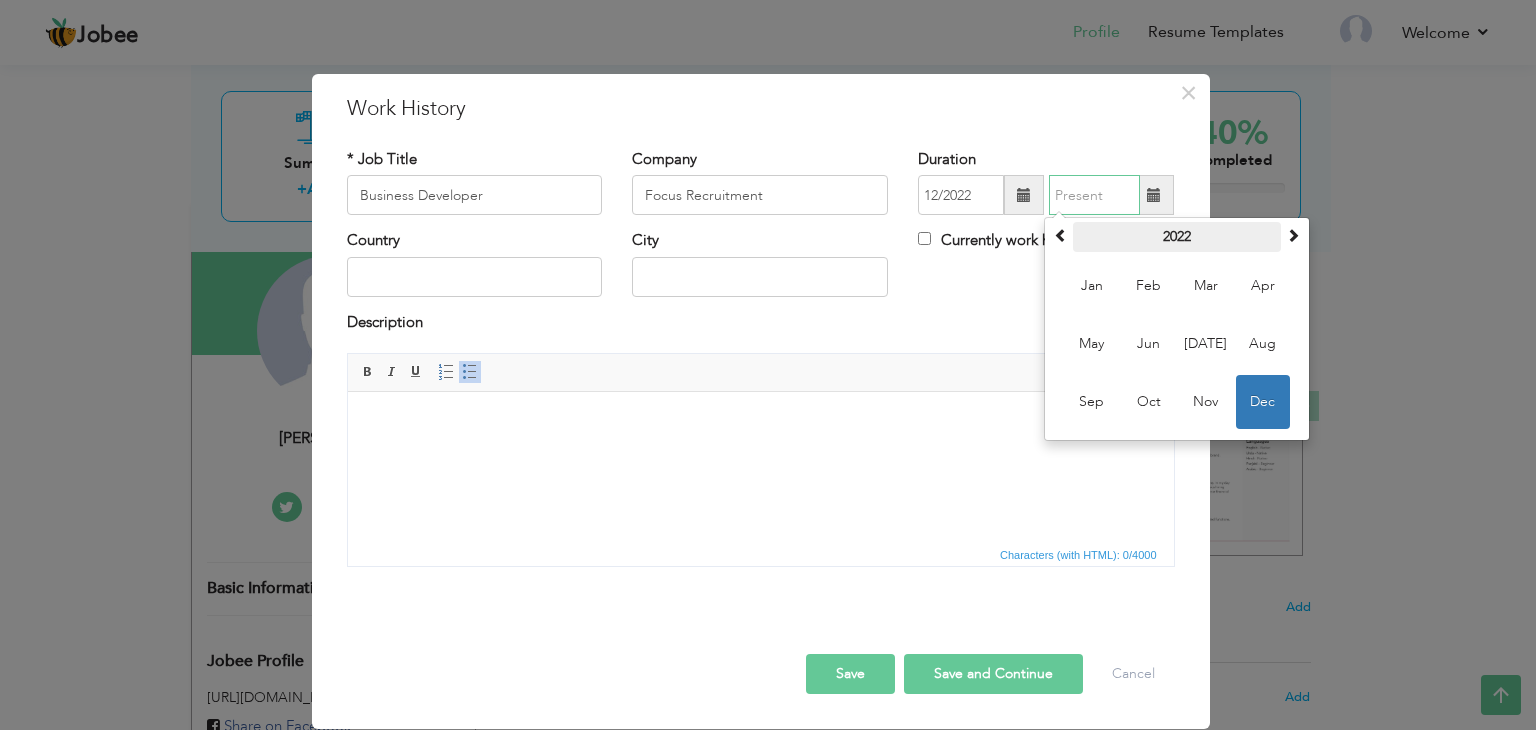 click on "2022" at bounding box center [1177, 237] 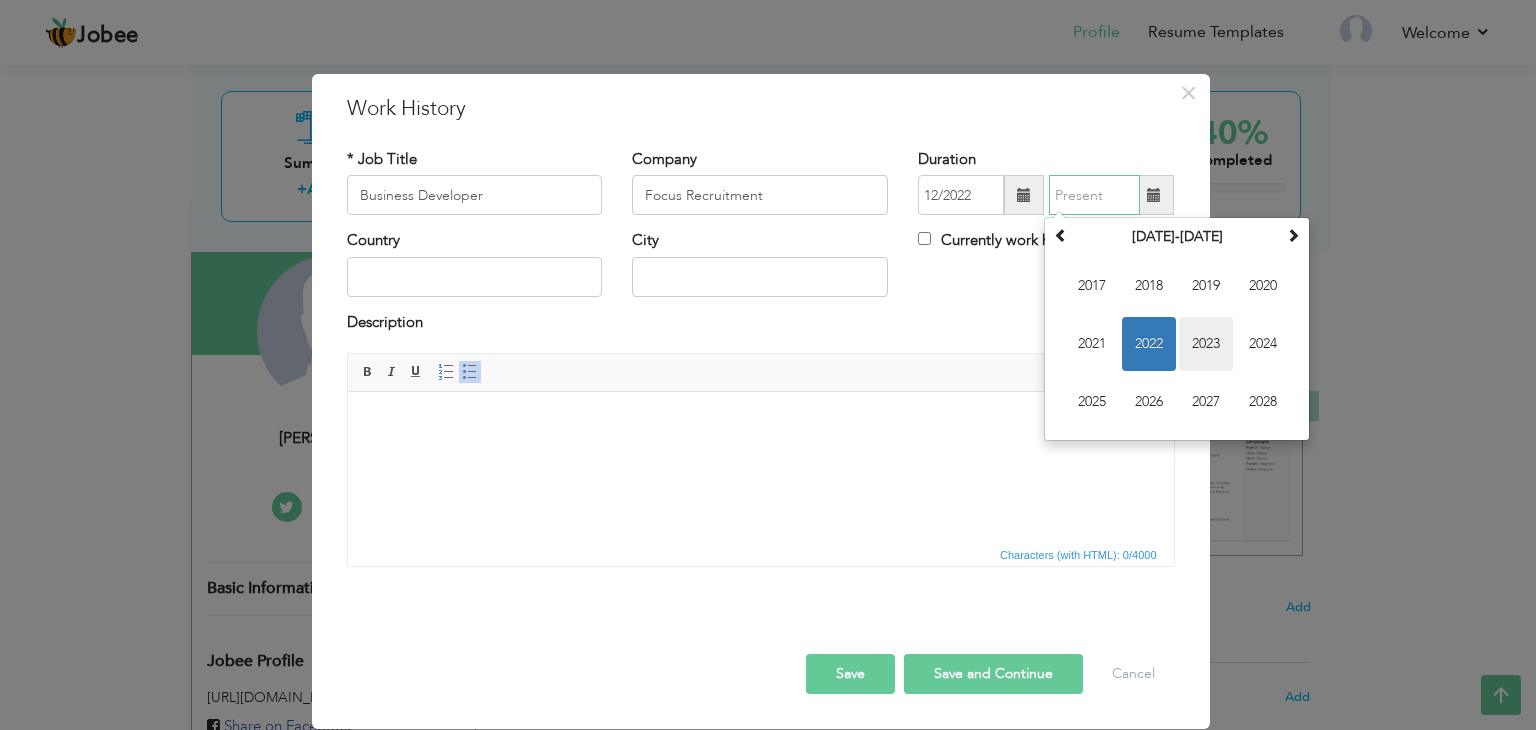 click on "2023" at bounding box center [1206, 344] 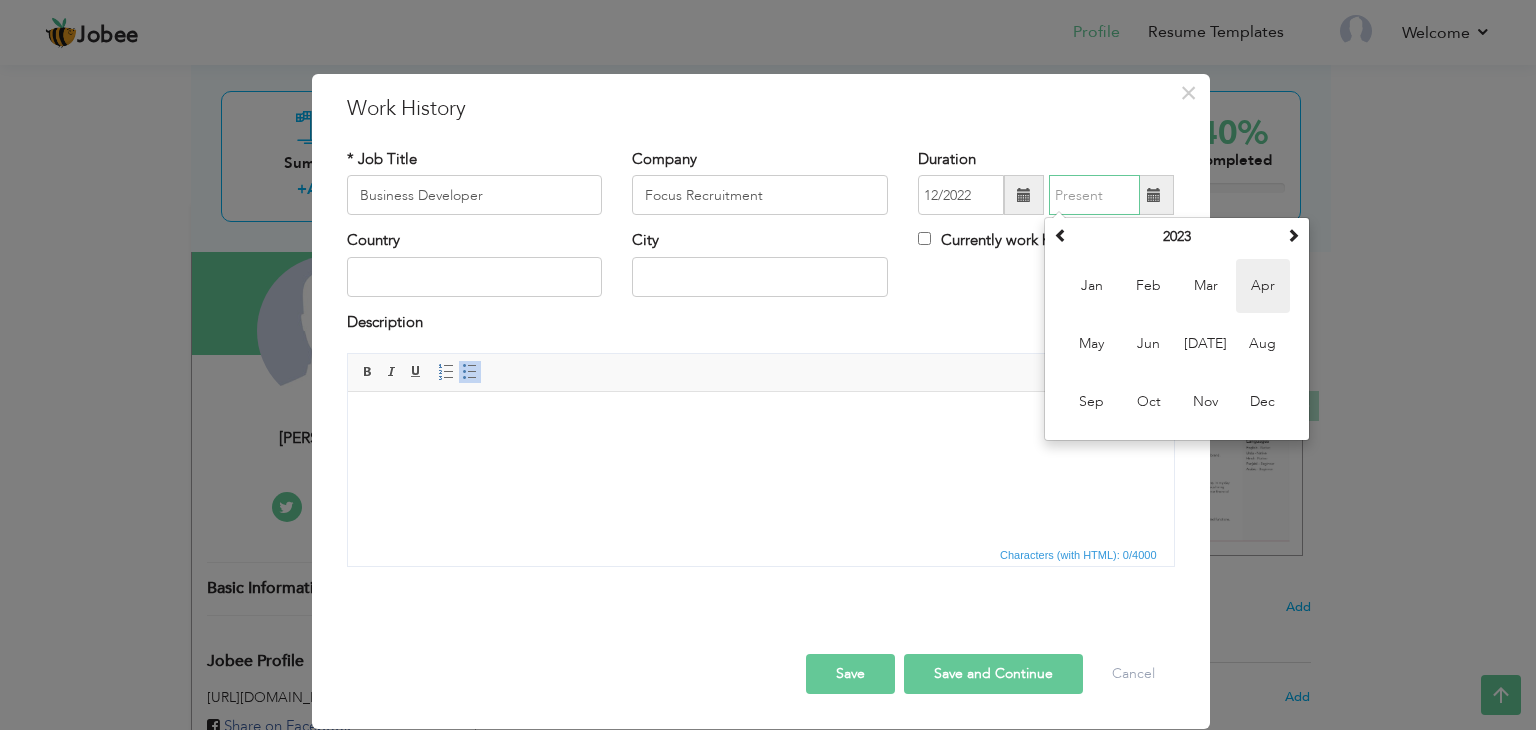 click on "Apr" at bounding box center (1263, 286) 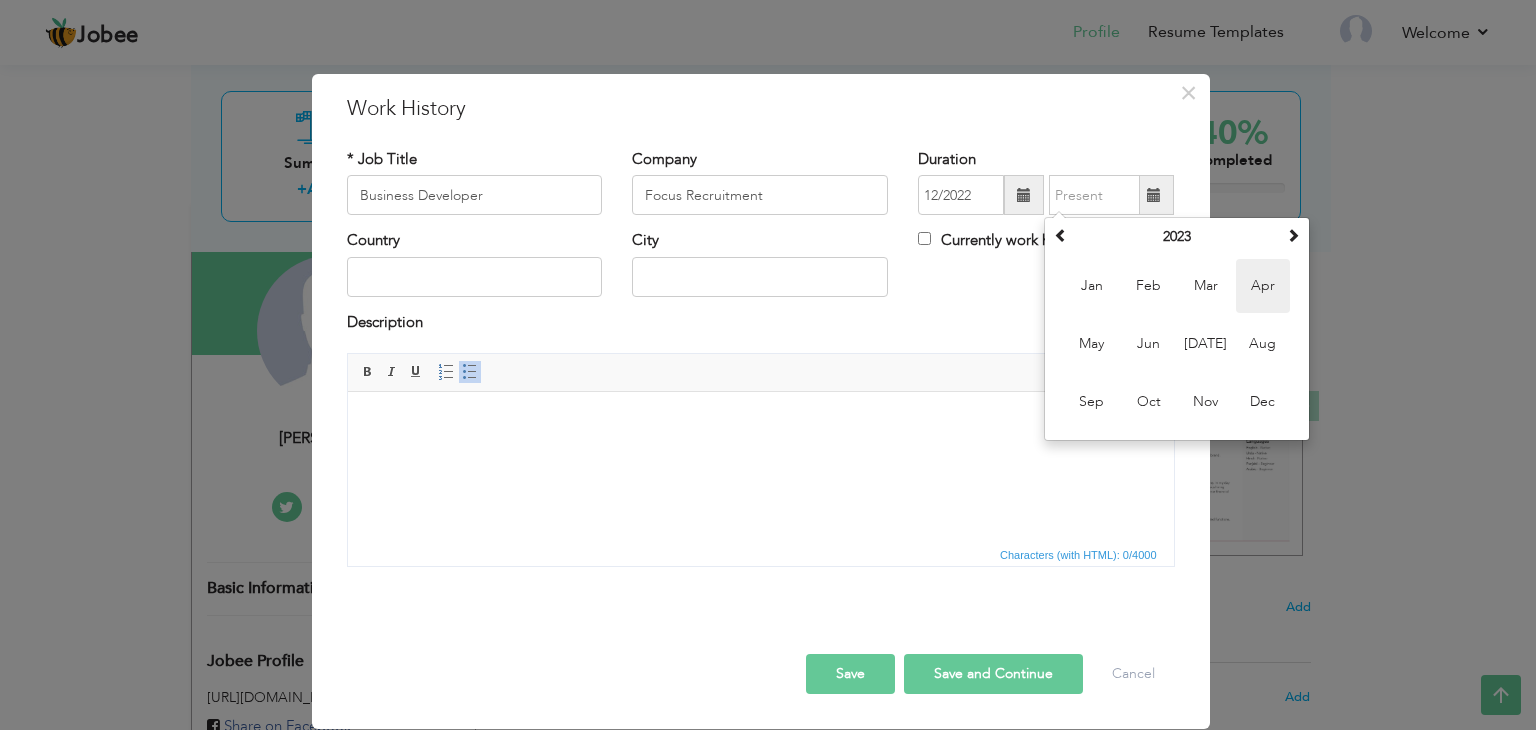 type on "04/2023" 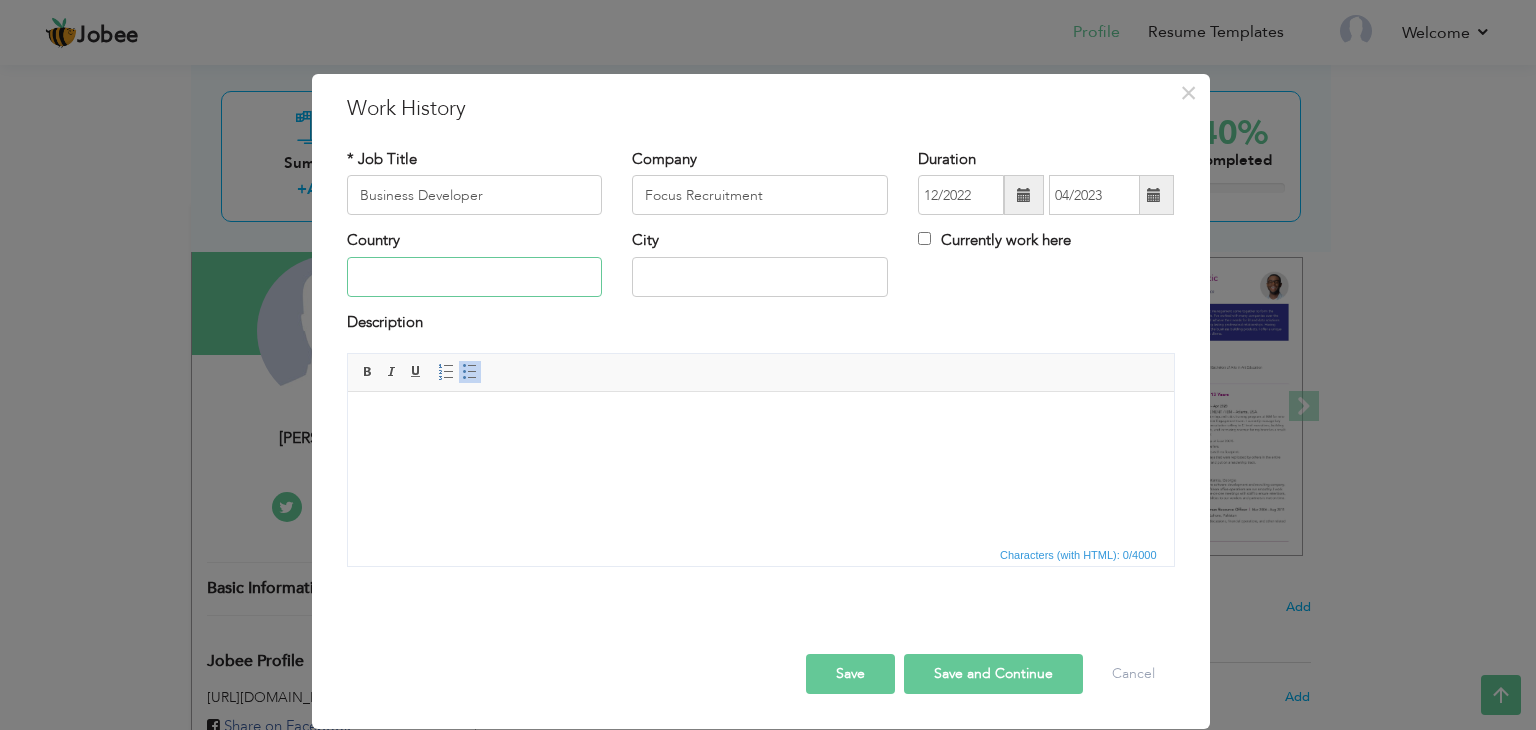 click at bounding box center [475, 277] 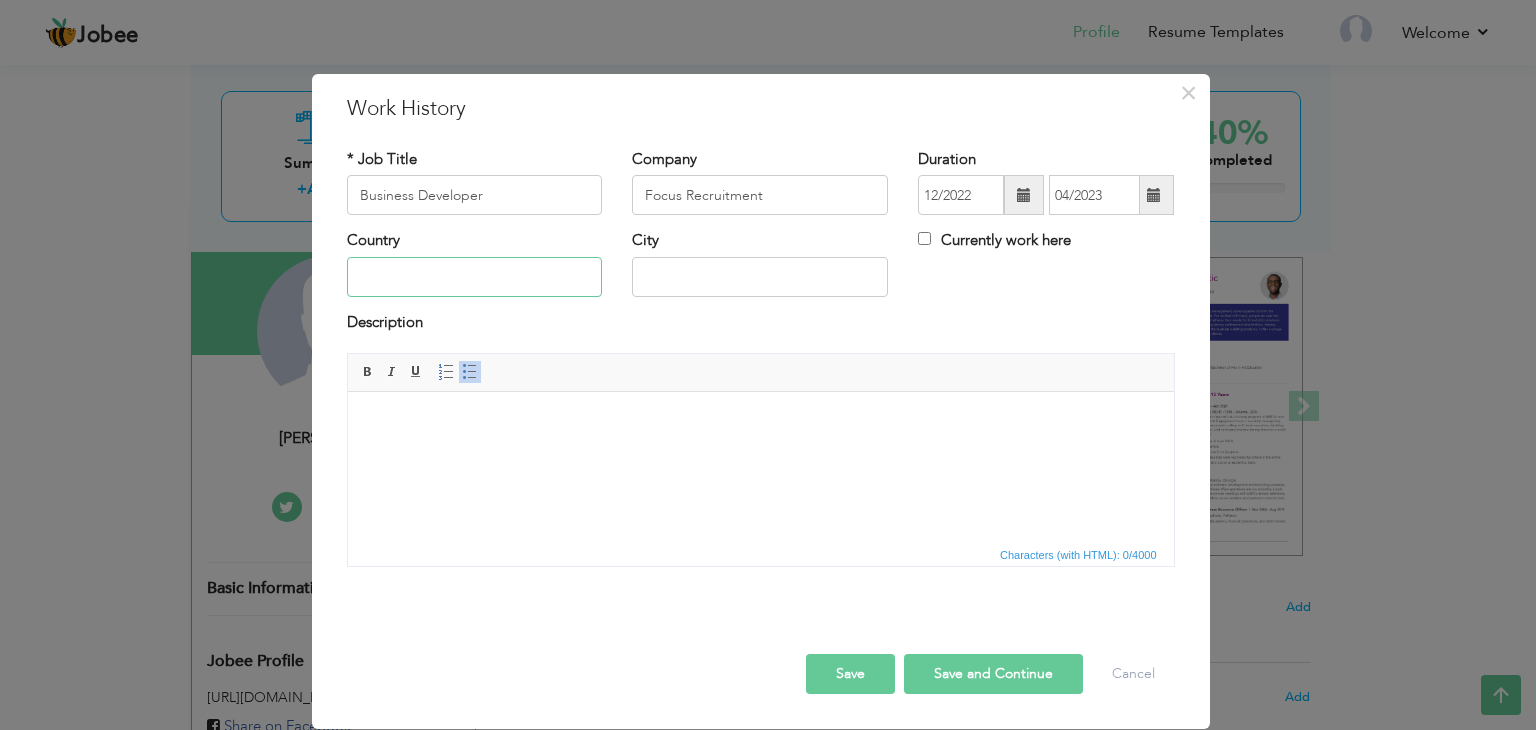 type on "L" 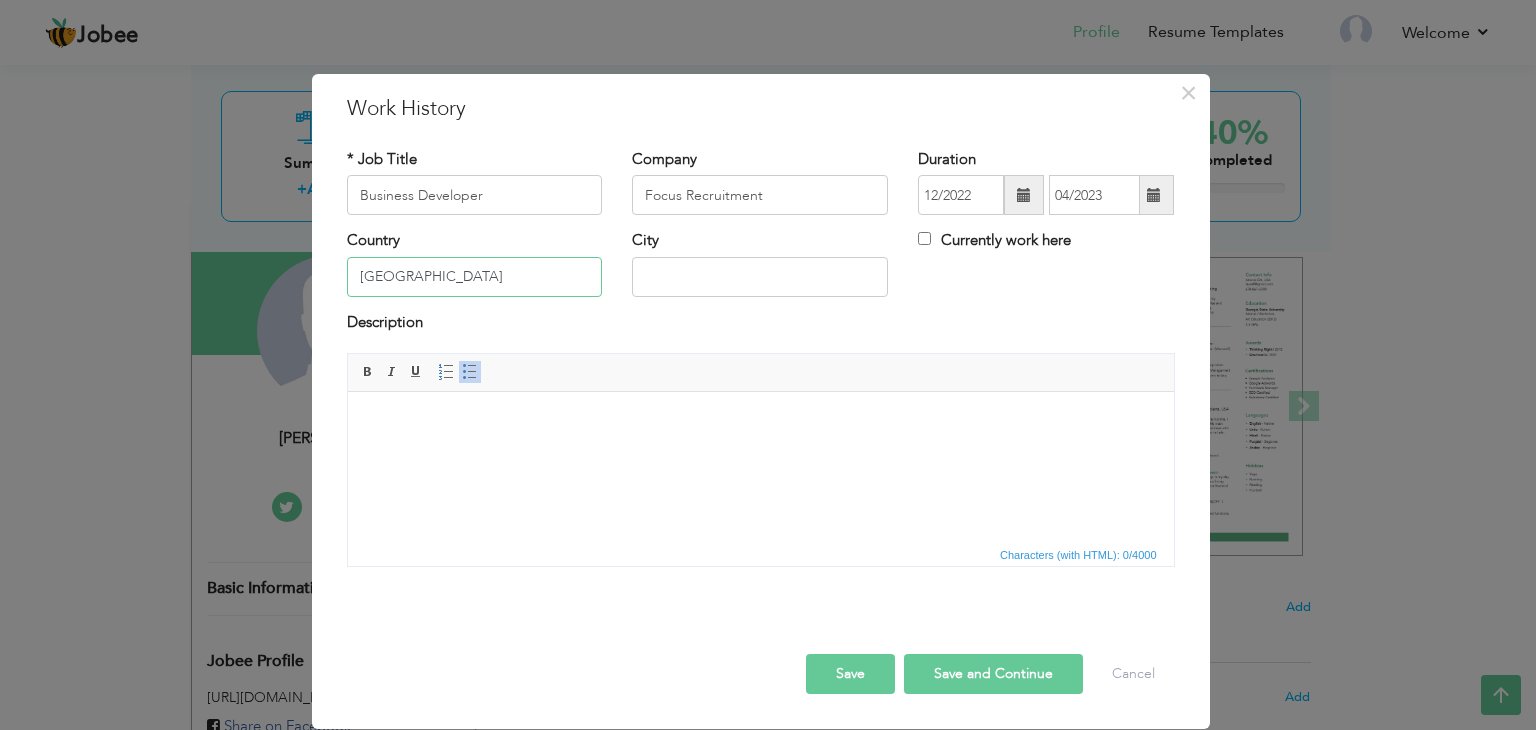 type on "[GEOGRAPHIC_DATA]" 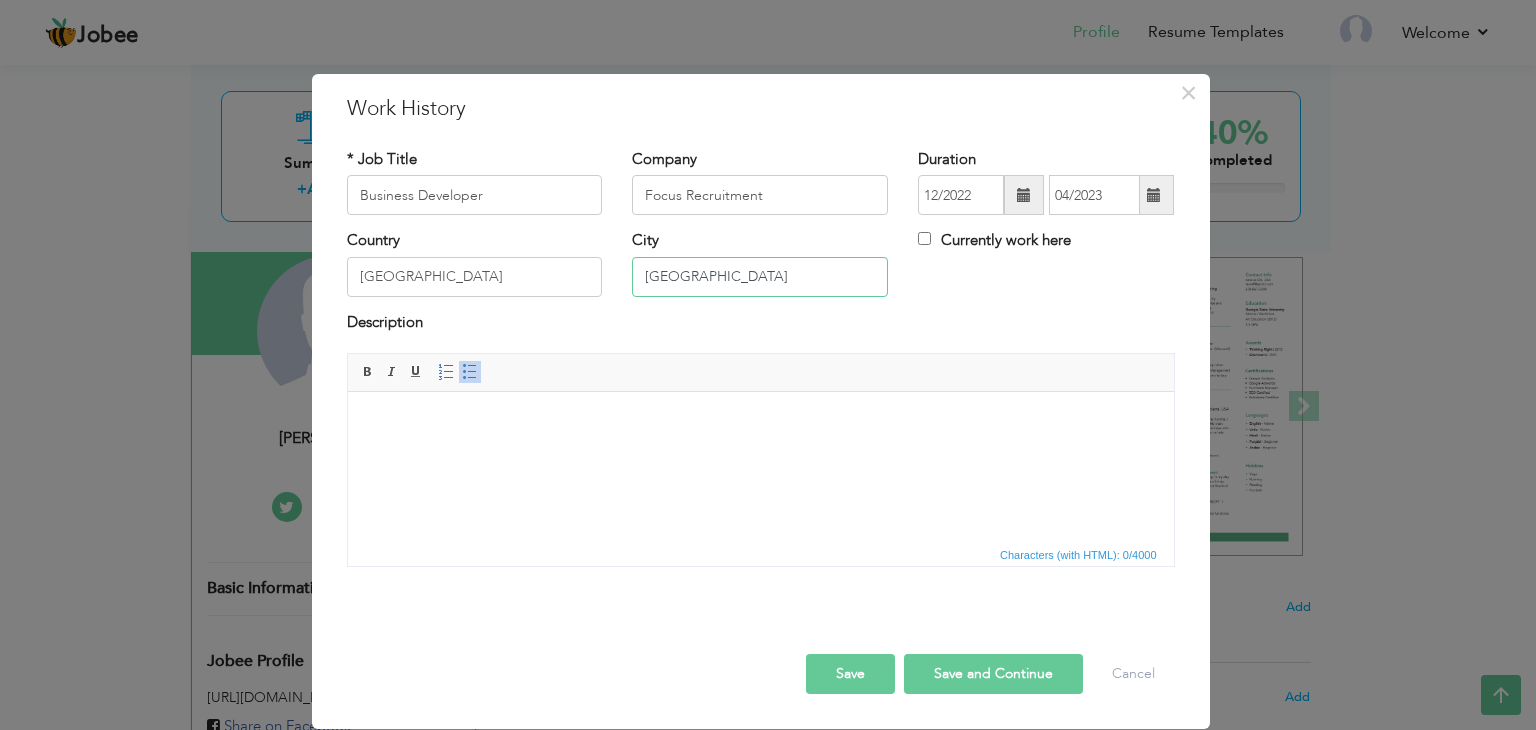 type on "[GEOGRAPHIC_DATA]" 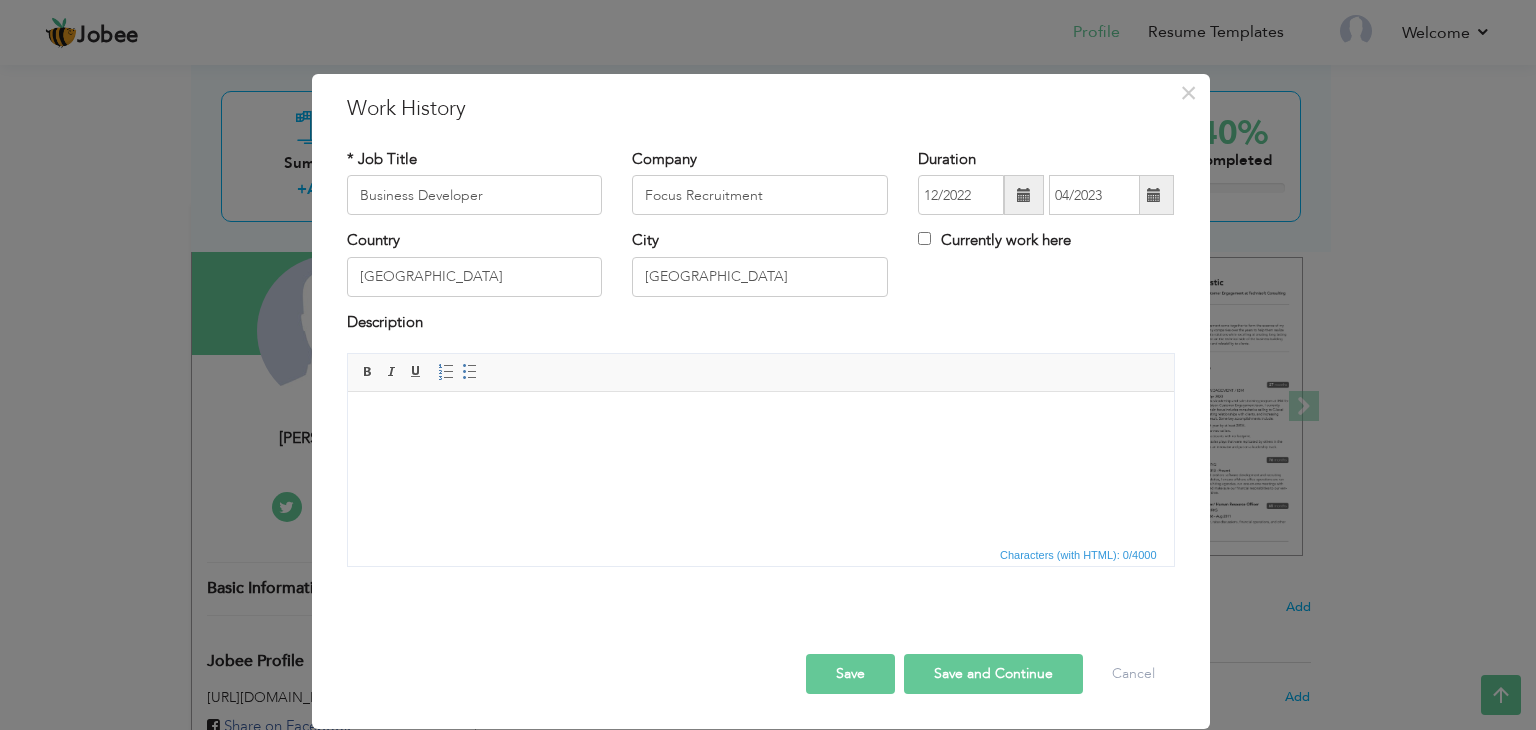 click at bounding box center (760, 422) 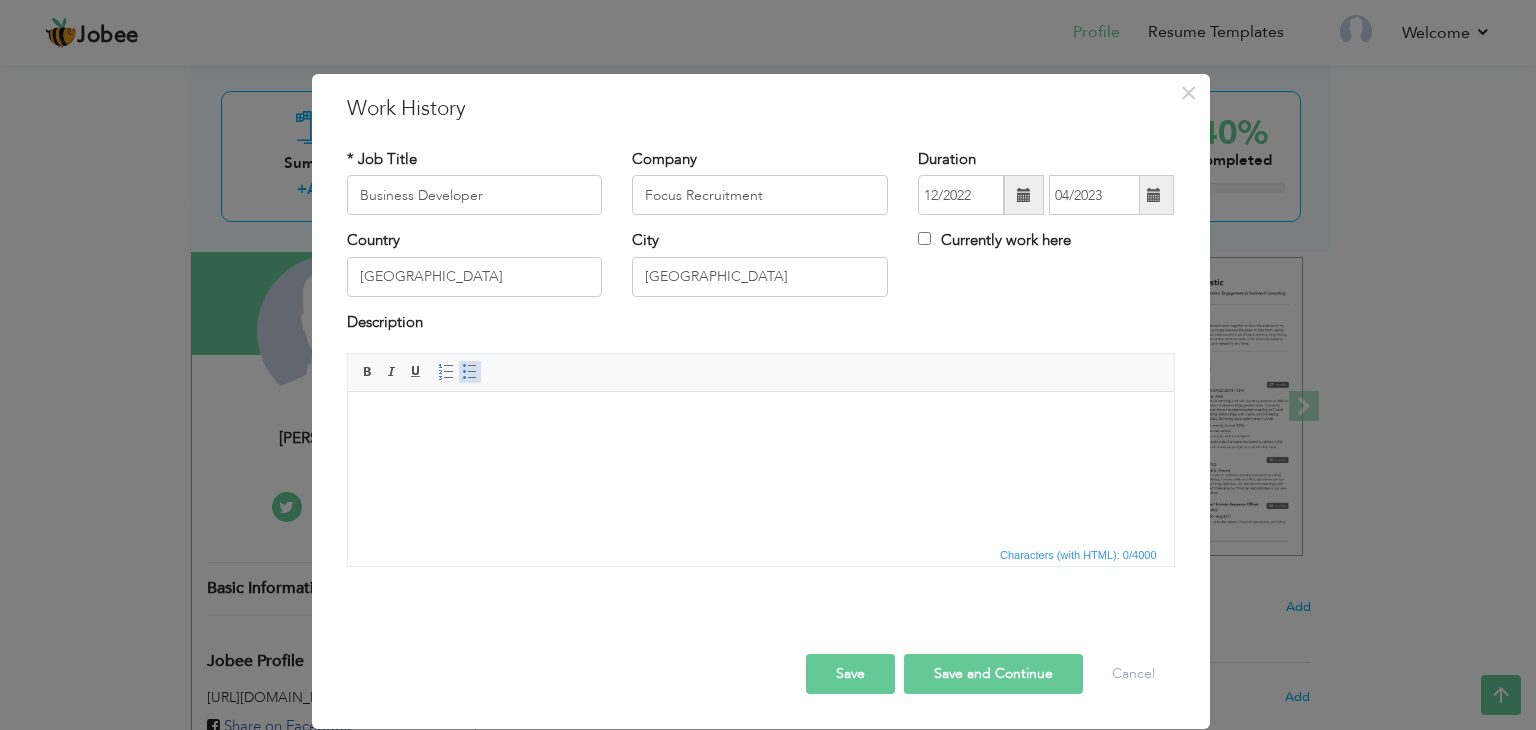 click at bounding box center (470, 372) 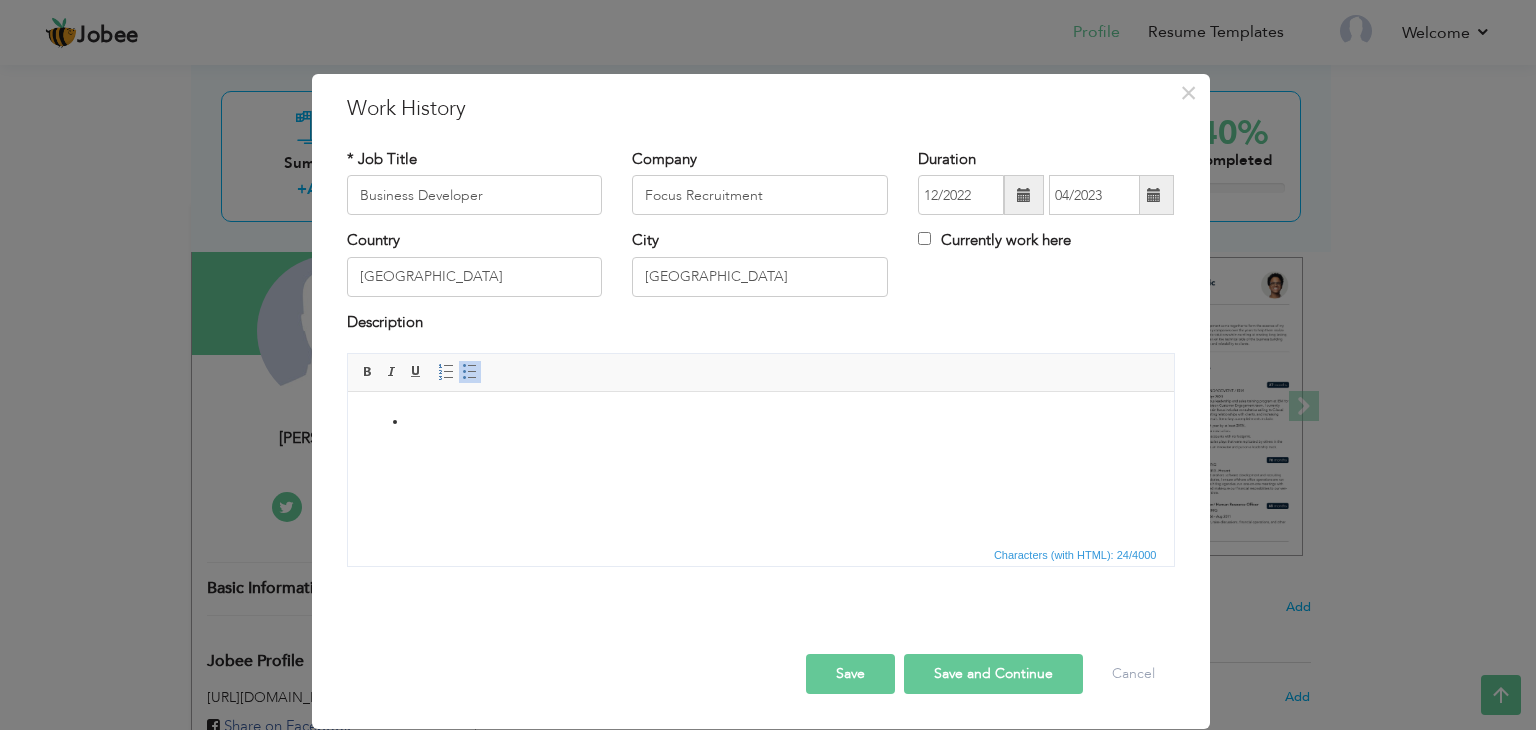 paste 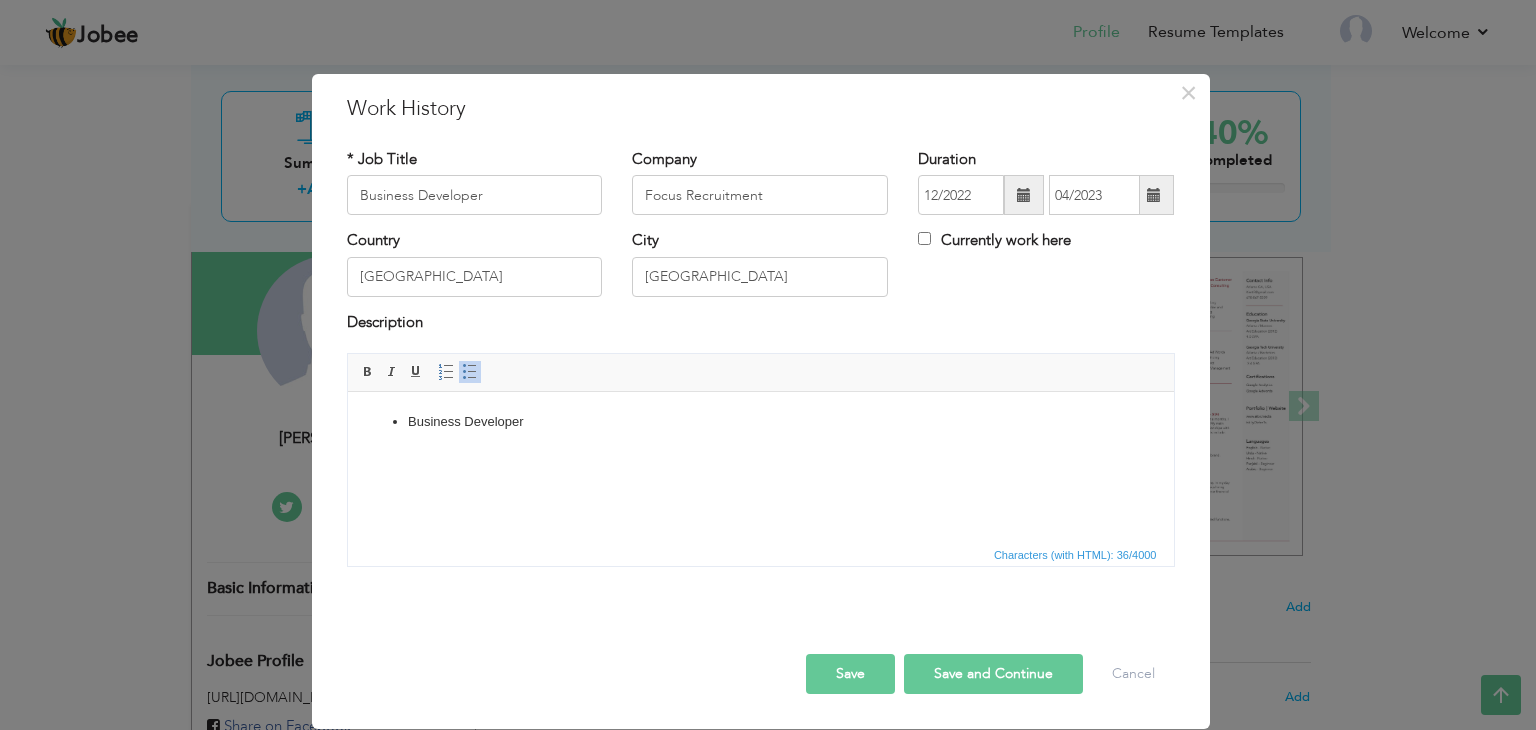 type 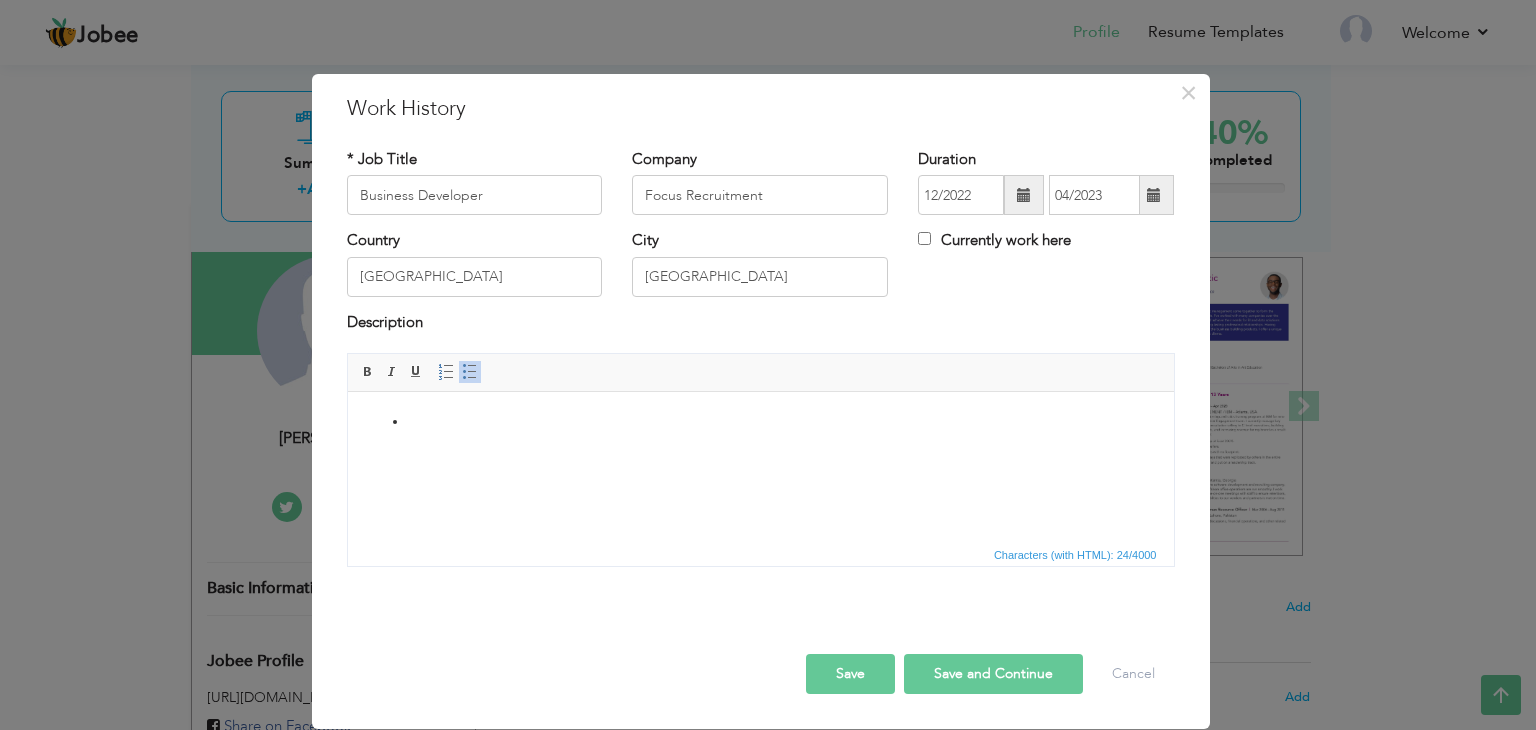 click on "Save and Continue" at bounding box center [993, 674] 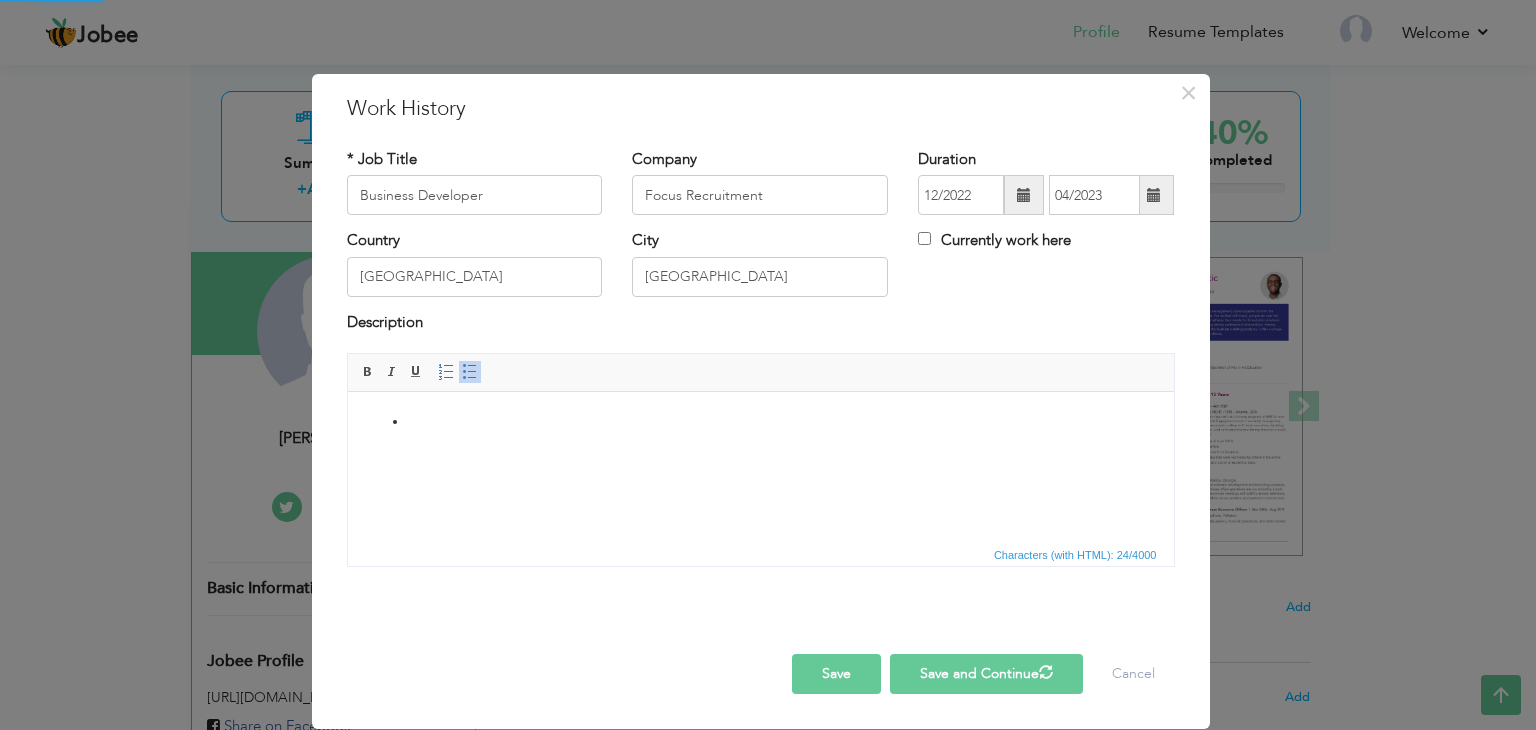 type 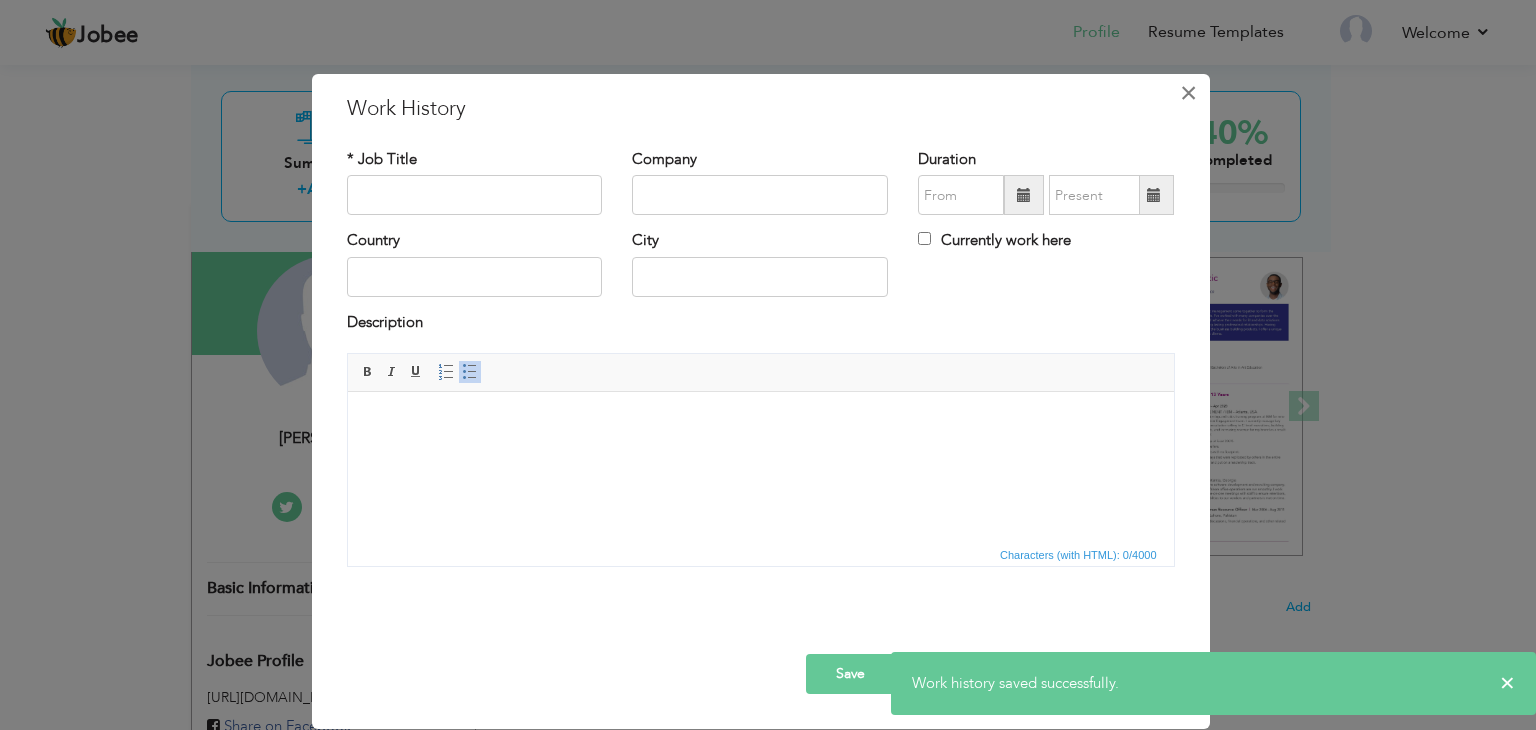click on "×" at bounding box center [1188, 93] 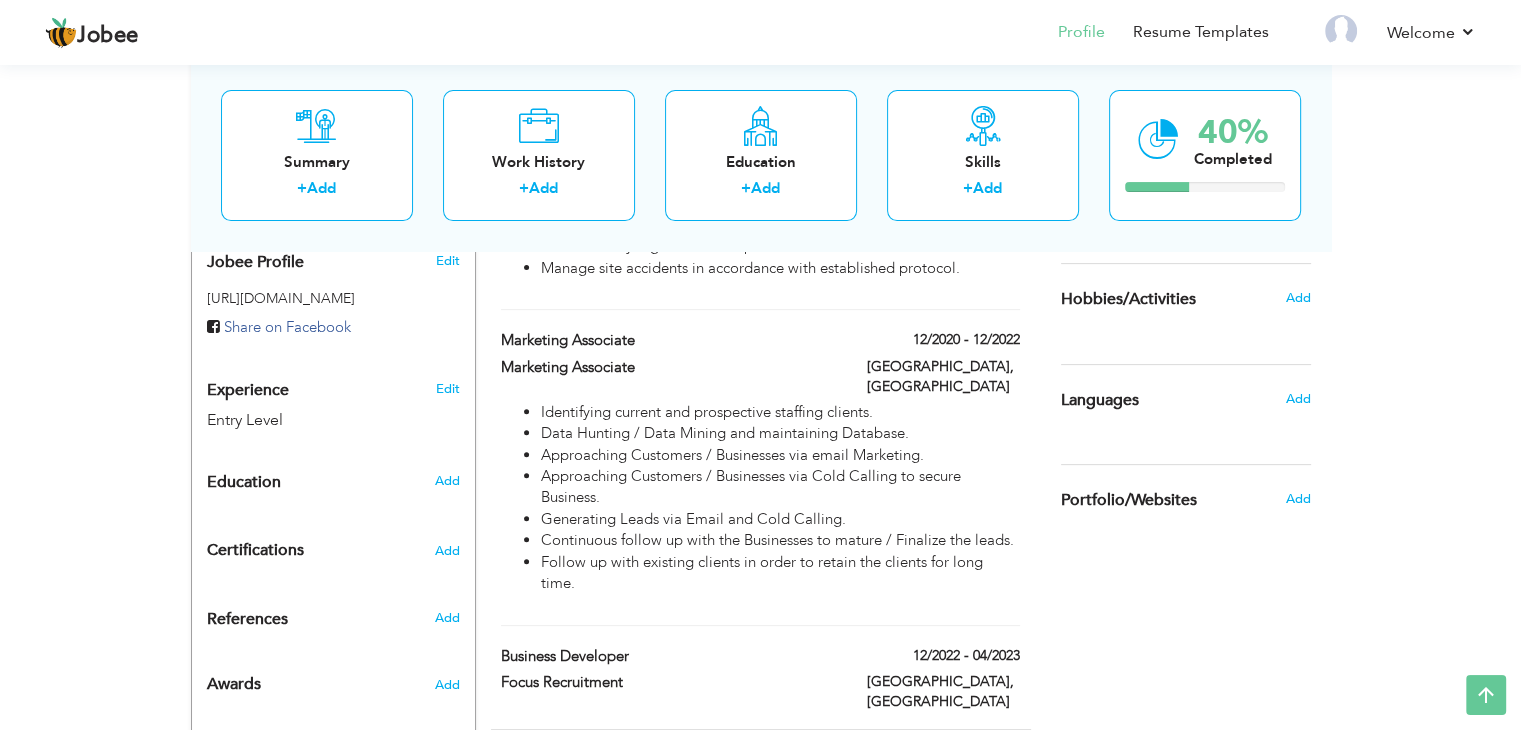scroll, scrollTop: 573, scrollLeft: 0, axis: vertical 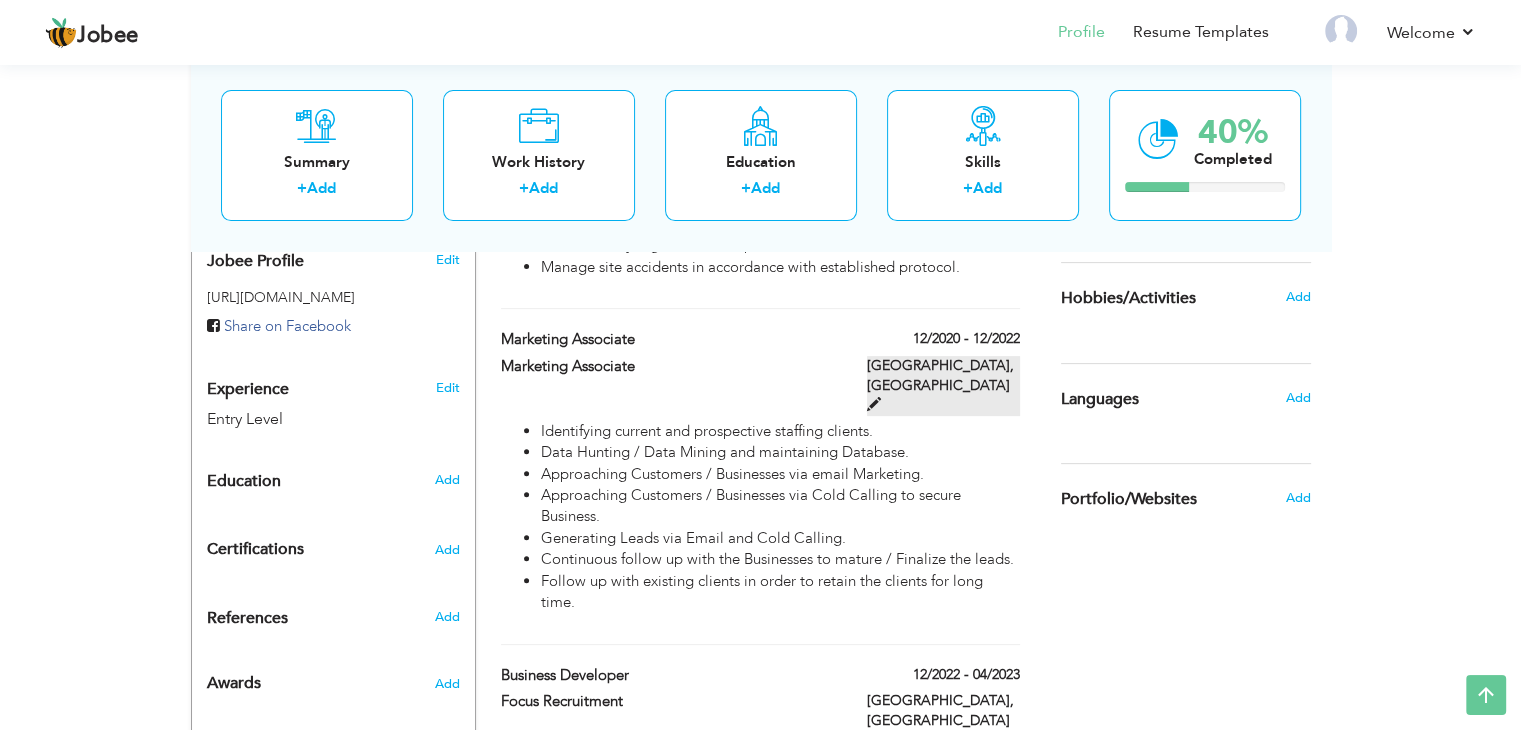 click at bounding box center (874, 404) 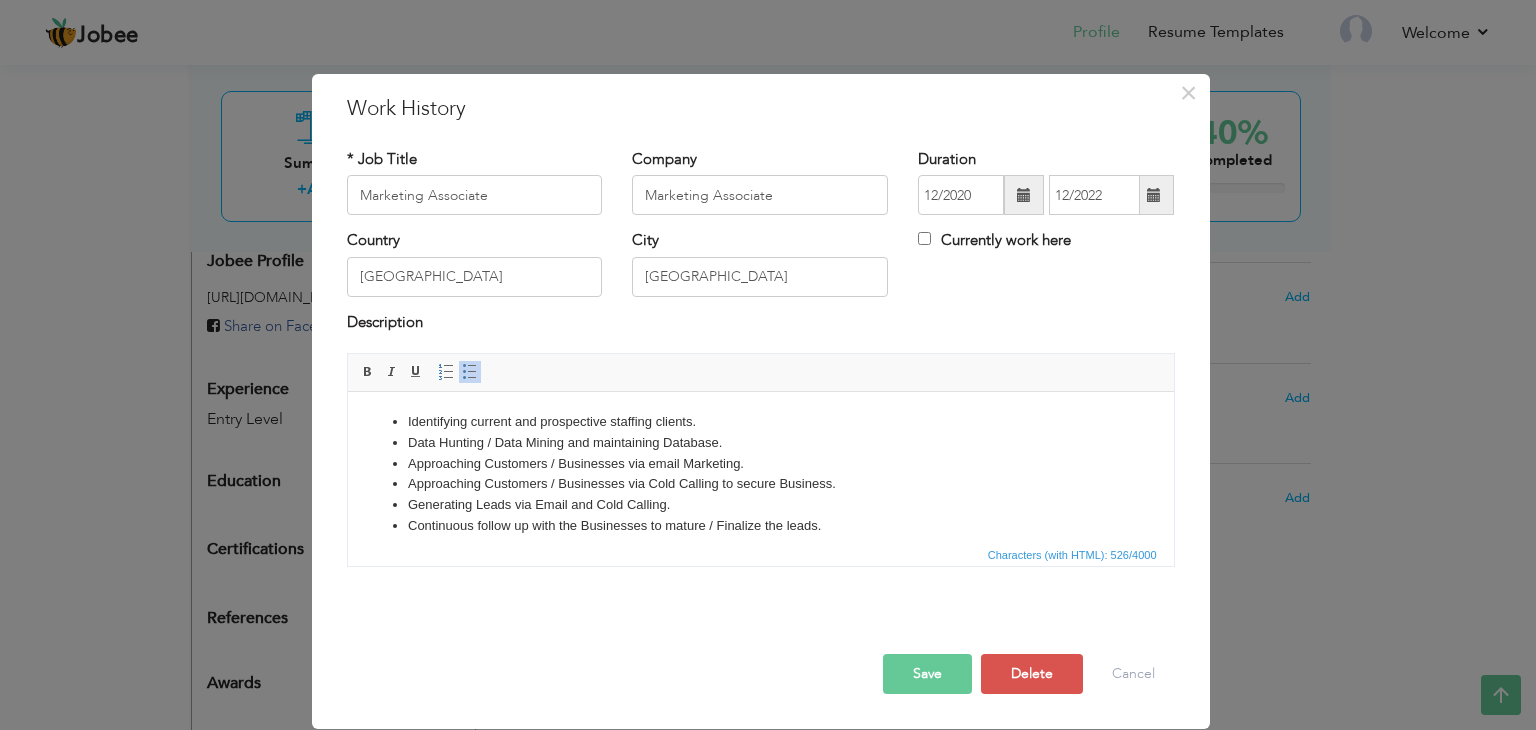 click on "Characters (with HTML): 526/4000" at bounding box center [761, 554] 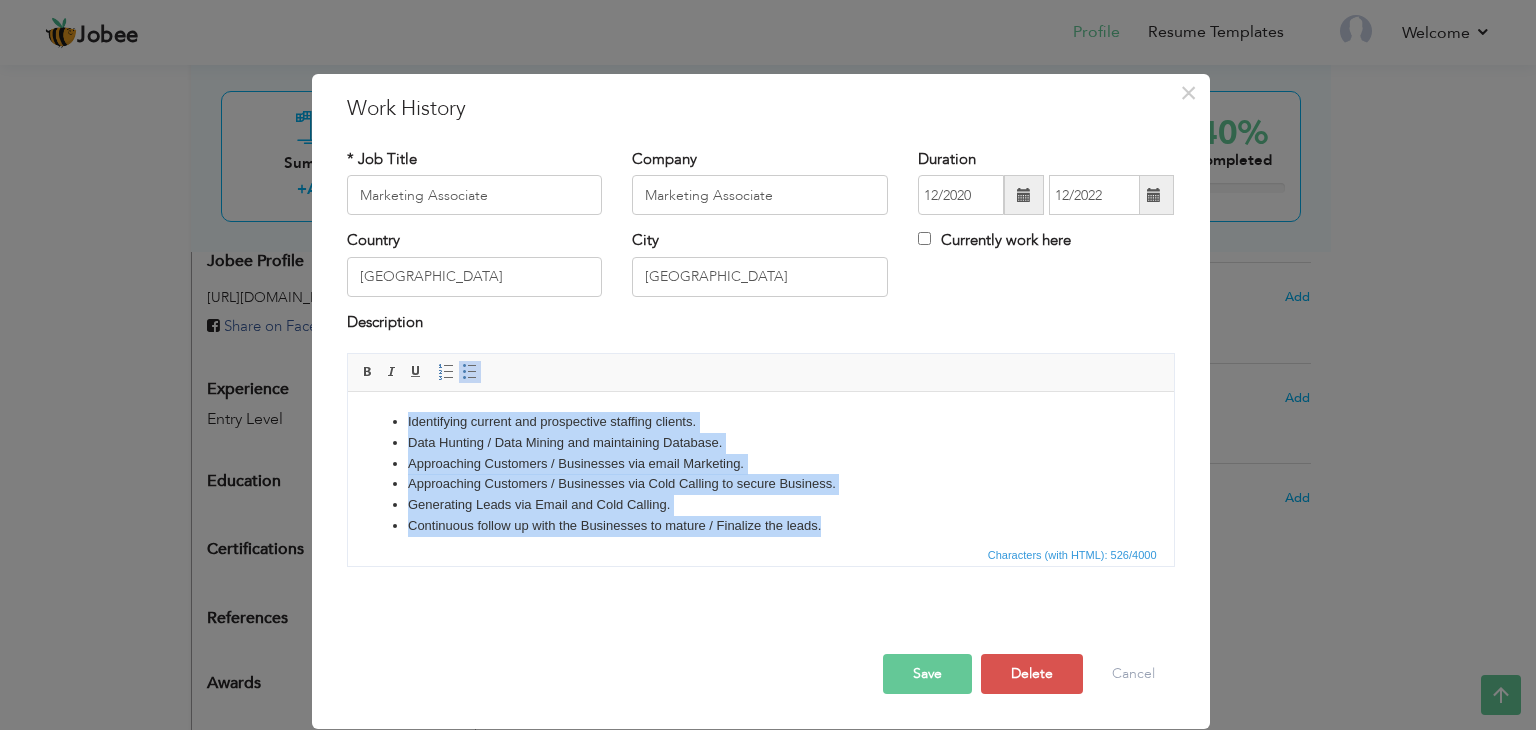 drag, startPoint x: 847, startPoint y: 523, endPoint x: 247, endPoint y: 352, distance: 623.89185 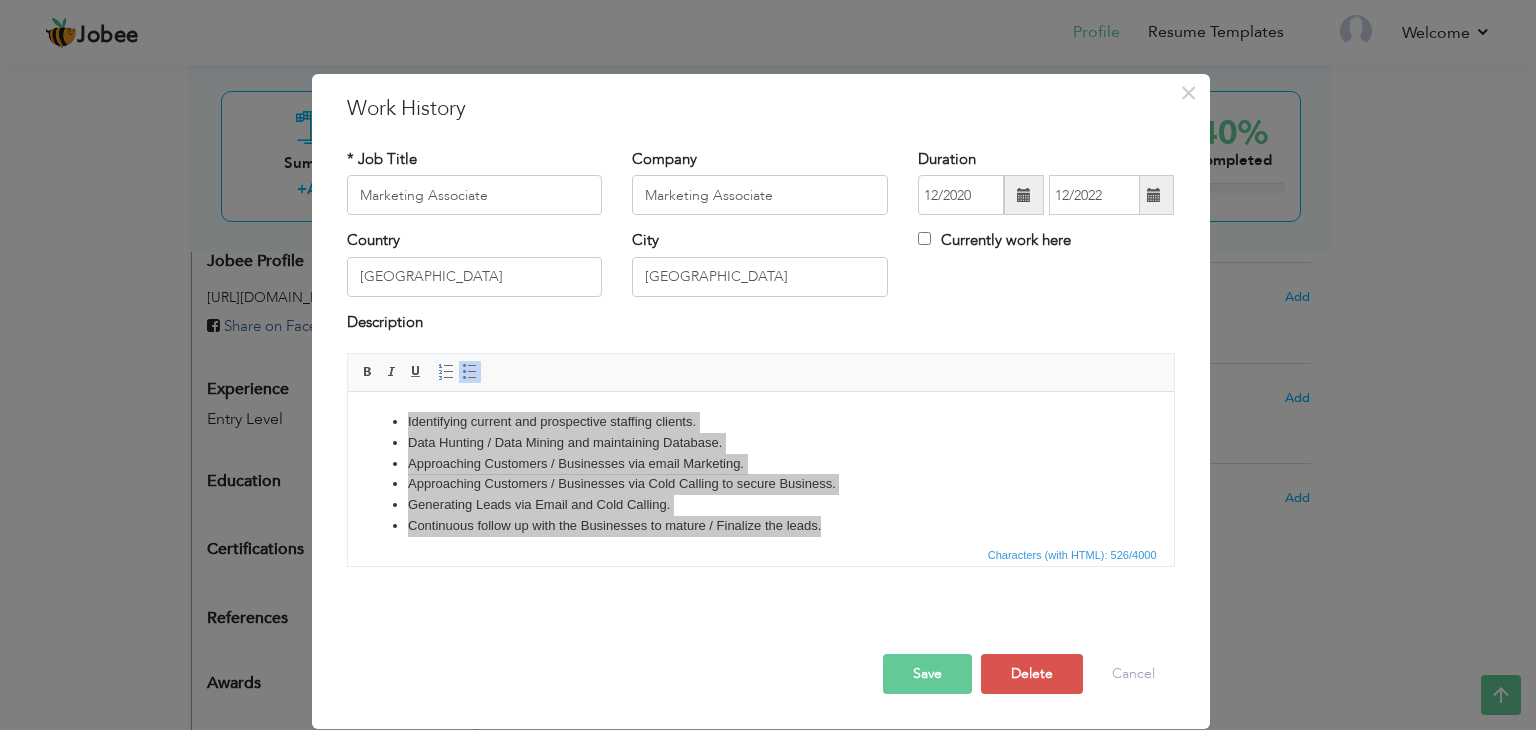 click on "Save" at bounding box center [927, 674] 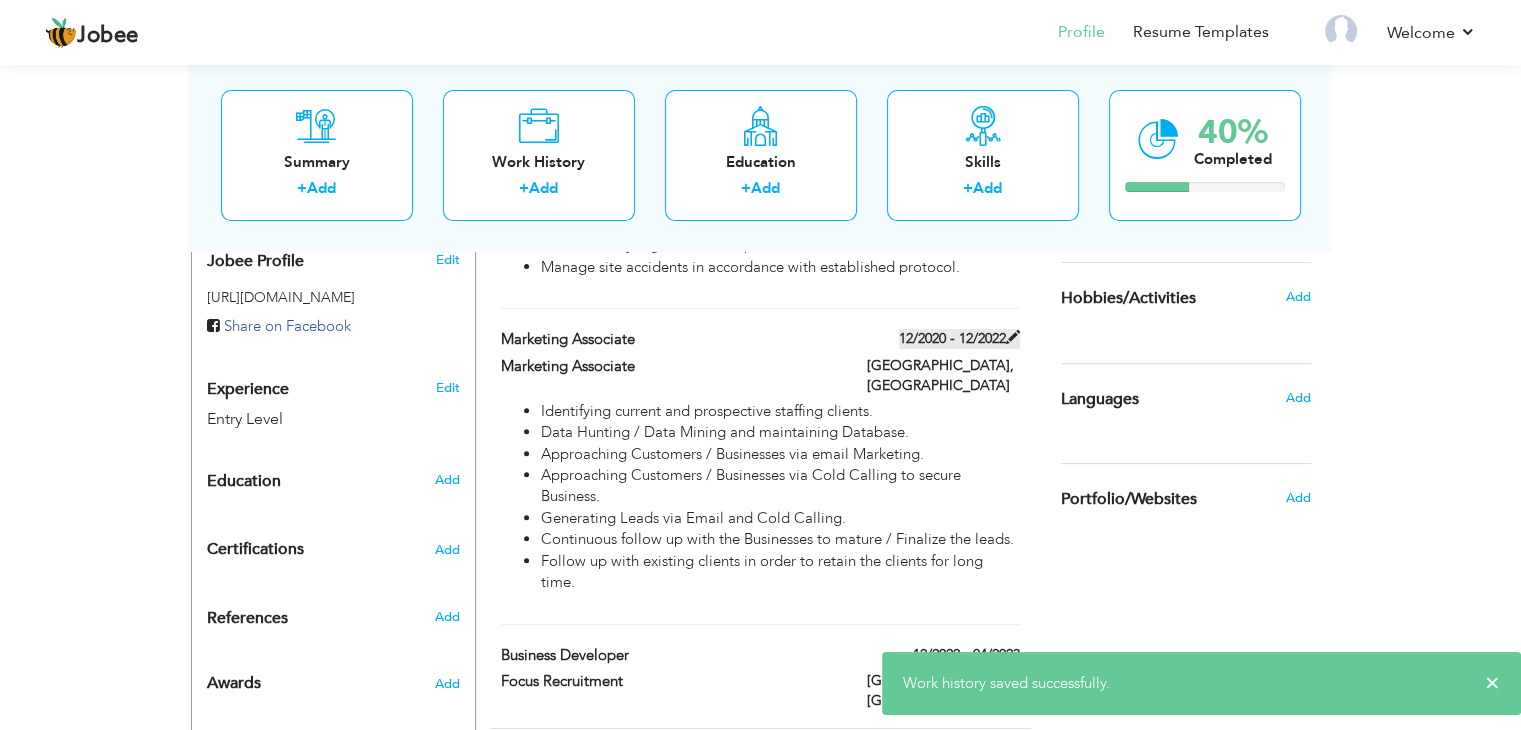 click at bounding box center [1013, 337] 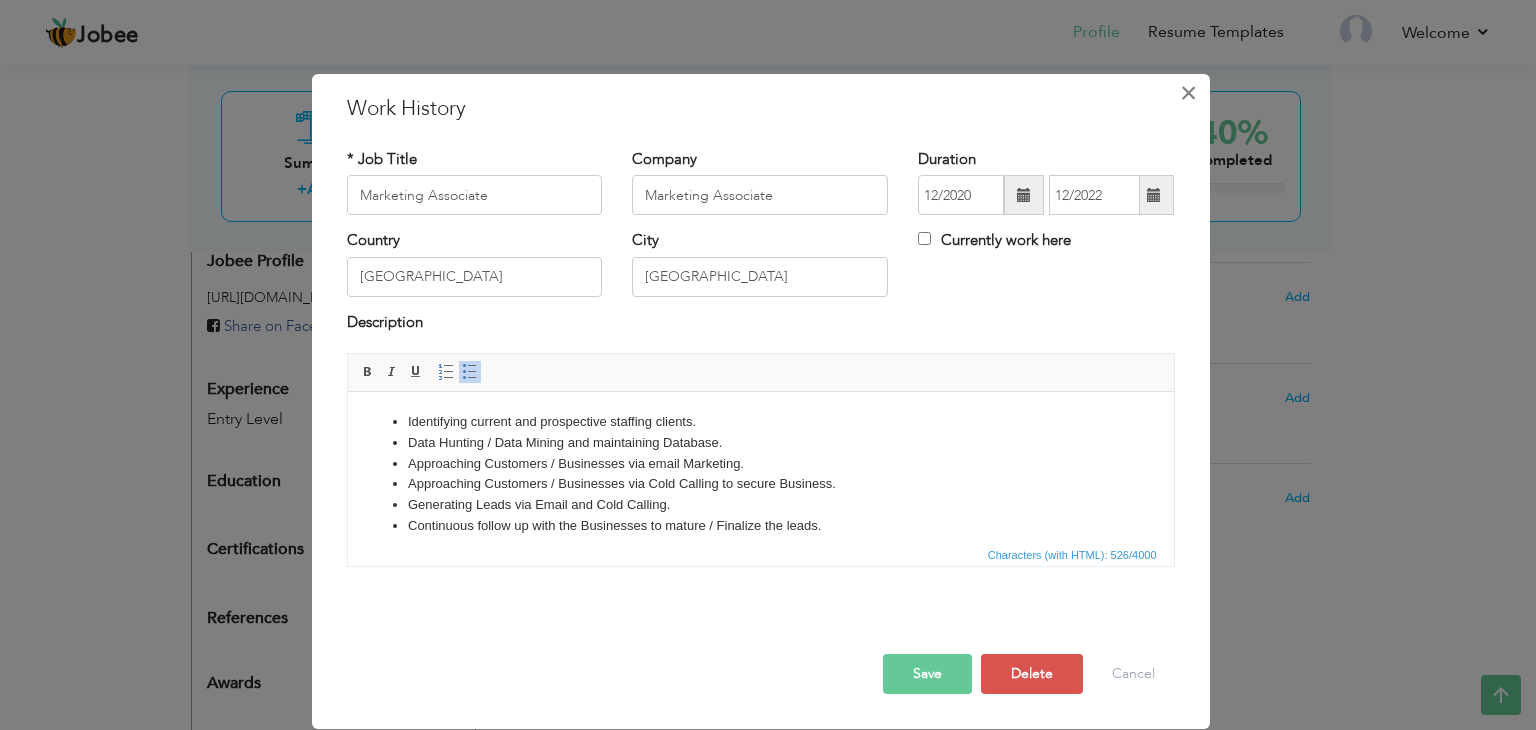 click on "×" at bounding box center (1188, 93) 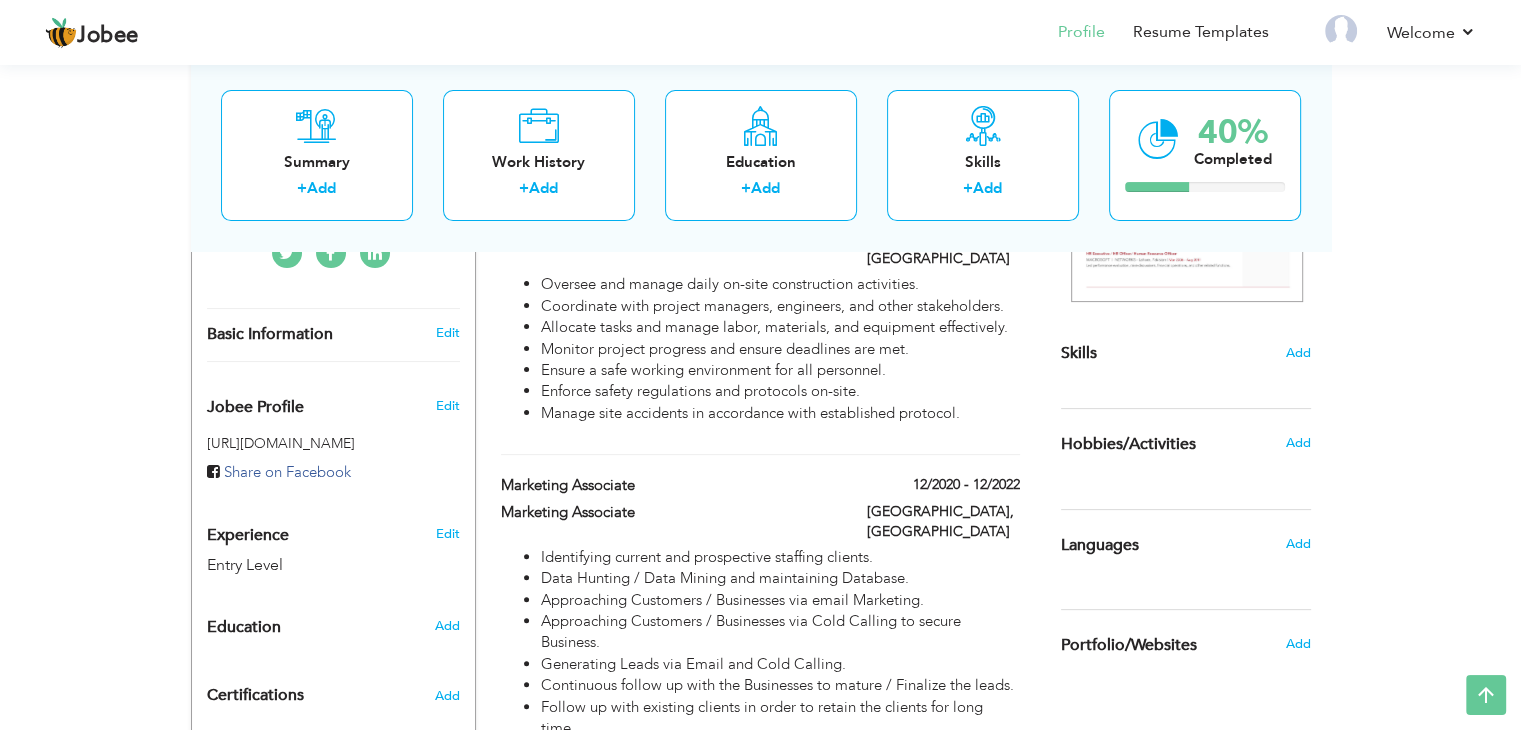 scroll, scrollTop: 453, scrollLeft: 0, axis: vertical 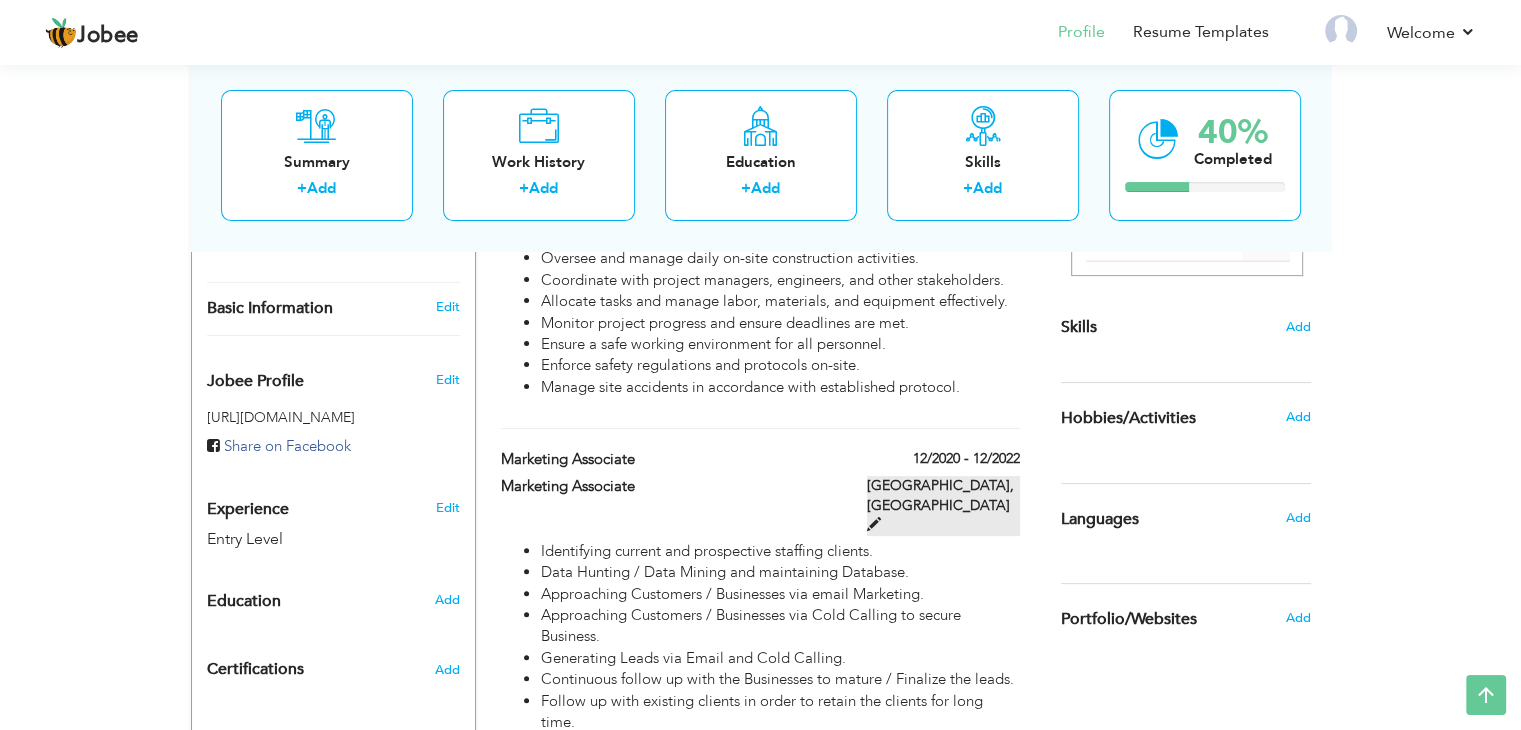 click at bounding box center (874, 524) 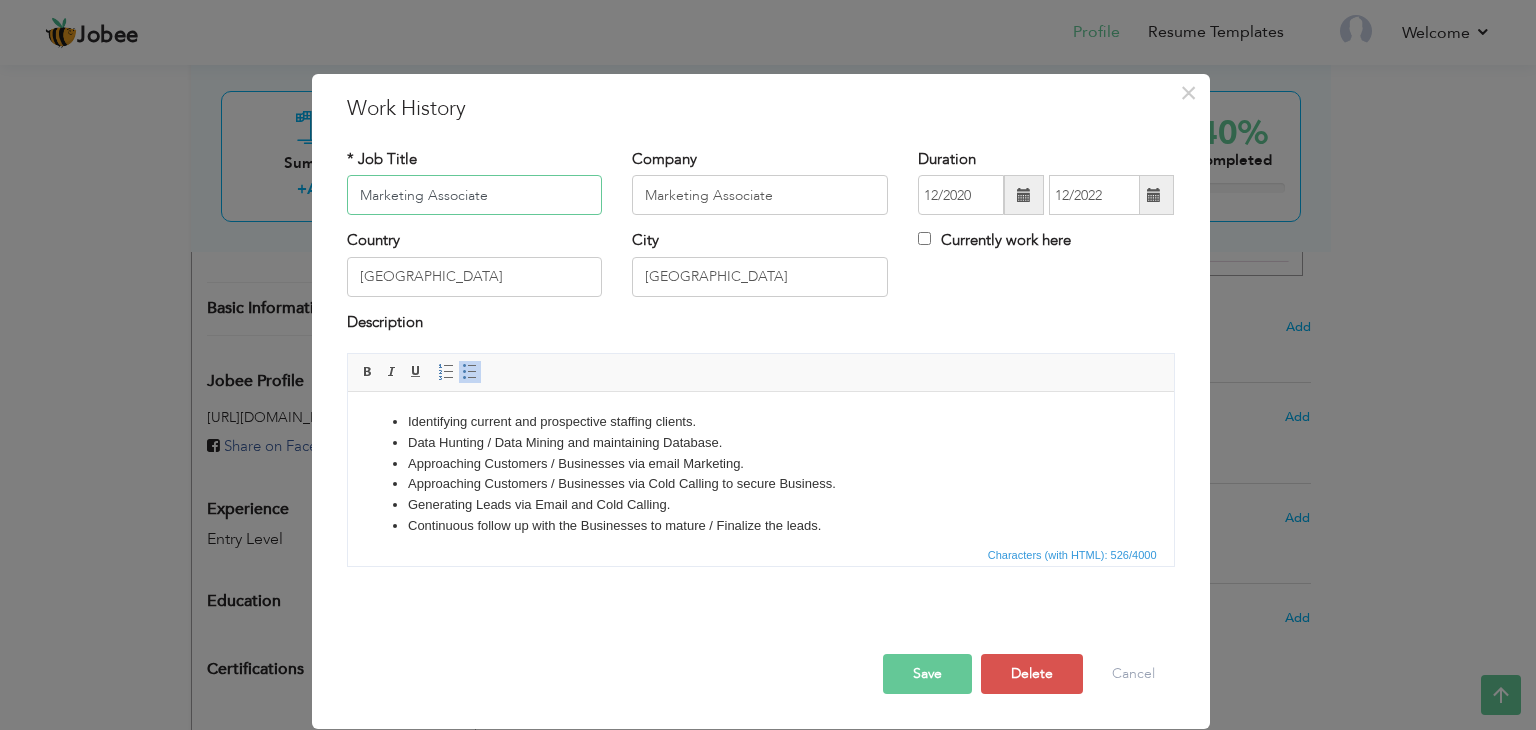 drag, startPoint x: 488, startPoint y: 197, endPoint x: 86, endPoint y: 177, distance: 402.4972 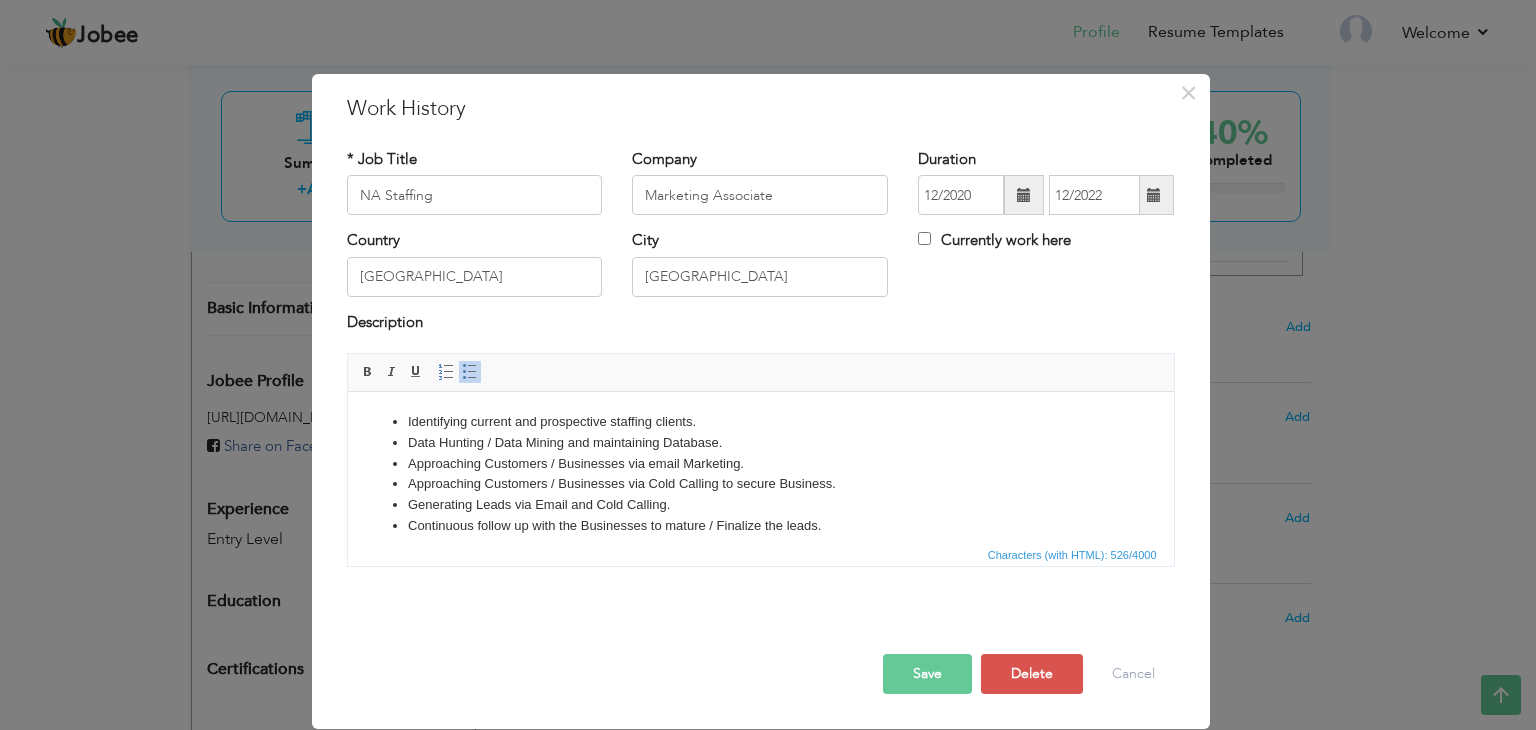 click on "Save" at bounding box center [927, 674] 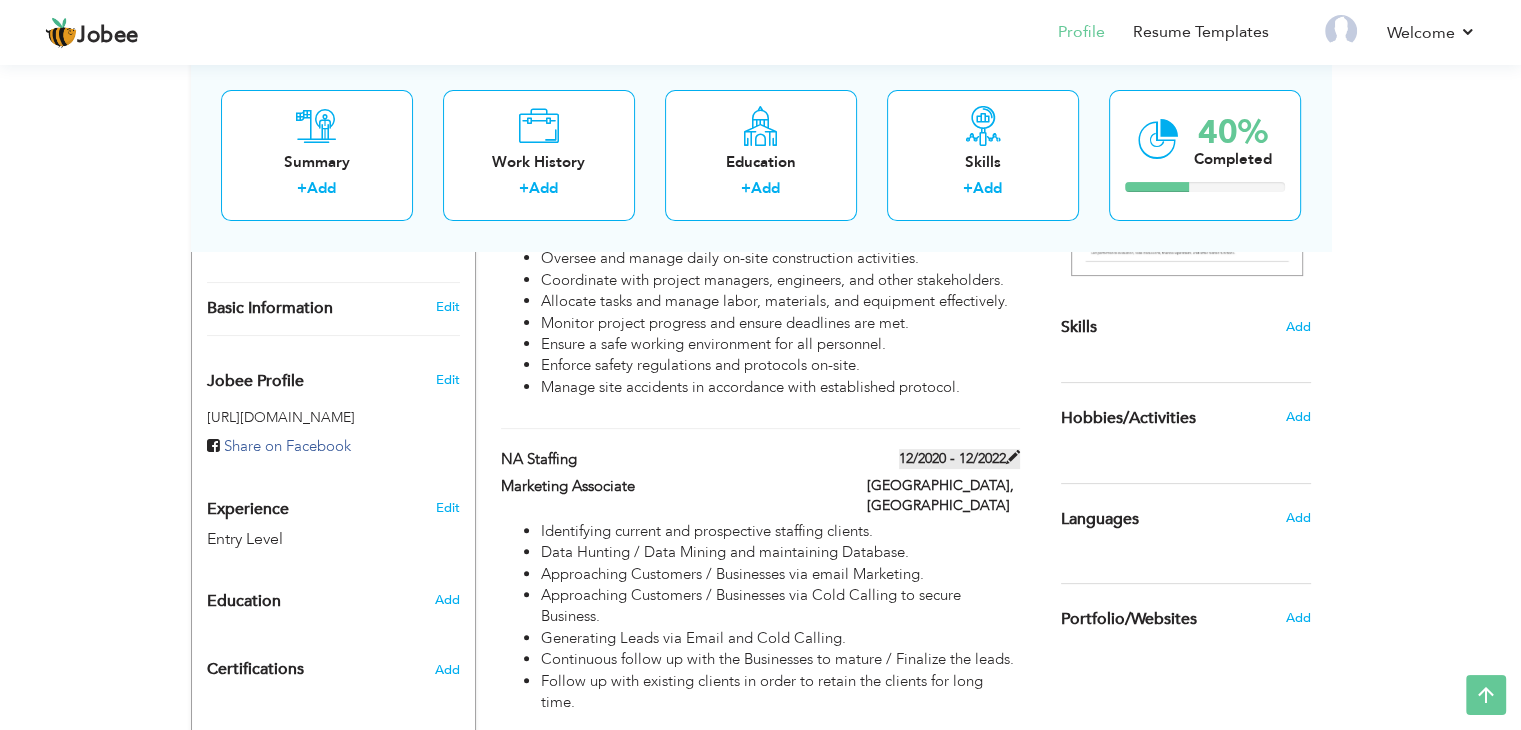 click on "12/2020 - 12/2022" at bounding box center [959, 459] 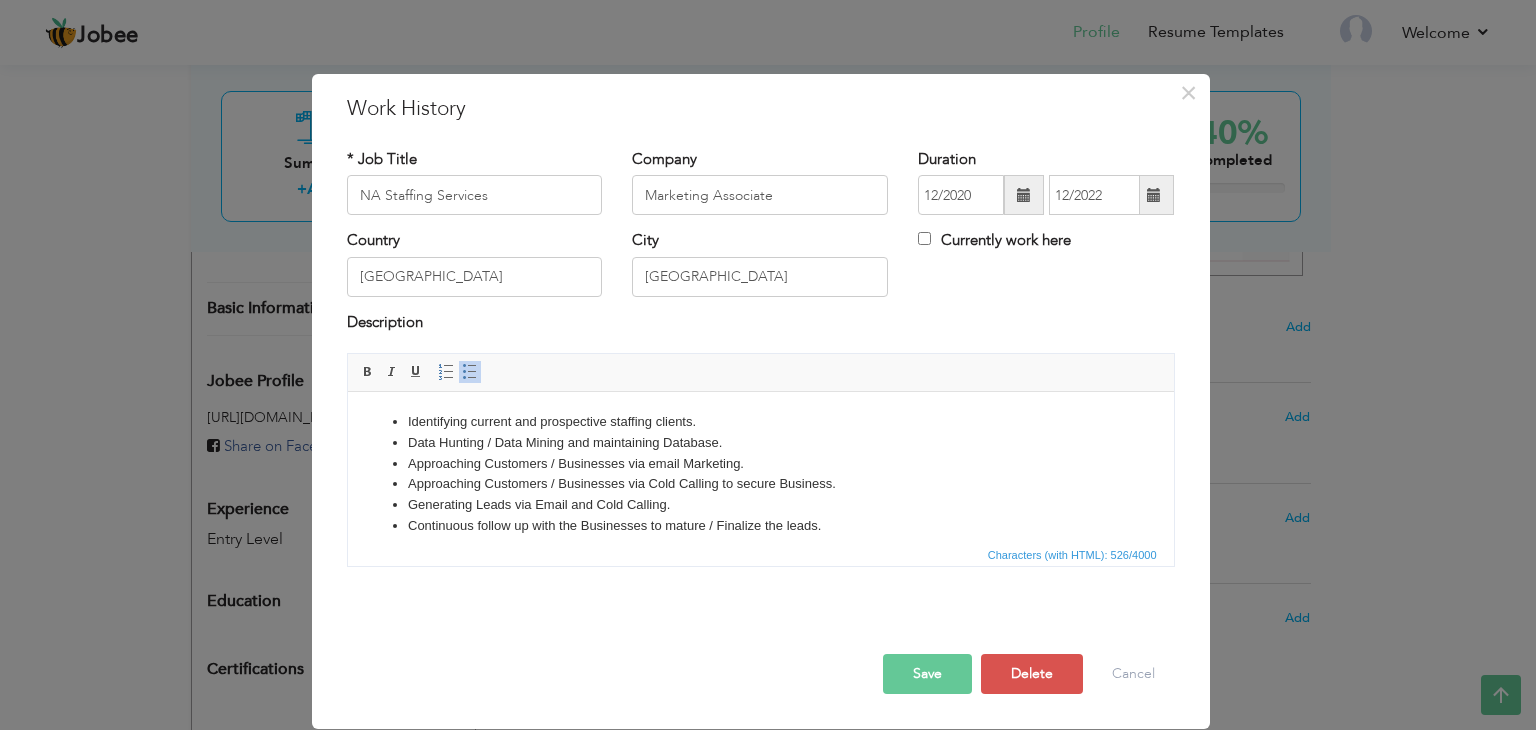 click on "Save" at bounding box center [927, 674] 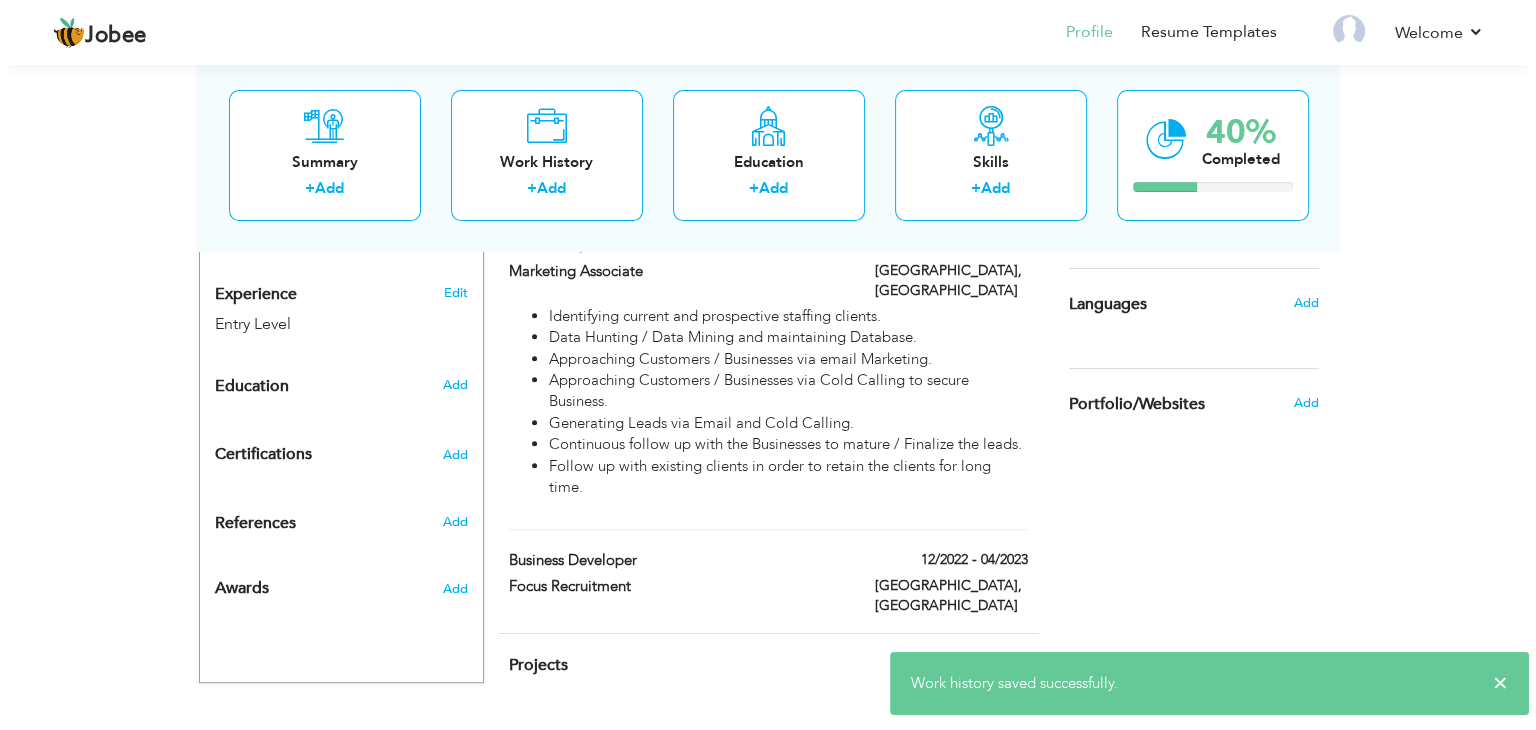 scroll, scrollTop: 675, scrollLeft: 0, axis: vertical 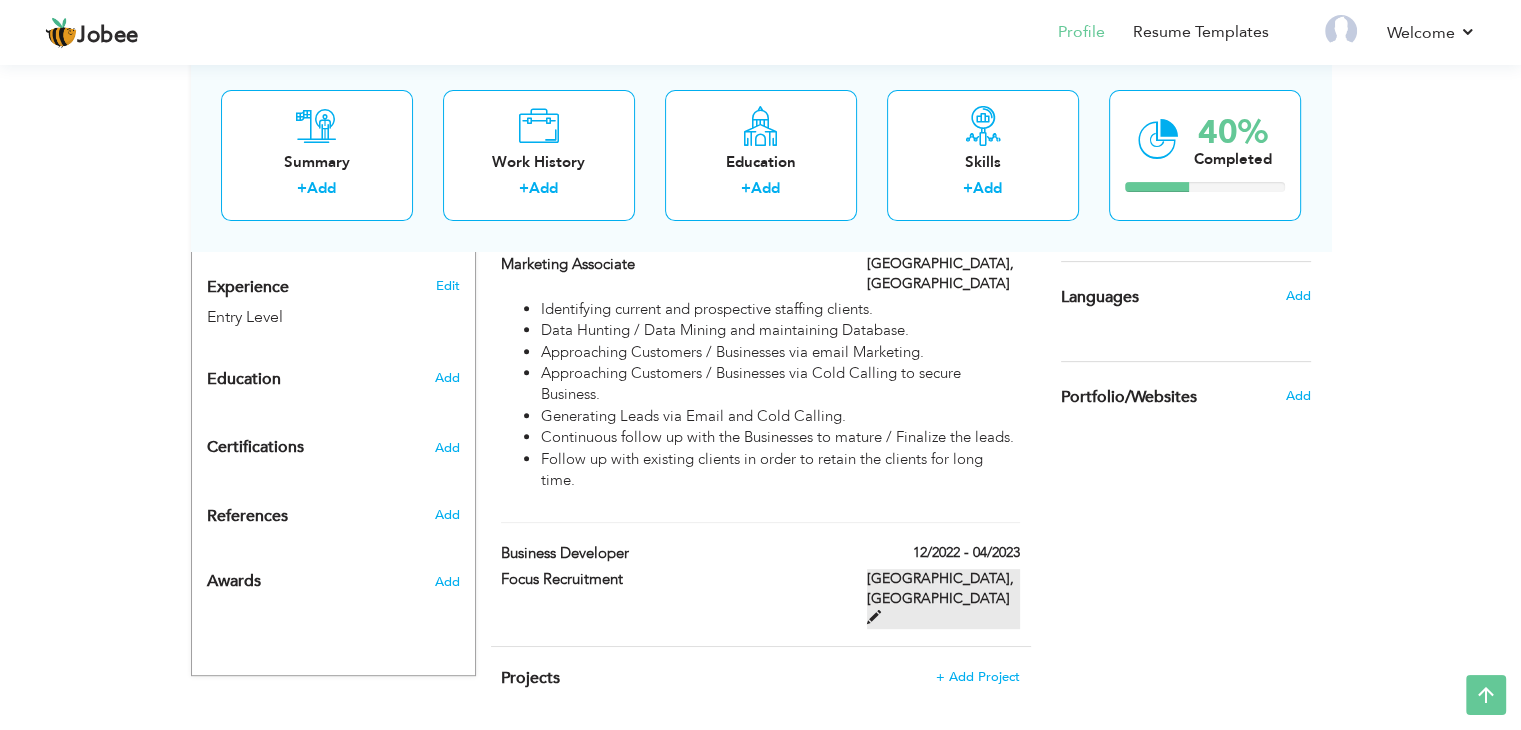 click at bounding box center [874, 617] 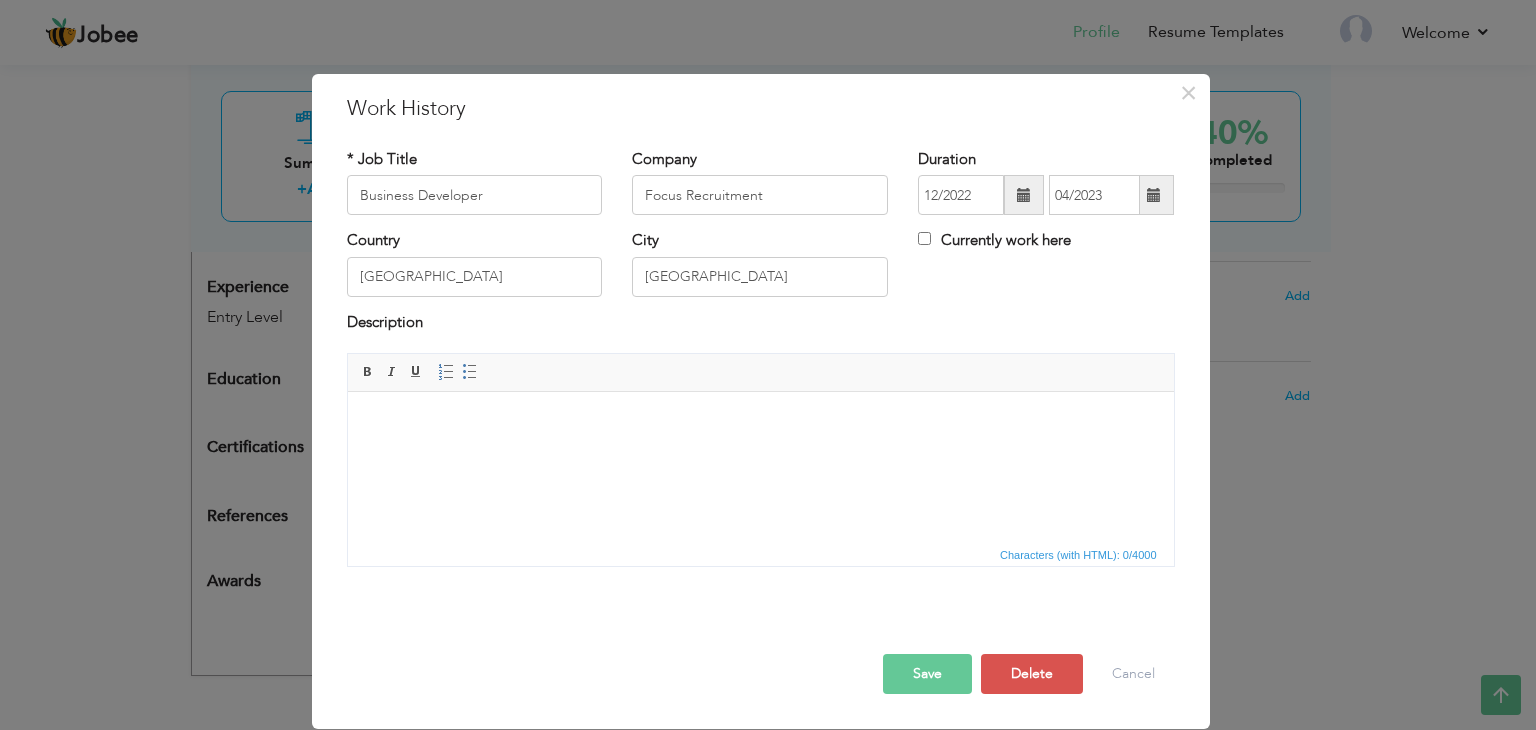 click at bounding box center (760, 422) 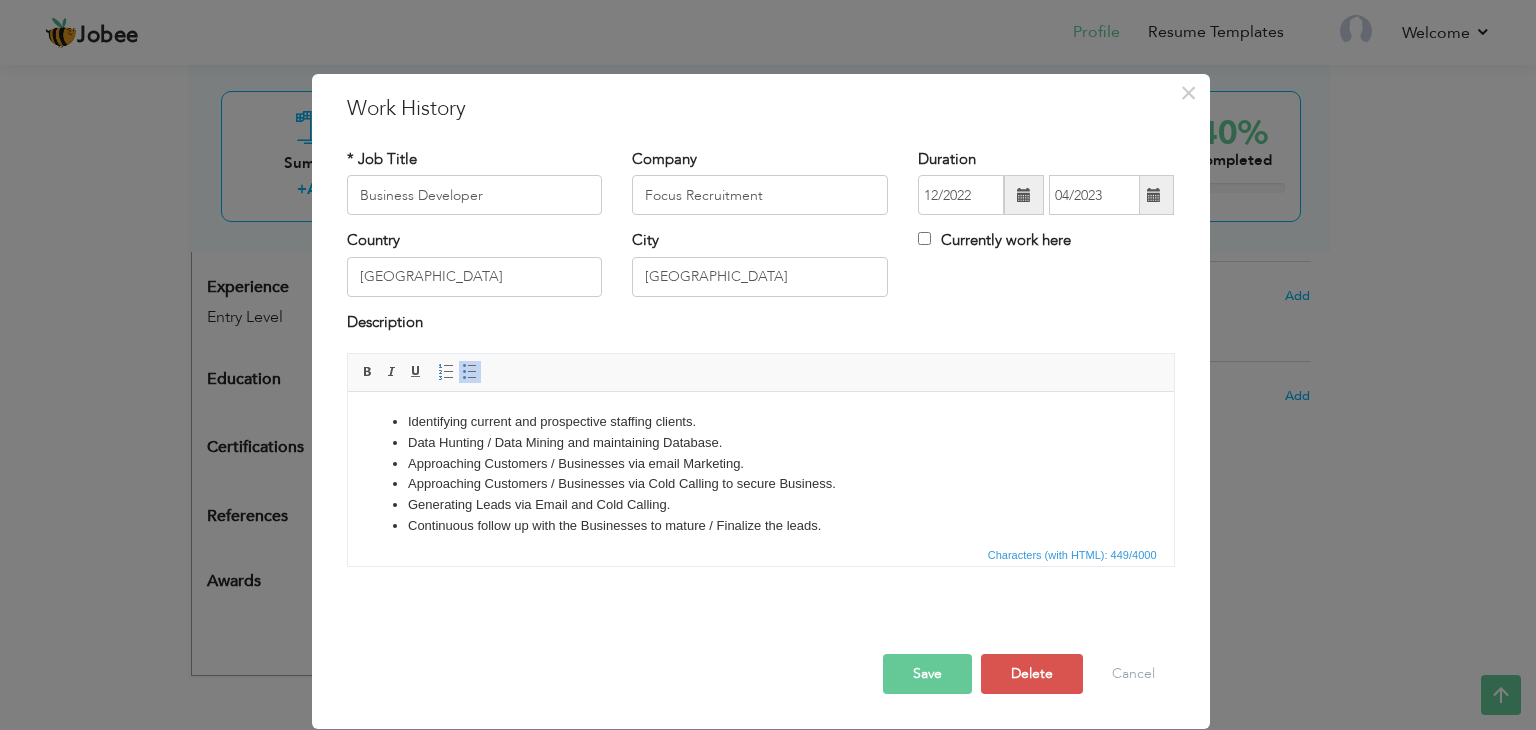scroll, scrollTop: 12, scrollLeft: 0, axis: vertical 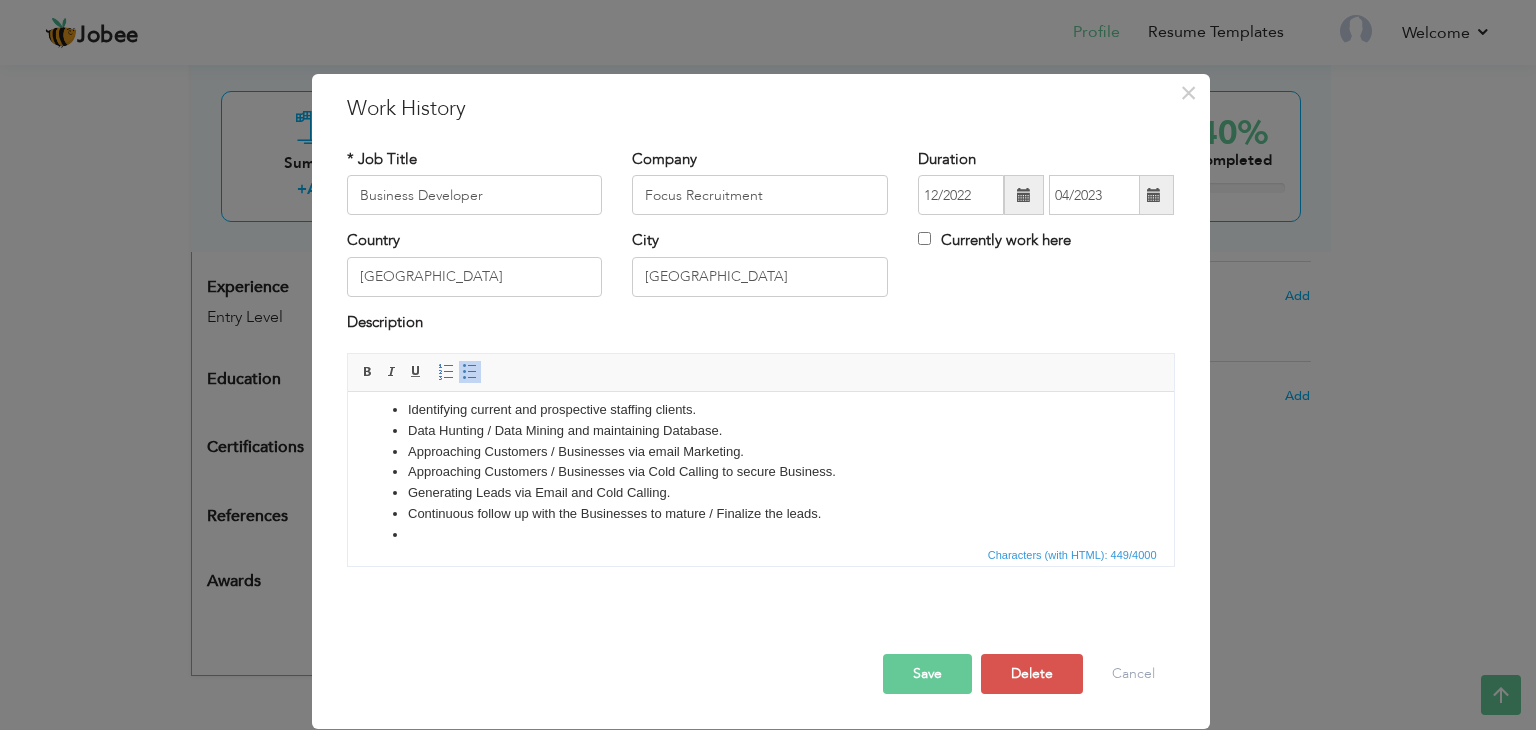 type 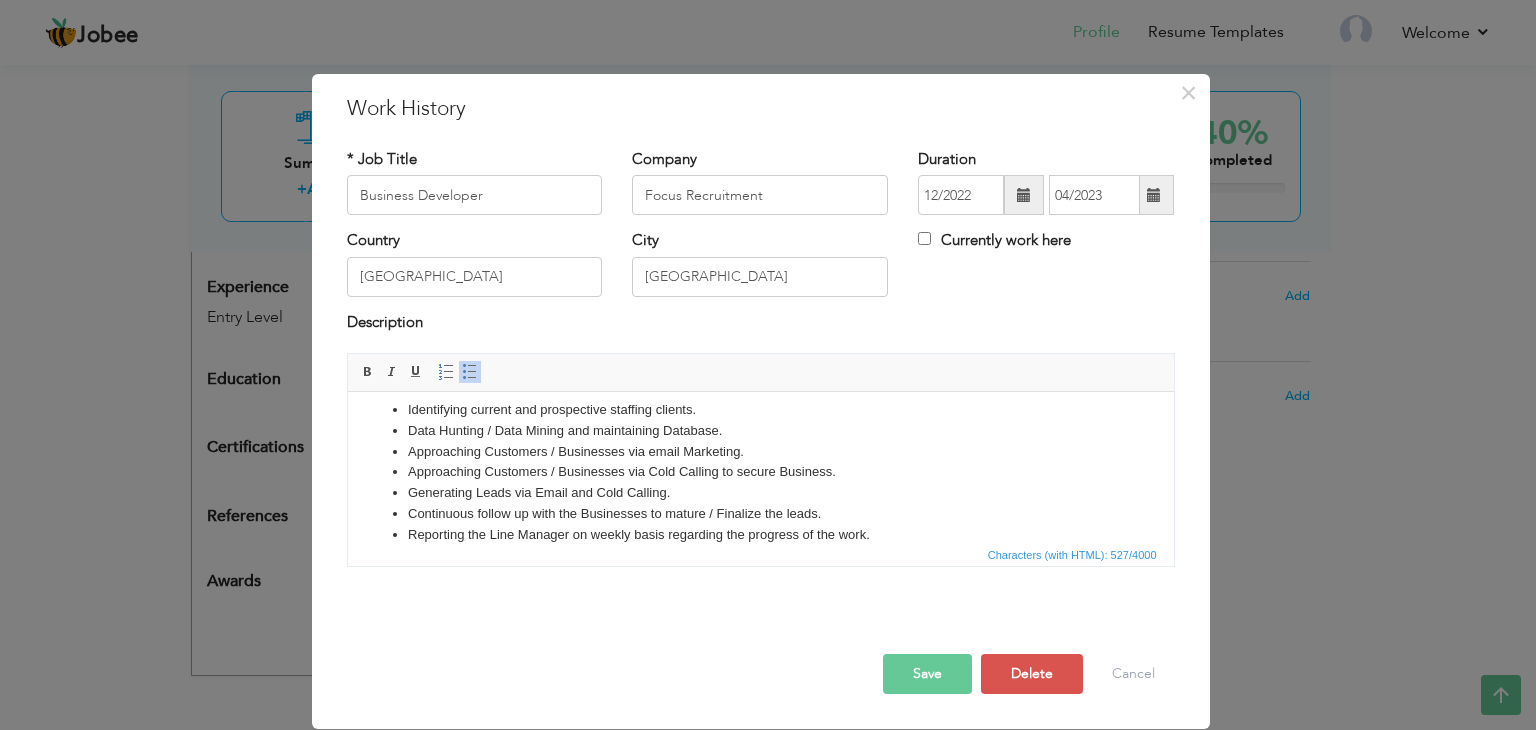 scroll, scrollTop: 32, scrollLeft: 0, axis: vertical 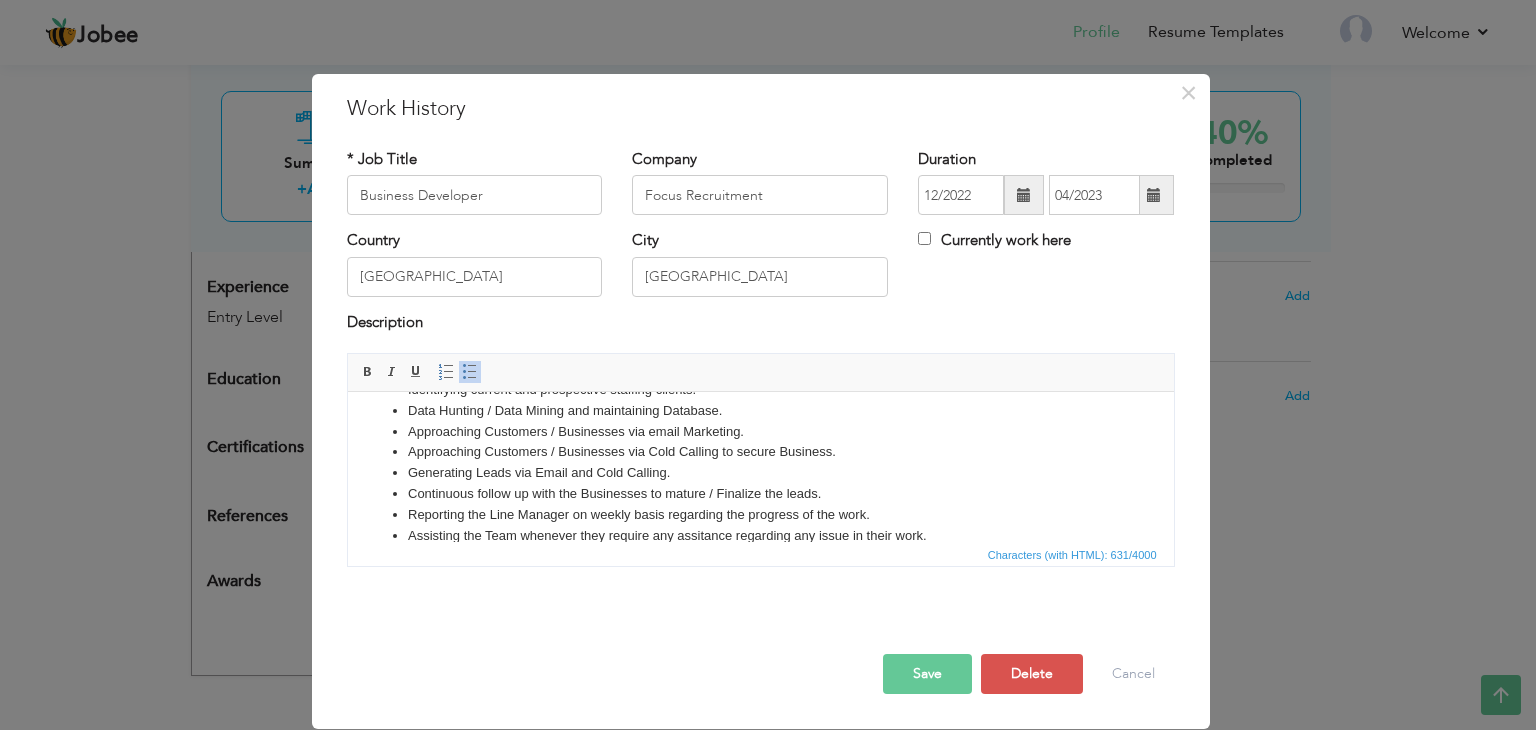 click on "Assisting the Team whenever they require any assitance regarding any issue in their work." at bounding box center [760, 536] 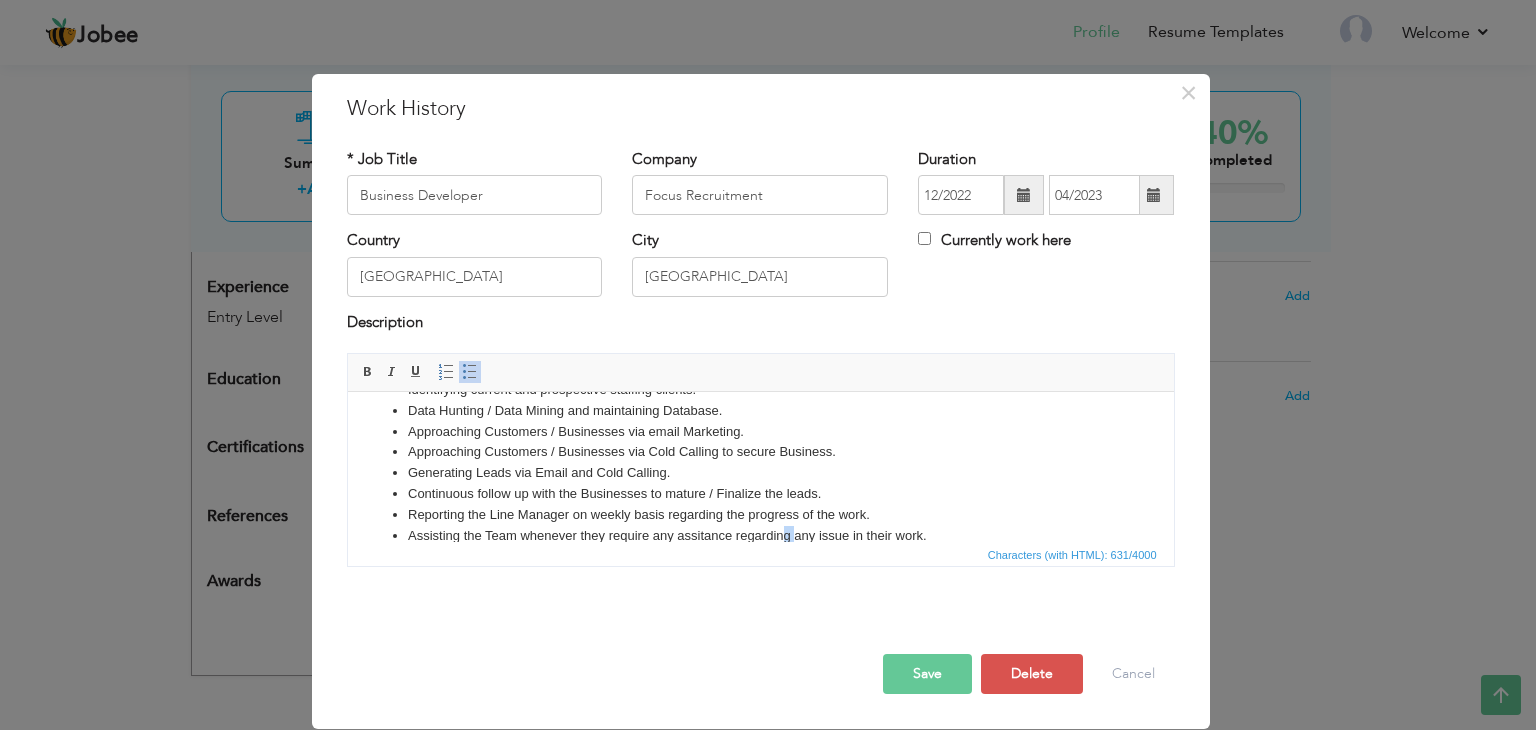 scroll, scrollTop: 56, scrollLeft: 0, axis: vertical 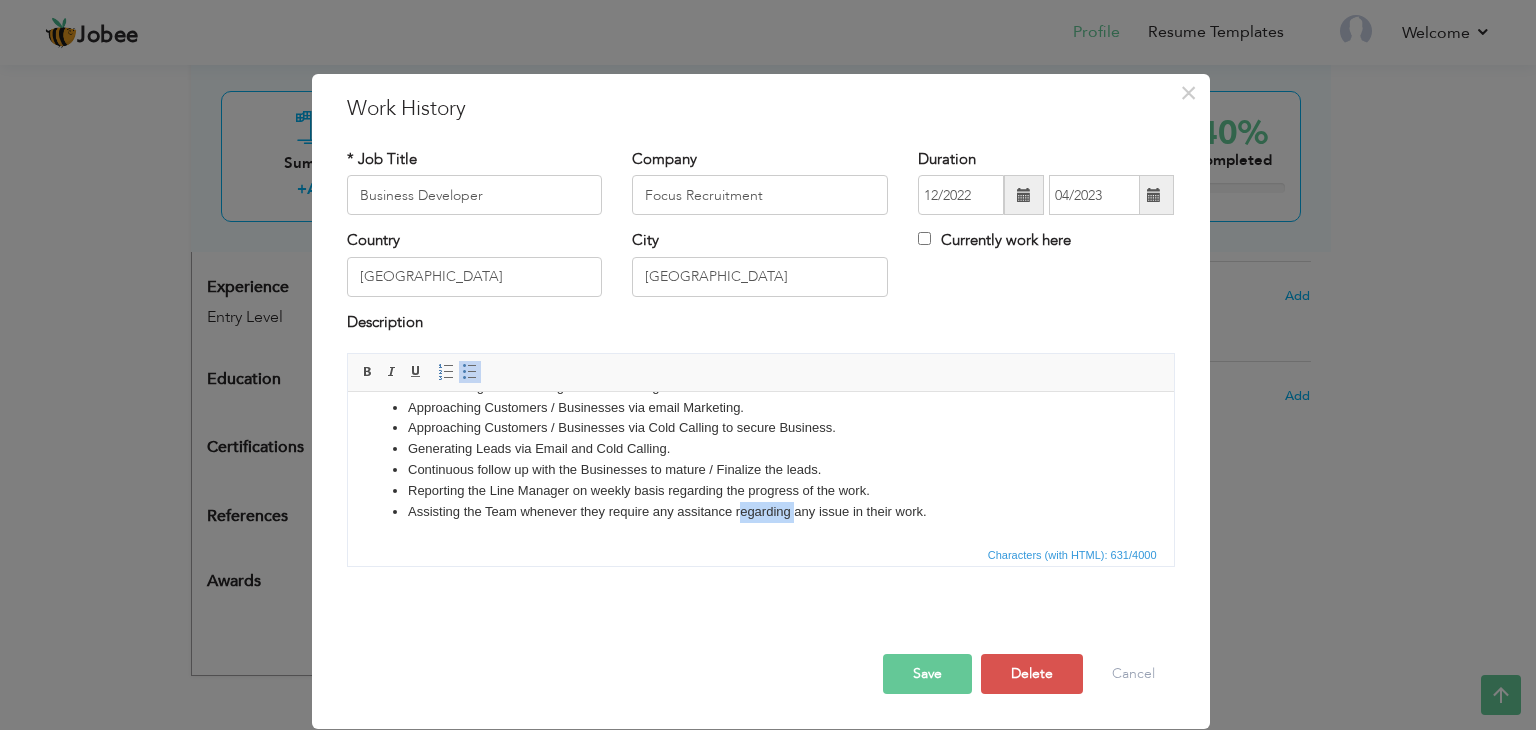 drag, startPoint x: 791, startPoint y: 537, endPoint x: 739, endPoint y: 522, distance: 54.120235 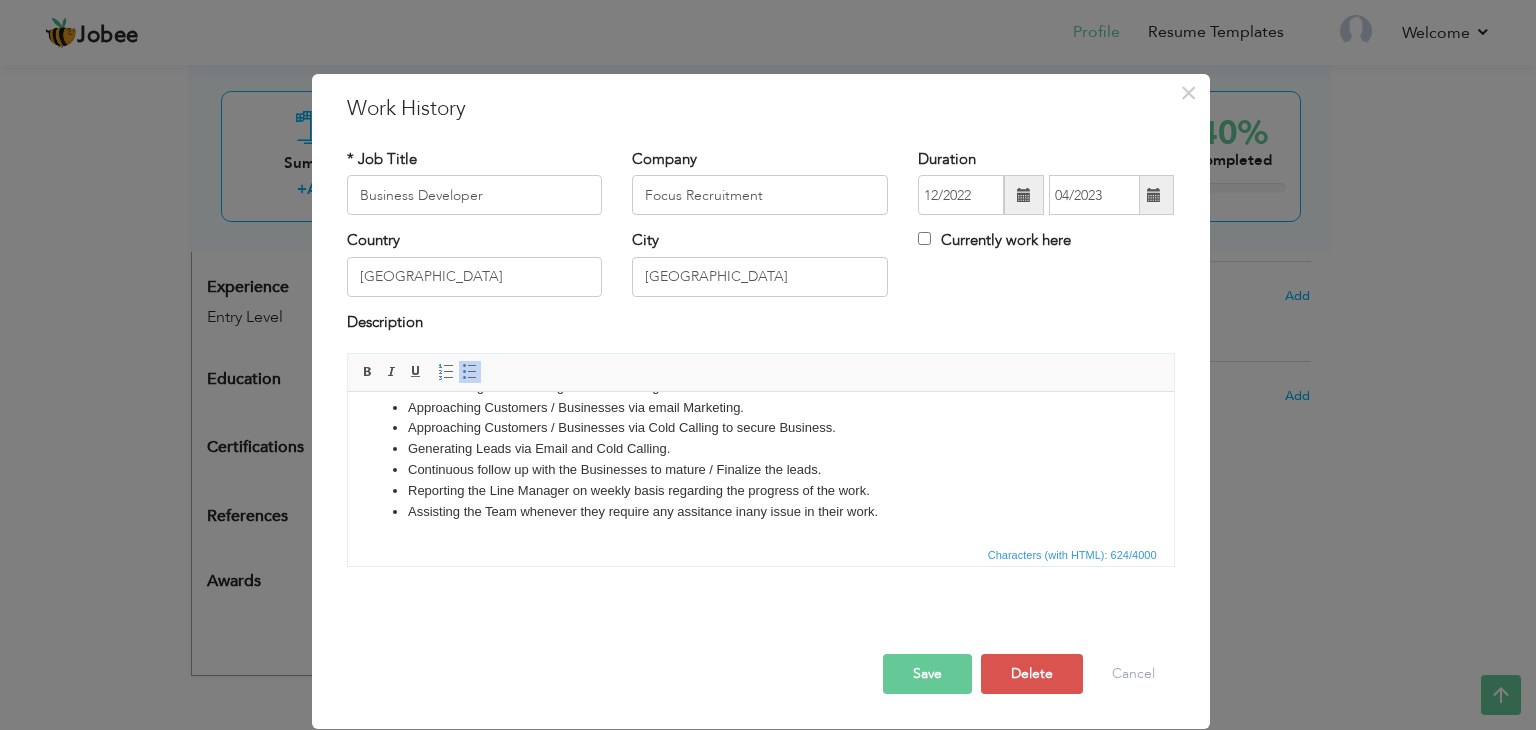 click on "Assisting the Team whenever they require any assitance in  any issue in their work." at bounding box center (760, 512) 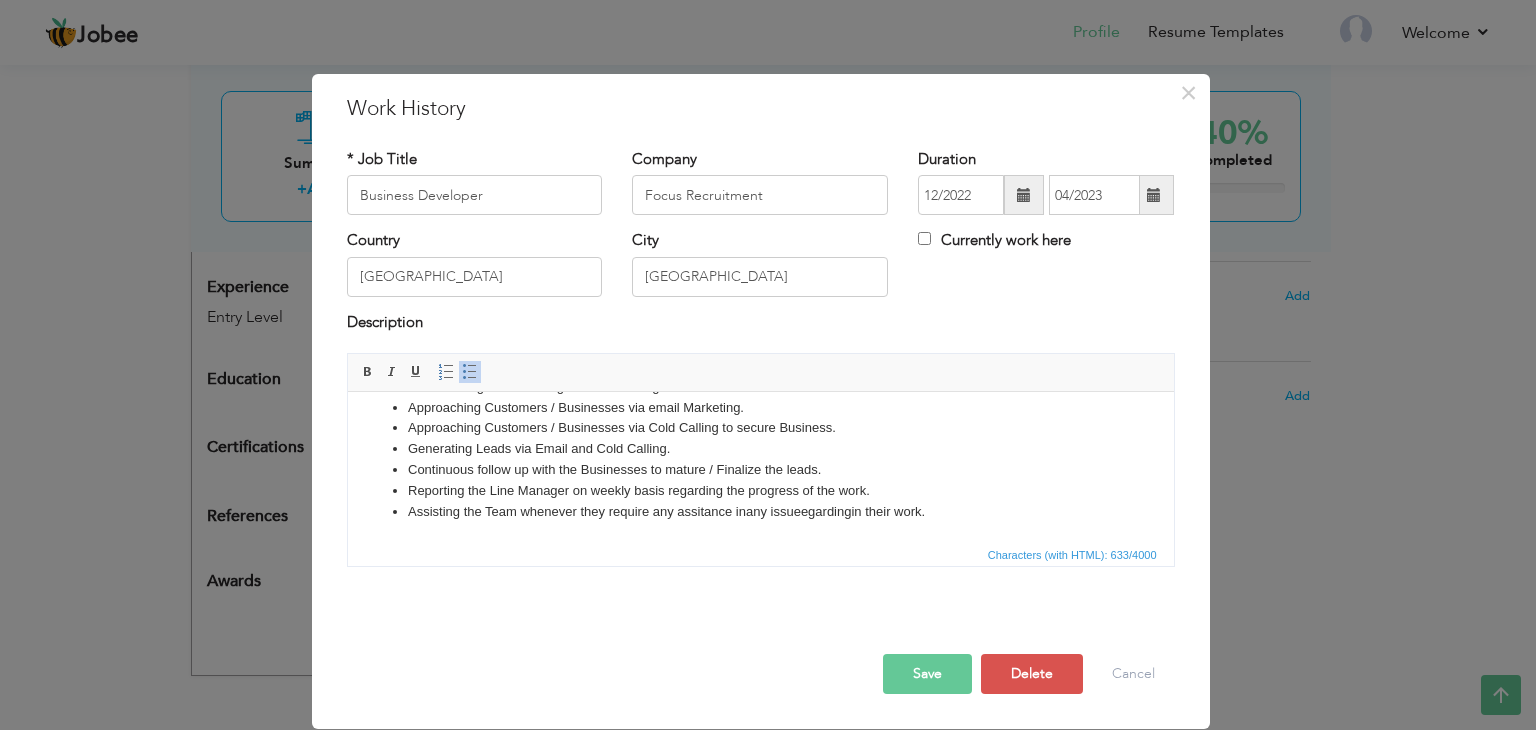 click on "Assisting the Team whenever they require any assitance in  any issue  egarding  in their work." at bounding box center (760, 512) 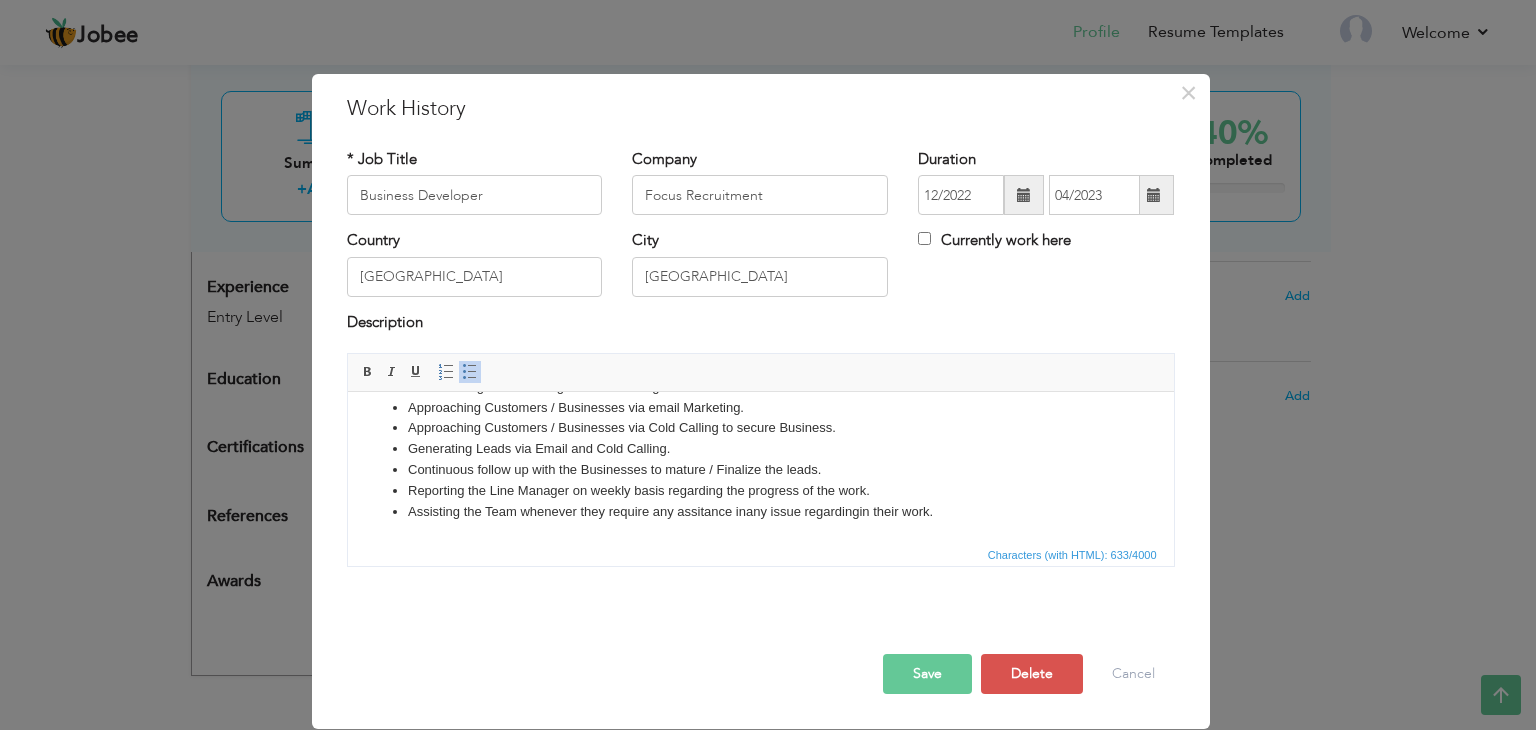 click on "Save" at bounding box center (927, 674) 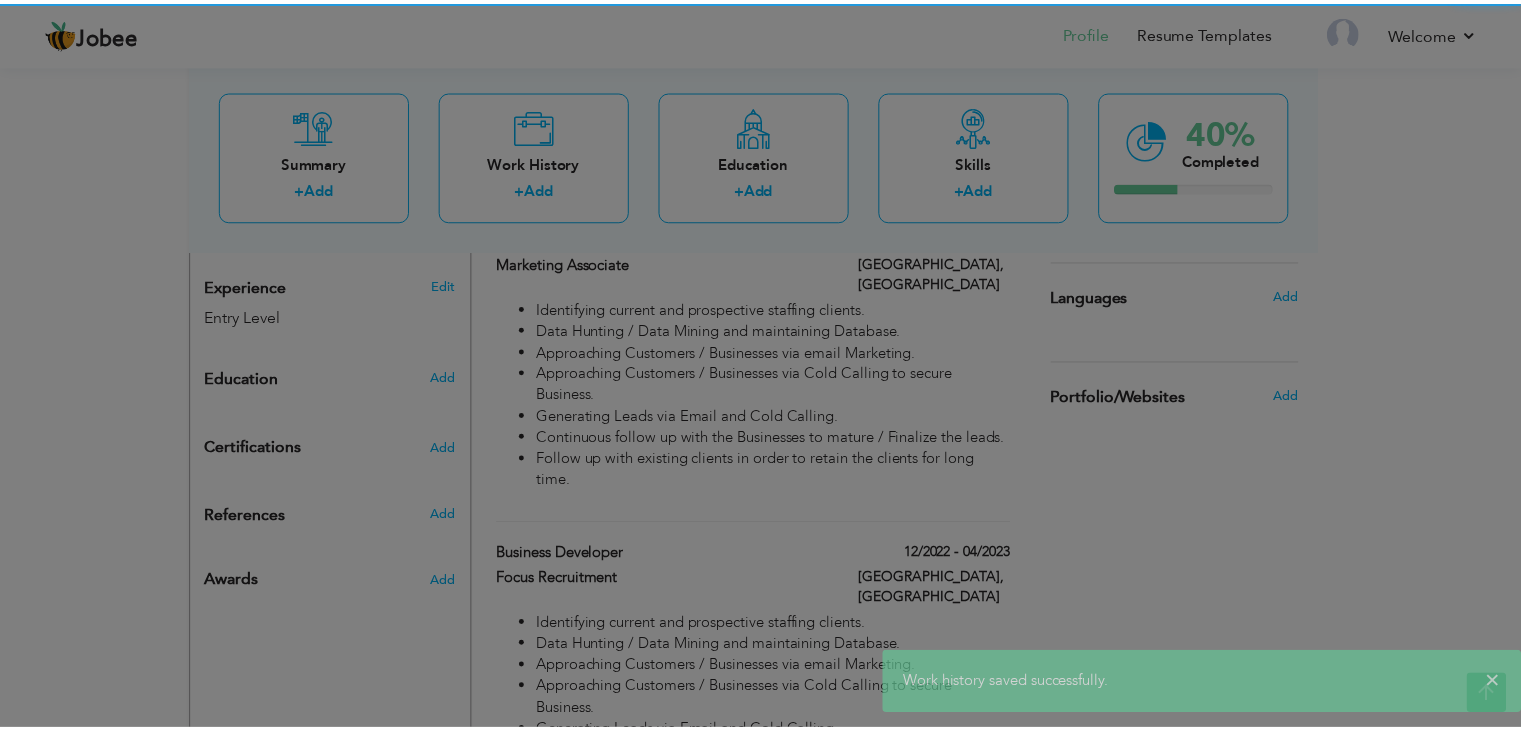 scroll, scrollTop: 0, scrollLeft: 0, axis: both 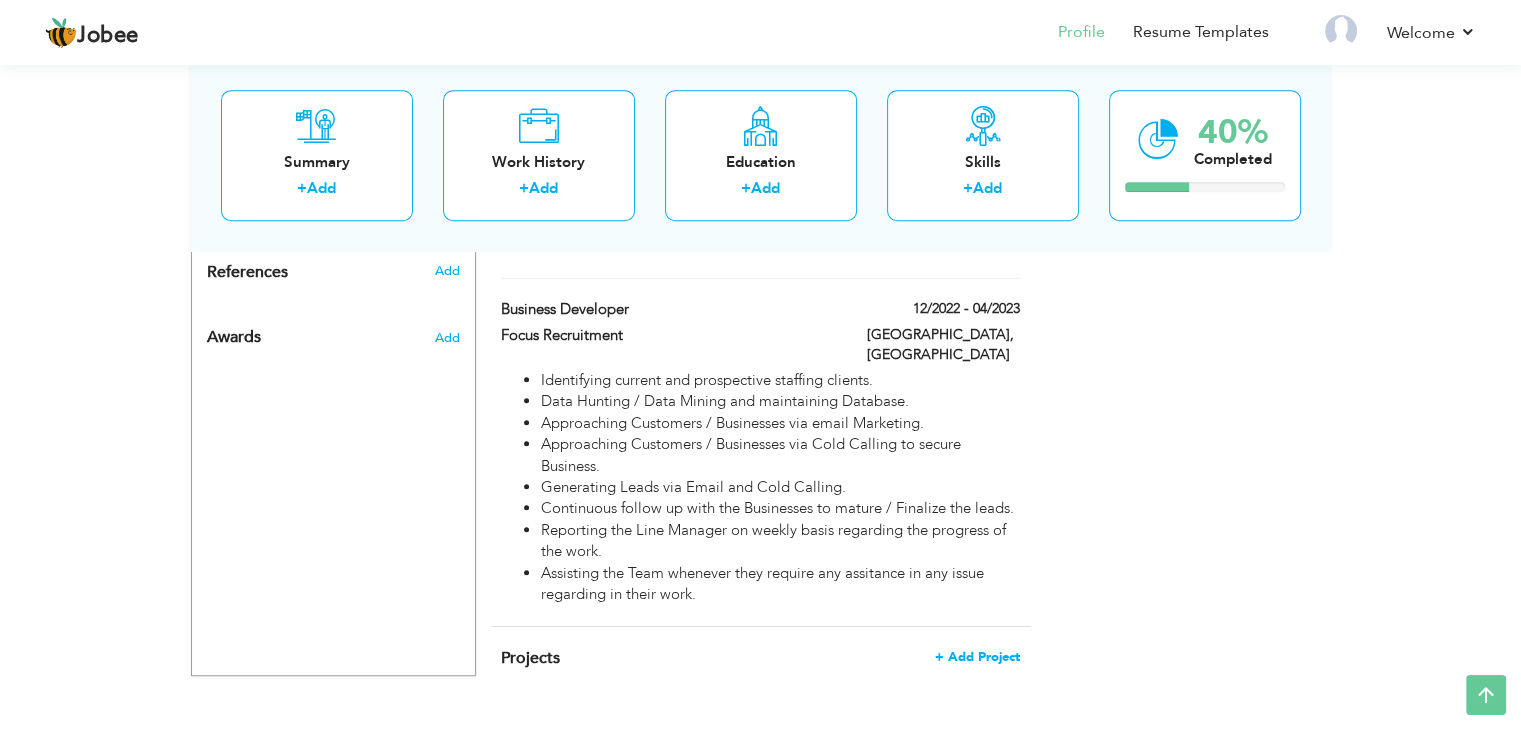 click on "+ Add Project" at bounding box center (977, 657) 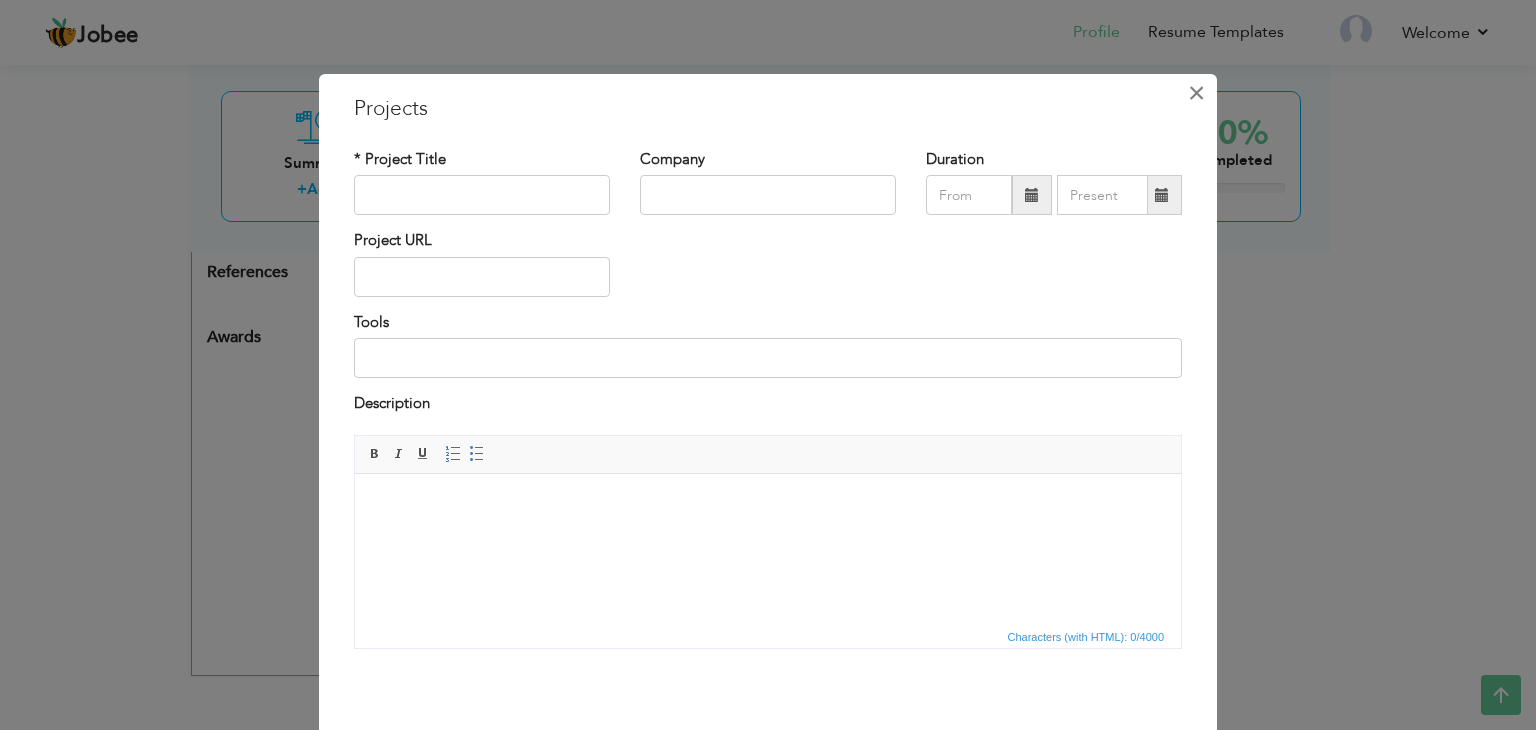 click on "×" at bounding box center [1196, 93] 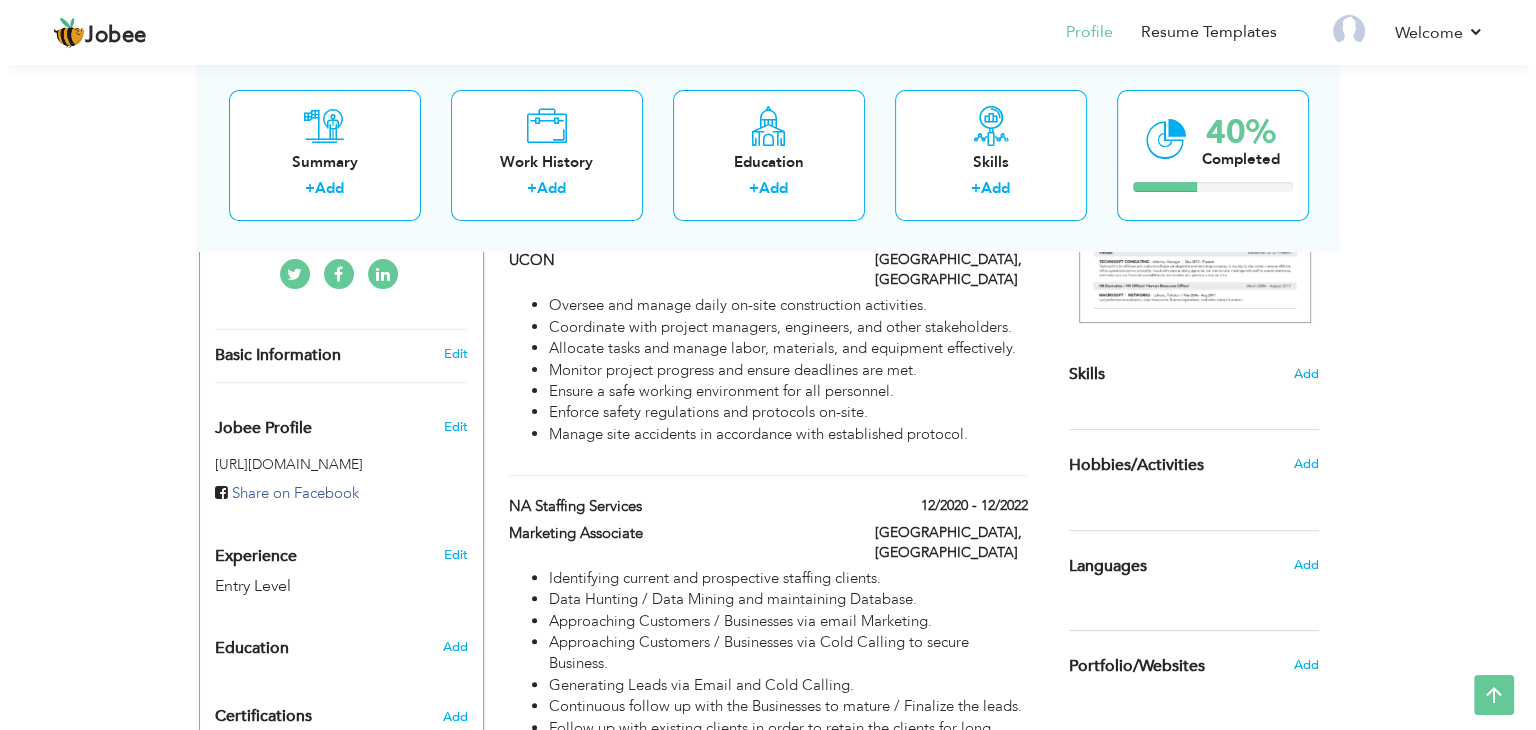 scroll, scrollTop: 219, scrollLeft: 0, axis: vertical 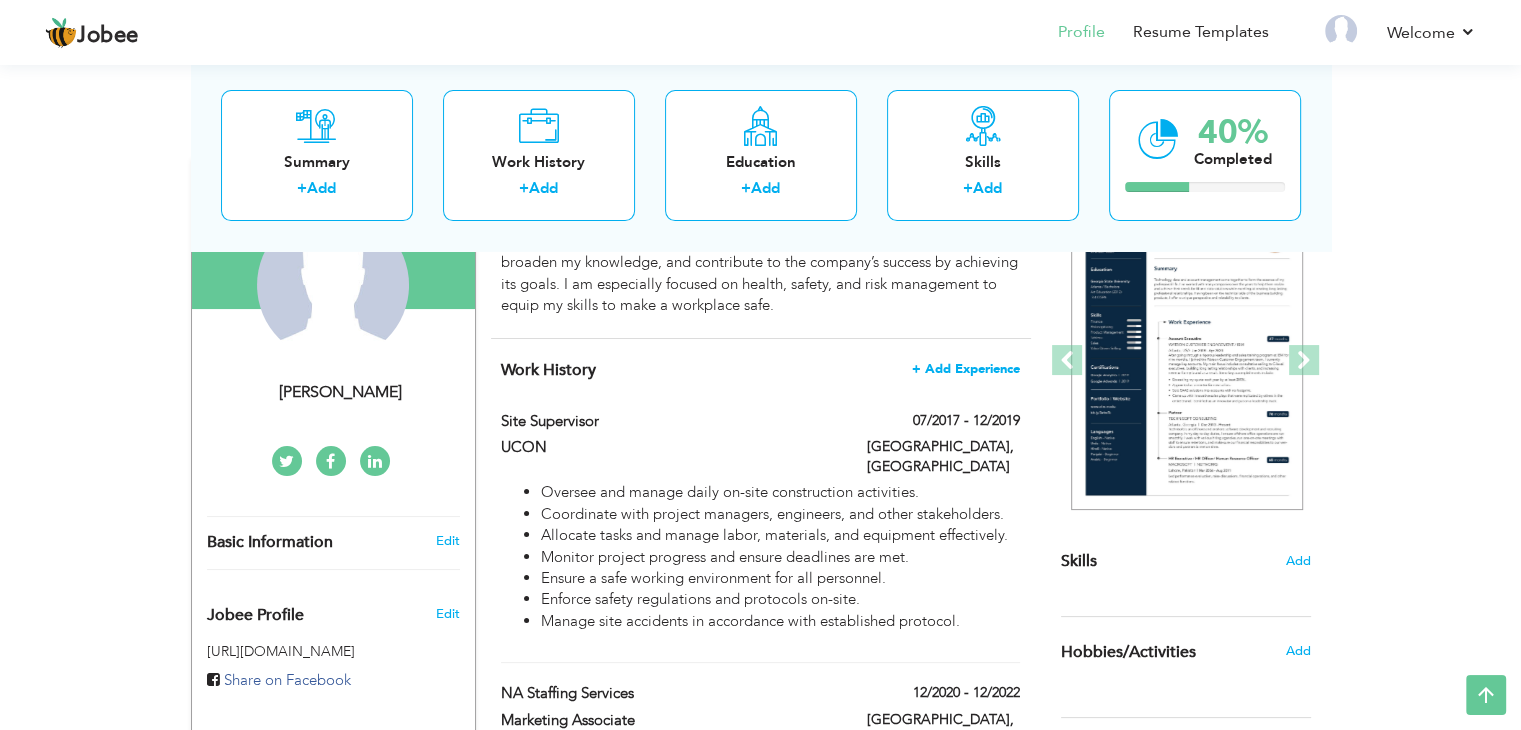 click on "+ Add Experience" at bounding box center [966, 369] 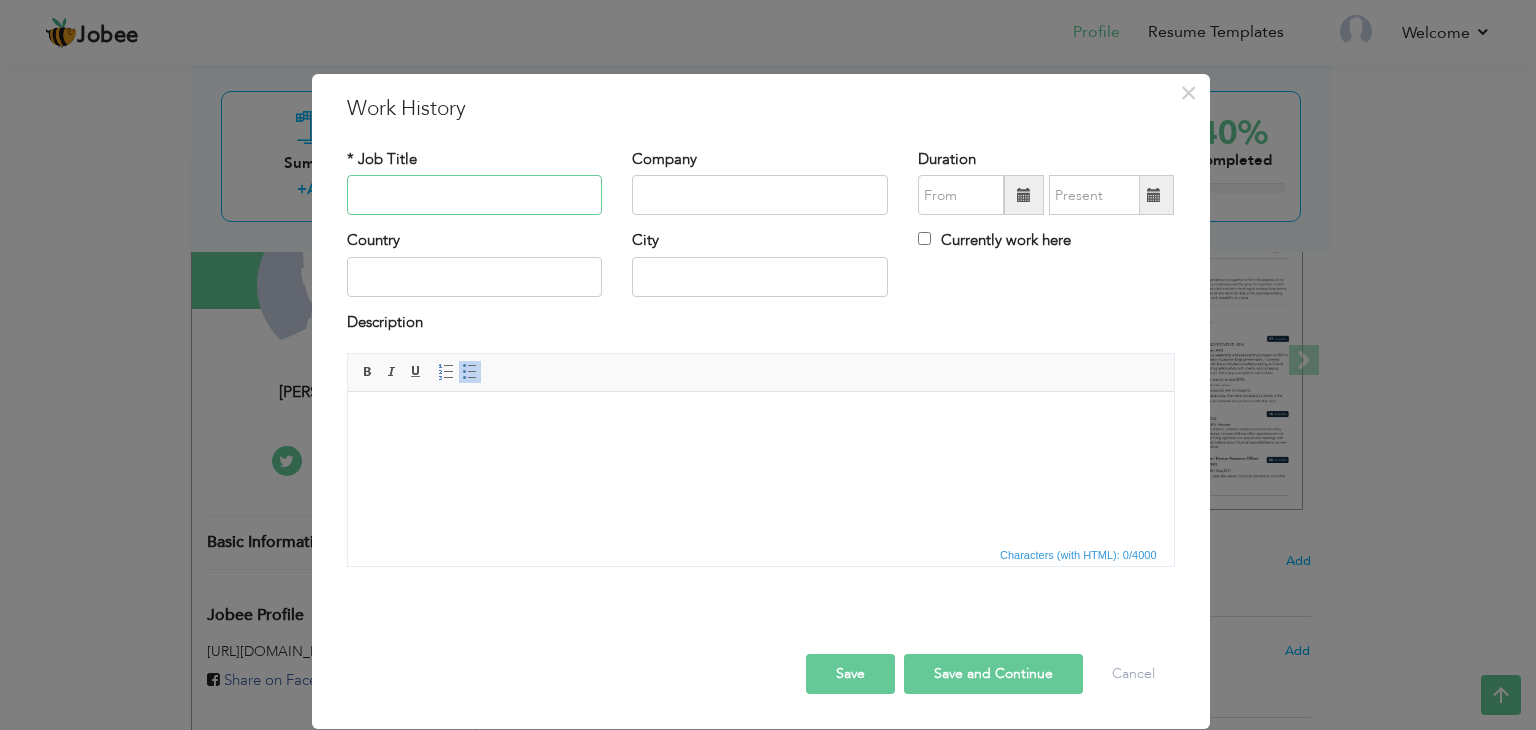 paste on "Star Employment" 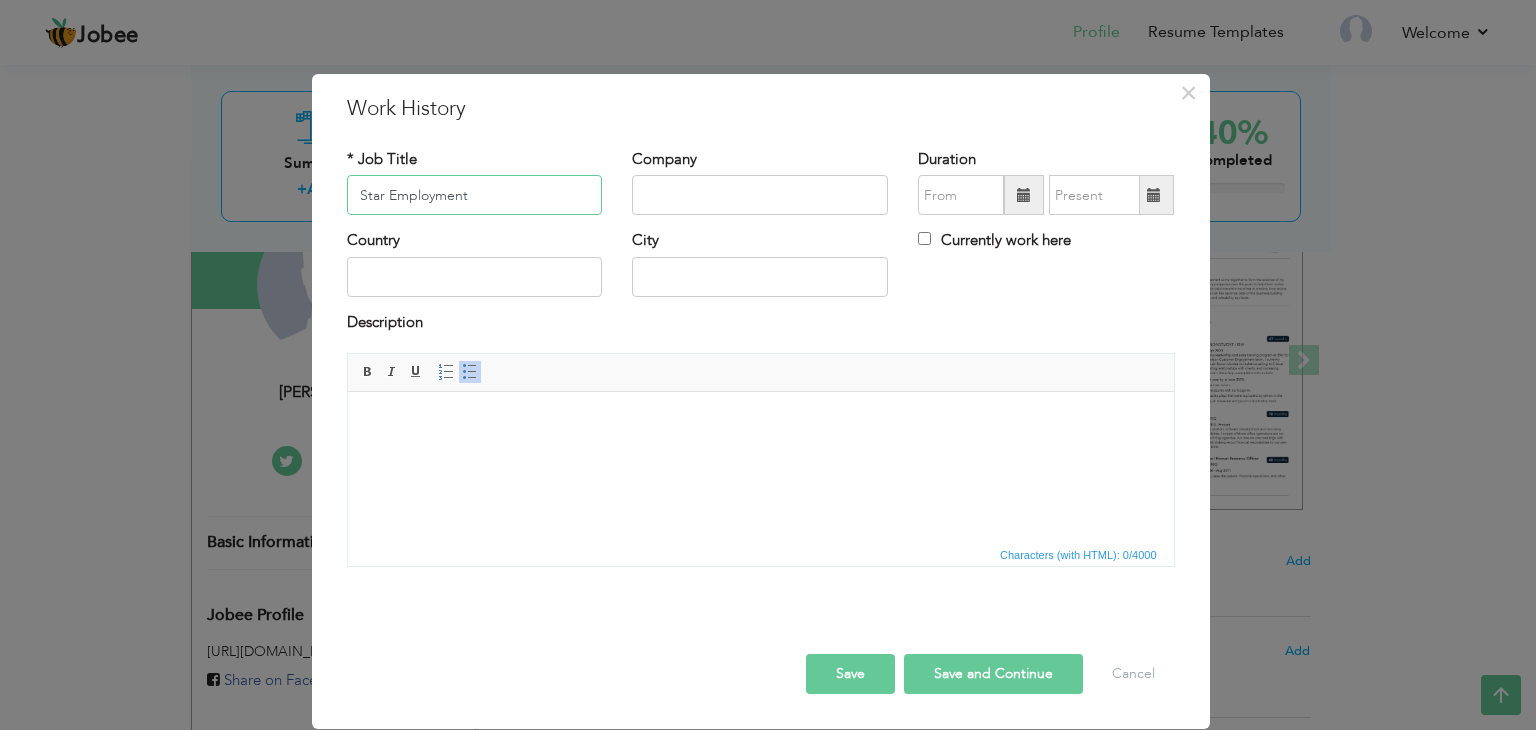 type on "Star Employment" 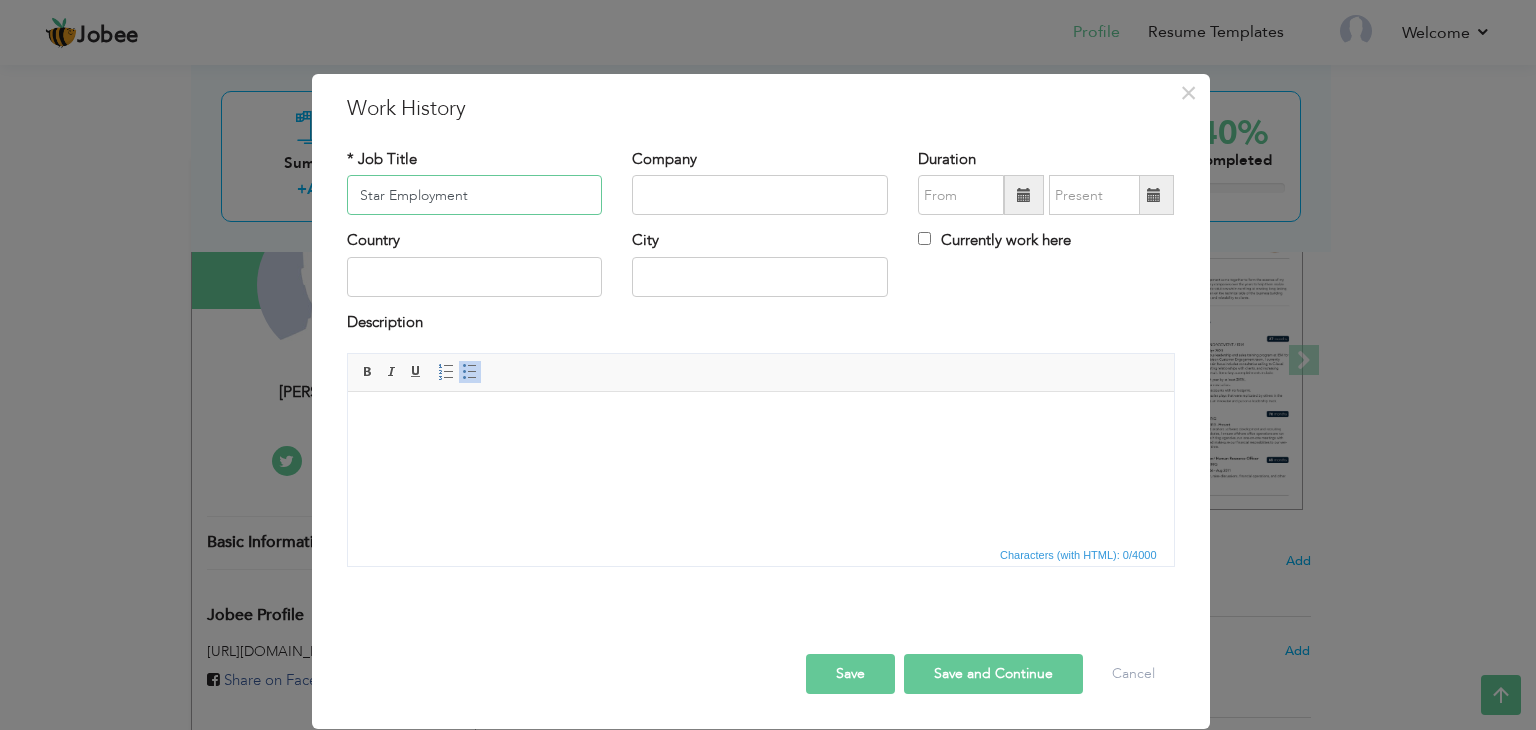 drag, startPoint x: 525, startPoint y: 198, endPoint x: 301, endPoint y: 173, distance: 225.39078 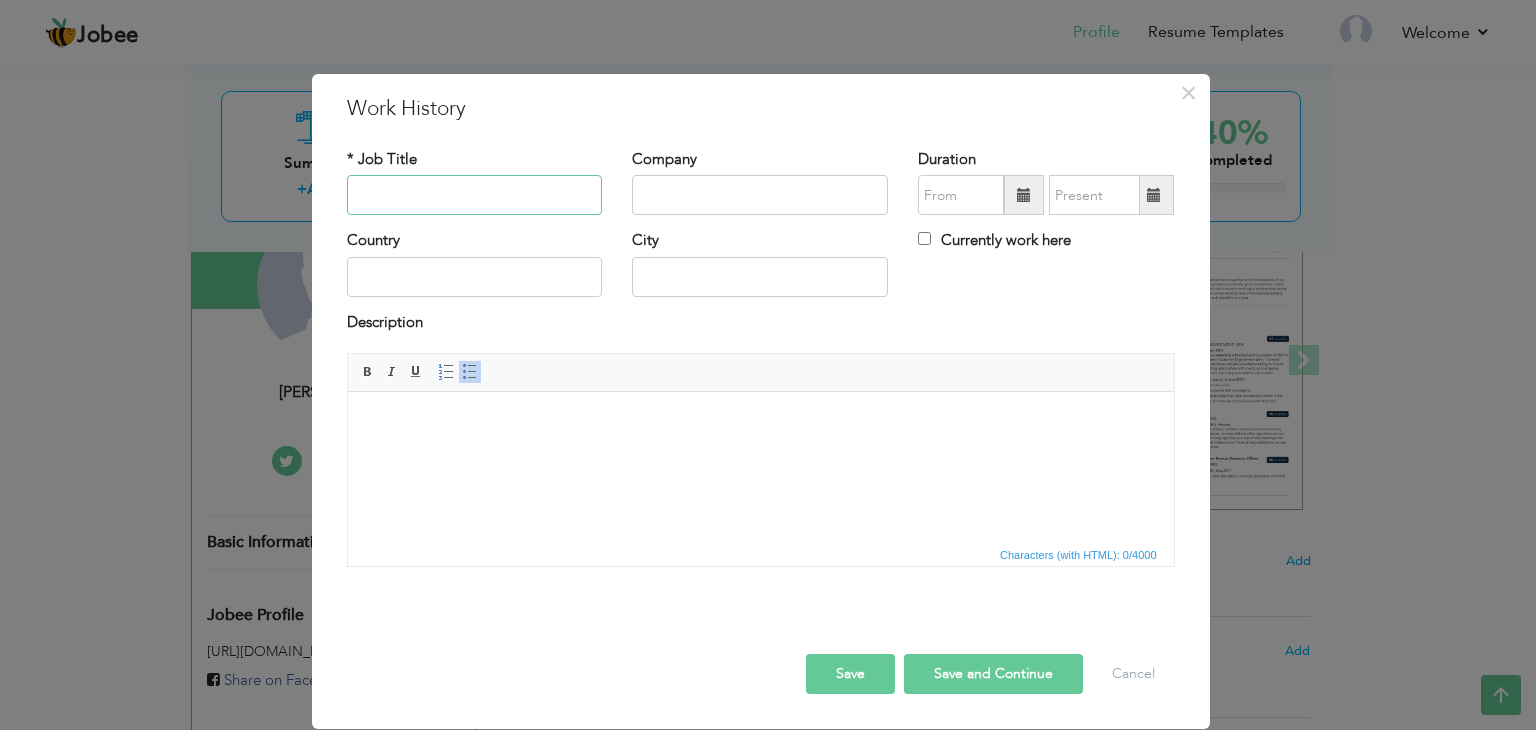 type 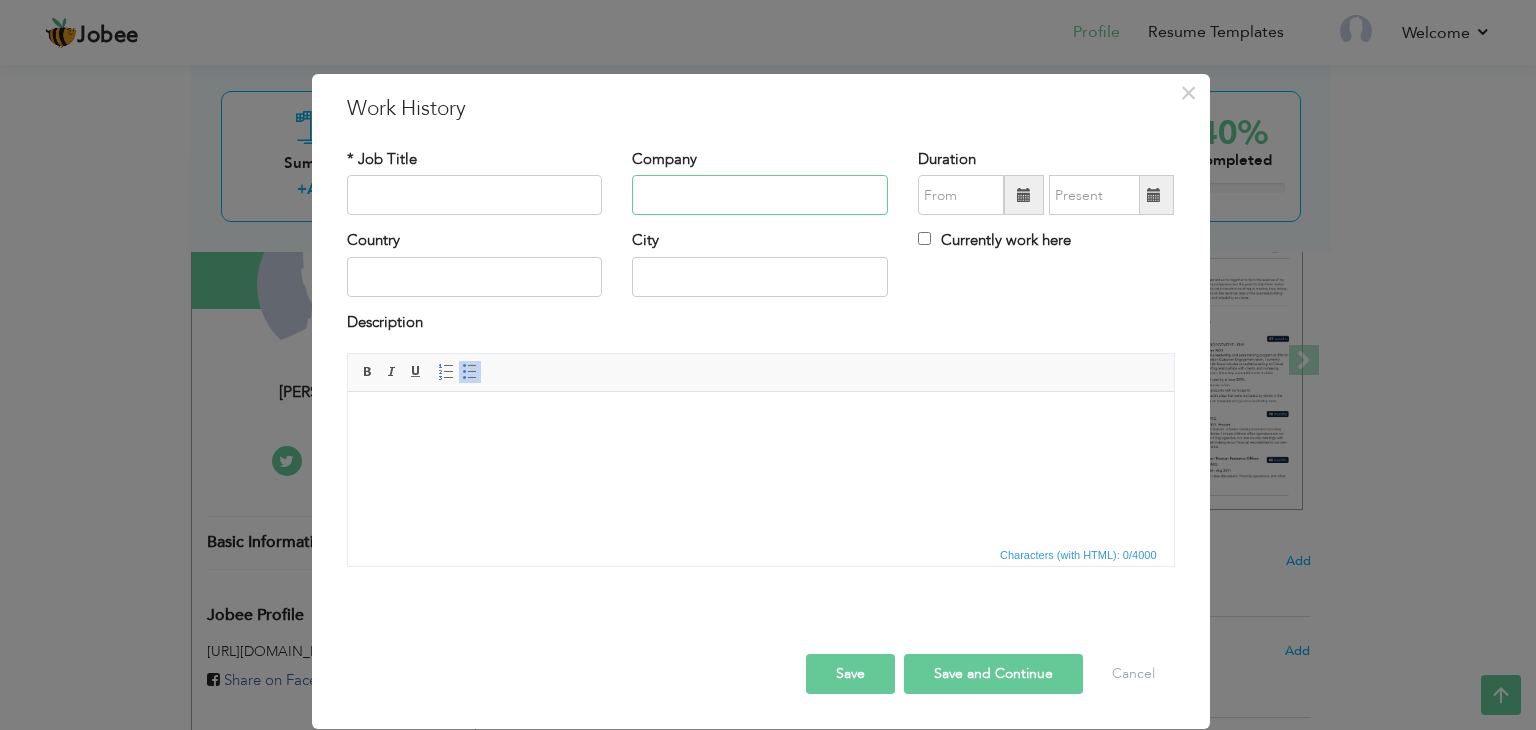 click at bounding box center (760, 195) 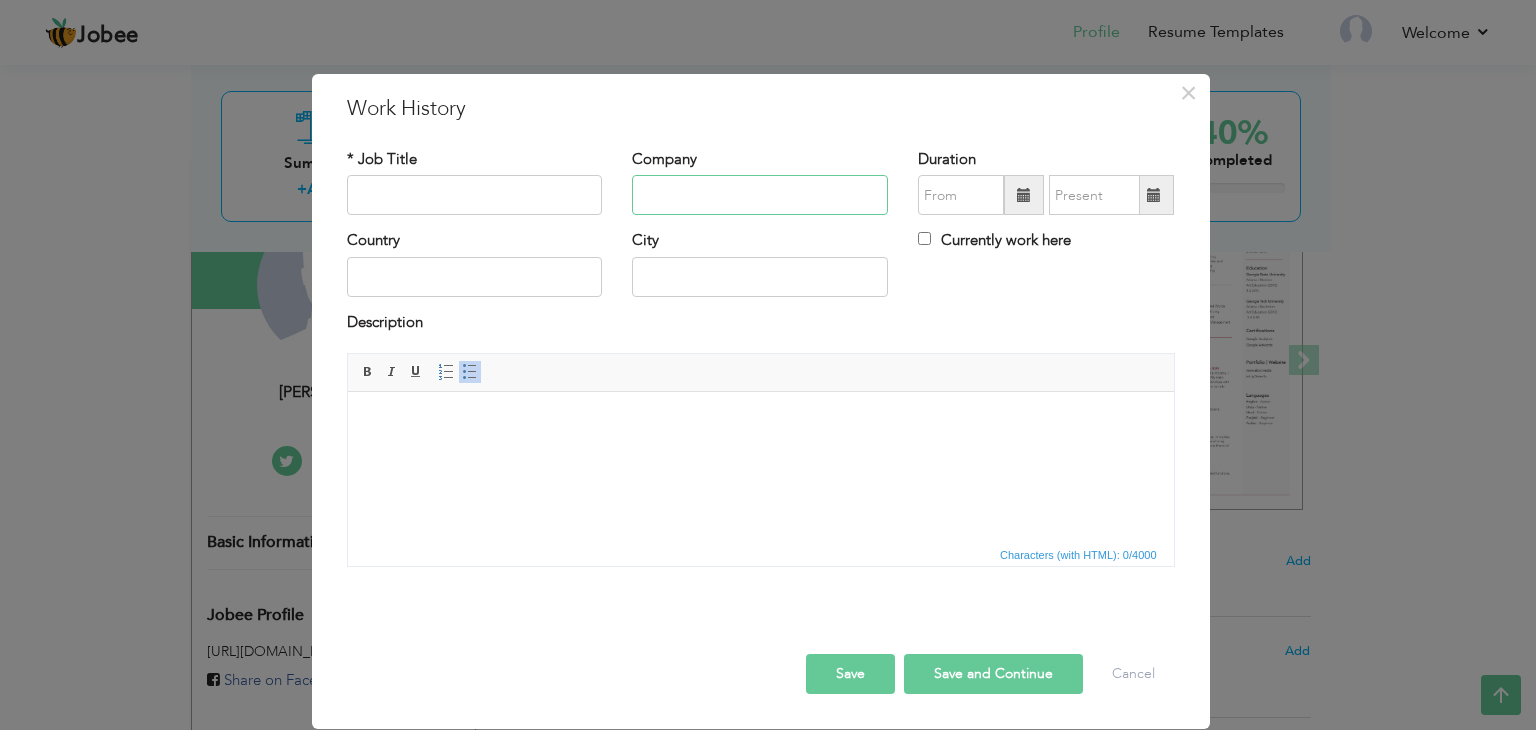 paste on "Star Employment" 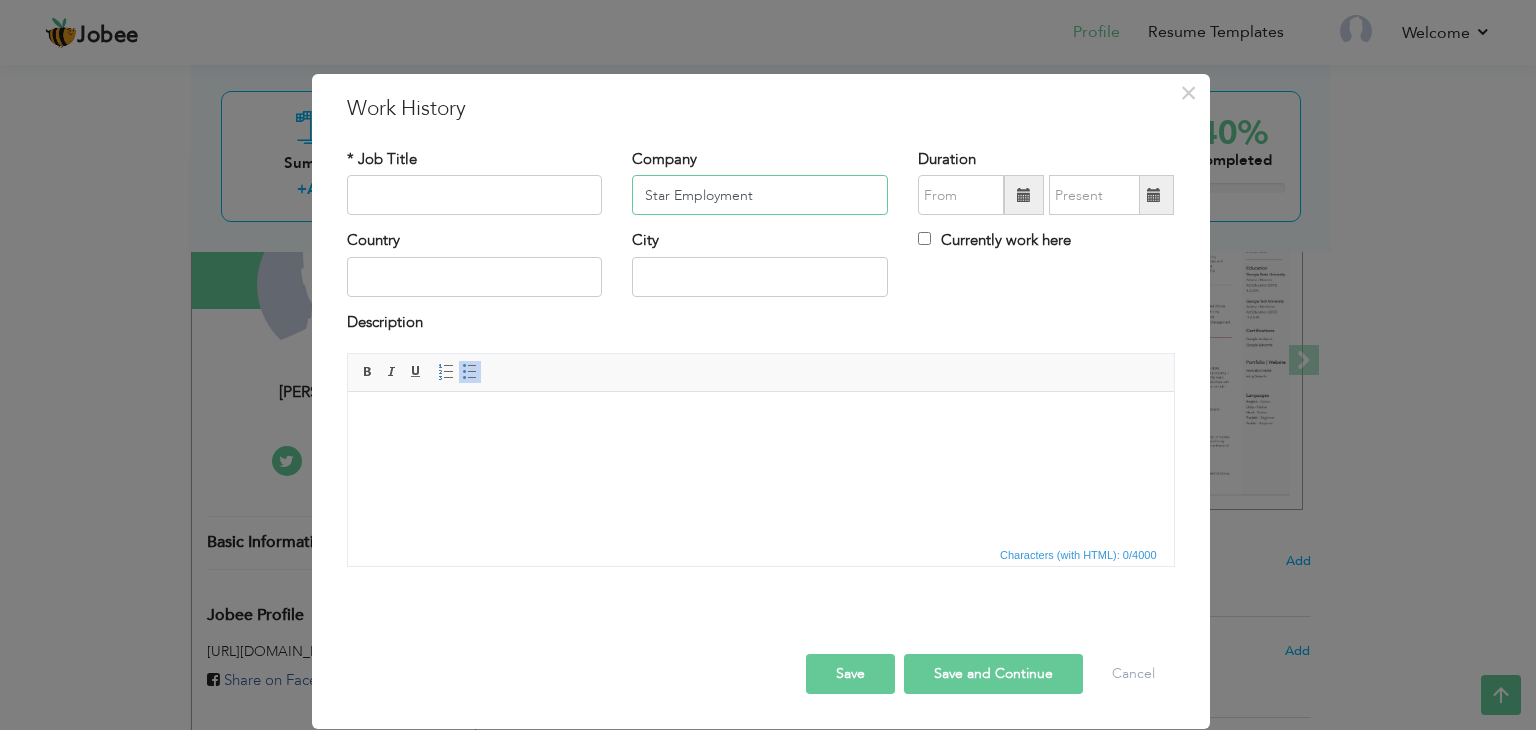 type on "Star Employment" 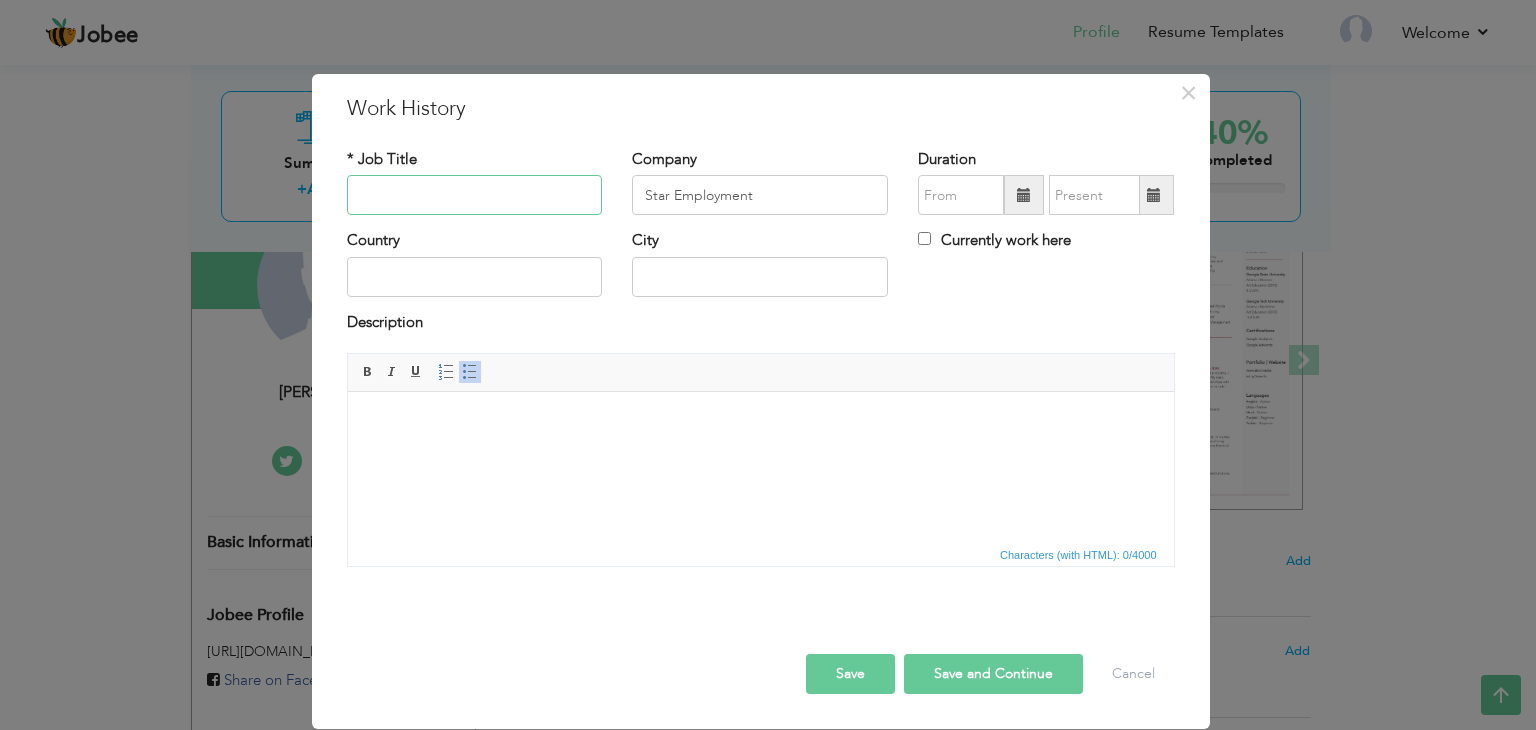 click at bounding box center (475, 195) 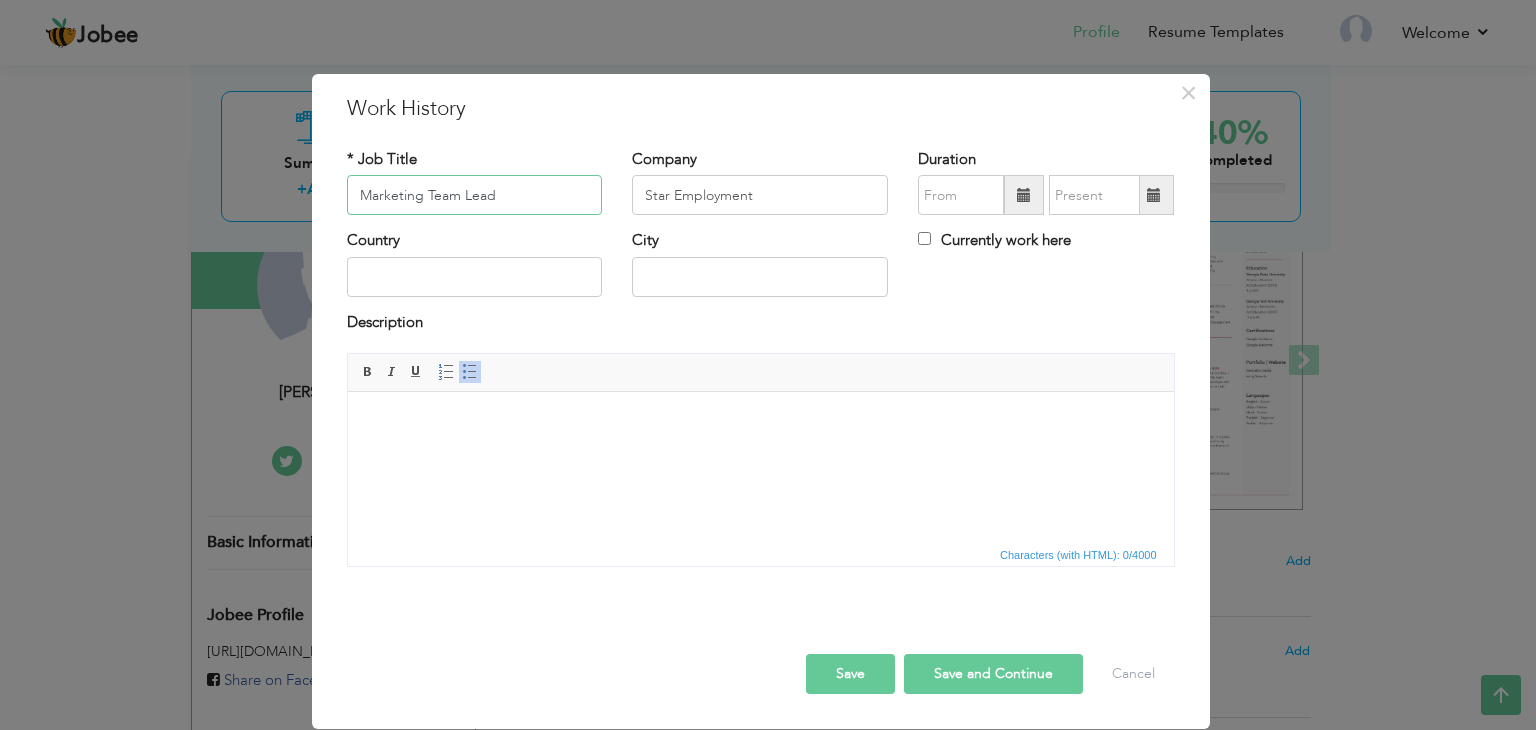 type on "Marketing Team Lead" 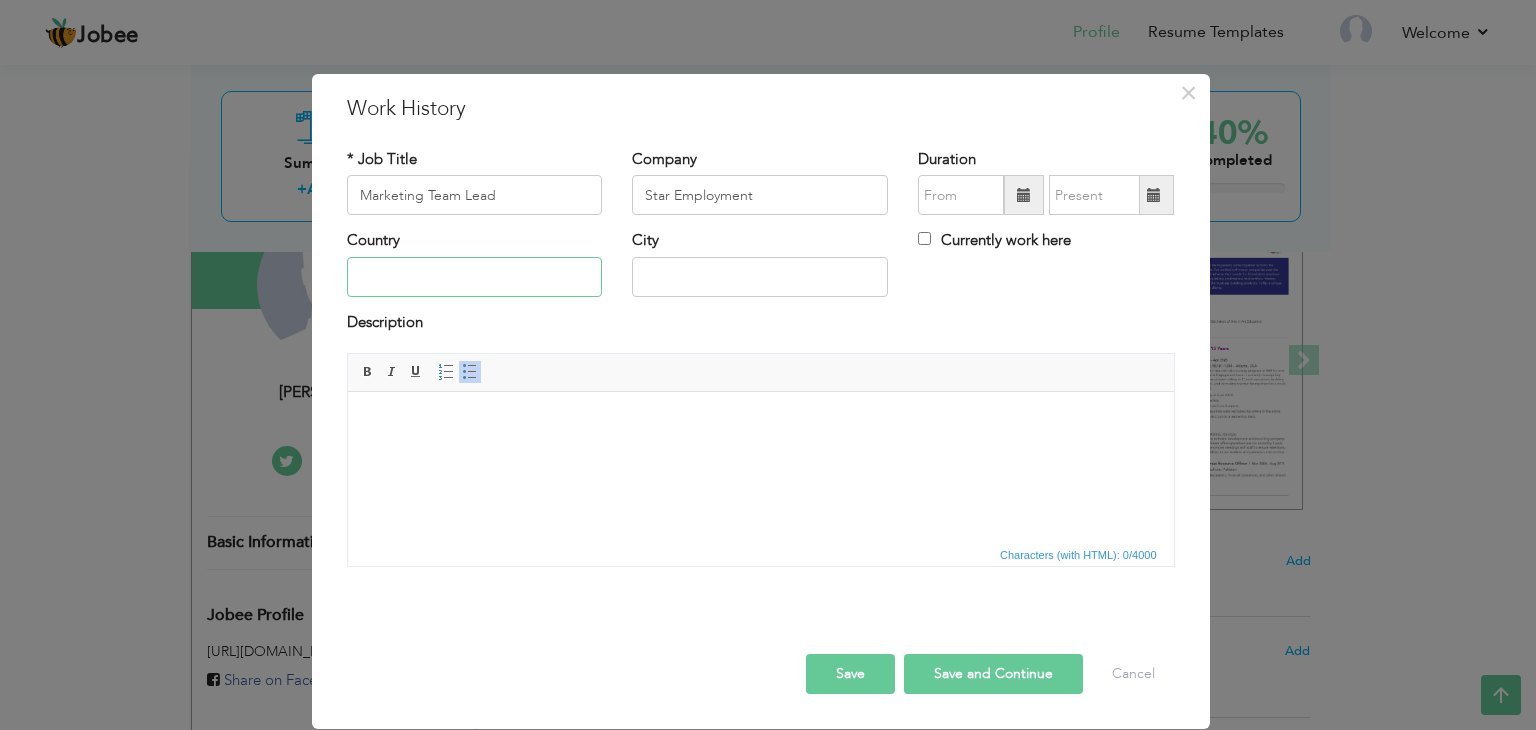 click at bounding box center [475, 277] 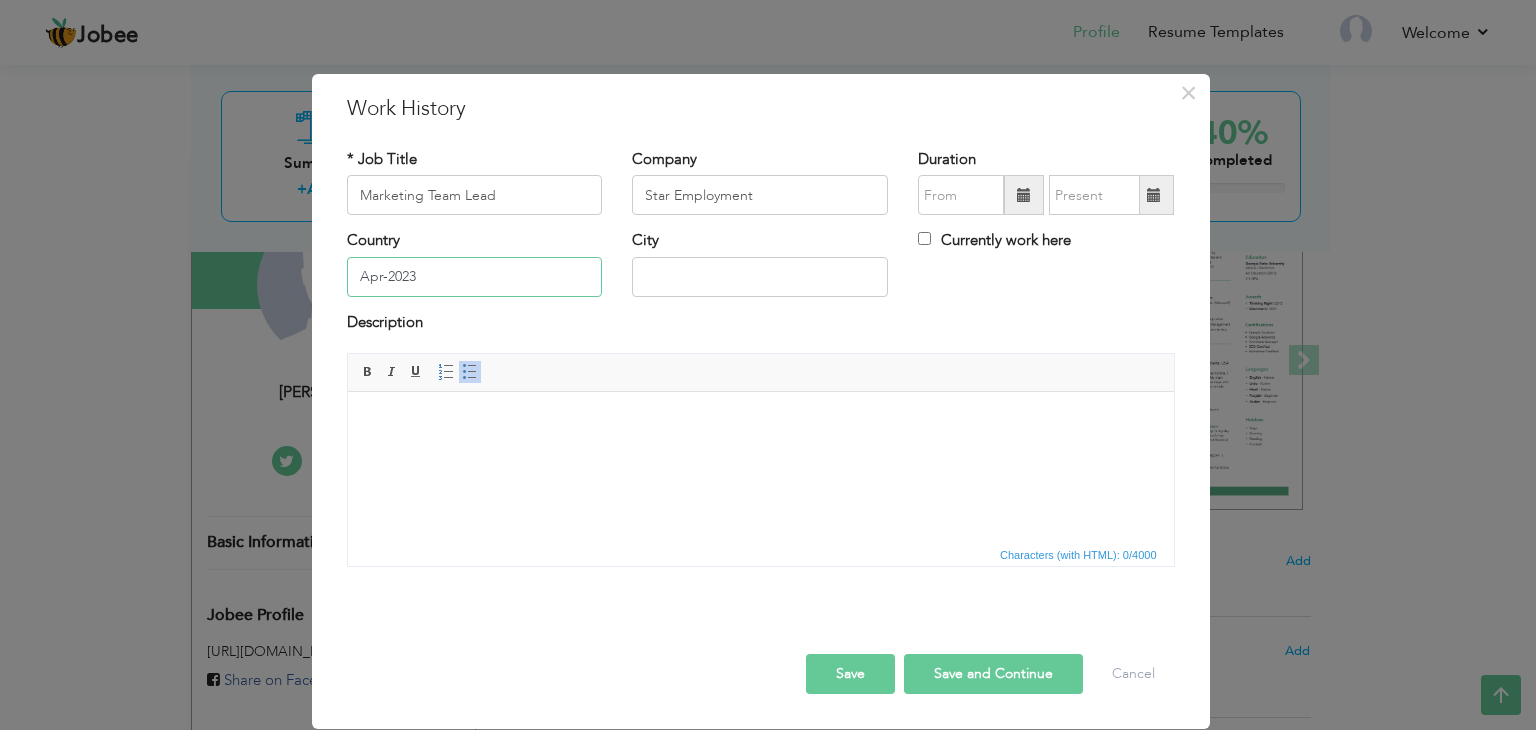 type 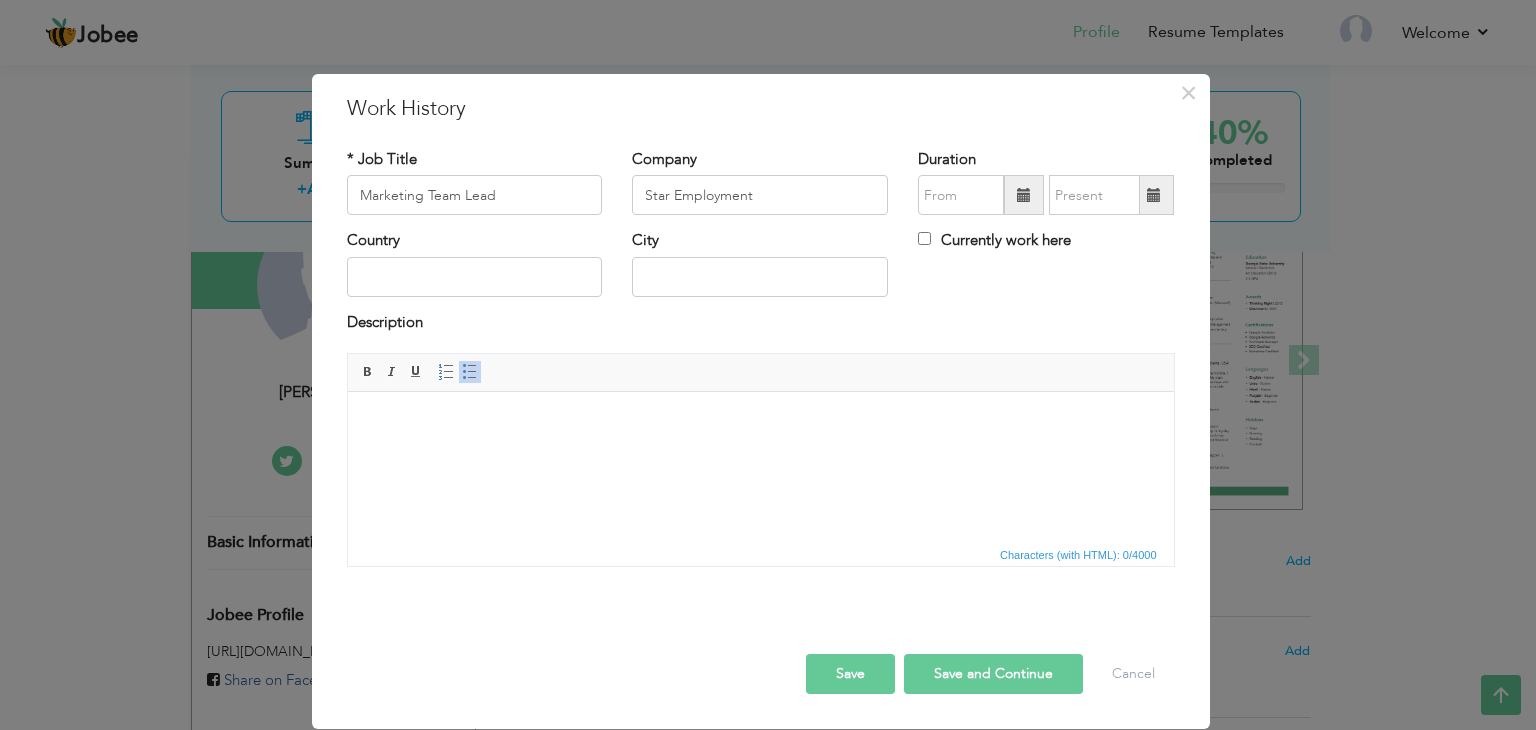 click at bounding box center (1024, 195) 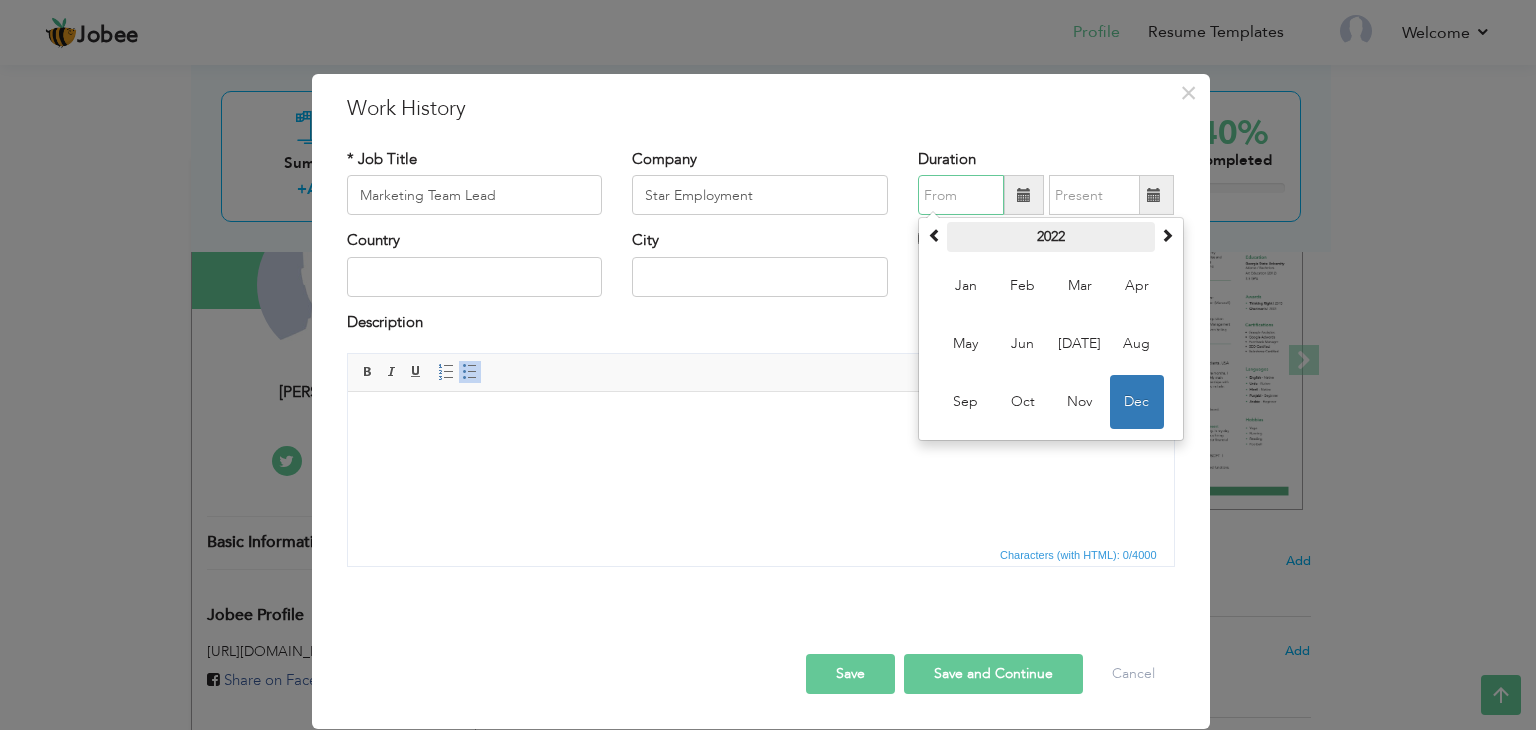 click on "2022 Jan Feb Mar Apr May Jun Jul Aug Sep Oct Nov Dec" at bounding box center (1051, 329) 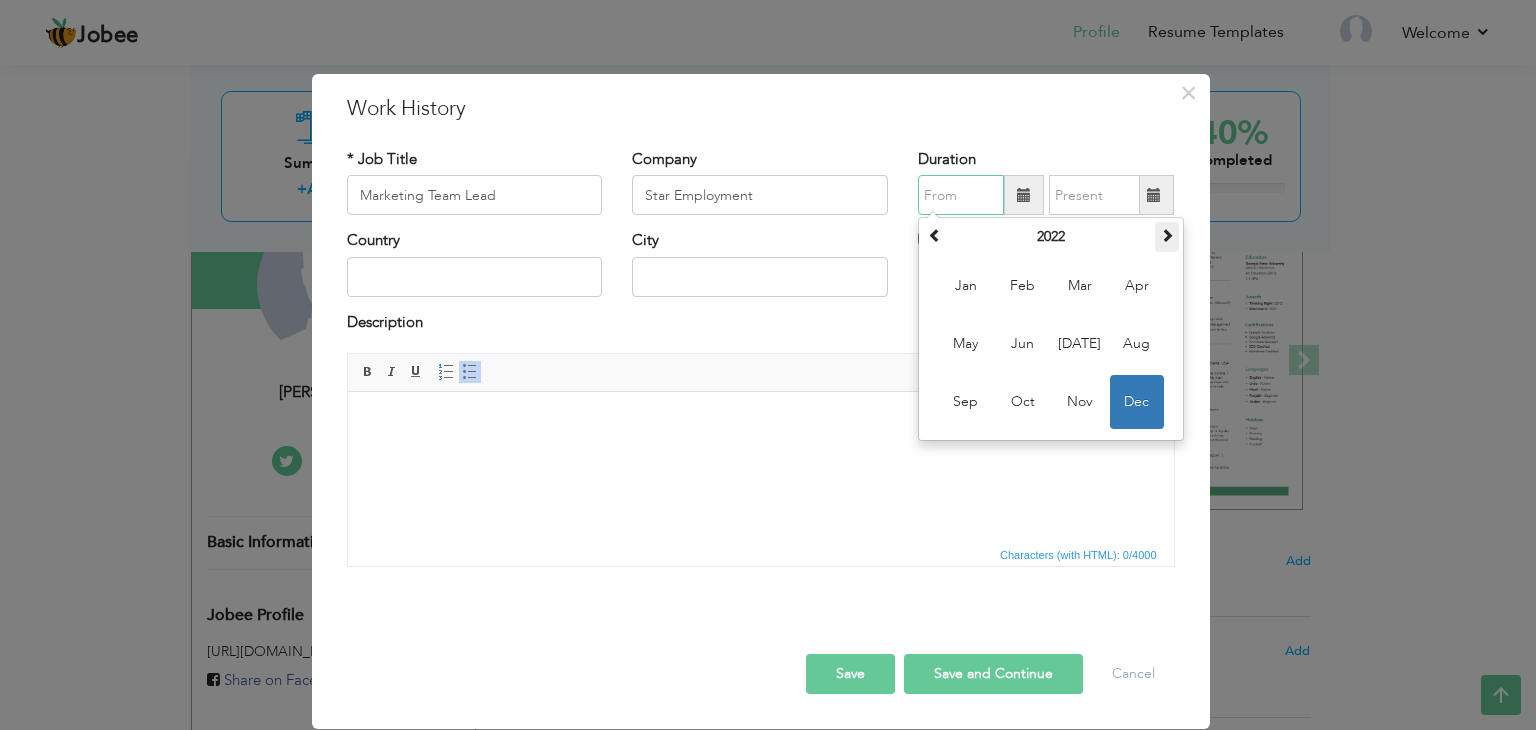 click at bounding box center (1167, 235) 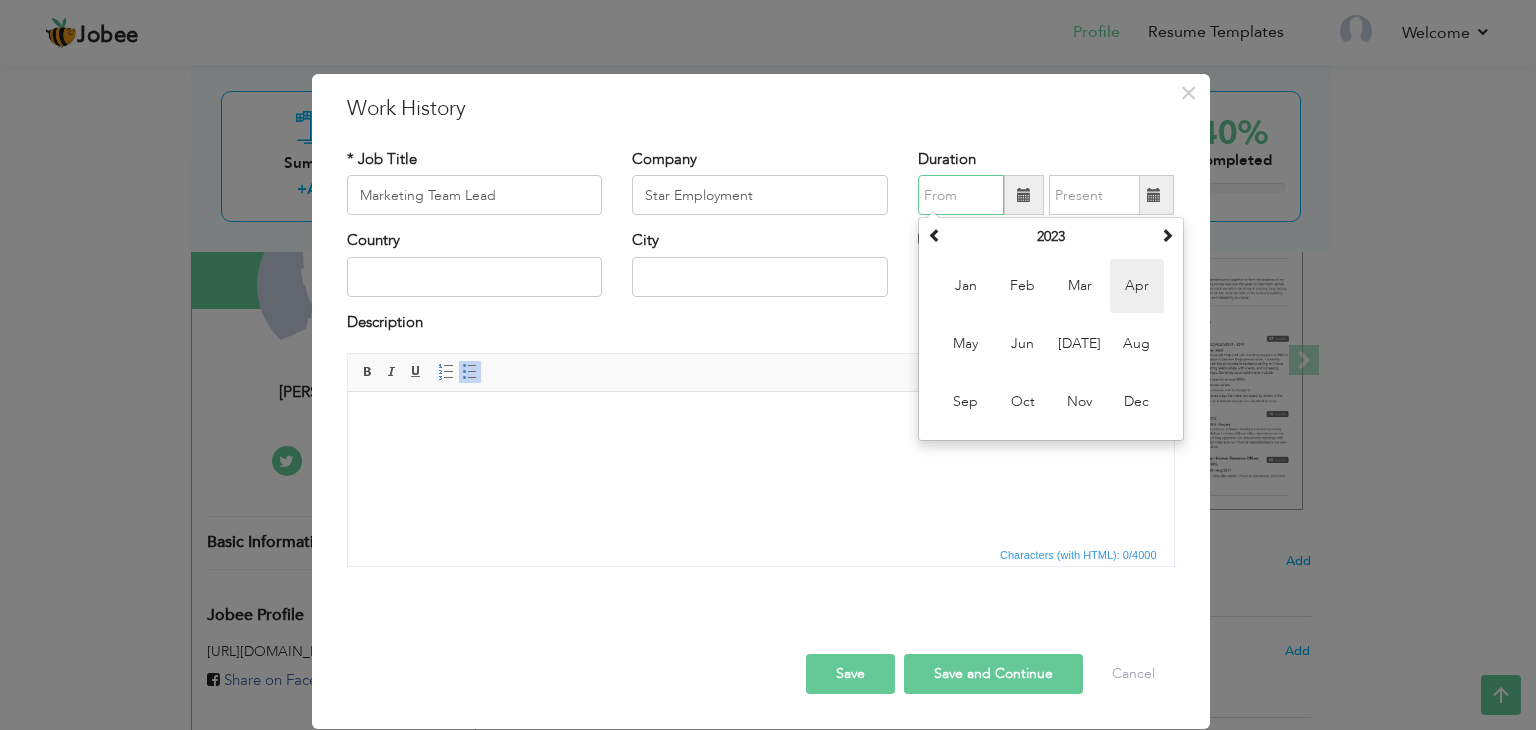 click on "Apr" at bounding box center [1137, 286] 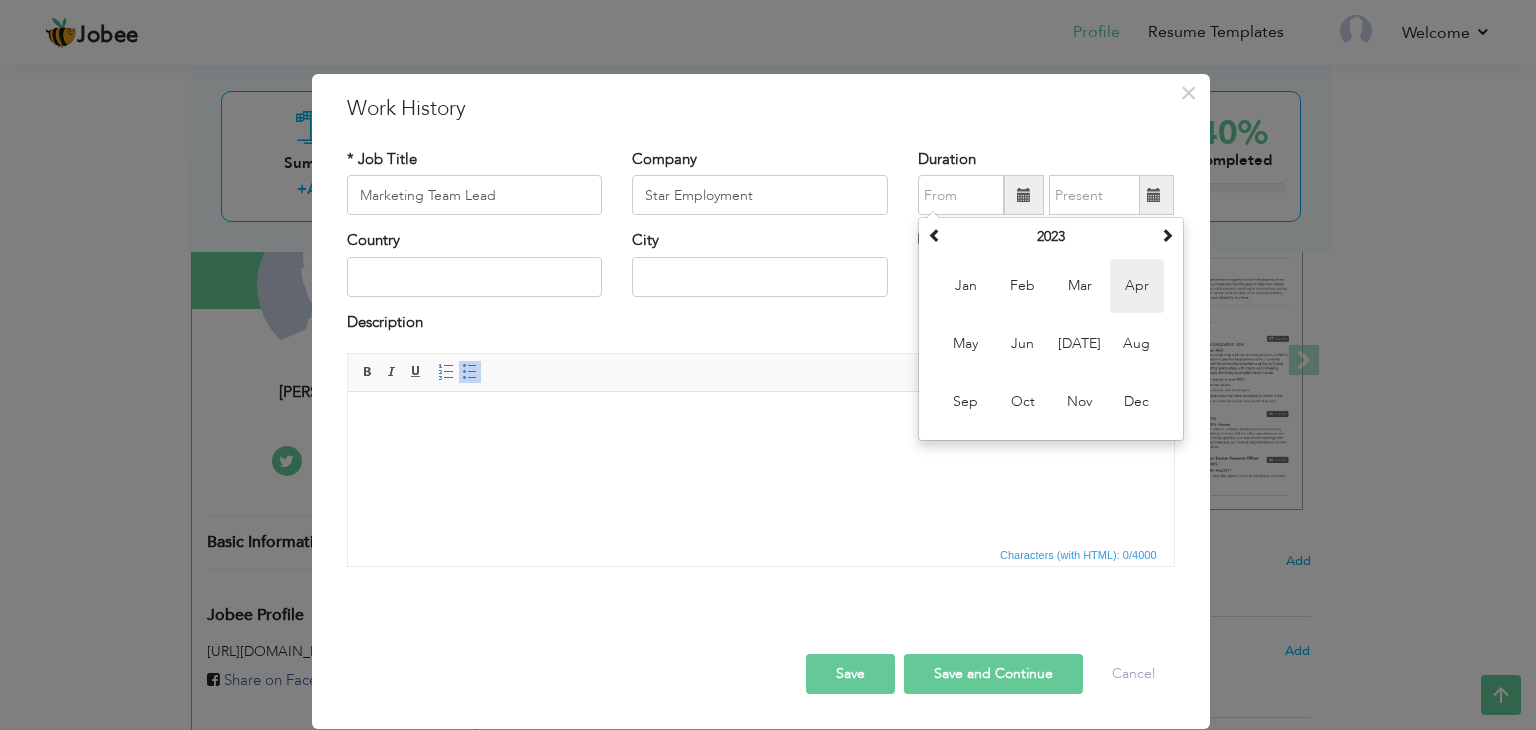 type on "04/2023" 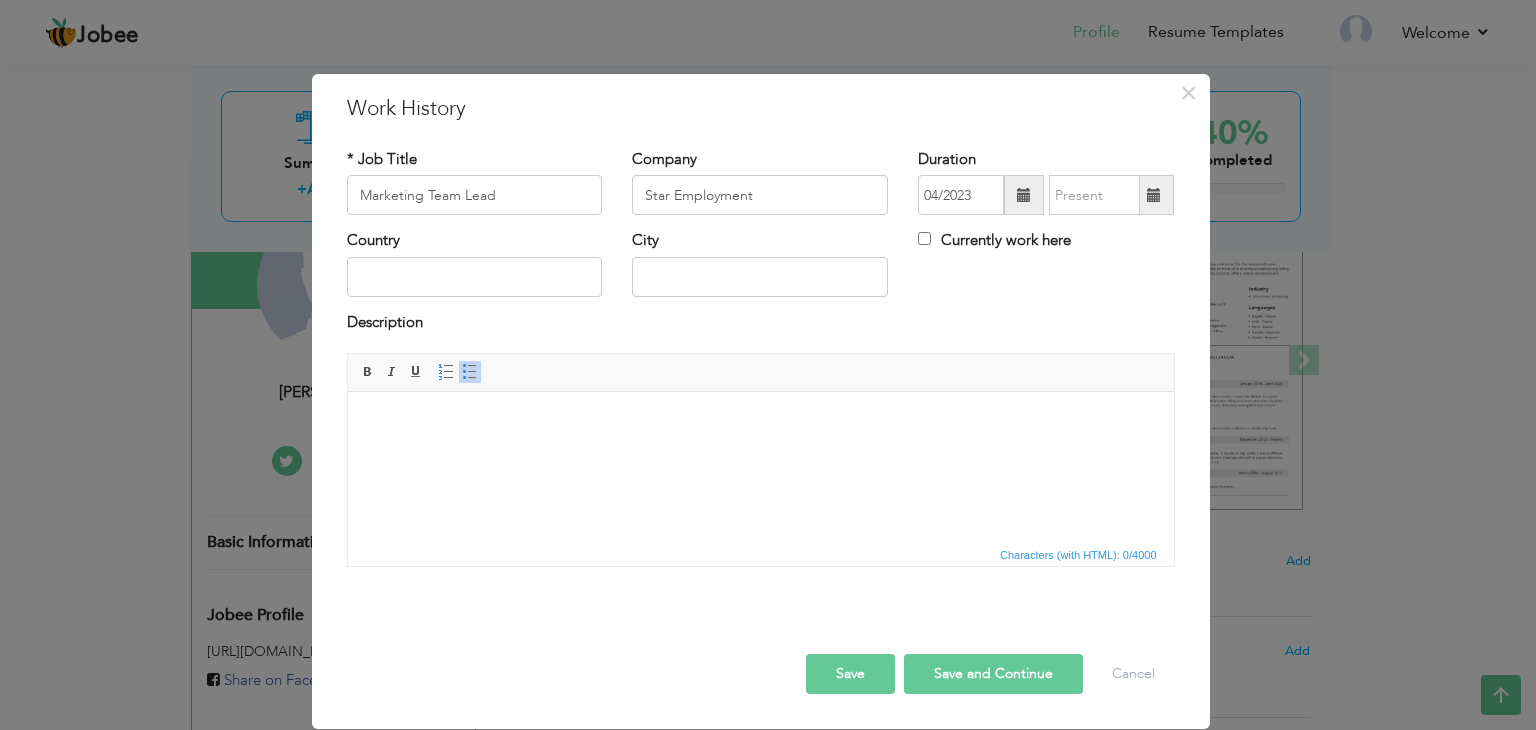 click at bounding box center (1154, 195) 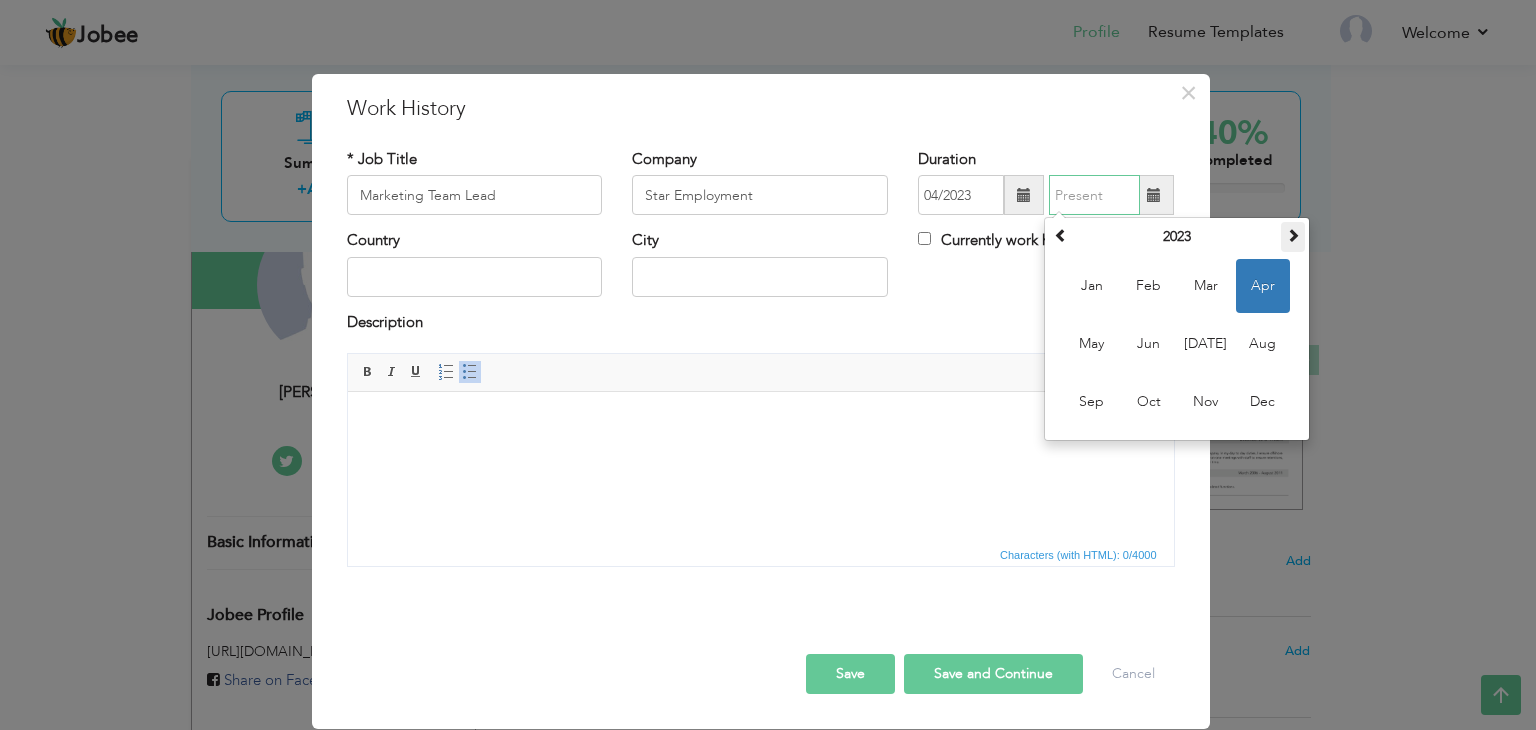 click at bounding box center [1293, 237] 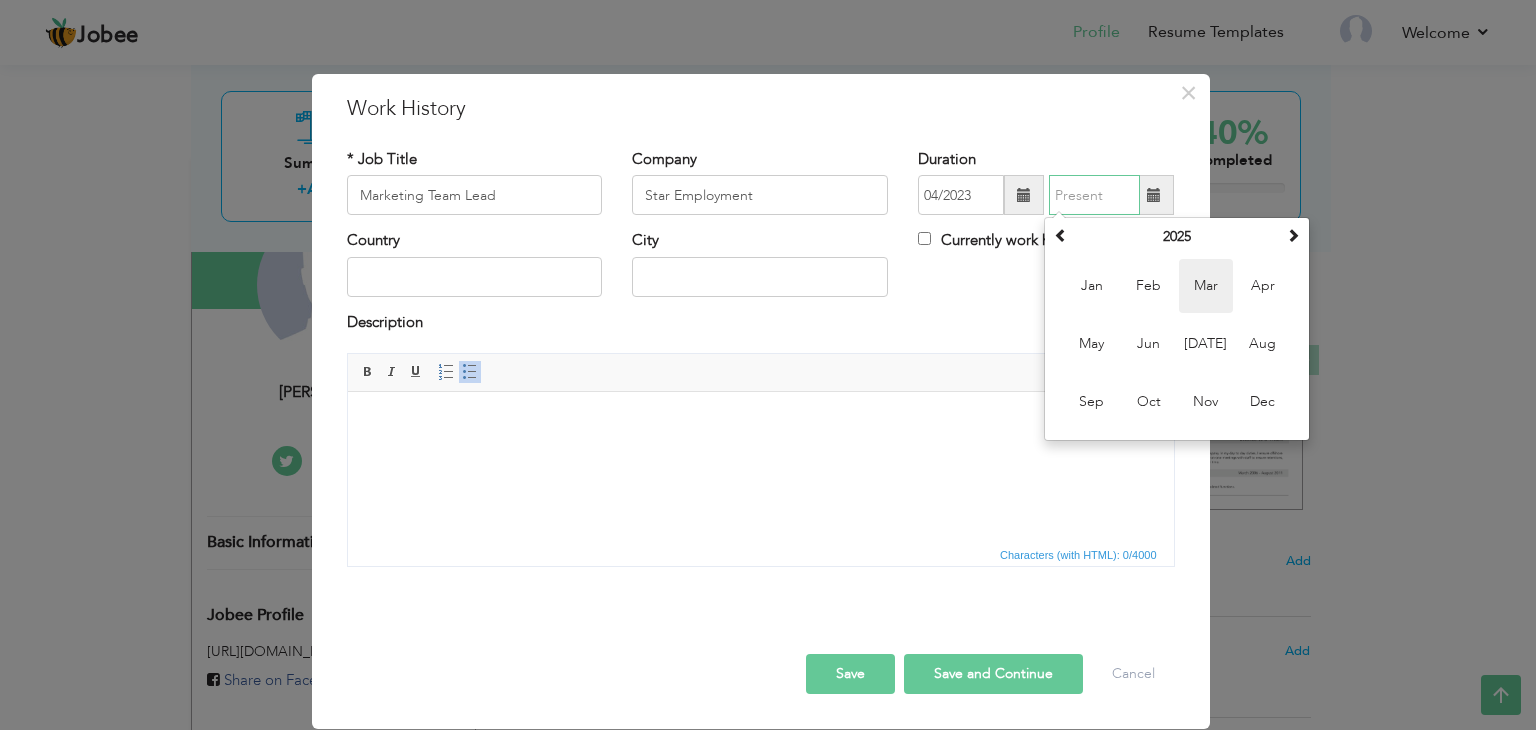 click on "Mar" at bounding box center [1206, 286] 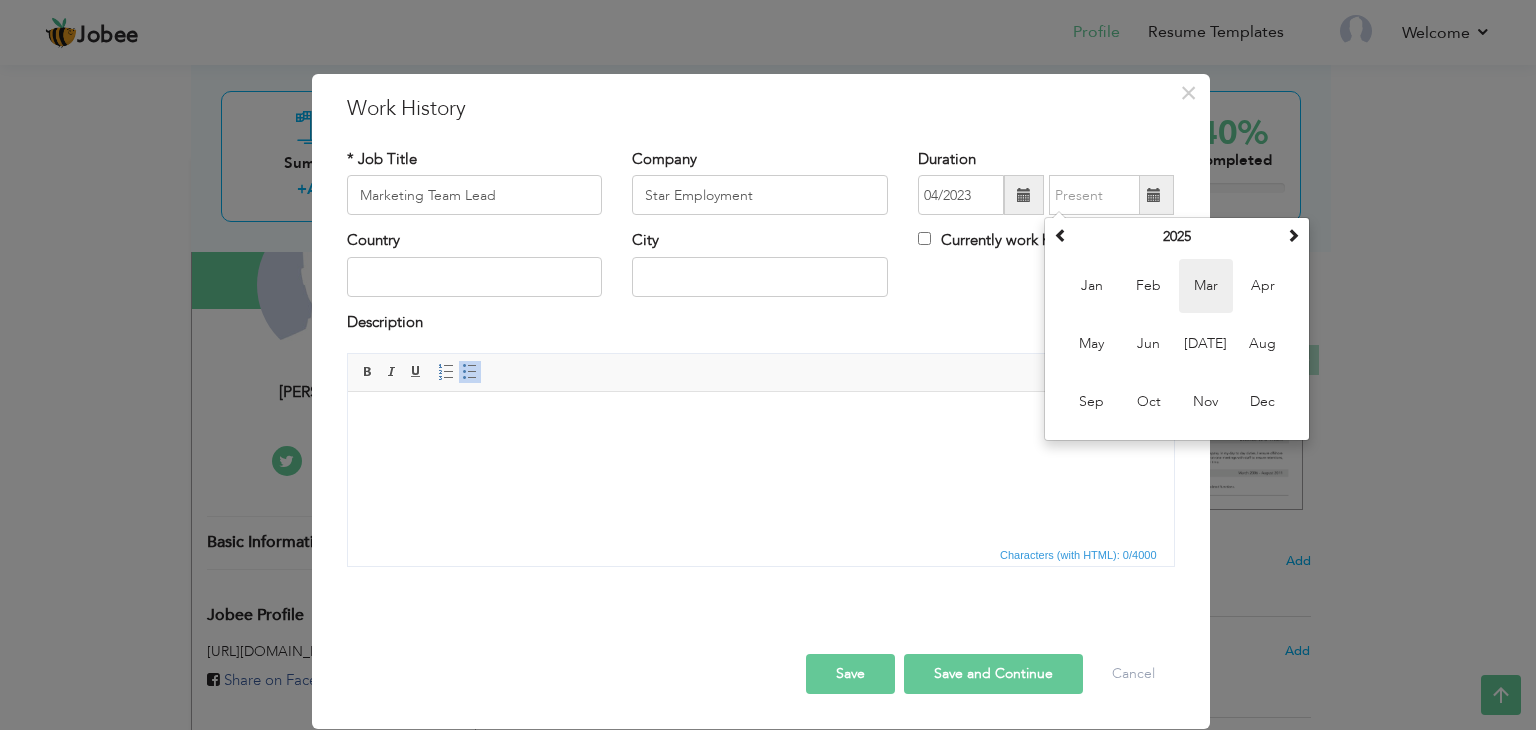 type on "03/2025" 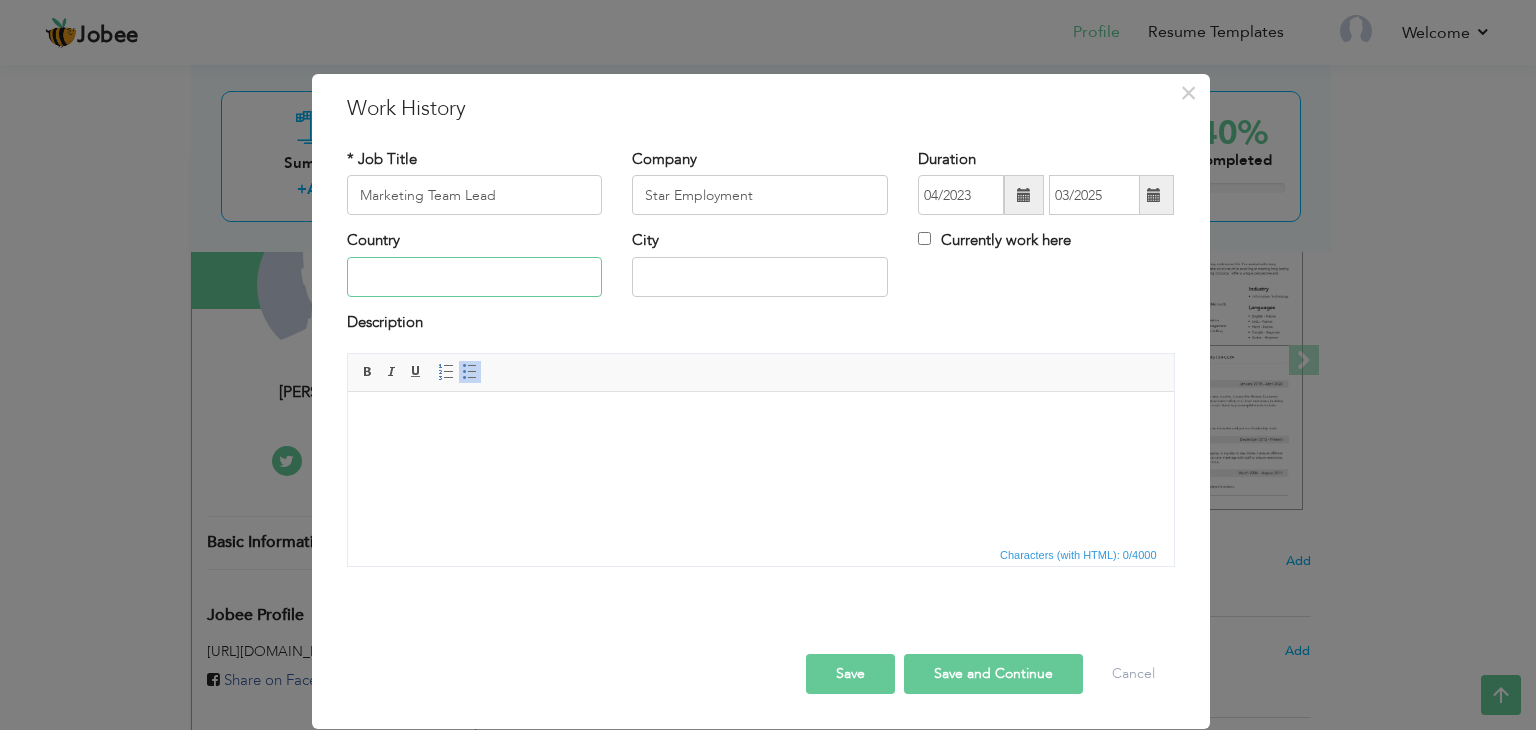 click at bounding box center [475, 277] 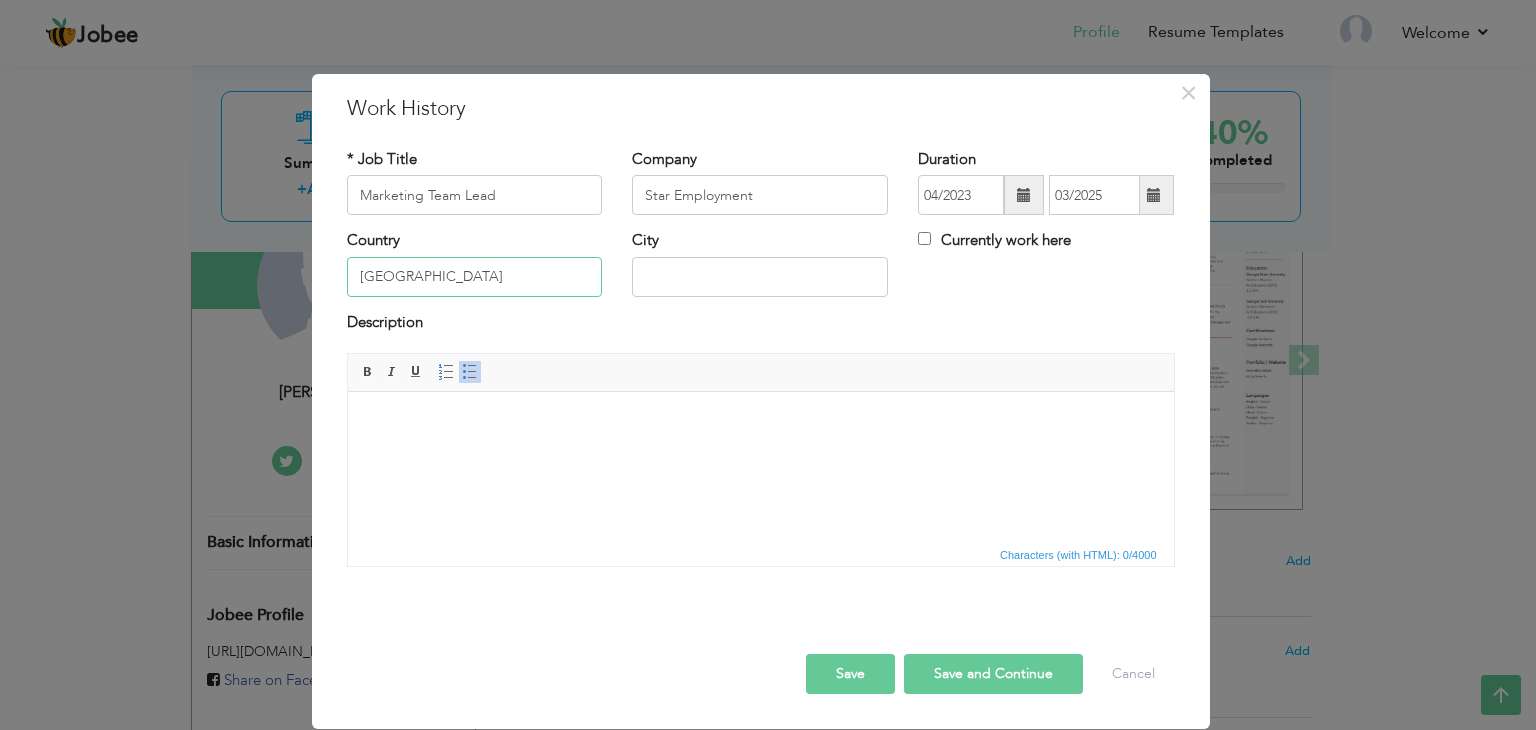 type on "[GEOGRAPHIC_DATA]" 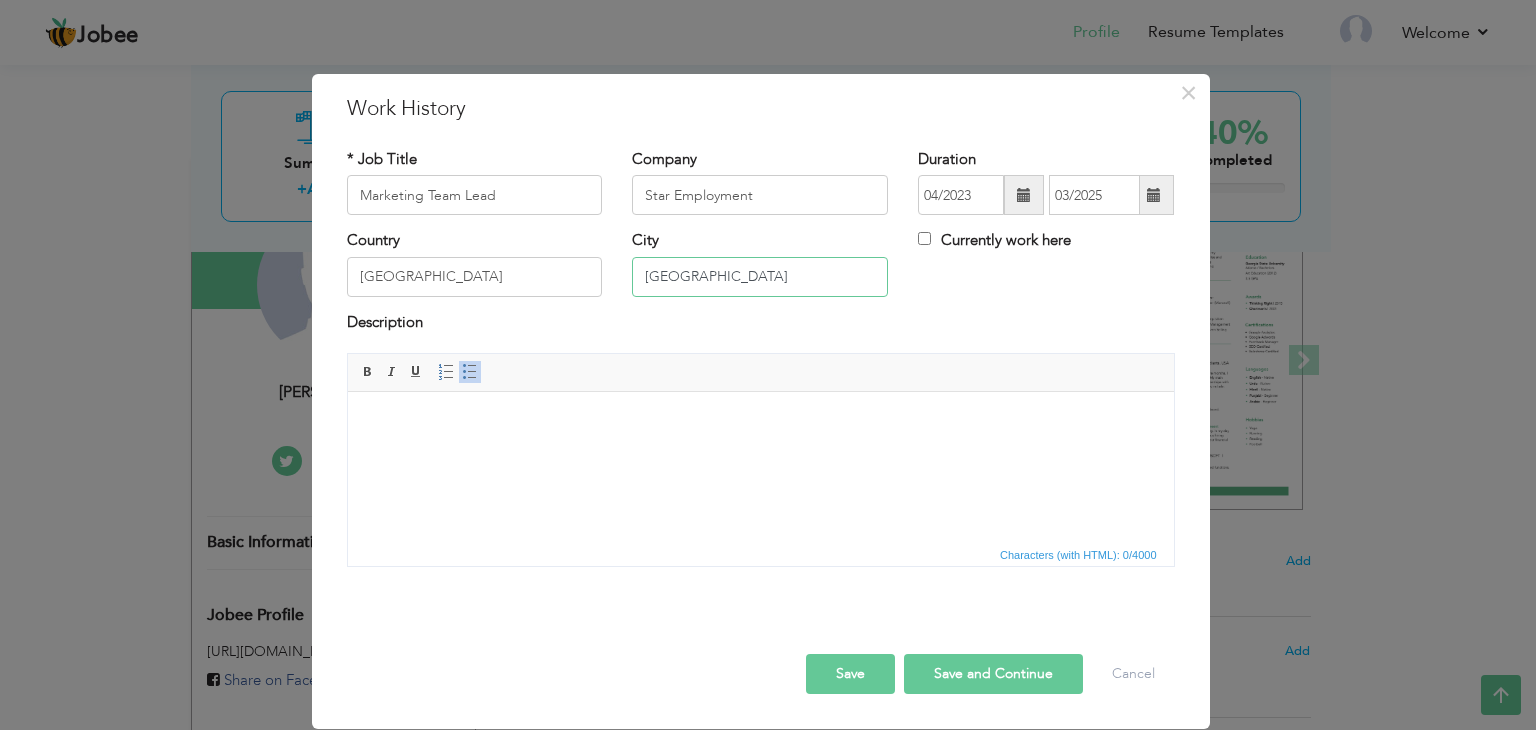 type on "[GEOGRAPHIC_DATA]" 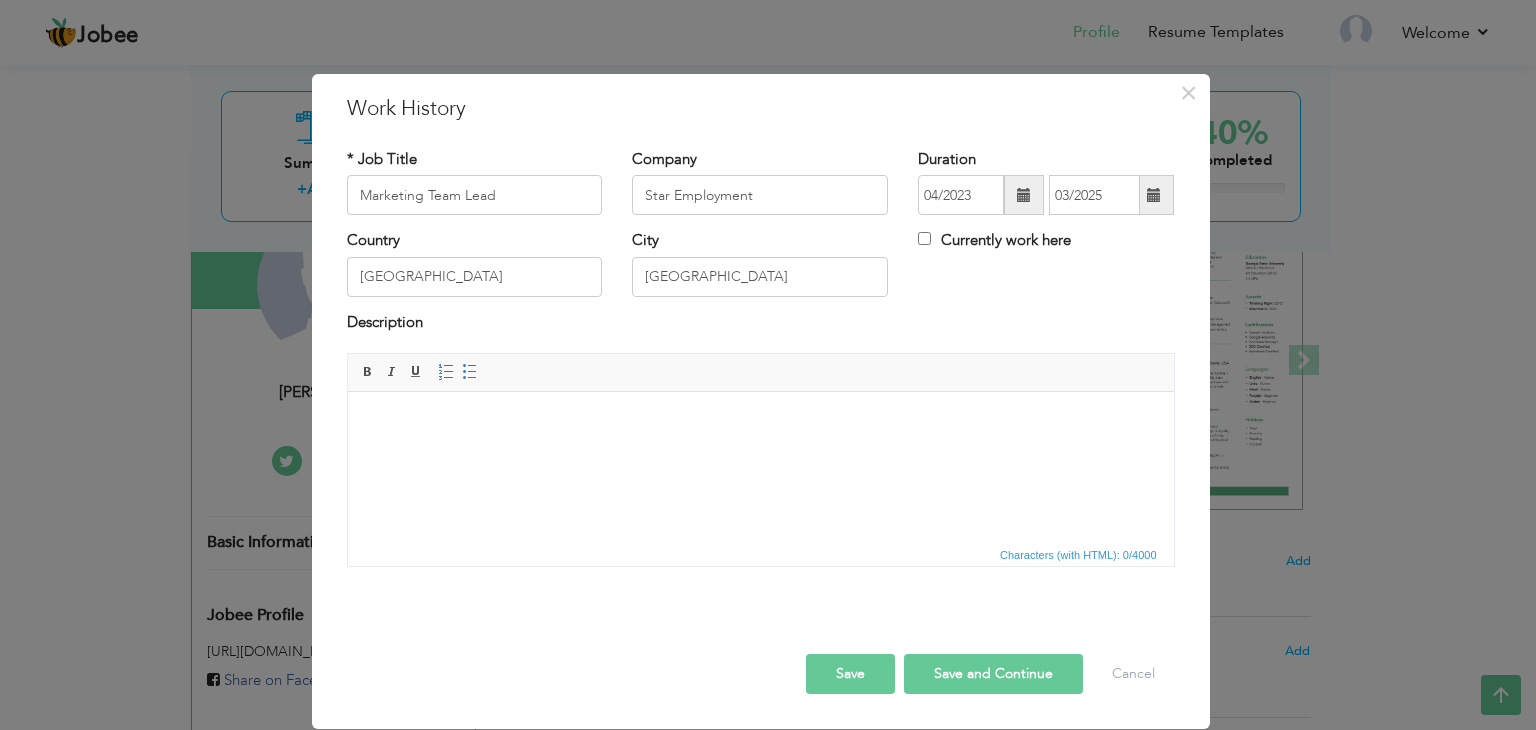 click at bounding box center [760, 422] 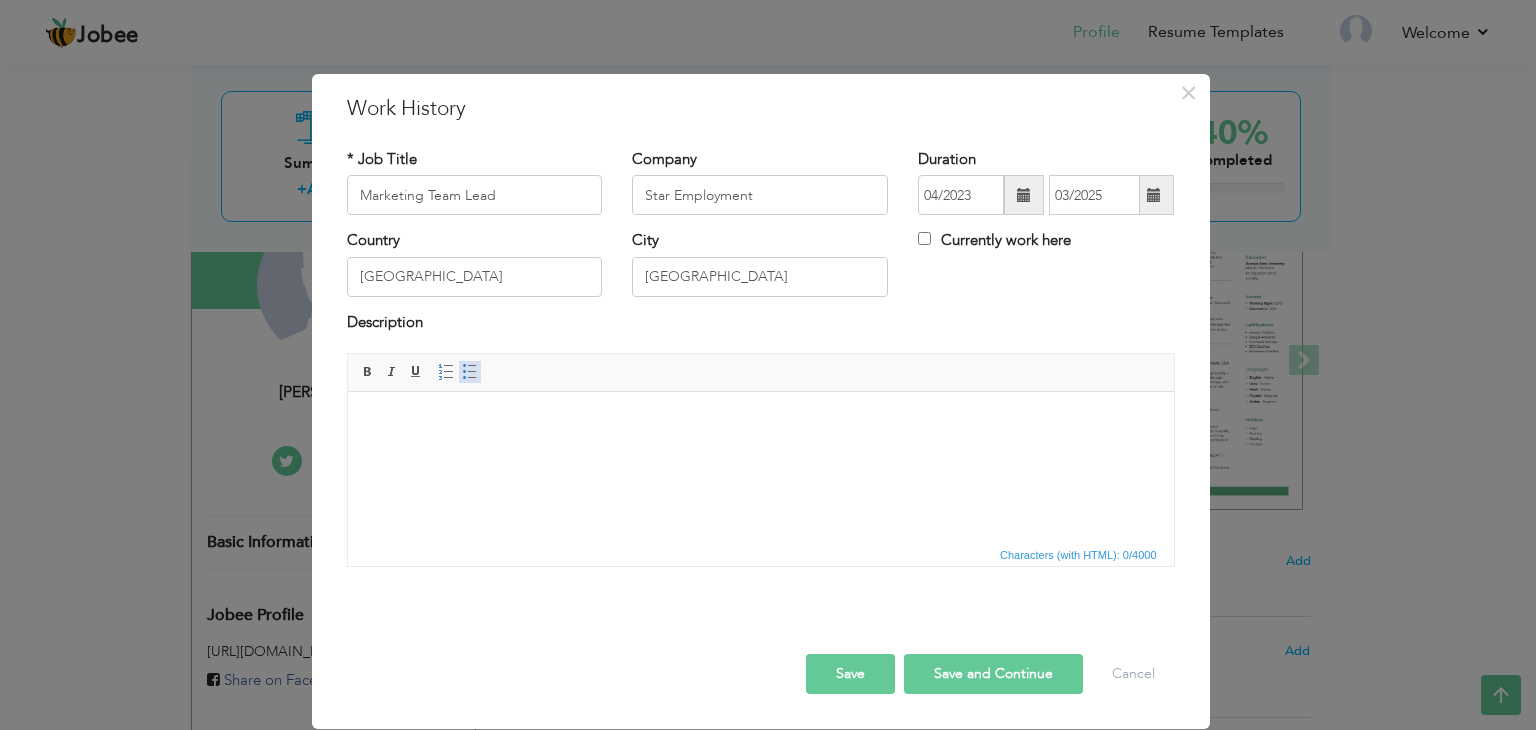 click at bounding box center [470, 372] 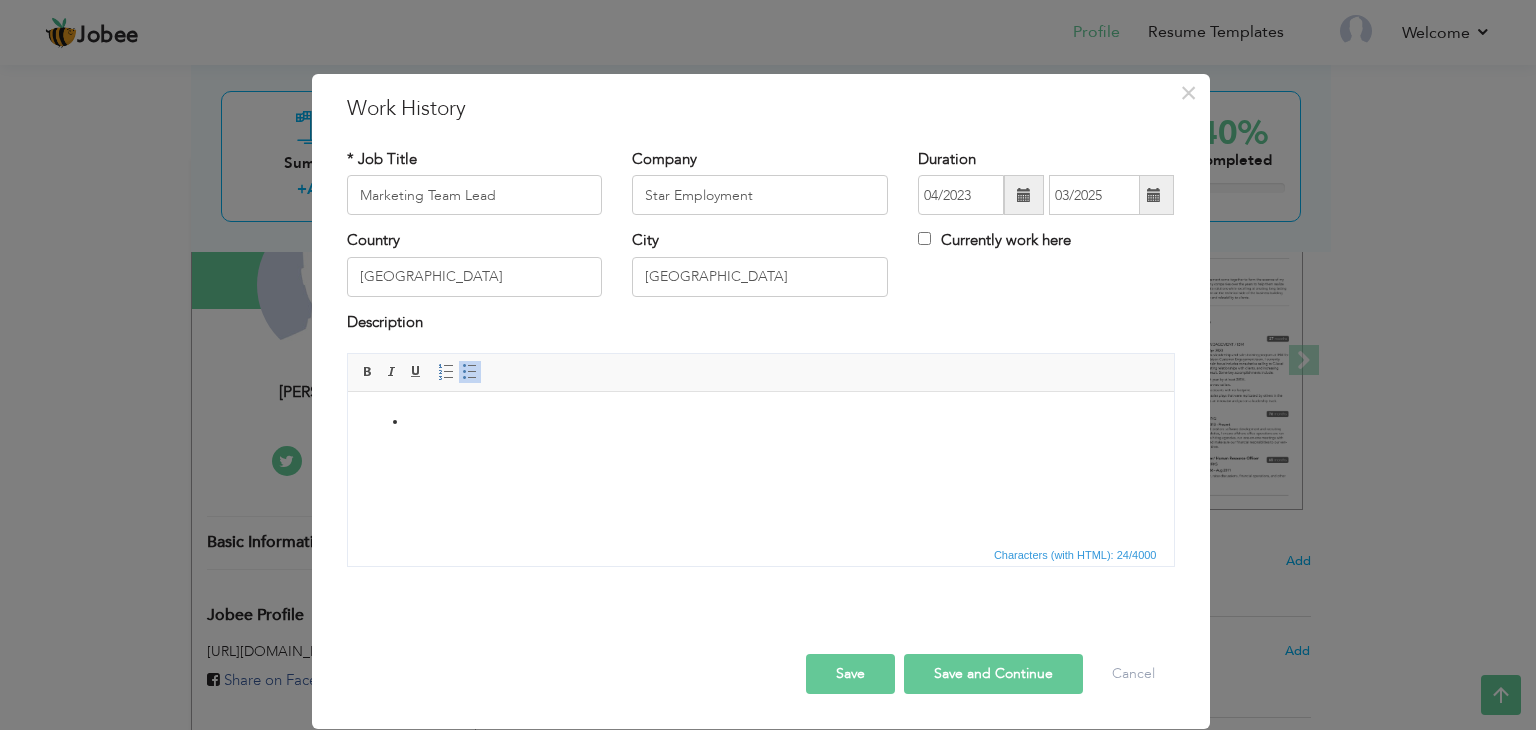 click on "Save" at bounding box center (850, 674) 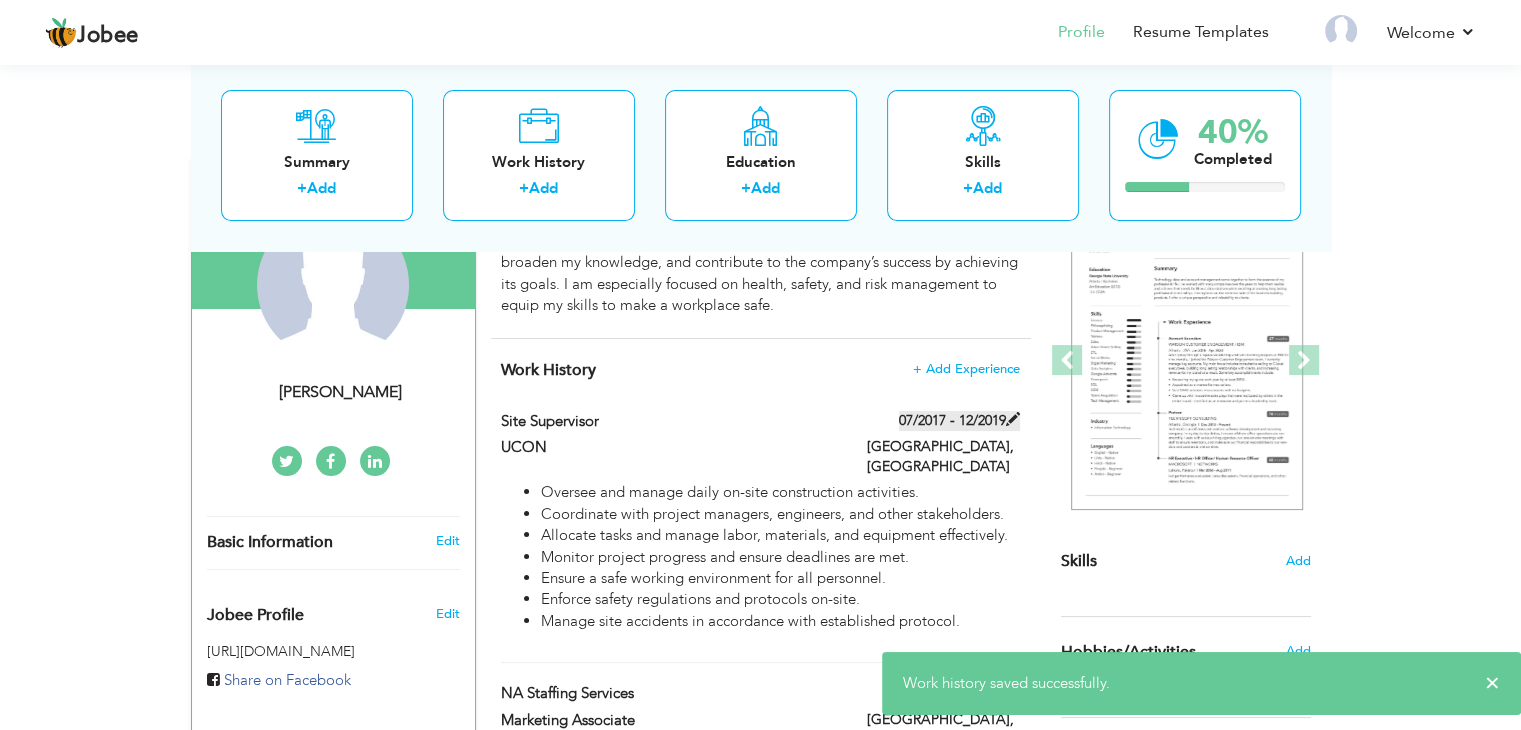 click at bounding box center [1013, 419] 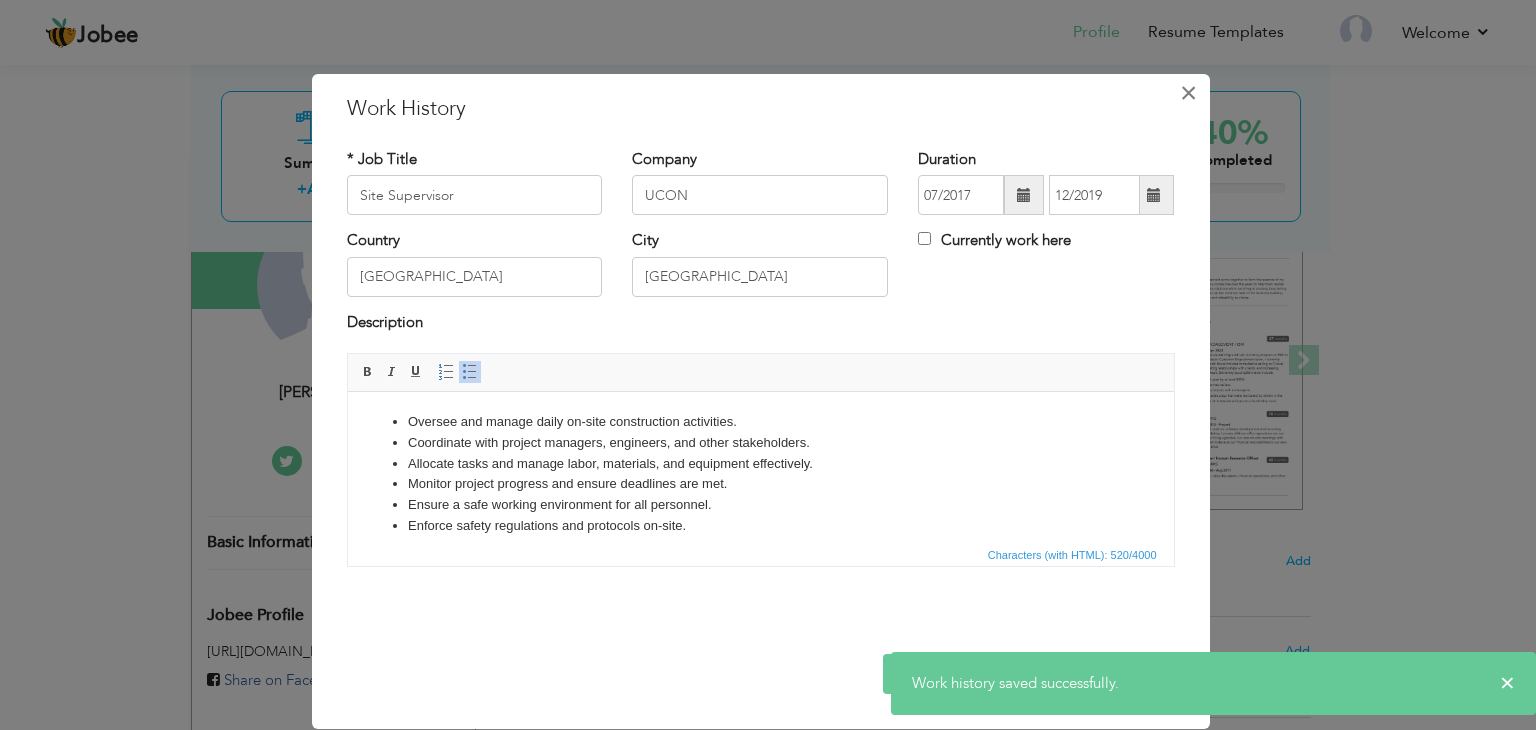 click on "×" at bounding box center [1189, 93] 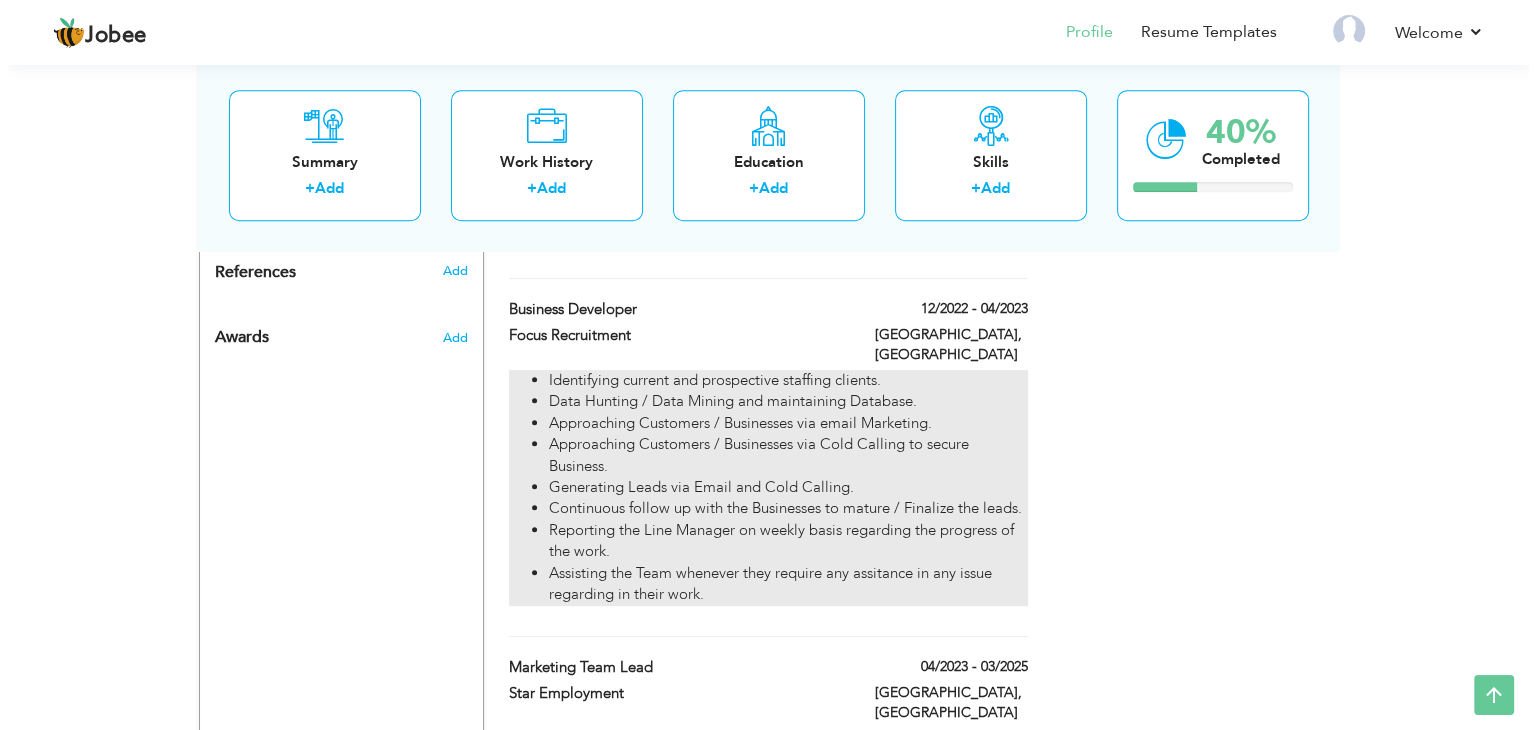 scroll, scrollTop: 819, scrollLeft: 0, axis: vertical 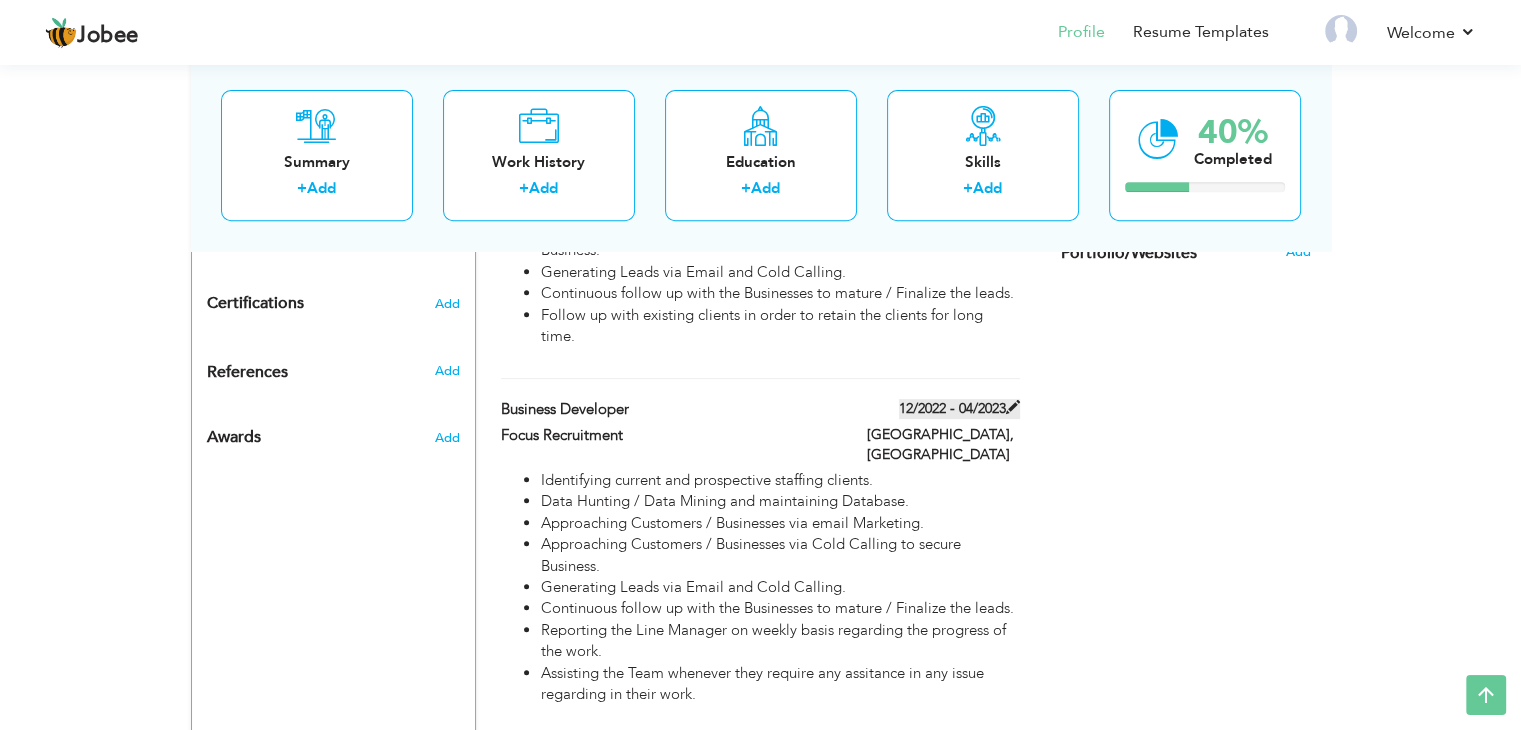 click at bounding box center (1013, 407) 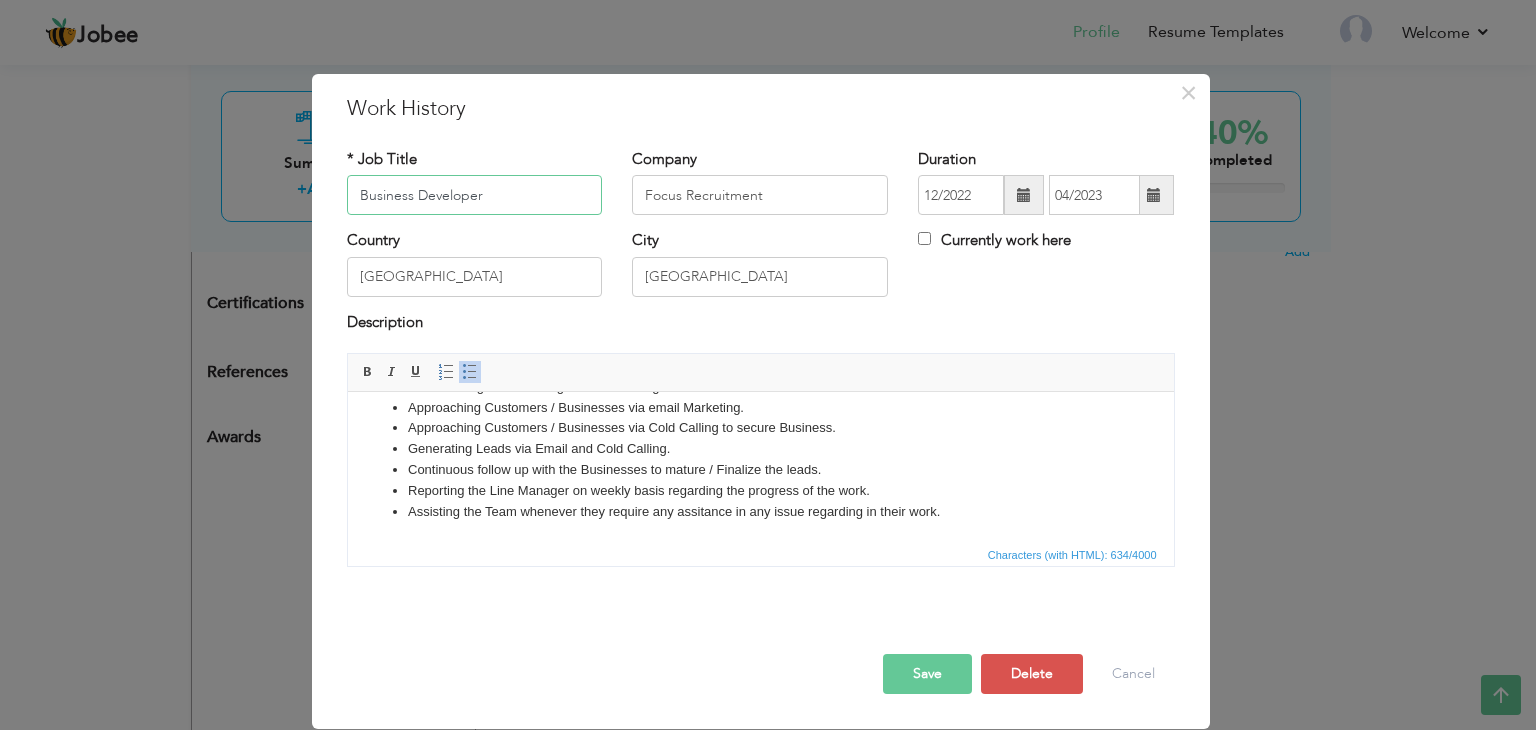 scroll, scrollTop: 0, scrollLeft: 0, axis: both 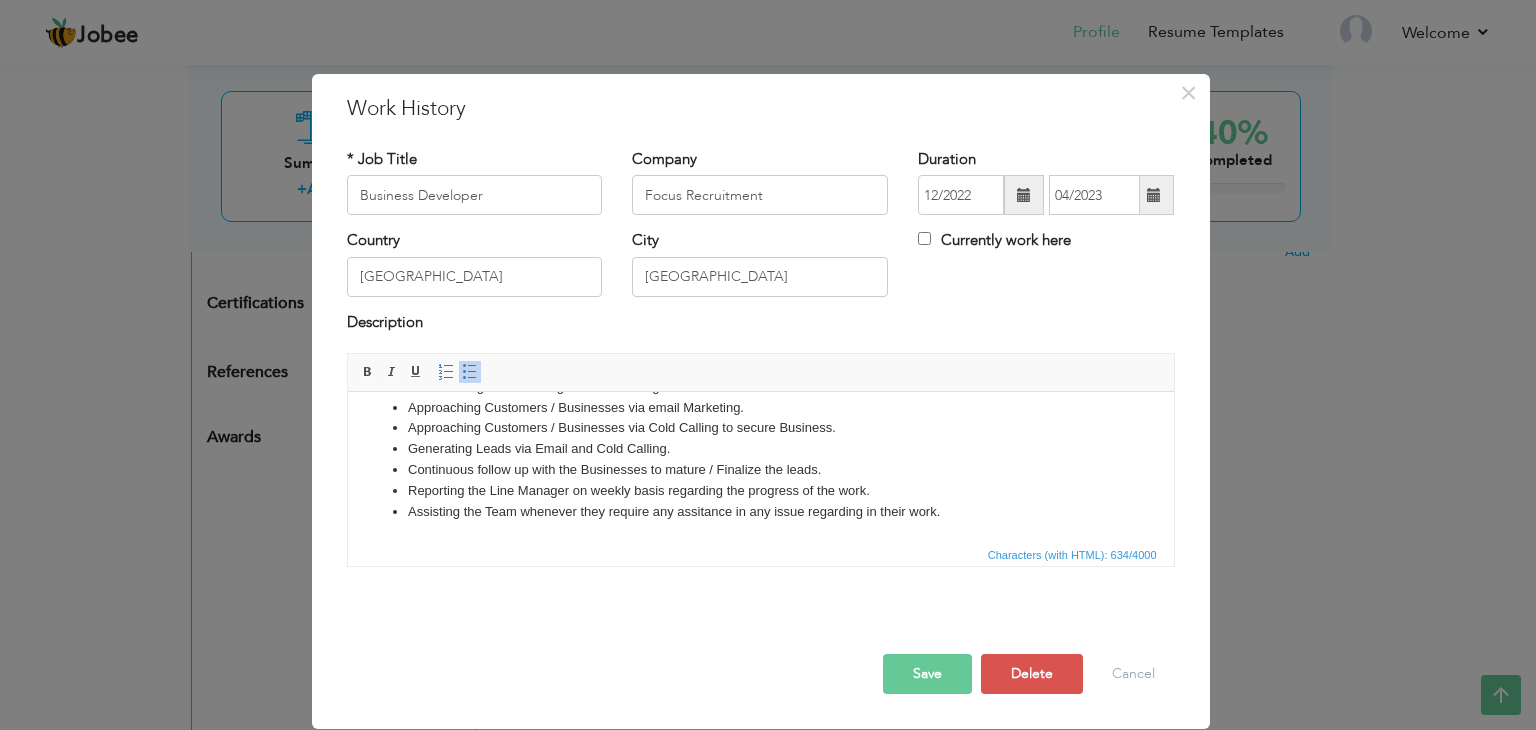 drag, startPoint x: 411, startPoint y: 415, endPoint x: 995, endPoint y: 572, distance: 604.7355 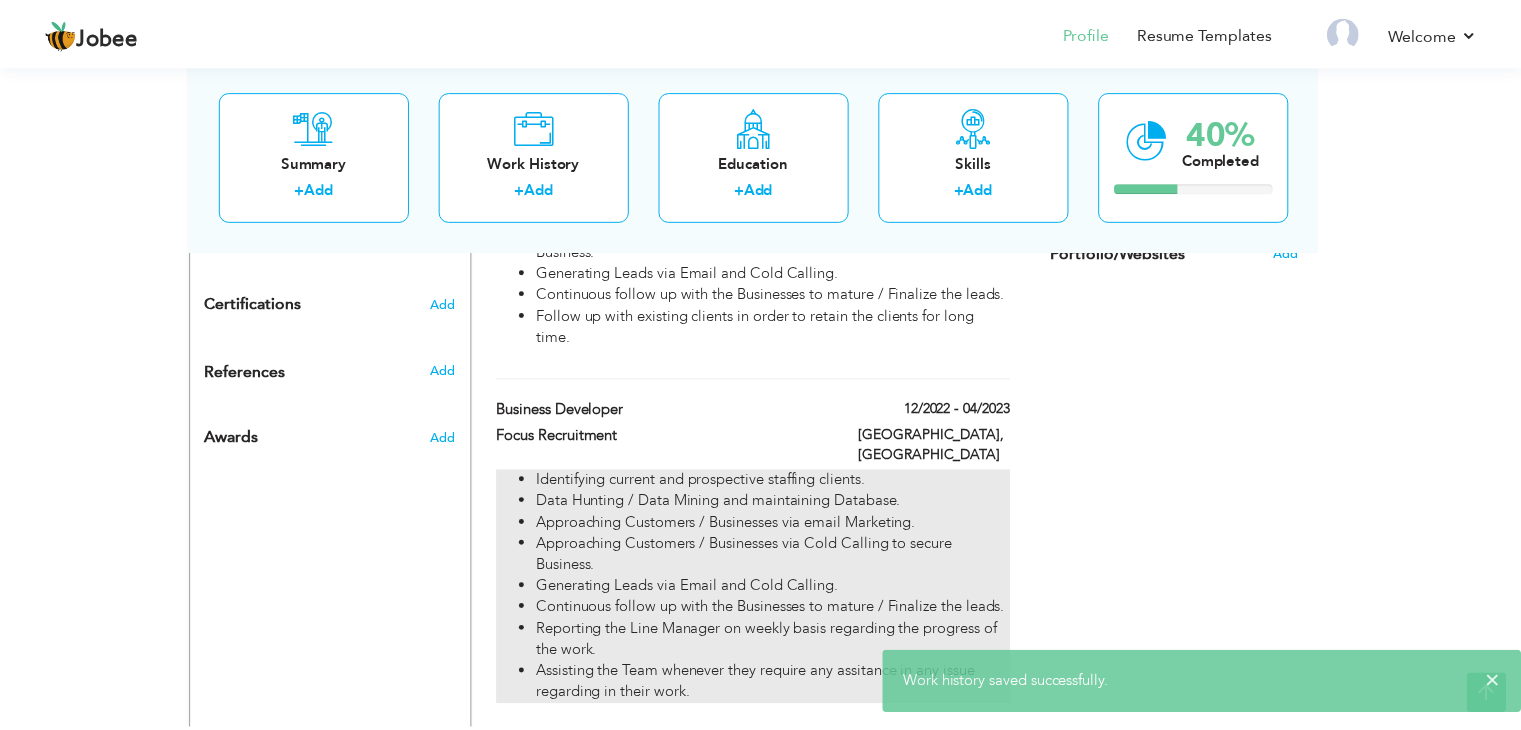 scroll, scrollTop: 0, scrollLeft: 0, axis: both 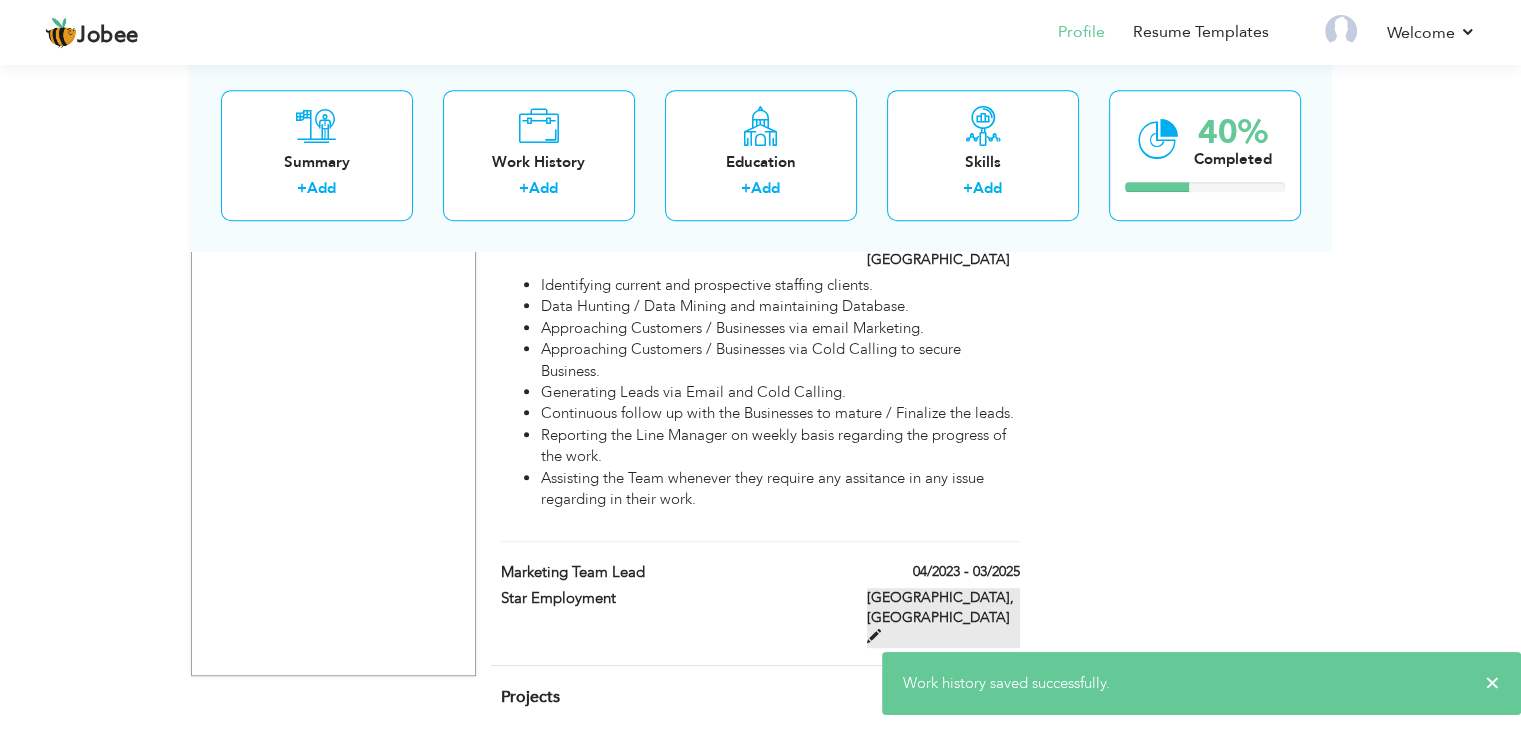 click at bounding box center (874, 636) 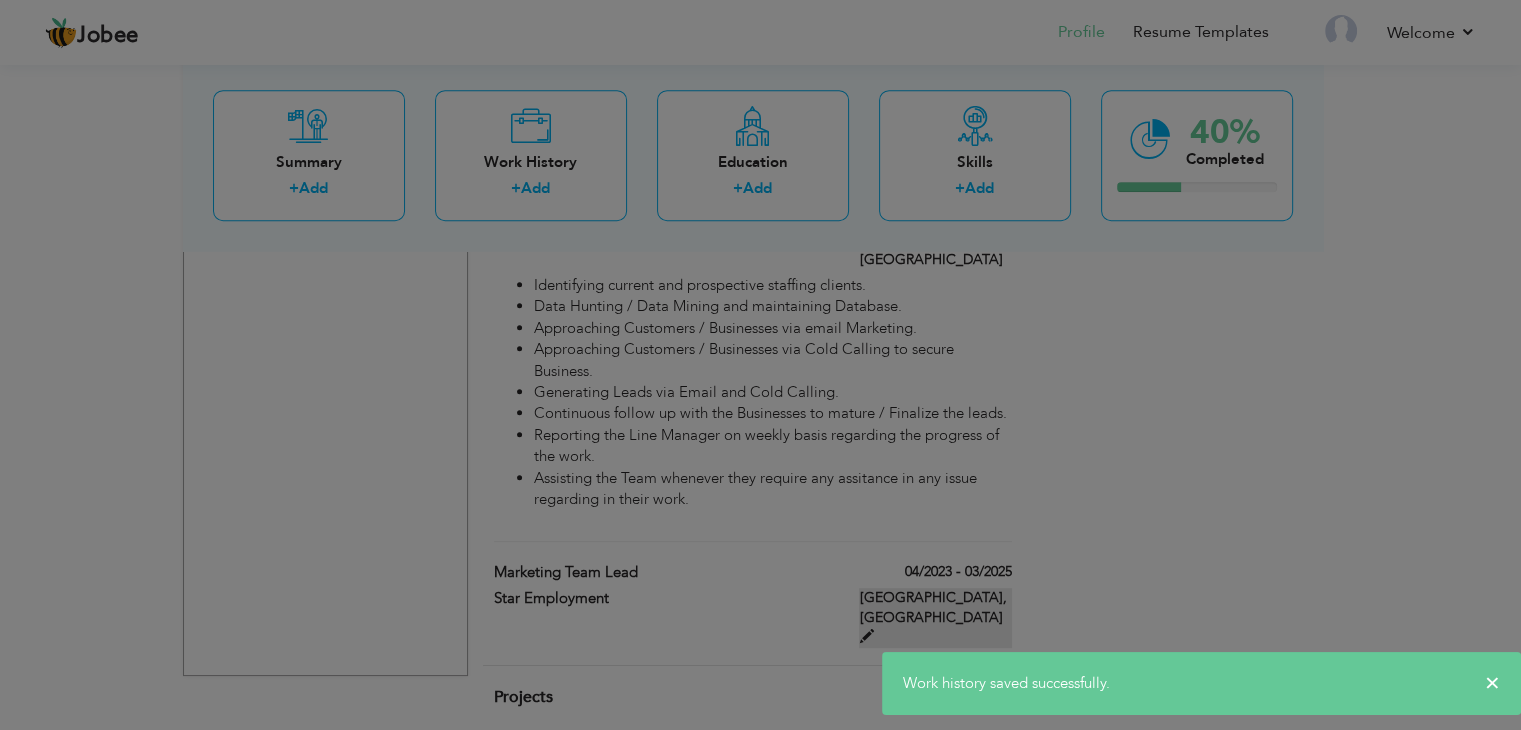 type on "Marketing Team Lead" 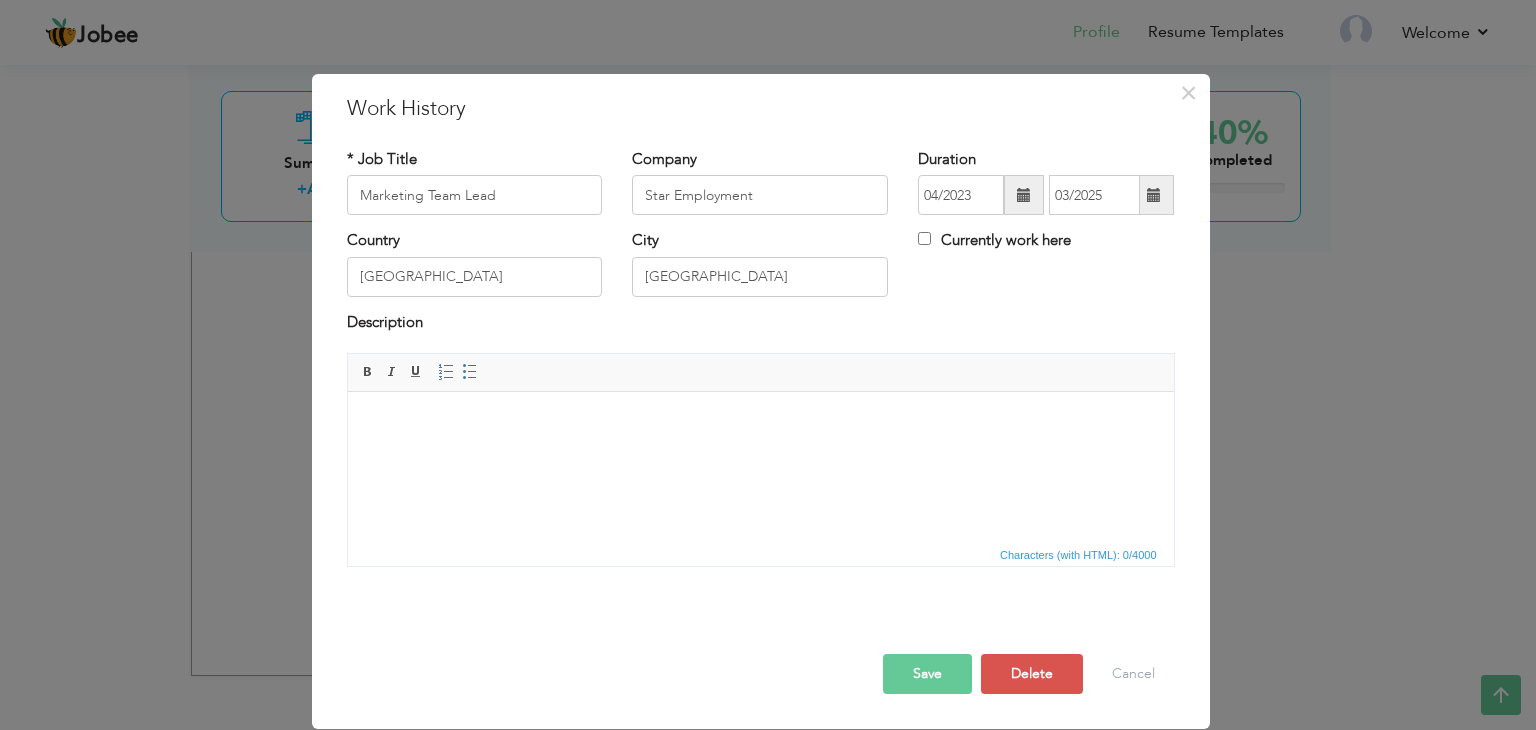 click at bounding box center [760, 422] 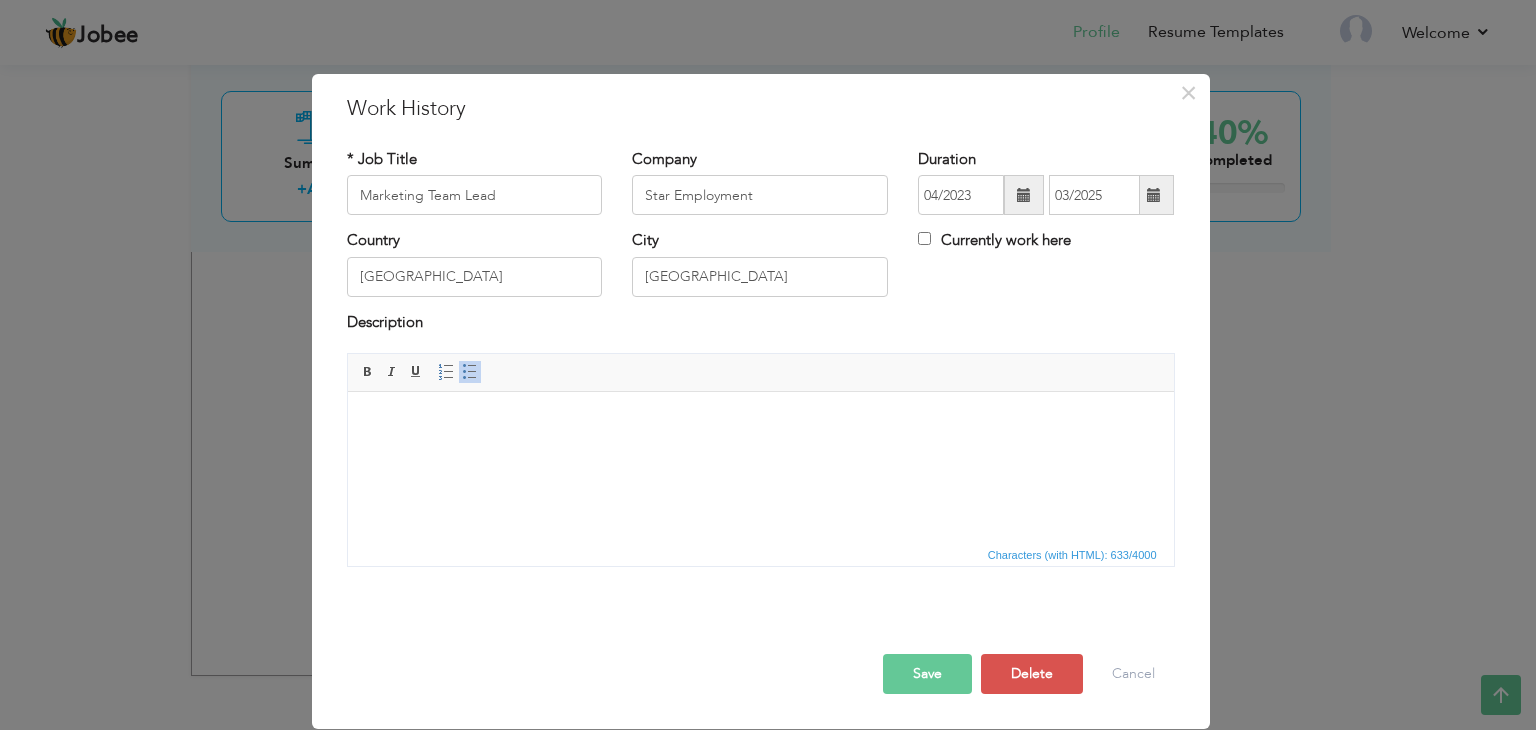 scroll, scrollTop: 32, scrollLeft: 0, axis: vertical 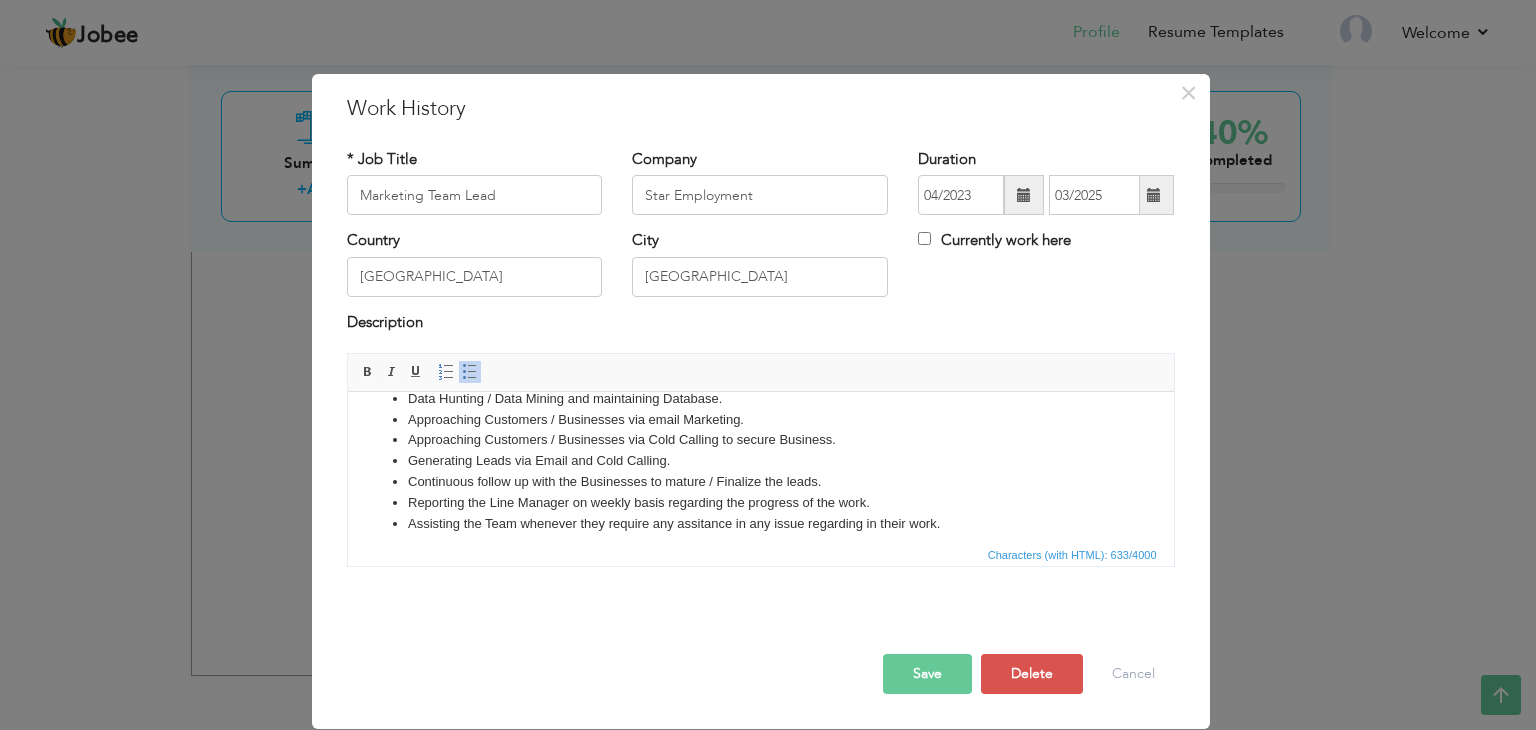 drag, startPoint x: 913, startPoint y: 524, endPoint x: 399, endPoint y: 497, distance: 514.7087 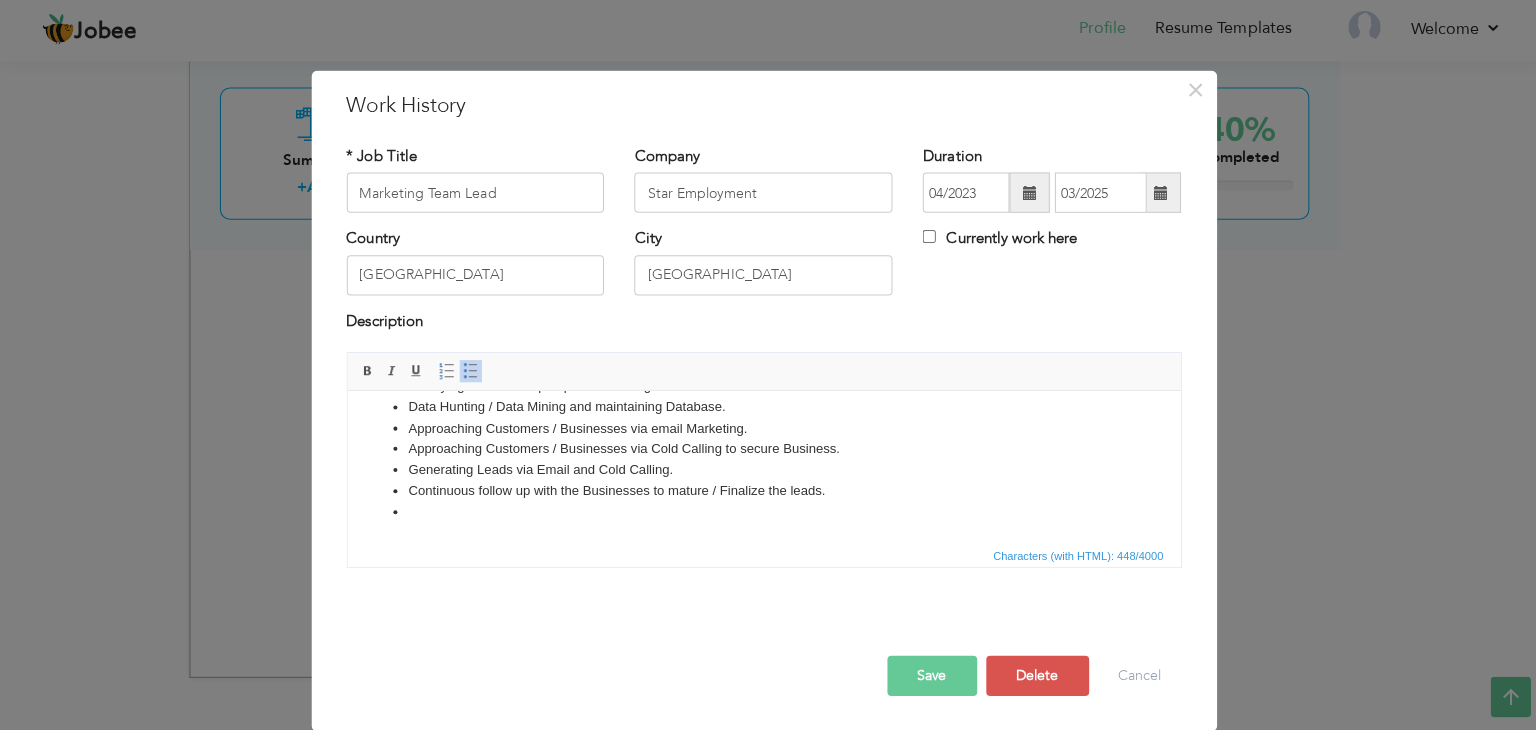 scroll, scrollTop: 1014, scrollLeft: 0, axis: vertical 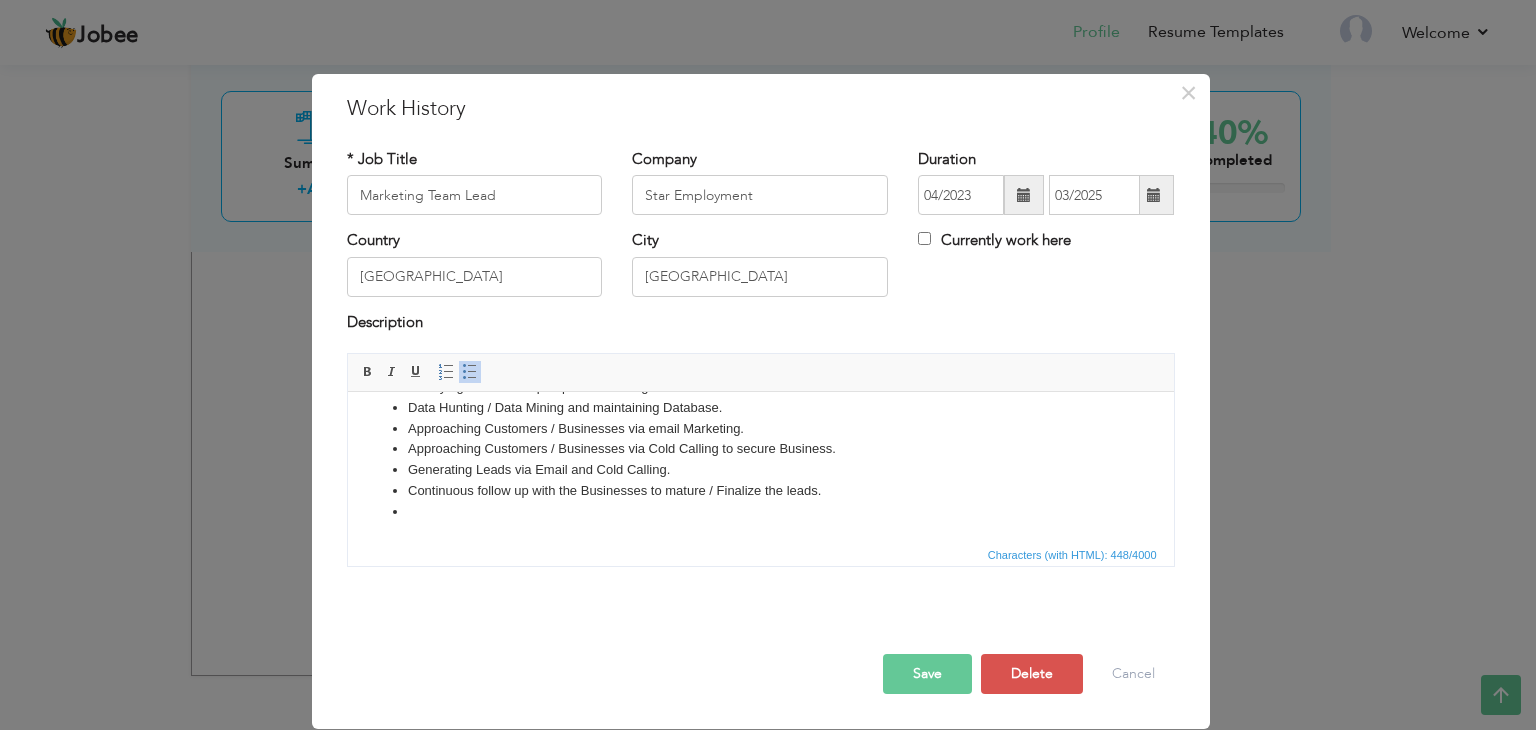 click at bounding box center [760, 512] 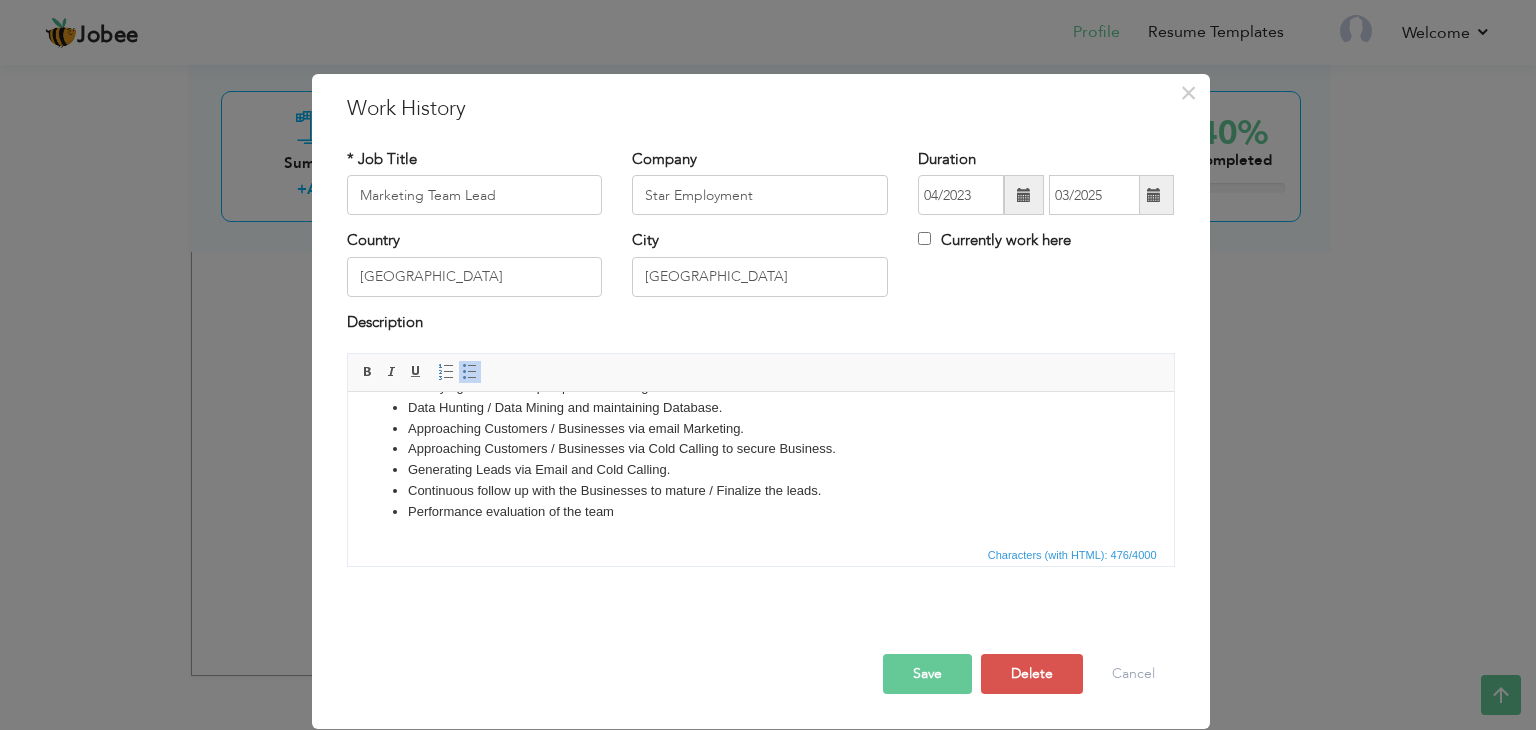 type 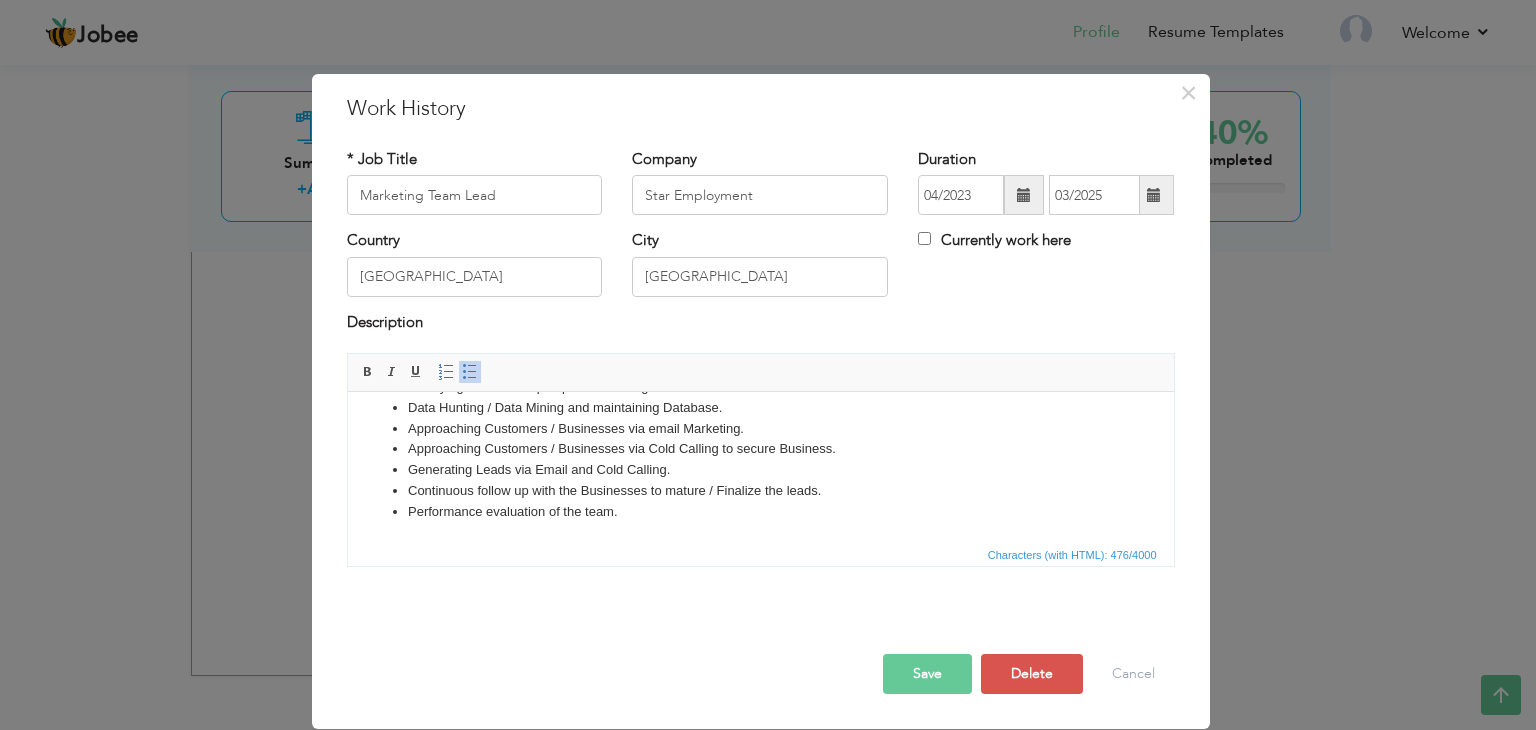 click on "Performance evaluation of the team." at bounding box center [760, 512] 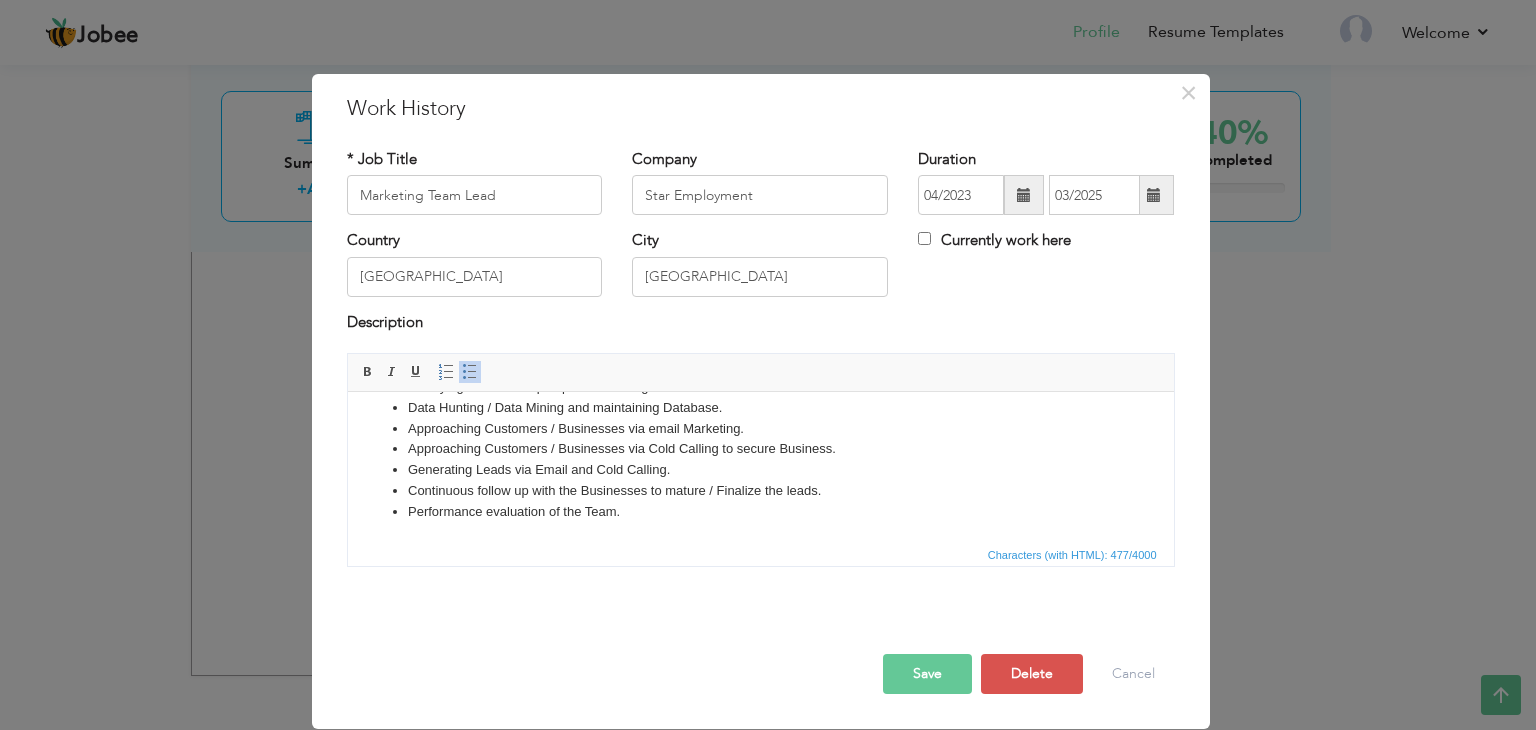 click on "Performance evaluation of the T eam." at bounding box center [760, 512] 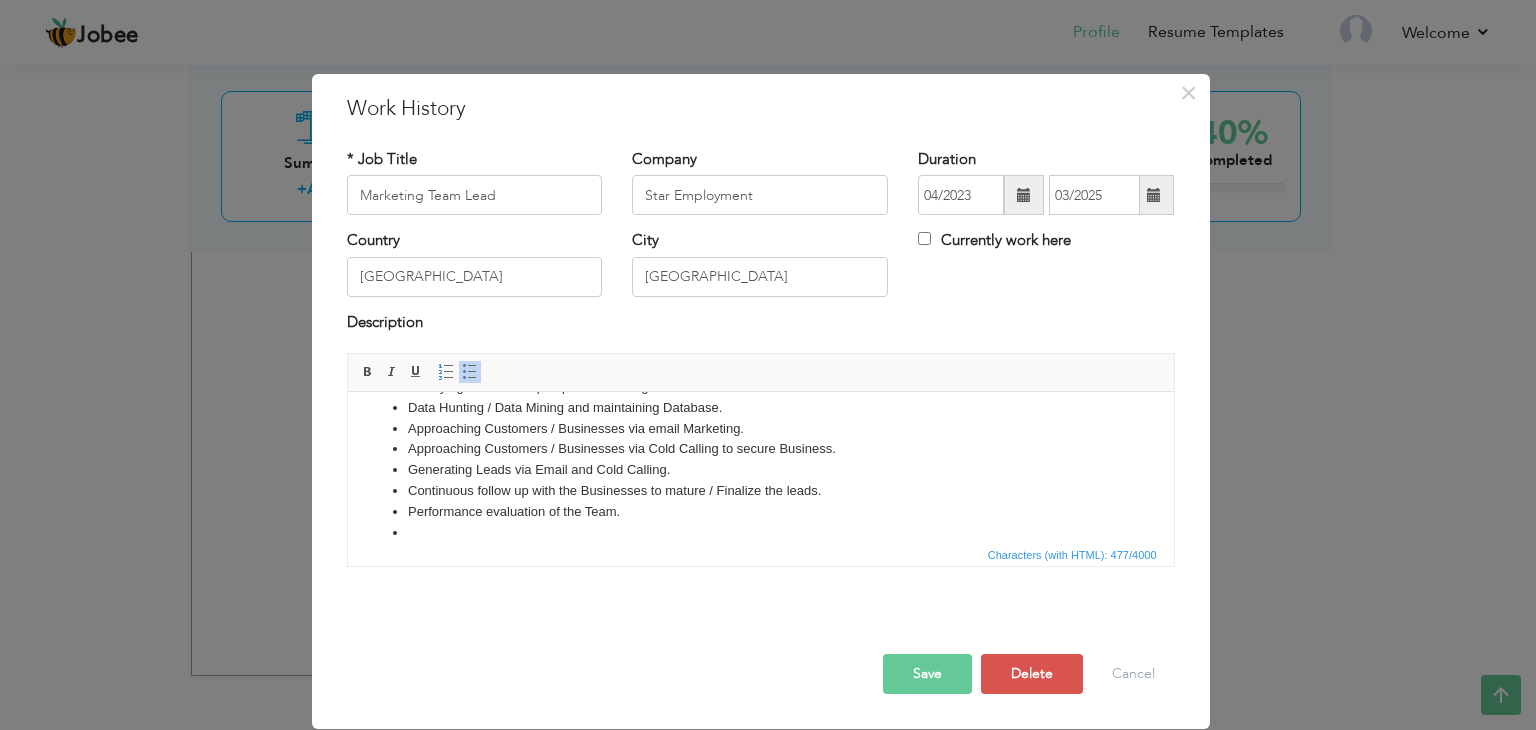 scroll, scrollTop: 44, scrollLeft: 0, axis: vertical 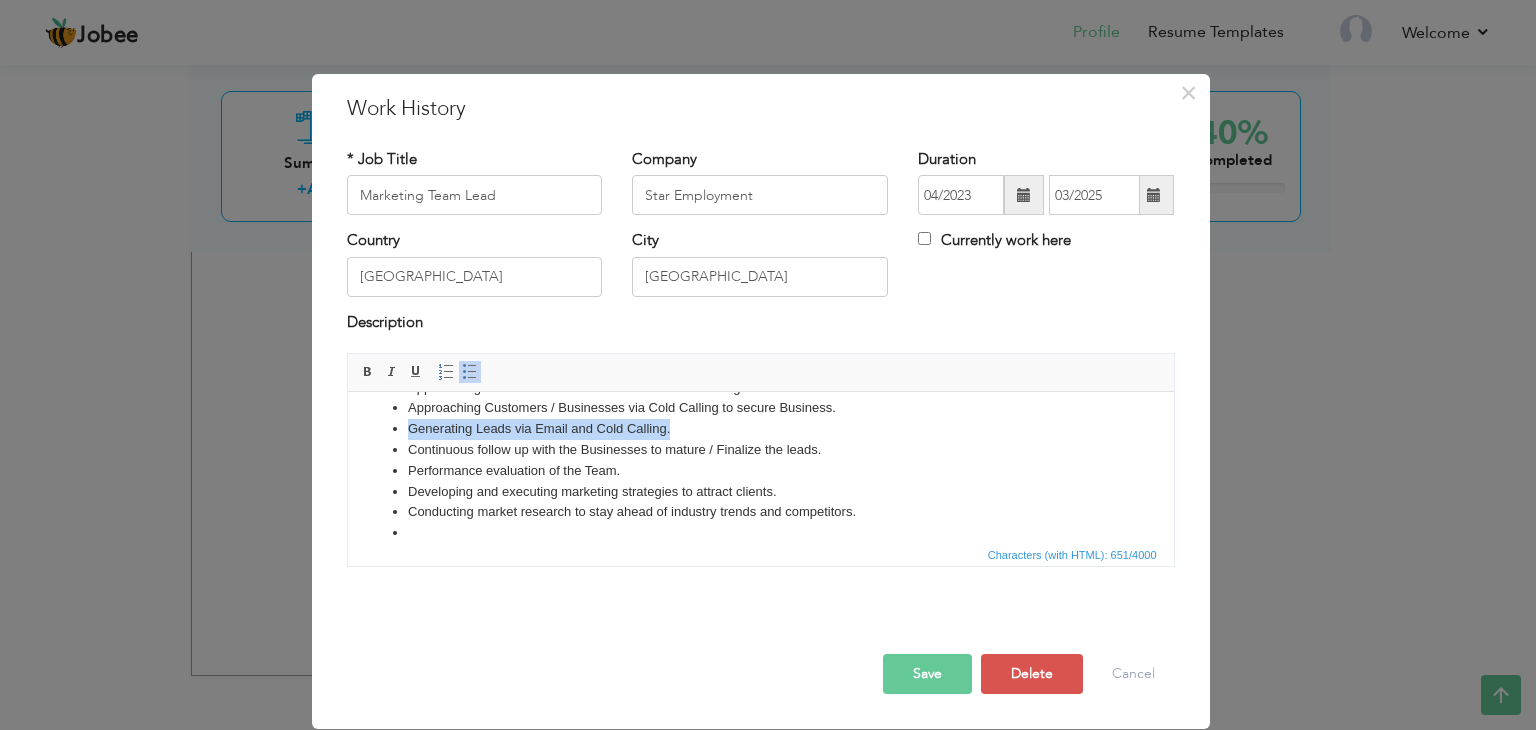 drag, startPoint x: 667, startPoint y: 429, endPoint x: 403, endPoint y: 434, distance: 264.04733 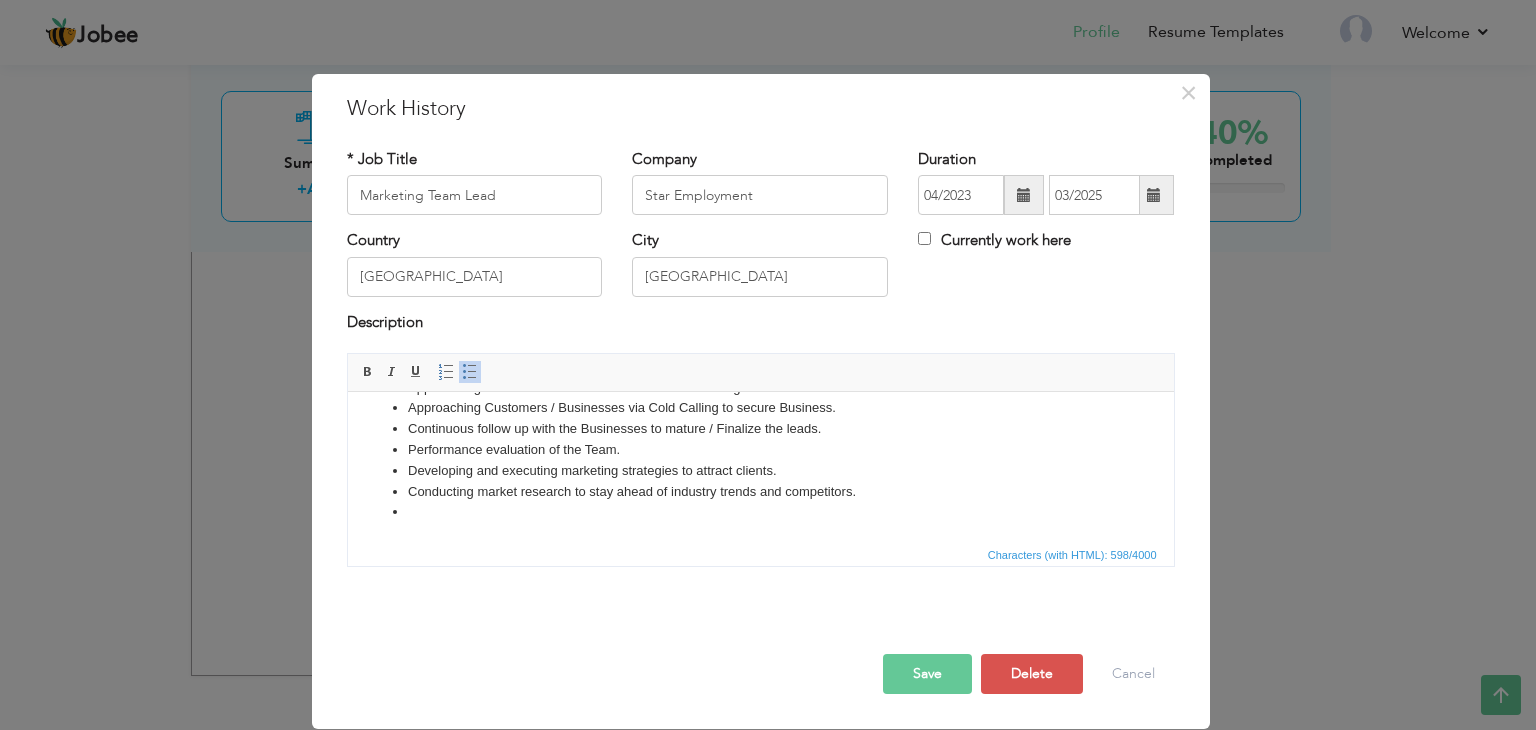 click at bounding box center [760, 512] 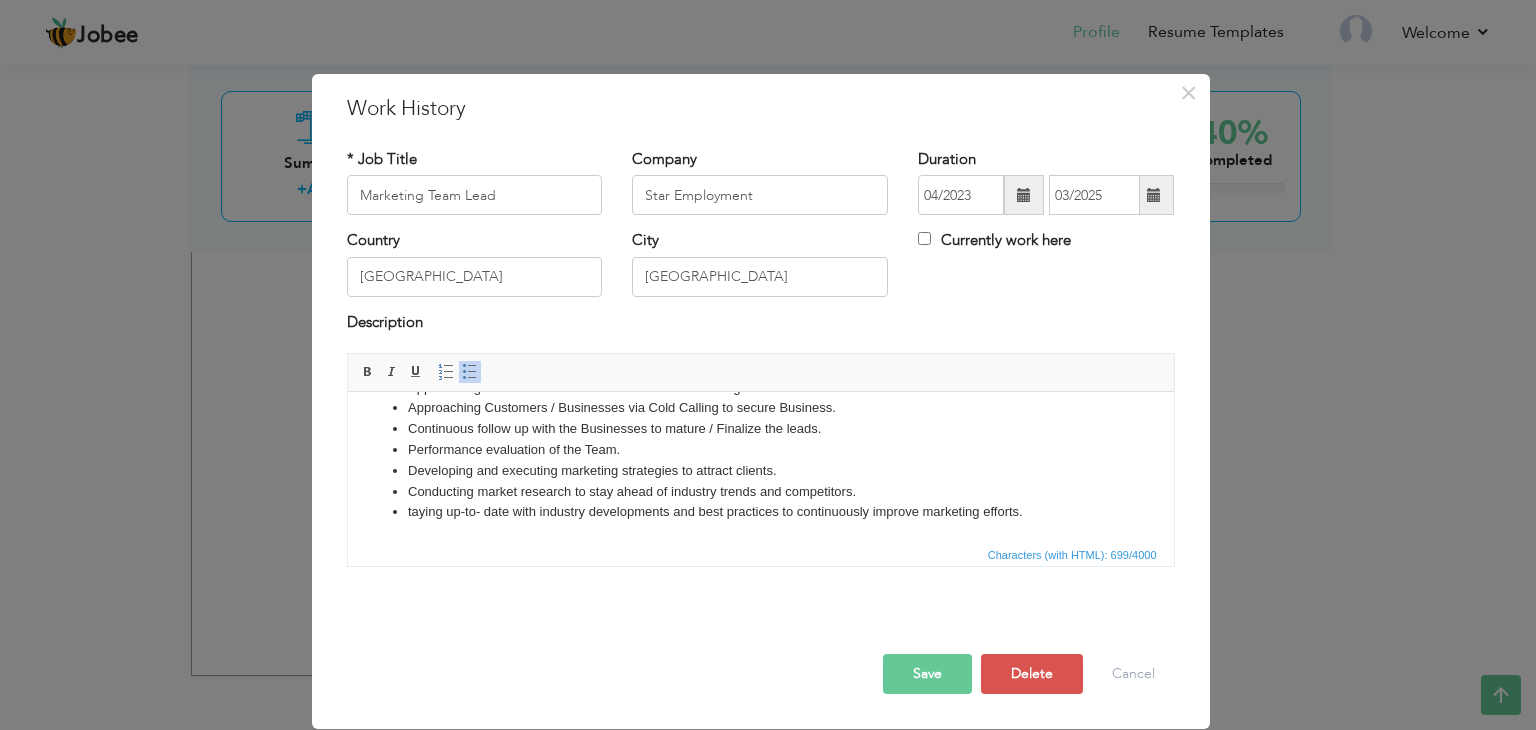 click on "taying up-to- date with industry developments and best practices to continuously improve marketing efforts." at bounding box center [760, 512] 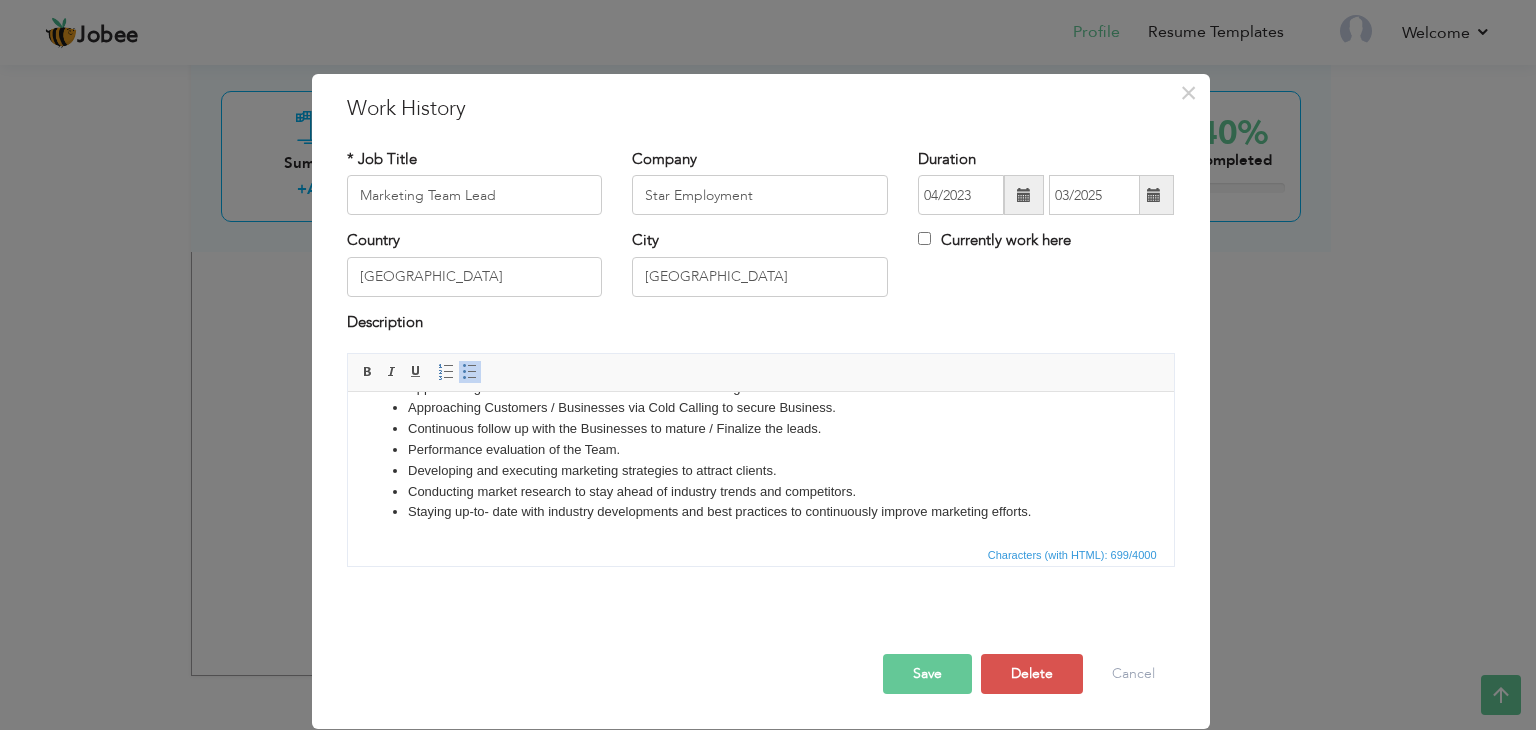 click on "Staying up-to- date with industry developments and best practices to continuously improve marketing efforts." at bounding box center (760, 512) 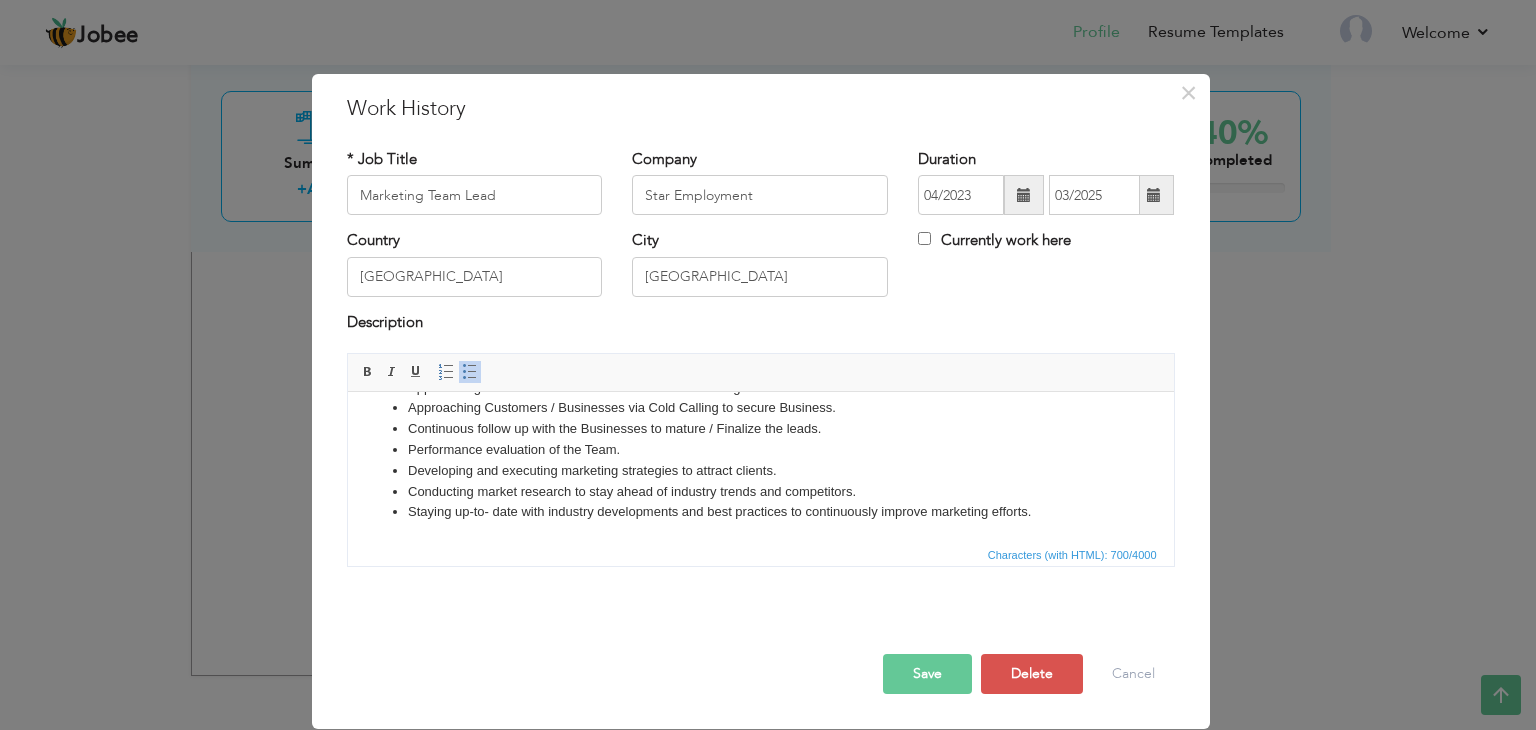 click on "Save" at bounding box center (927, 674) 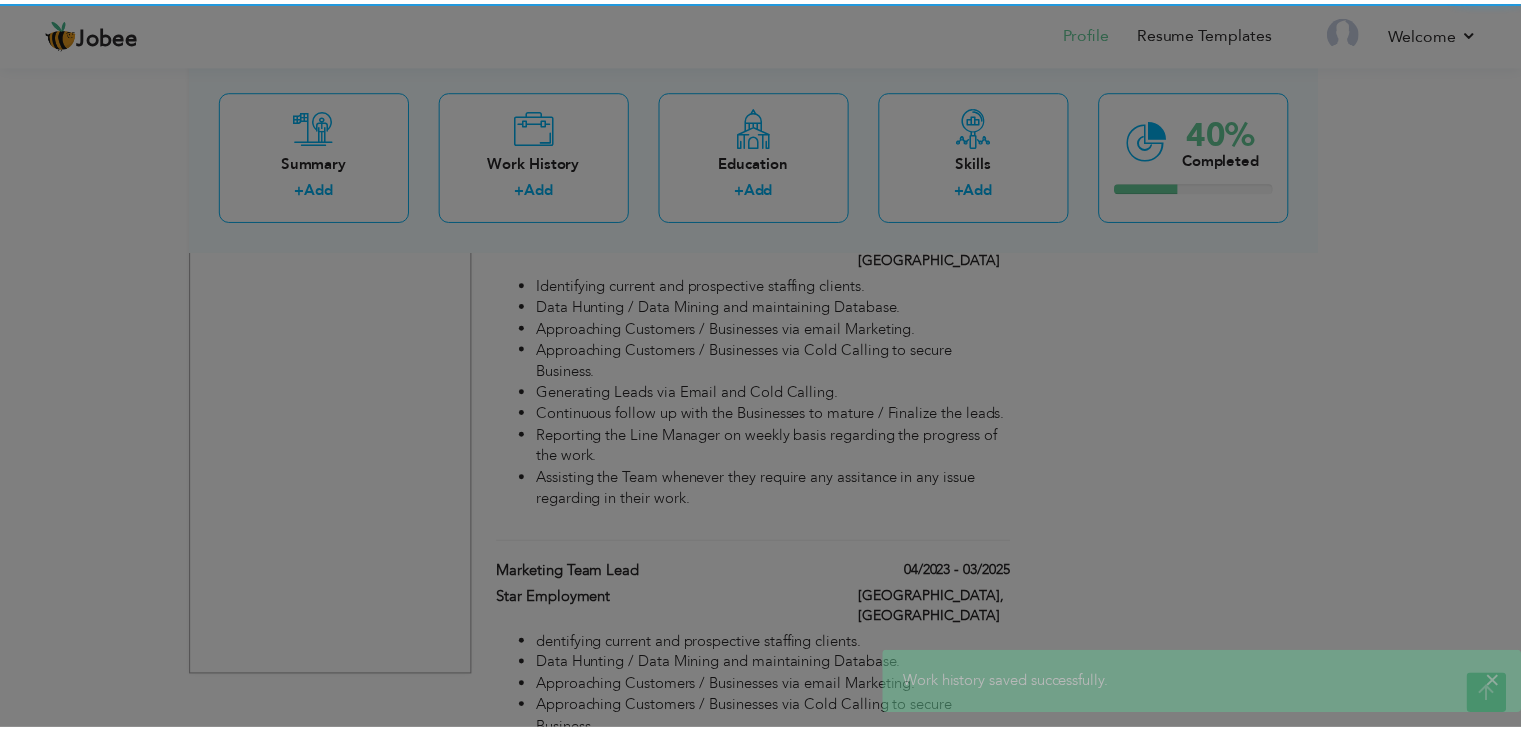 scroll, scrollTop: 0, scrollLeft: 0, axis: both 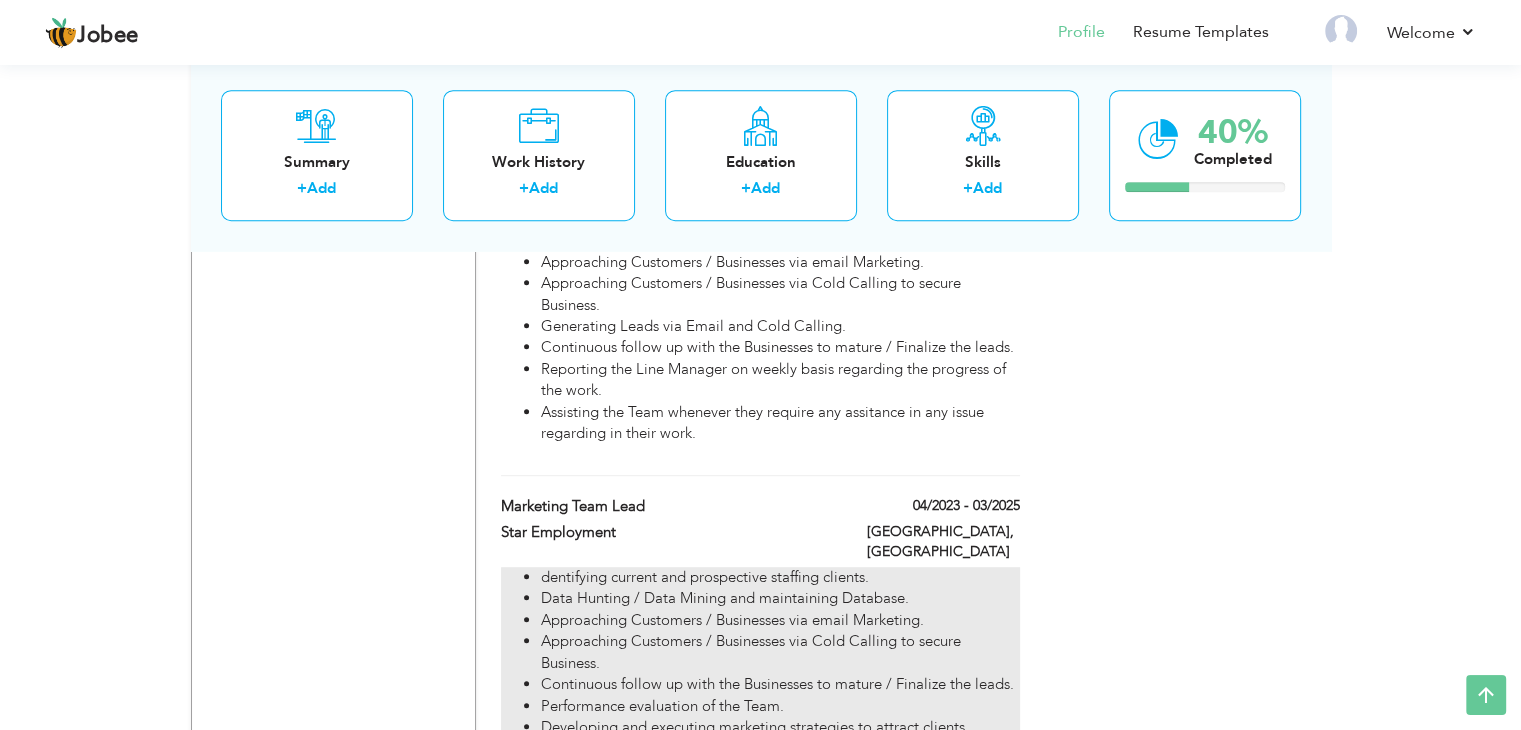 click on "dentifying current and prospective staffing clients." at bounding box center (780, 577) 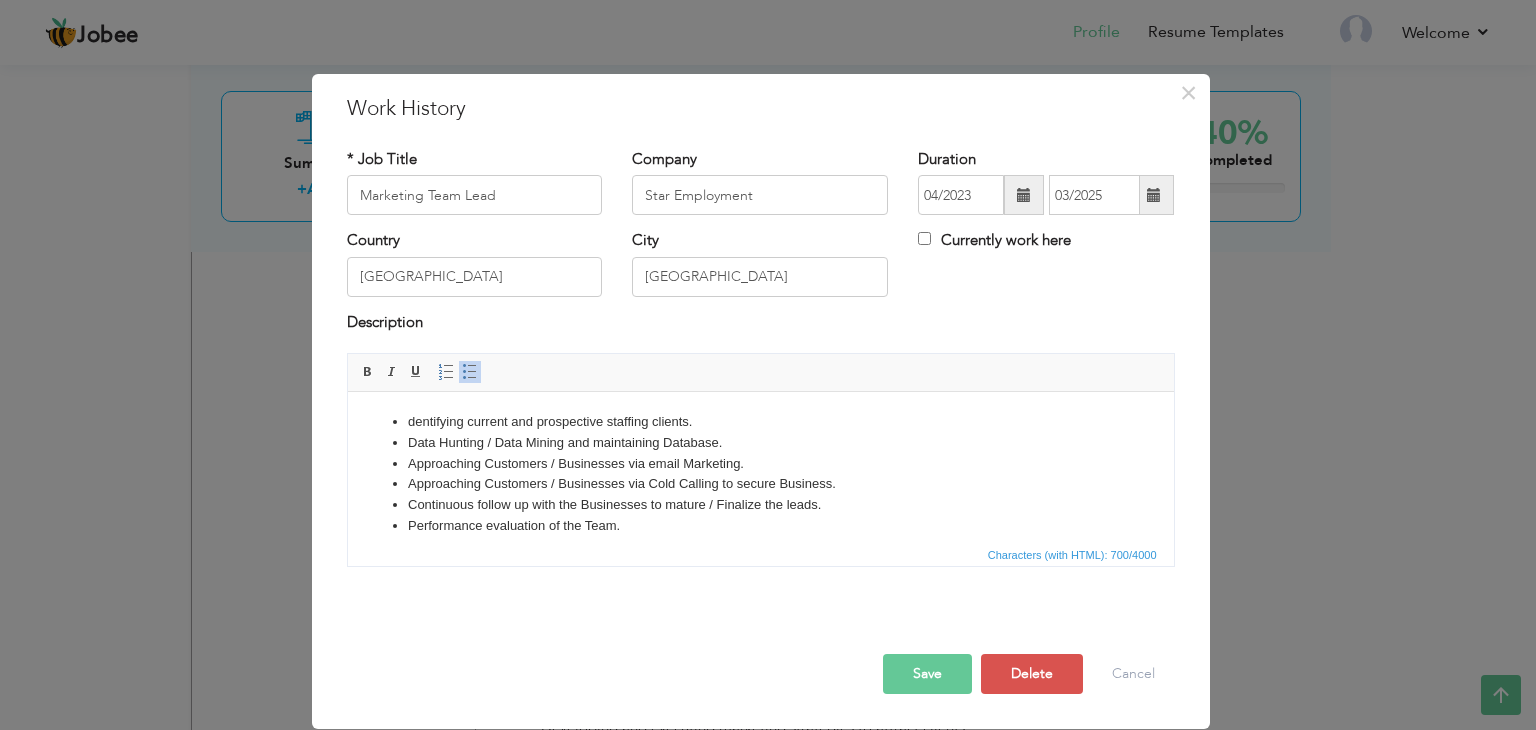 click on "dentifying current and prospective staffing clients." at bounding box center (760, 422) 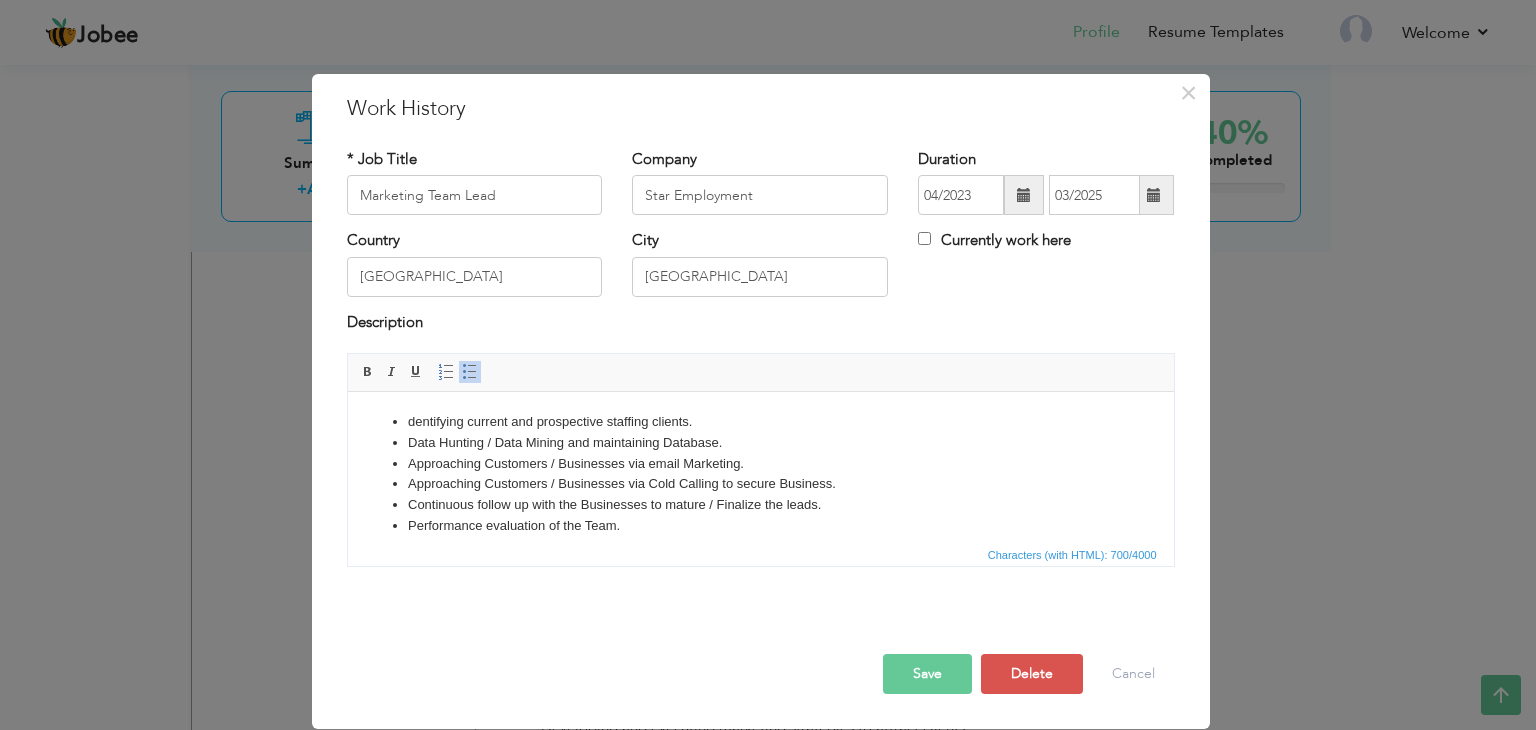 type 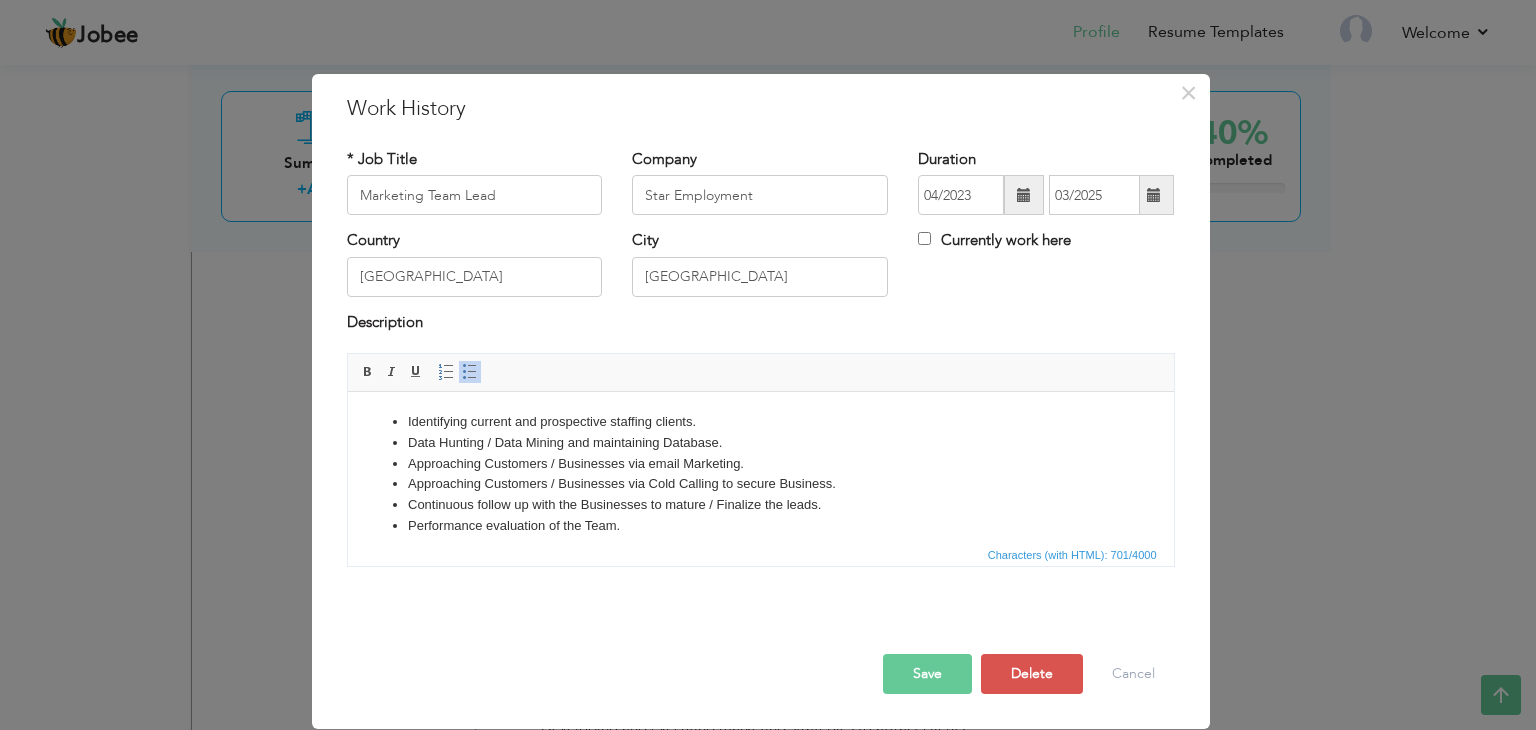 click on "Save" at bounding box center [927, 674] 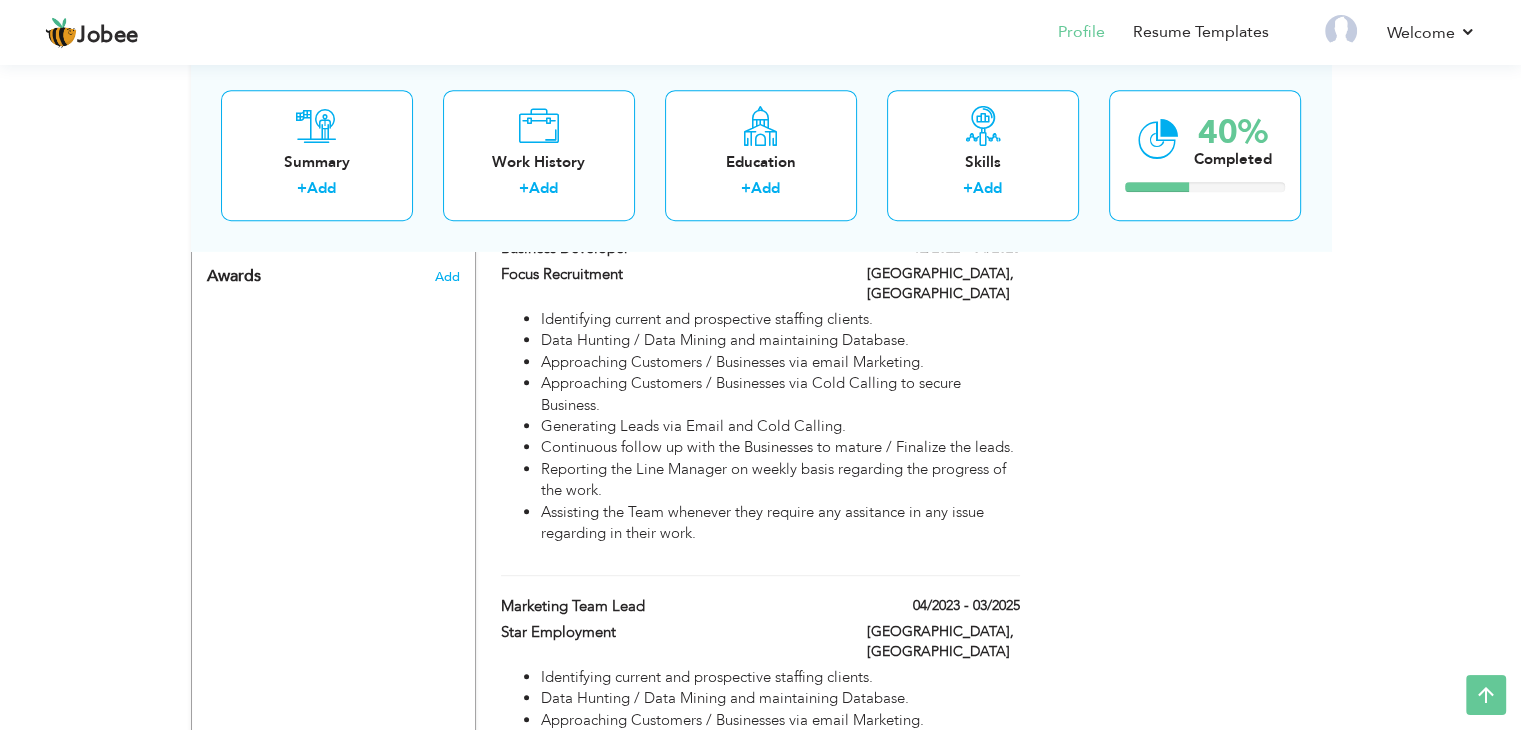 scroll, scrollTop: 780, scrollLeft: 0, axis: vertical 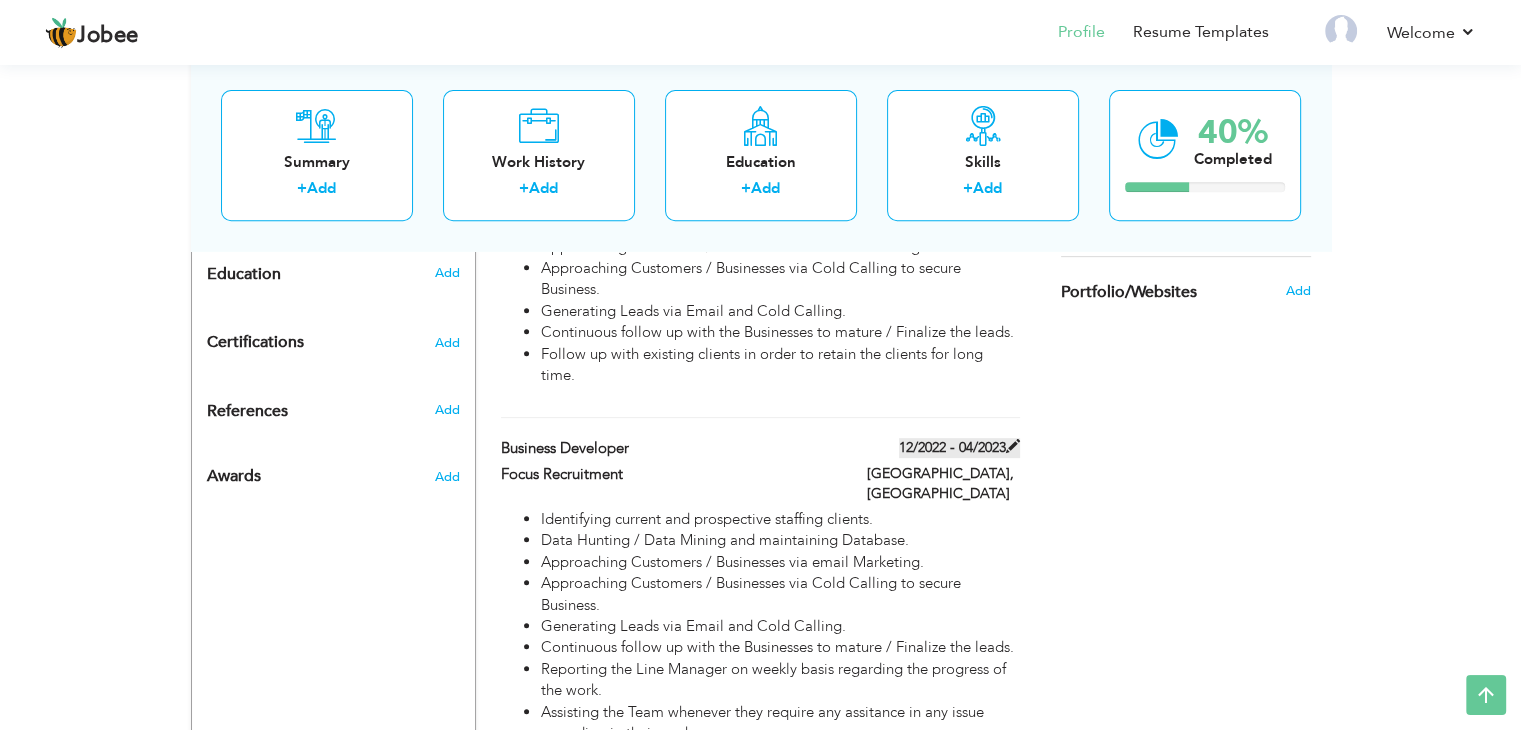 click at bounding box center [1013, 446] 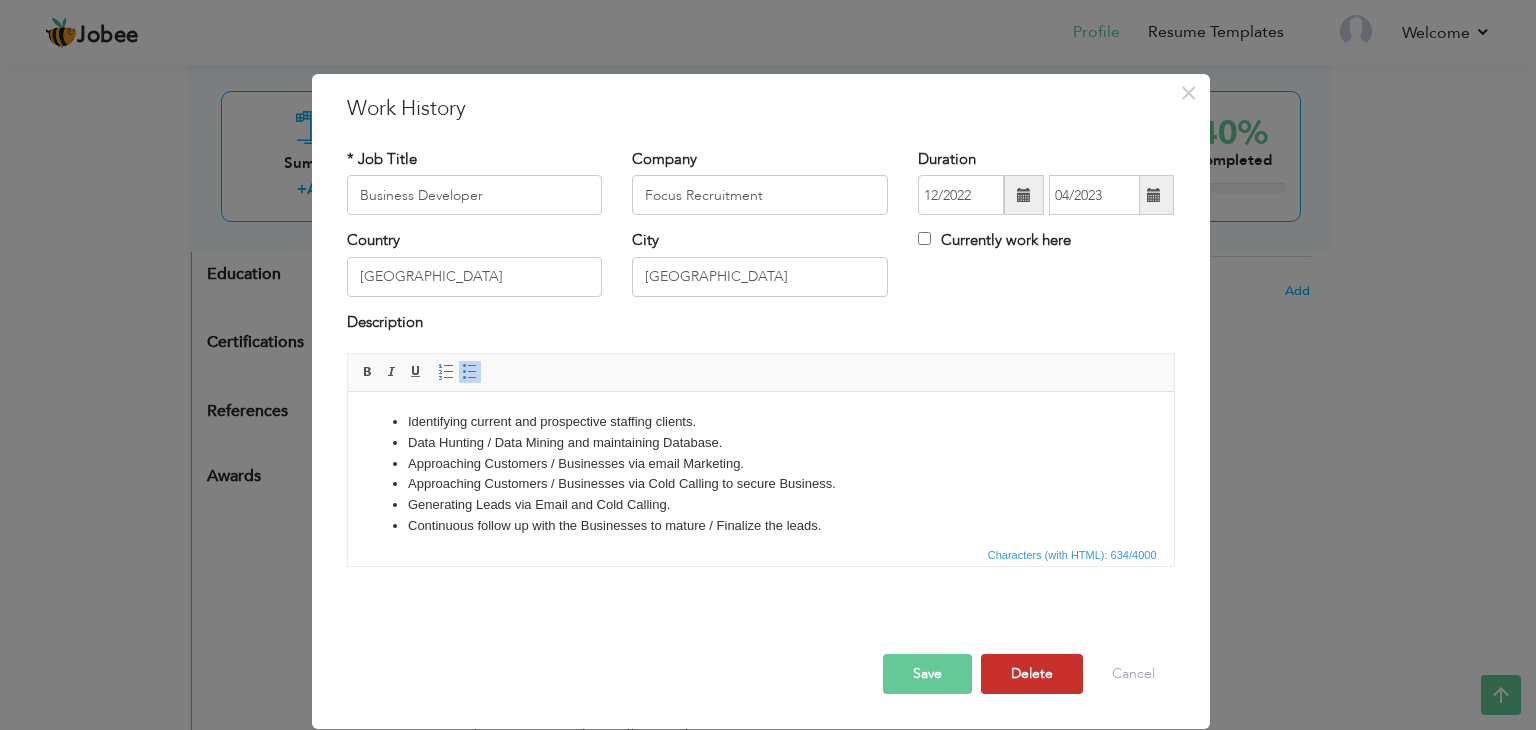 click on "Delete" at bounding box center [1032, 674] 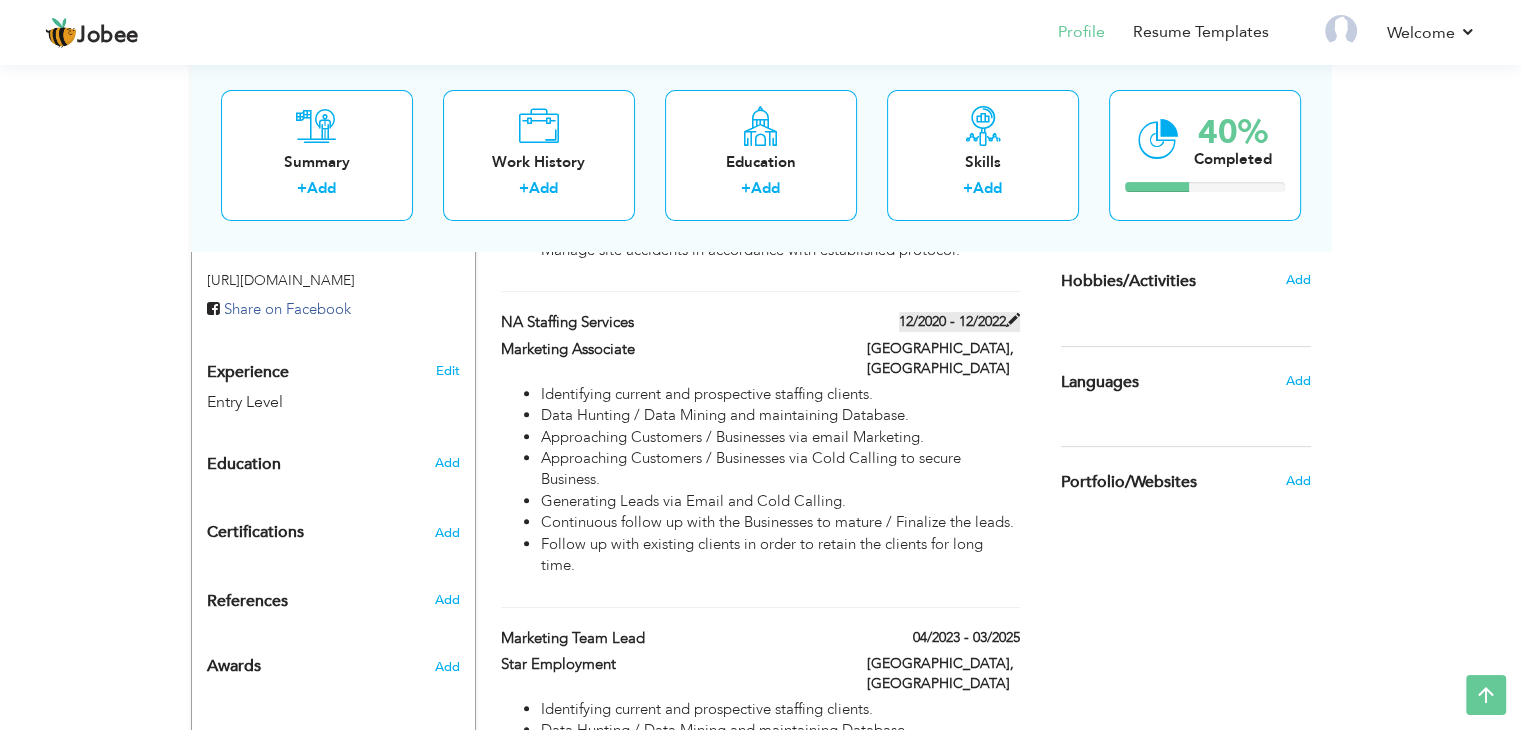 scroll, scrollTop: 780, scrollLeft: 0, axis: vertical 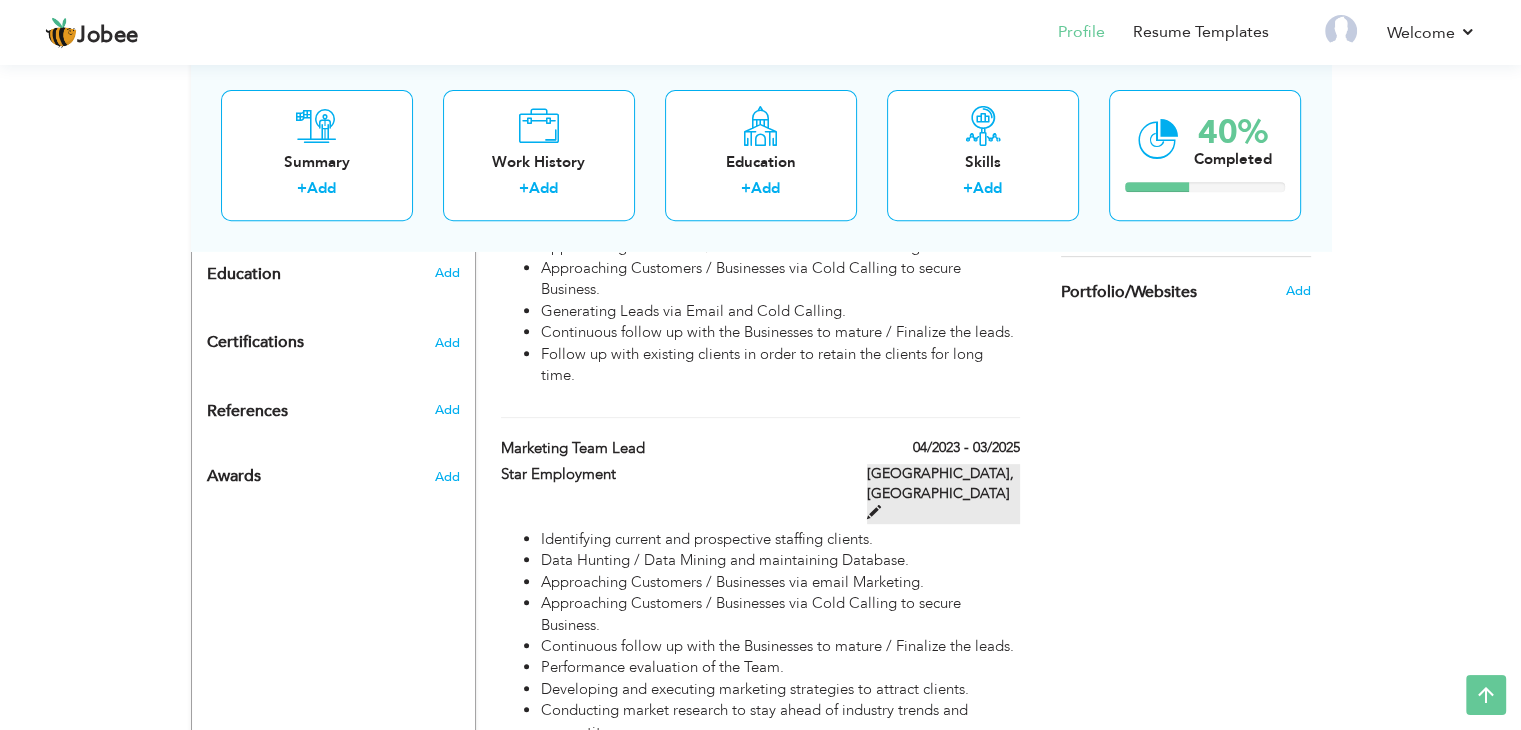click at bounding box center [874, 512] 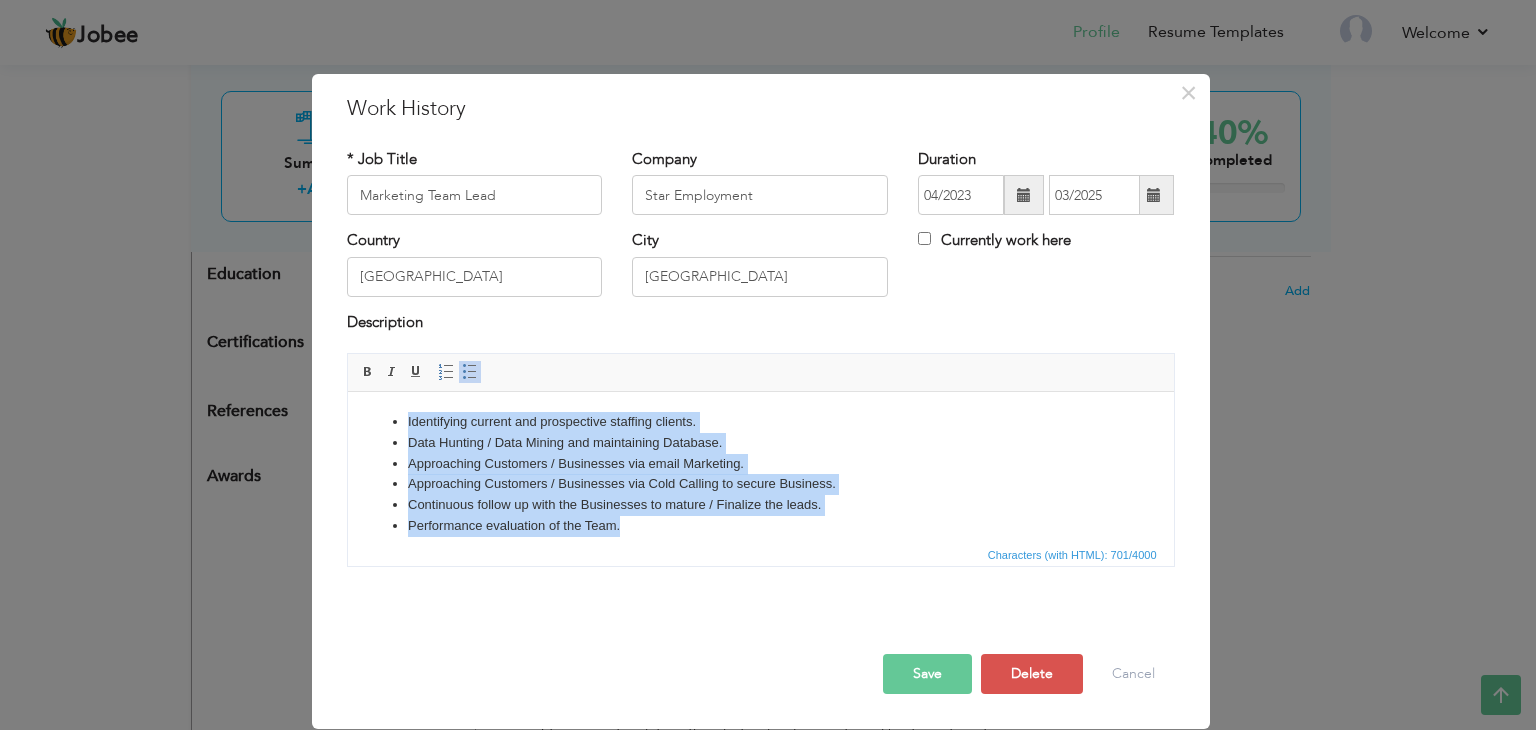 drag, startPoint x: 673, startPoint y: 531, endPoint x: 378, endPoint y: 280, distance: 387.3319 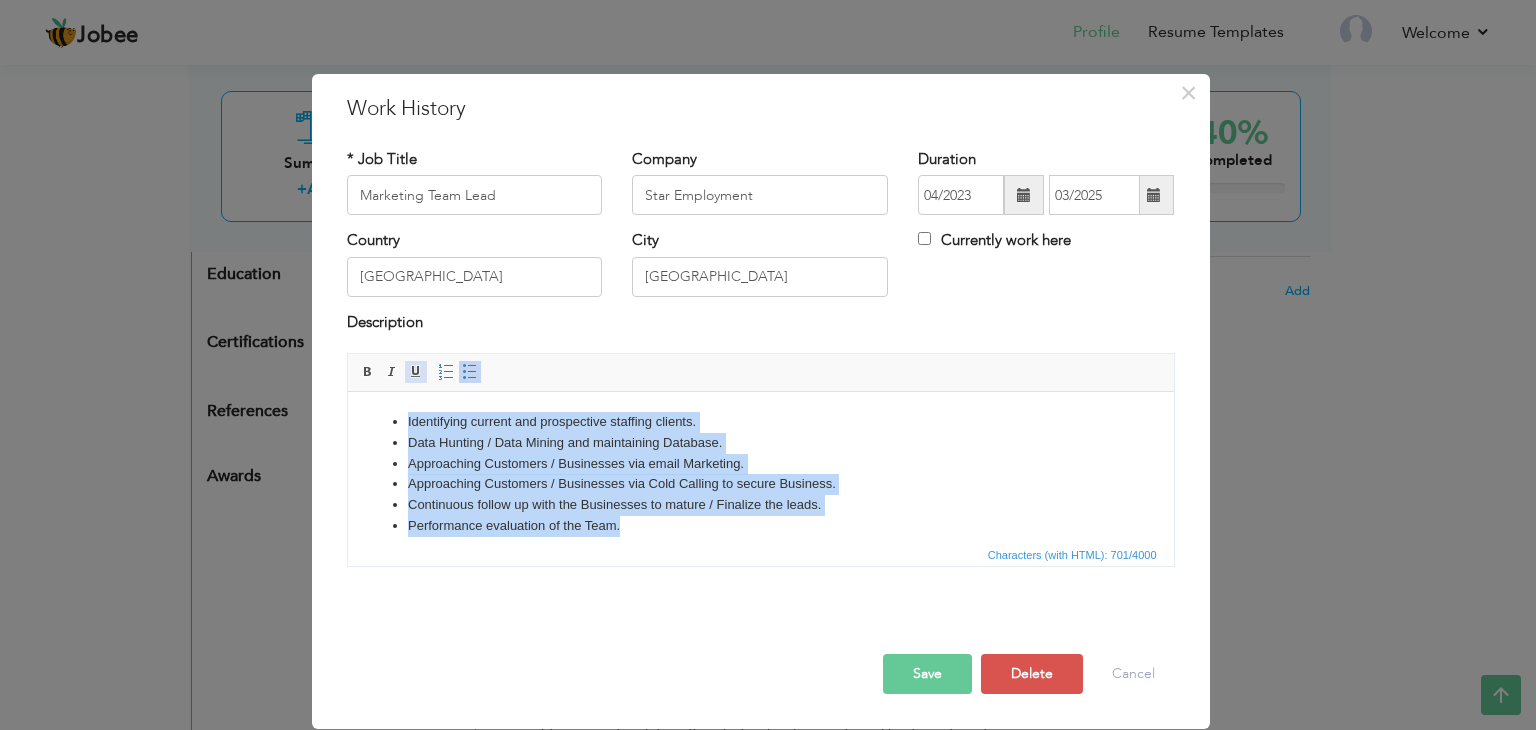 copy on "Identifying current and prospective staffing clients. Data Hunting / Data Mining and maintaining Database.  Approaching Customers / Businesses via email Marketing.  Approaching Customers / Businesses via Cold Calling to secure Business.   Continuous follow up with the Businesses to mature / Finalize the leads. Performance evaluation of the Team." 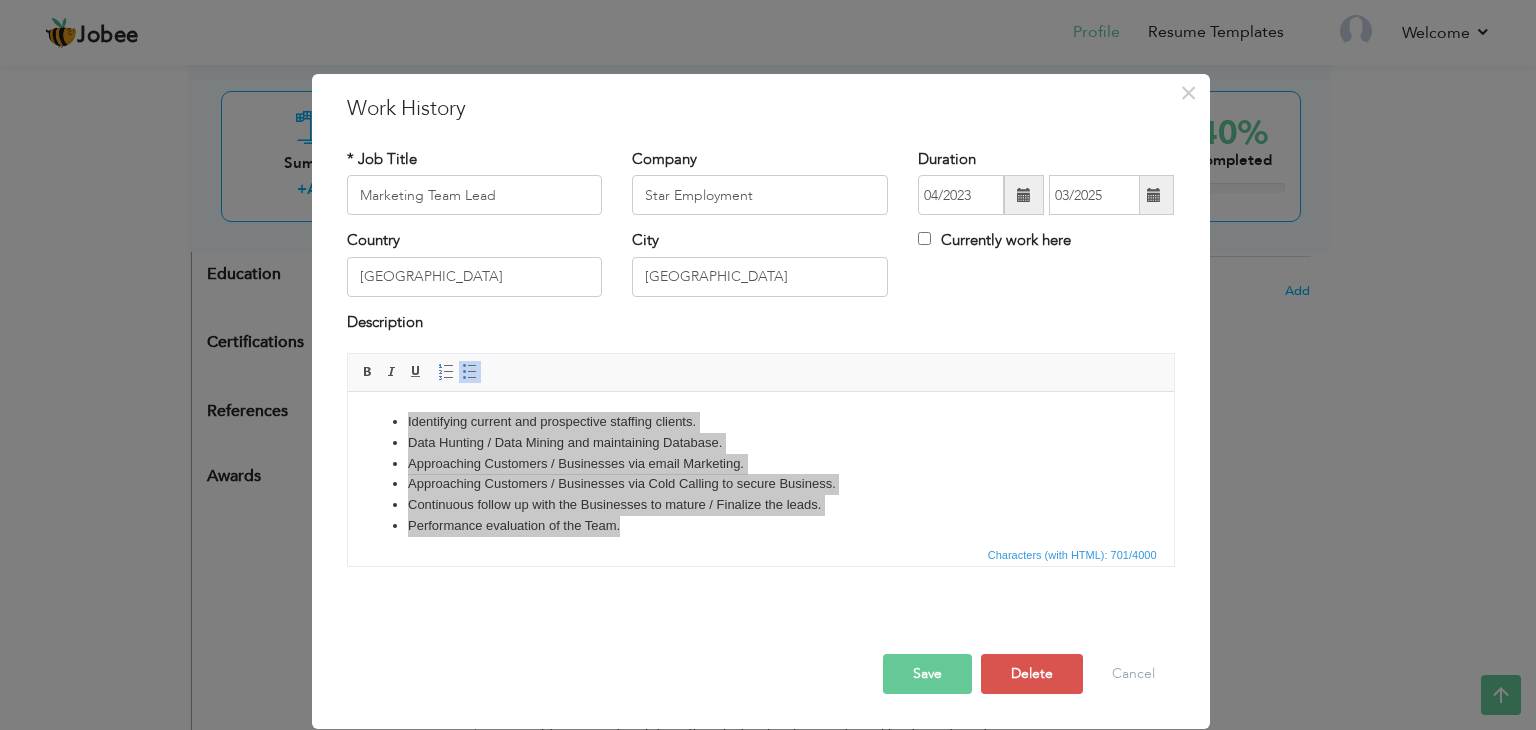 click on "Save" at bounding box center (927, 674) 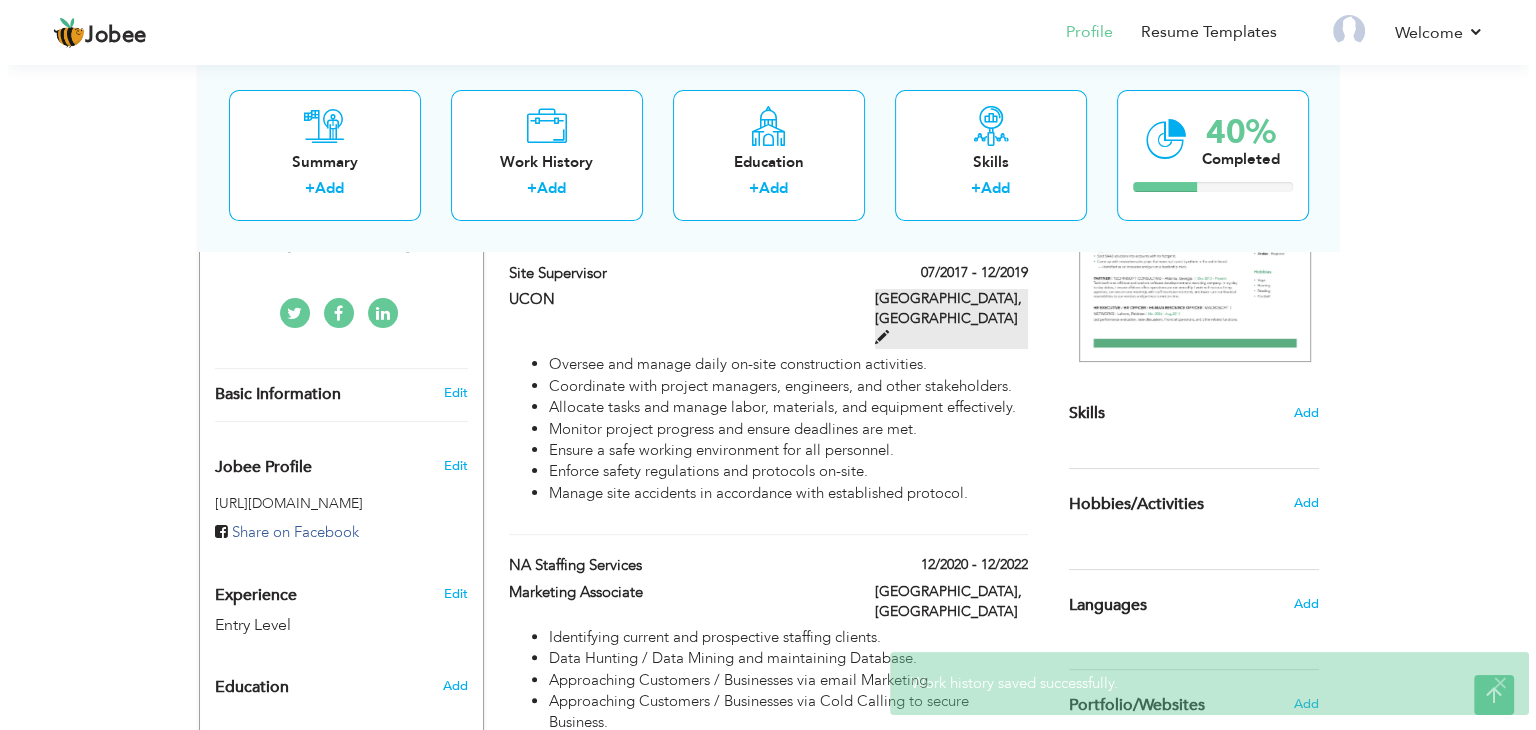 scroll, scrollTop: 280, scrollLeft: 0, axis: vertical 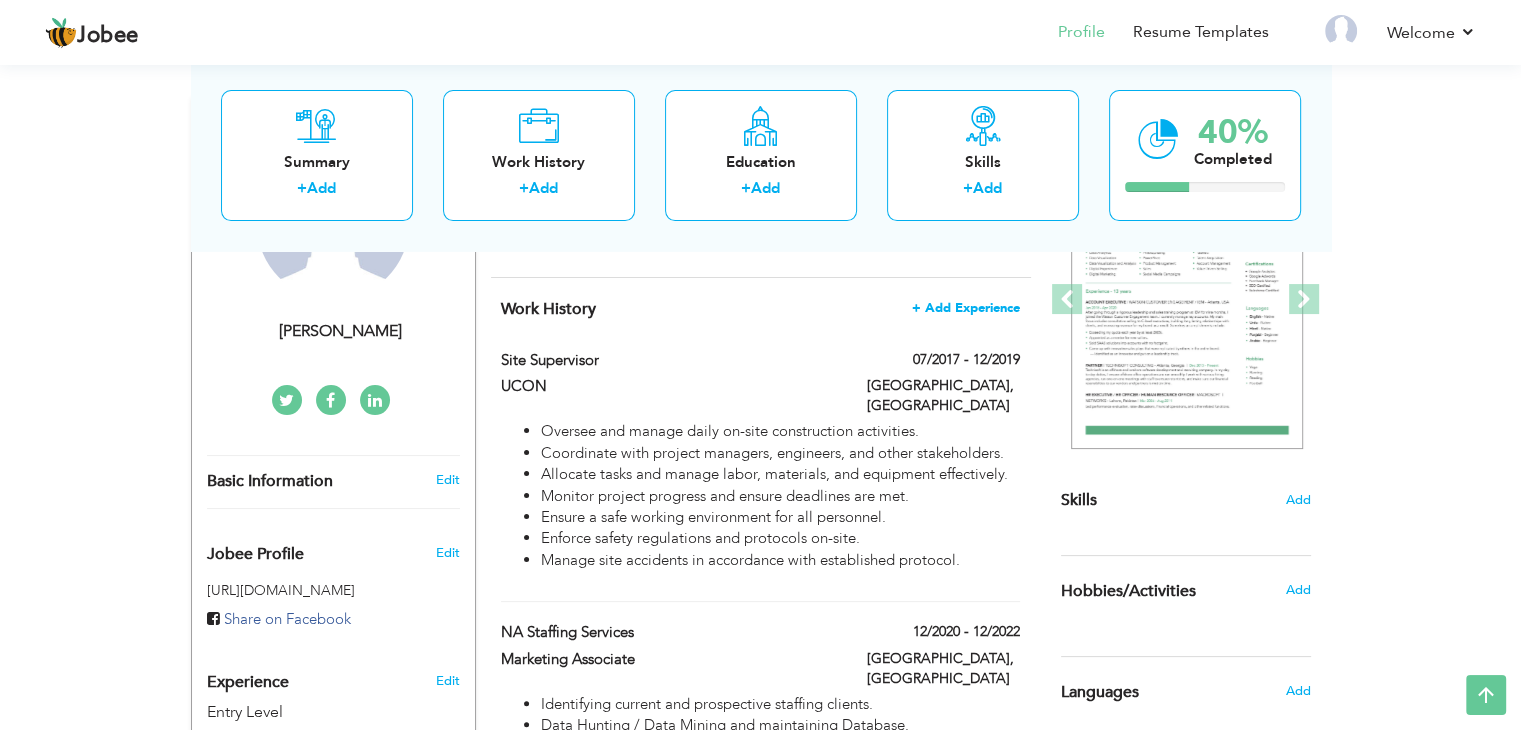 click on "+ Add Experience" at bounding box center (966, 308) 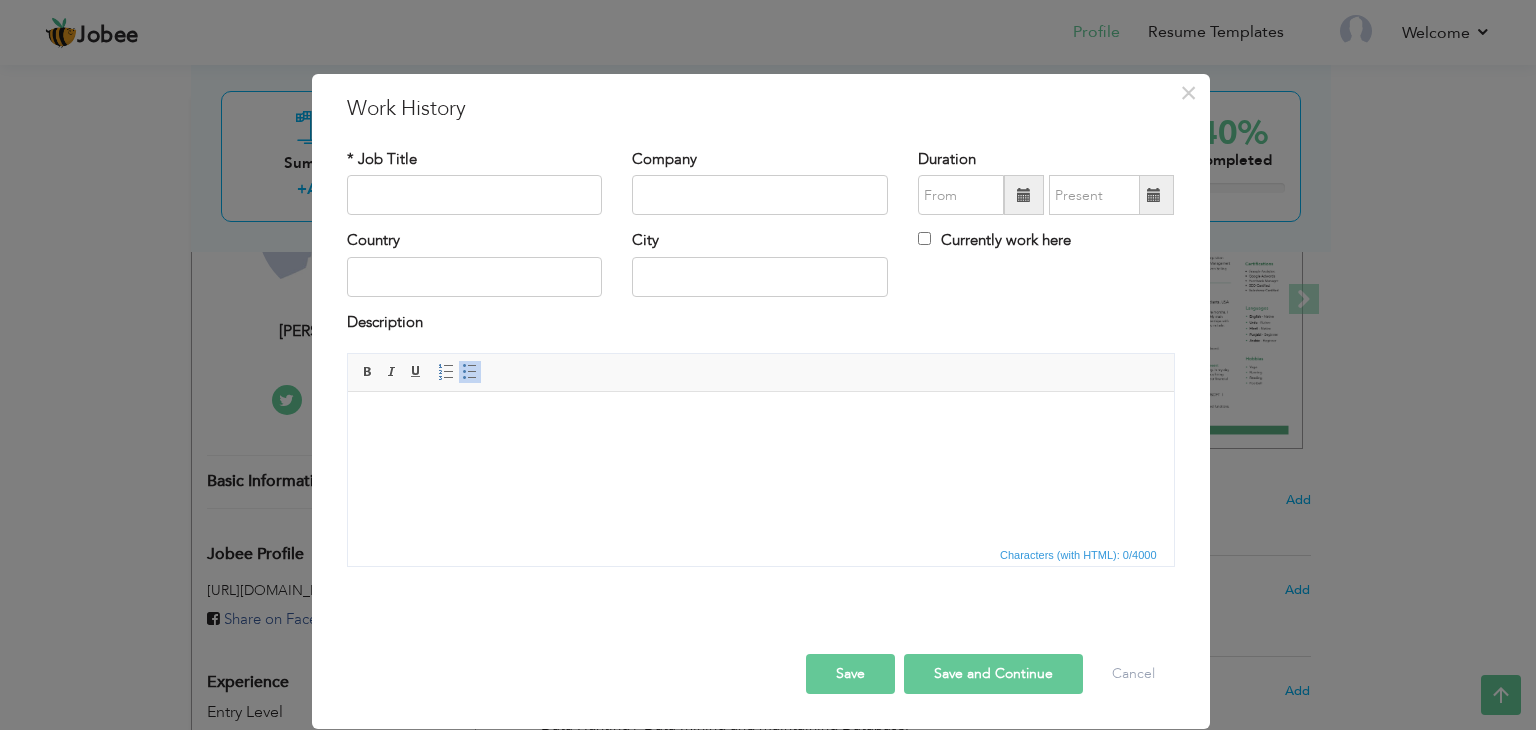 click at bounding box center (760, 422) 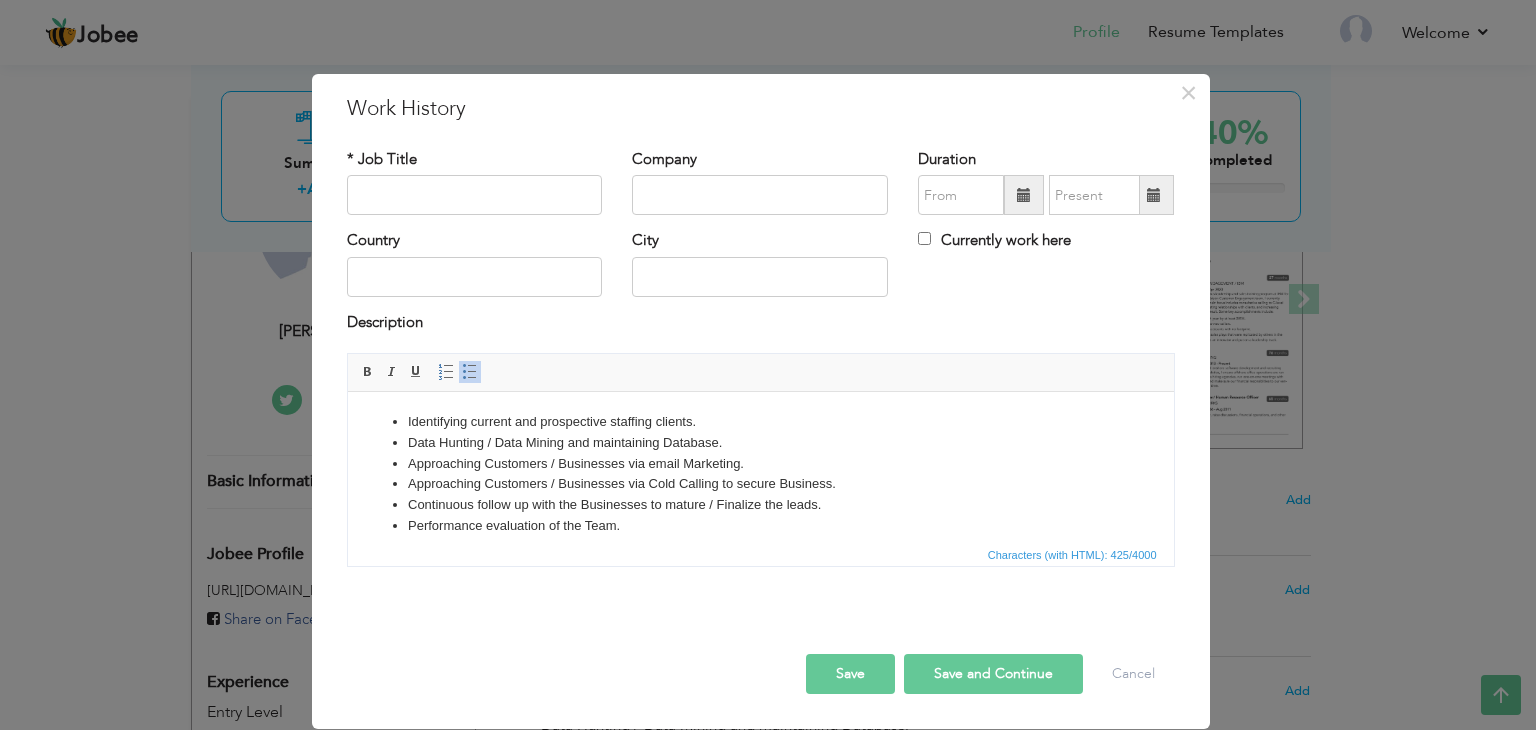 click at bounding box center [475, 195] 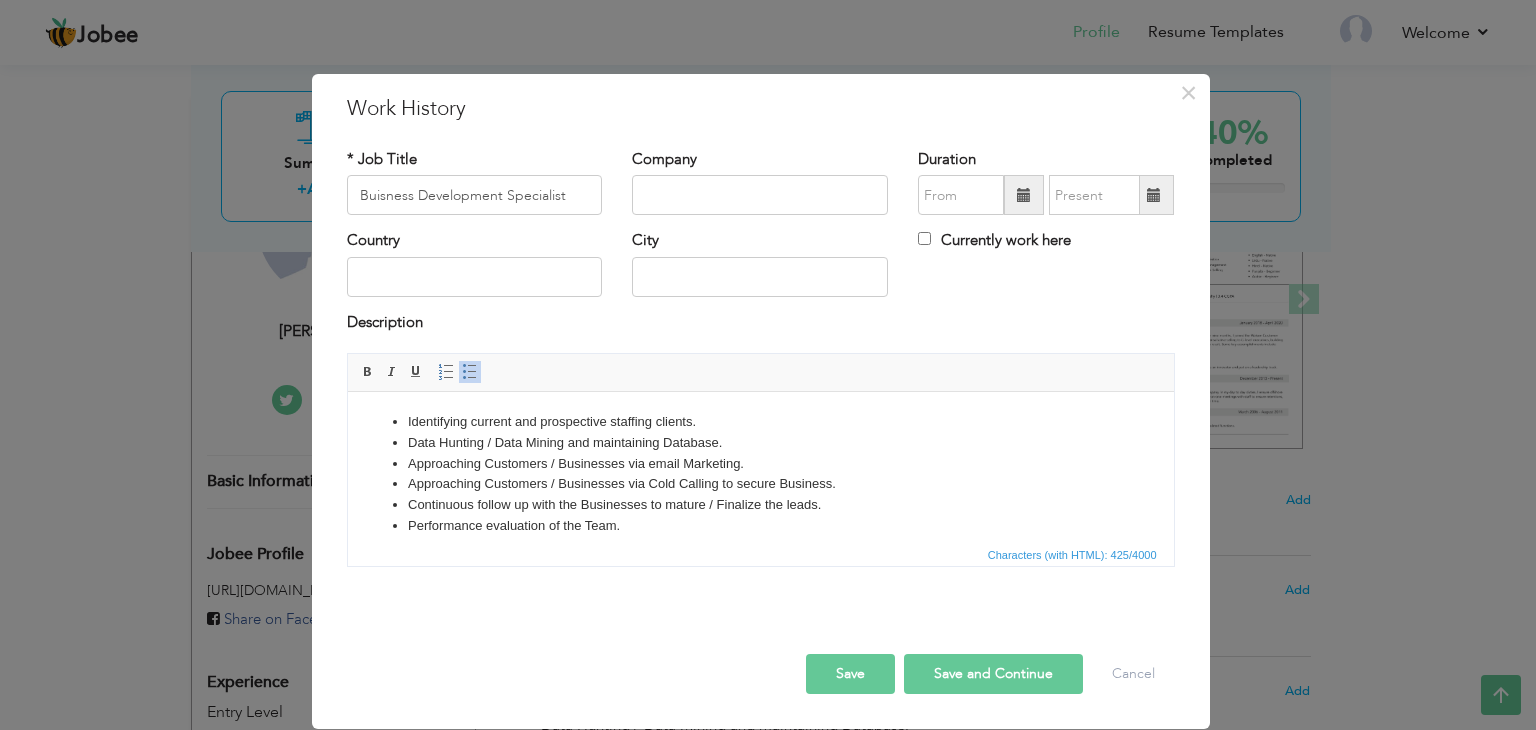 click on "Buisness Development Specialist" at bounding box center [475, 195] 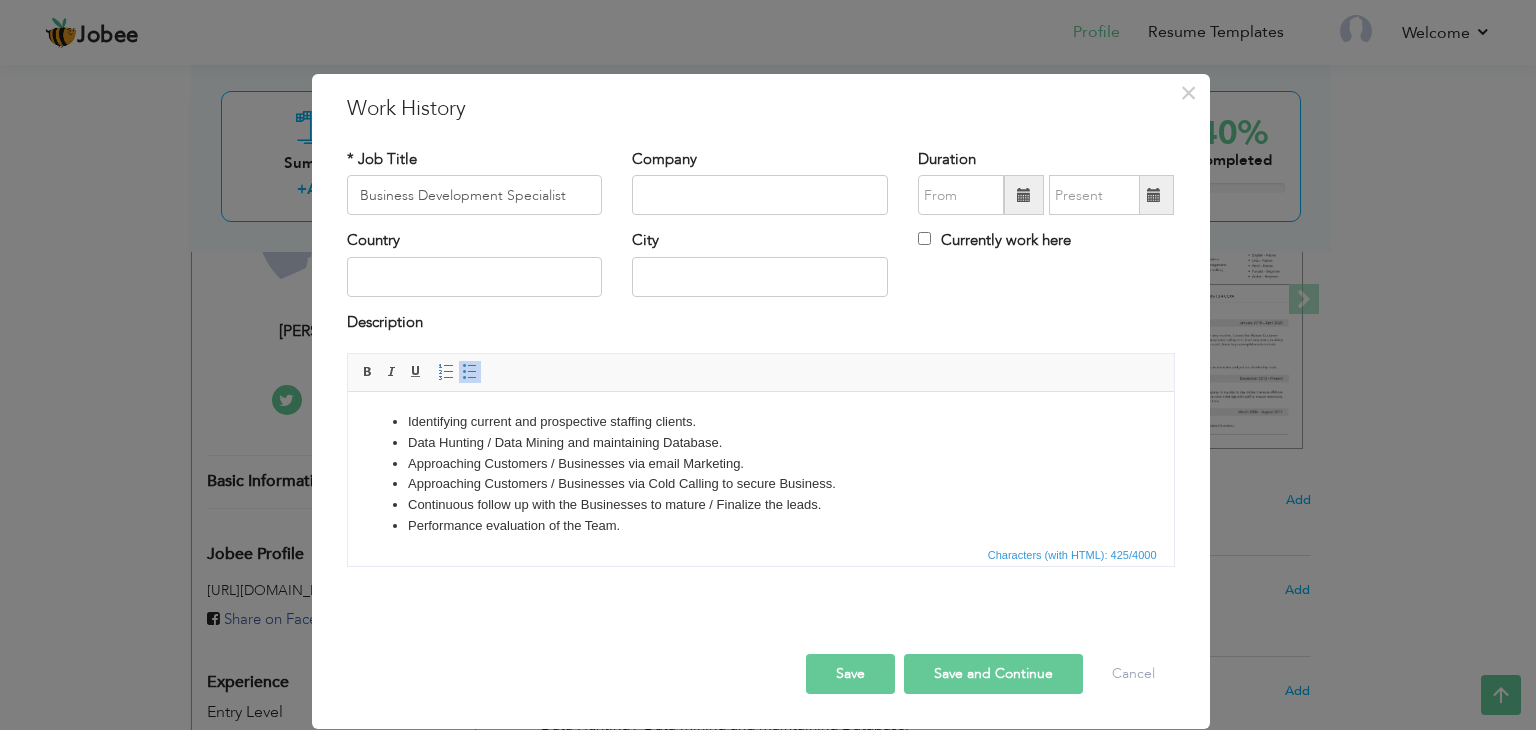 type on "Business Development Specialist" 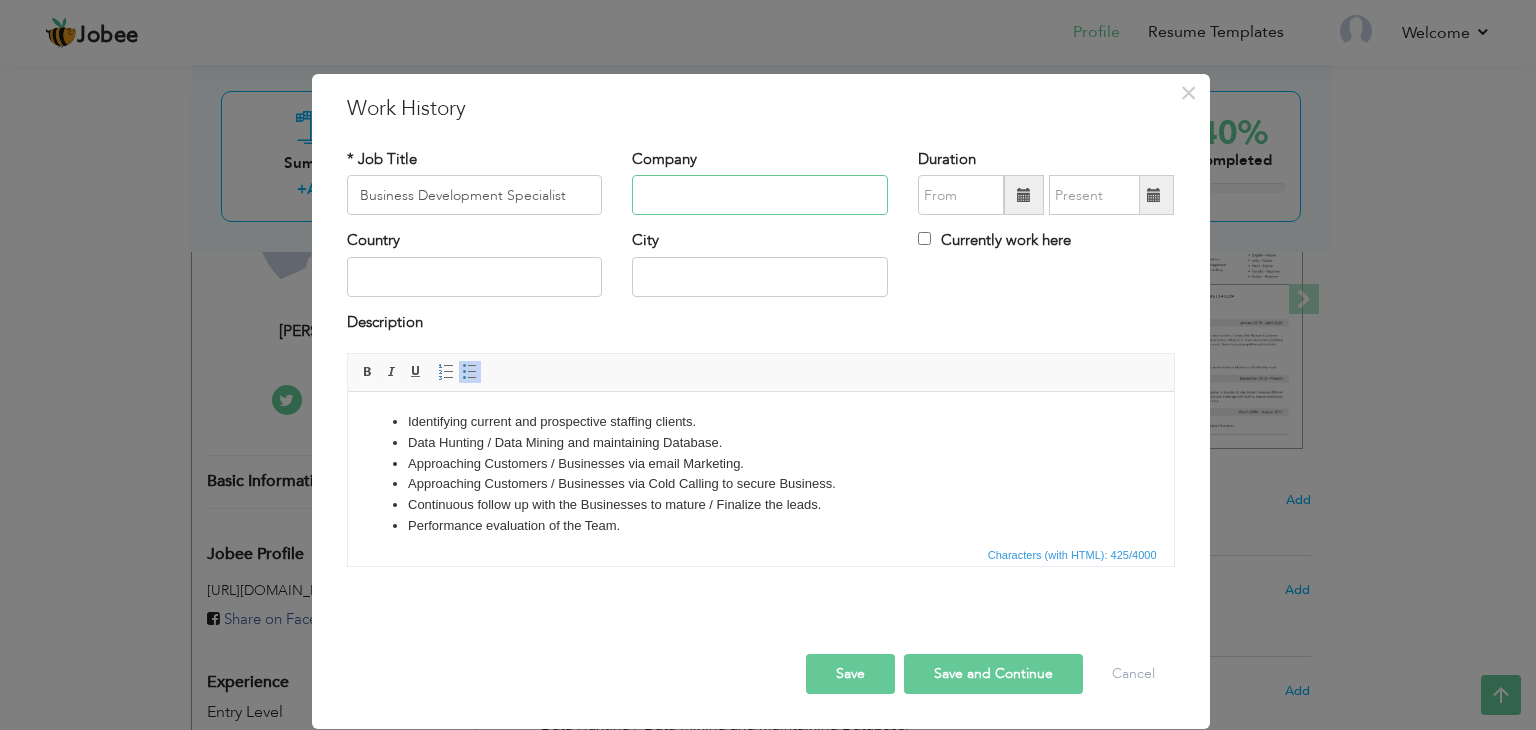 click at bounding box center [760, 195] 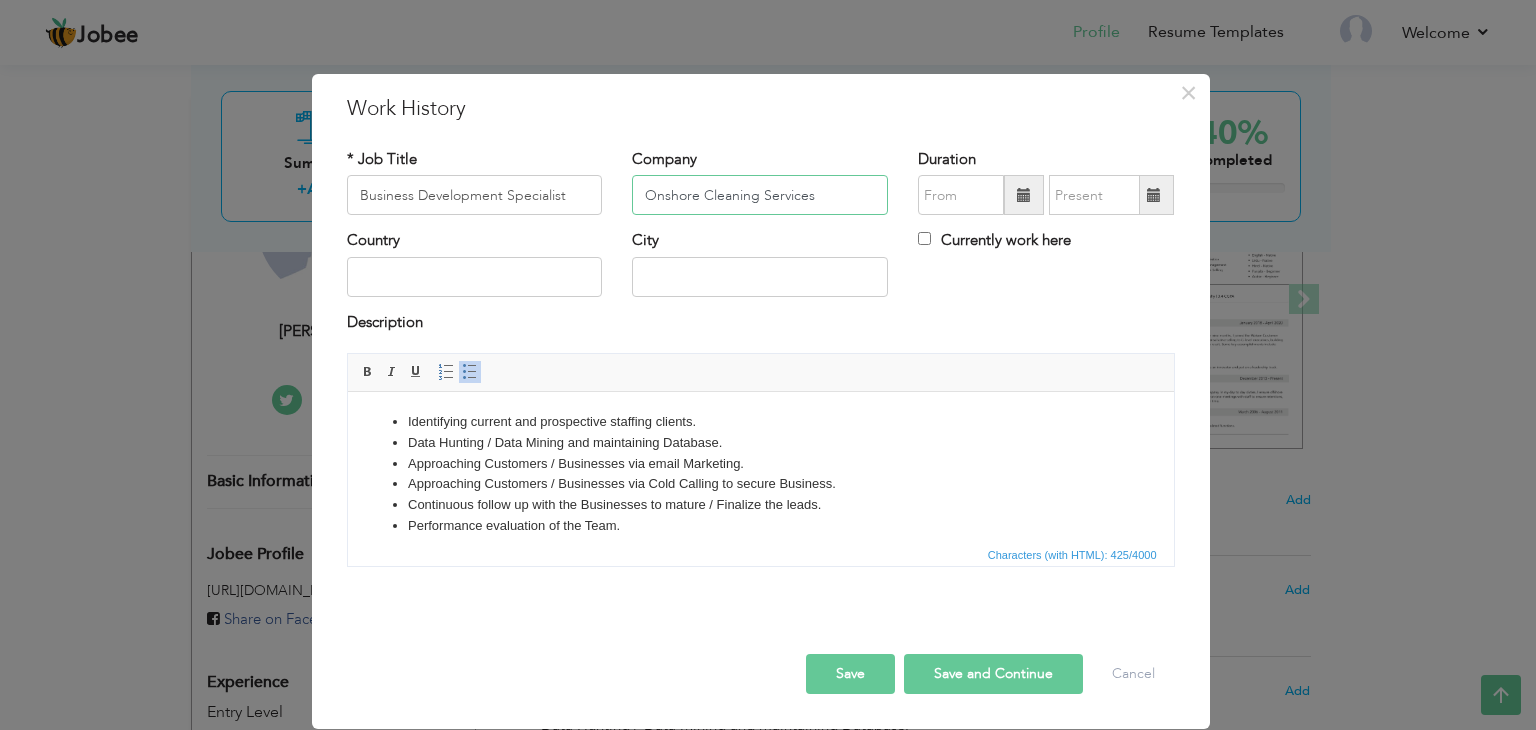 type on "Onshore Cleaning Services" 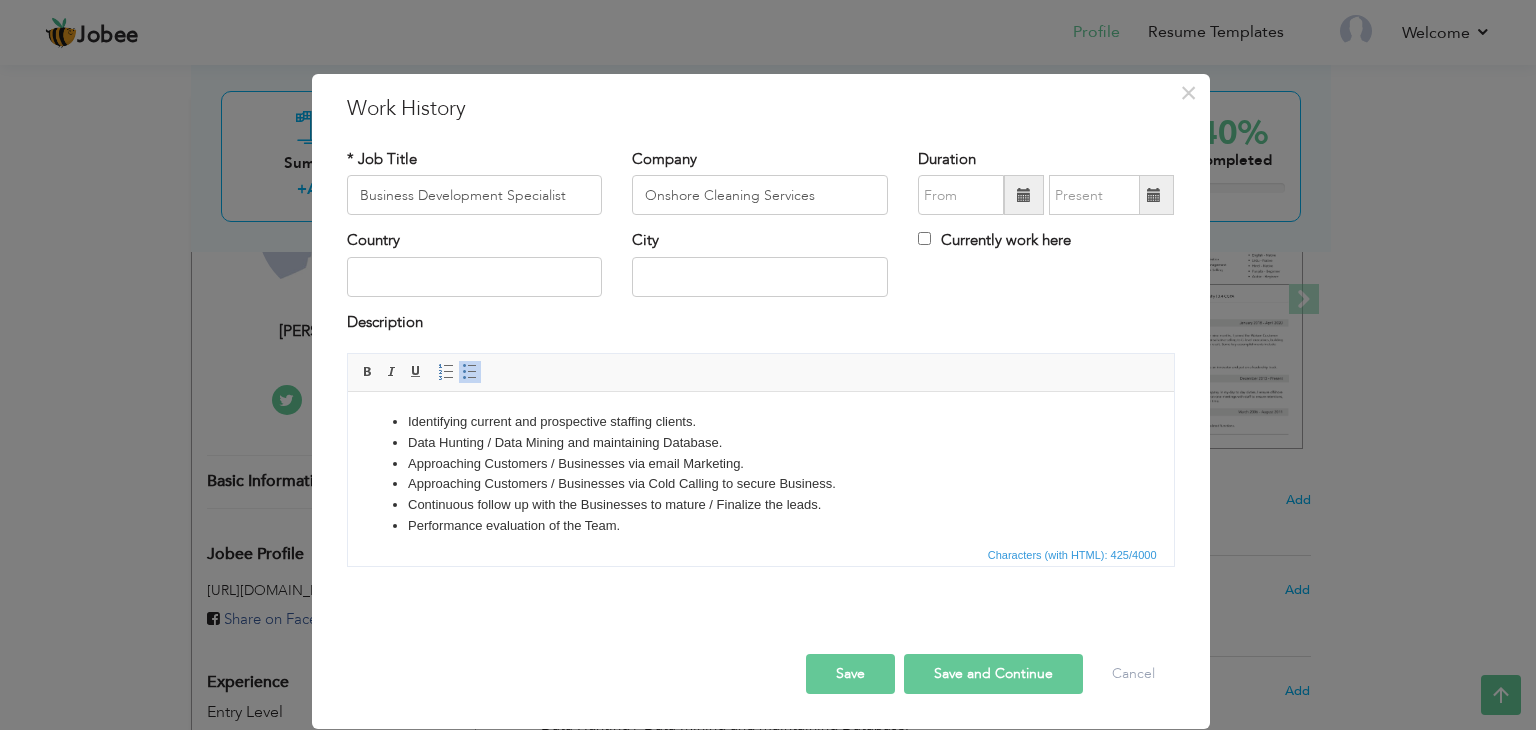 click at bounding box center [1024, 195] 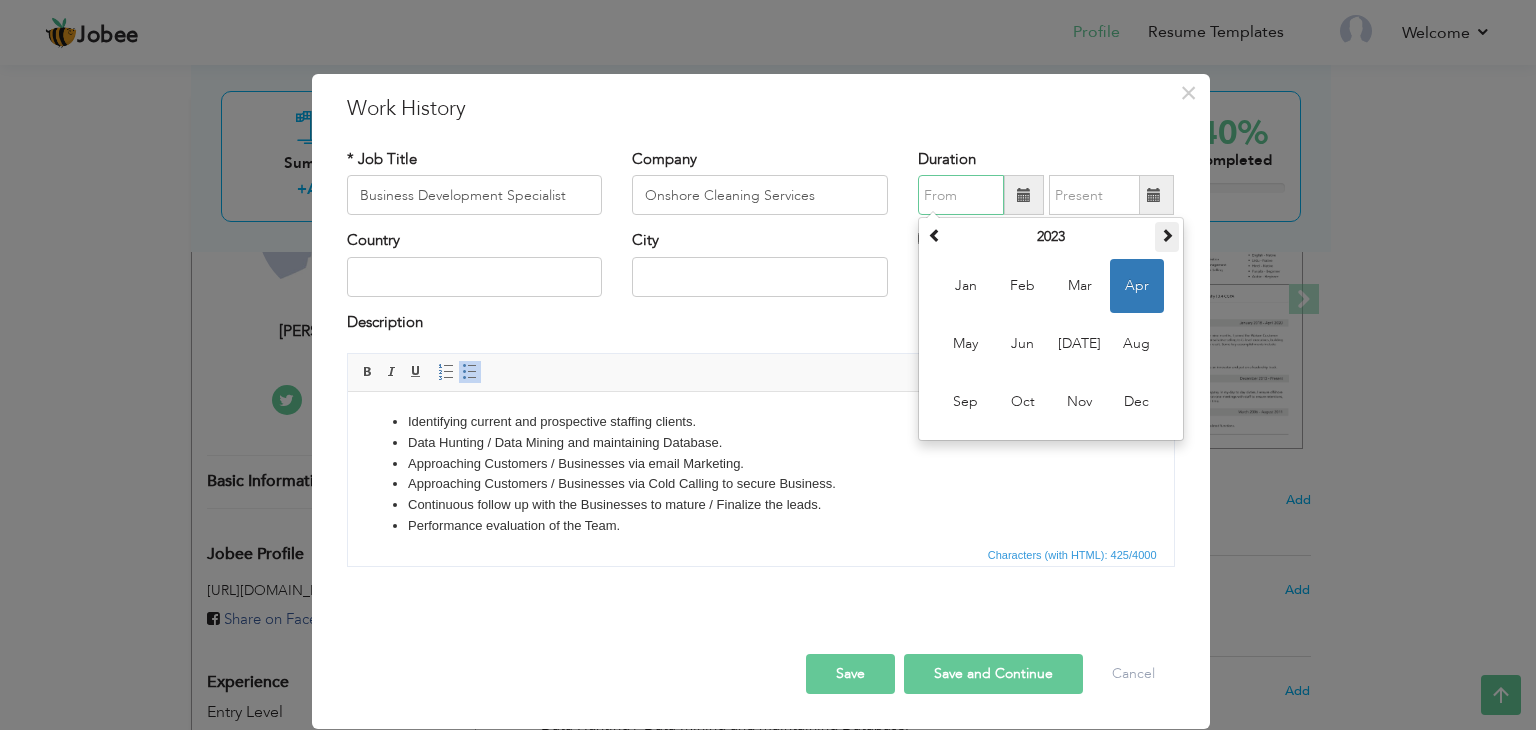 click at bounding box center [1167, 235] 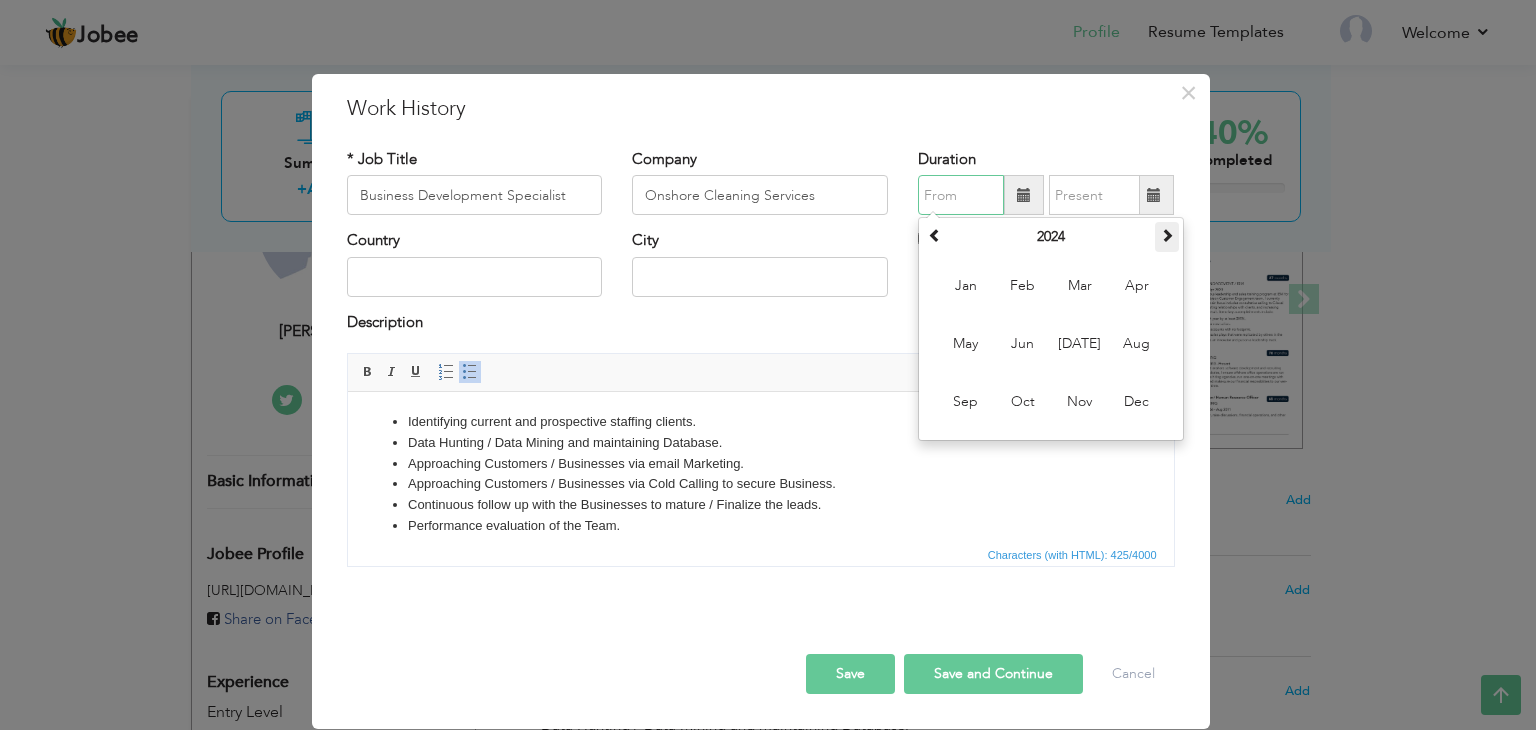 click at bounding box center (1167, 235) 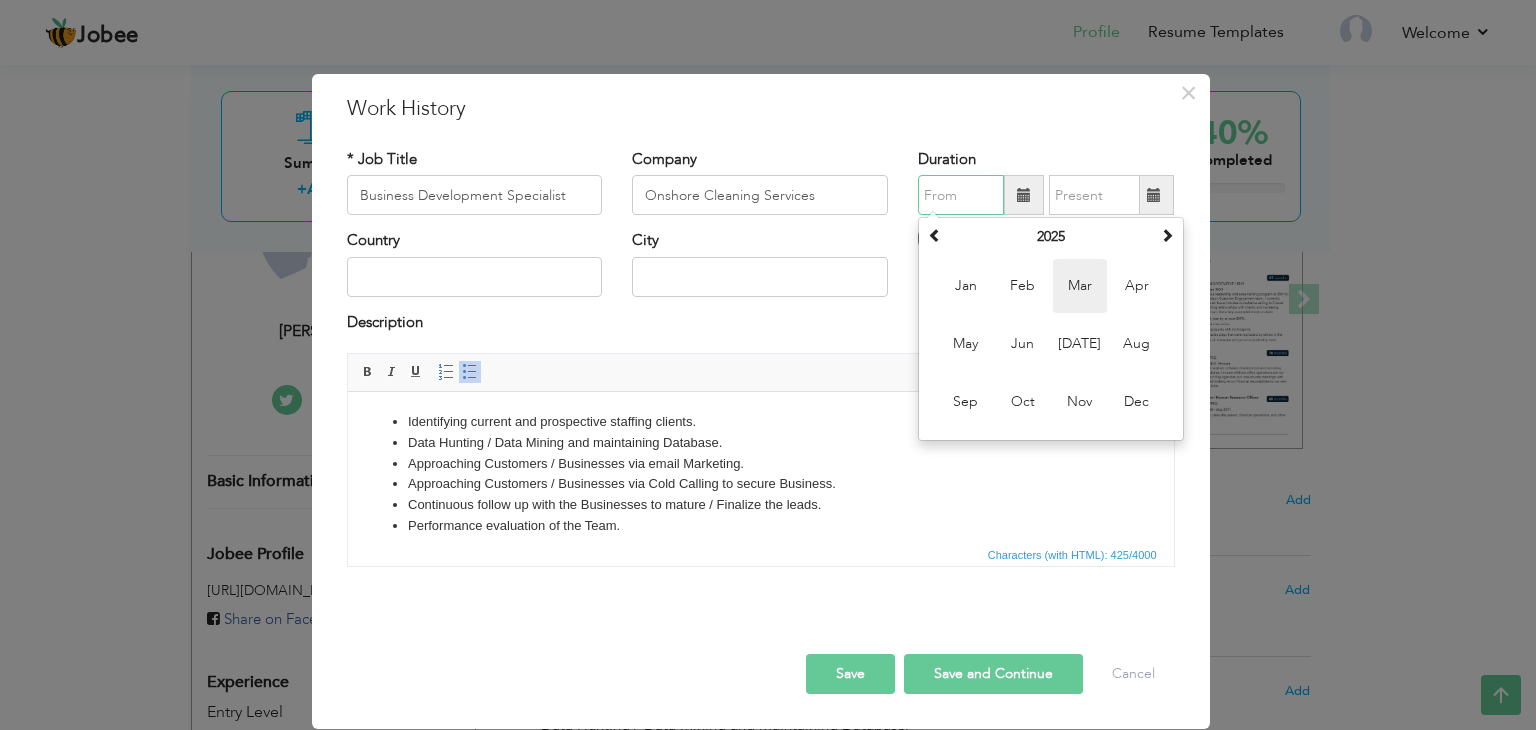click on "Mar" at bounding box center [1080, 286] 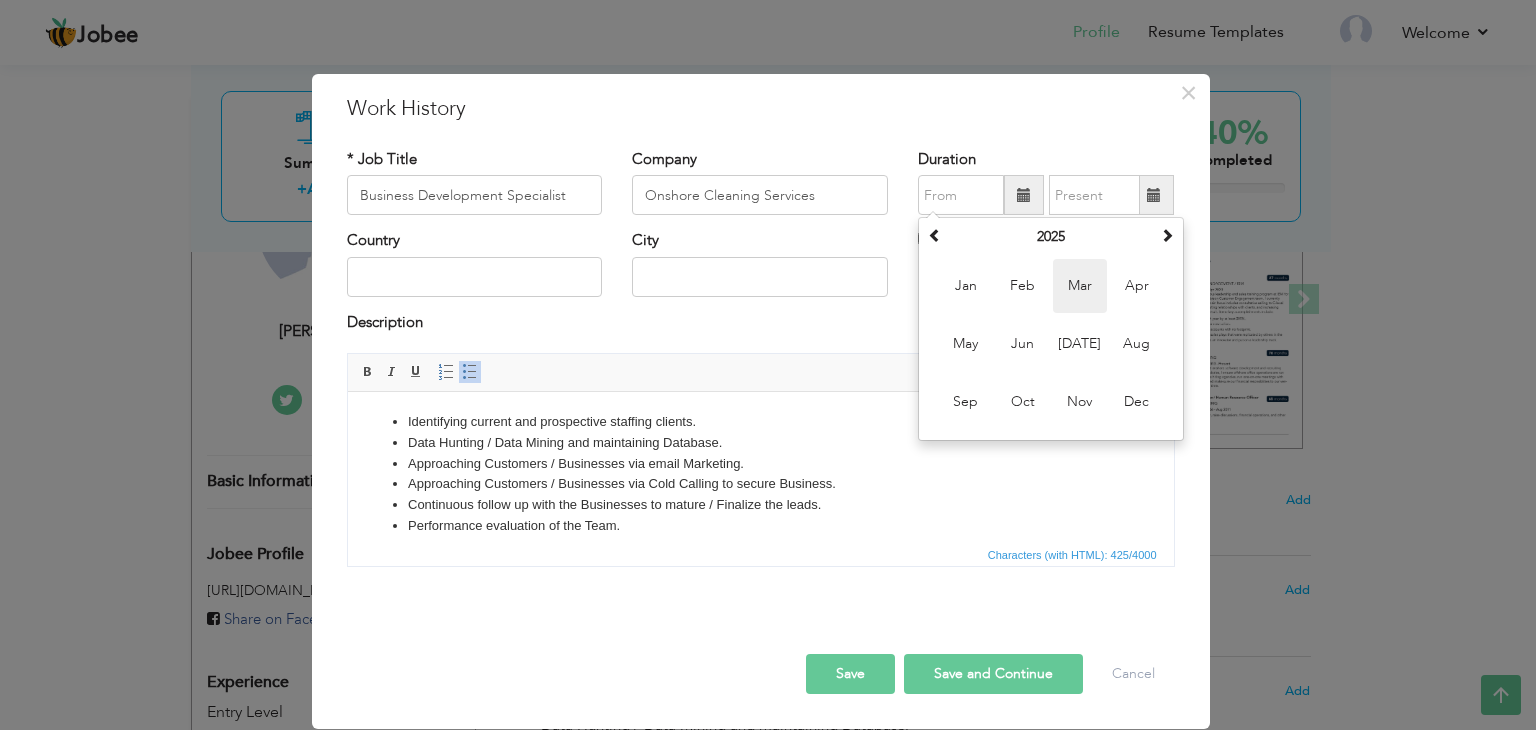type on "03/2025" 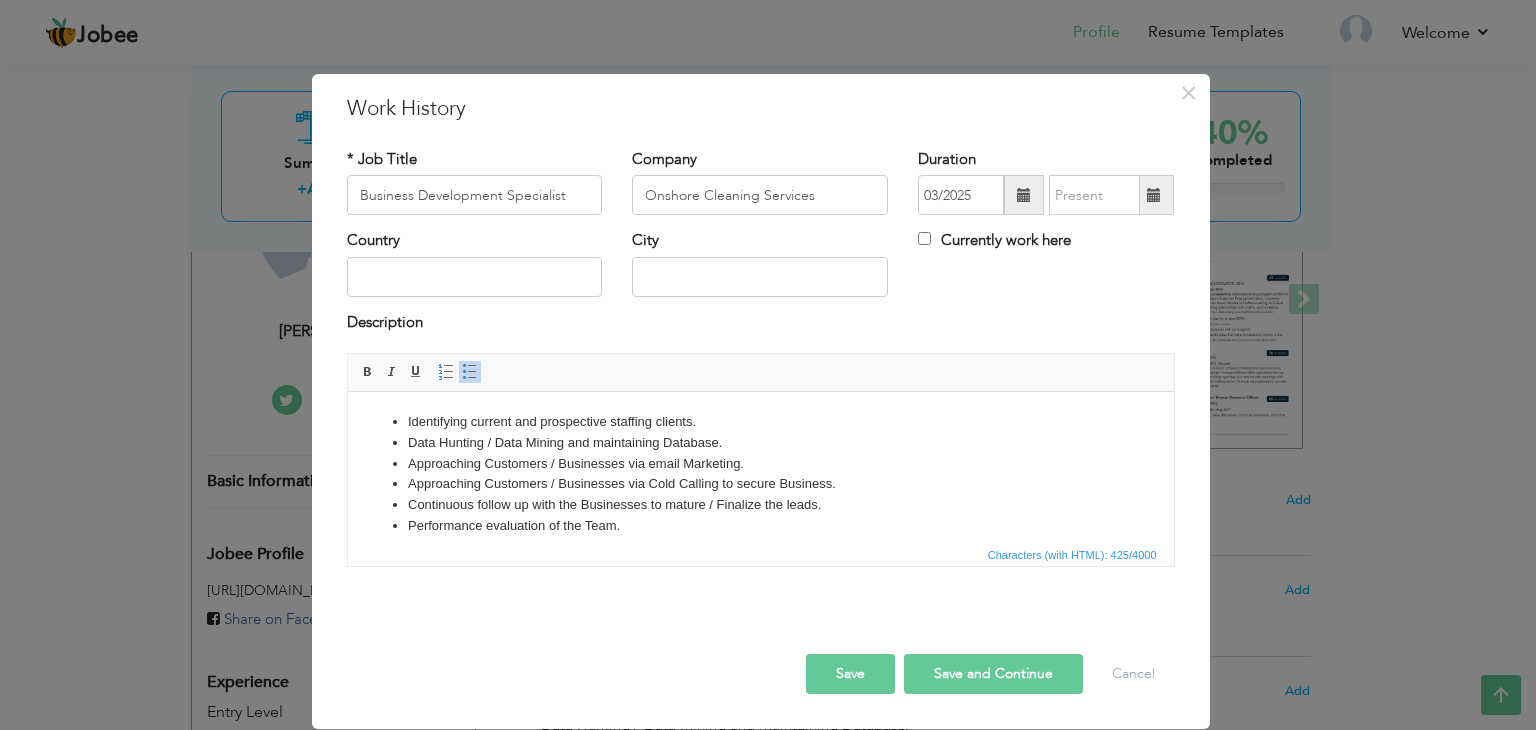 click on "Currently work here" at bounding box center (994, 240) 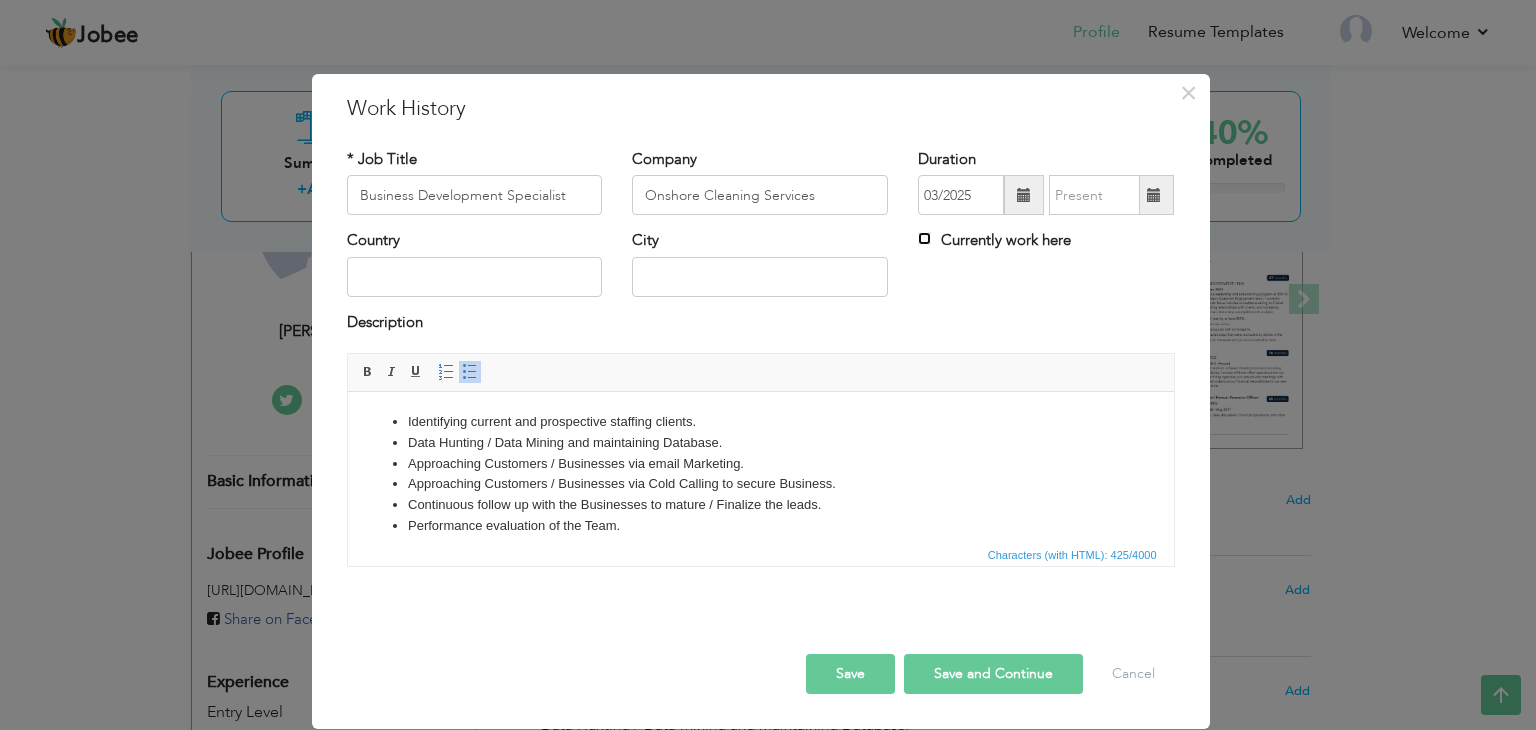 click on "Currently work here" at bounding box center [924, 238] 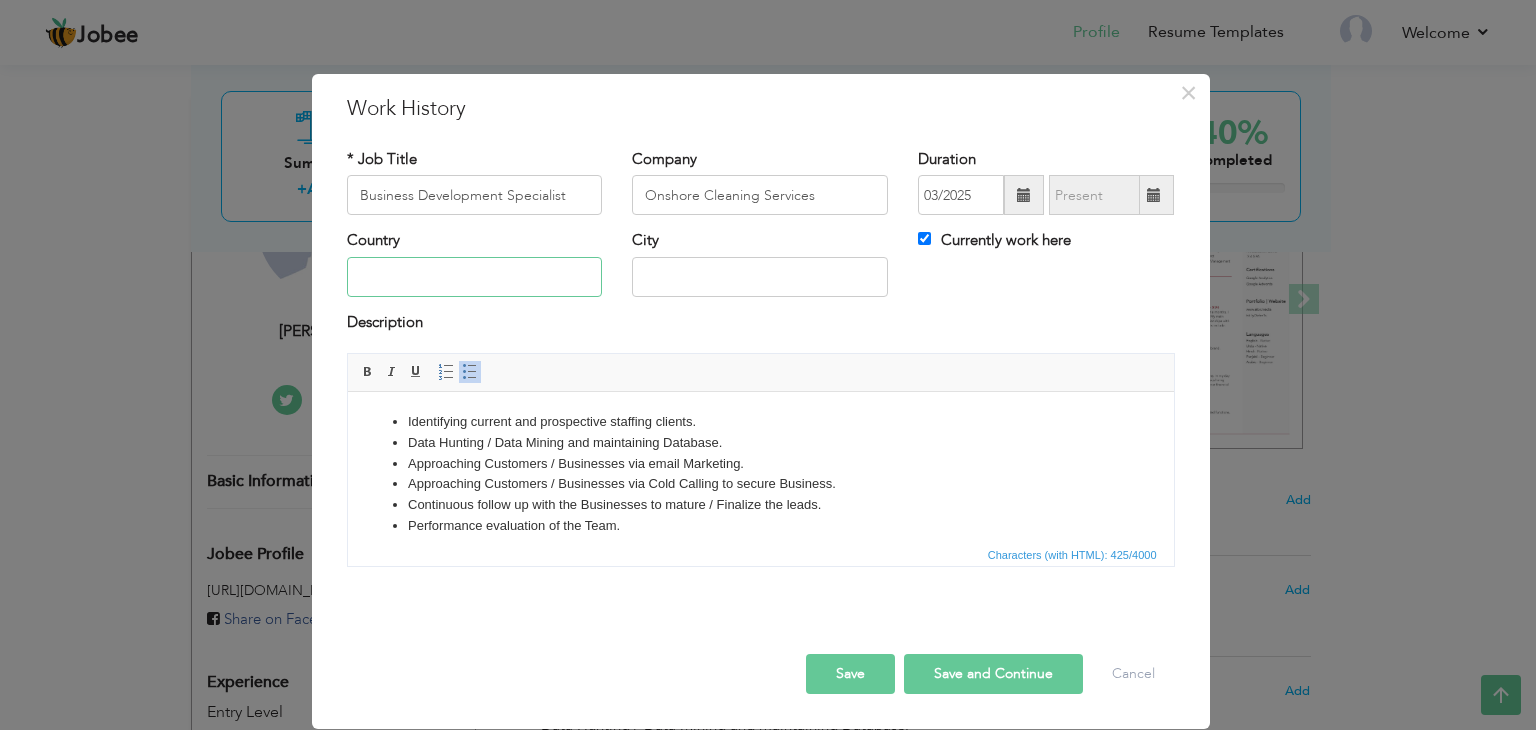 click at bounding box center [475, 277] 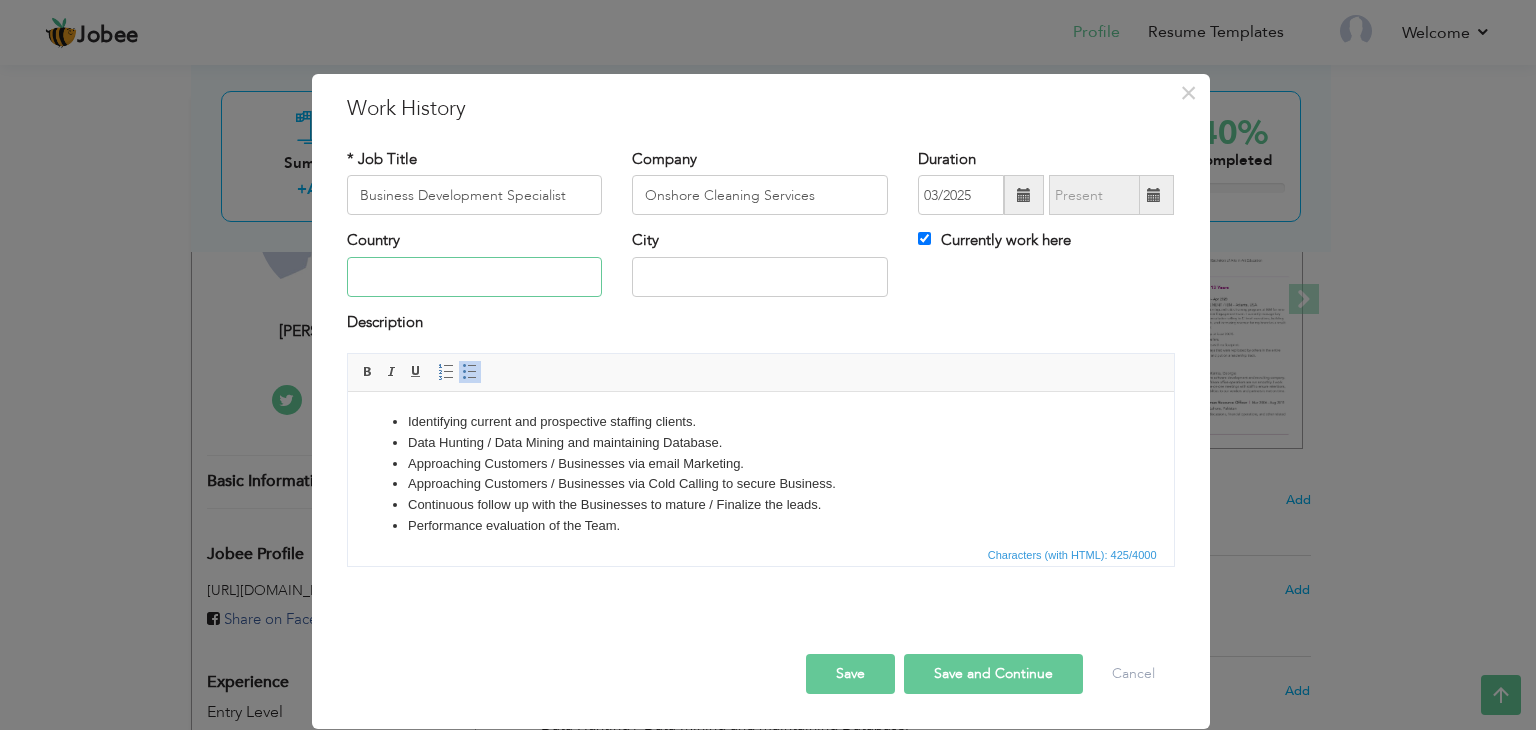 type on "P" 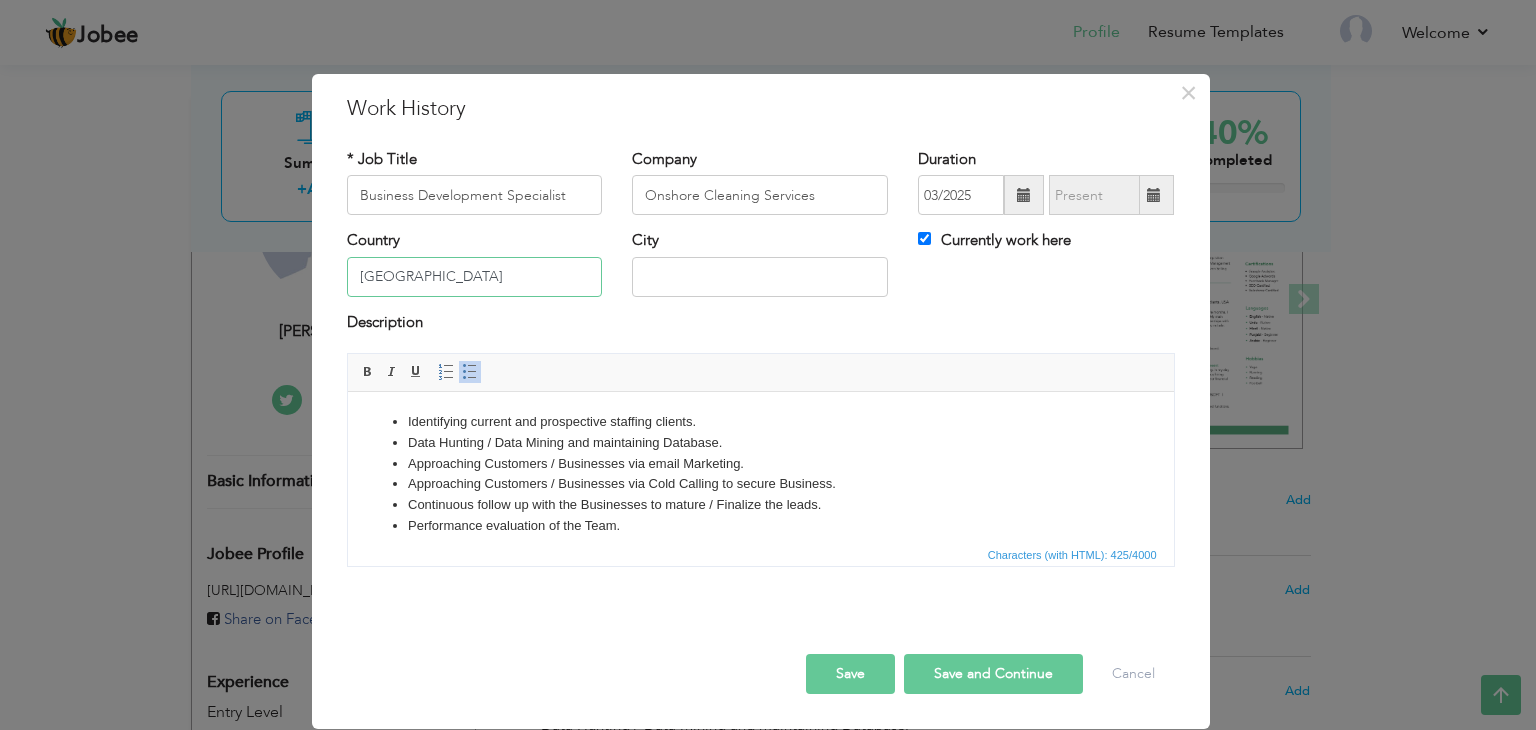 type on "[GEOGRAPHIC_DATA]" 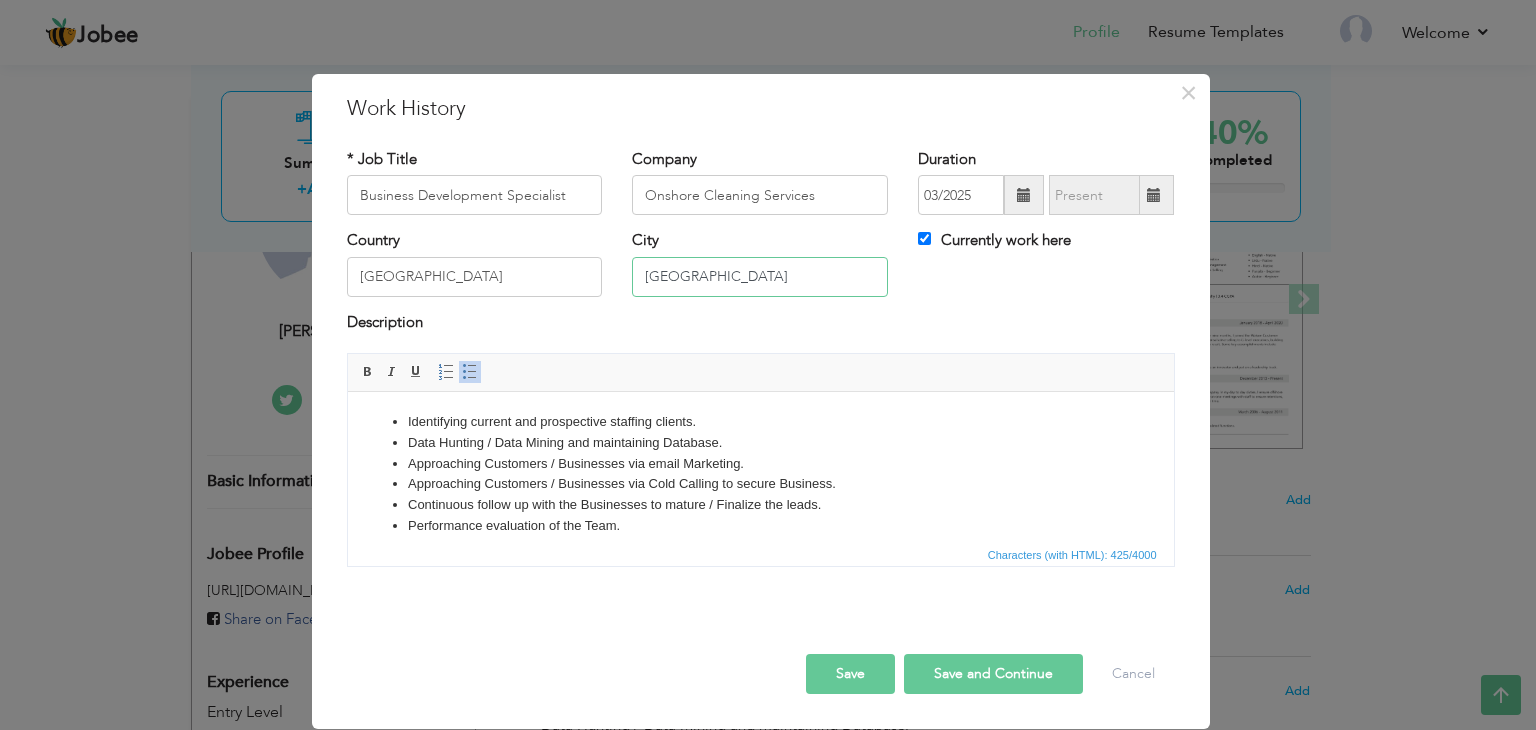type on "[GEOGRAPHIC_DATA]" 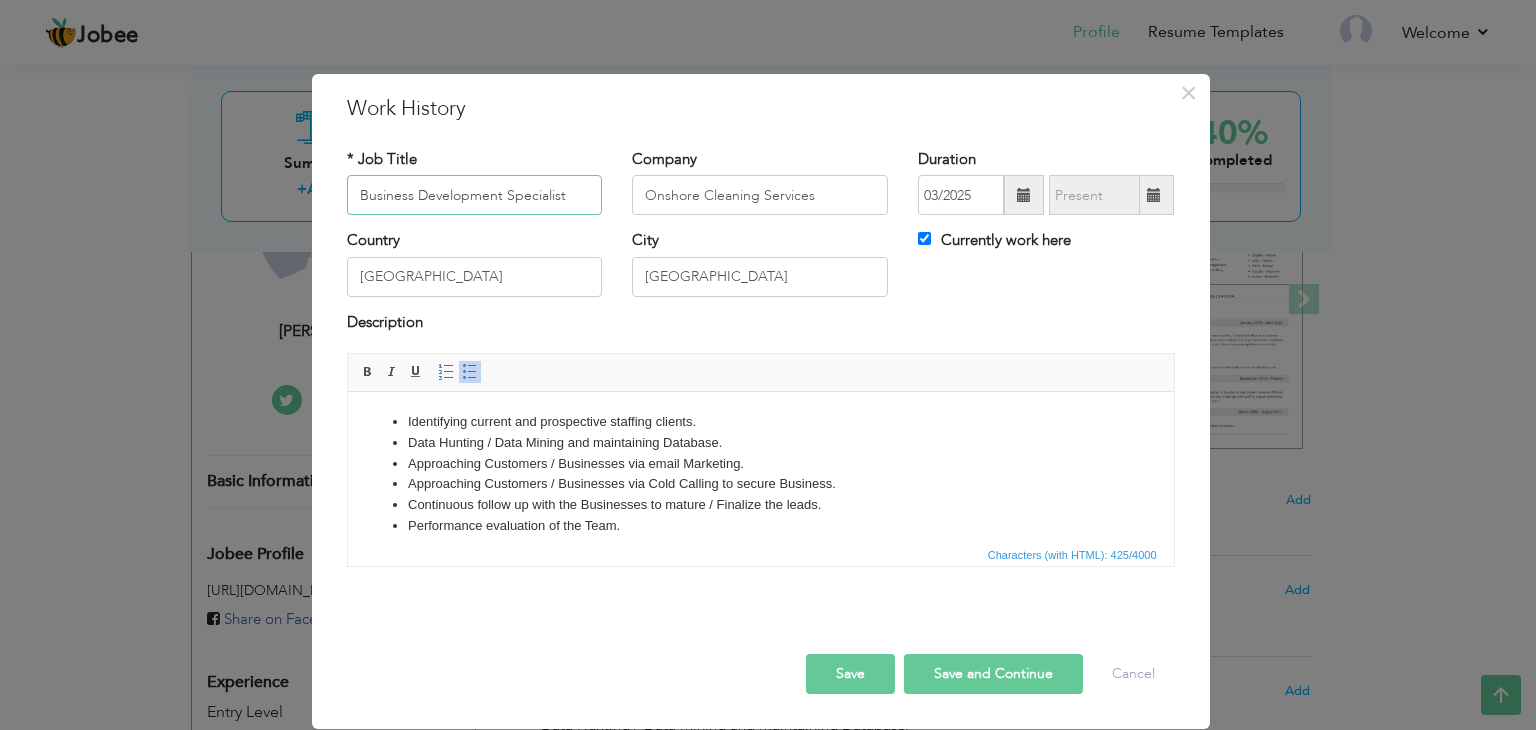 click on "Business Development Specialist" at bounding box center [475, 195] 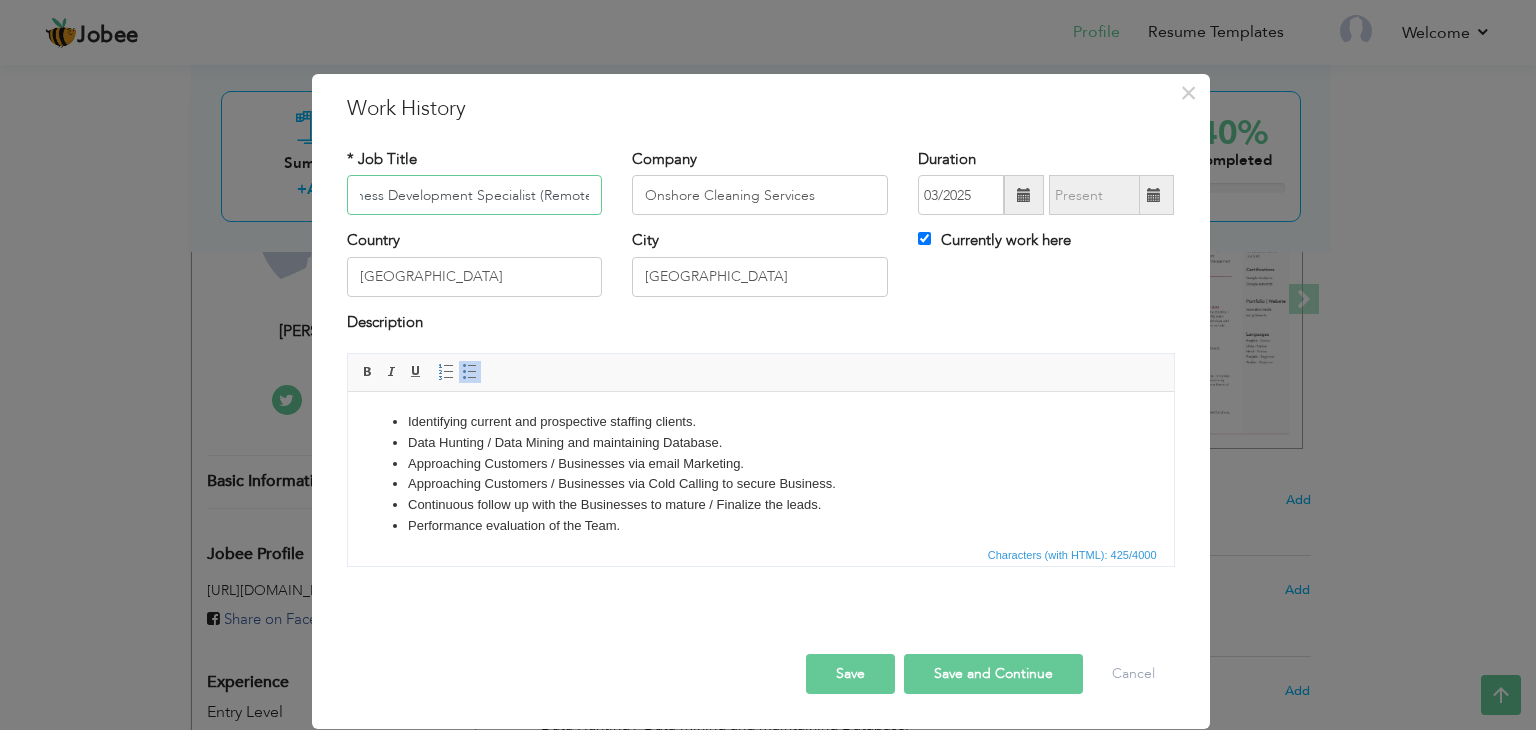 scroll, scrollTop: 0, scrollLeft: 33, axis: horizontal 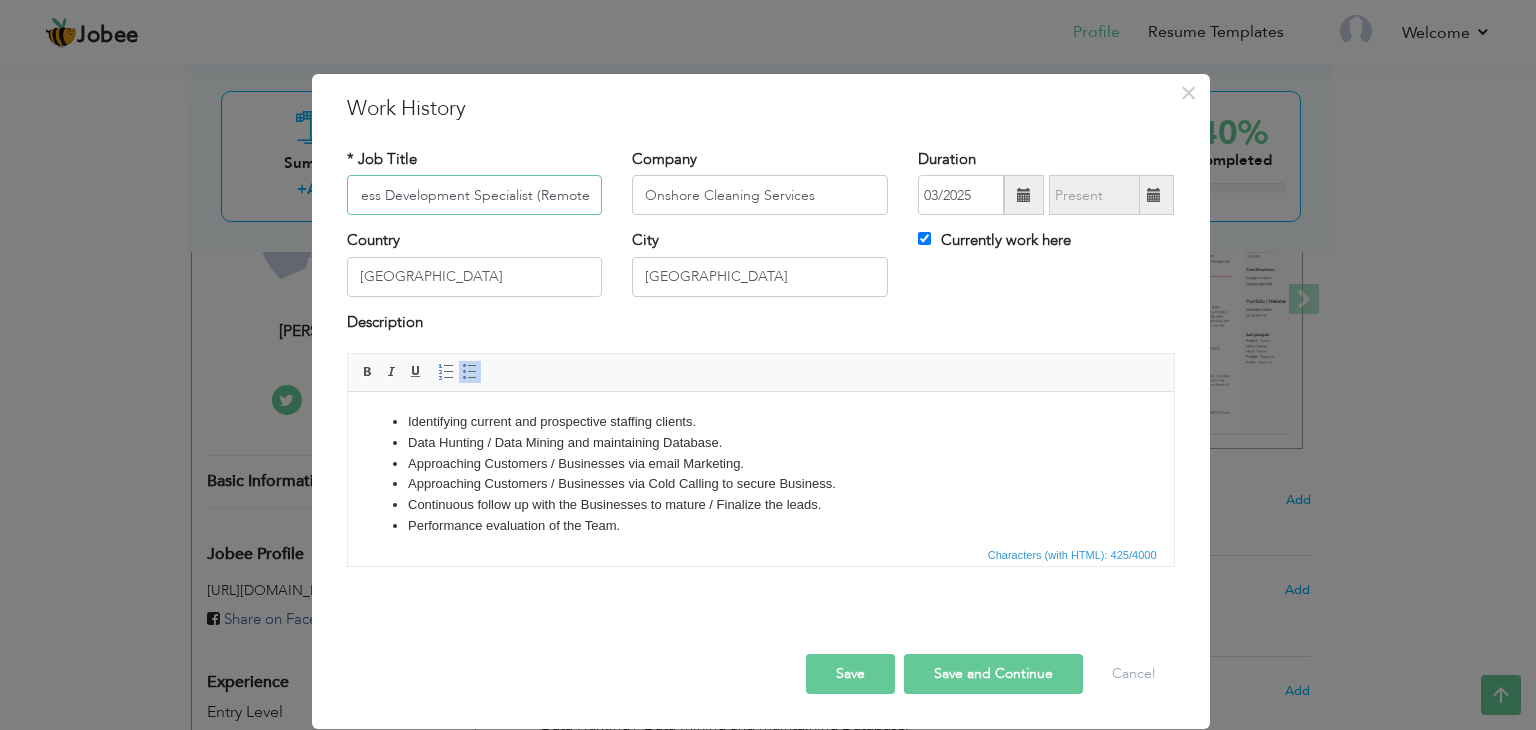 type on "Business Development Specialist (Remote)" 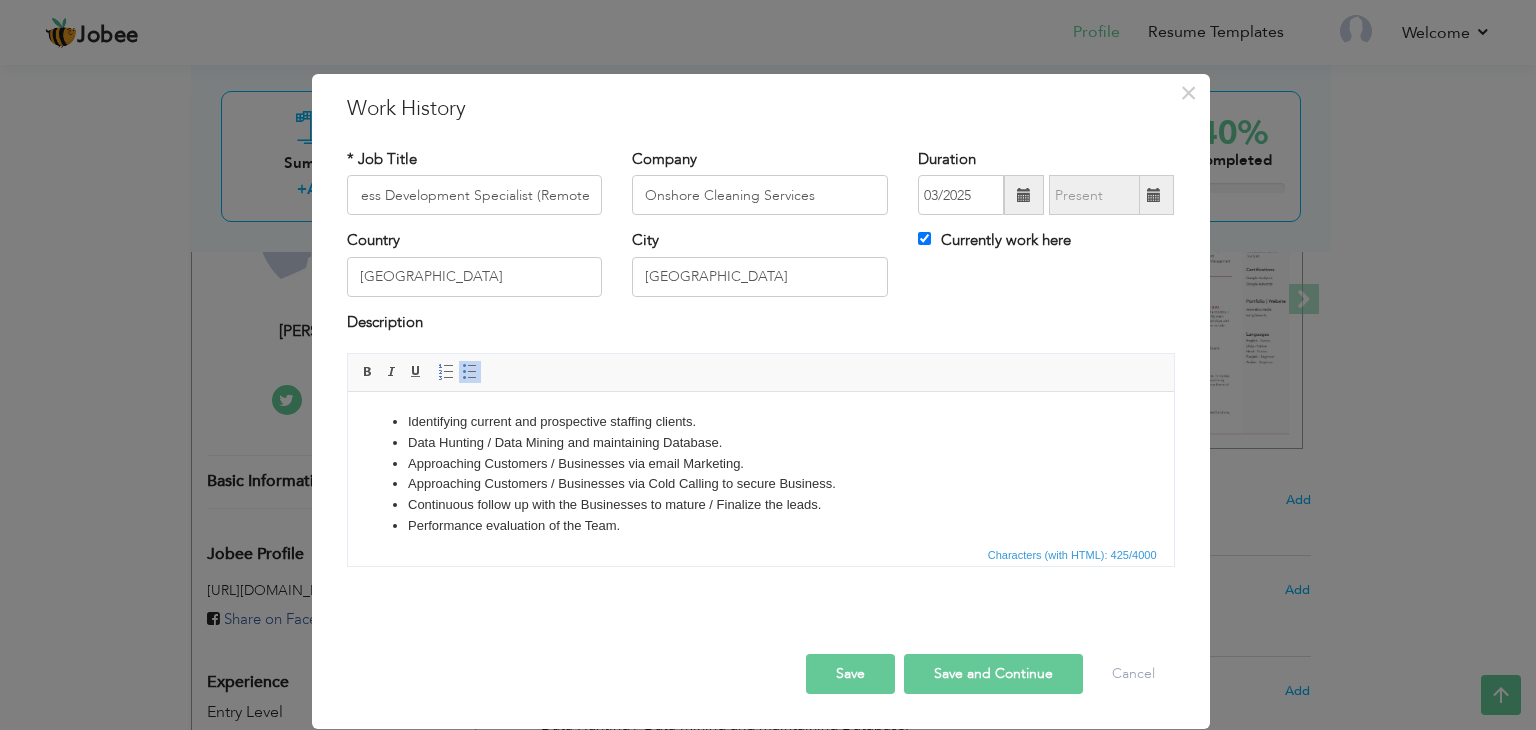scroll, scrollTop: 0, scrollLeft: 0, axis: both 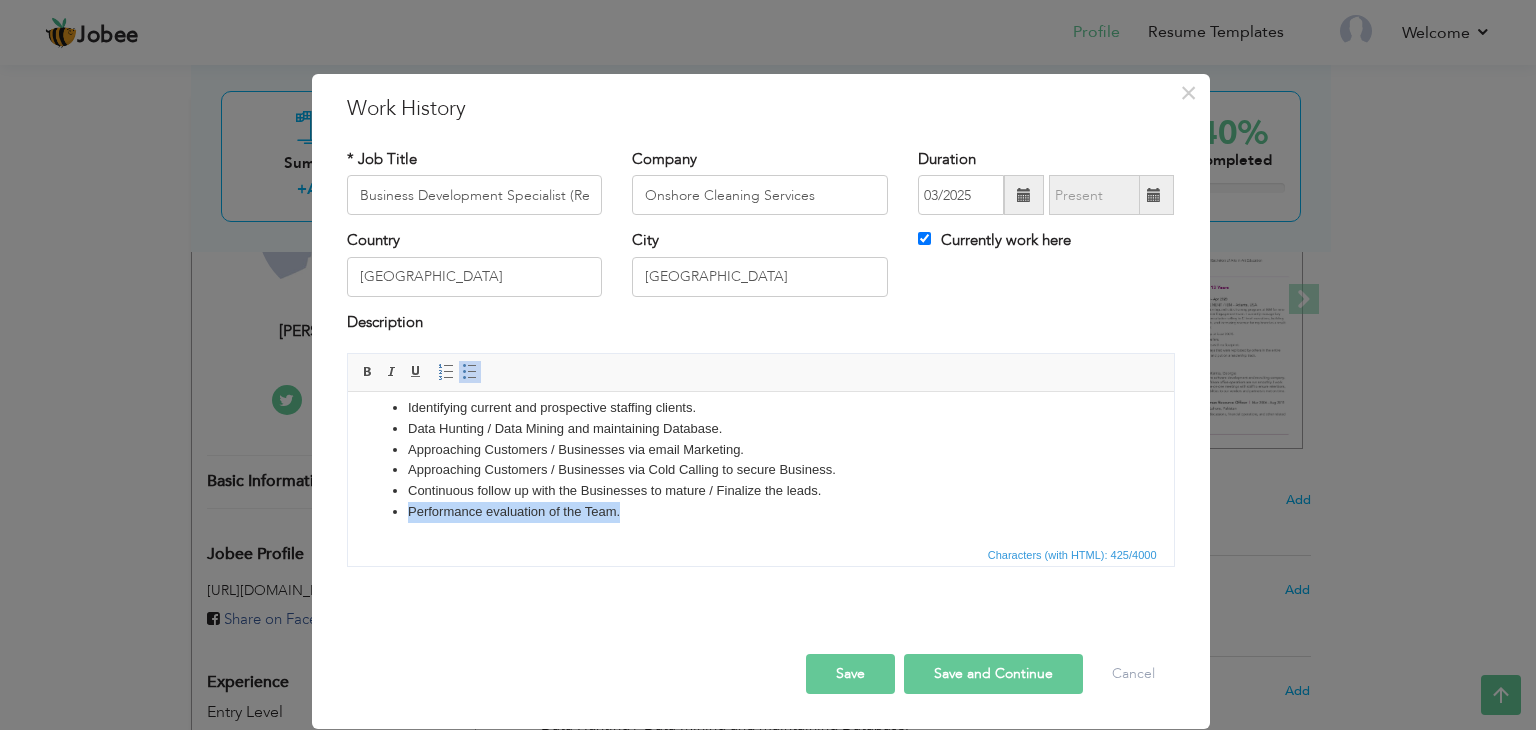 drag, startPoint x: 623, startPoint y: 527, endPoint x: 405, endPoint y: 528, distance: 218.00229 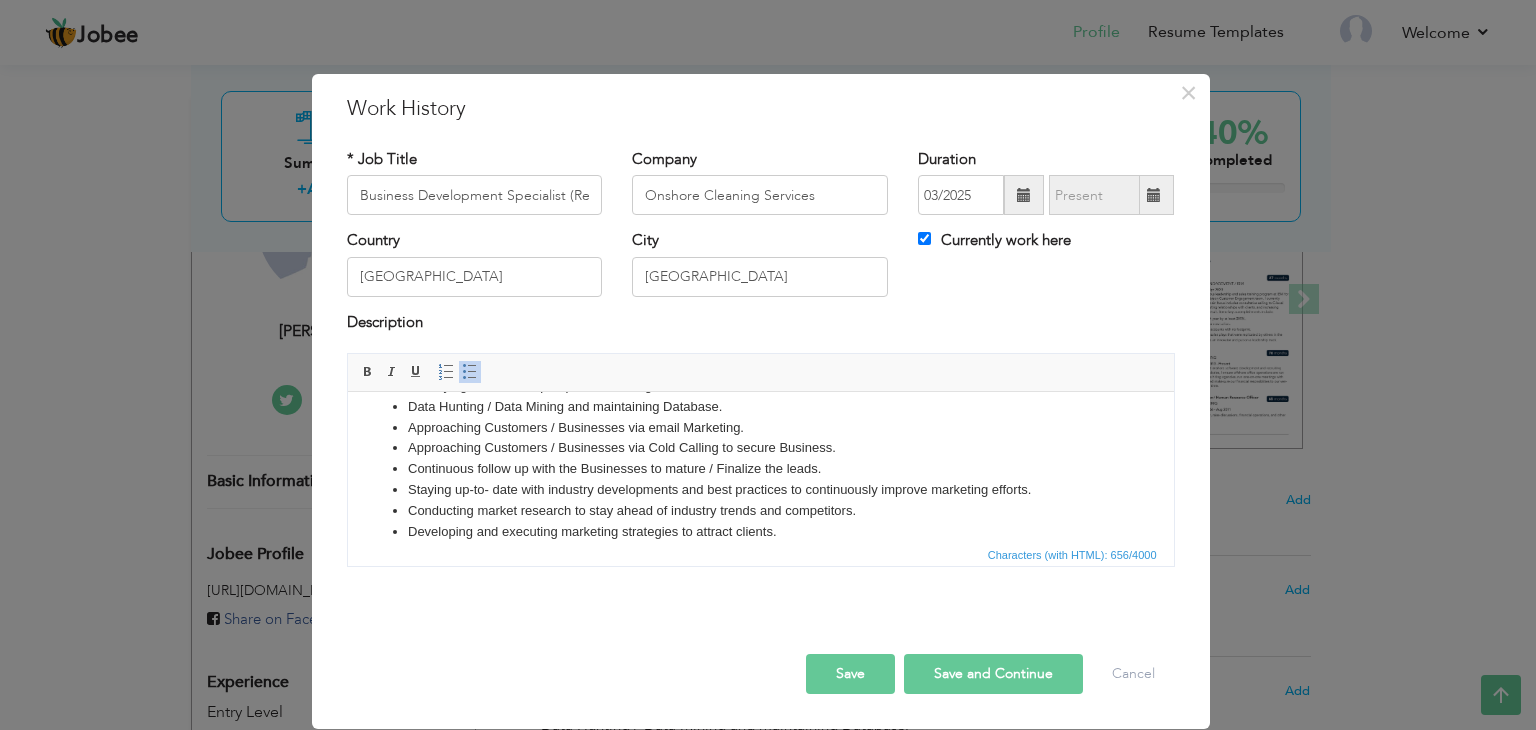scroll, scrollTop: 56, scrollLeft: 0, axis: vertical 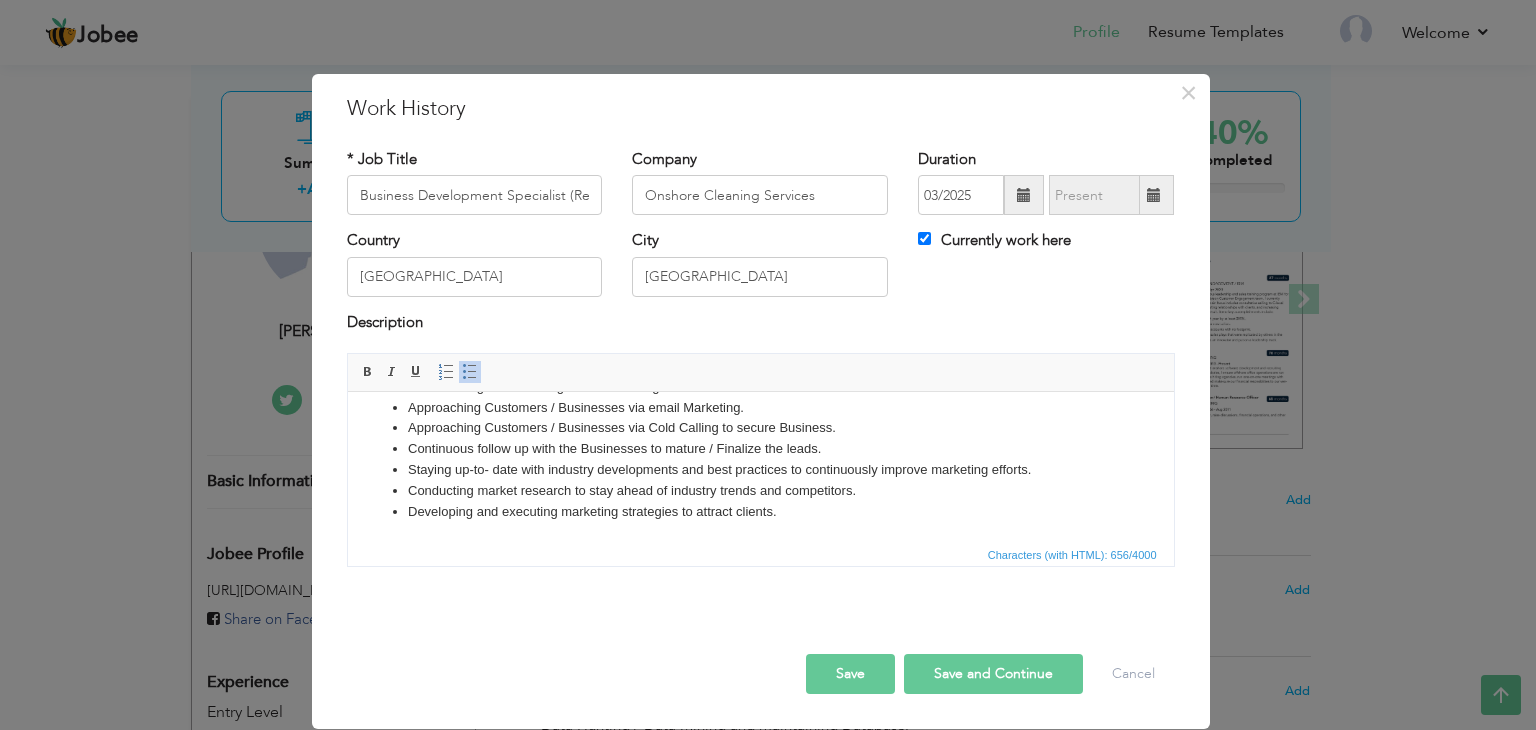 click on "Save" at bounding box center [850, 674] 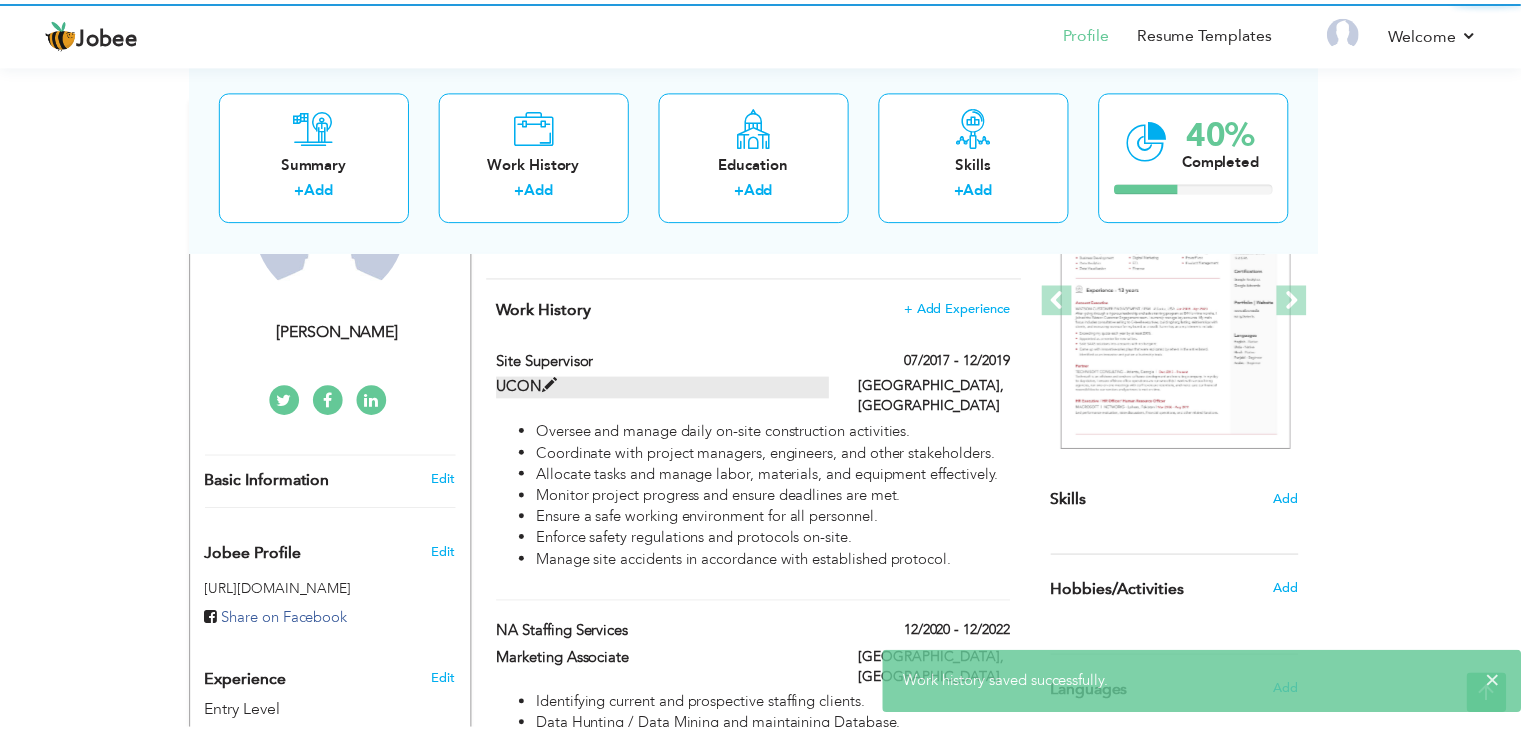 scroll, scrollTop: 0, scrollLeft: 0, axis: both 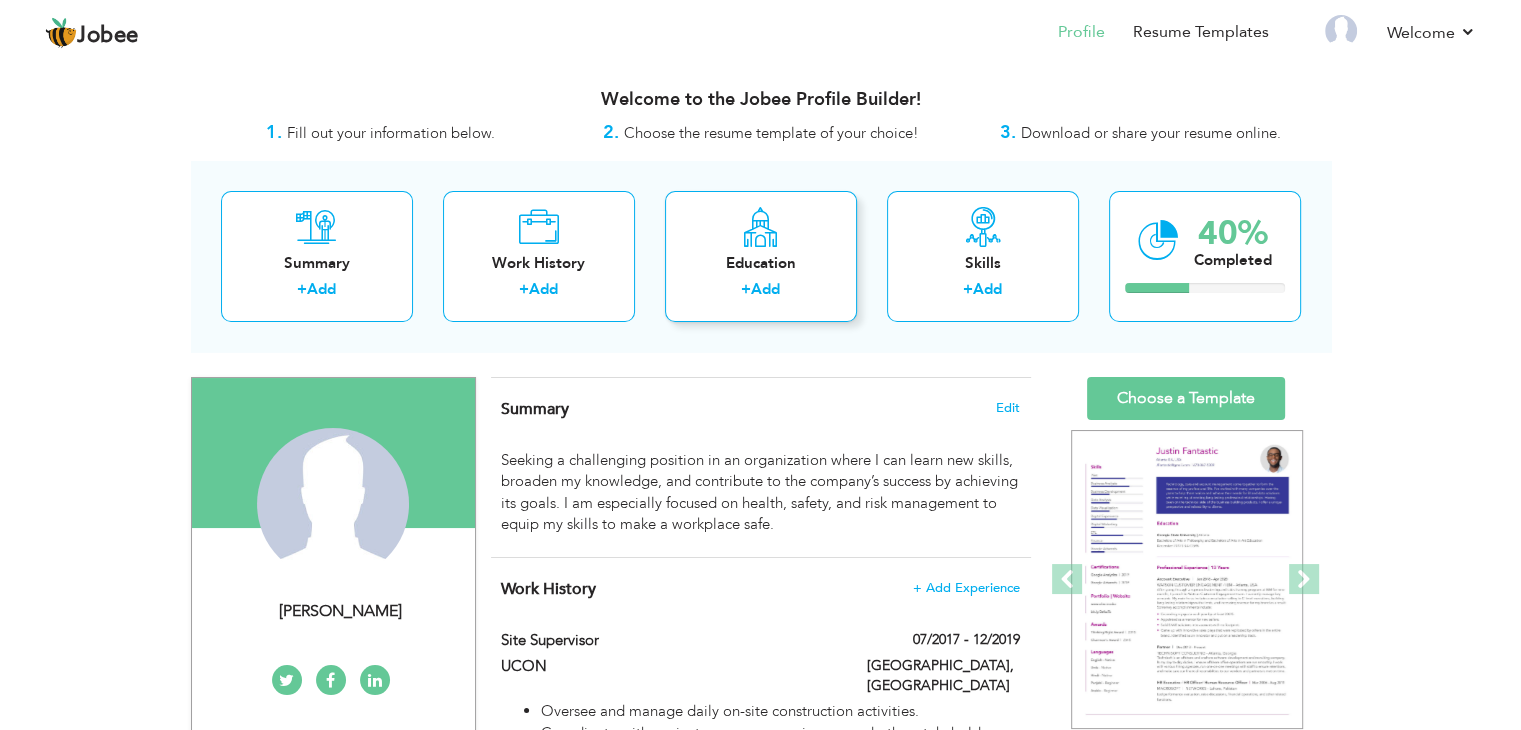 click on "Add" at bounding box center (765, 289) 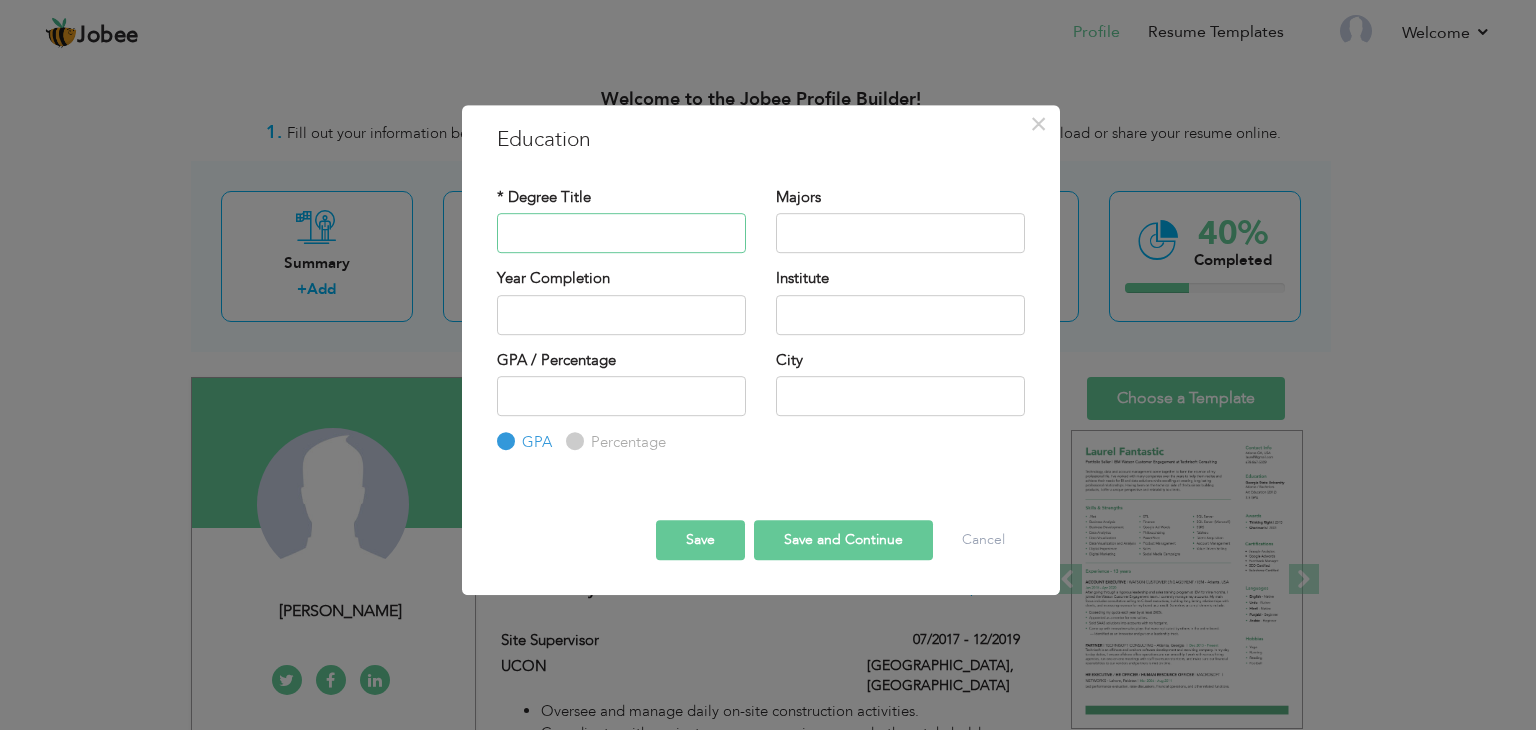 paste on "Matriculation" 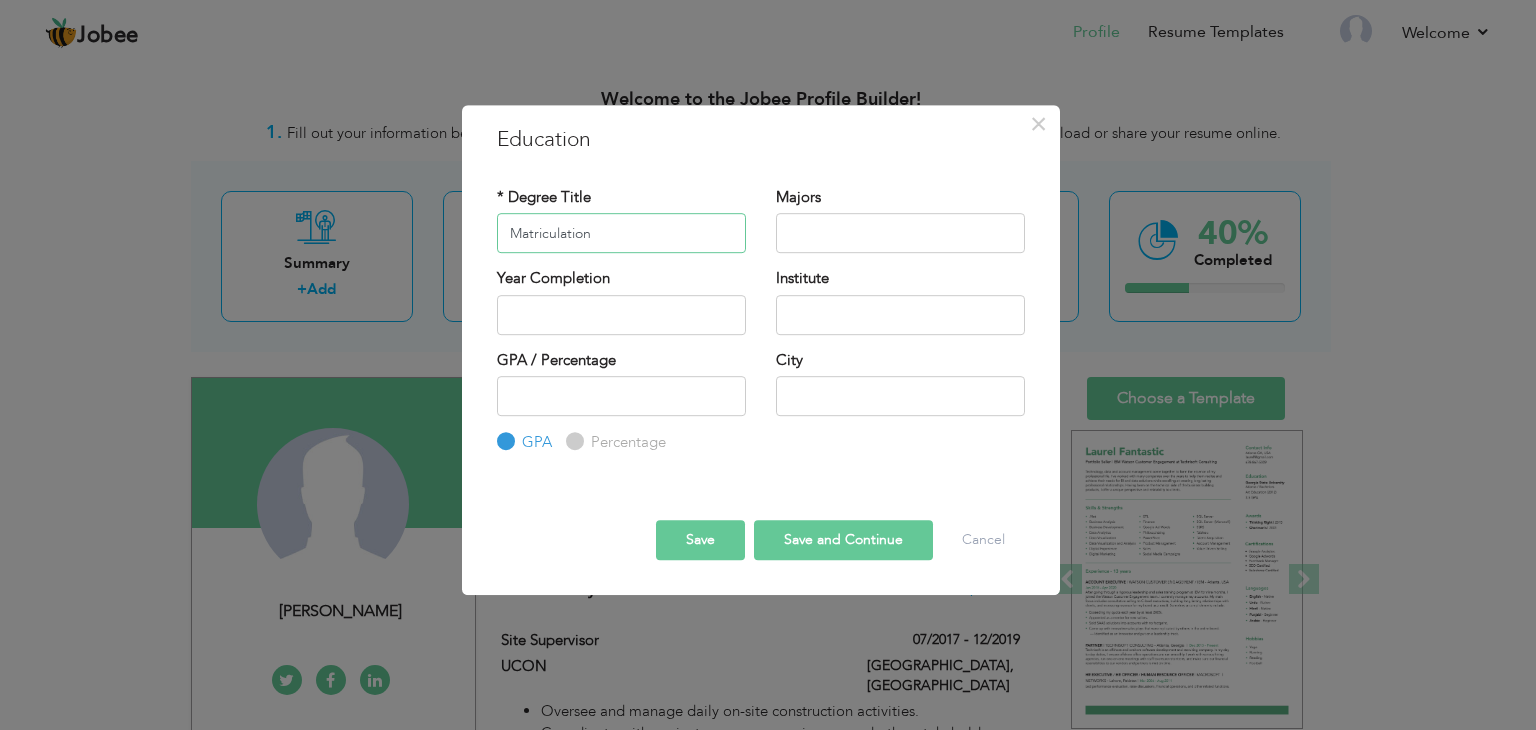 type on "Matriculation" 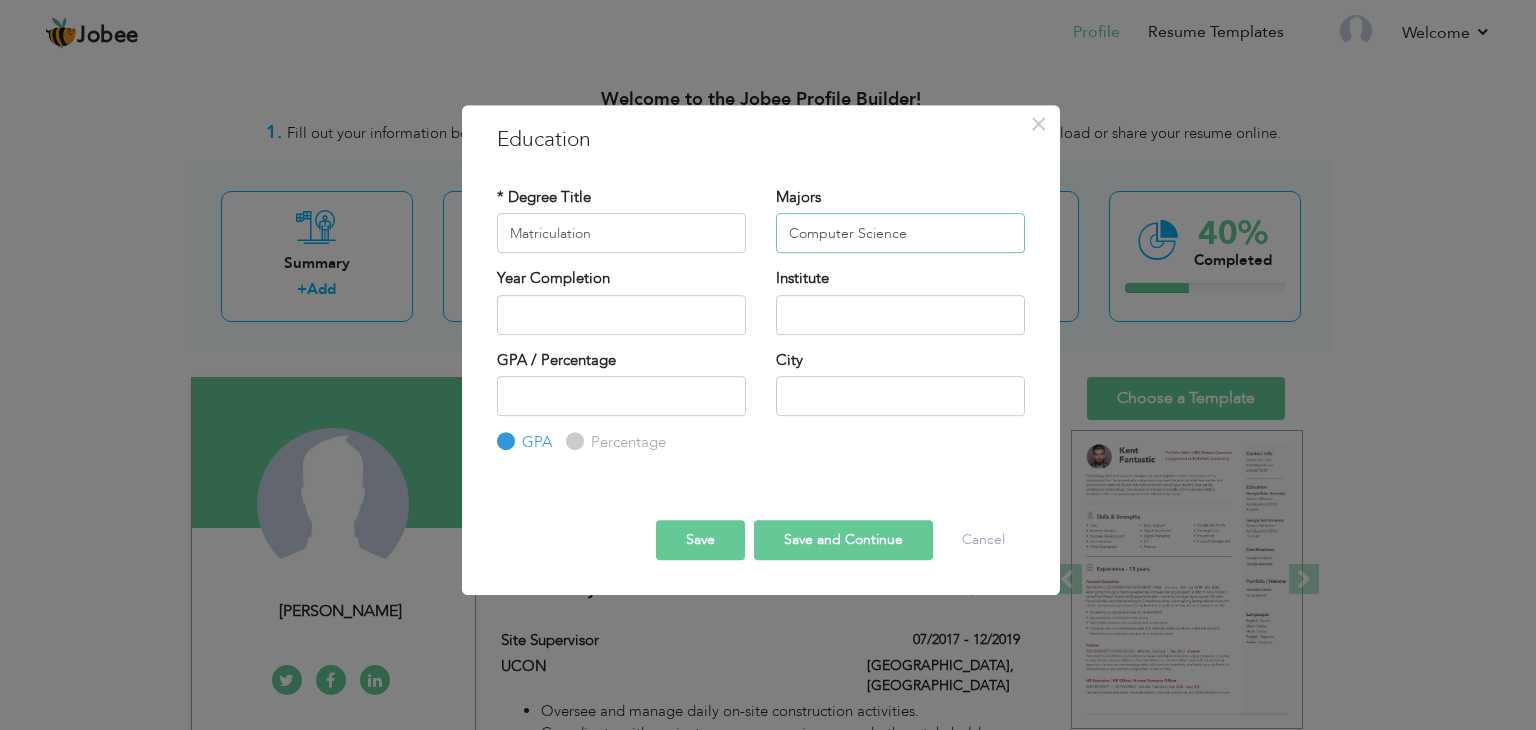 type on "Computer Science" 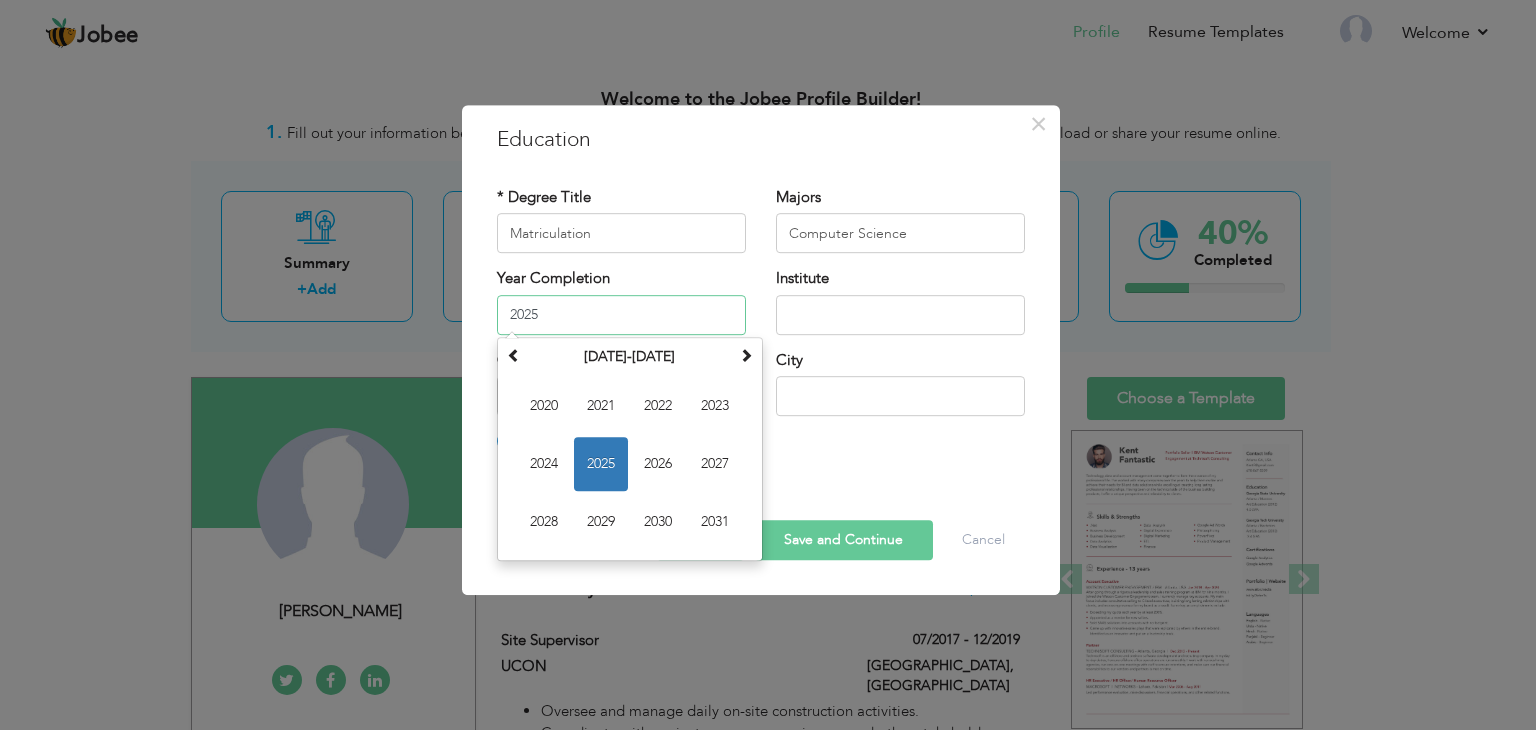 click on "2025" at bounding box center (621, 315) 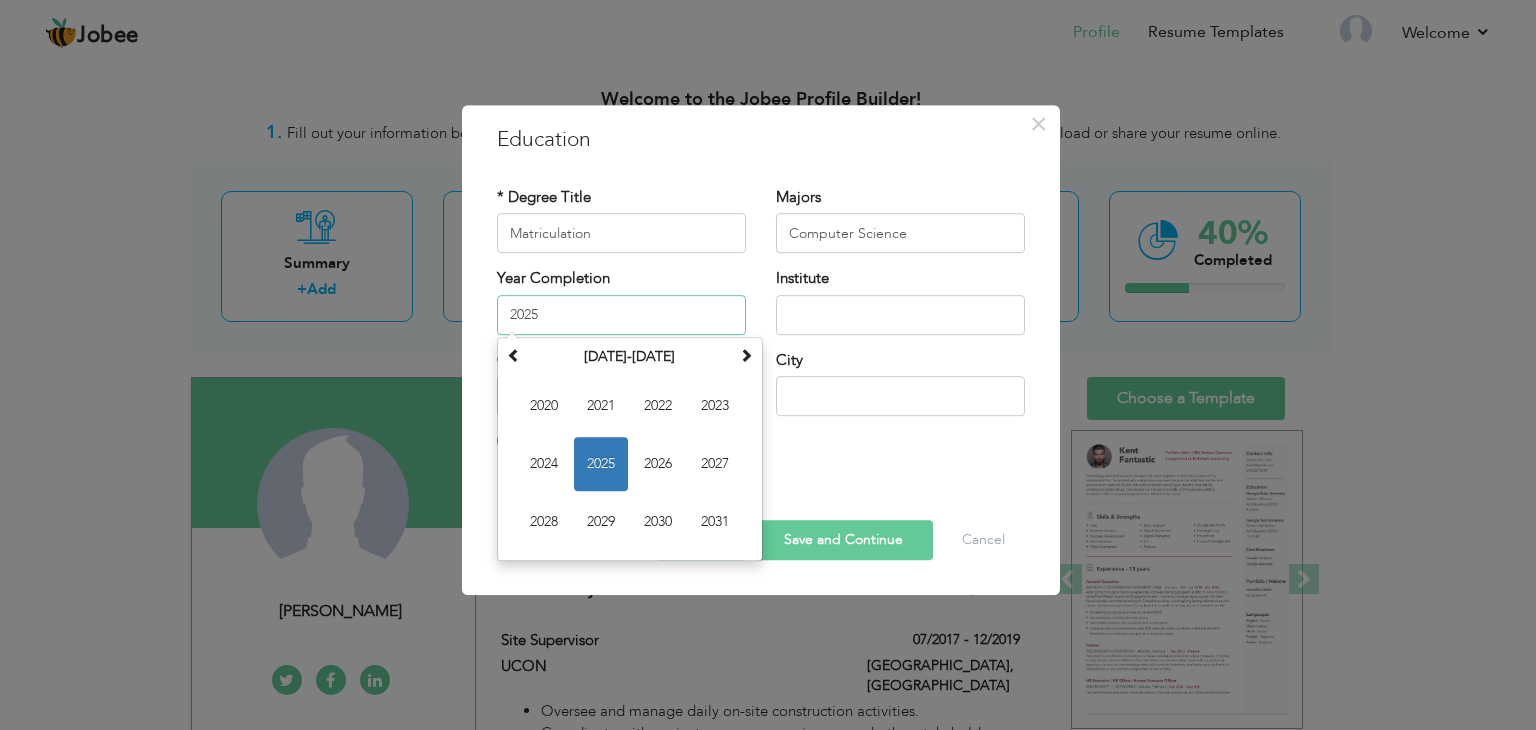 click on "2025" at bounding box center [621, 315] 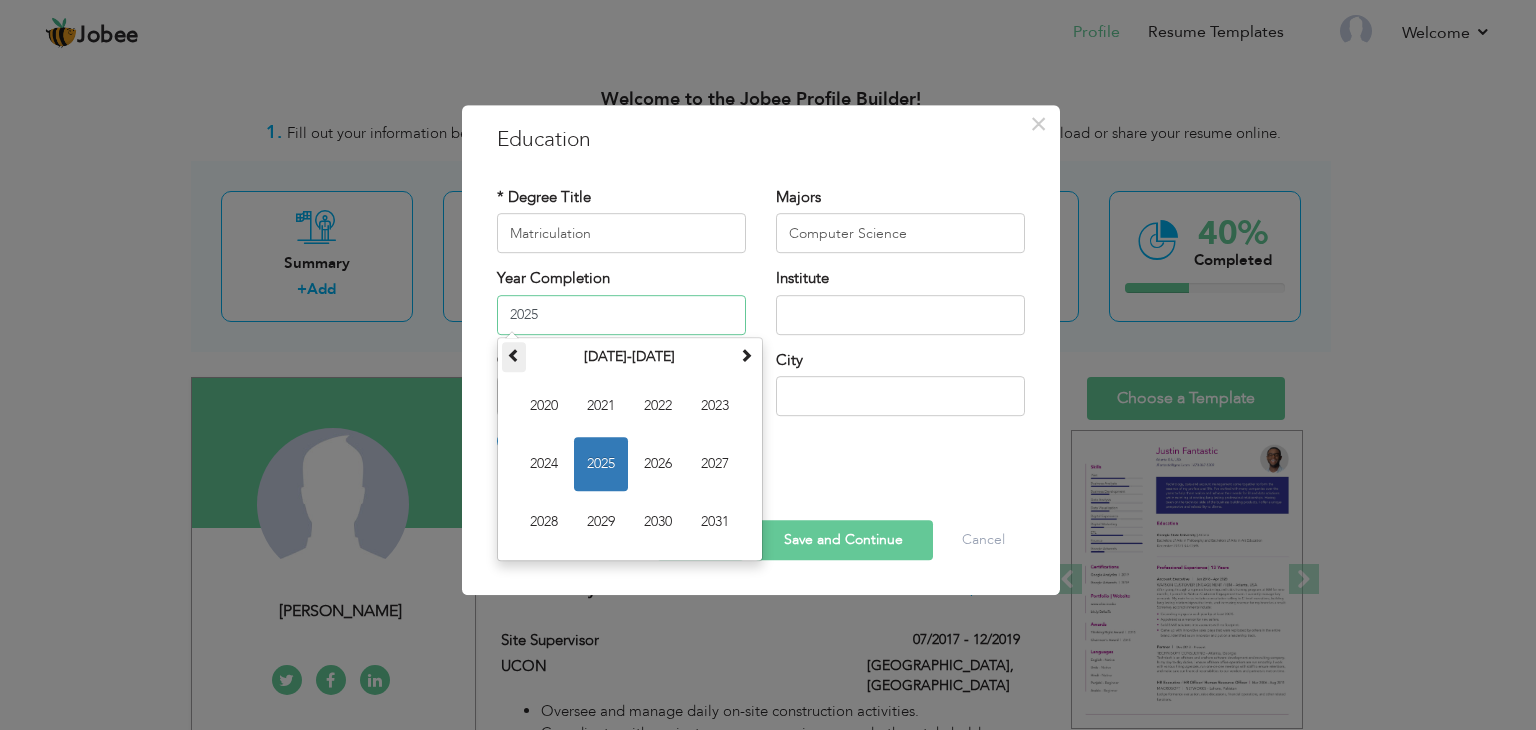 click at bounding box center [514, 357] 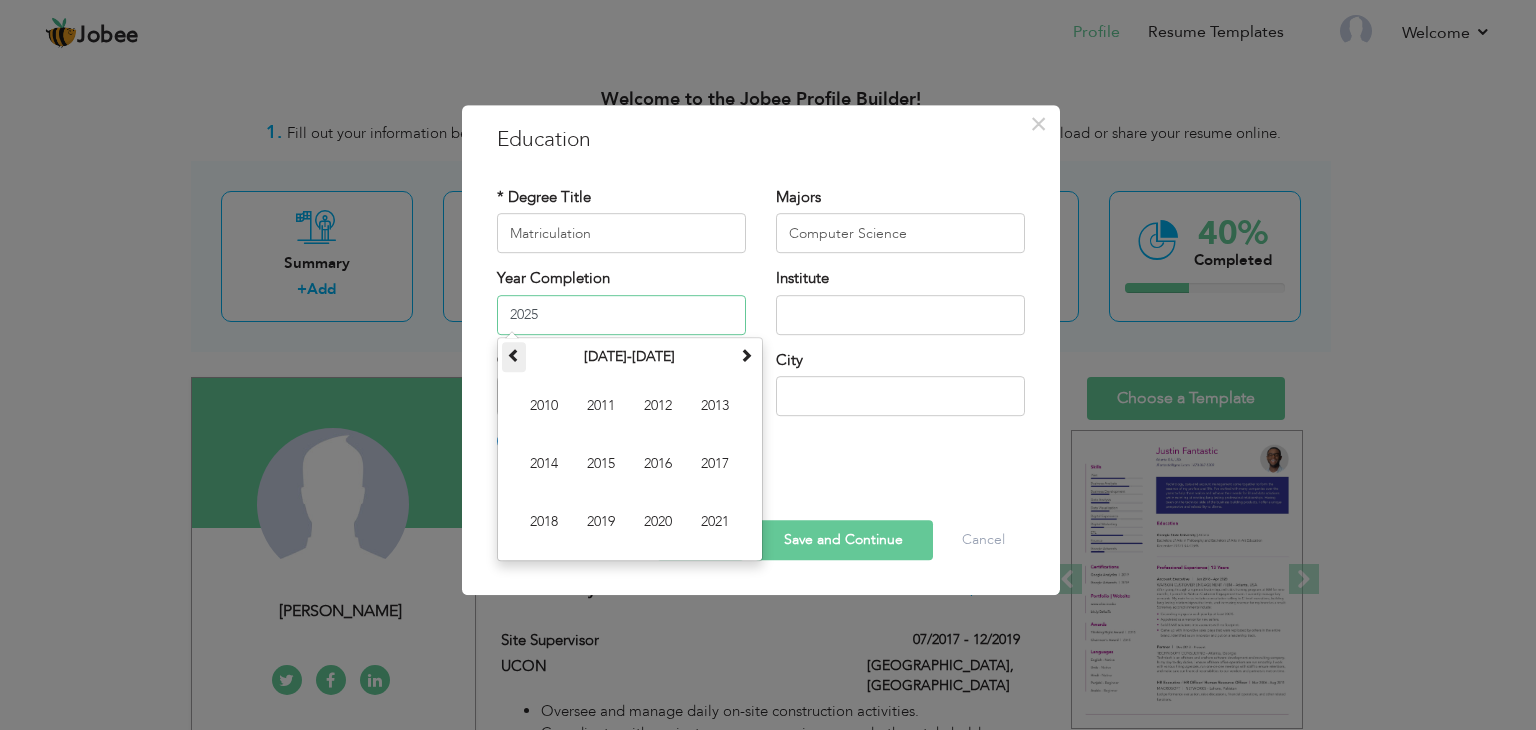 click at bounding box center [514, 357] 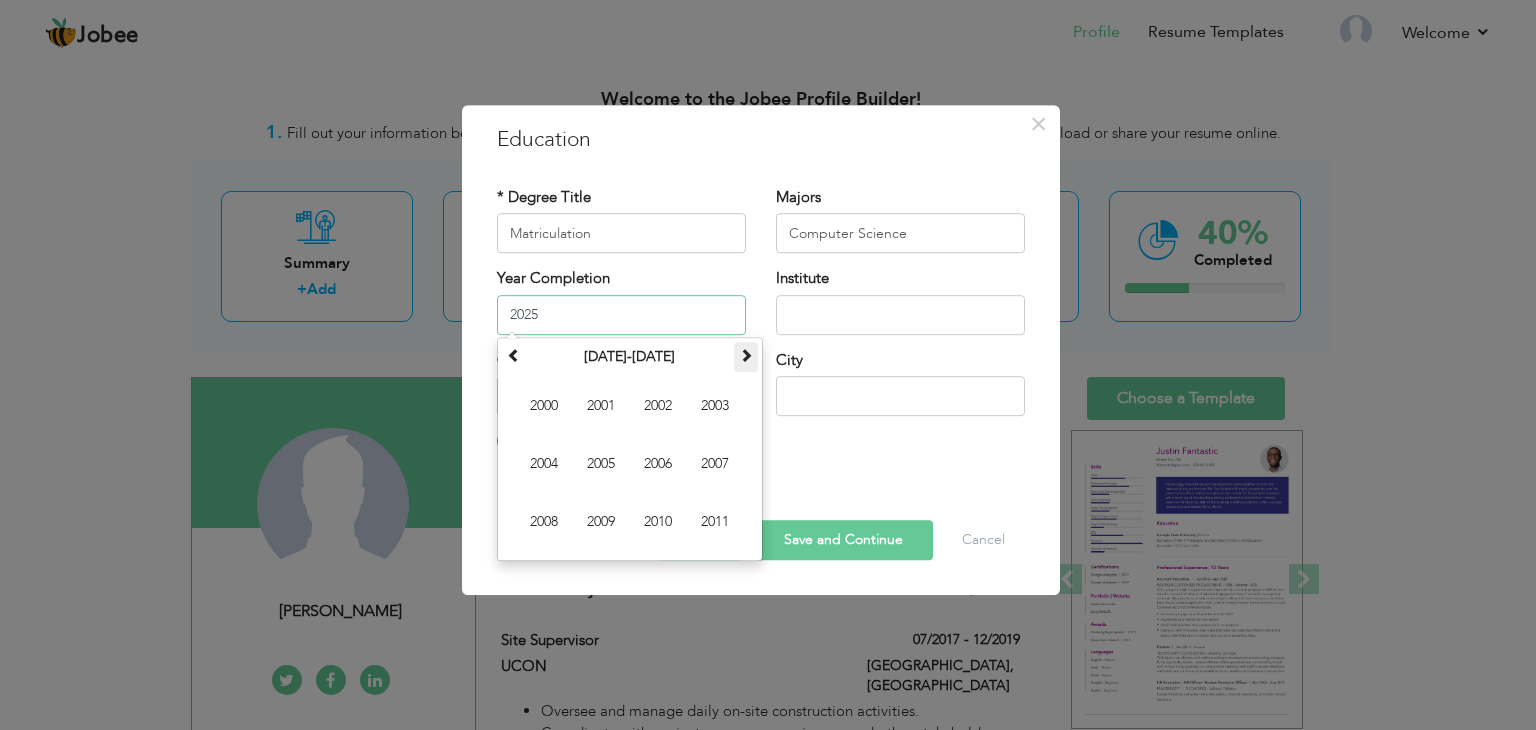 click at bounding box center (746, 355) 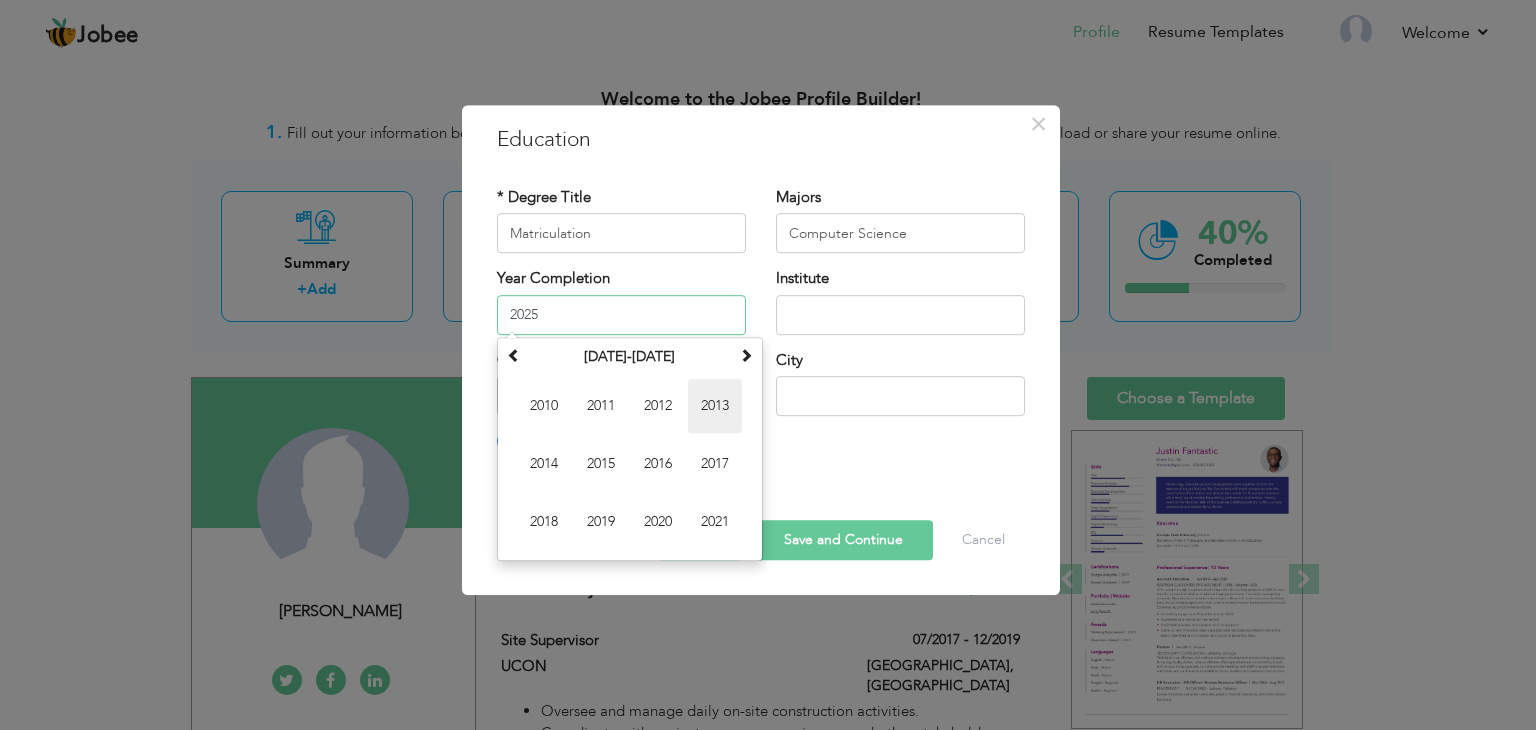 click on "2013" at bounding box center [715, 406] 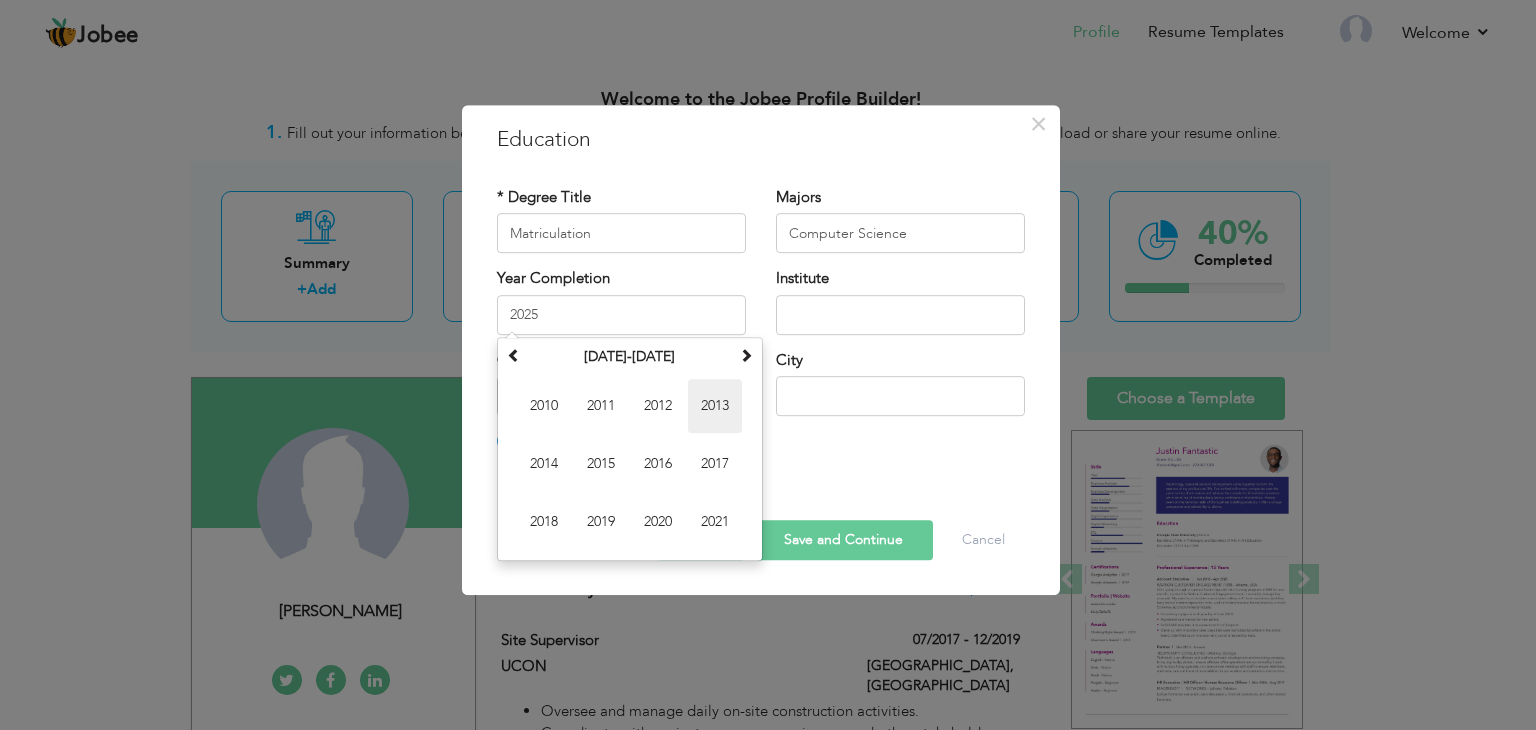 type on "2013" 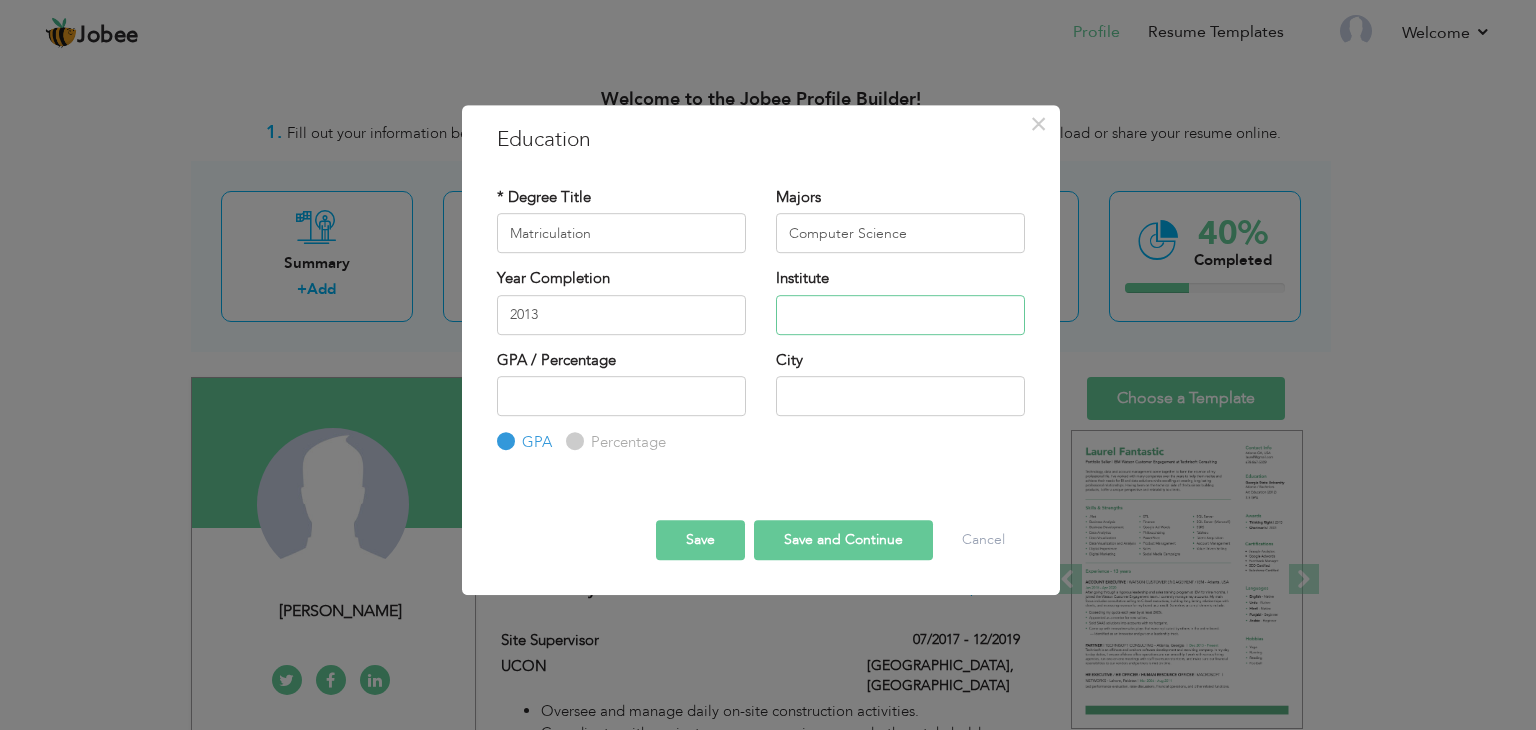 click at bounding box center [900, 315] 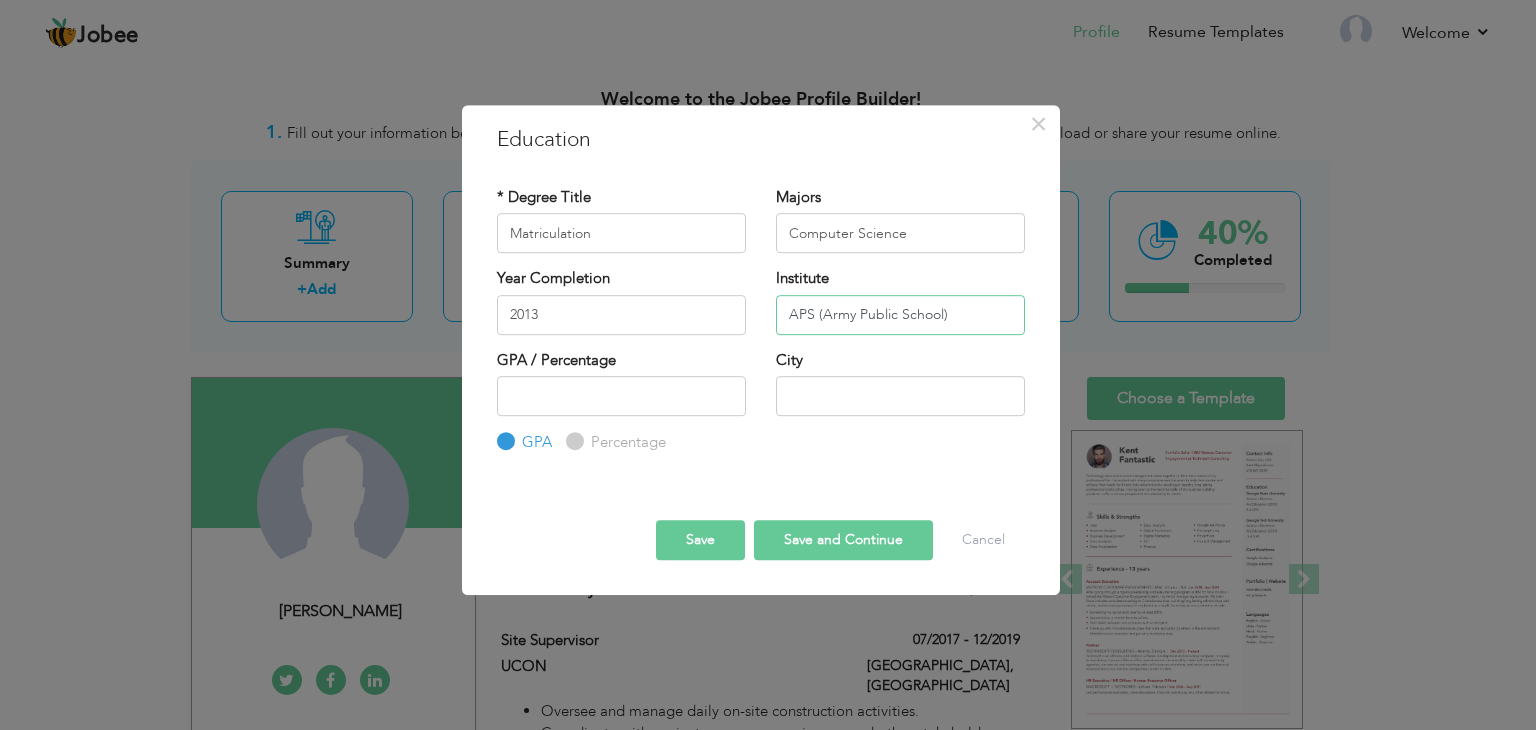 type on "APS (Army Public School)" 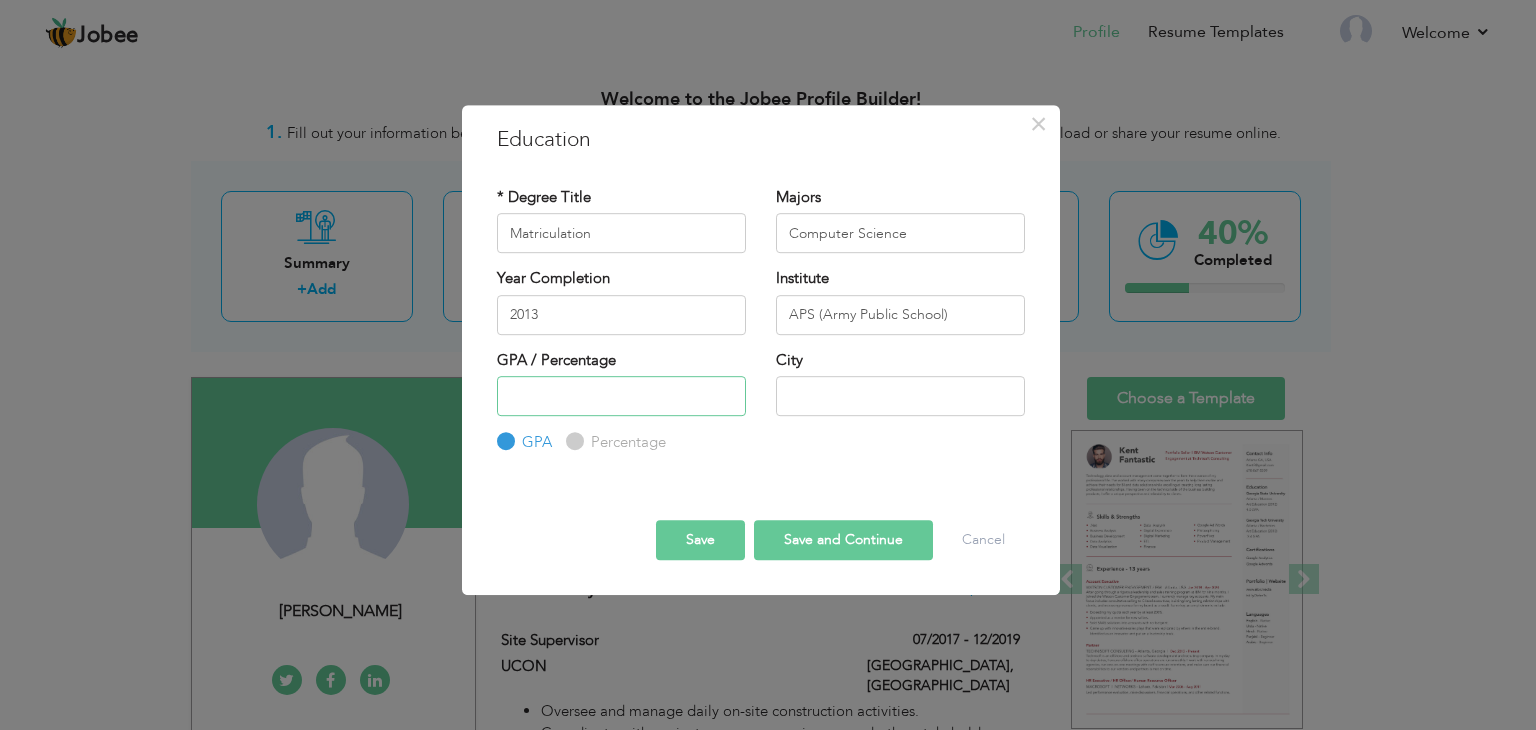 click at bounding box center (621, 396) 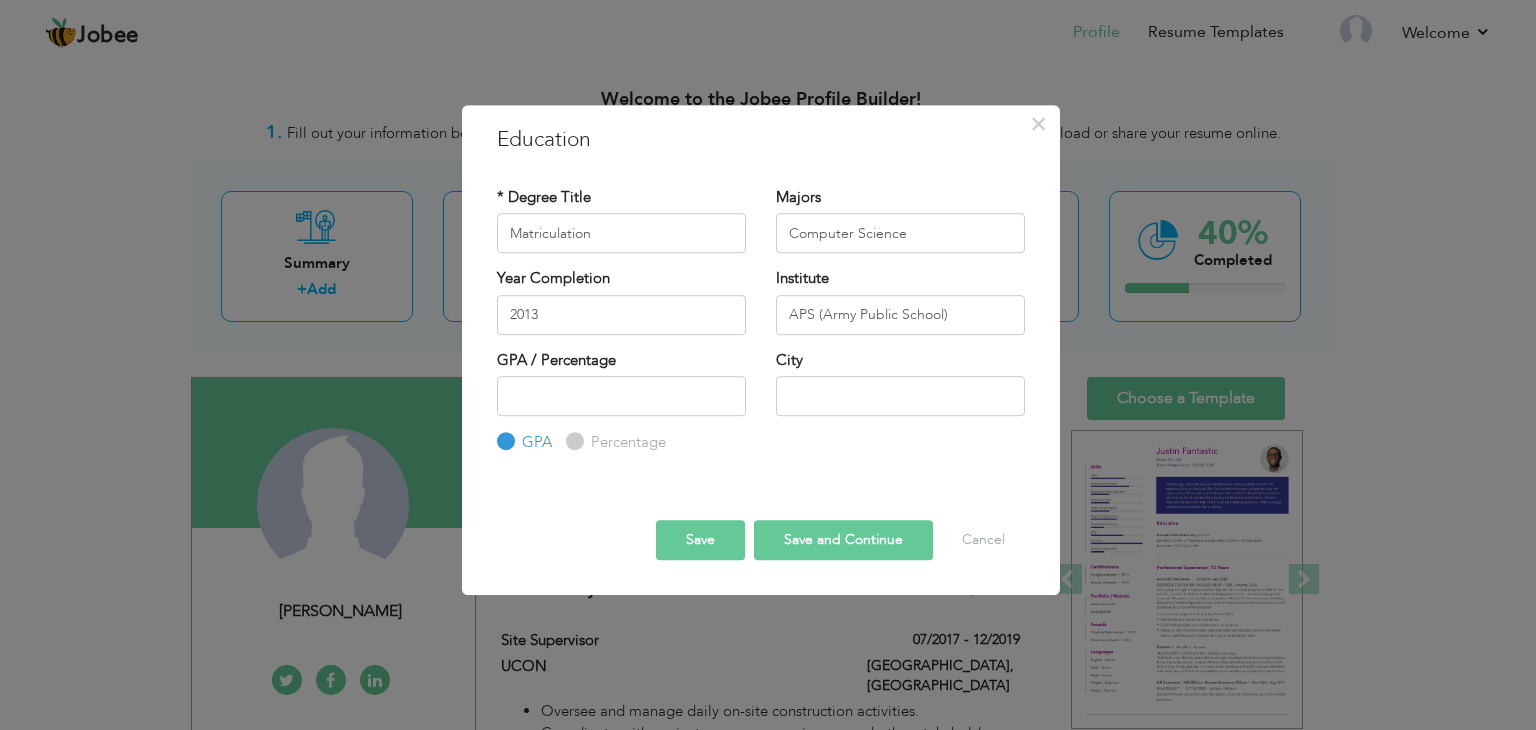 click on "Save
Save and Continue
Delete
Cancel" at bounding box center (761, 522) 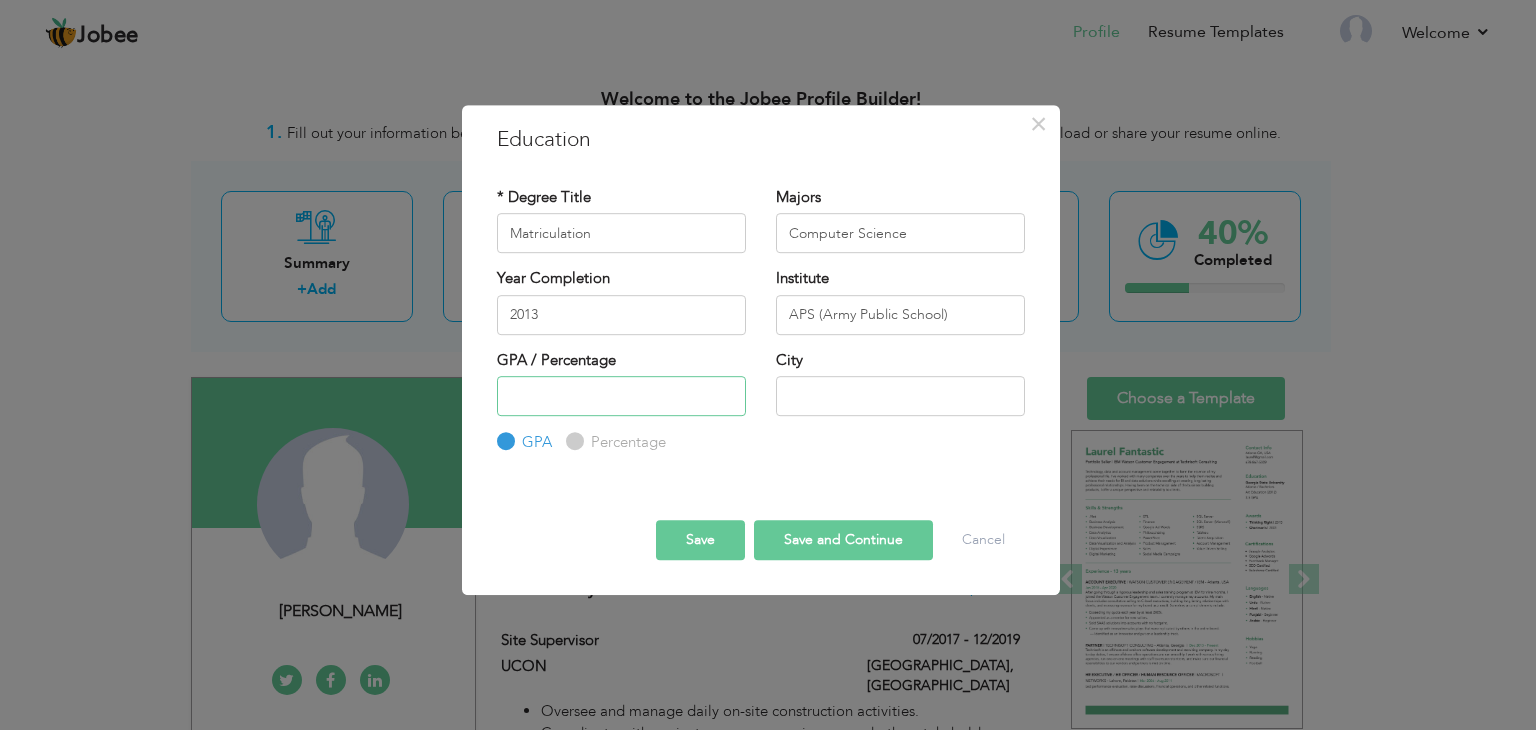 click at bounding box center [621, 396] 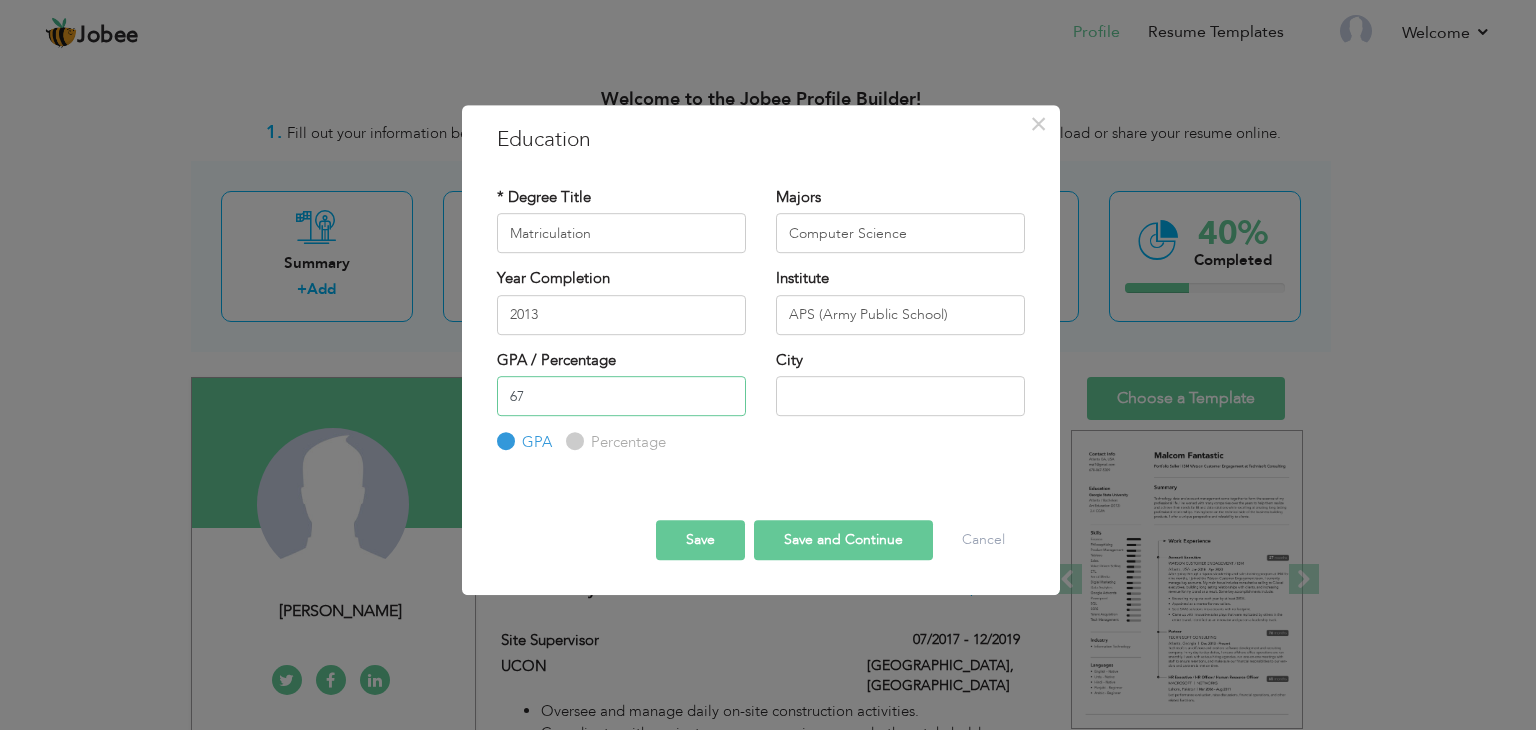 type on "67" 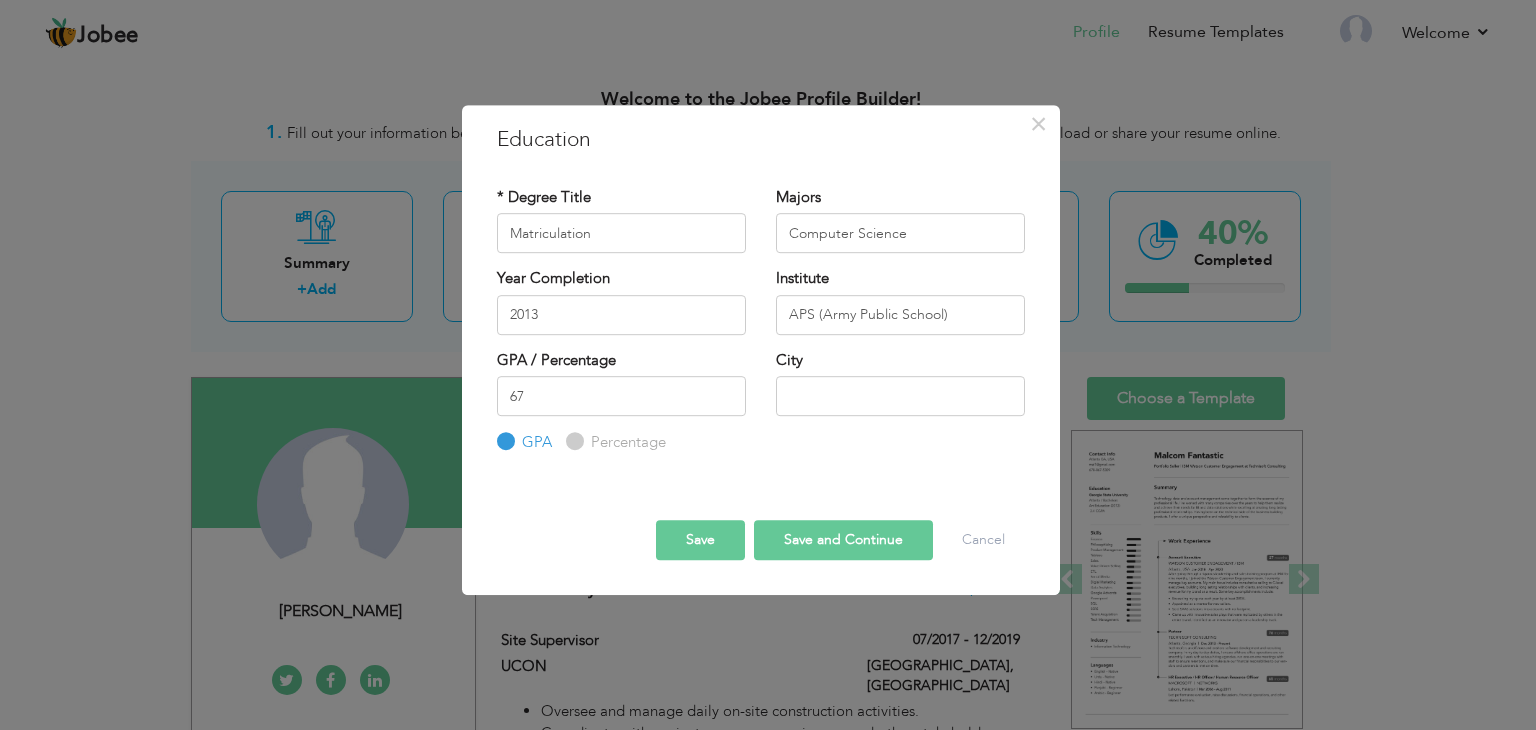 click on "Percentage" at bounding box center (616, 443) 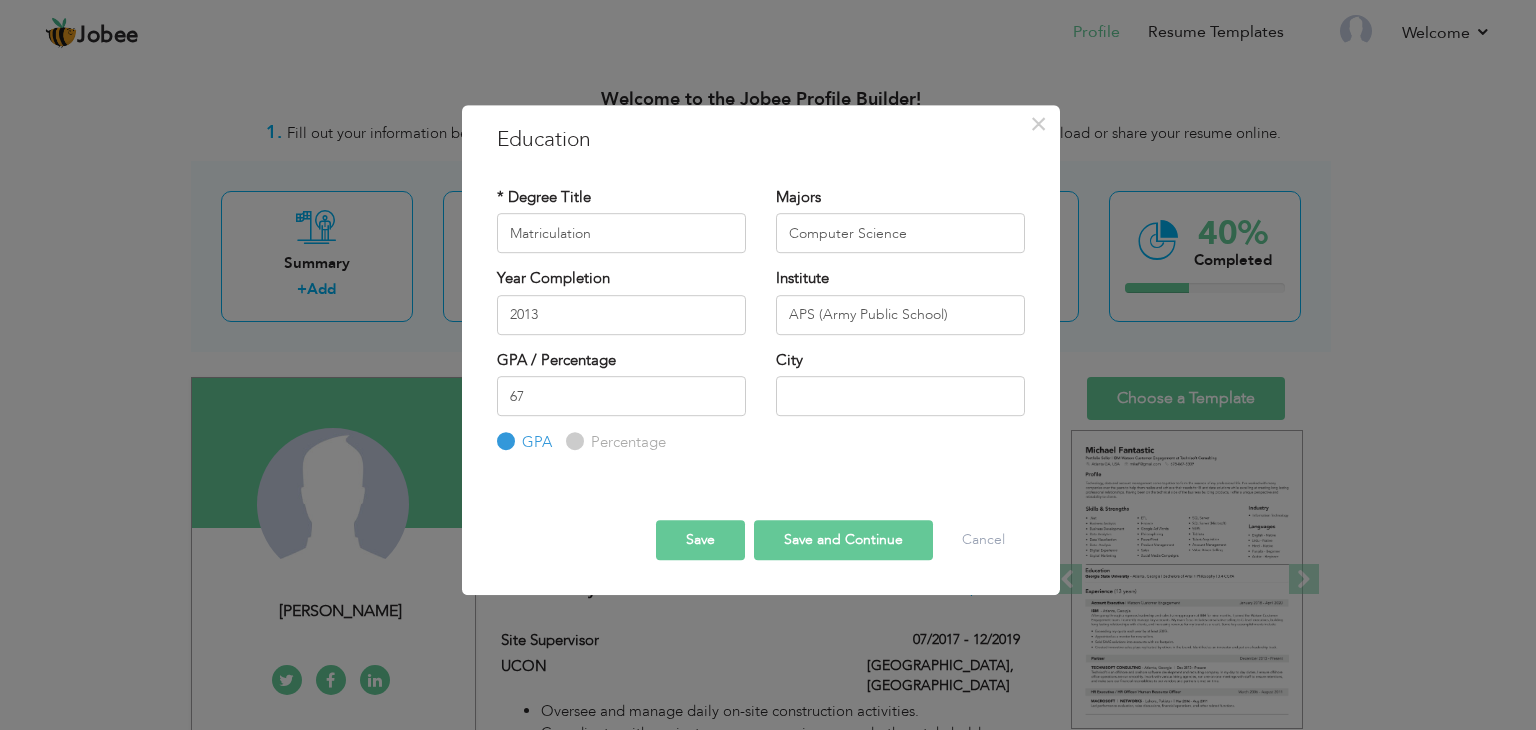 click on "Percentage" at bounding box center (572, 442) 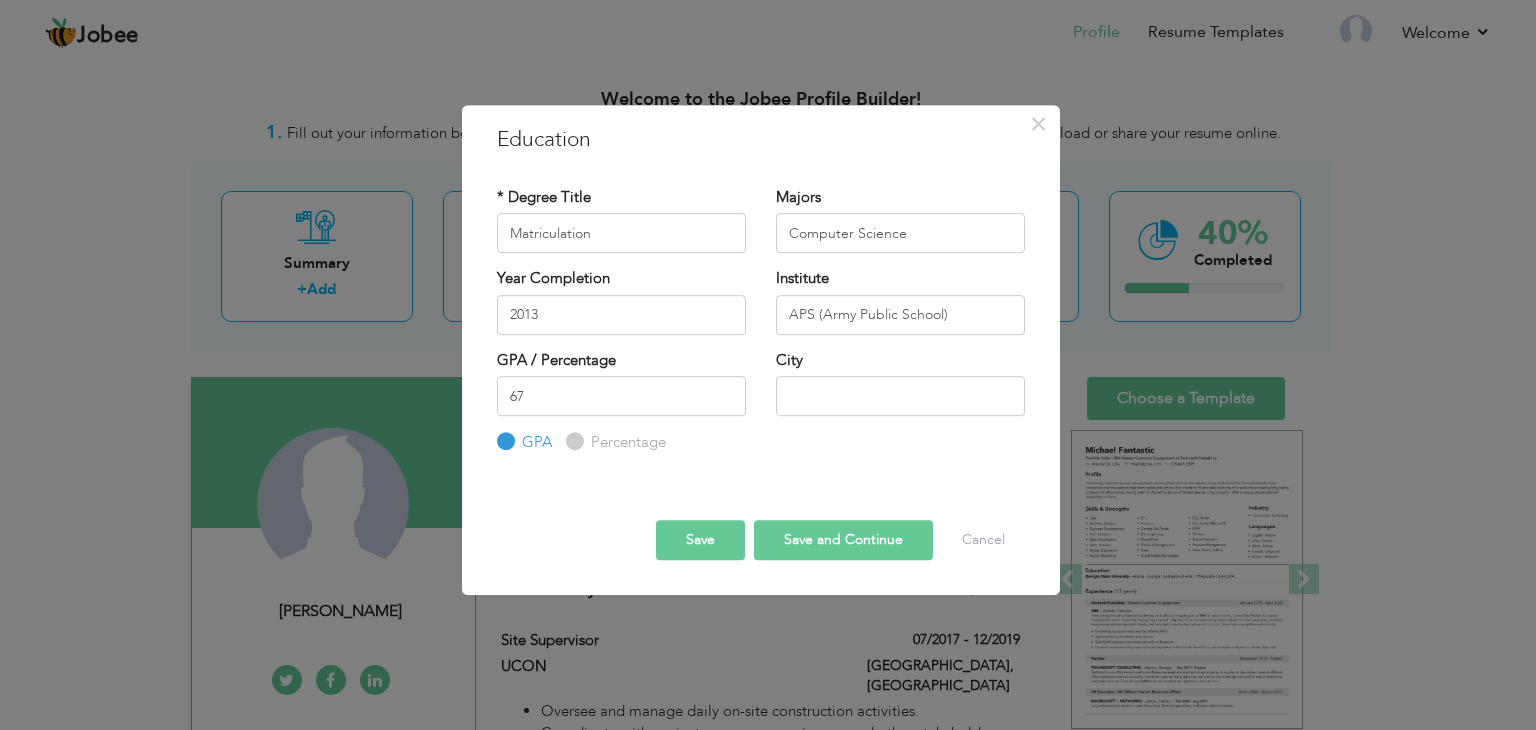 radio on "true" 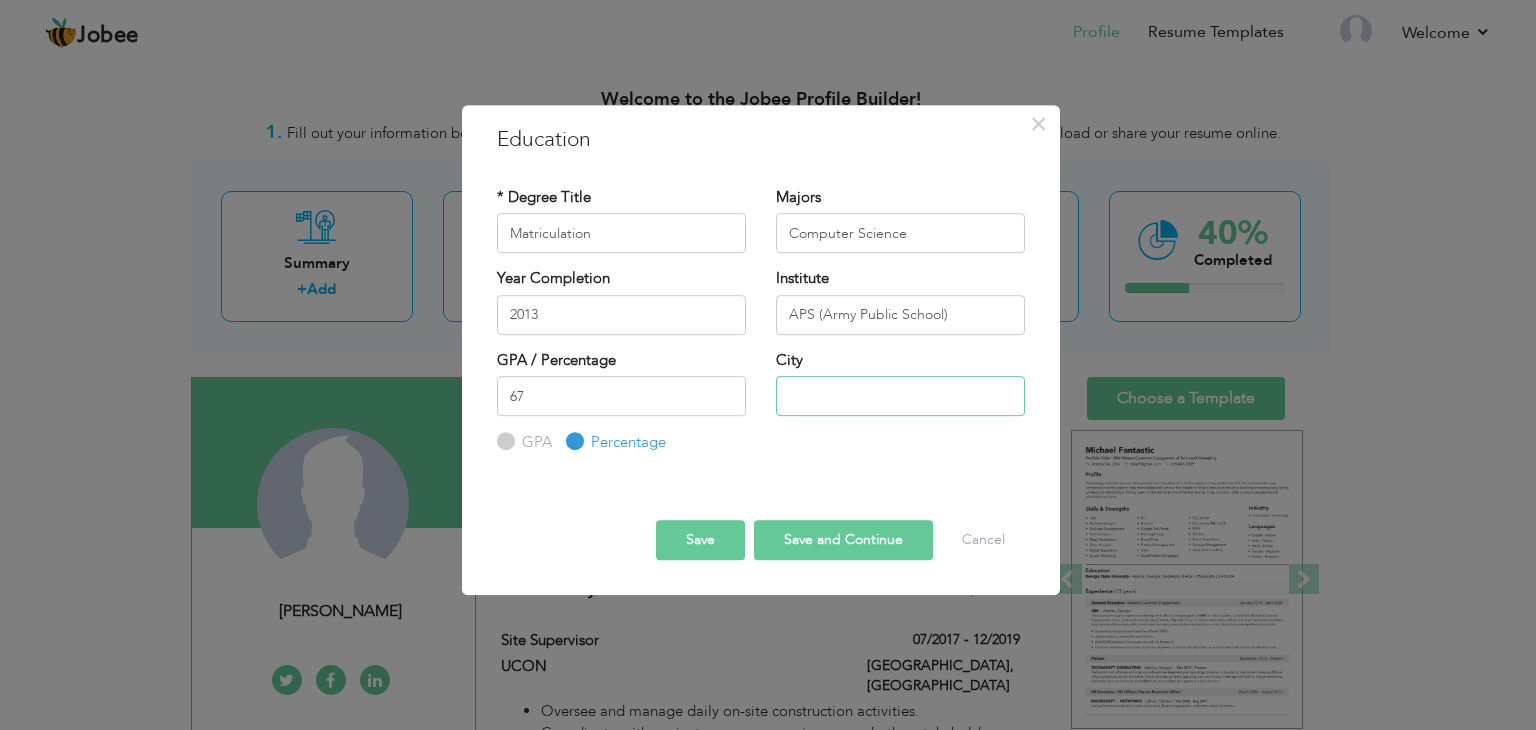 click at bounding box center [900, 396] 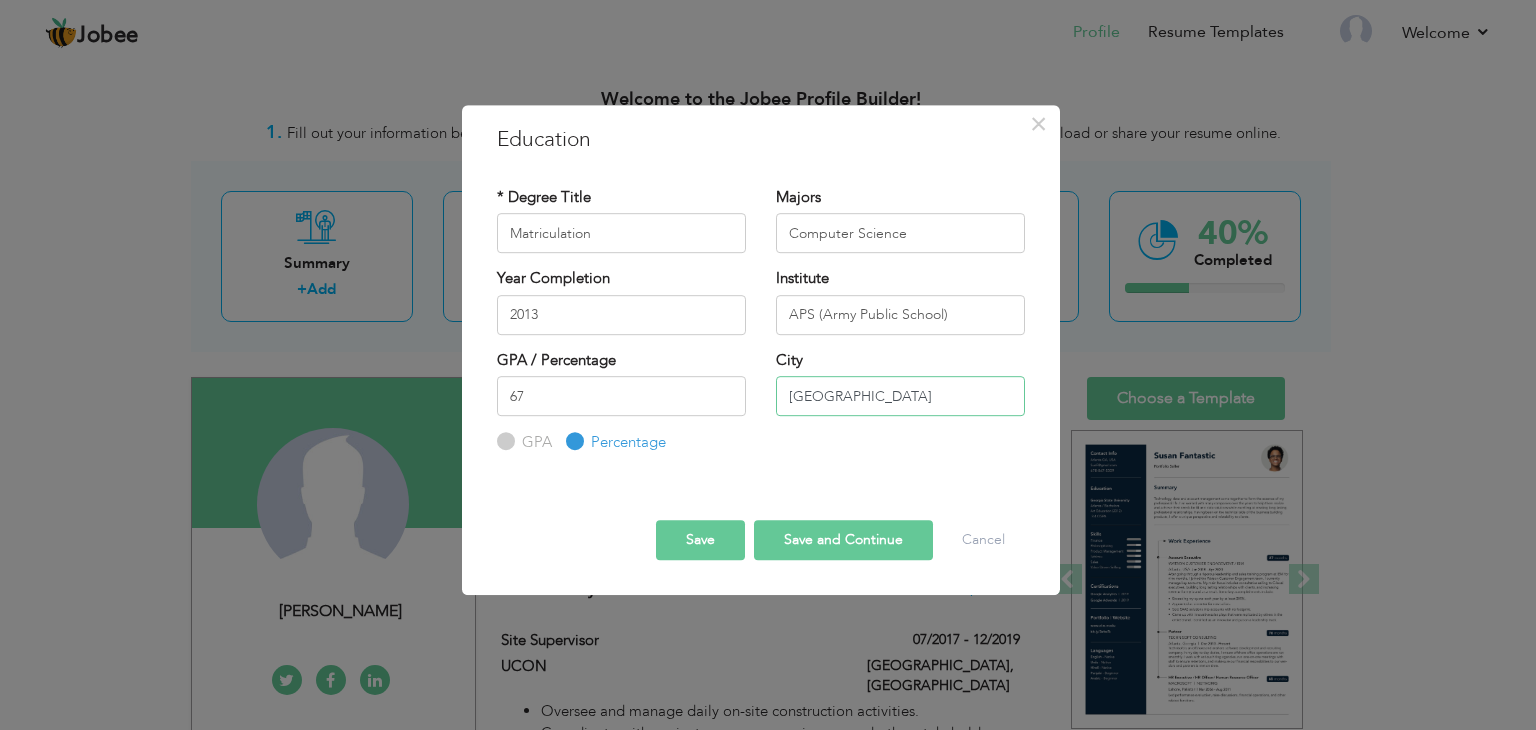type on "[GEOGRAPHIC_DATA]" 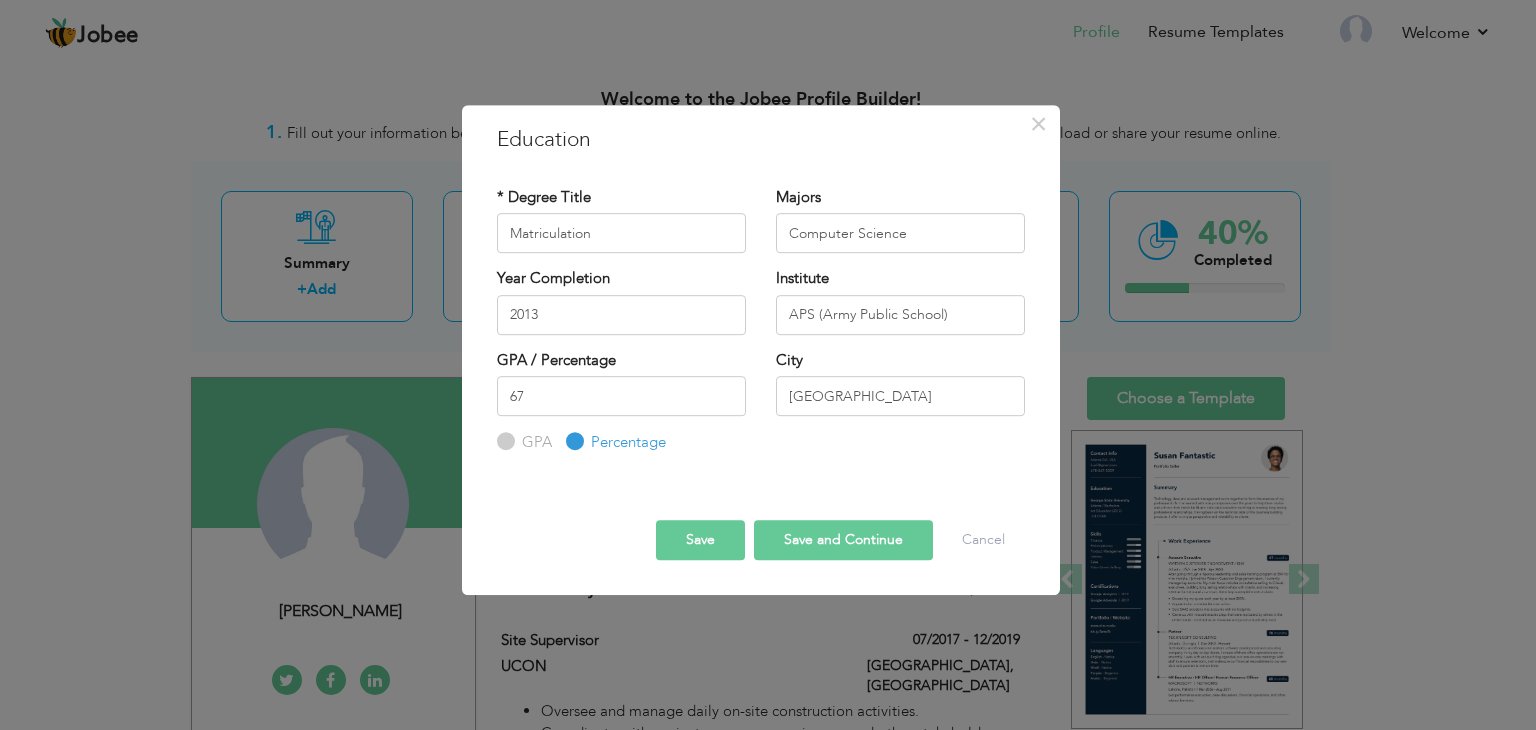 click on "Save and Continue" at bounding box center [843, 540] 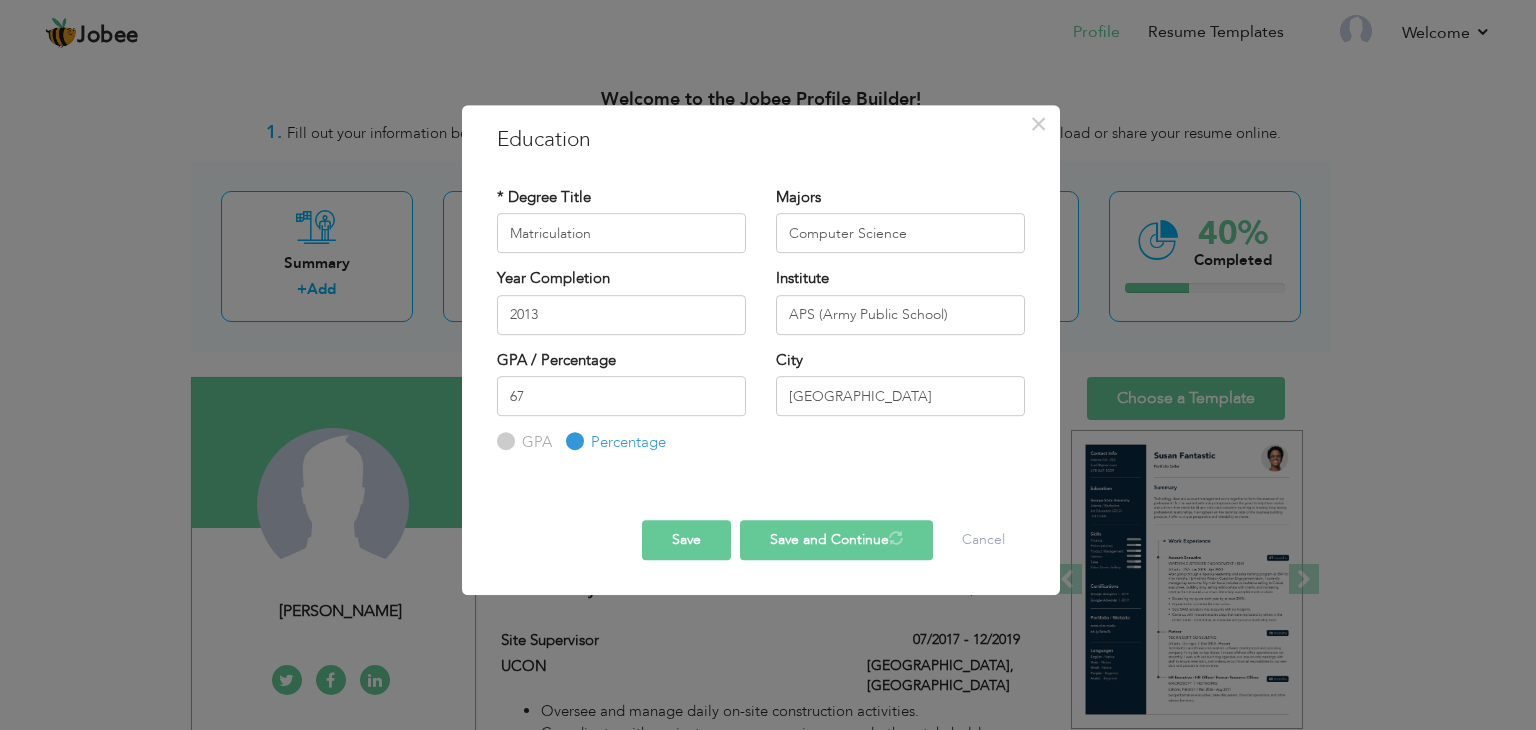 type 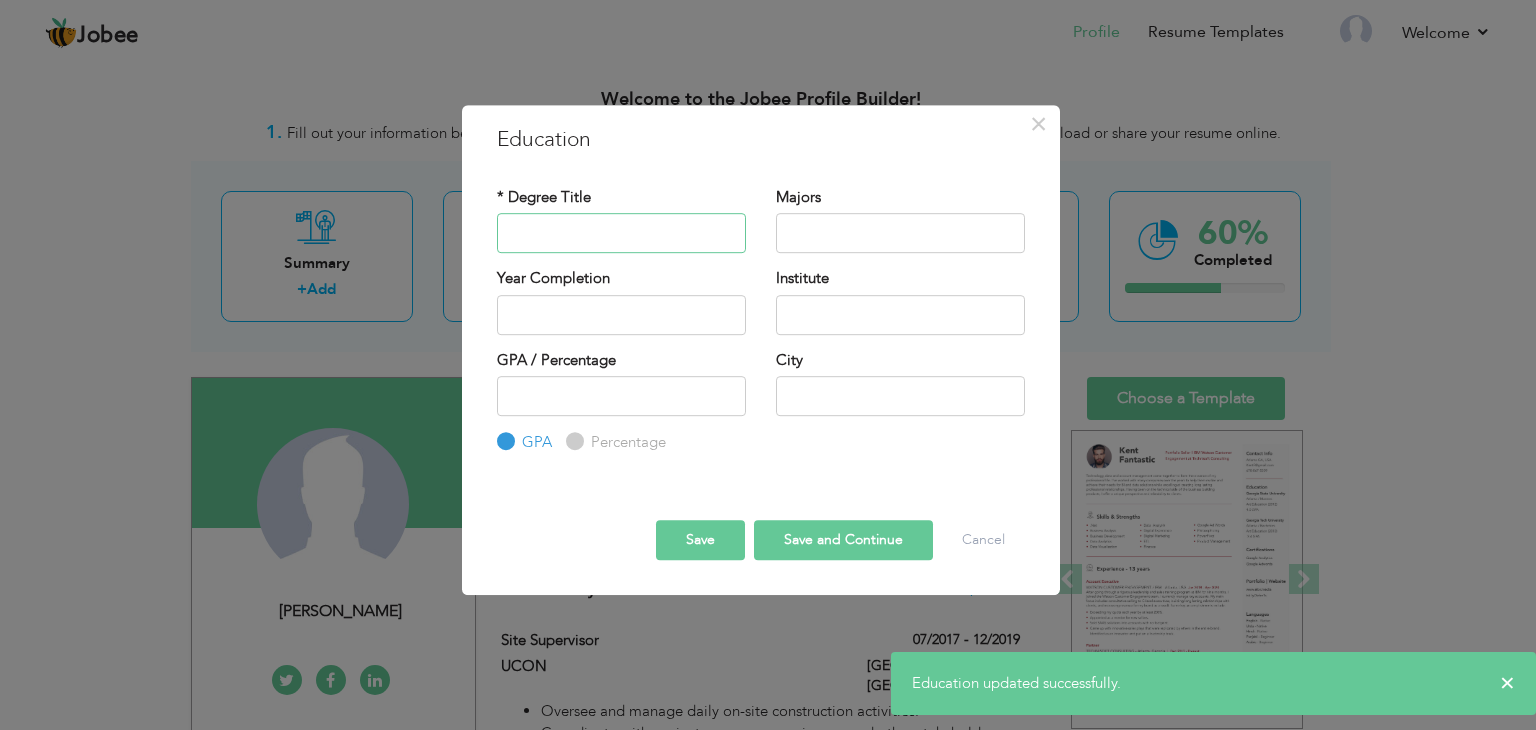 click at bounding box center [621, 233] 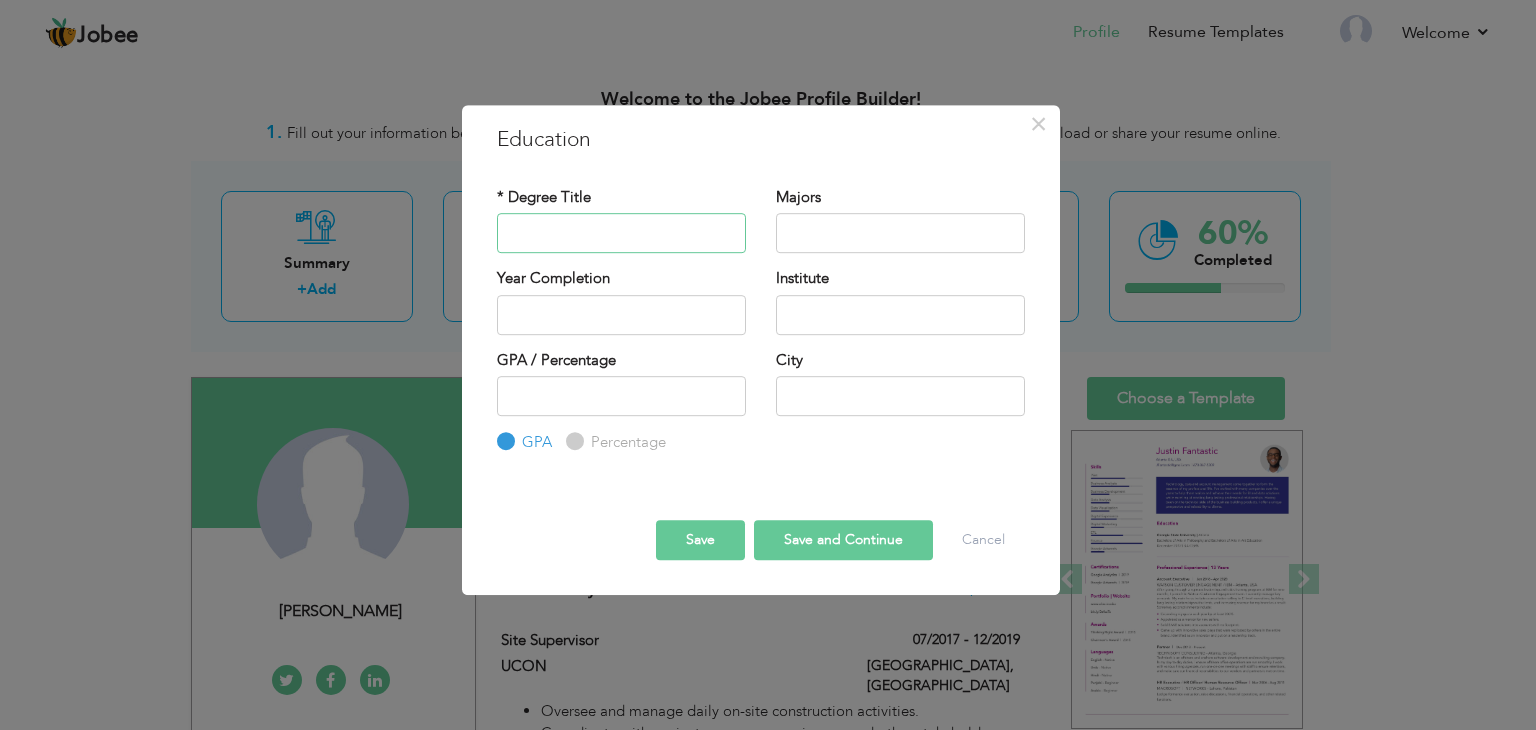 paste on "DAE CIVIL" 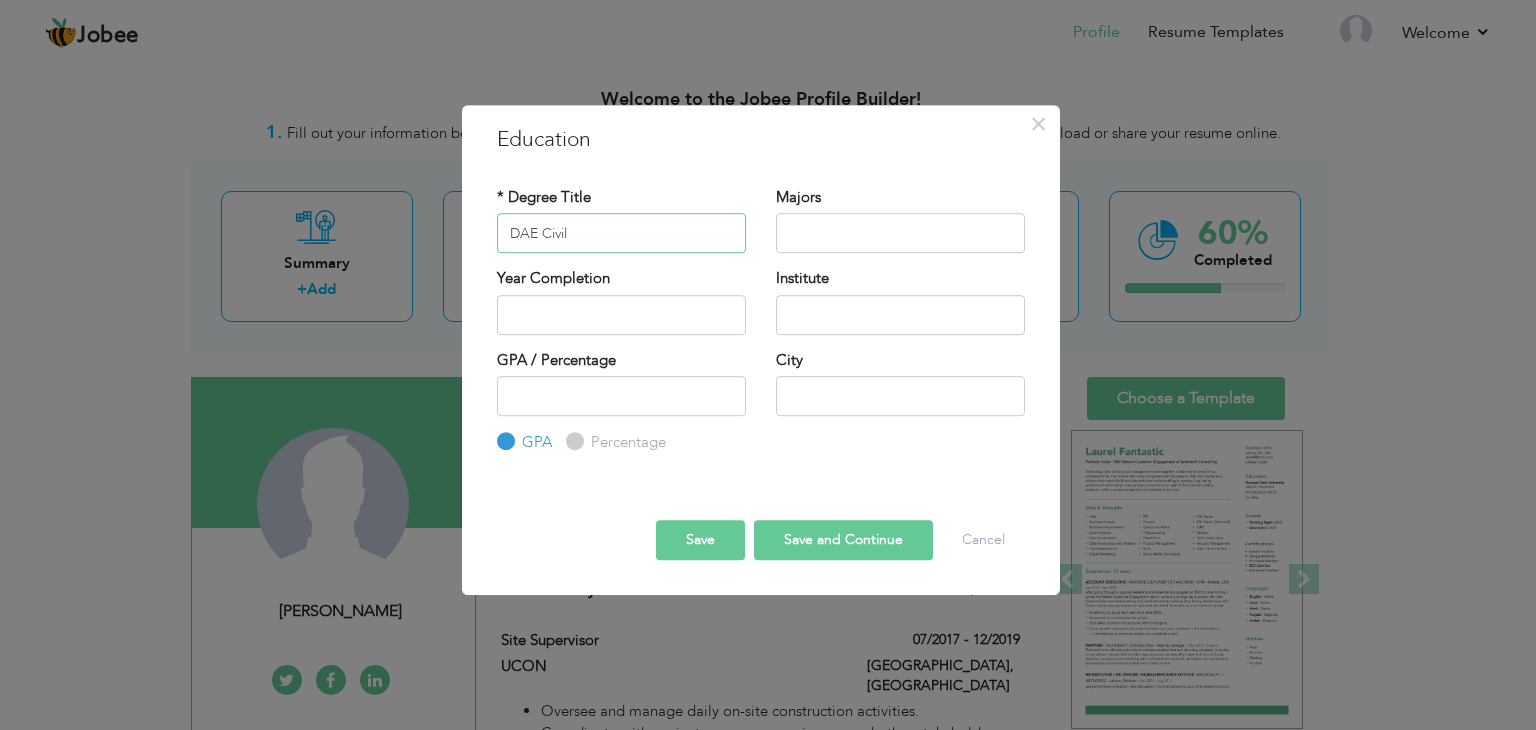 type on "DAE Civil" 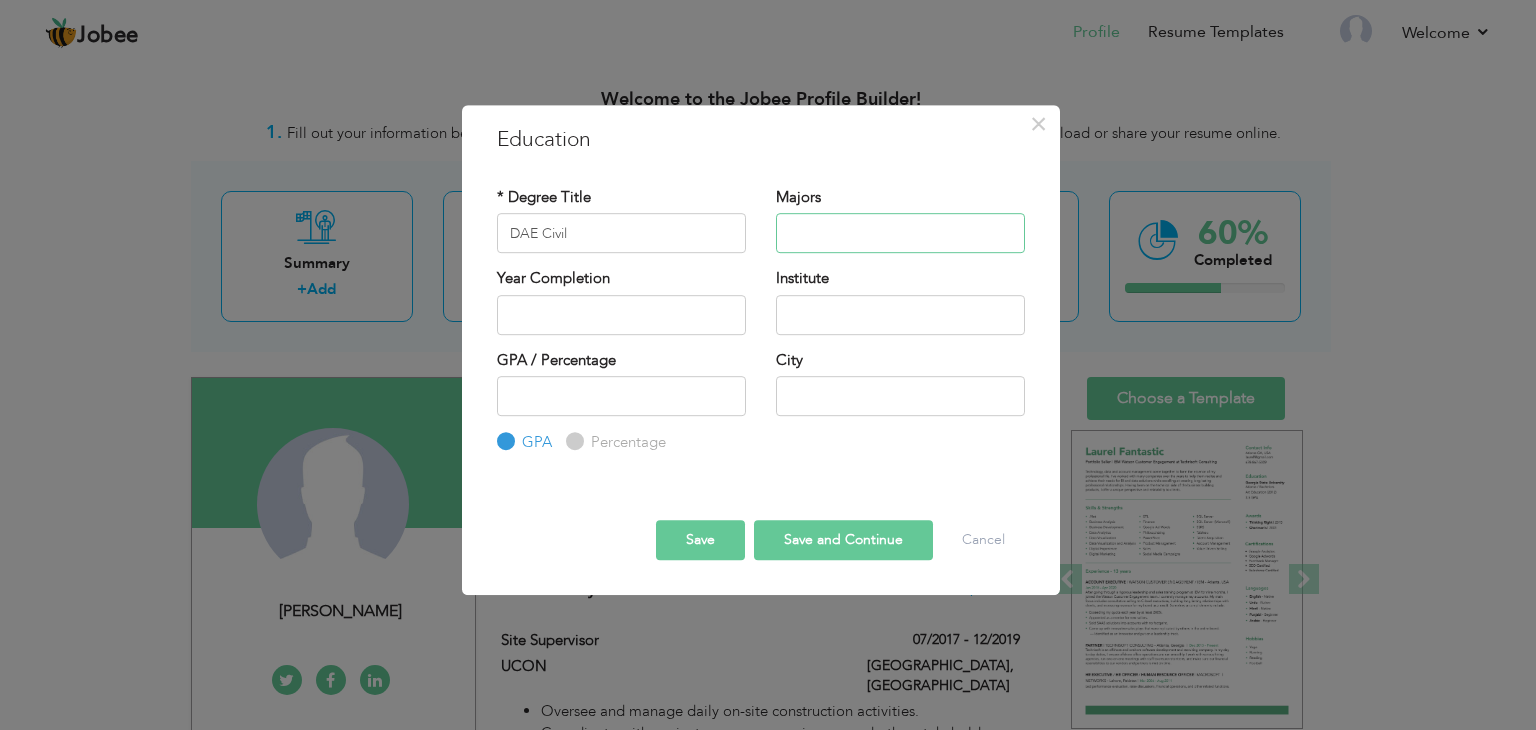 click at bounding box center [900, 233] 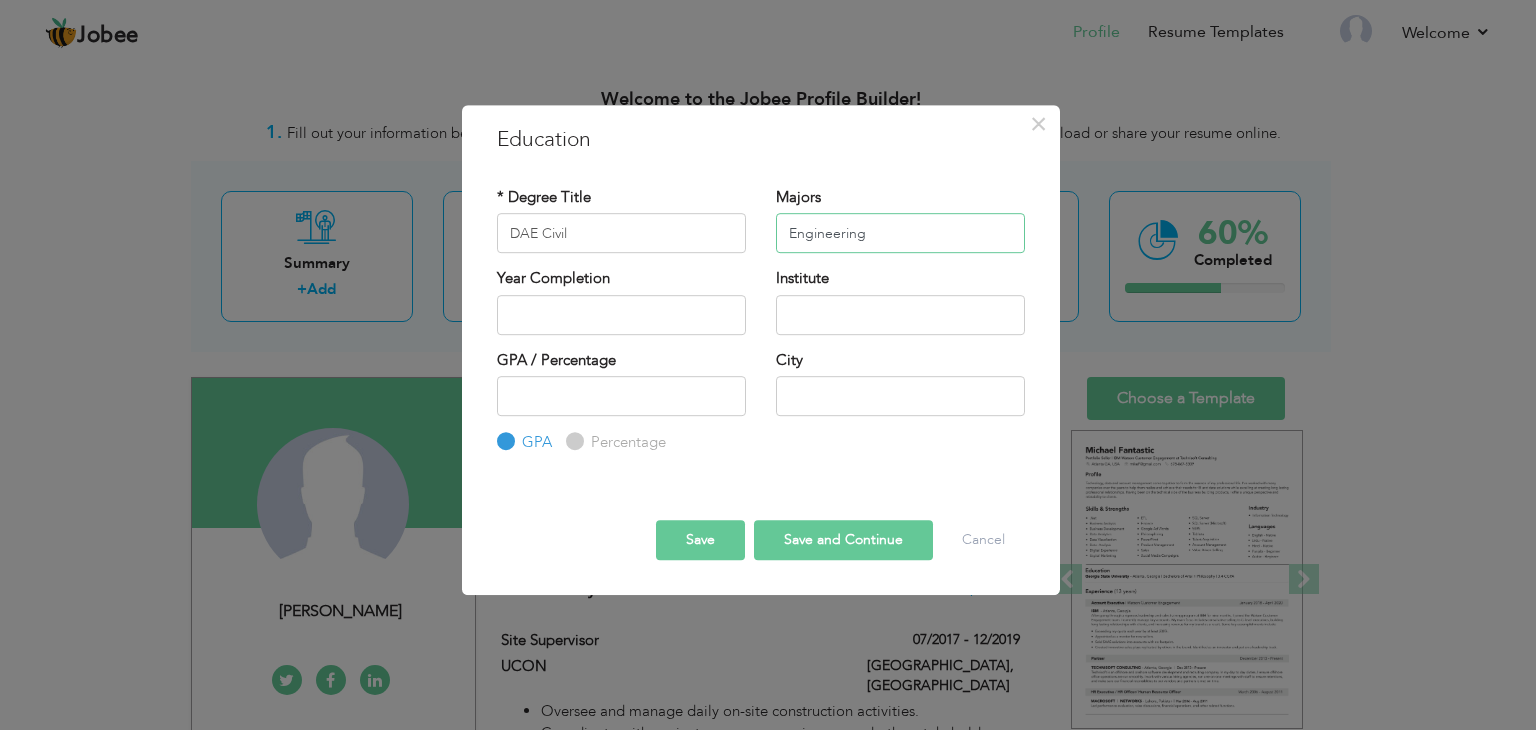 type on "Engineering" 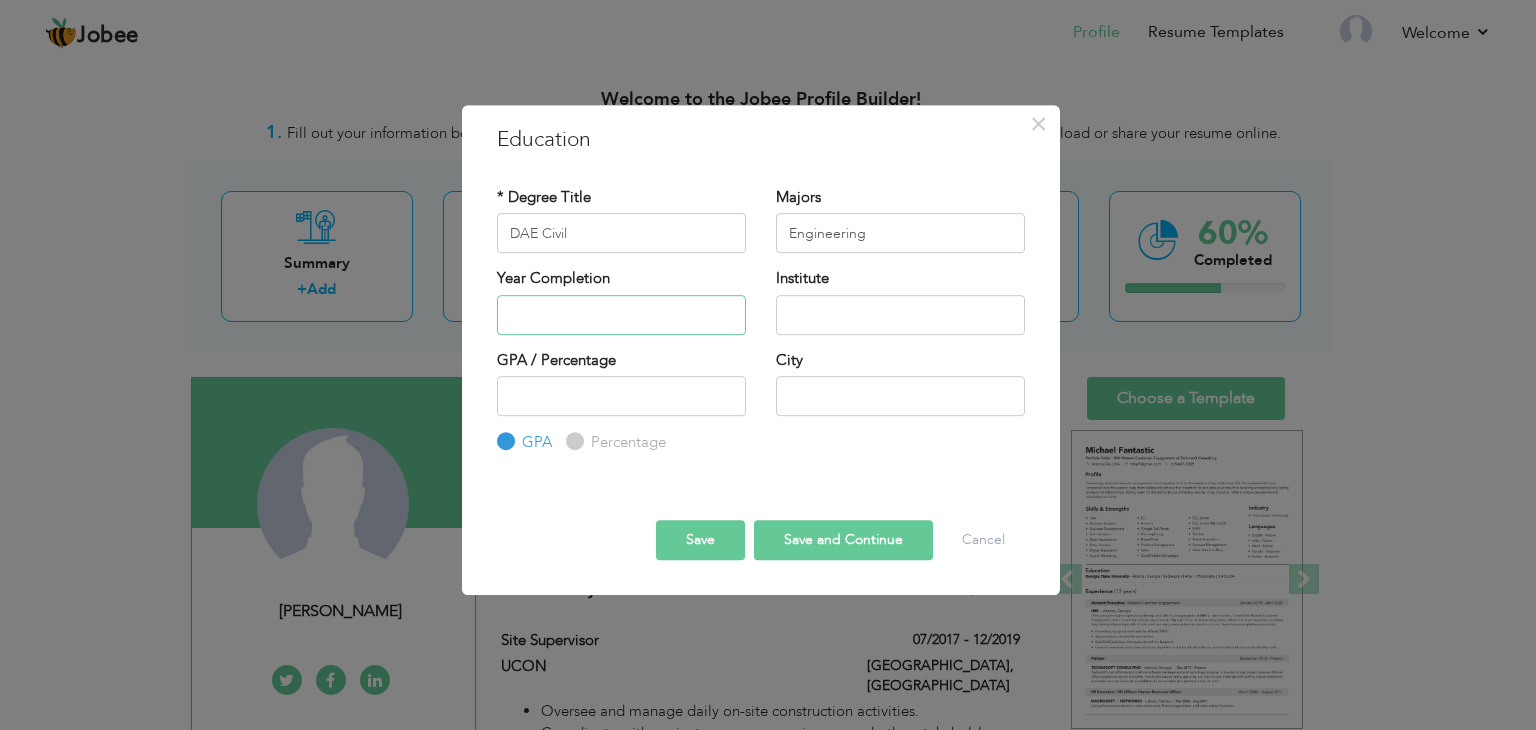 click at bounding box center [621, 315] 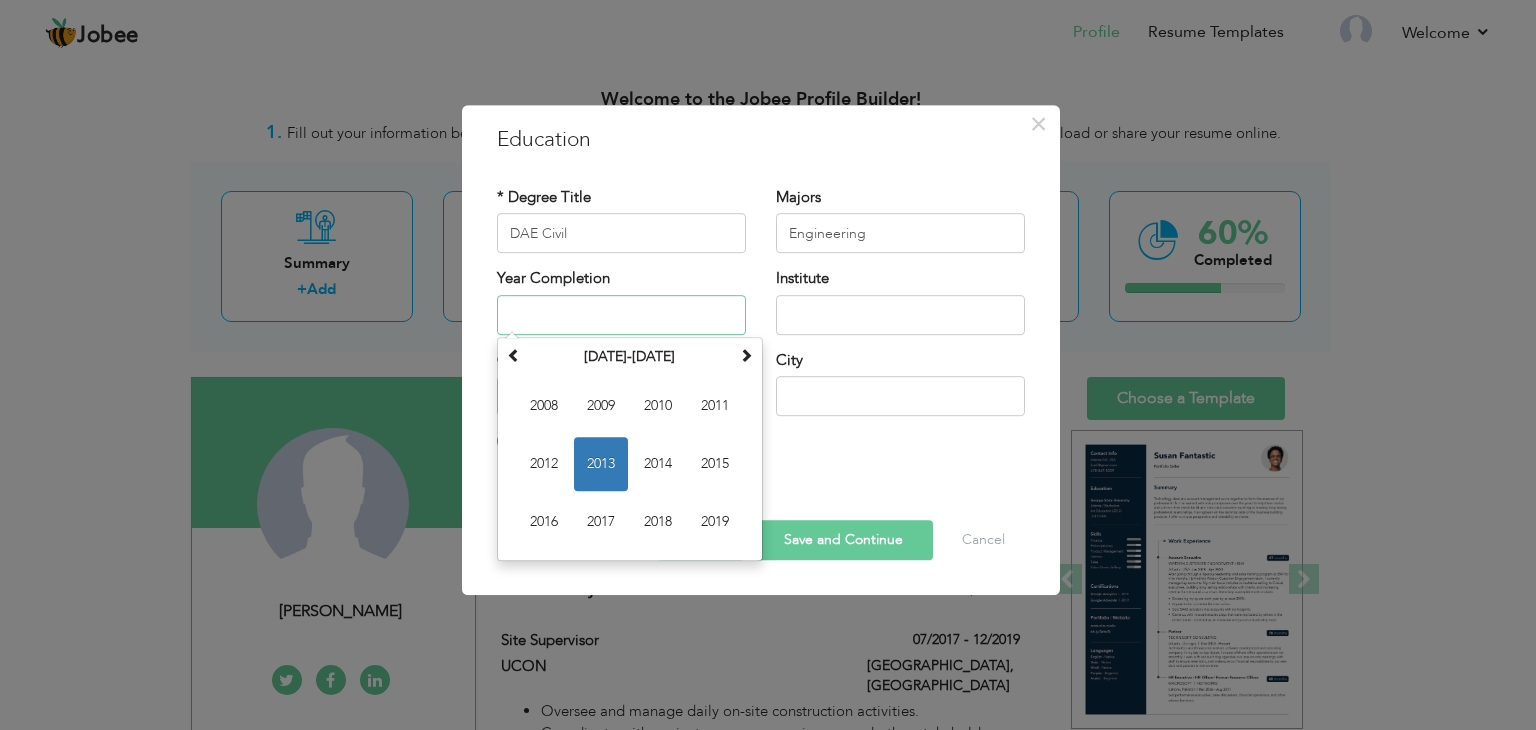 click at bounding box center [621, 315] 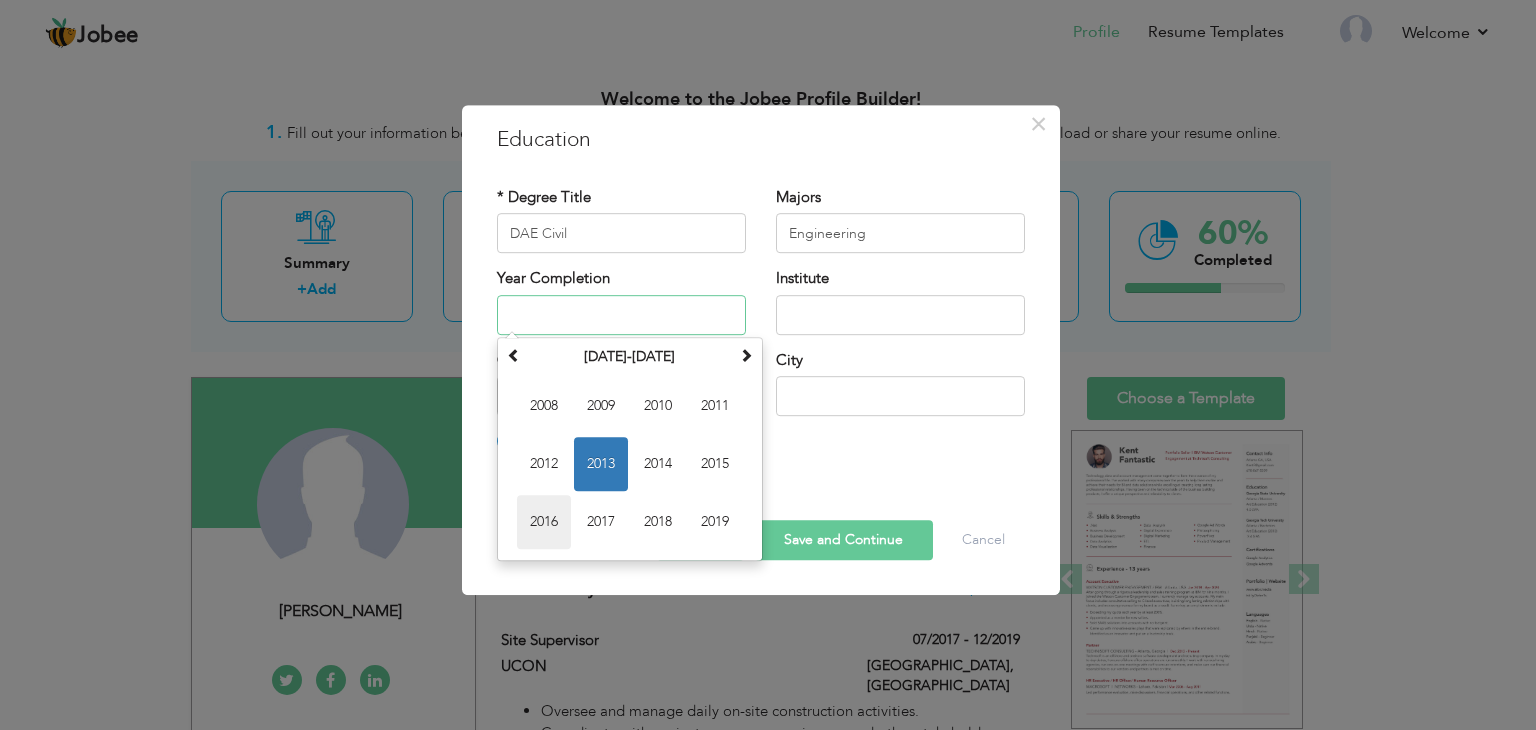 click on "2016" at bounding box center [544, 522] 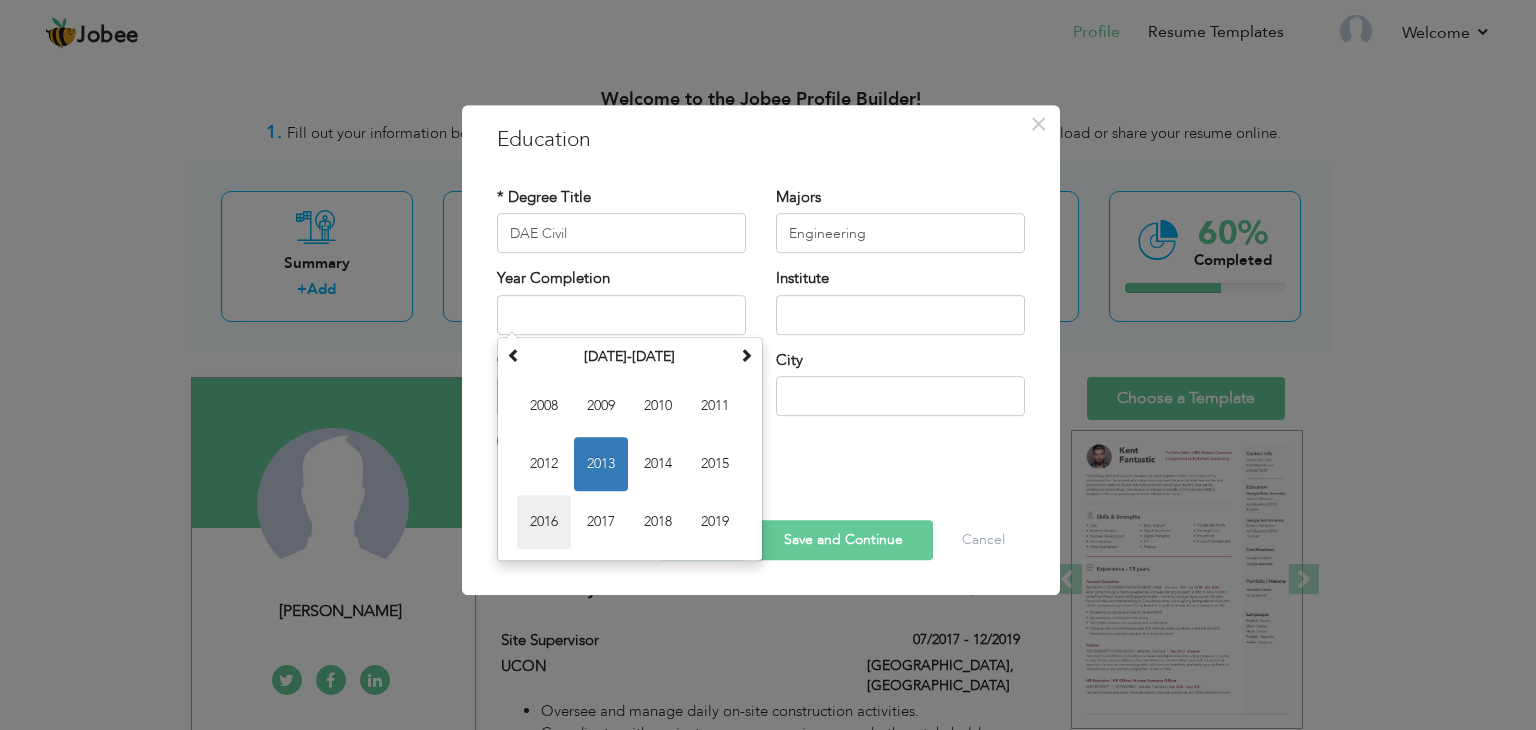 type on "2016" 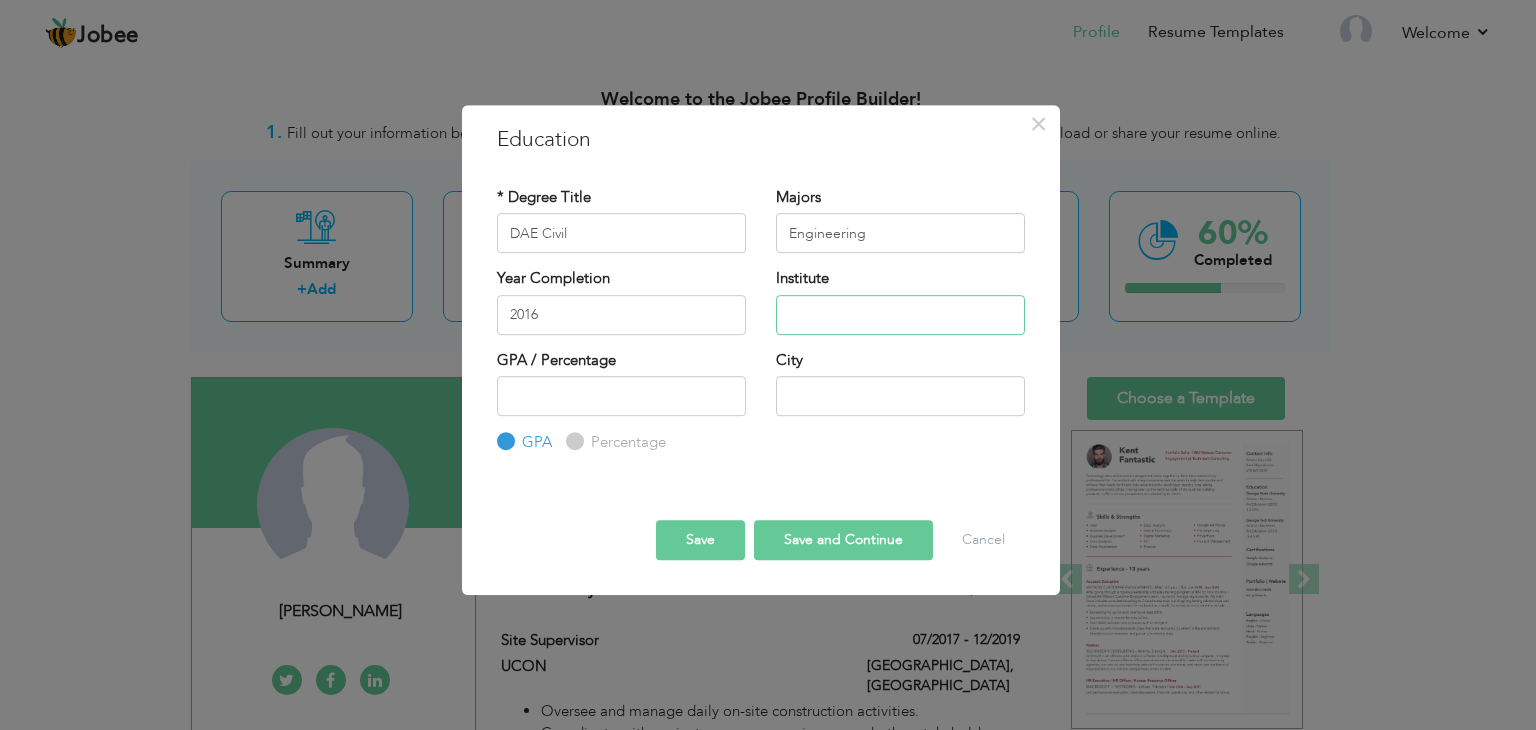 click at bounding box center (900, 315) 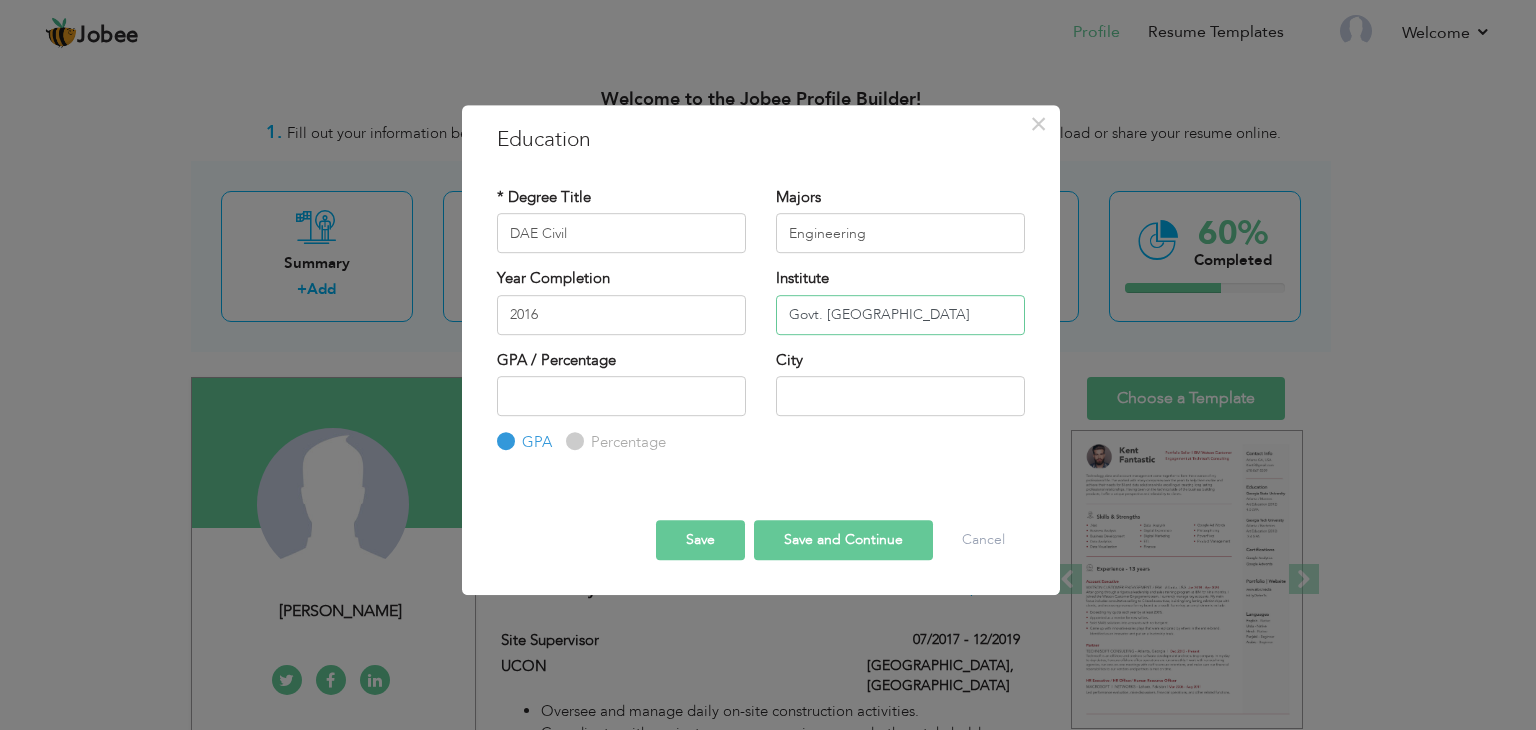 type on "Govt. [GEOGRAPHIC_DATA]" 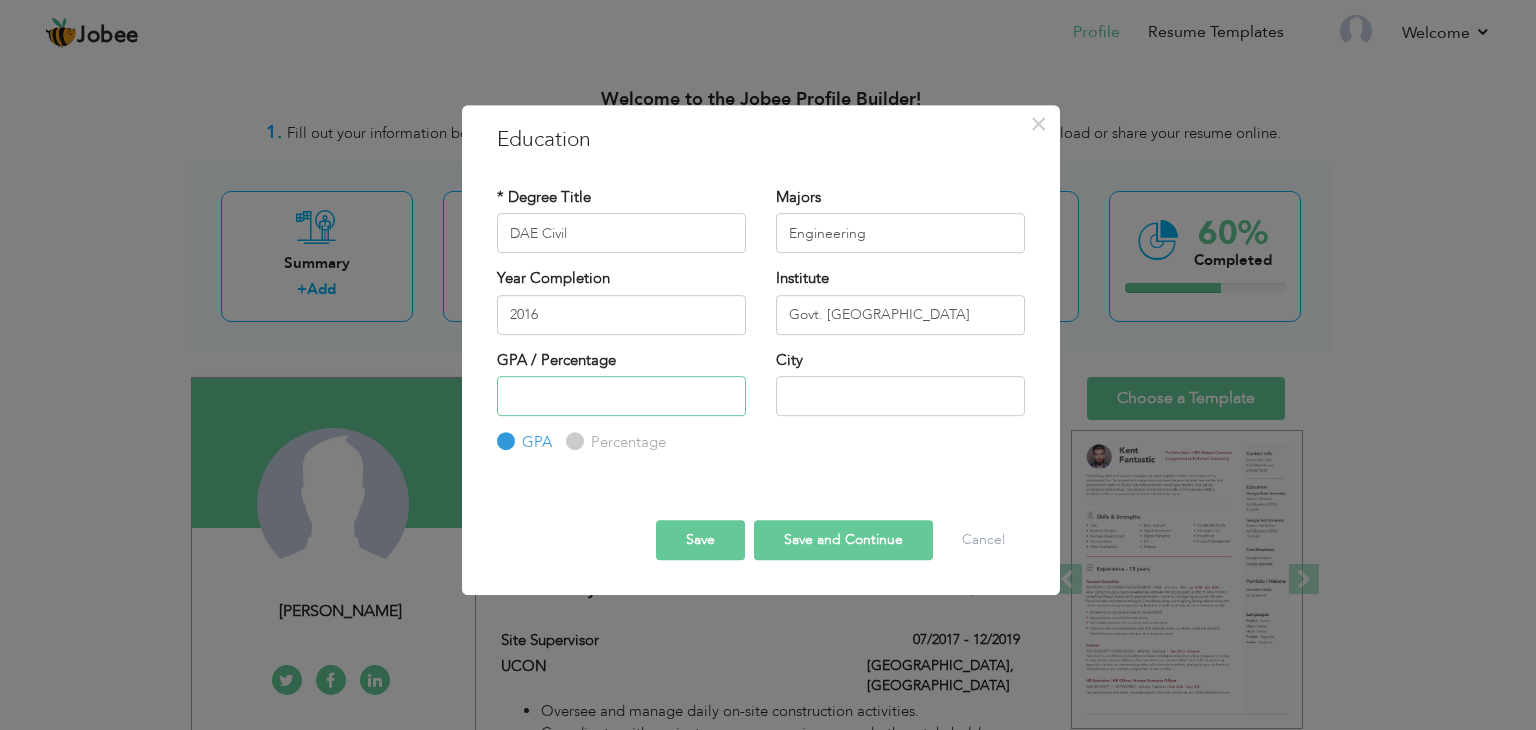 click at bounding box center [621, 396] 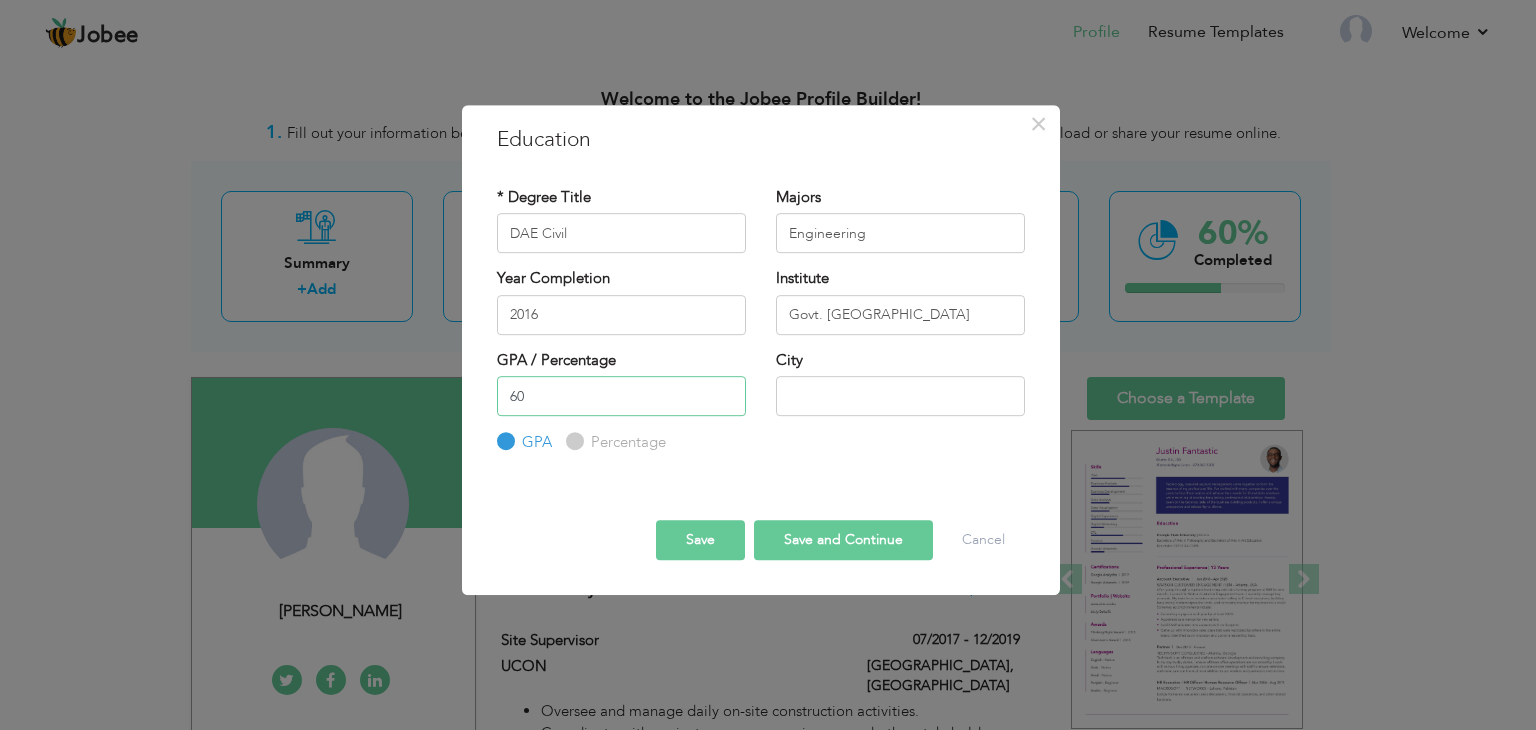 type on "60" 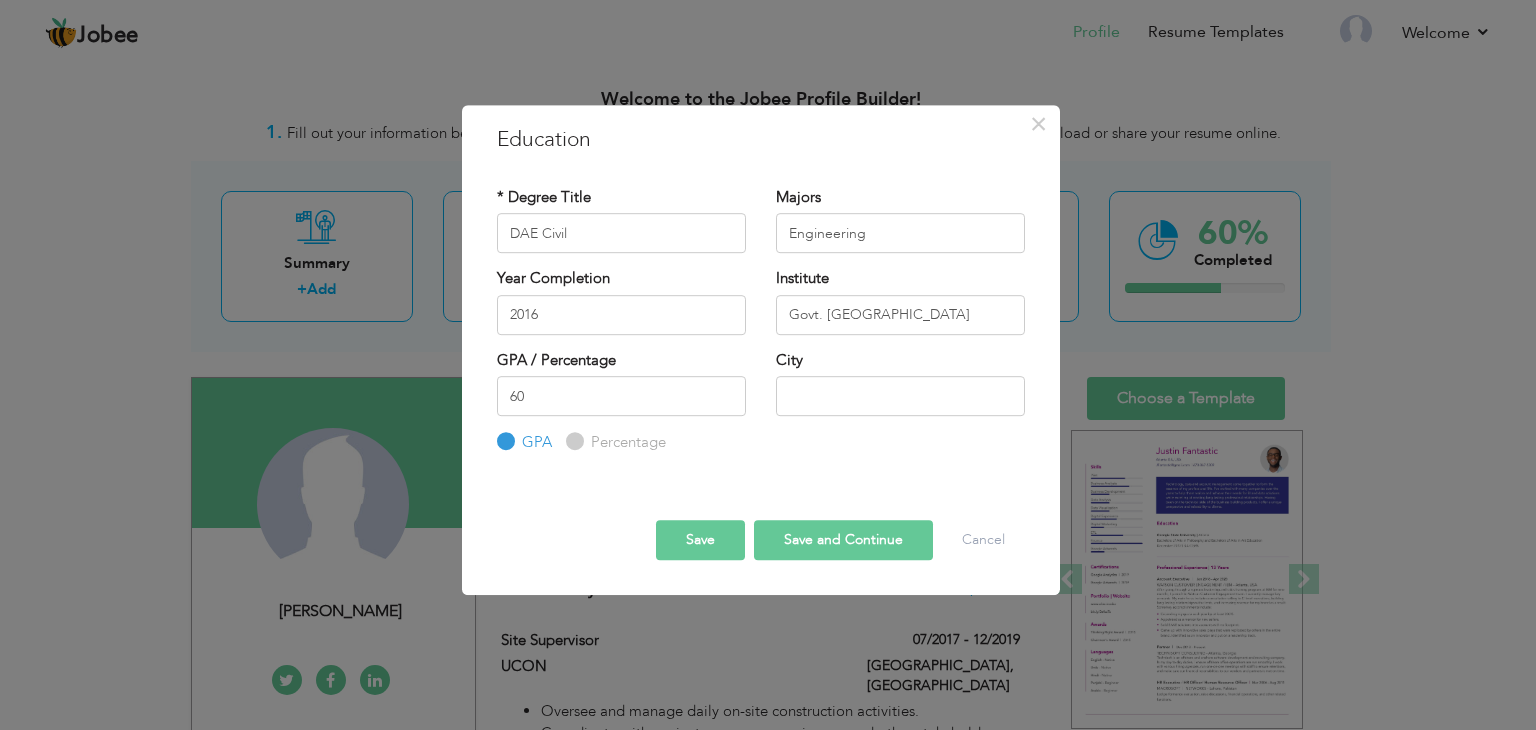 click on "Percentage" at bounding box center (572, 442) 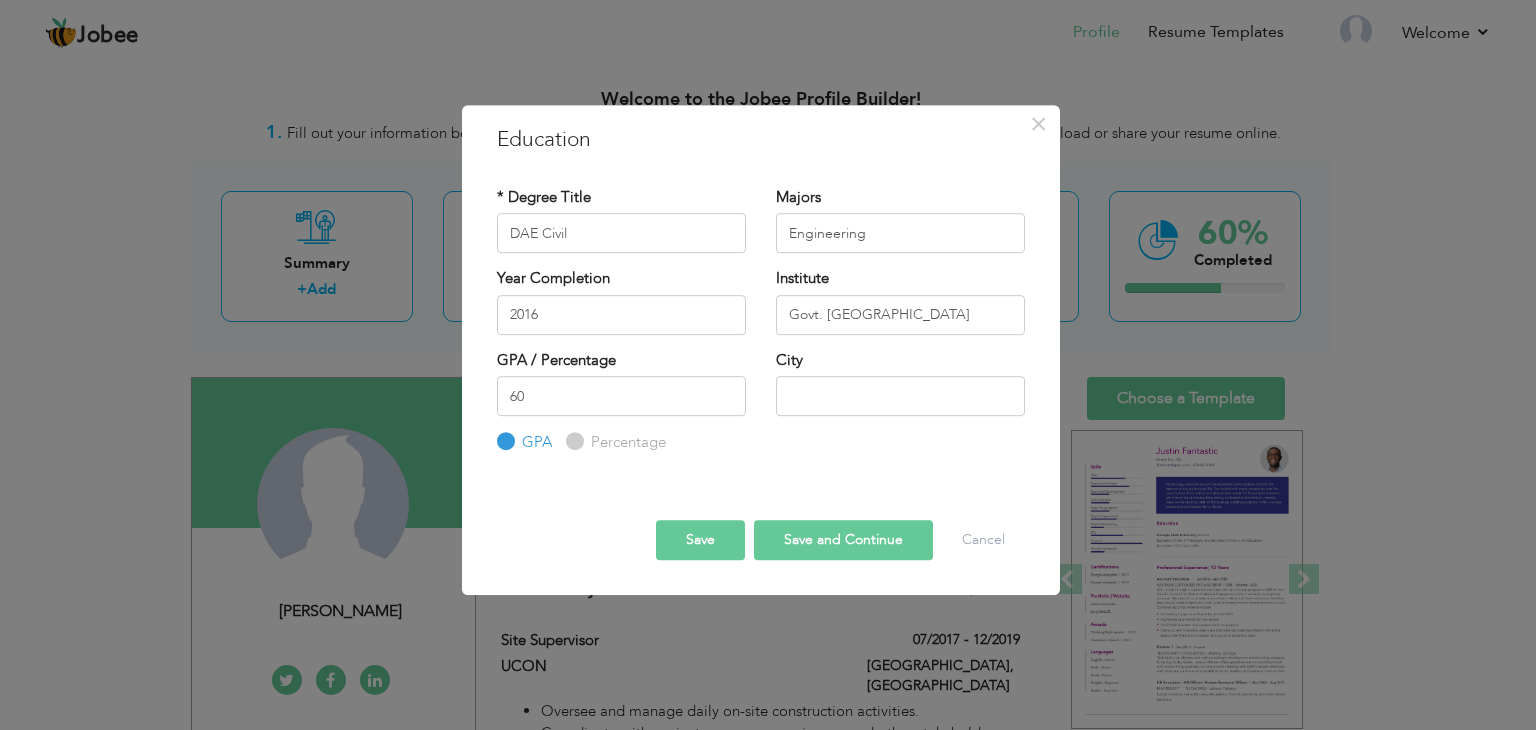 radio on "true" 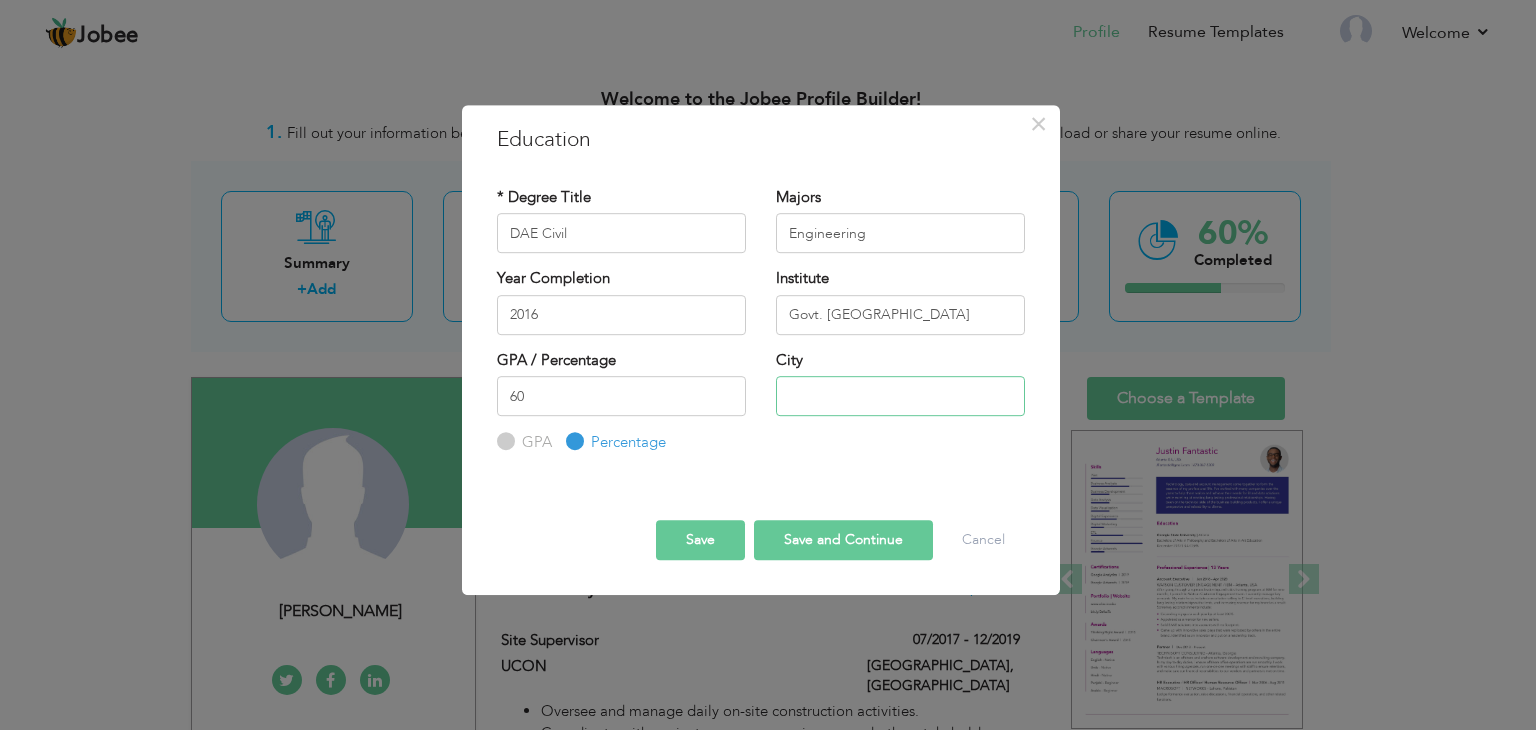 click at bounding box center (900, 396) 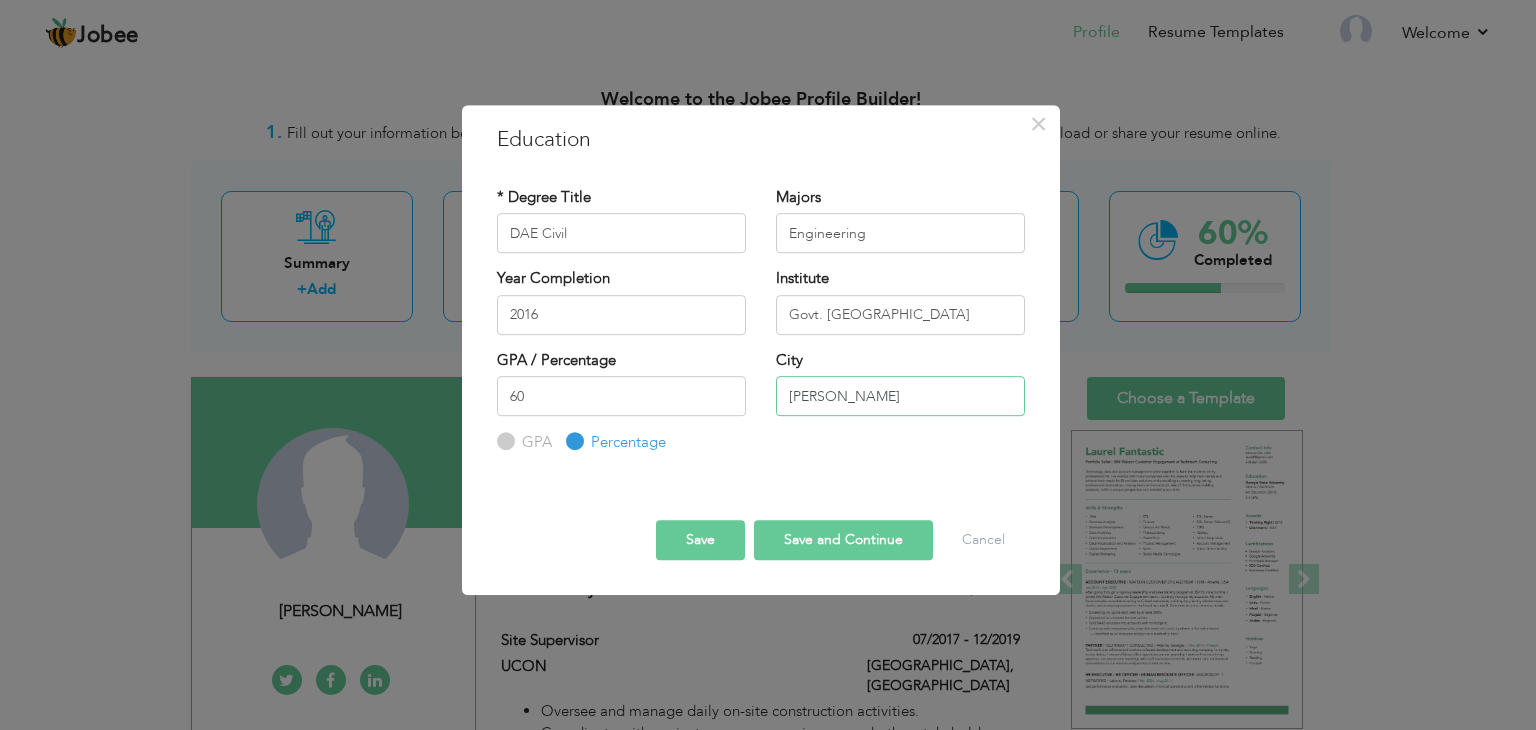 type on "[PERSON_NAME]" 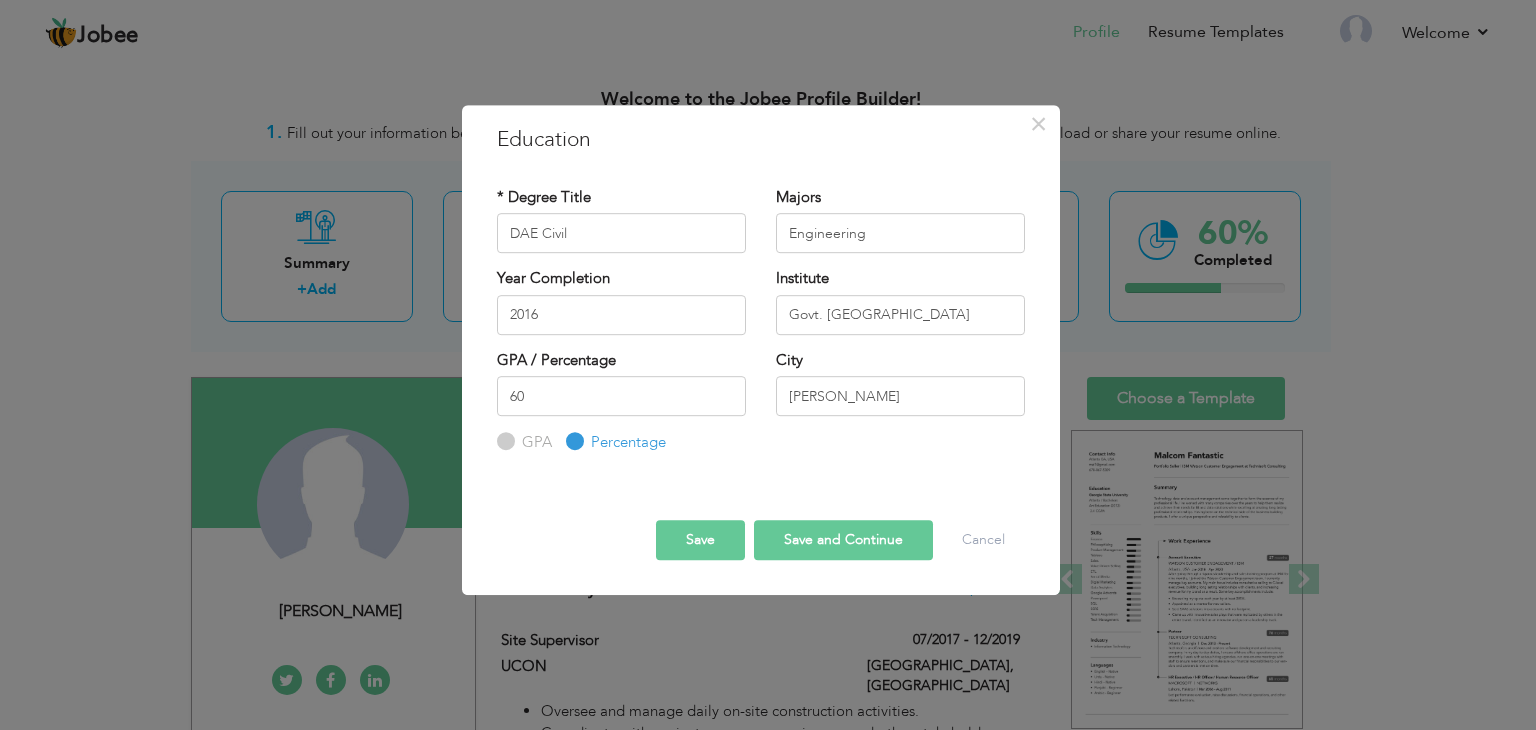 click on "Save and Continue" at bounding box center [843, 540] 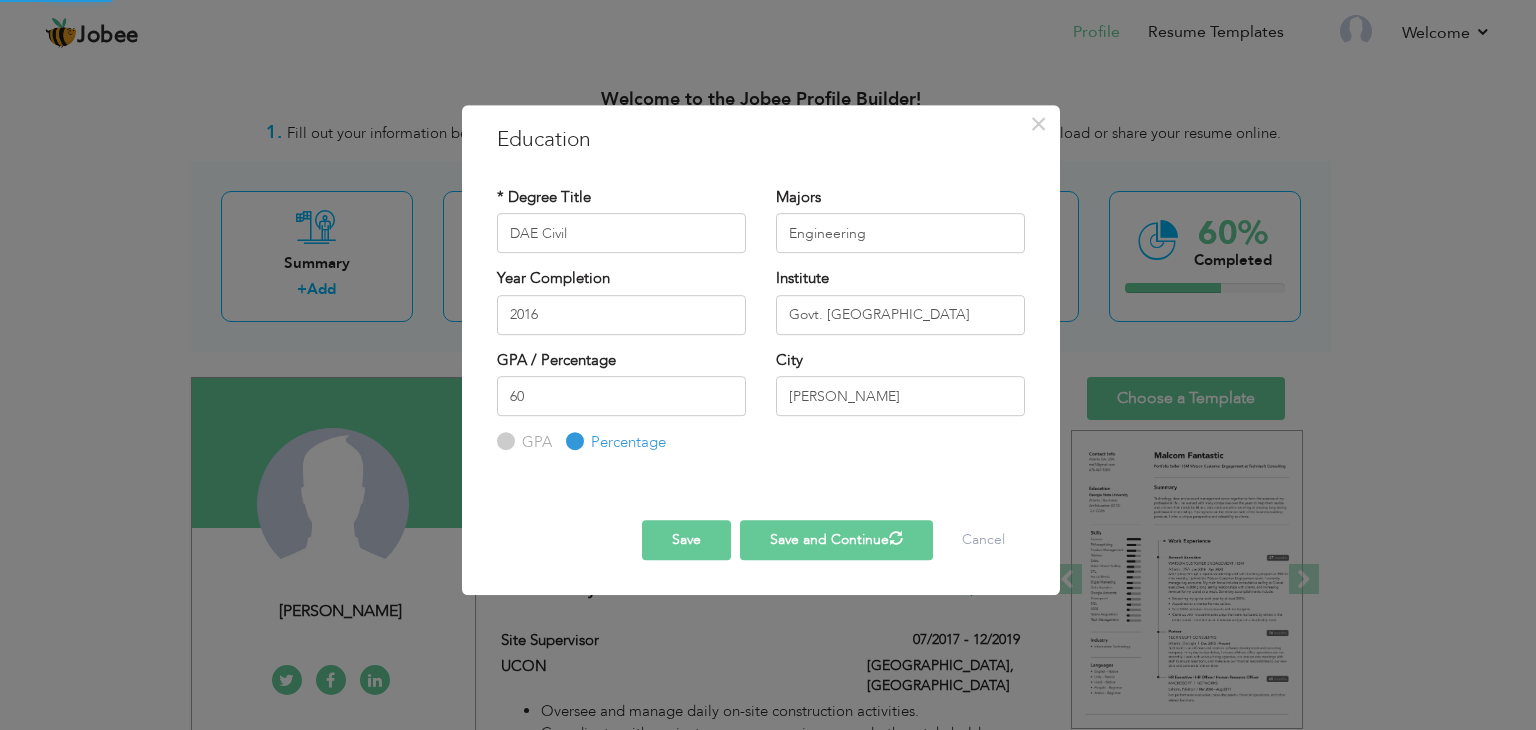 type 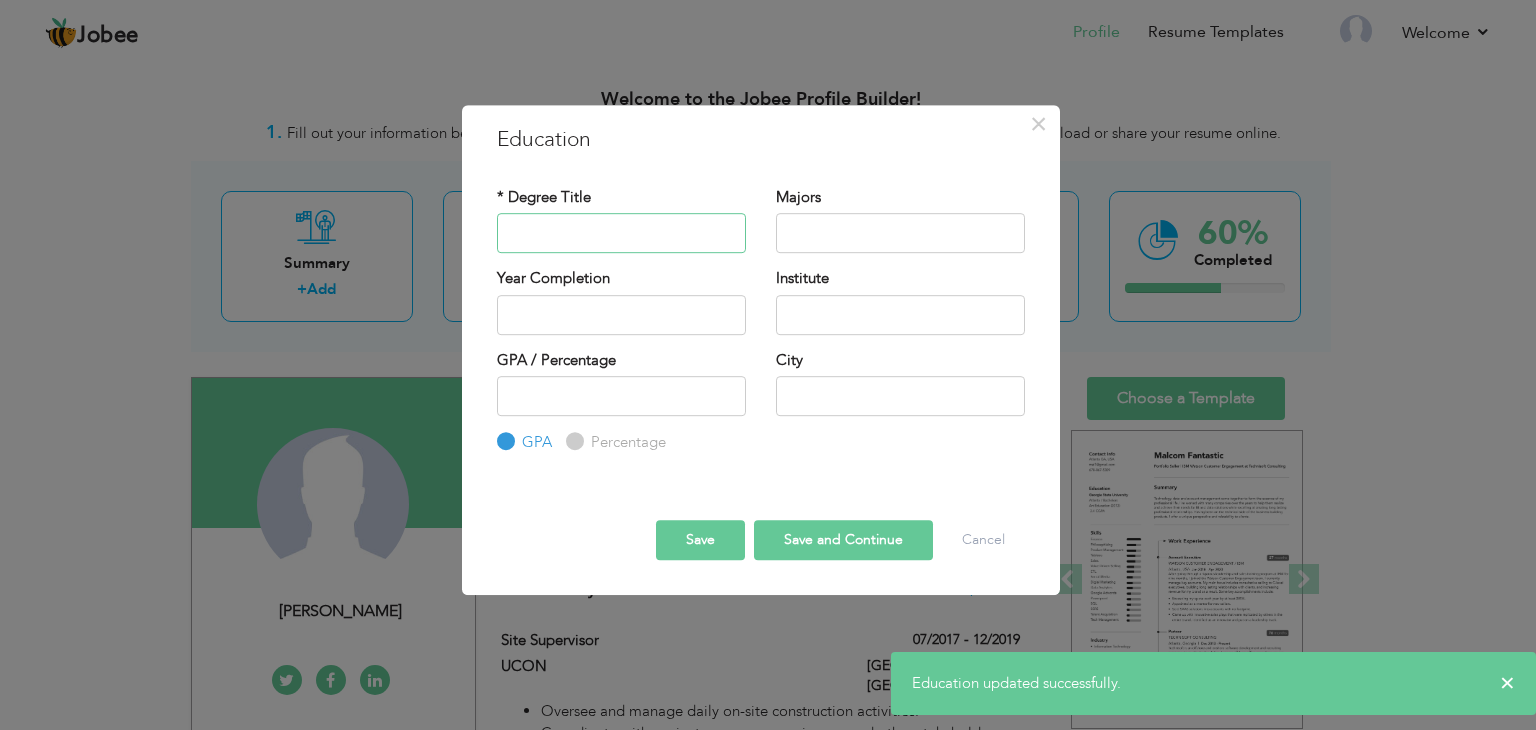 click at bounding box center (621, 233) 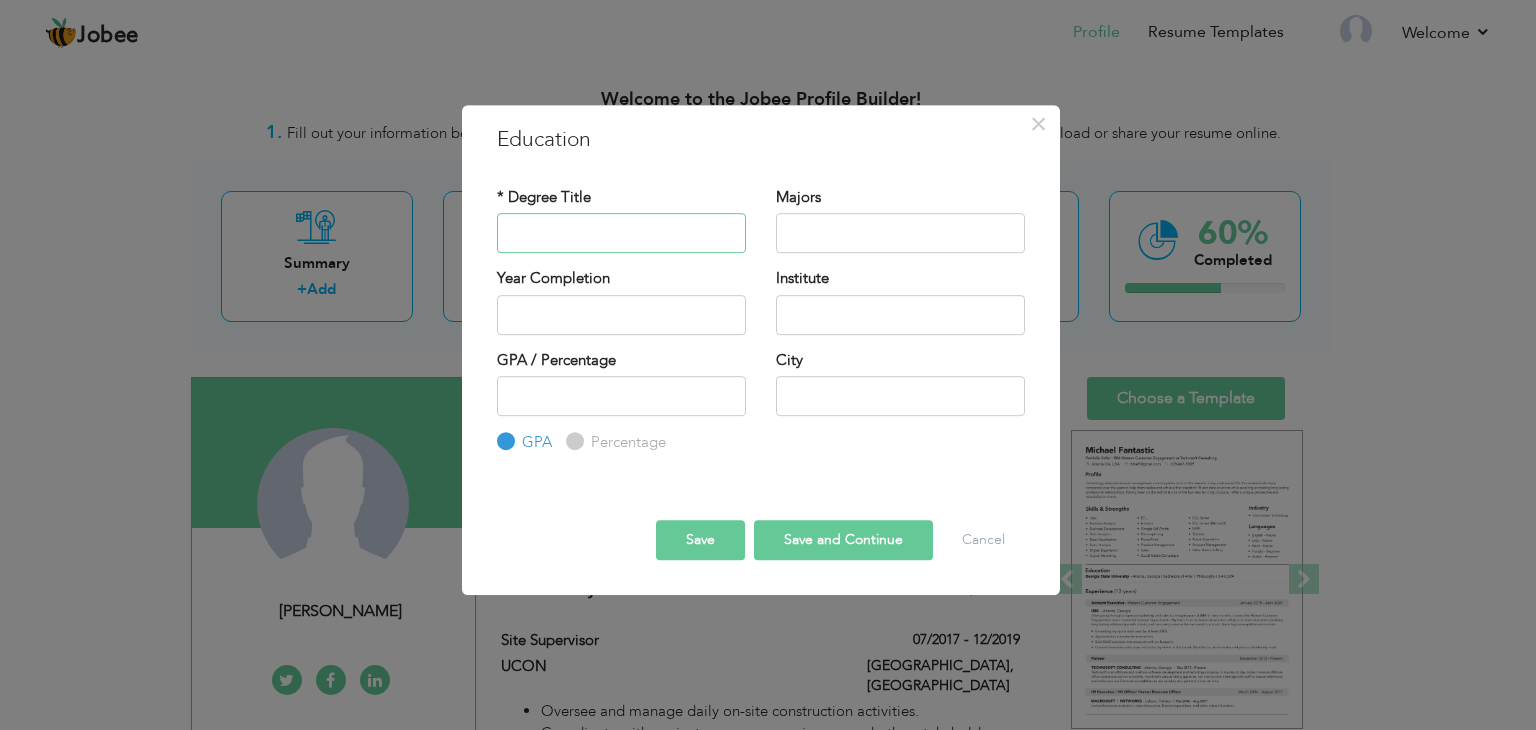 click at bounding box center [621, 233] 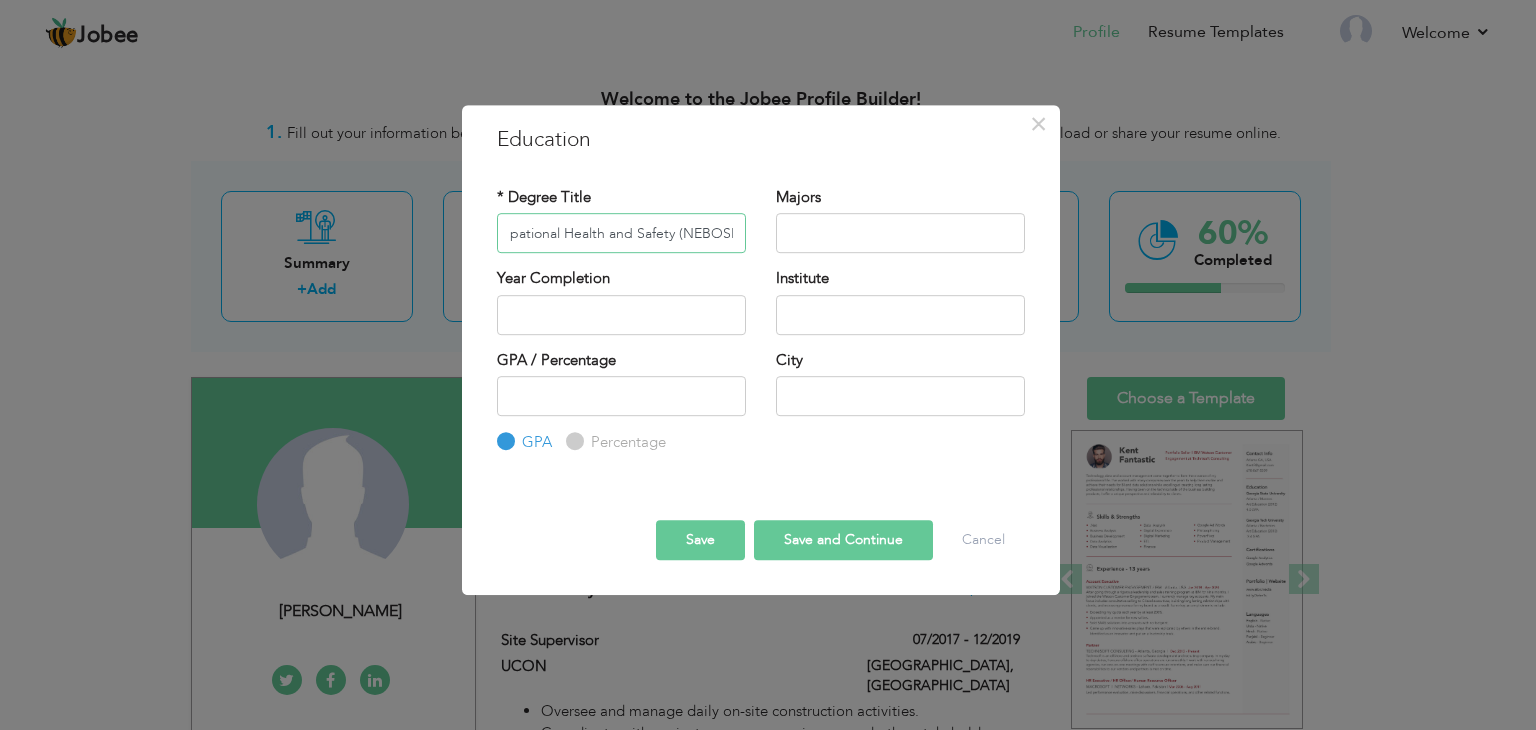 scroll, scrollTop: 0, scrollLeft: 265, axis: horizontal 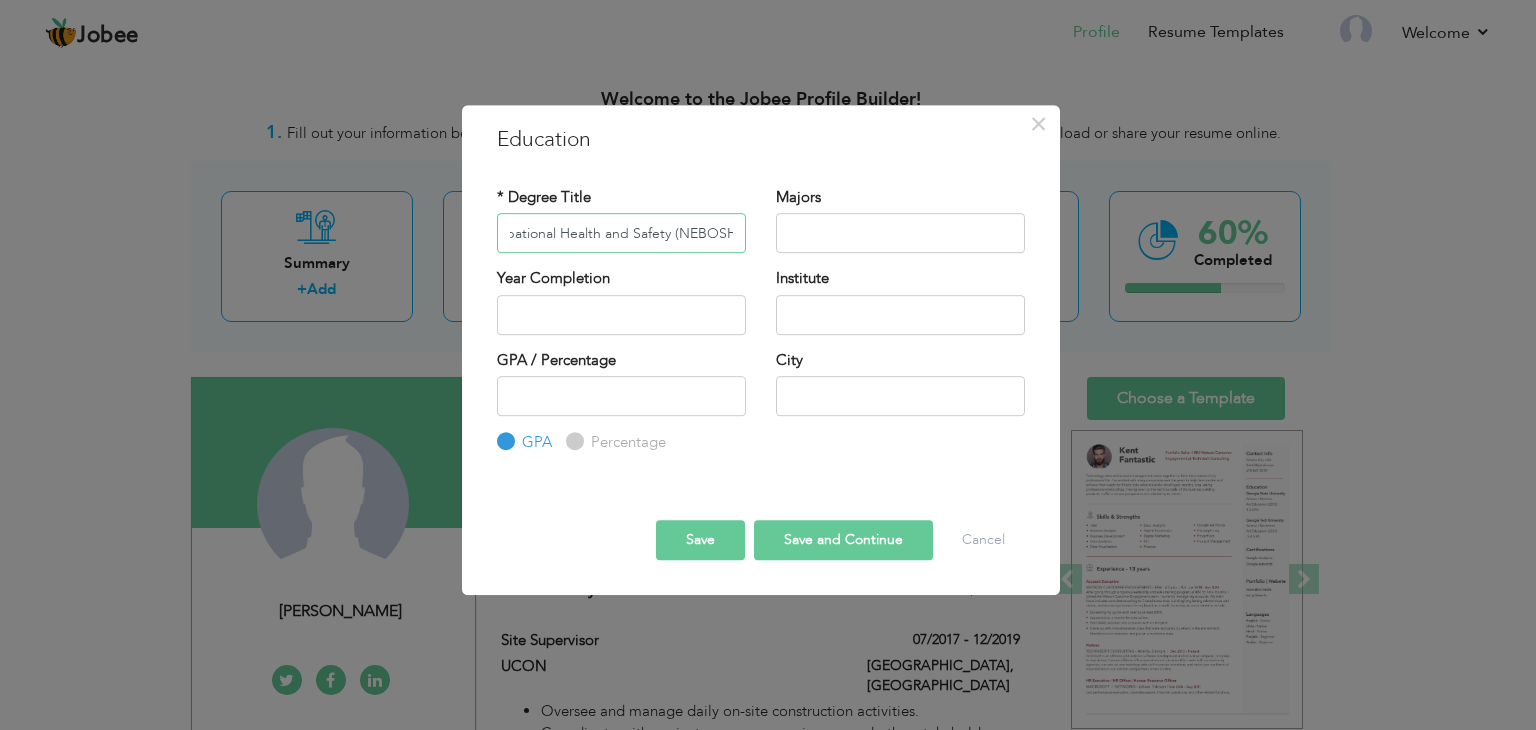 type on "International General Certificate for Occupational Health and Safety (NEBOSH)" 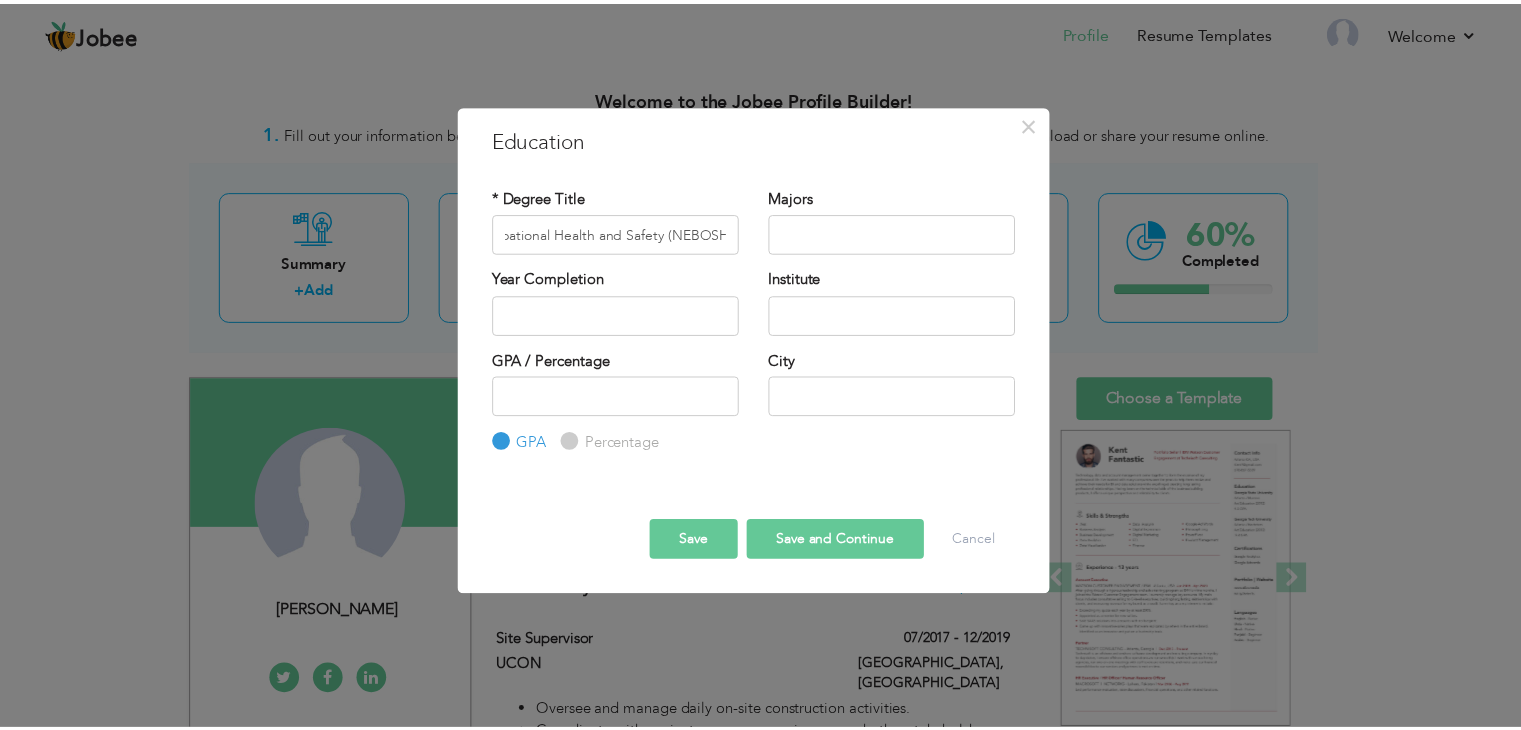 scroll, scrollTop: 0, scrollLeft: 0, axis: both 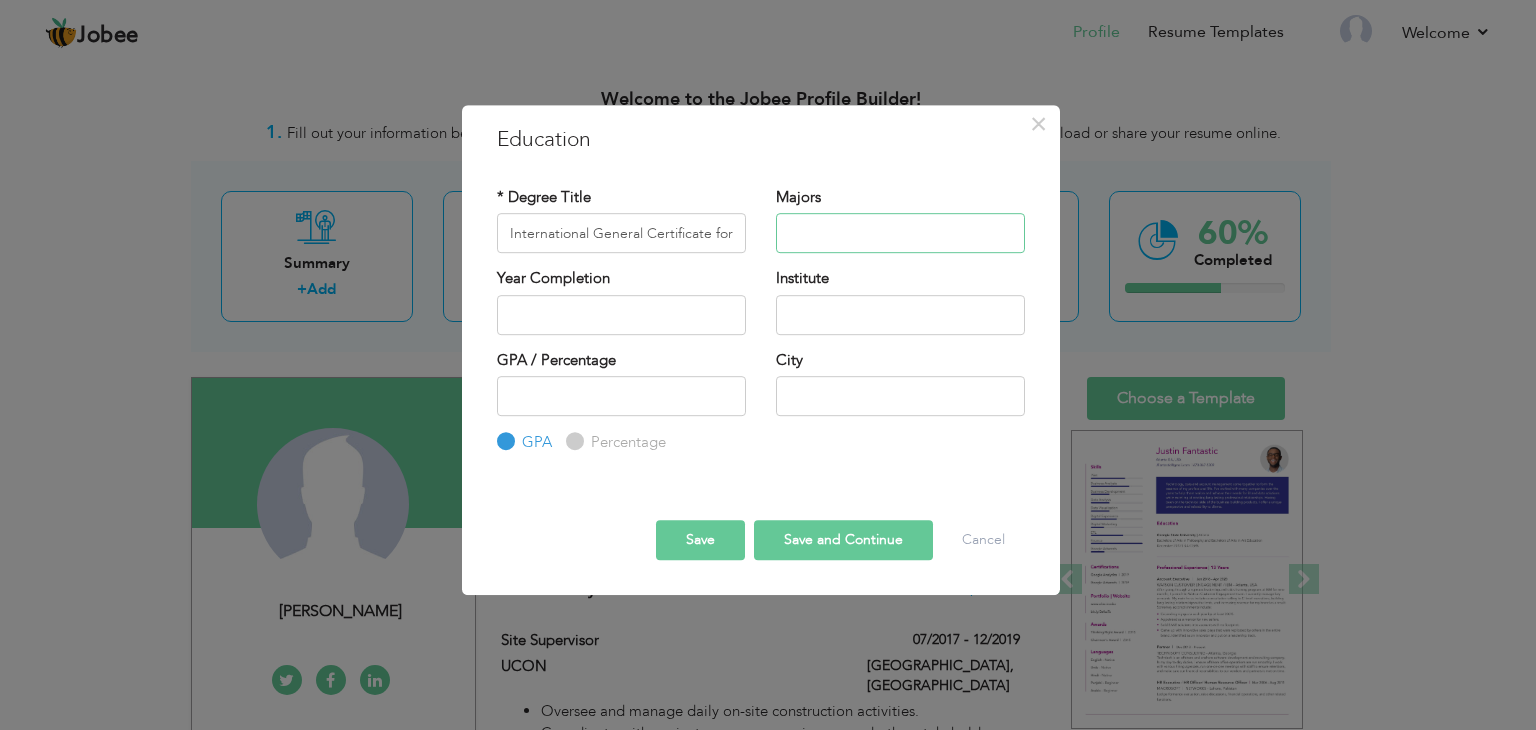 click at bounding box center [900, 233] 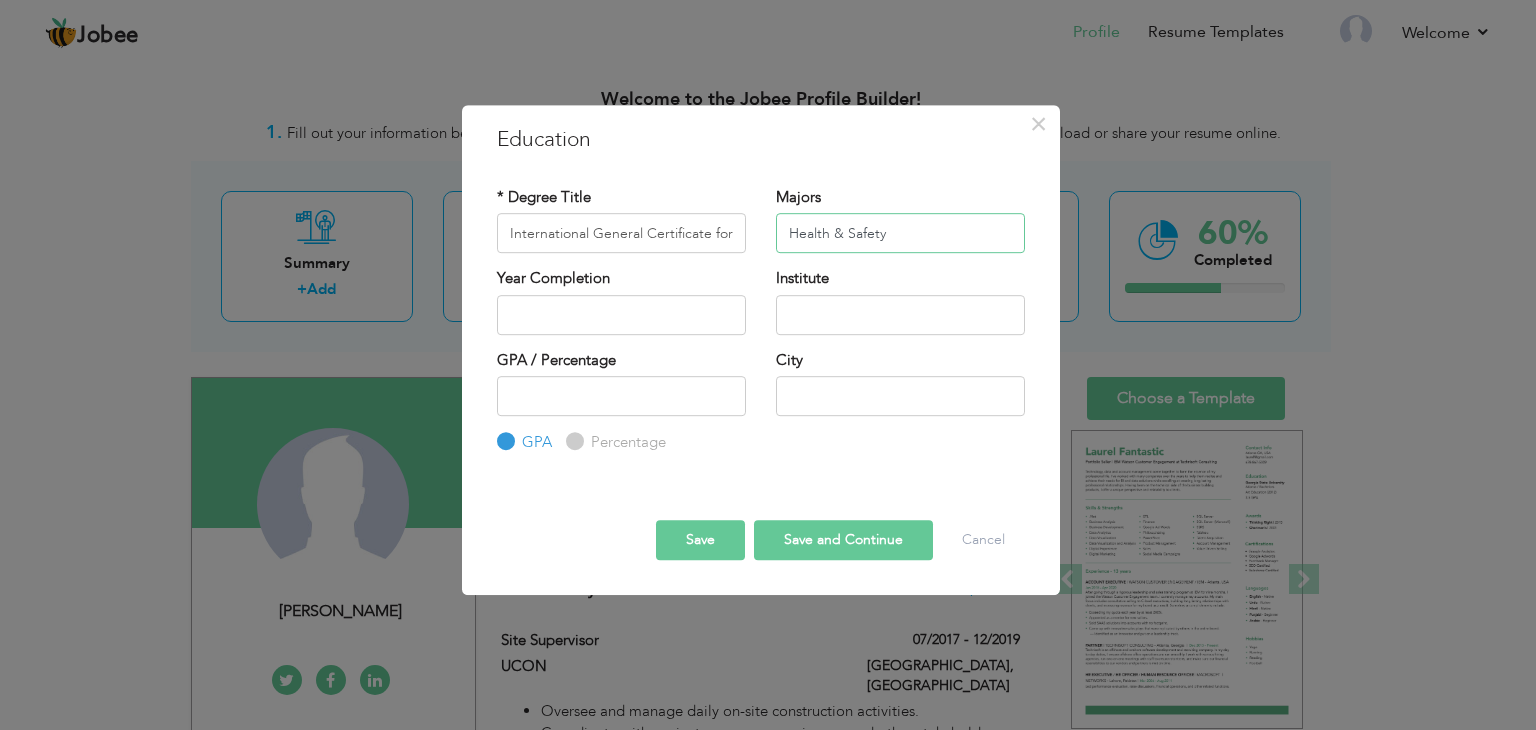 type on "Health & Safety" 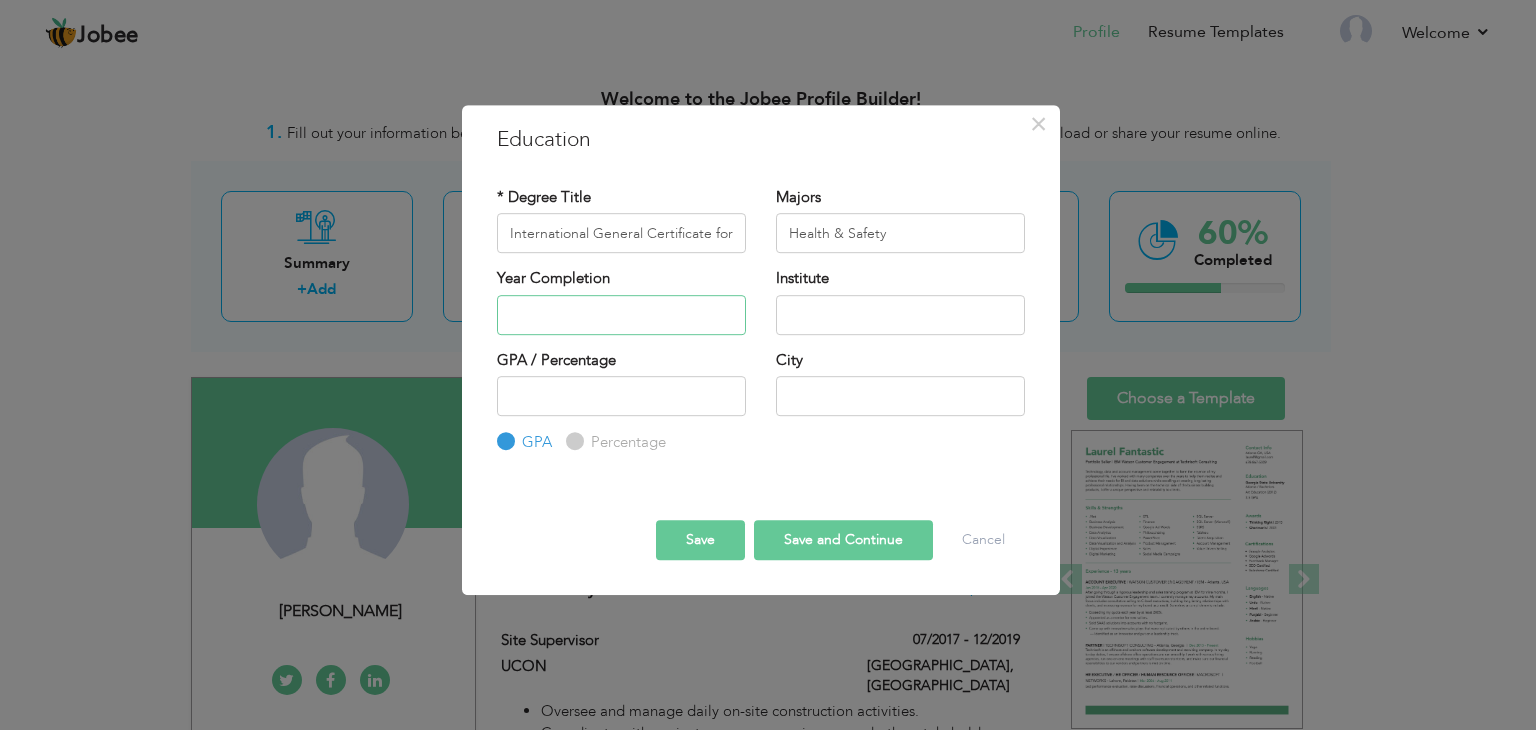 click at bounding box center (621, 315) 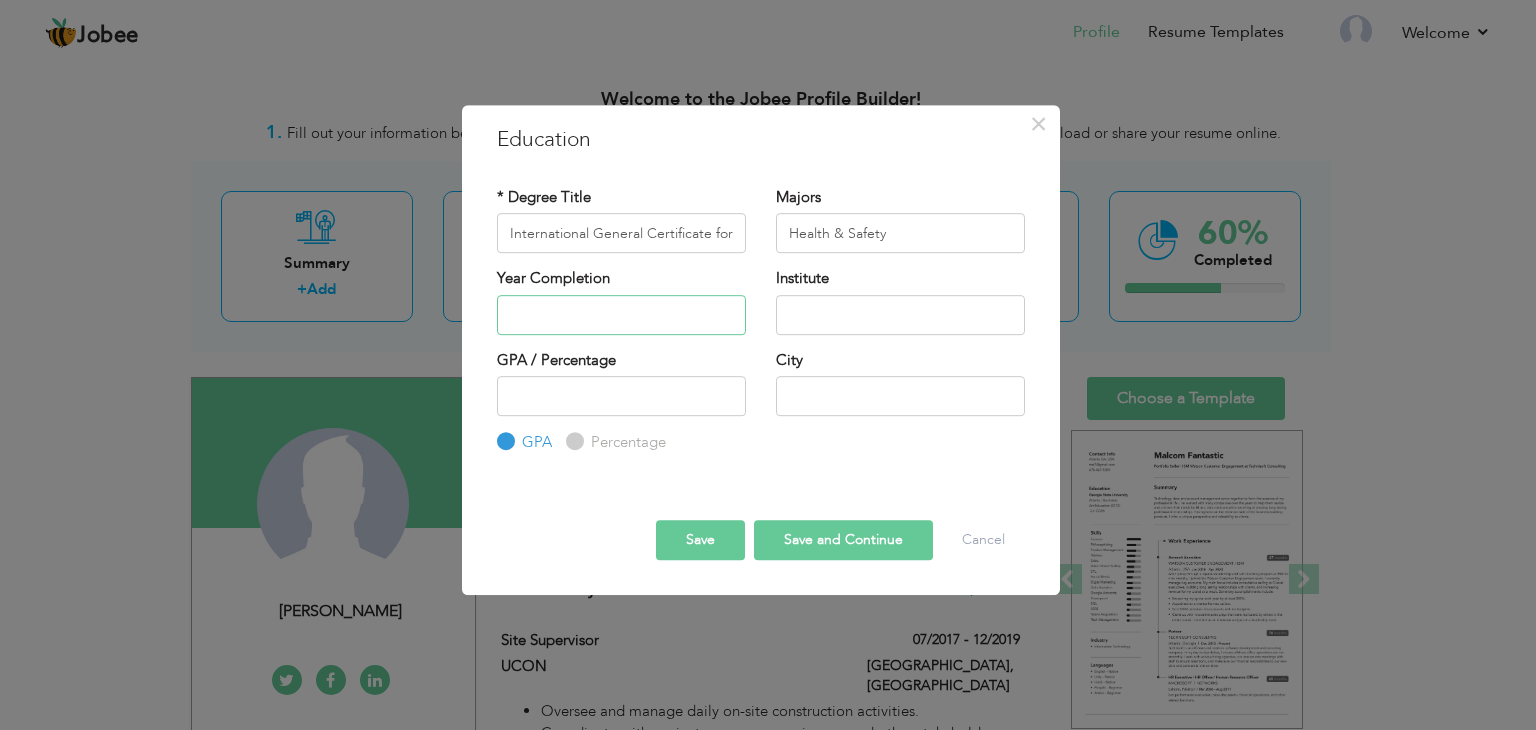 click at bounding box center (621, 315) 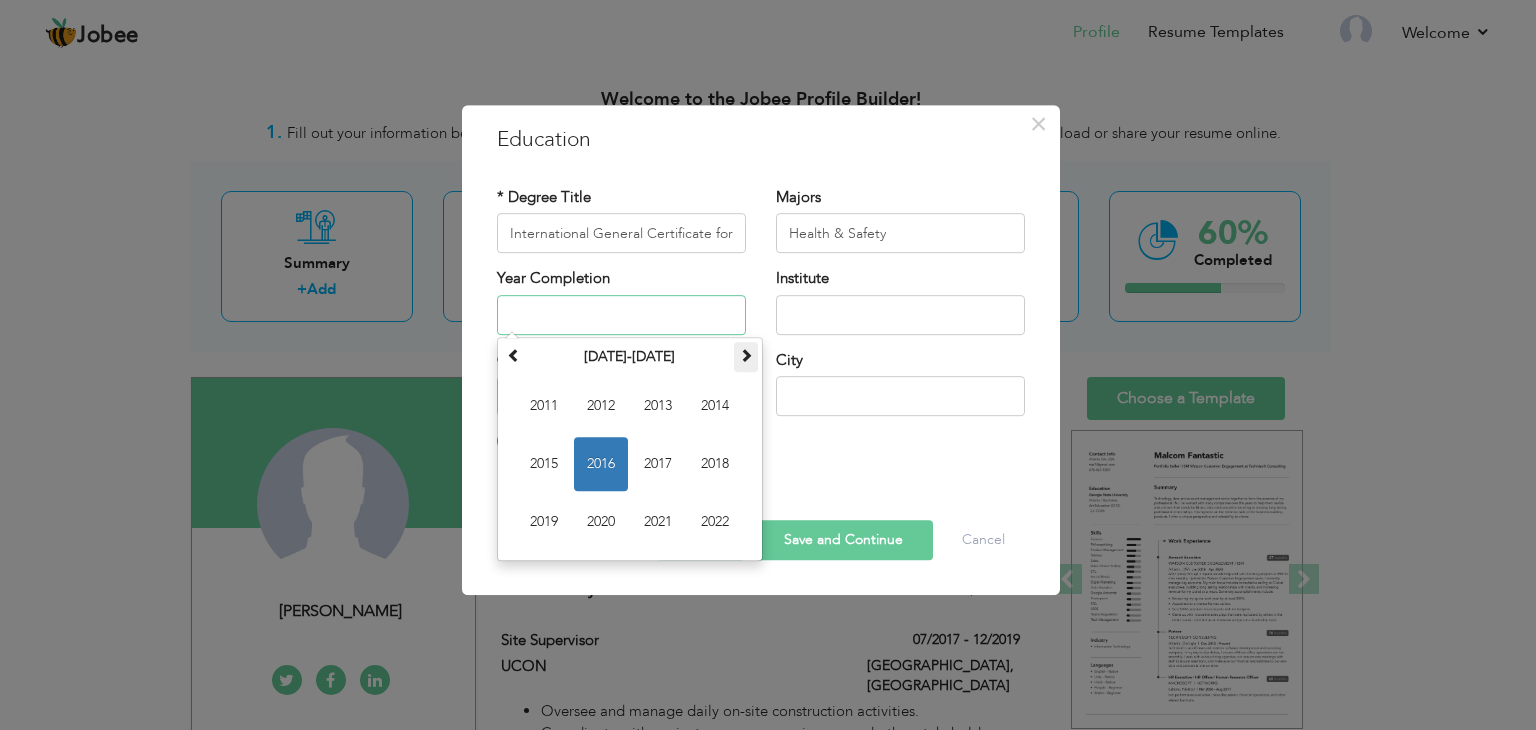 click at bounding box center [746, 355] 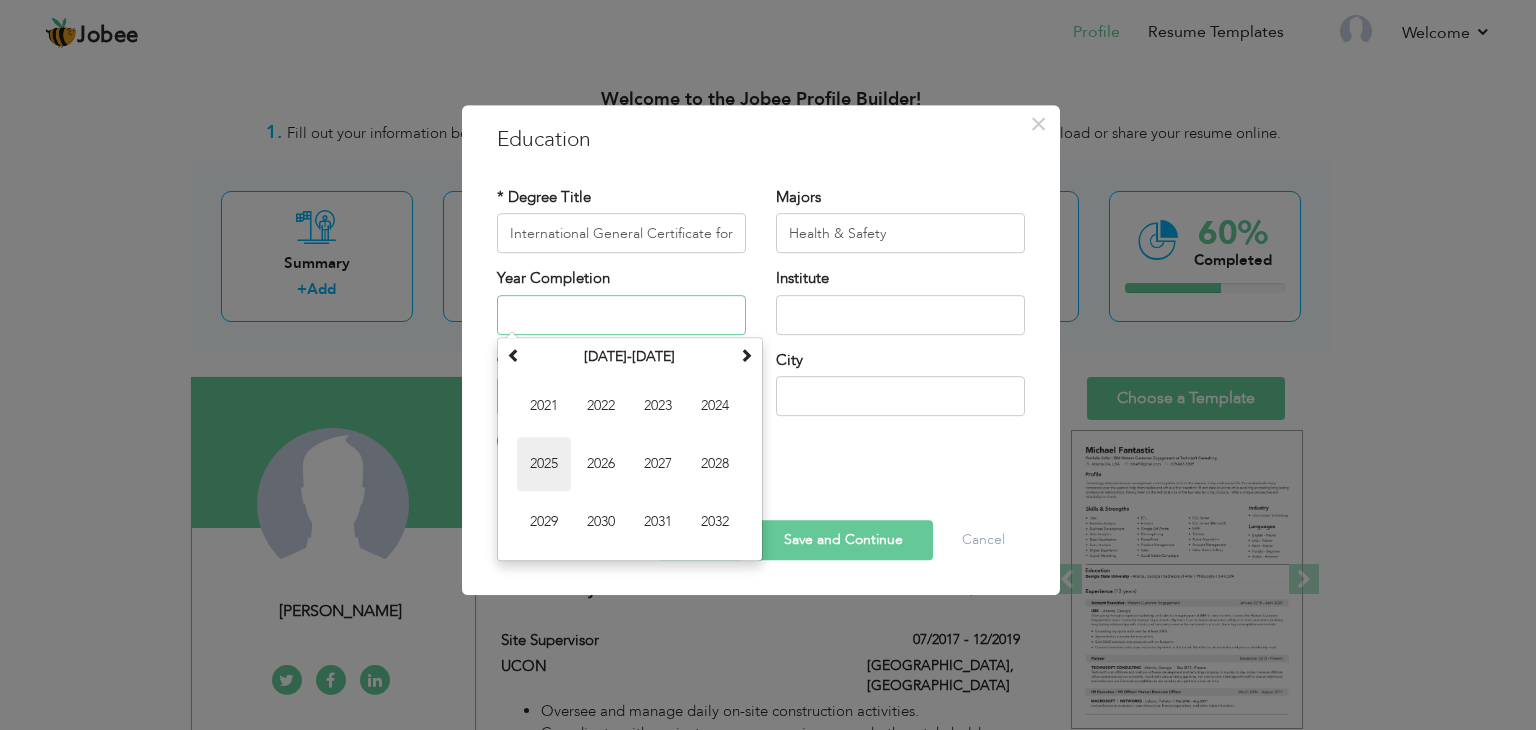 click on "2025" at bounding box center (544, 464) 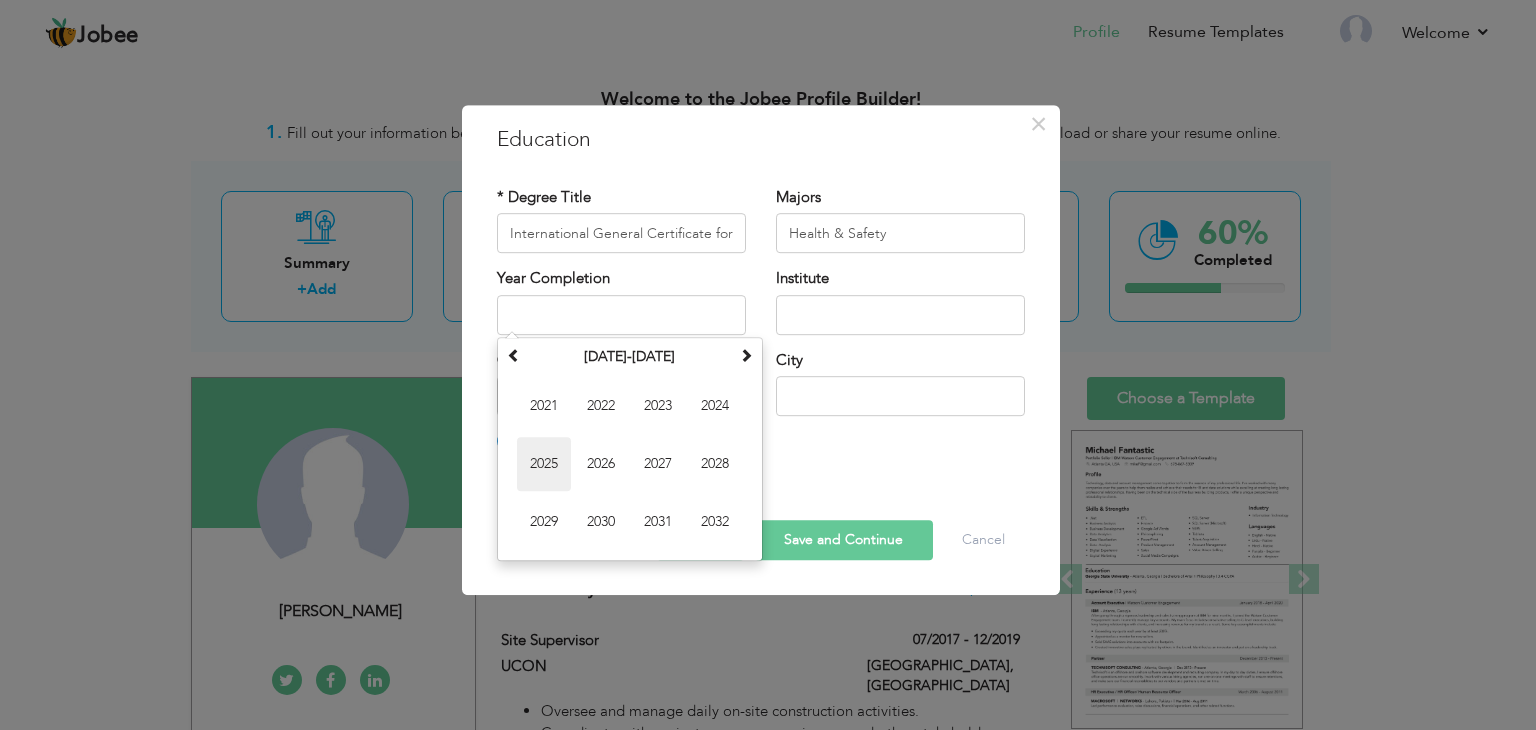 type on "2025" 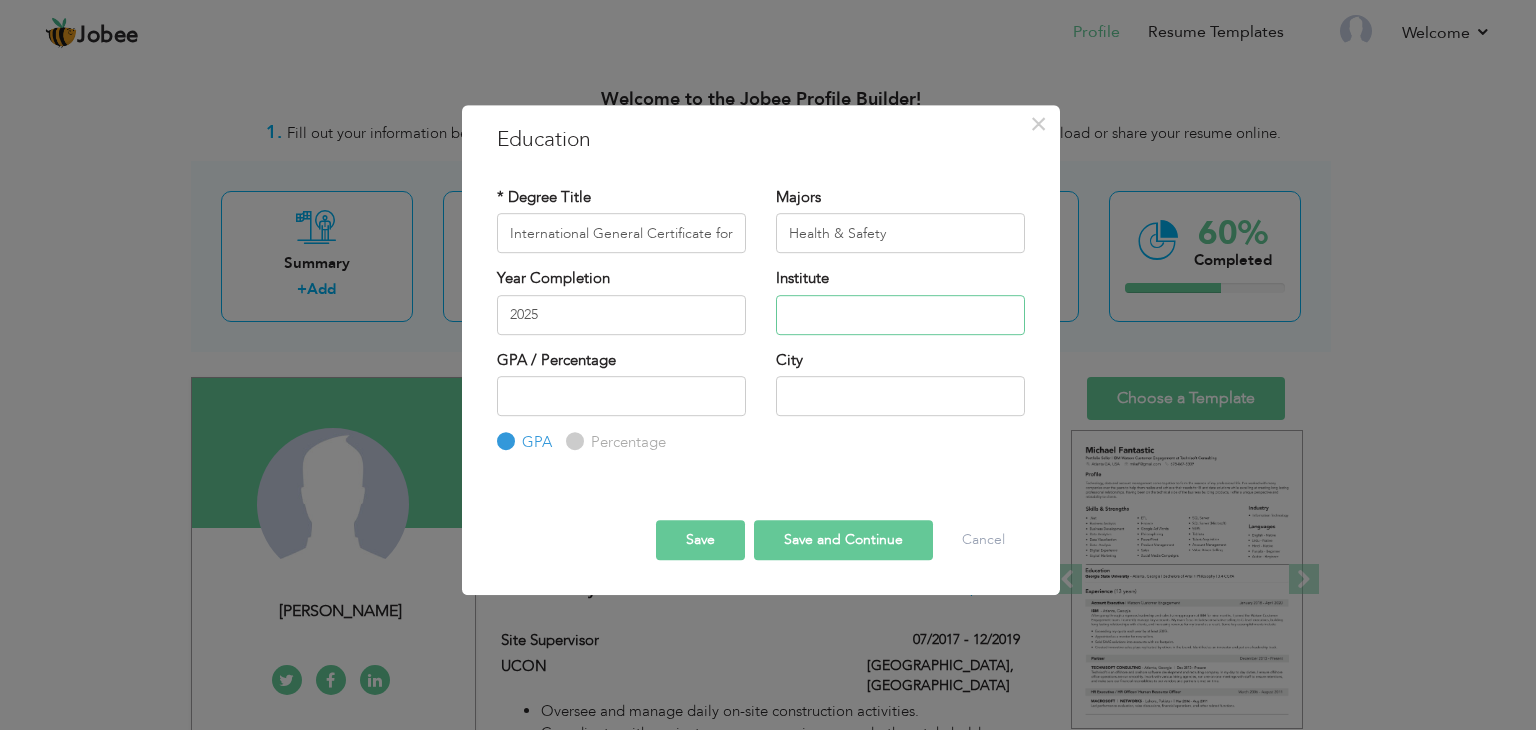 click at bounding box center (900, 315) 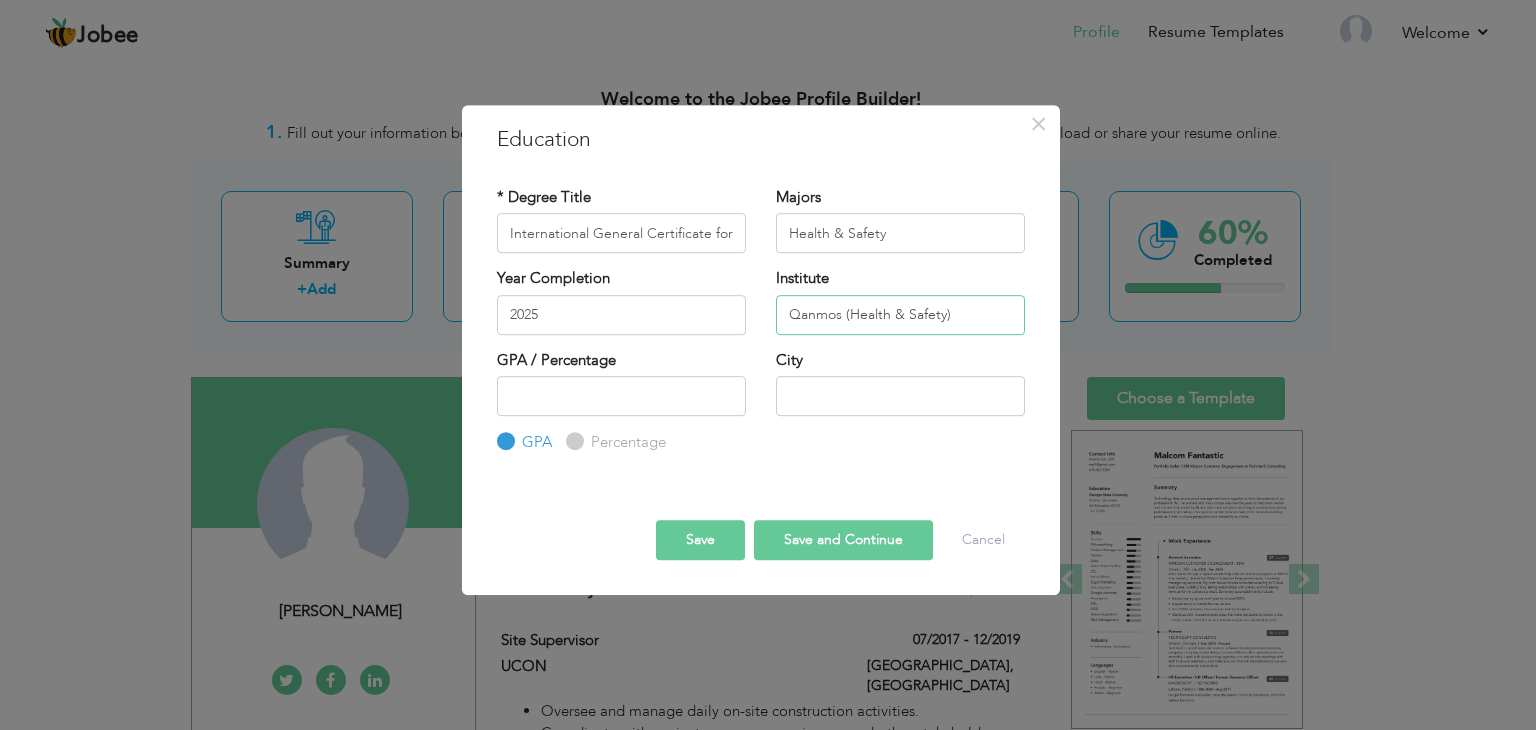 click on "Qanmos (Health & Safety)" at bounding box center [900, 315] 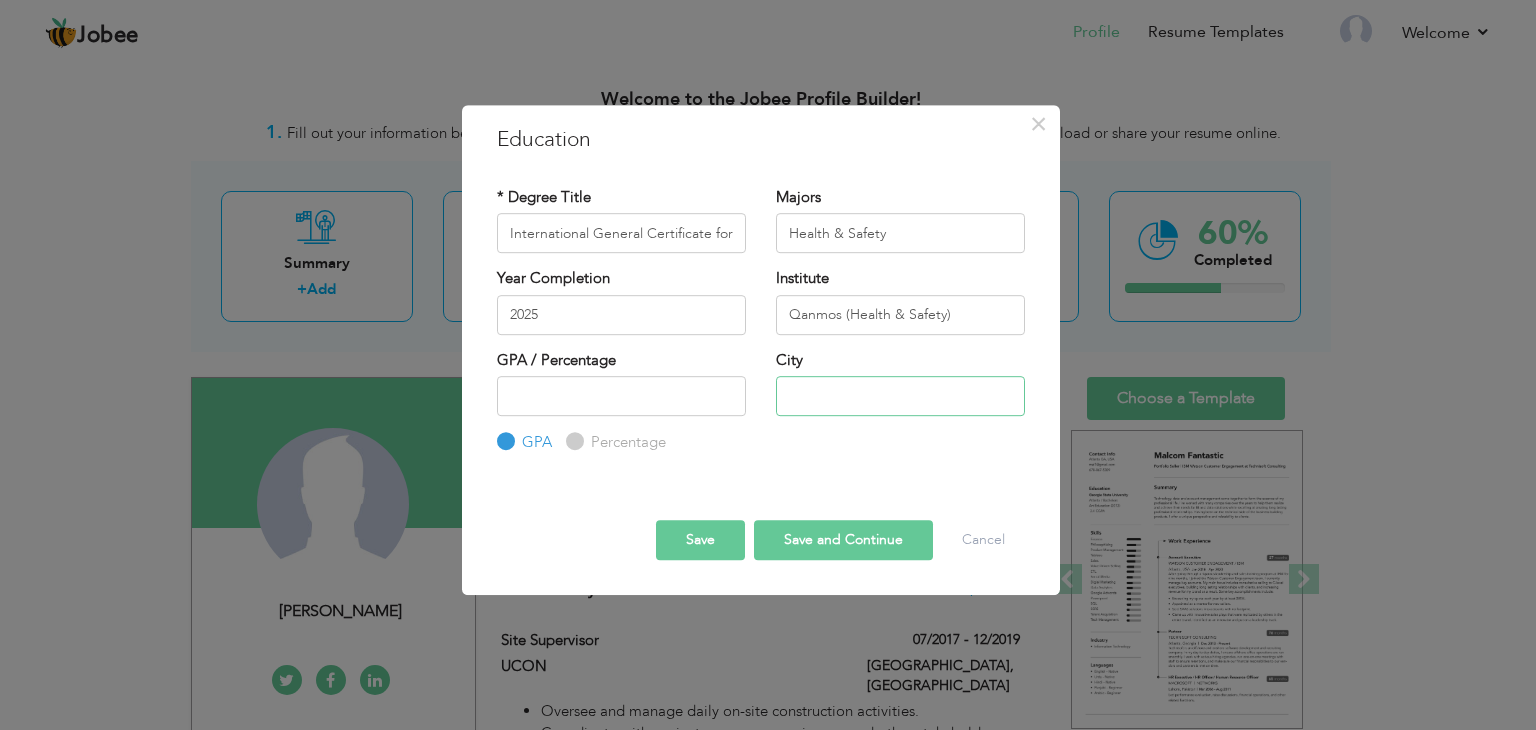 click at bounding box center (900, 396) 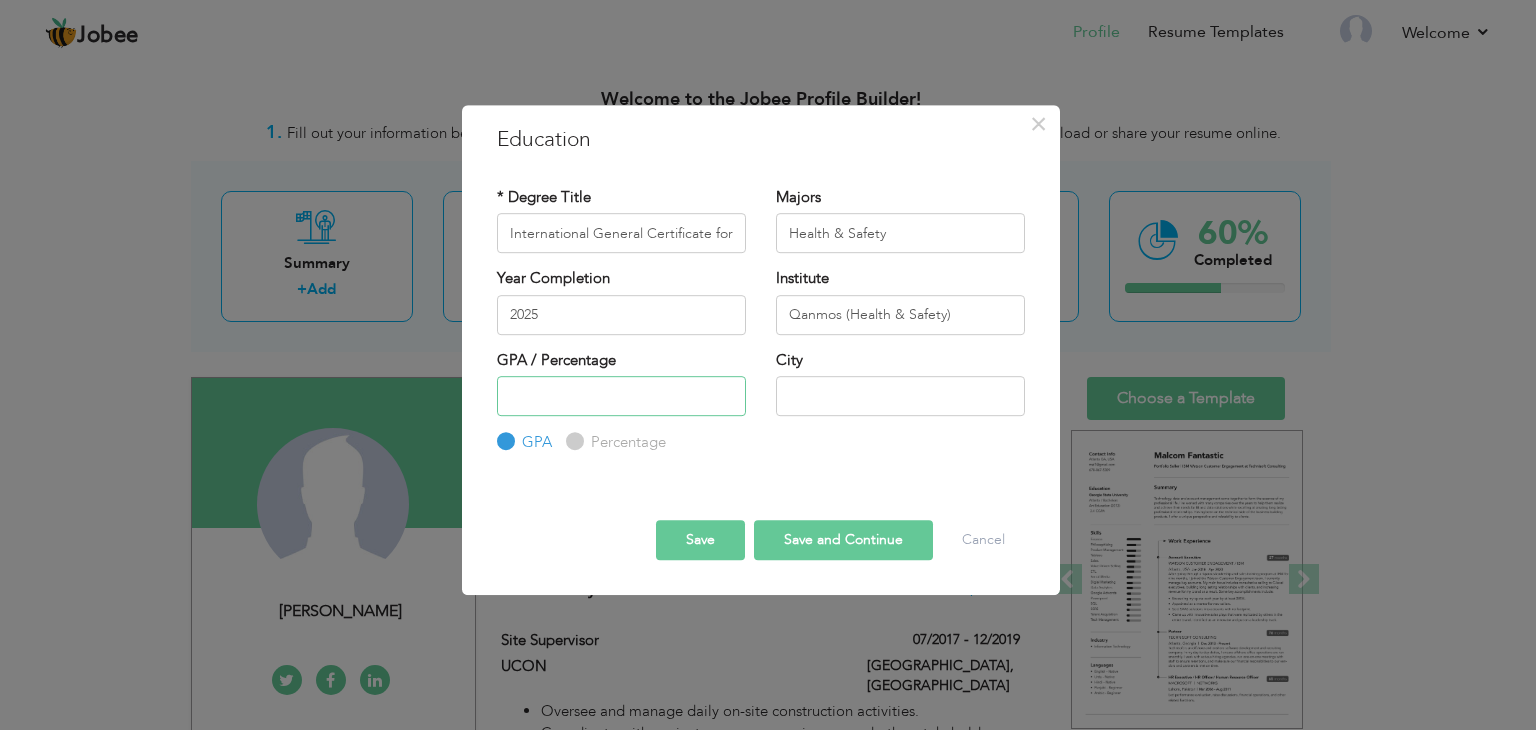 click at bounding box center [621, 396] 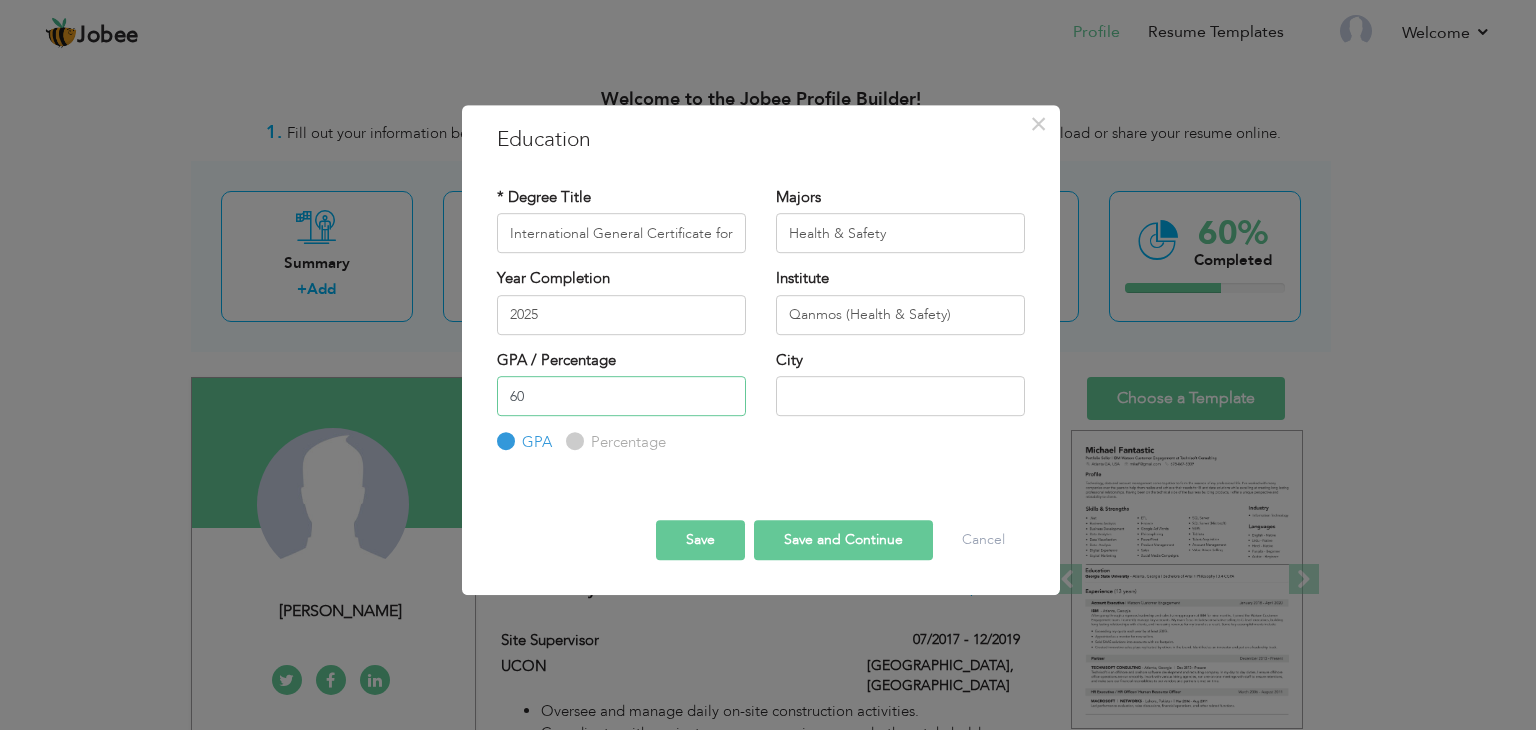 type on "60" 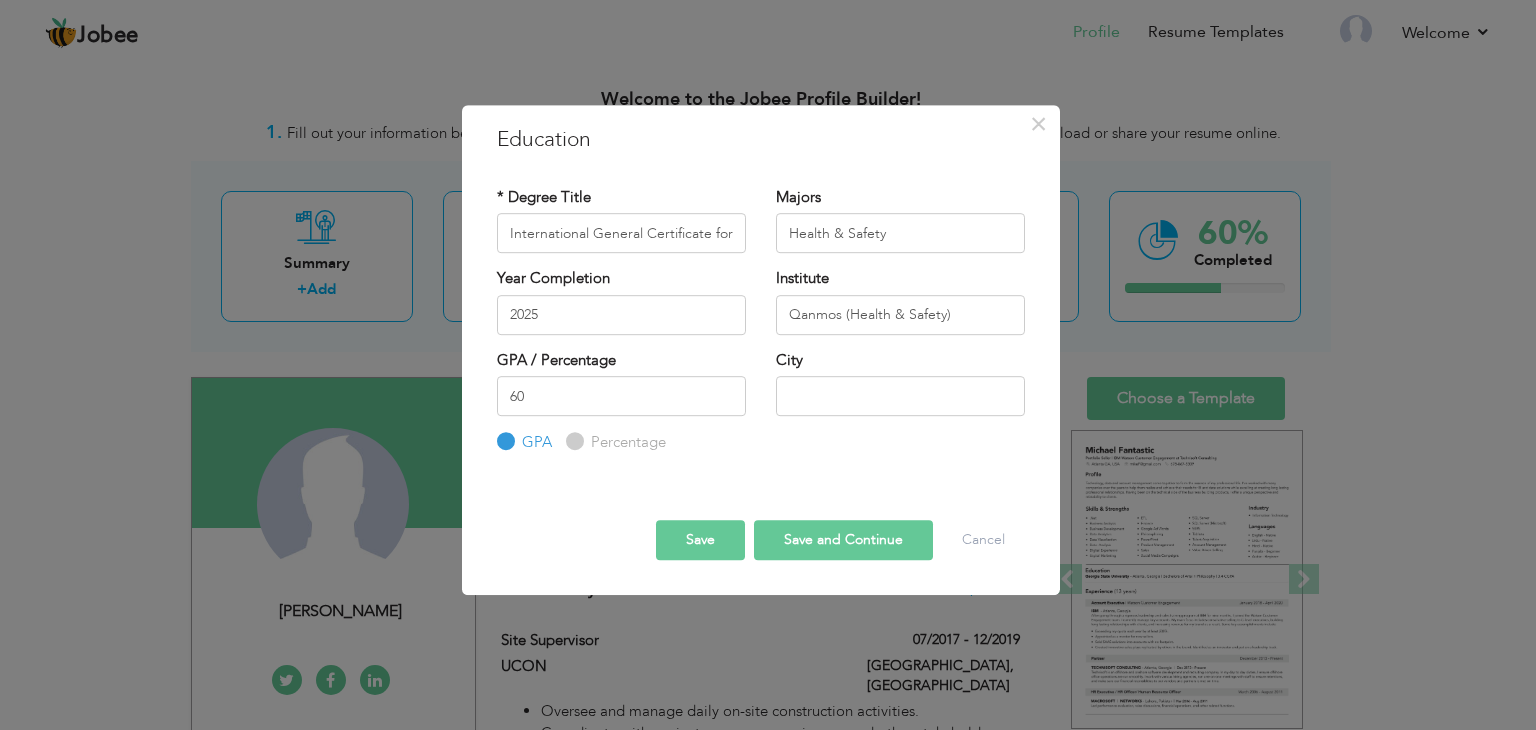 click on "Percentage" at bounding box center (572, 442) 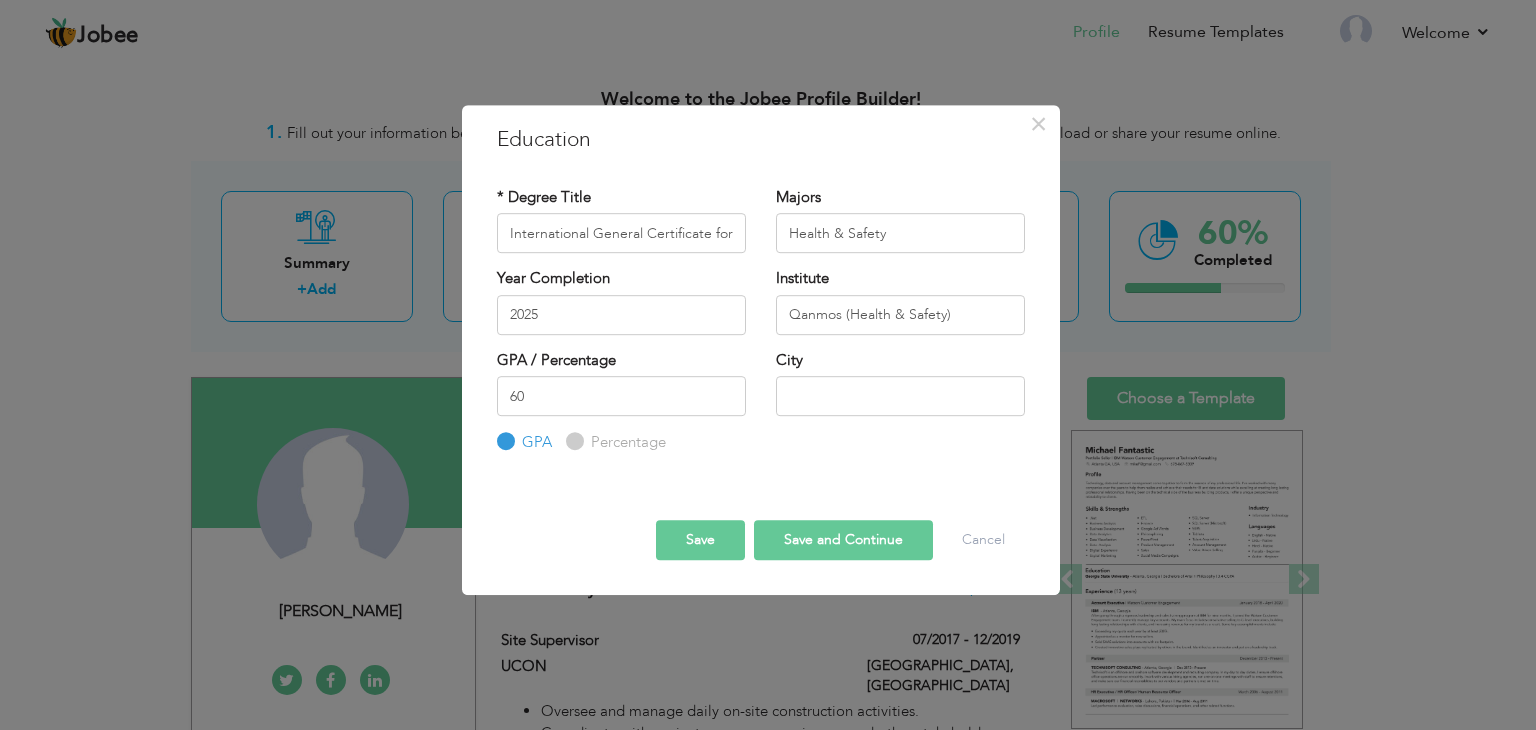radio on "true" 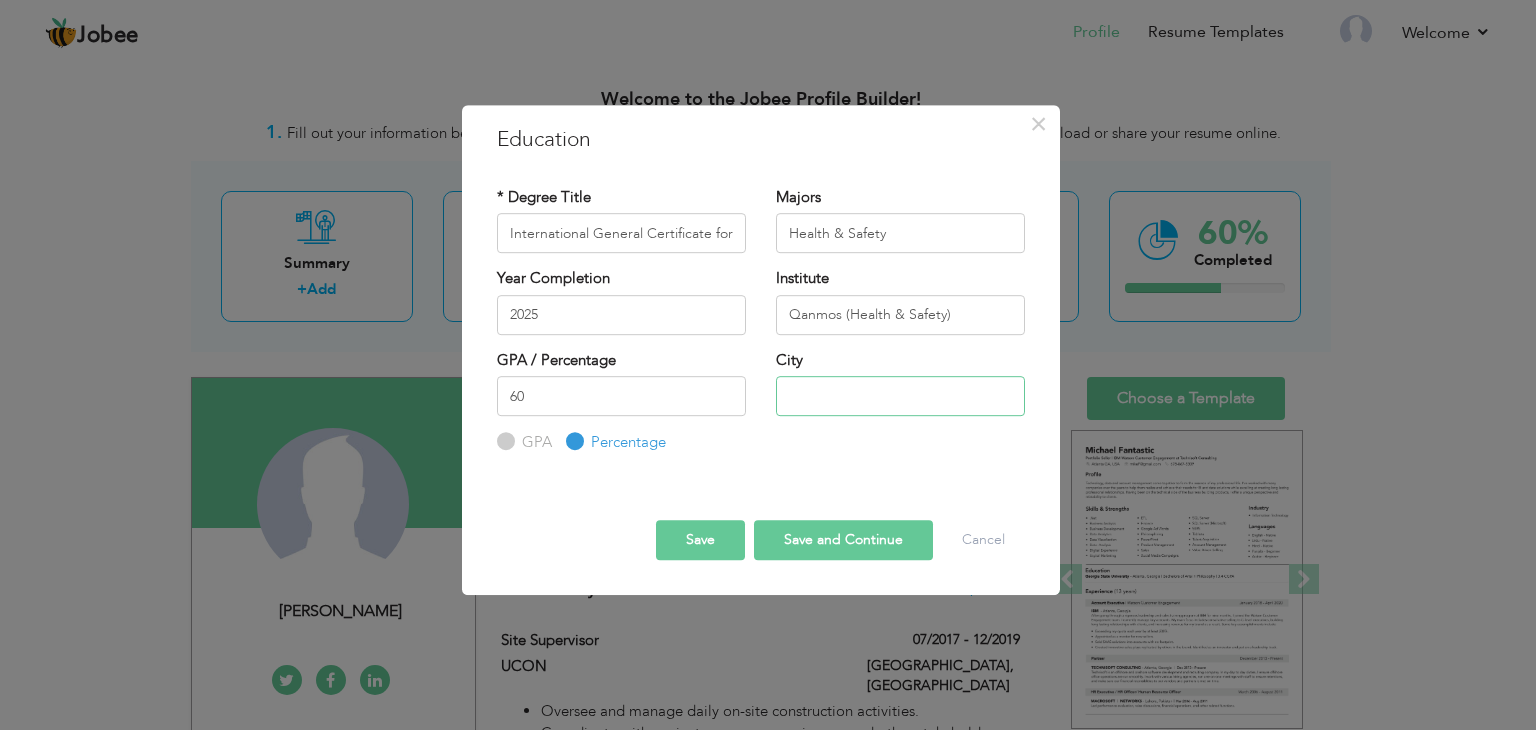 drag, startPoint x: 812, startPoint y: 390, endPoint x: 793, endPoint y: 381, distance: 21.023796 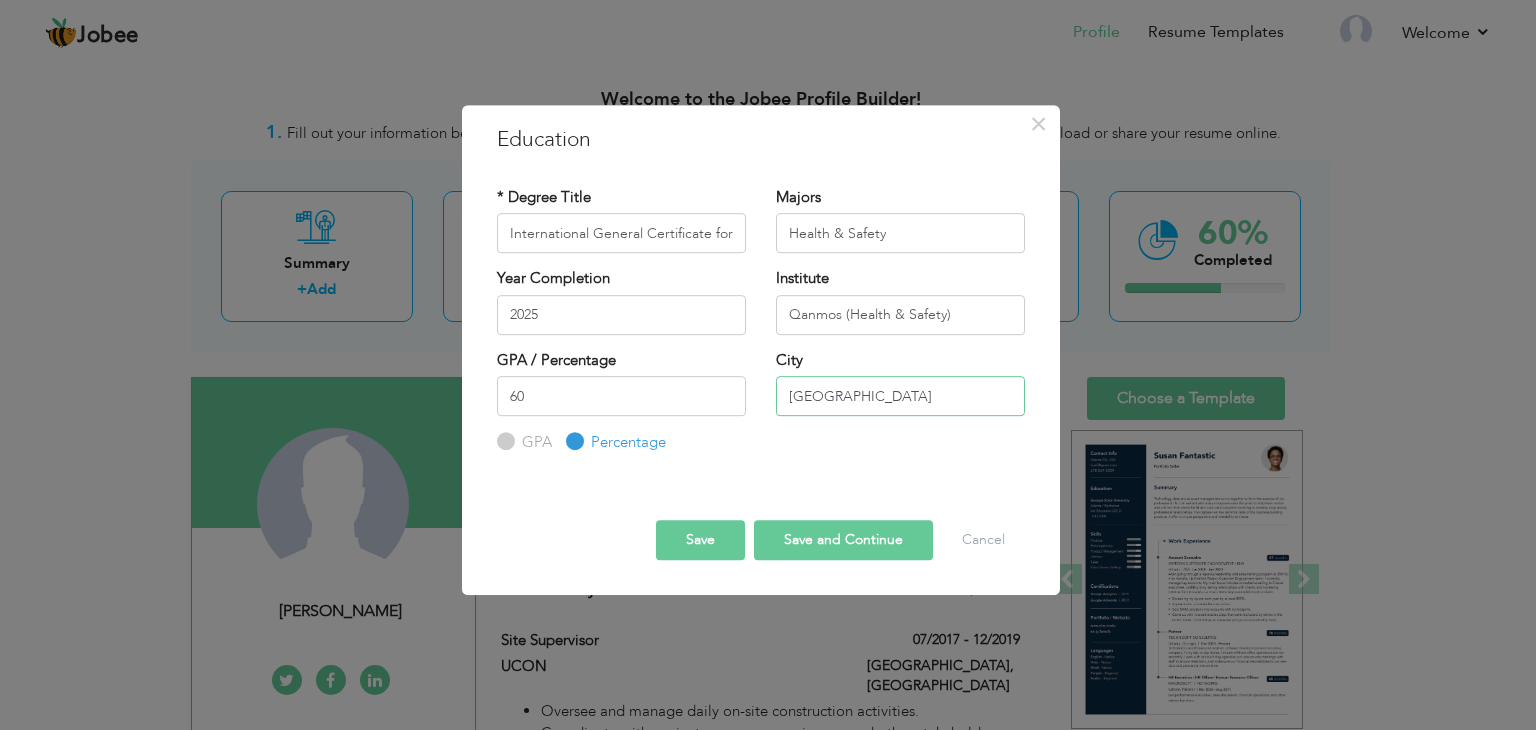 type on "[GEOGRAPHIC_DATA]" 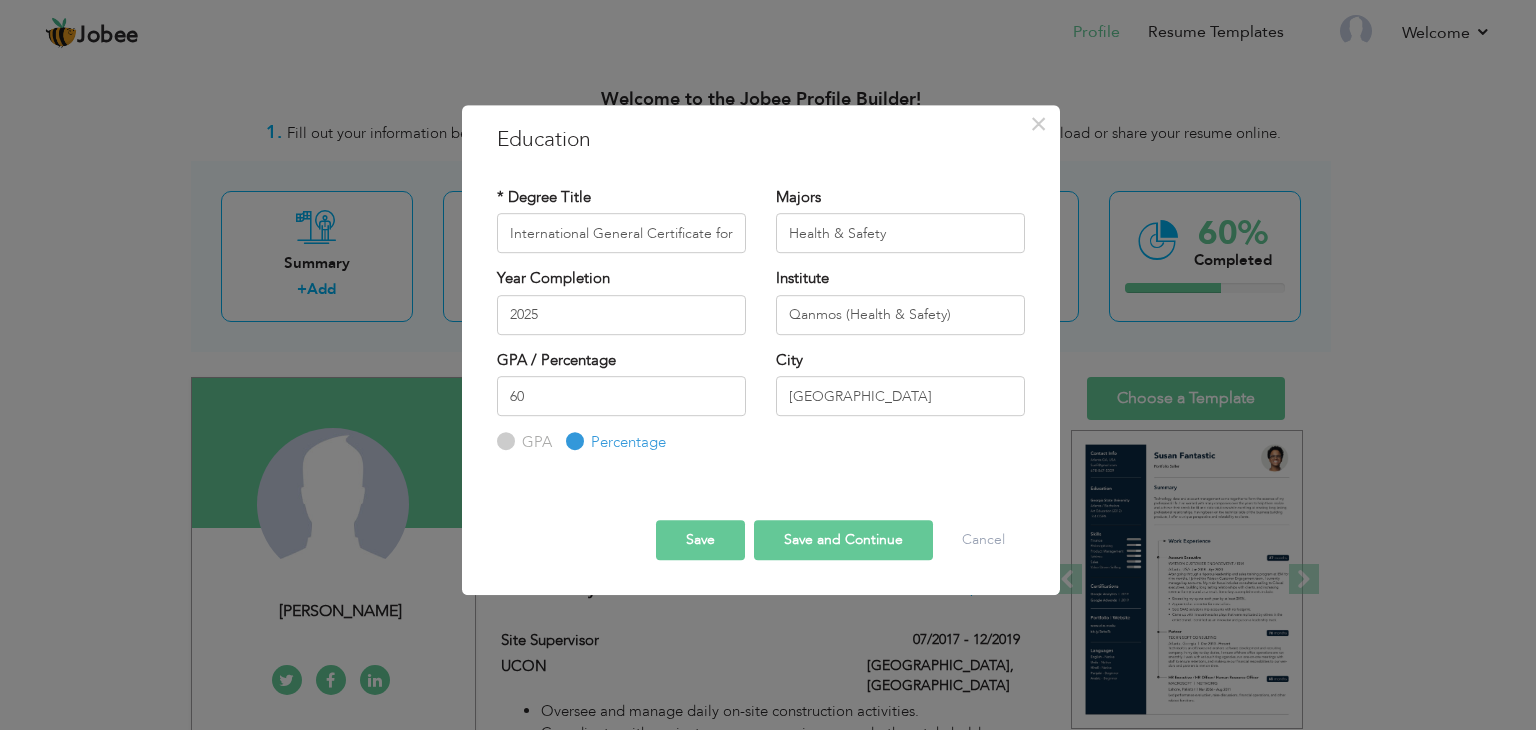 click on "Save" at bounding box center [700, 540] 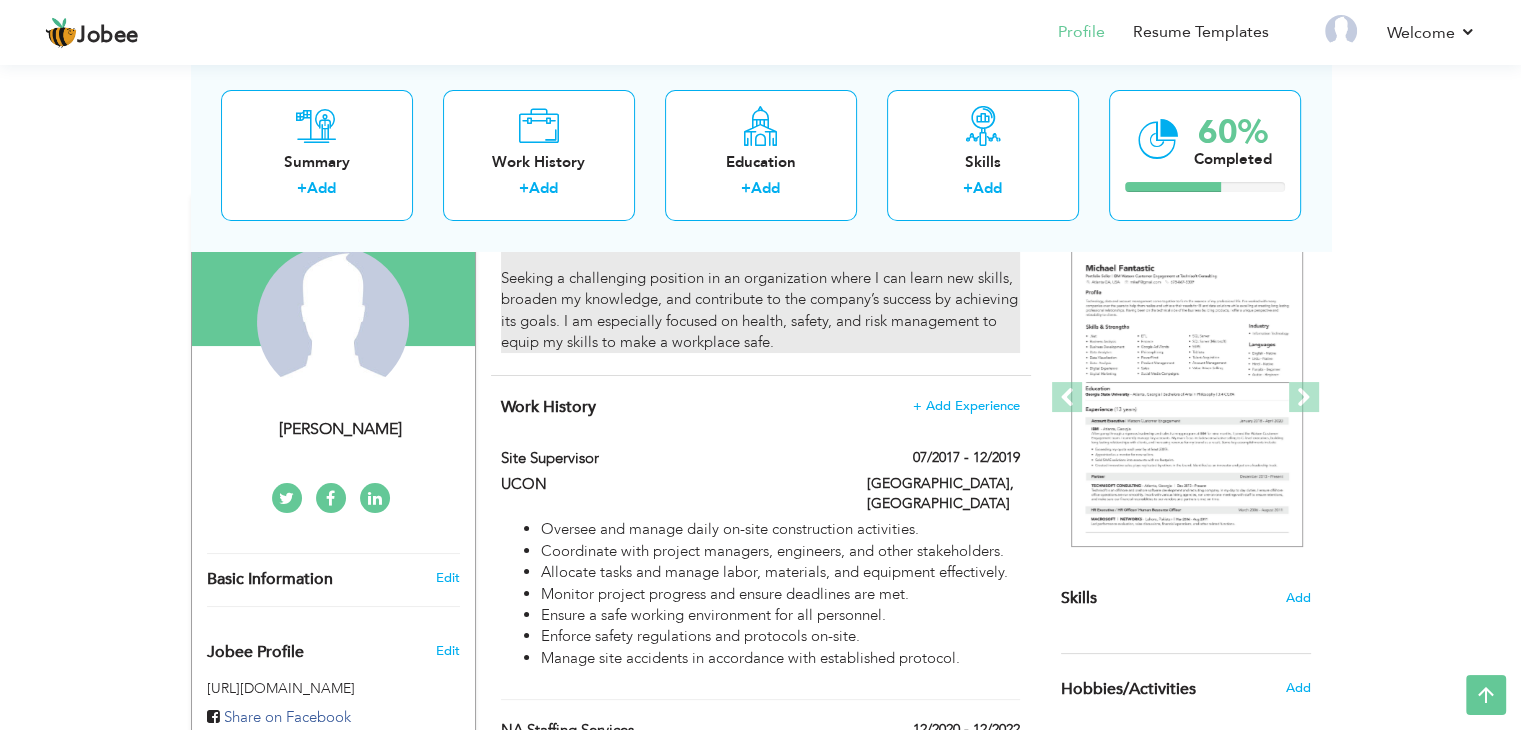 scroll, scrollTop: 0, scrollLeft: 0, axis: both 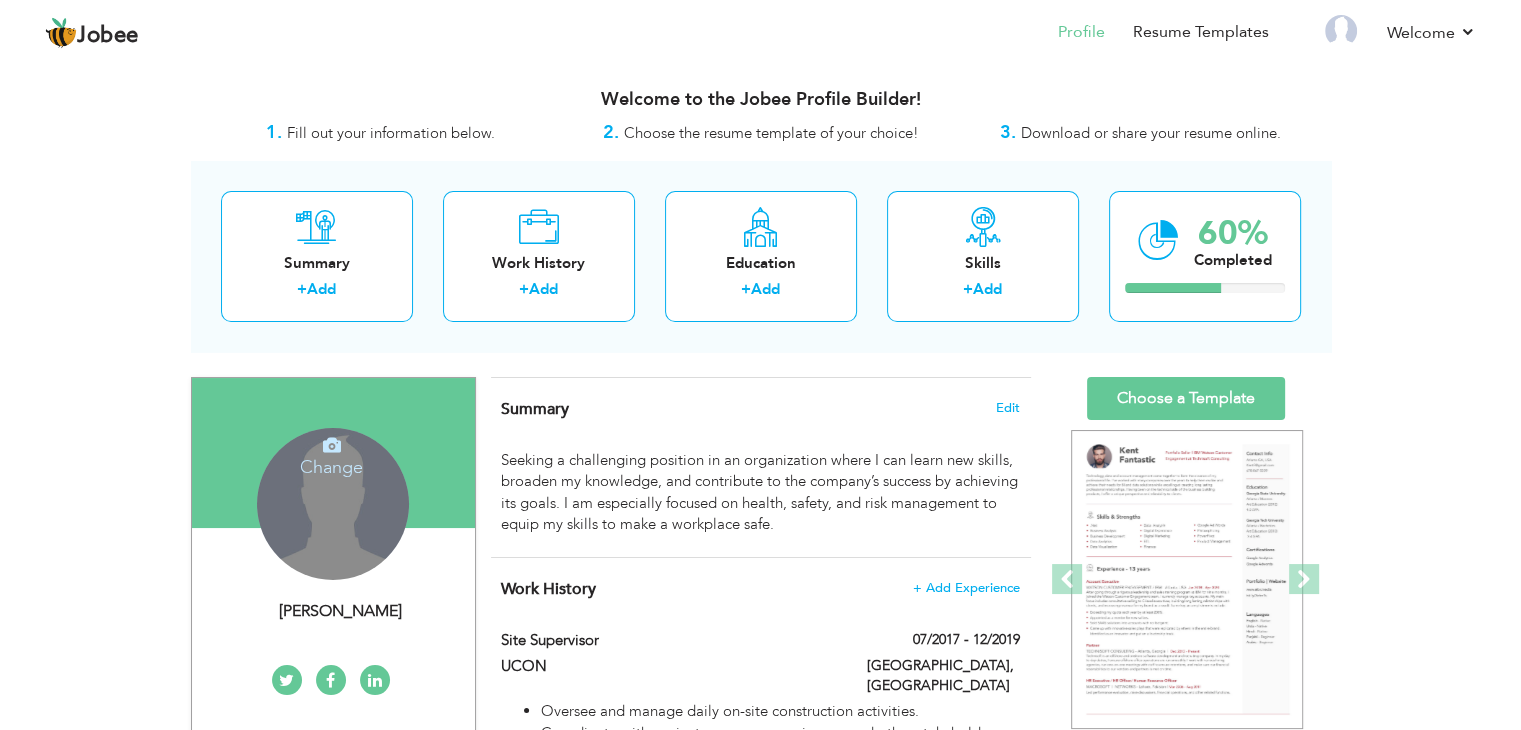 click on "Change
Remove" at bounding box center [333, 504] 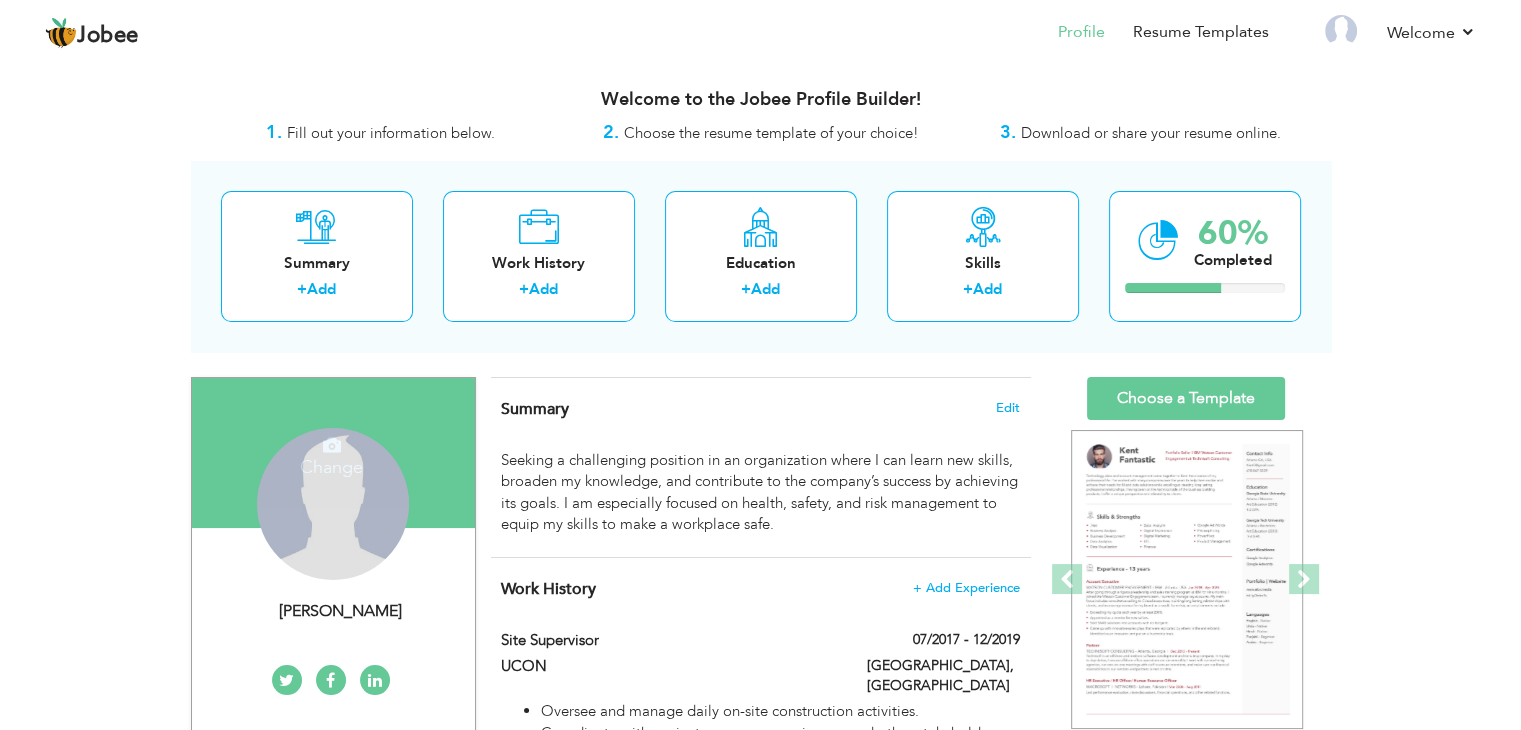 click on "Change" at bounding box center [331, 454] 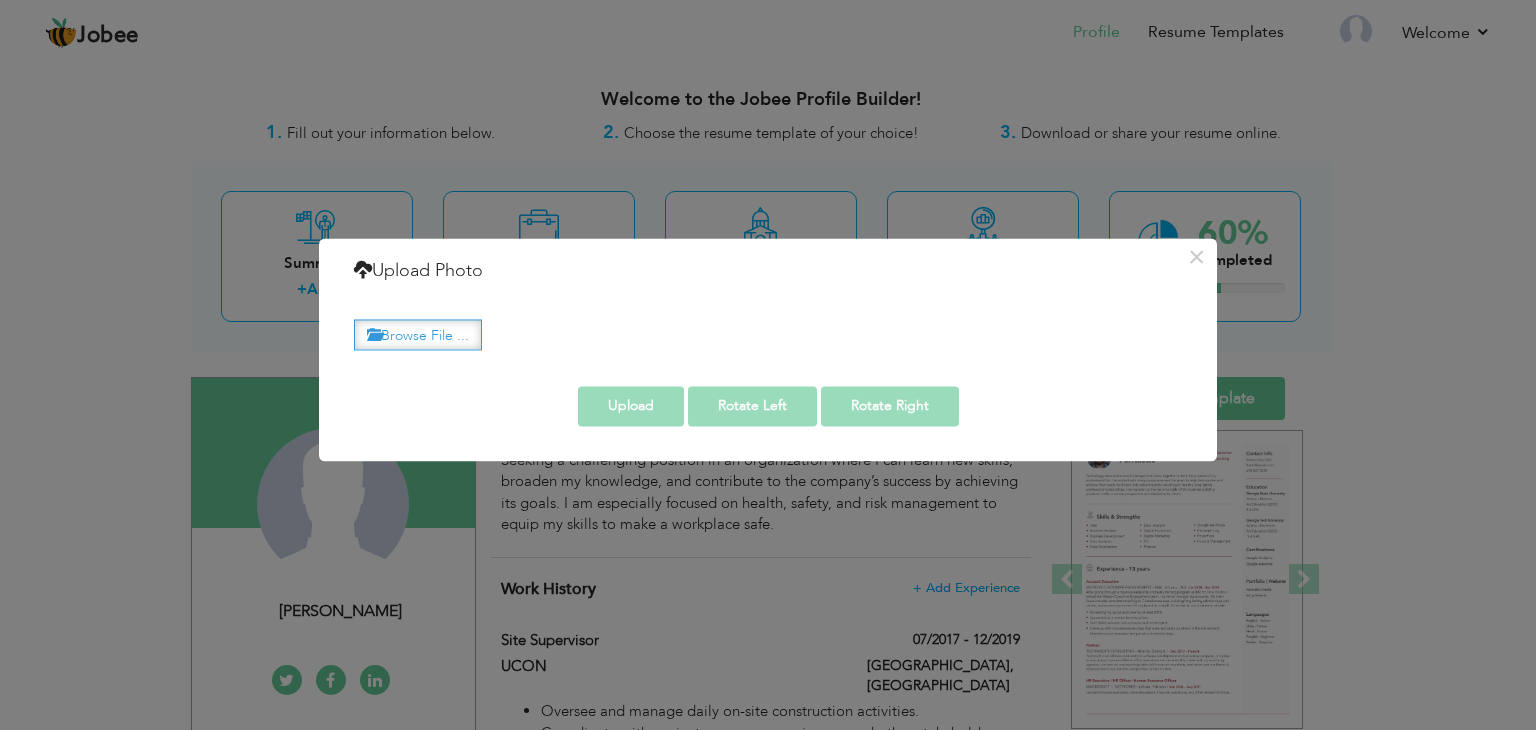 click on "Browse File ..." at bounding box center [418, 334] 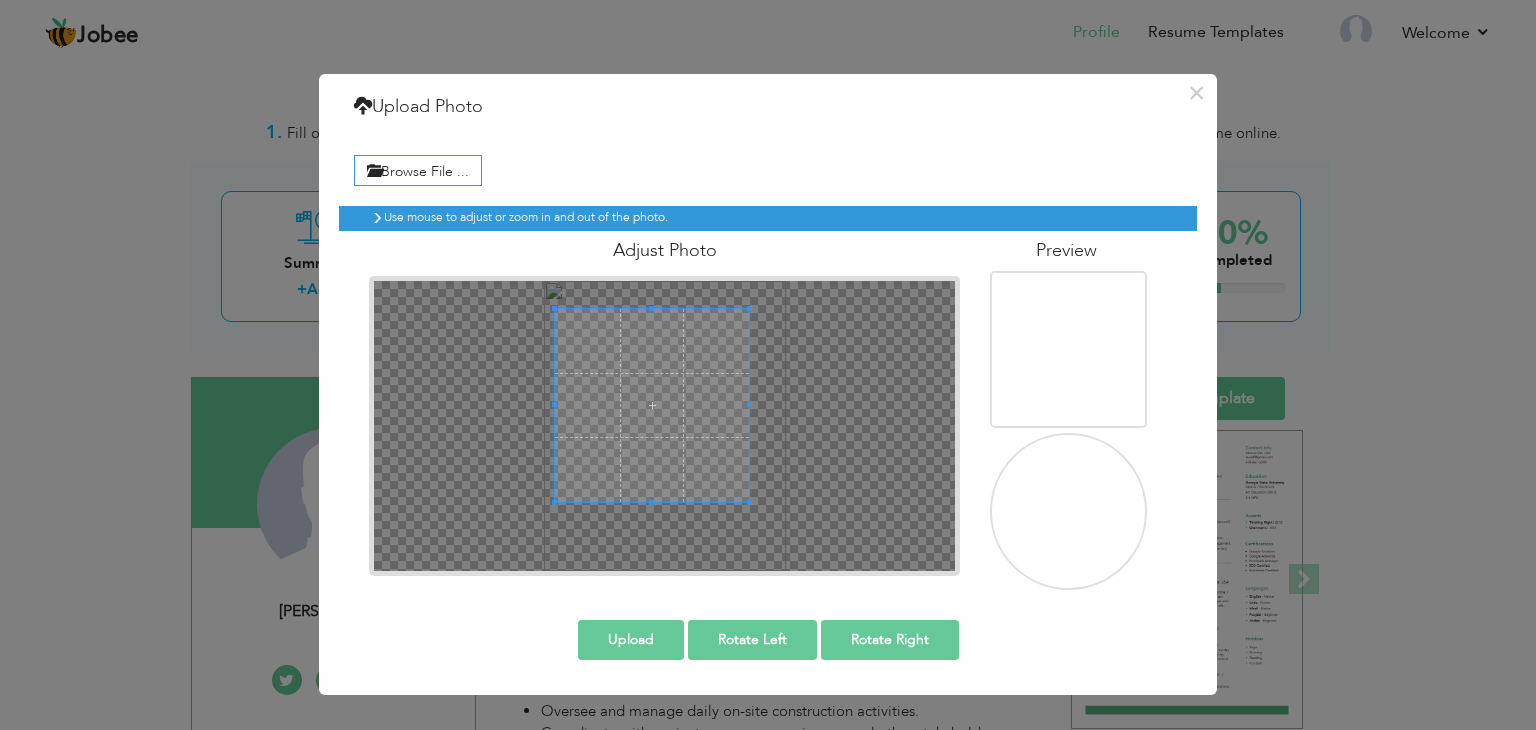 click at bounding box center (652, 406) 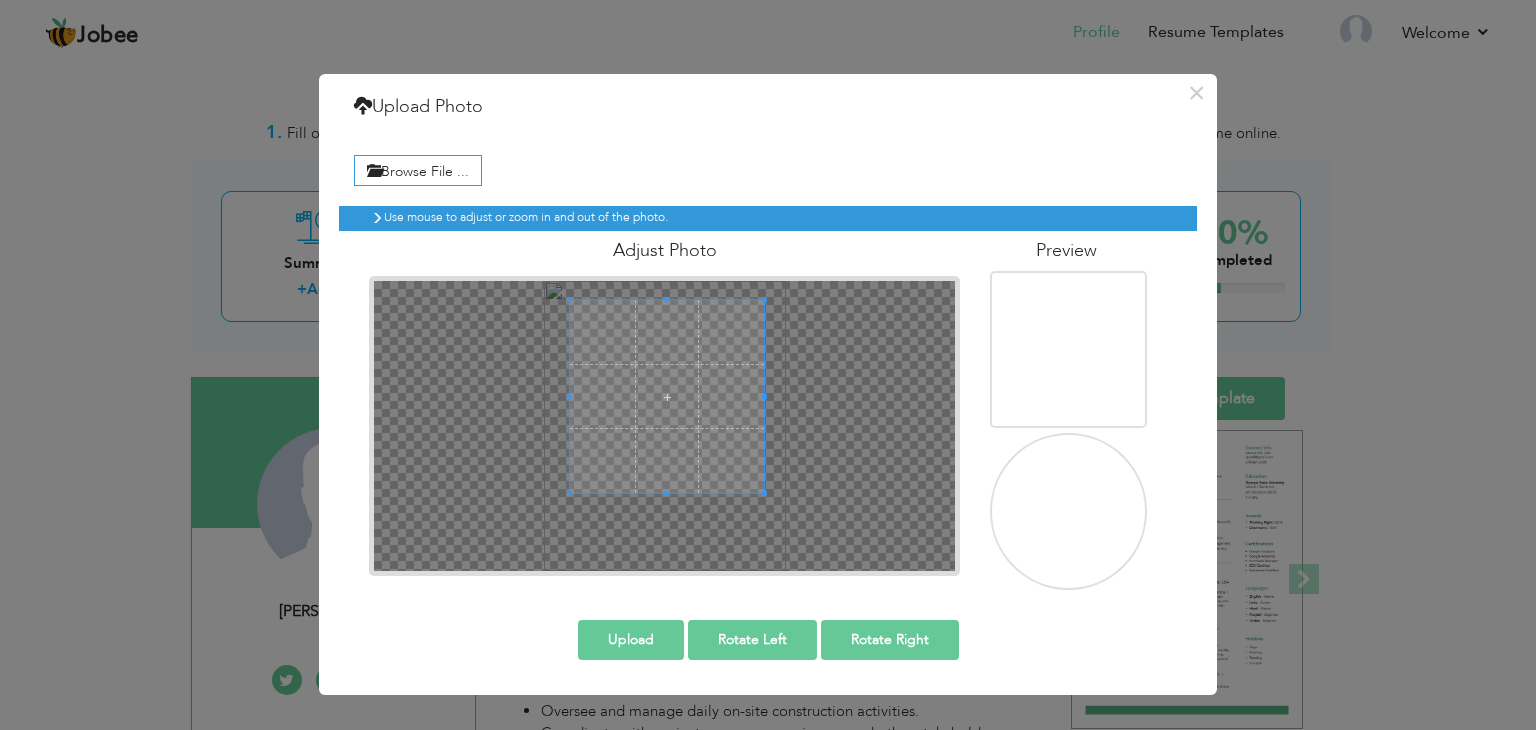 click at bounding box center [667, 397] 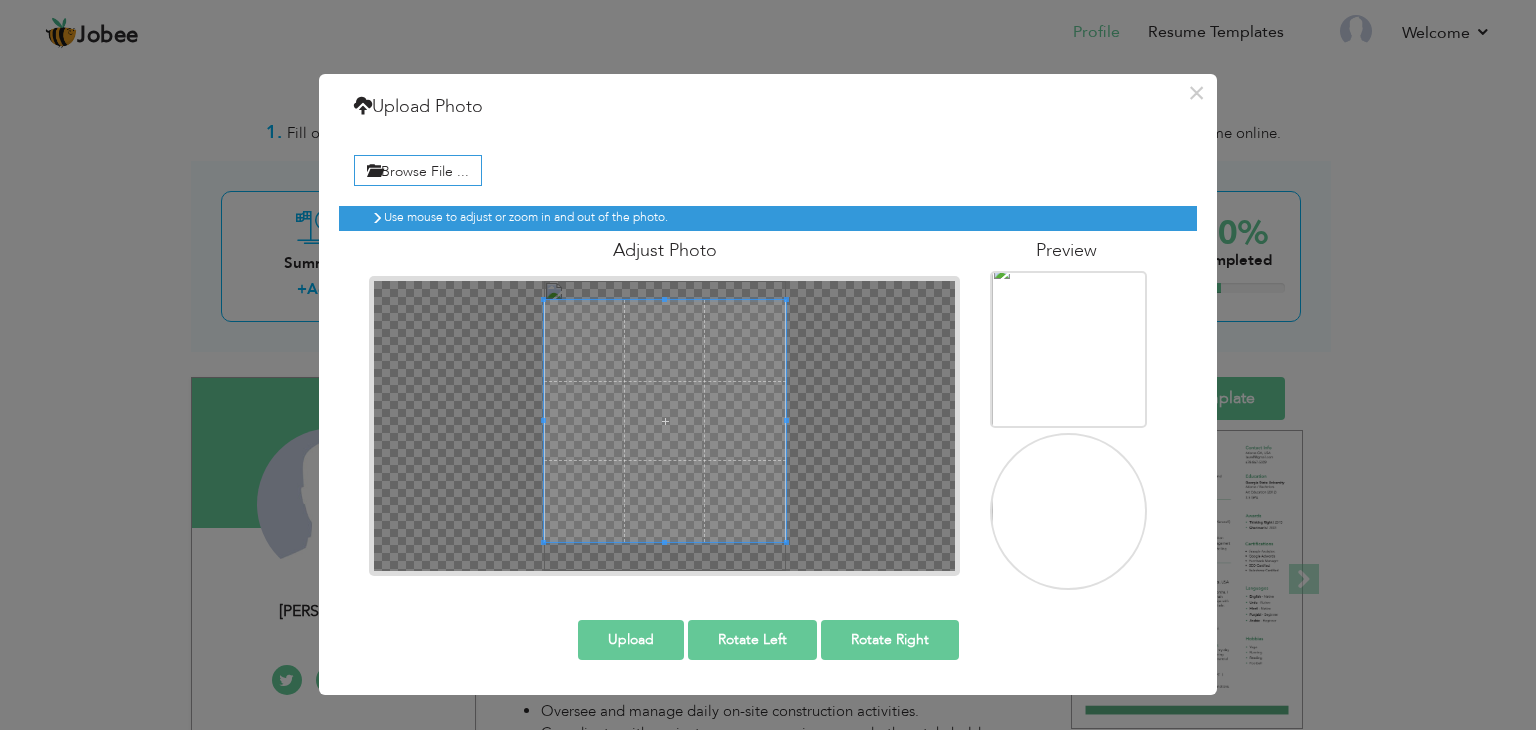 click at bounding box center (664, 426) 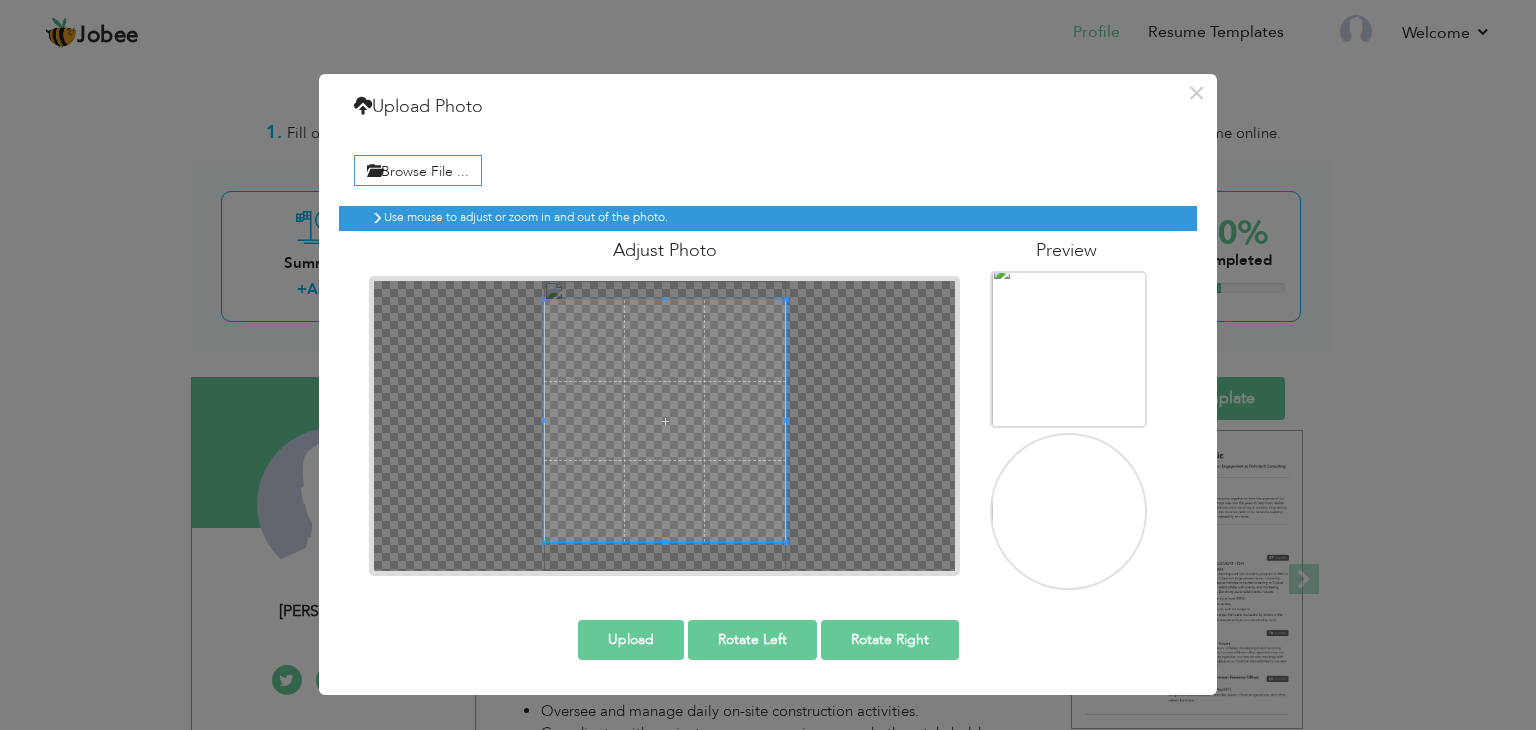 click at bounding box center (665, 421) 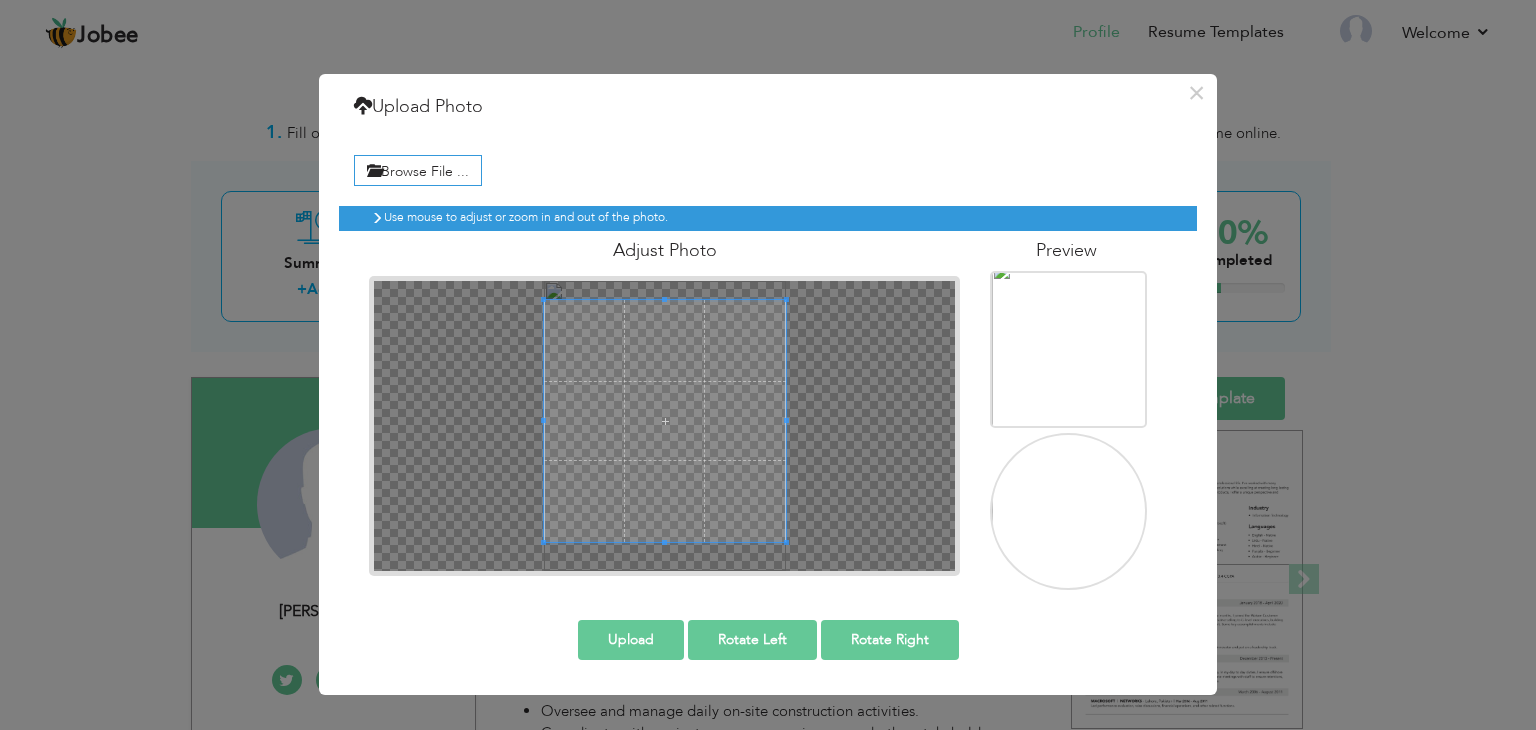 click on "Upload" at bounding box center (631, 640) 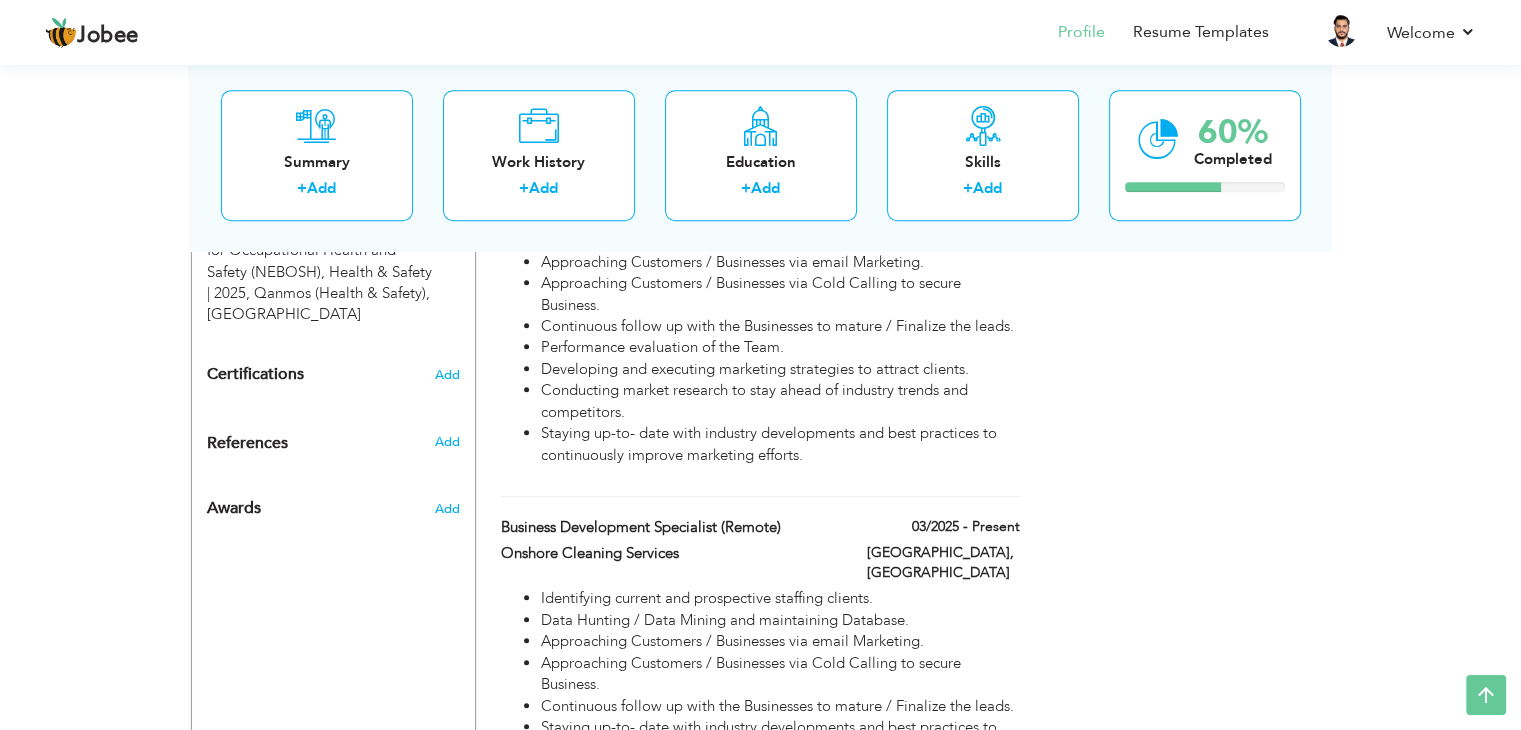 scroll, scrollTop: 980, scrollLeft: 0, axis: vertical 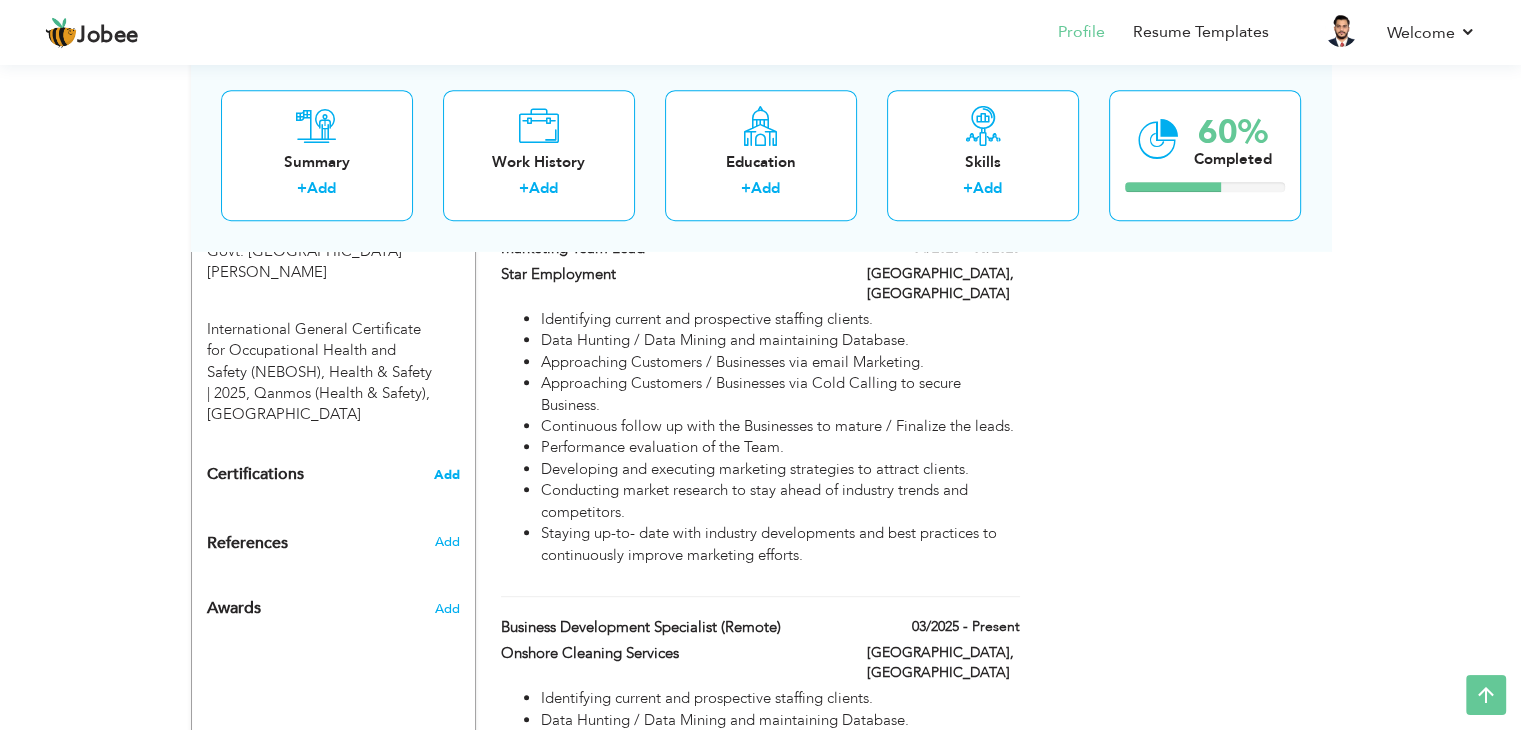 click on "Certifications
Add" at bounding box center [333, 475] 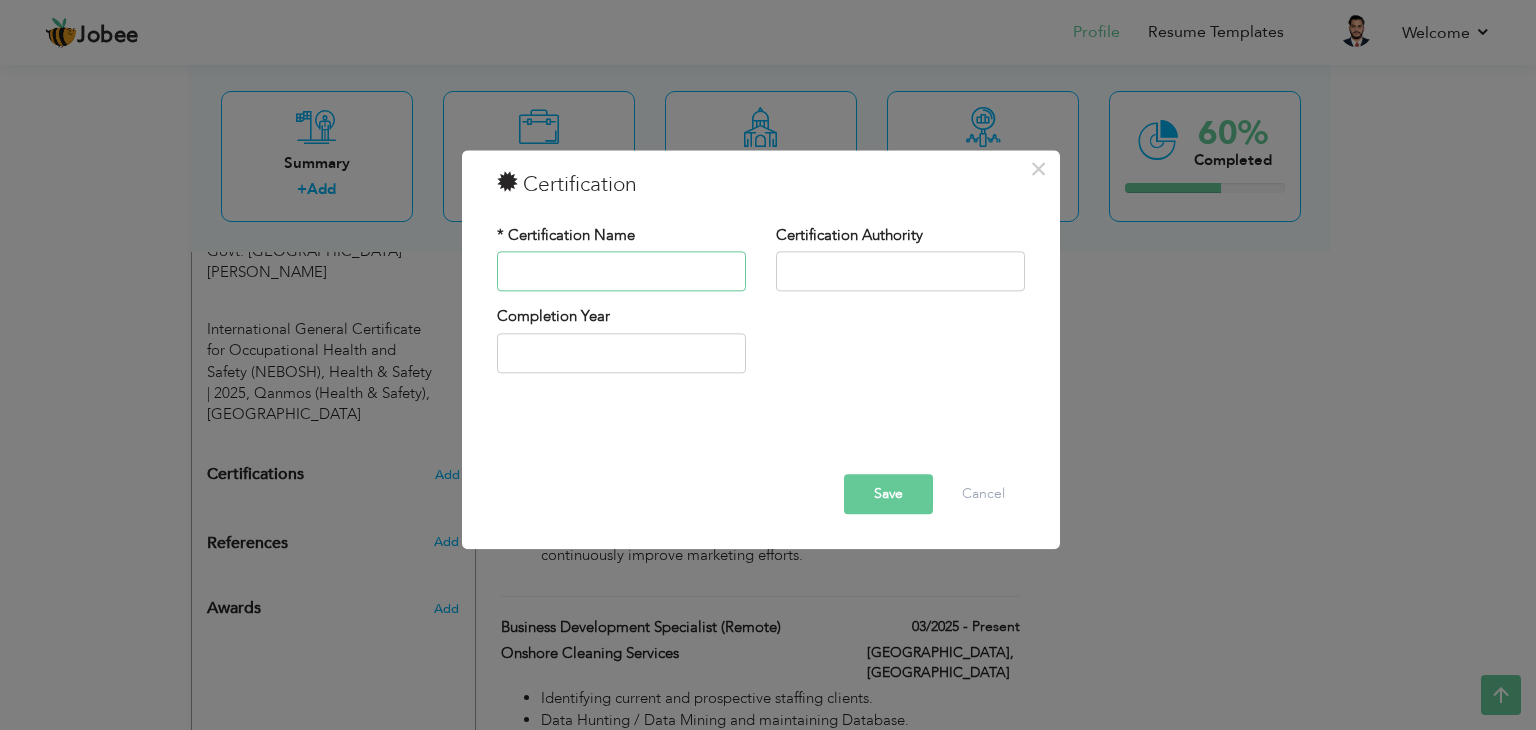paste on "First Aid" 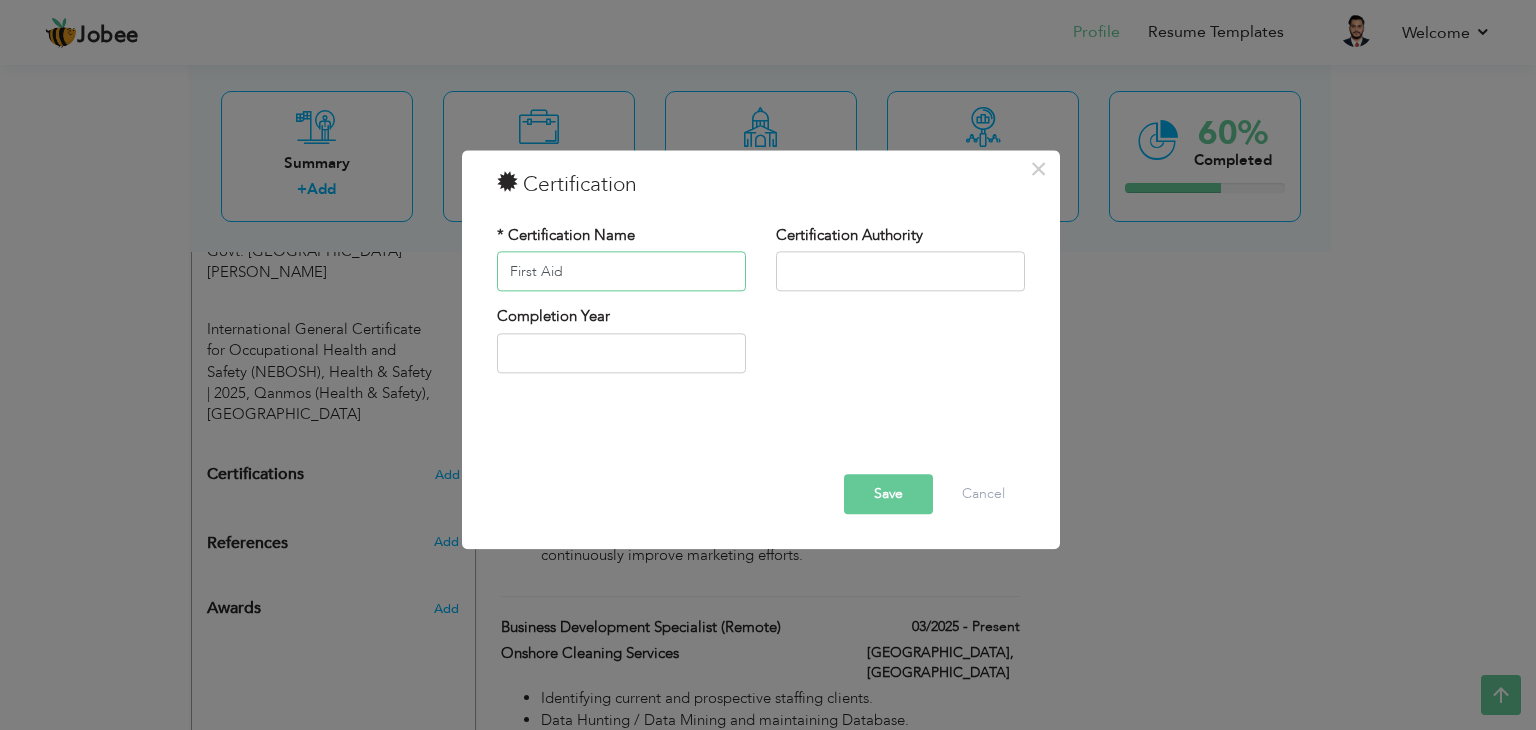 type on "First Aid" 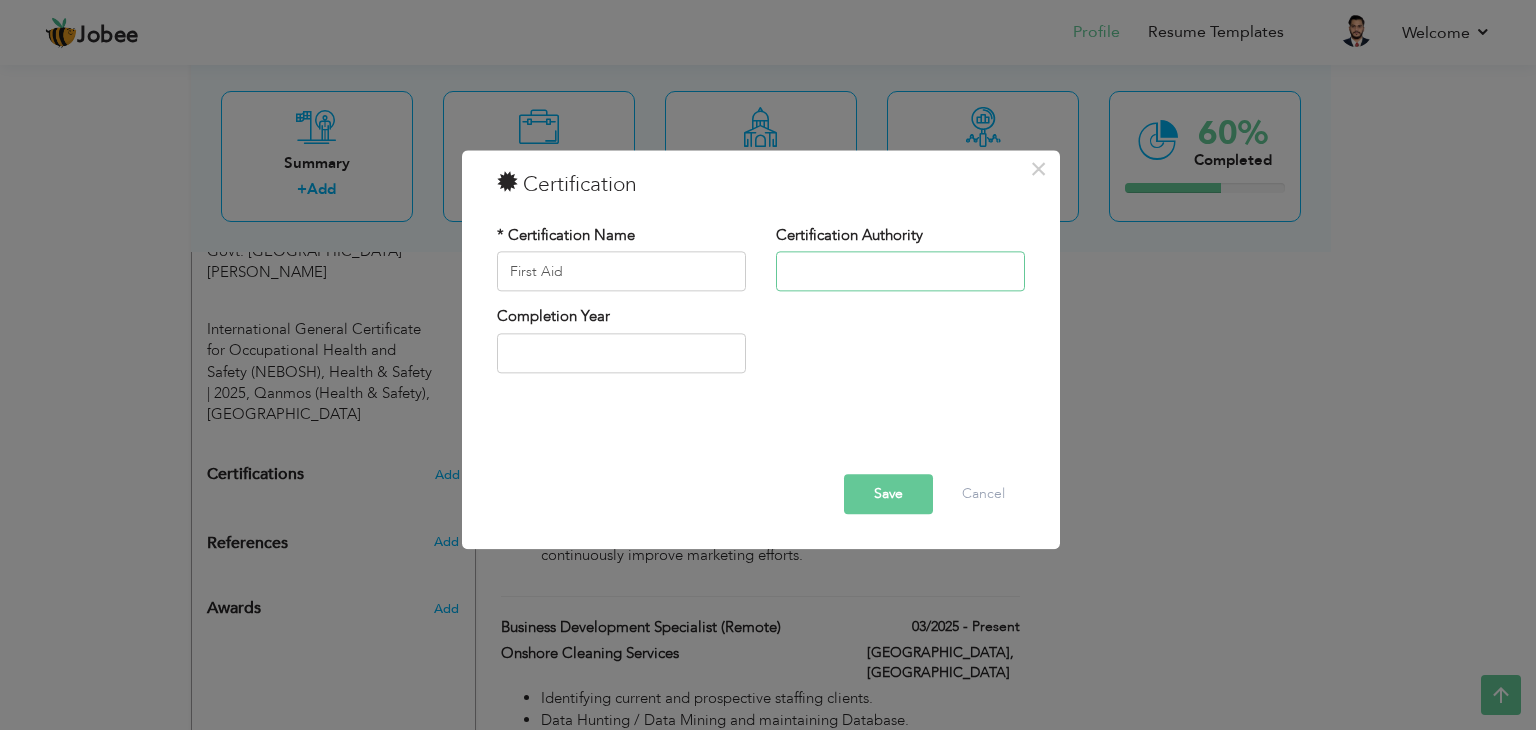 click at bounding box center [900, 272] 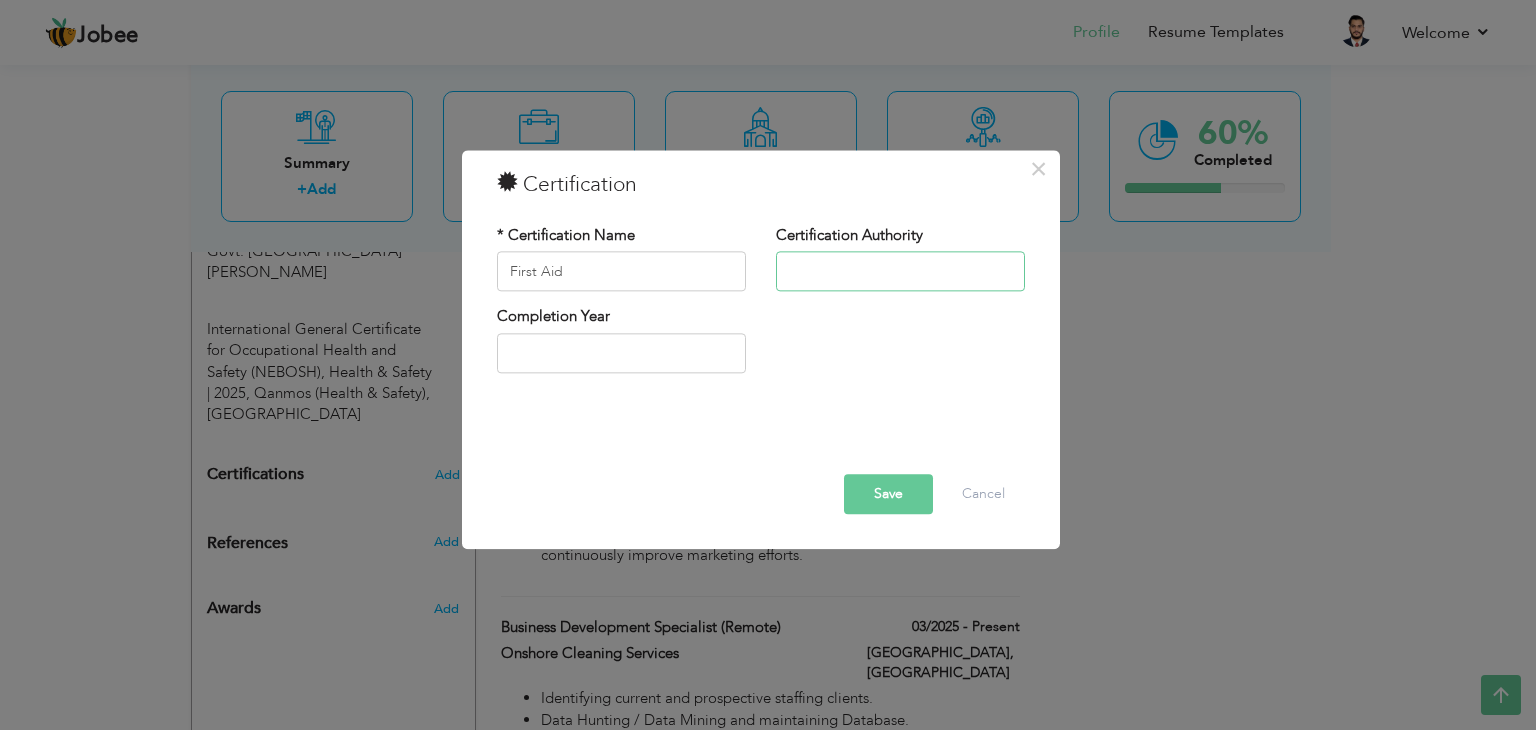 click at bounding box center (900, 272) 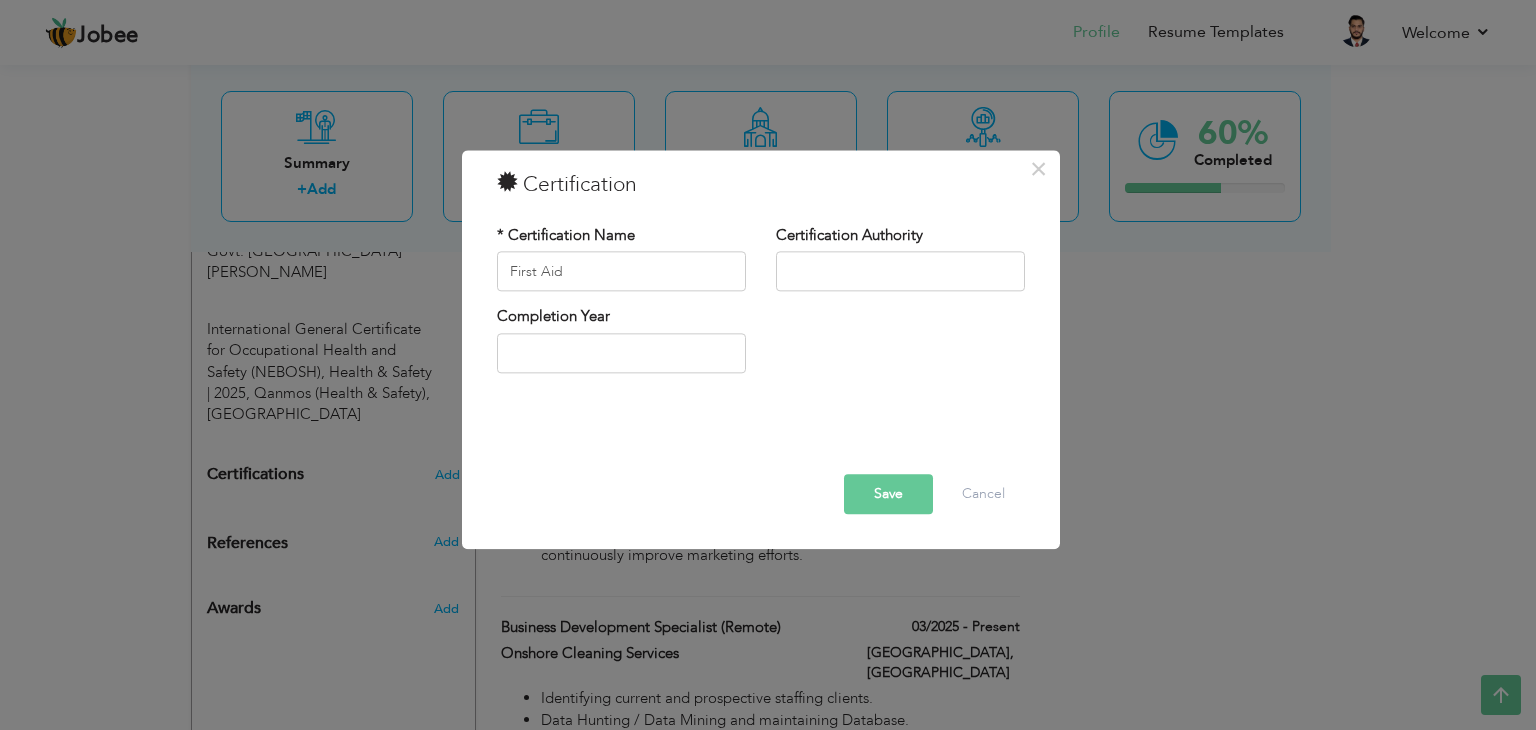 click on "Save" at bounding box center [888, 495] 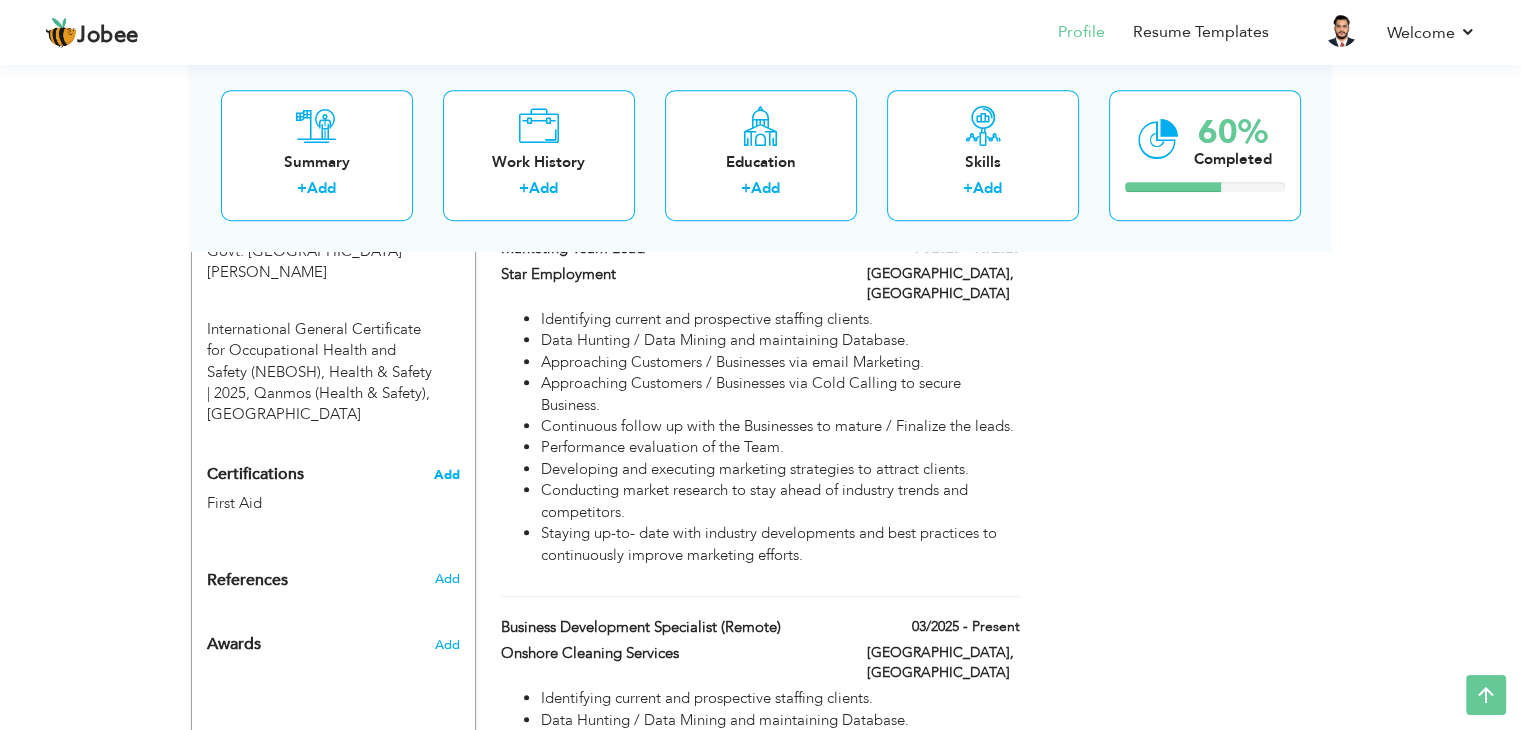 click on "Add" at bounding box center [447, 475] 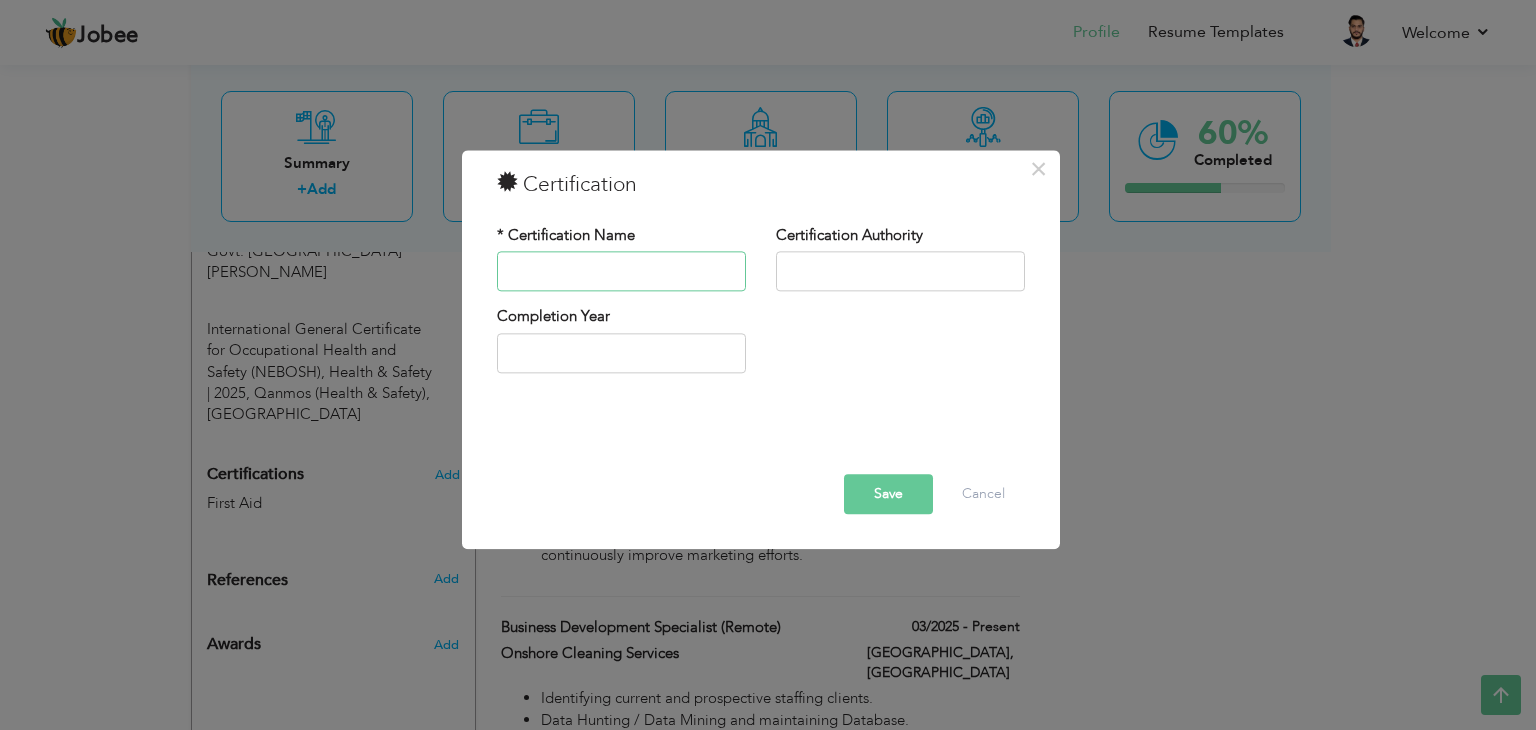 paste on "First Aid" 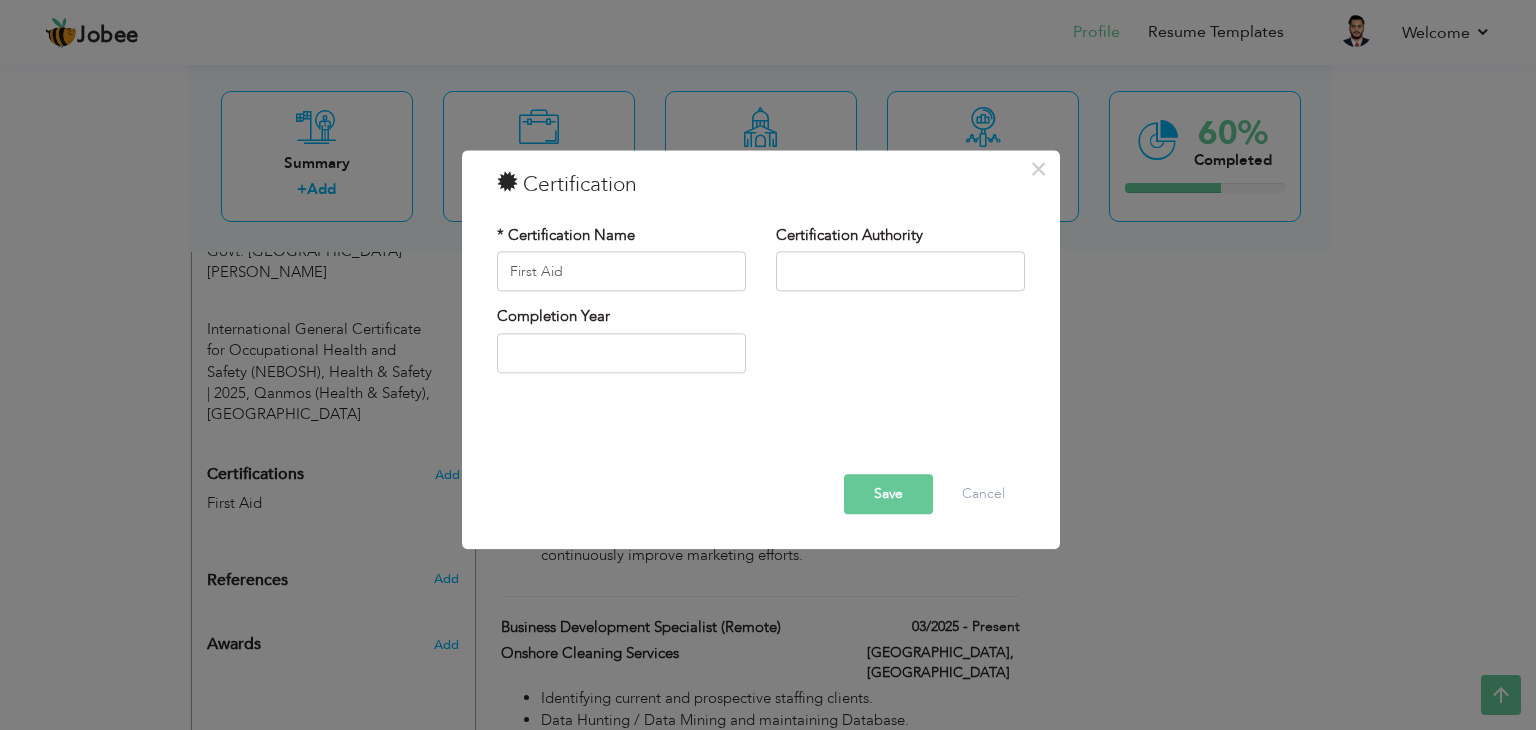 click on "Save" at bounding box center (888, 495) 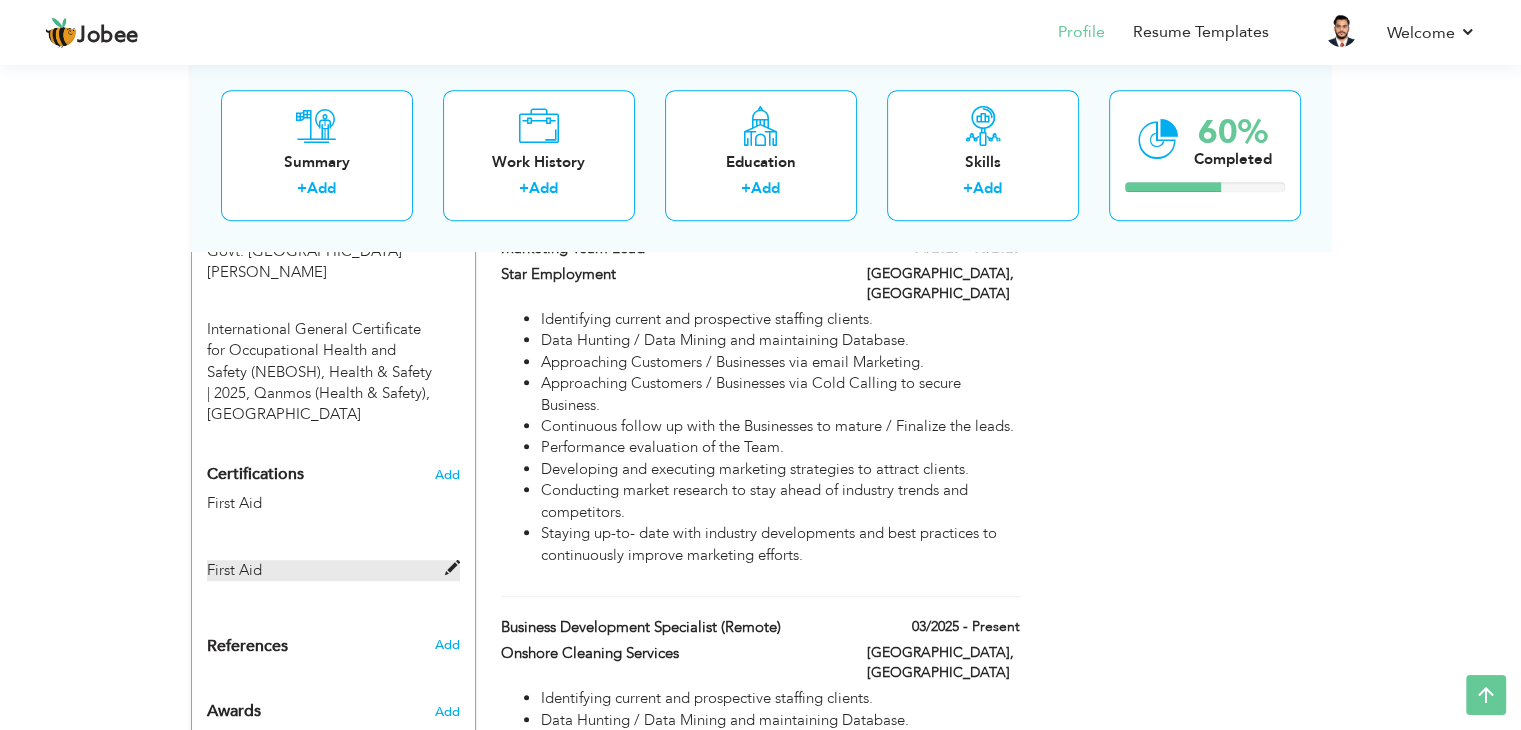 click at bounding box center (452, 568) 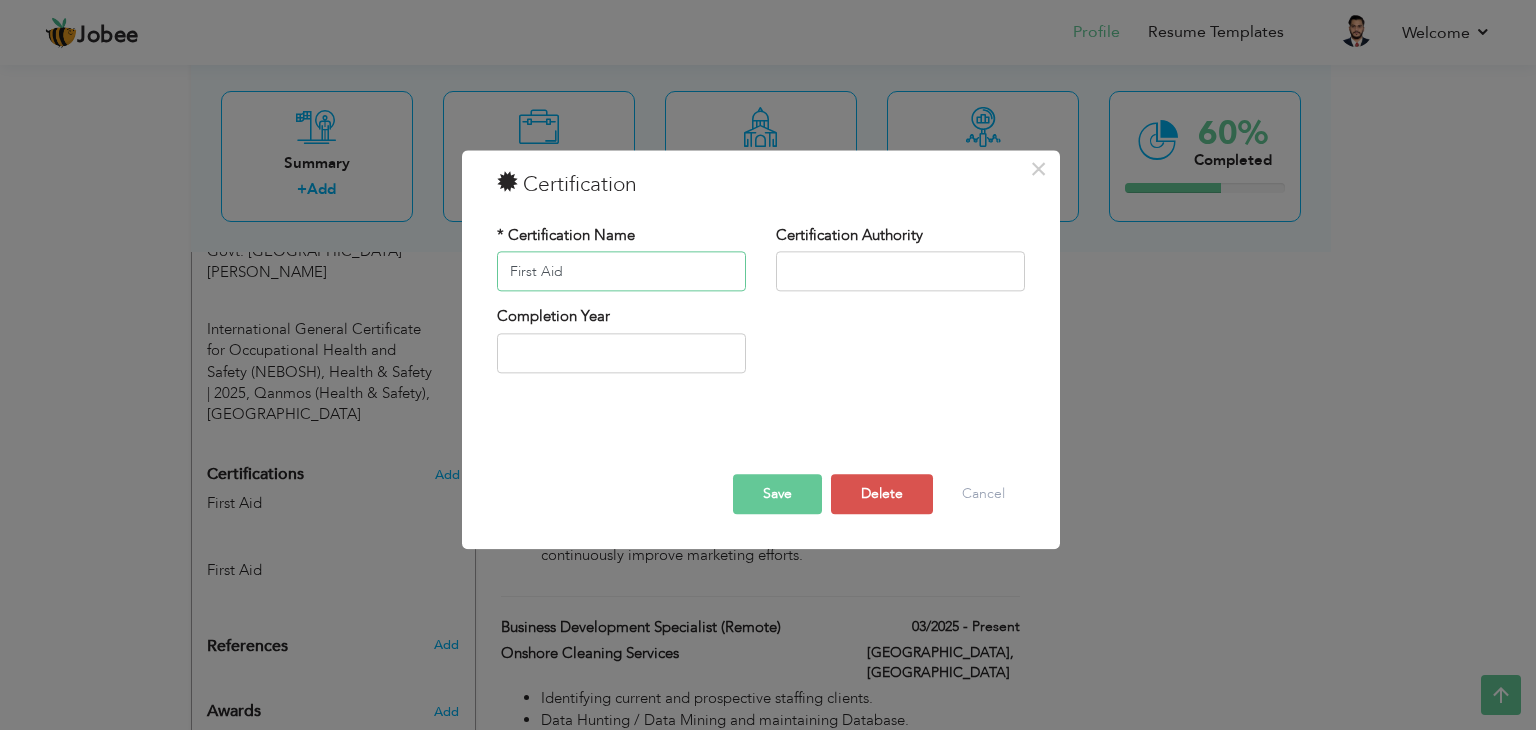 drag, startPoint x: 578, startPoint y: 265, endPoint x: 384, endPoint y: 258, distance: 194.12625 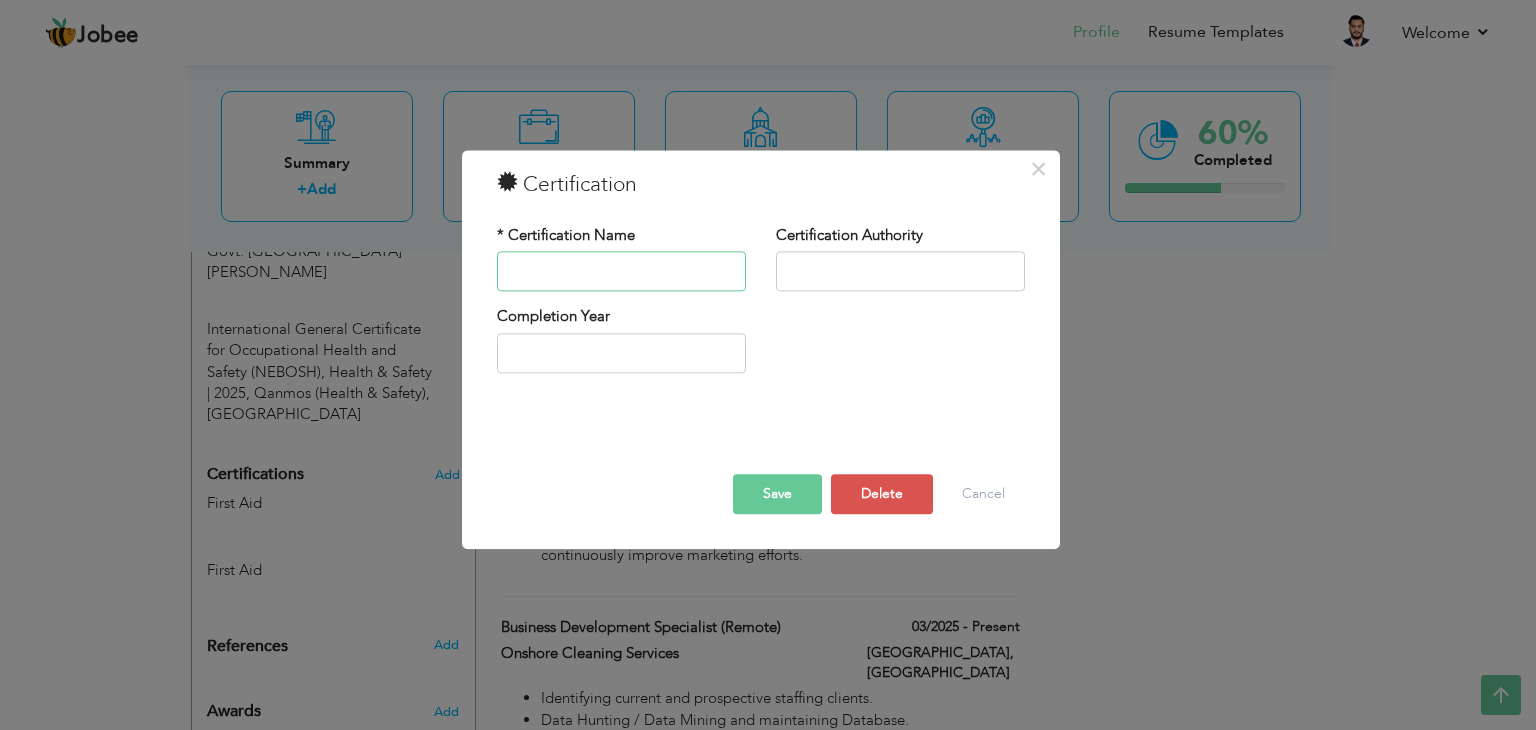 paste on "Fire Safety" 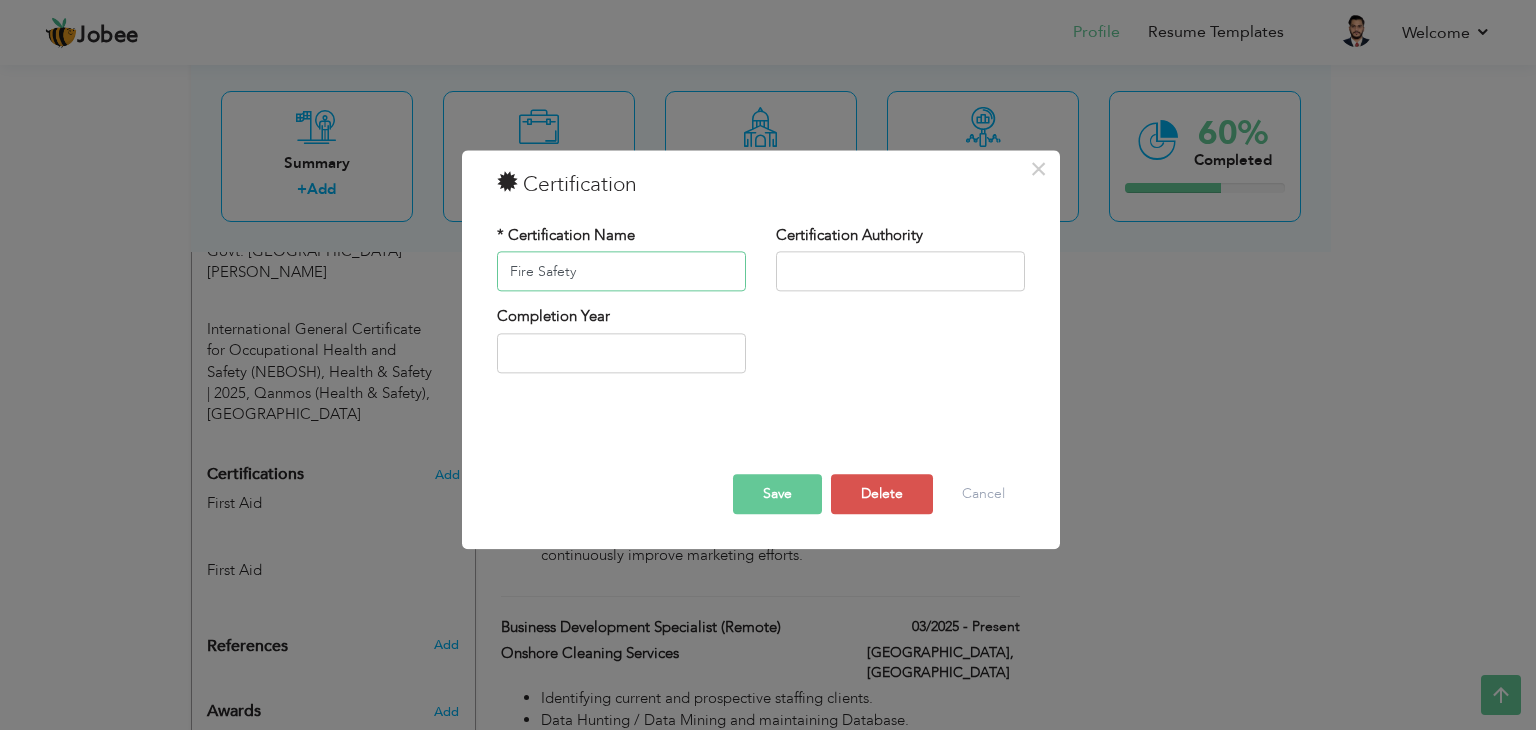 type on "Fire Safety" 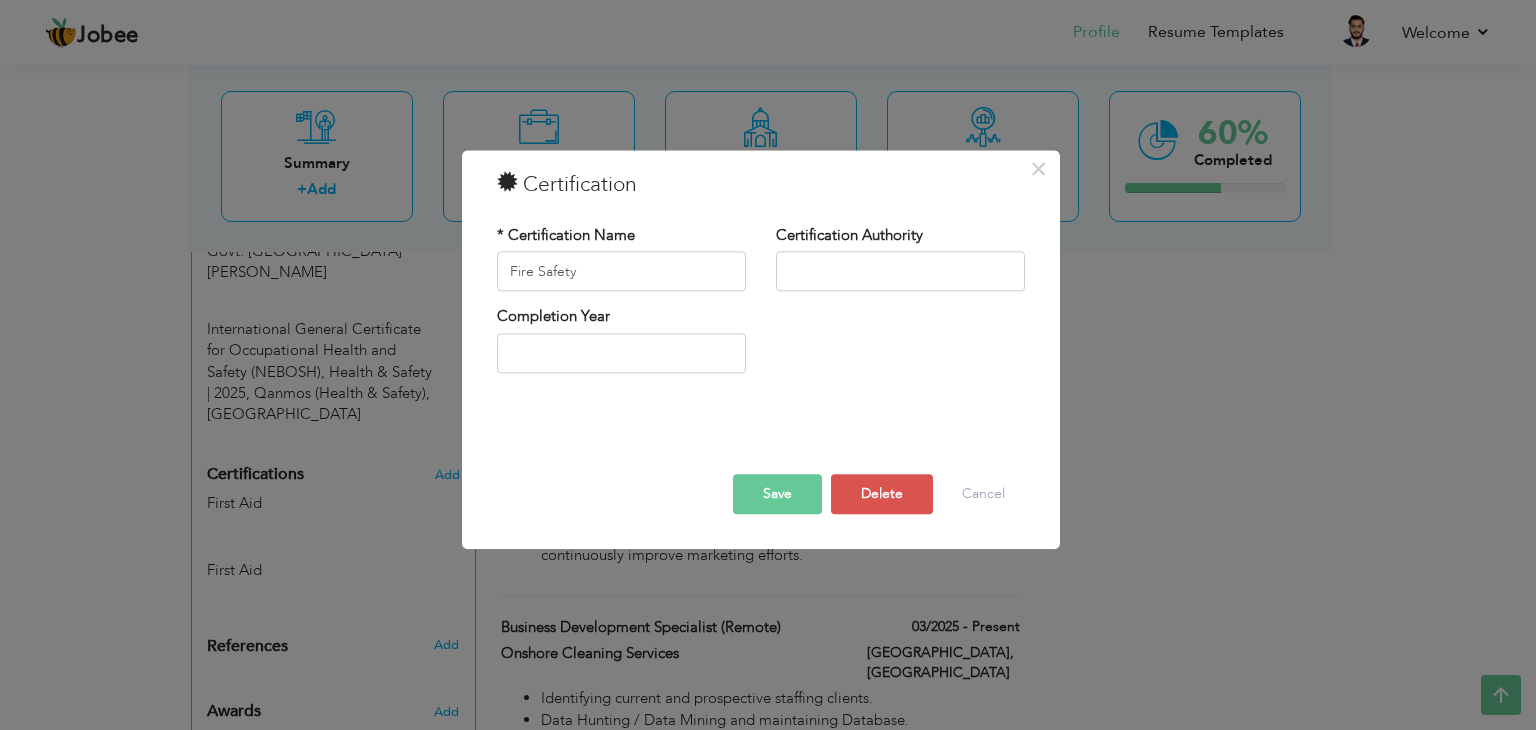 click on "Save" at bounding box center (777, 495) 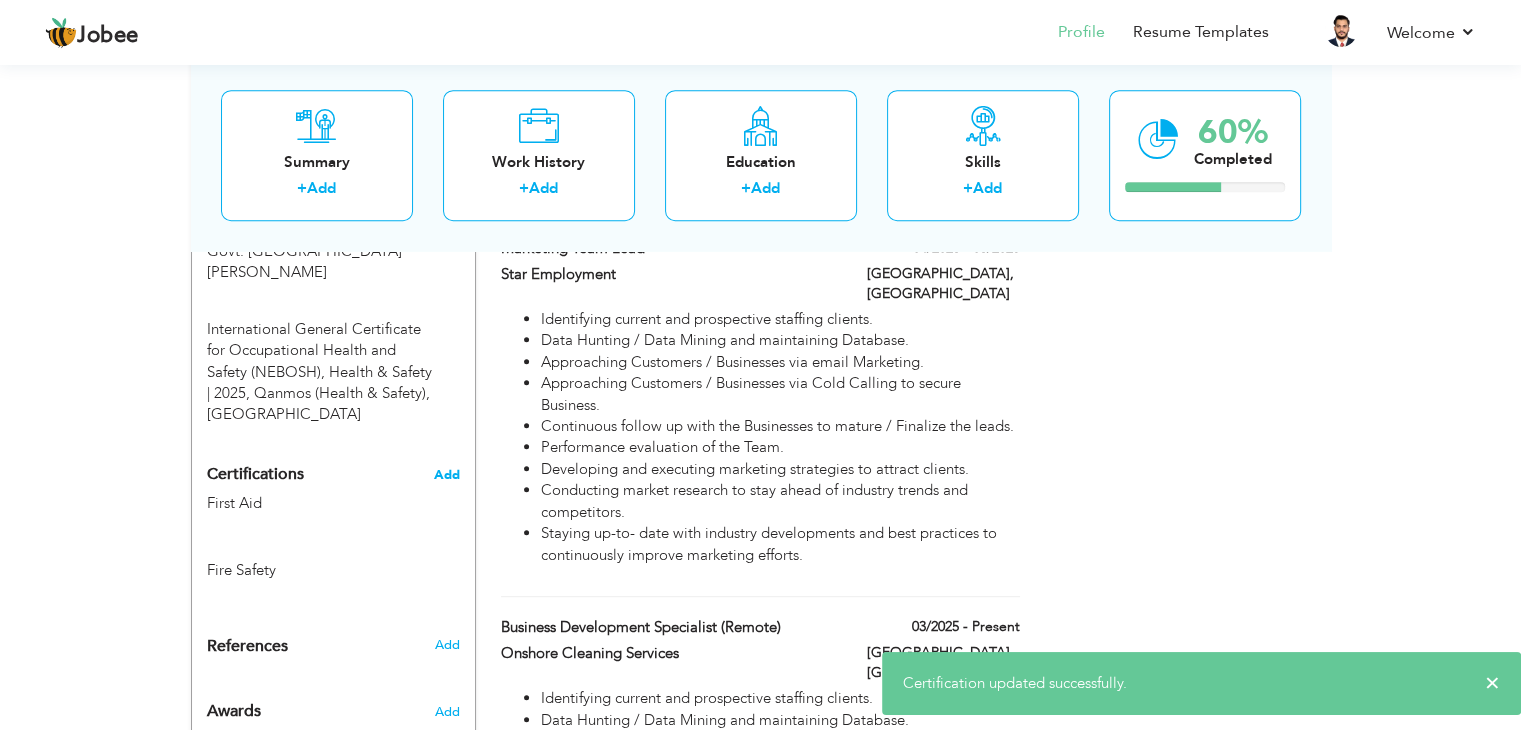 click on "Add" at bounding box center (447, 475) 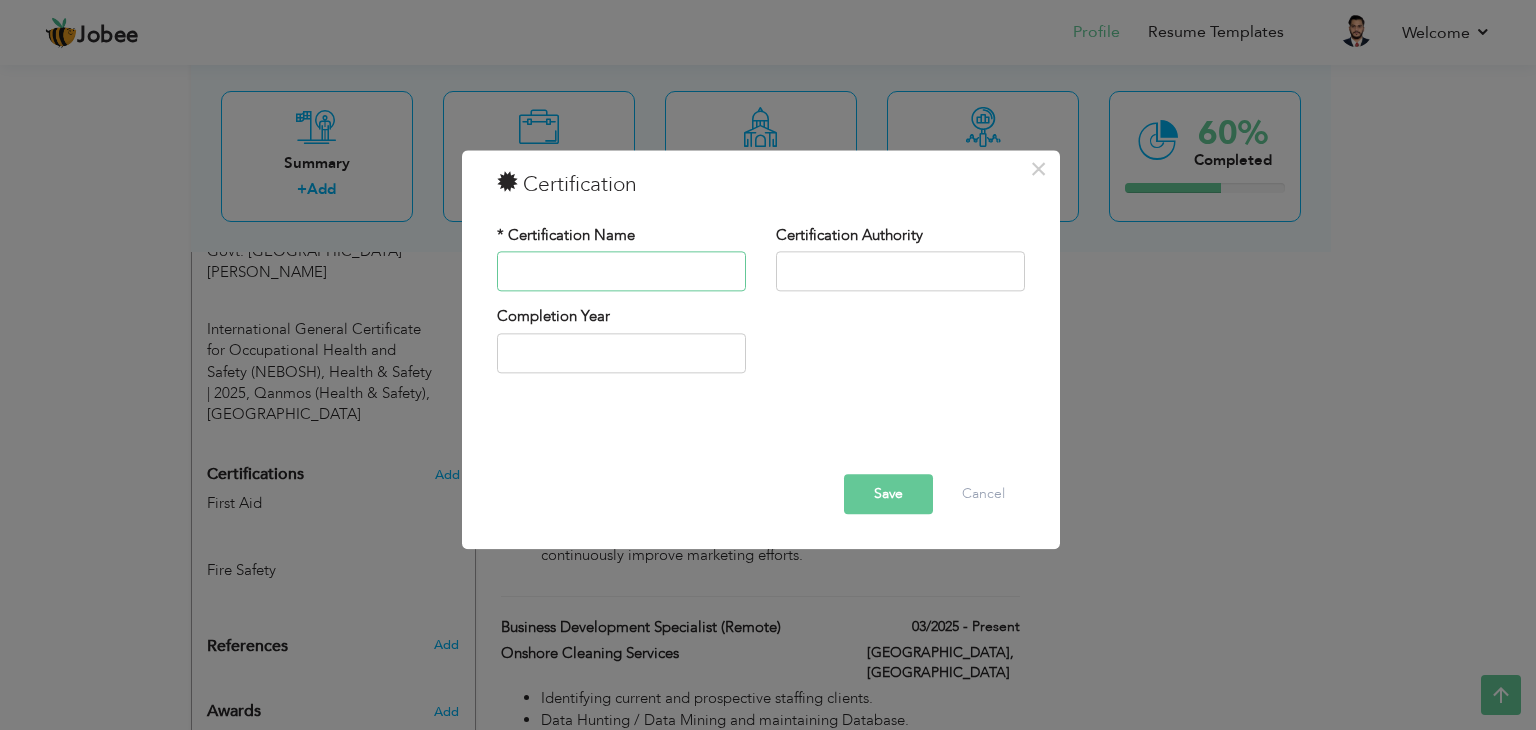 paste on "Risk Assessment" 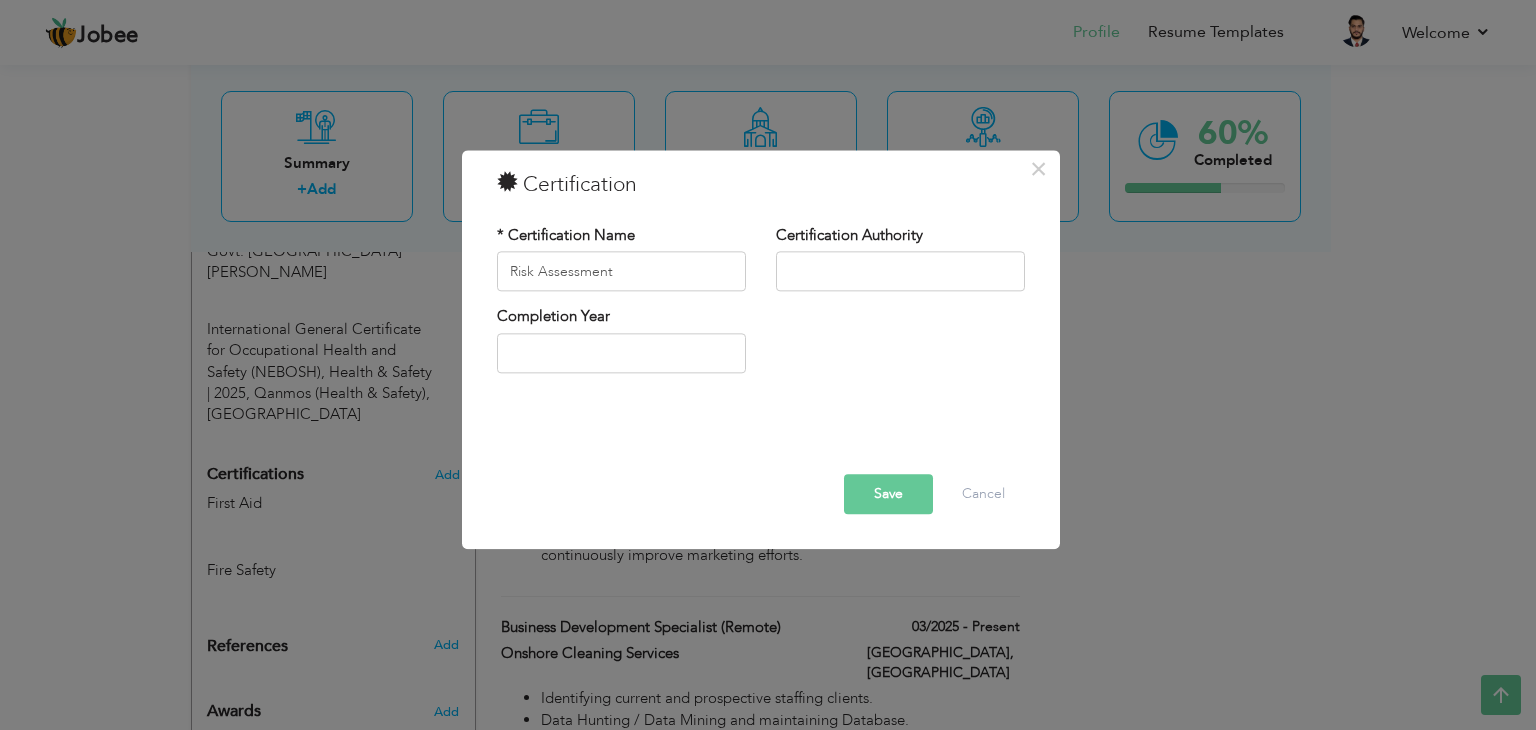 click on "Save" at bounding box center (888, 495) 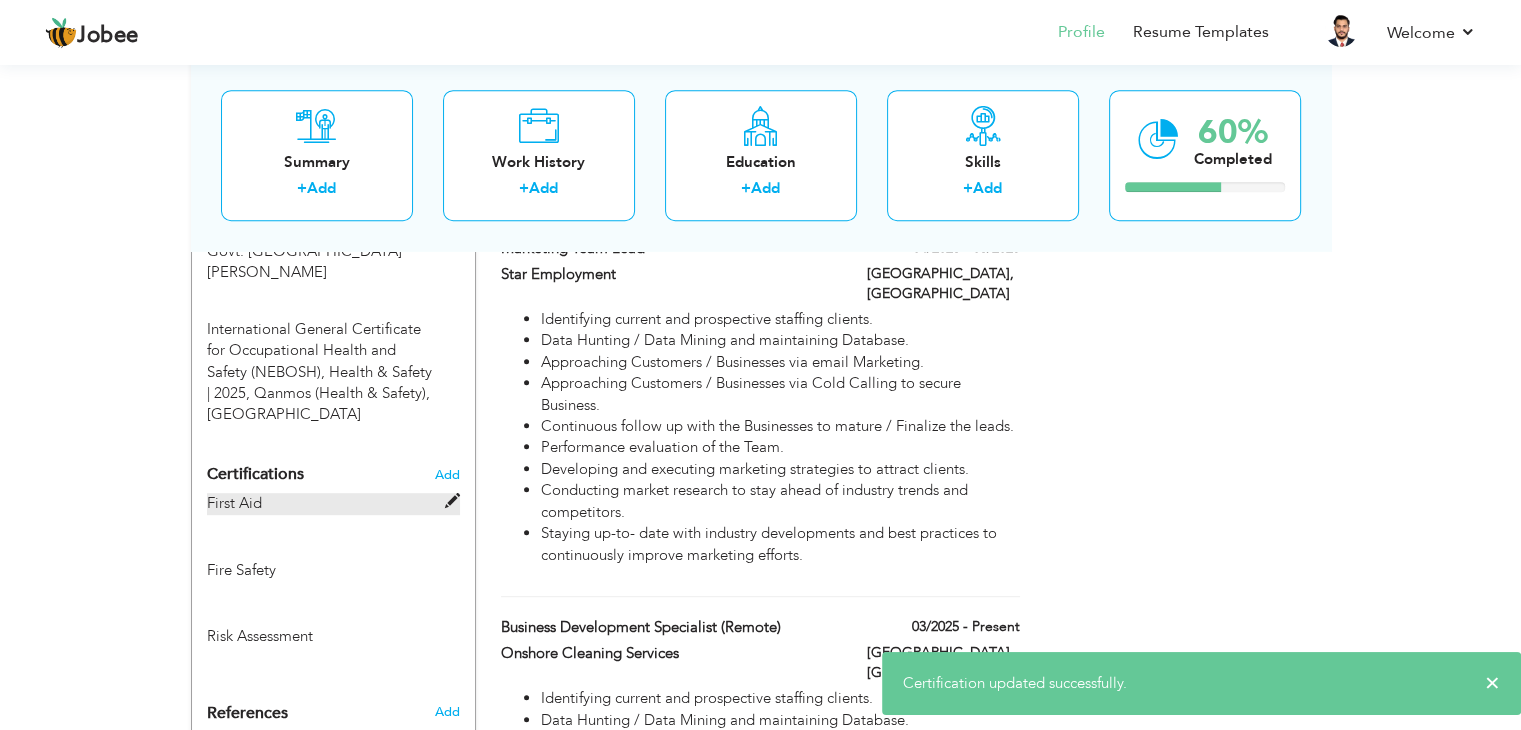 scroll, scrollTop: 1080, scrollLeft: 0, axis: vertical 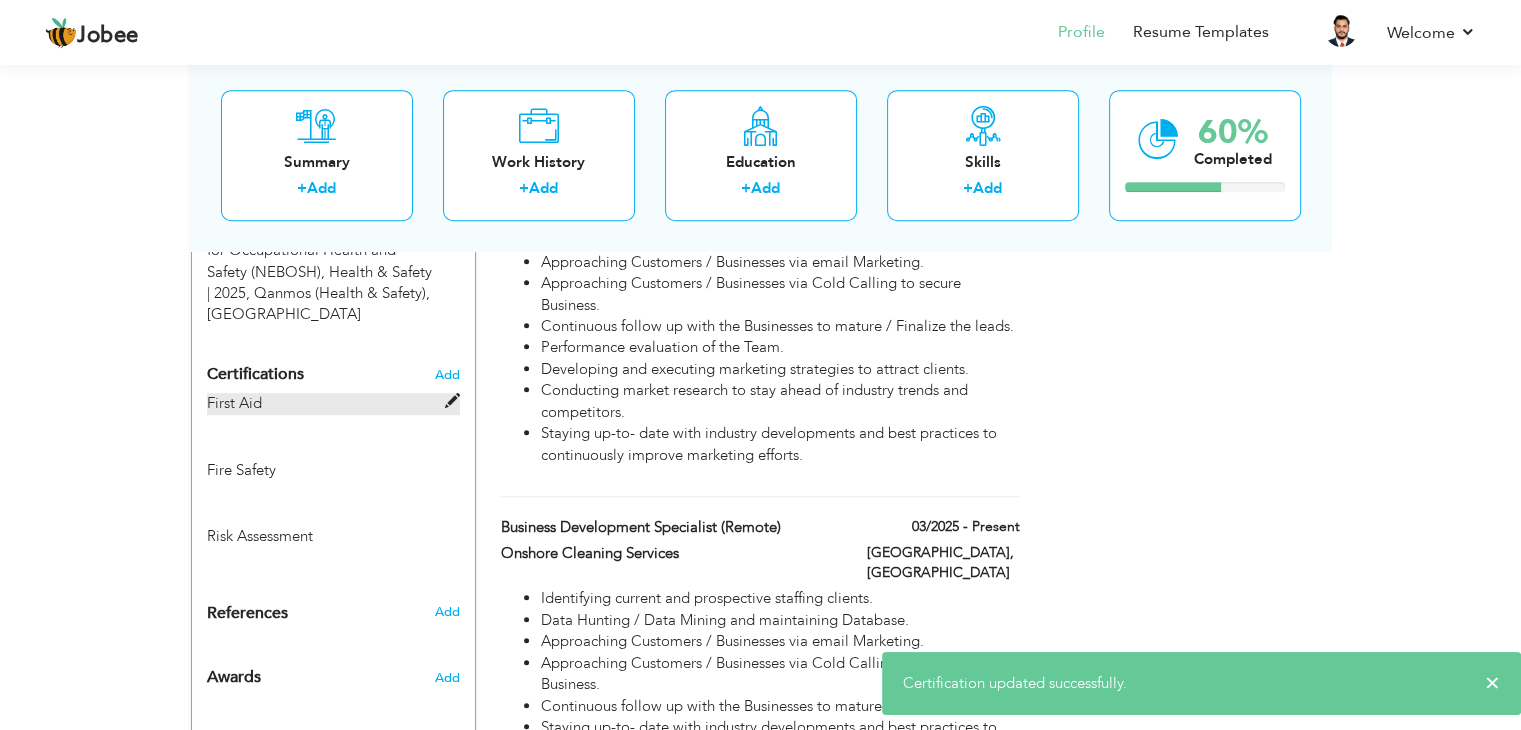 click at bounding box center (452, 401) 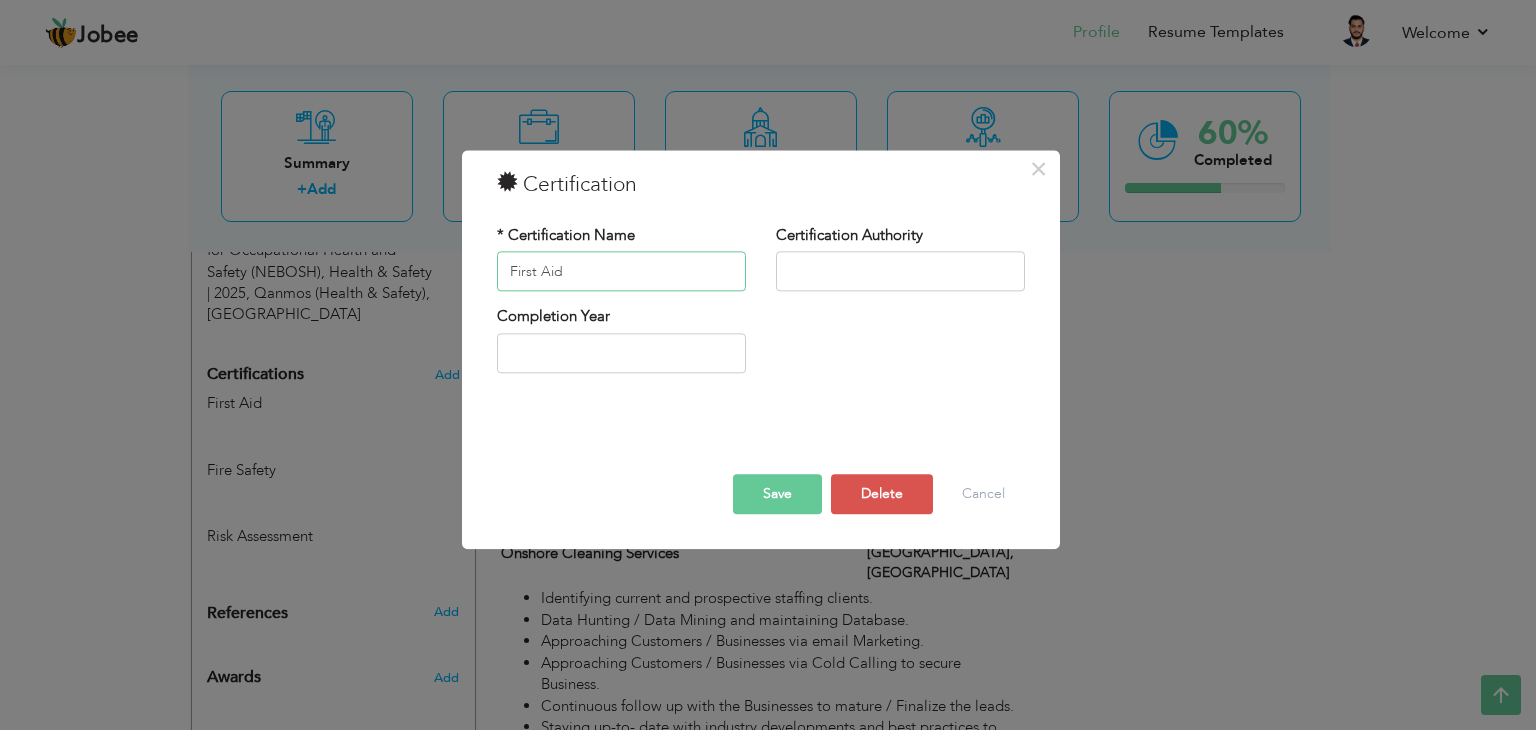 drag, startPoint x: 597, startPoint y: 275, endPoint x: 487, endPoint y: 269, distance: 110.16351 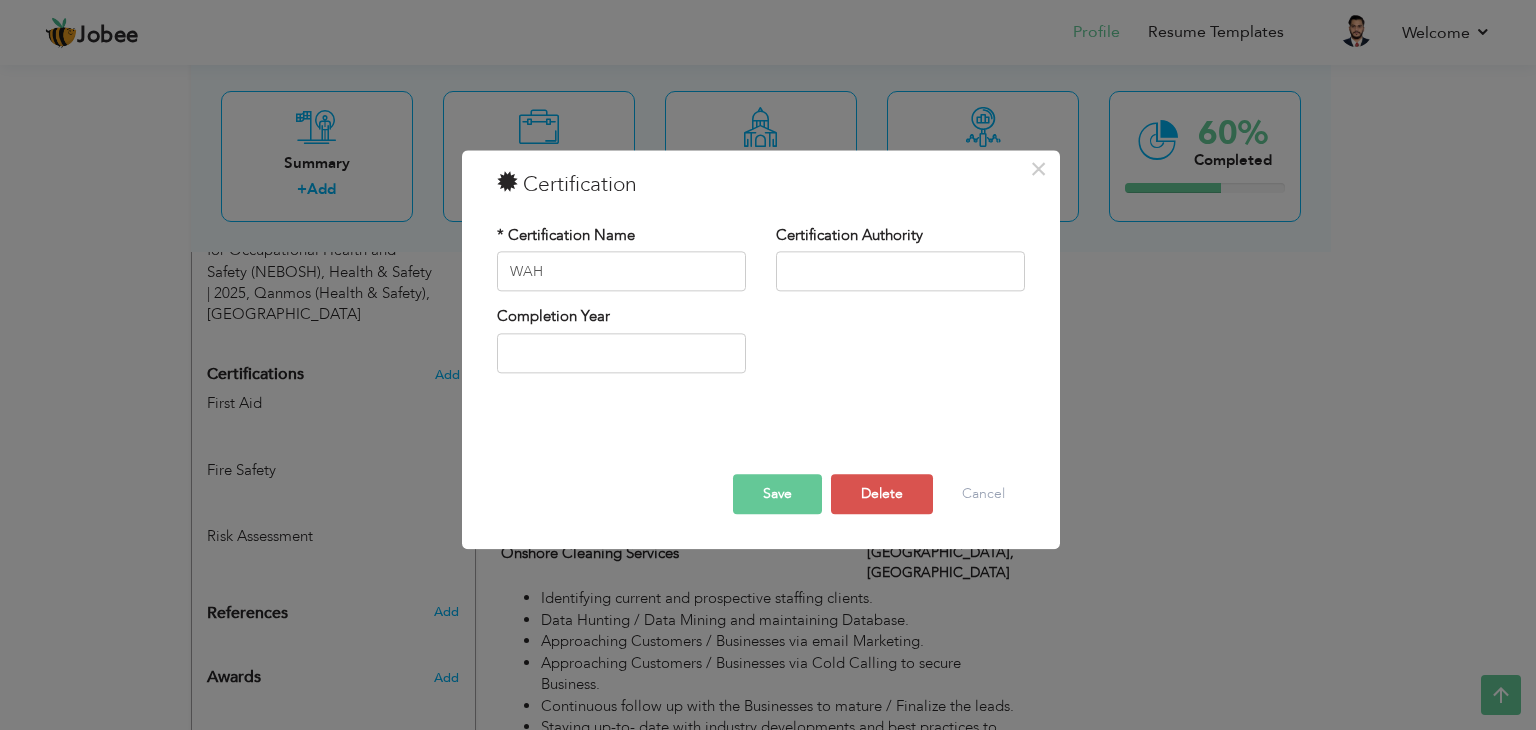 click on "Save" at bounding box center [777, 495] 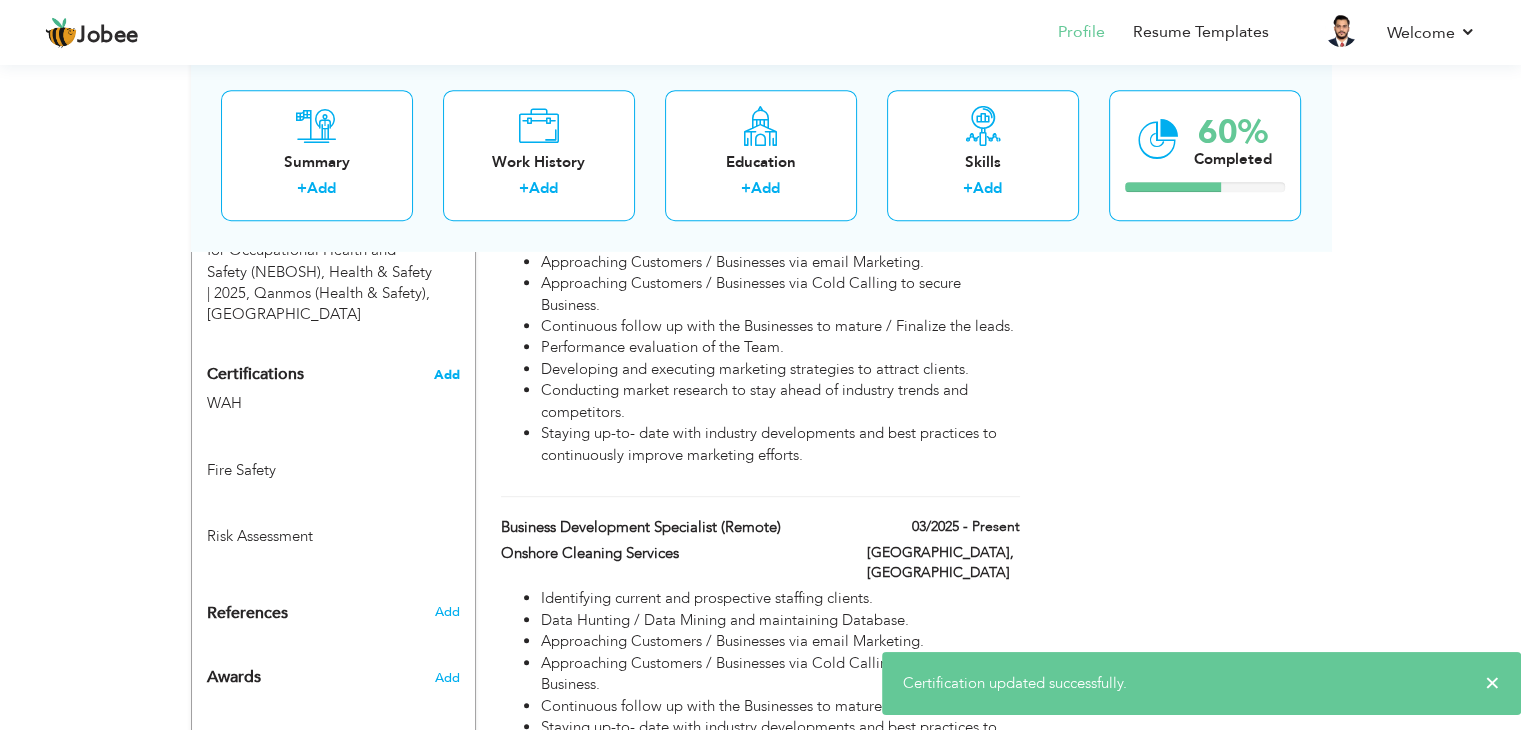 click on "Add" at bounding box center [447, 375] 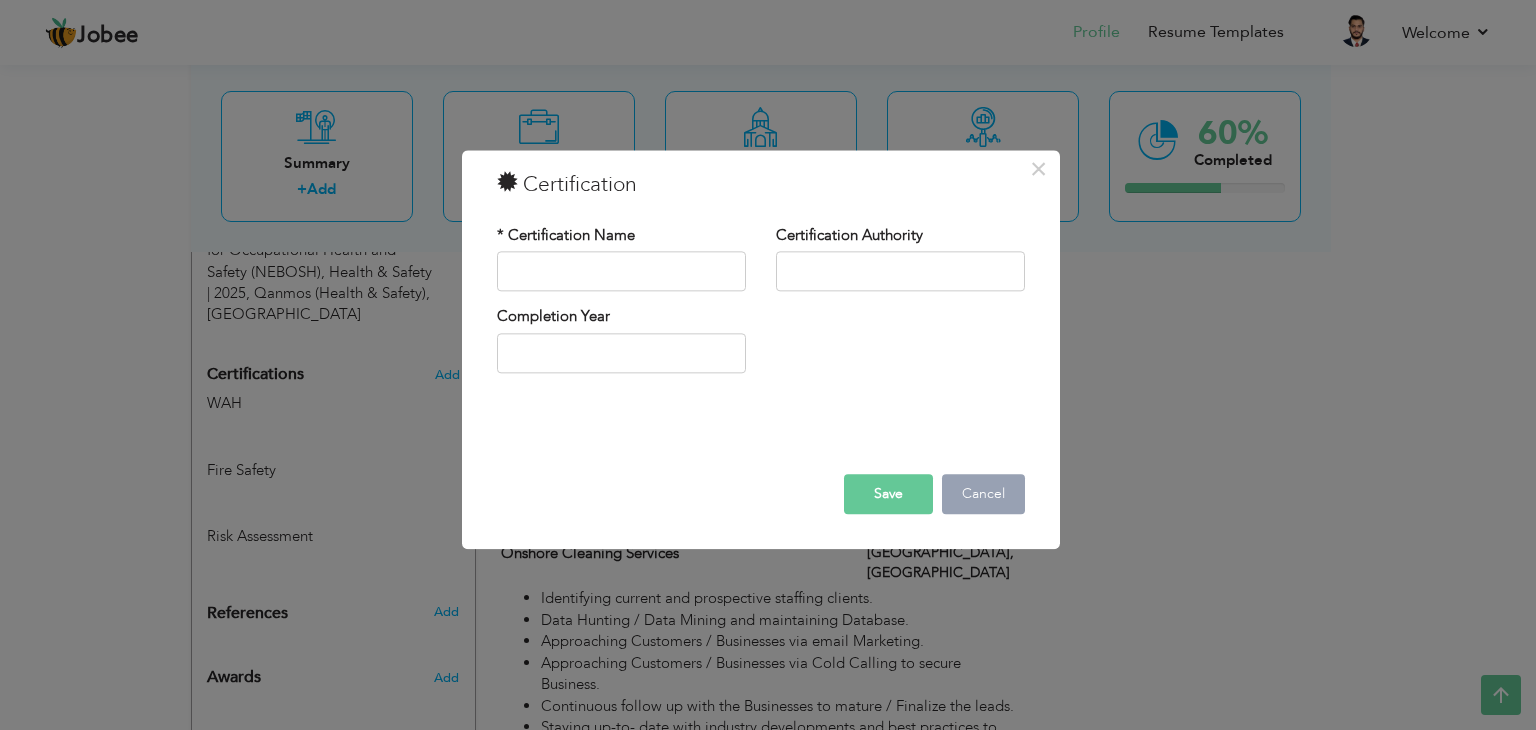 click on "Cancel" at bounding box center [983, 495] 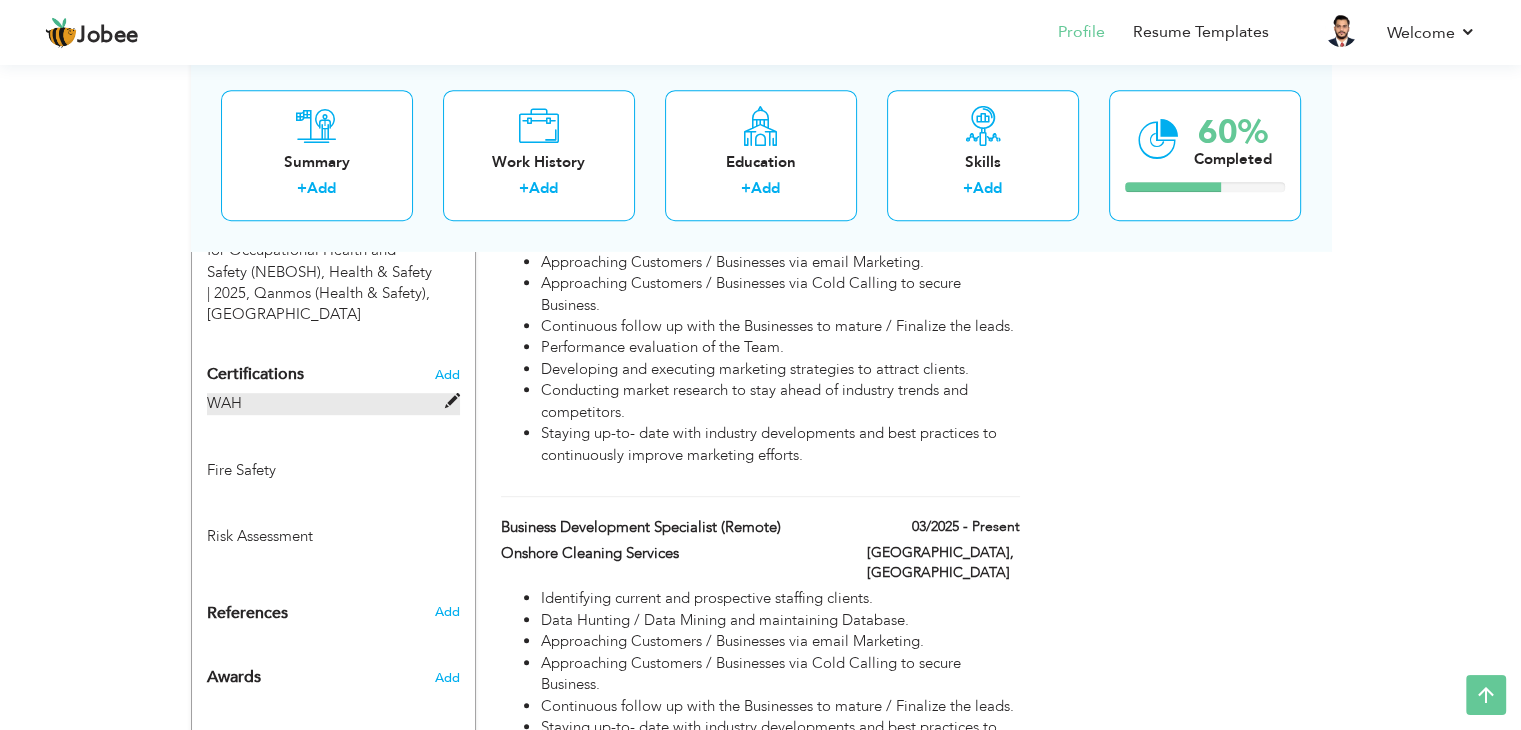 click on "WAH" at bounding box center [333, 403] 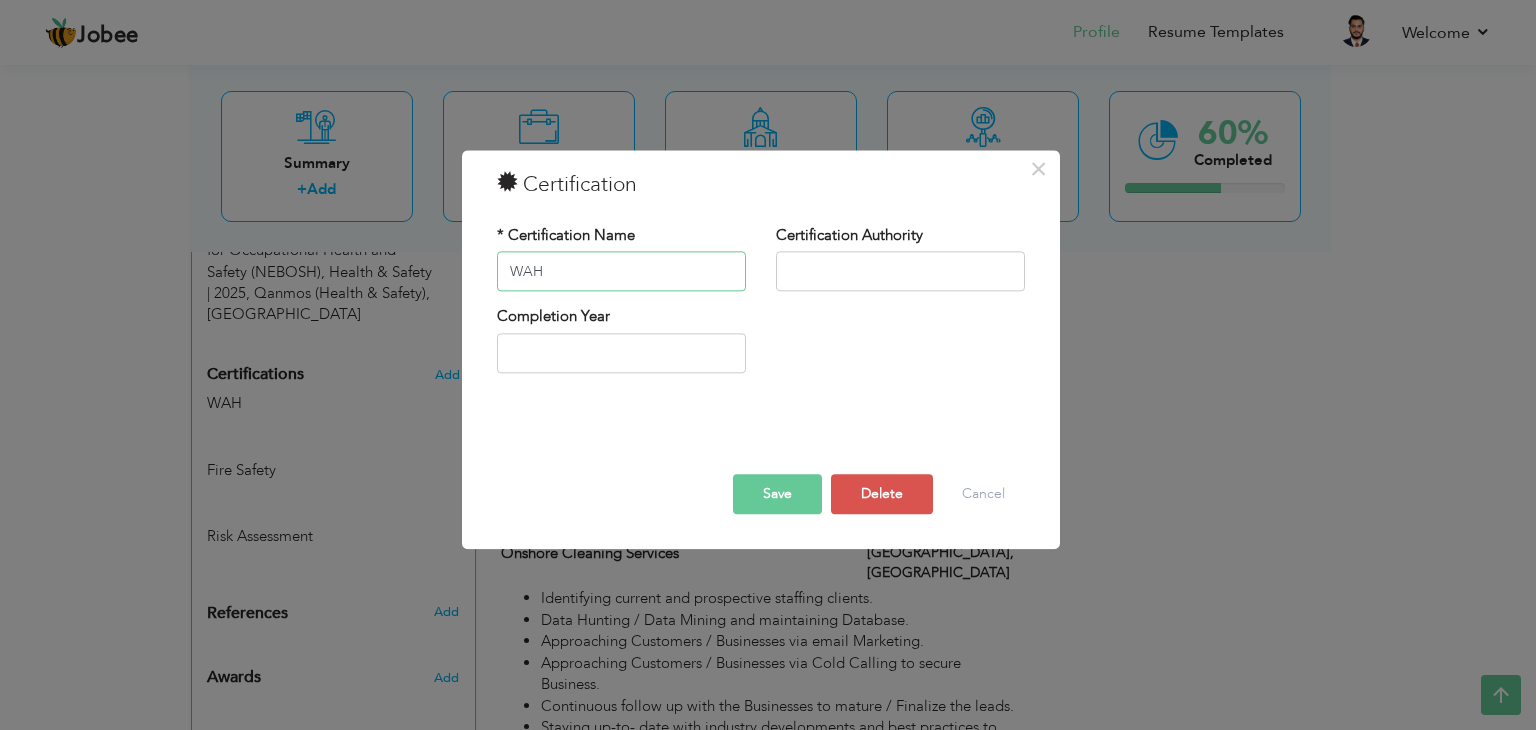 drag, startPoint x: 549, startPoint y: 270, endPoint x: 400, endPoint y: 277, distance: 149.16434 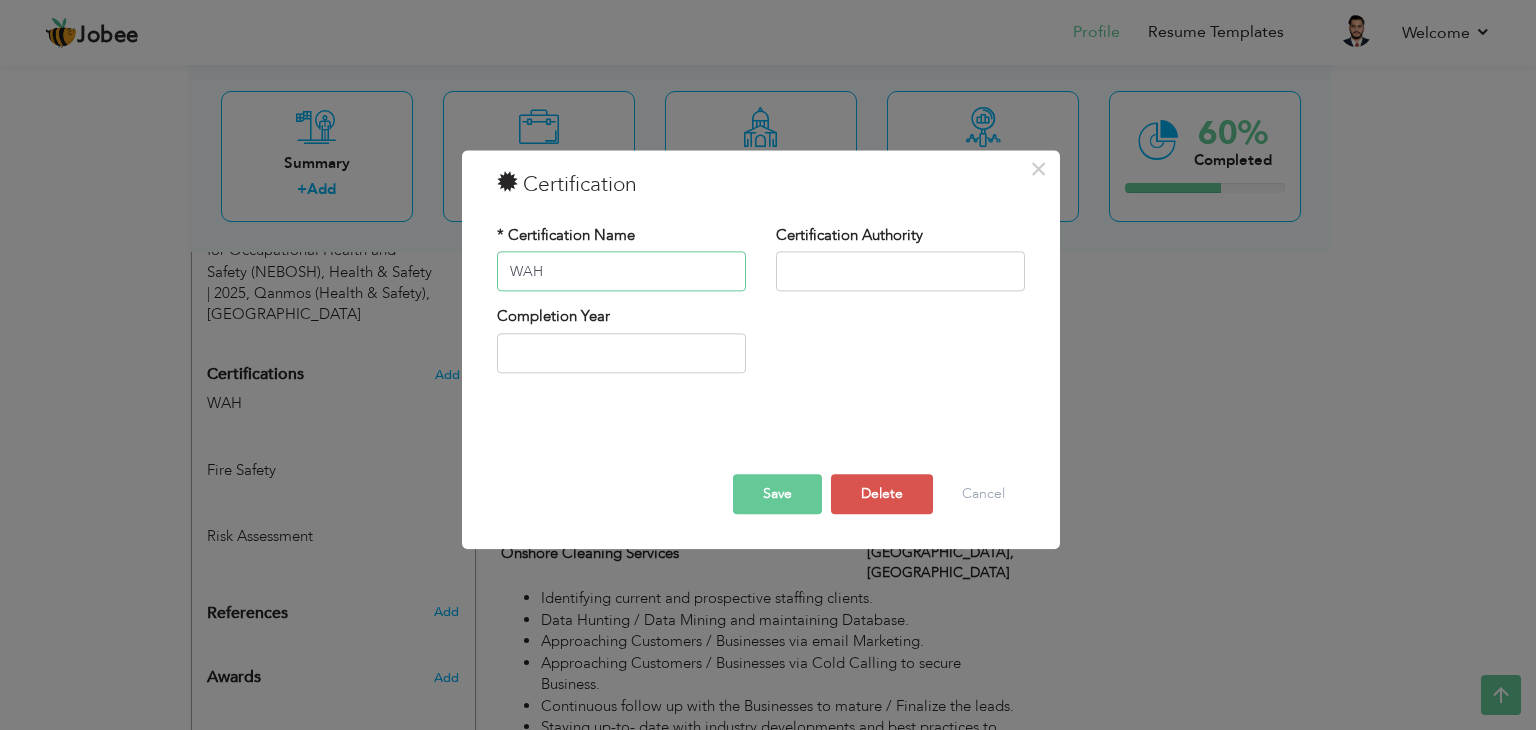 paste on "First Aid" 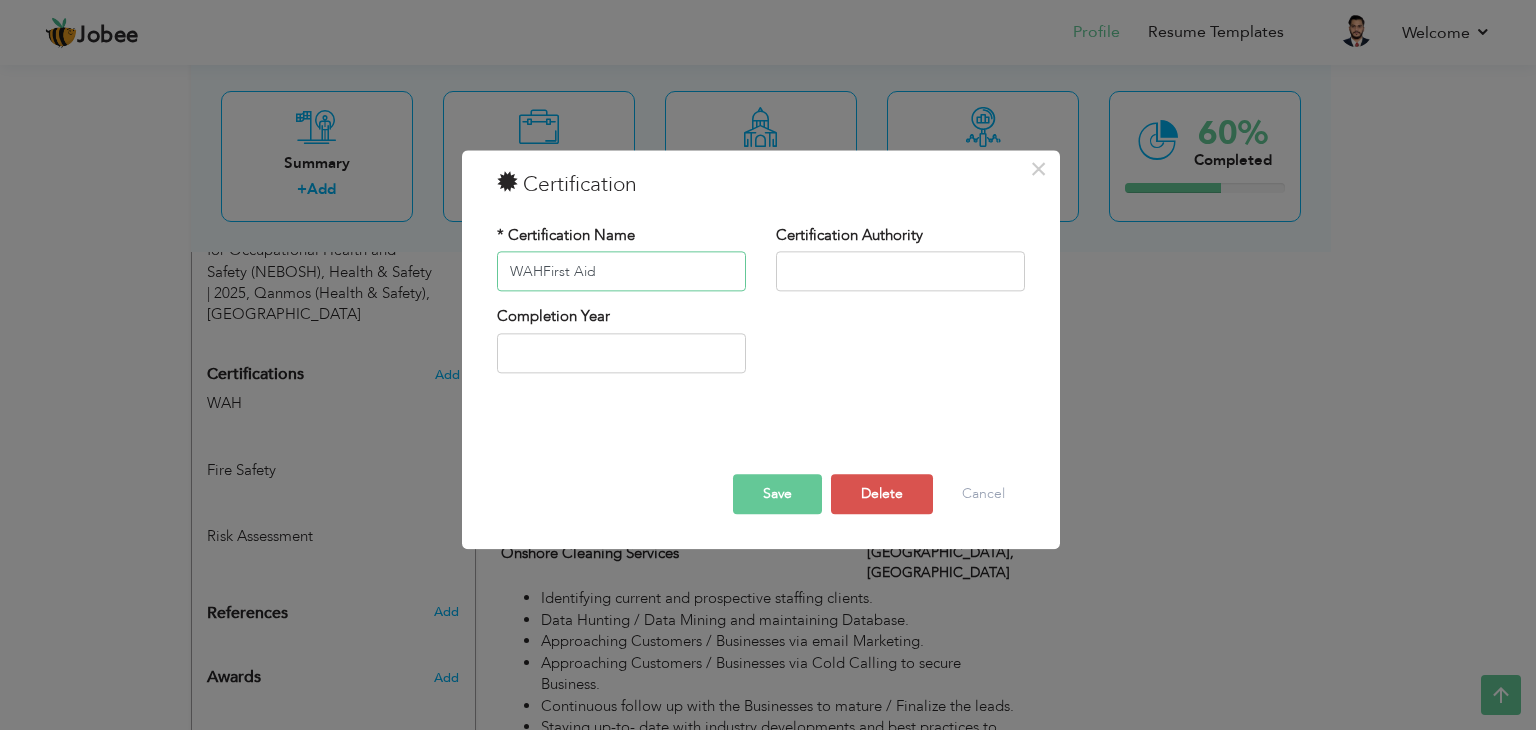 drag, startPoint x: 602, startPoint y: 273, endPoint x: 399, endPoint y: 293, distance: 203.98285 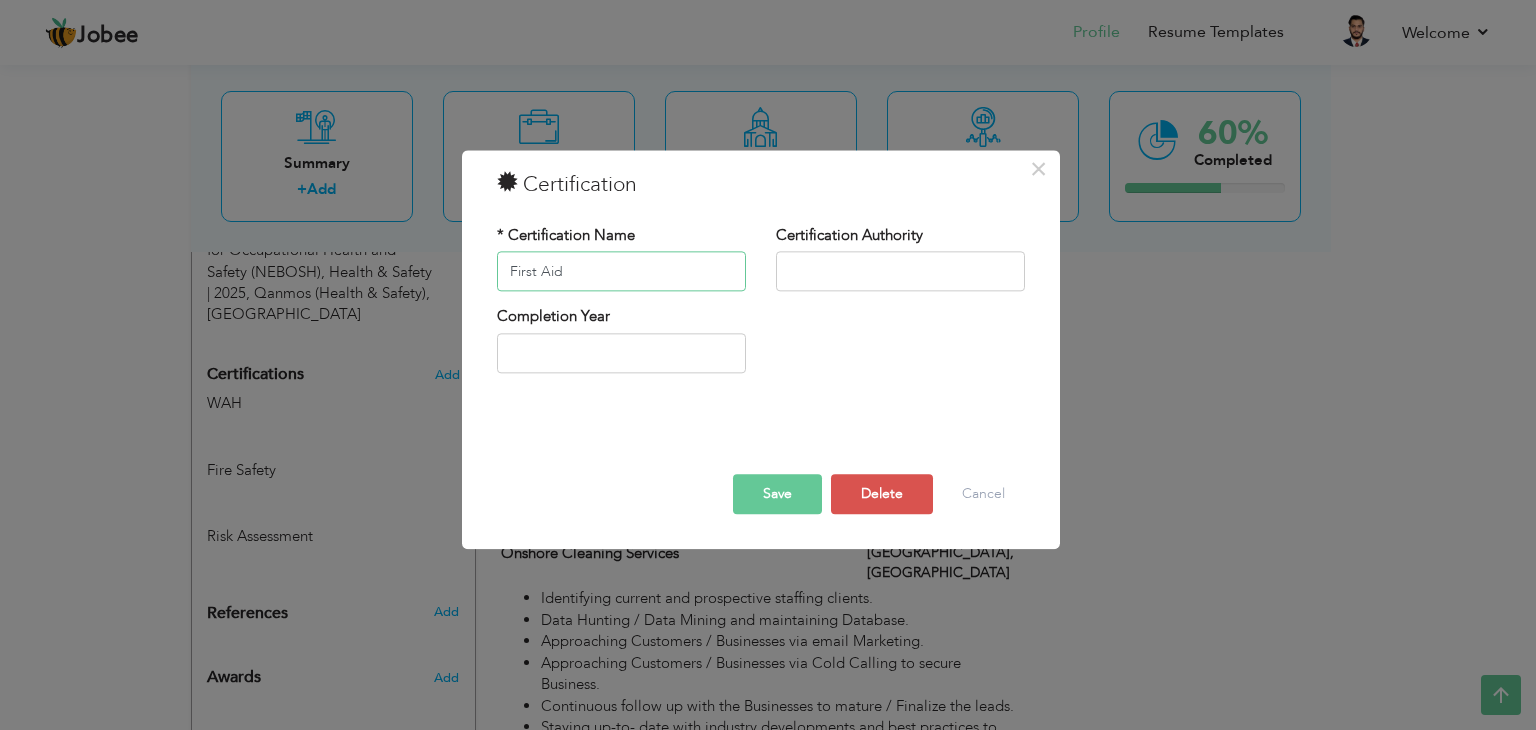 type on "First Aid" 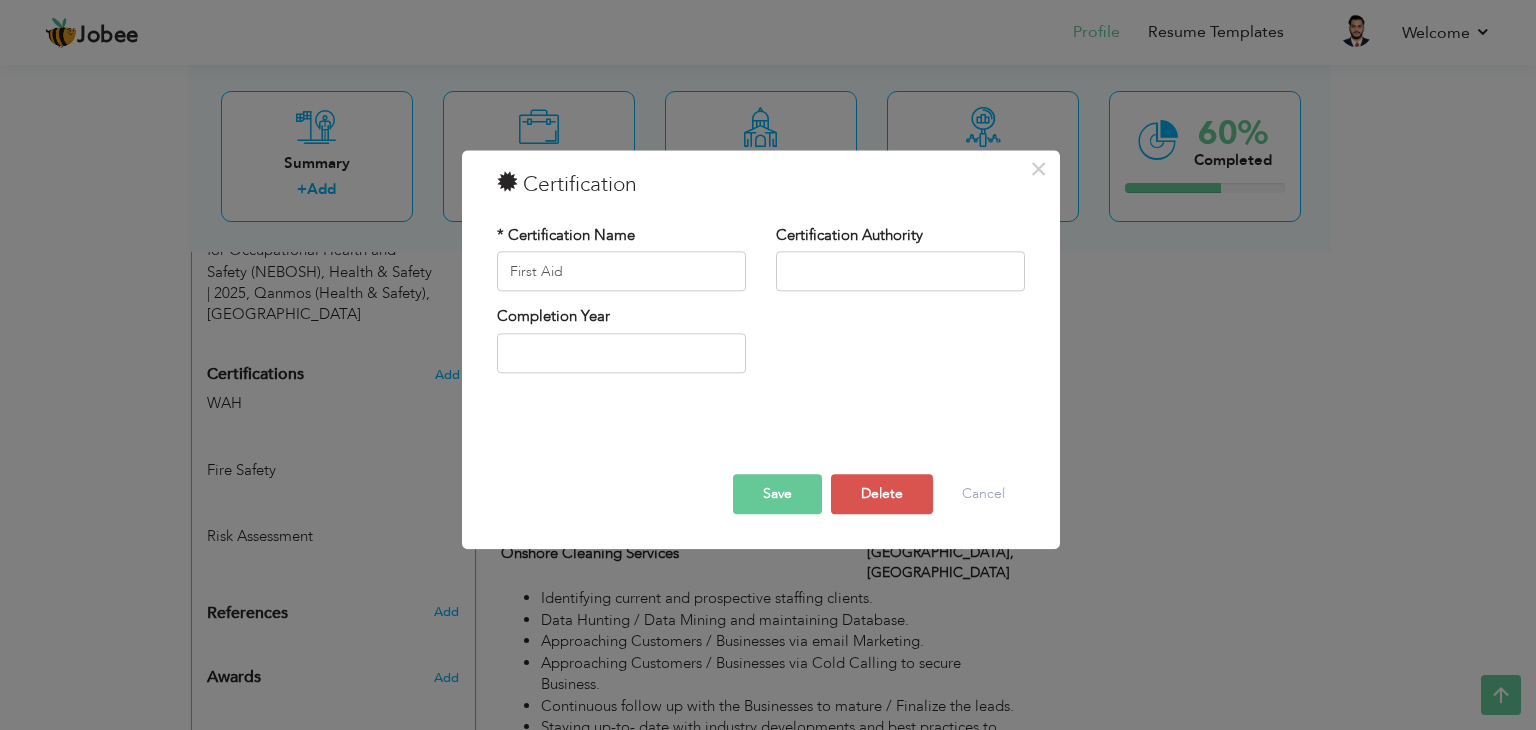 drag, startPoint x: 779, startPoint y: 487, endPoint x: 584, endPoint y: 405, distance: 211.5396 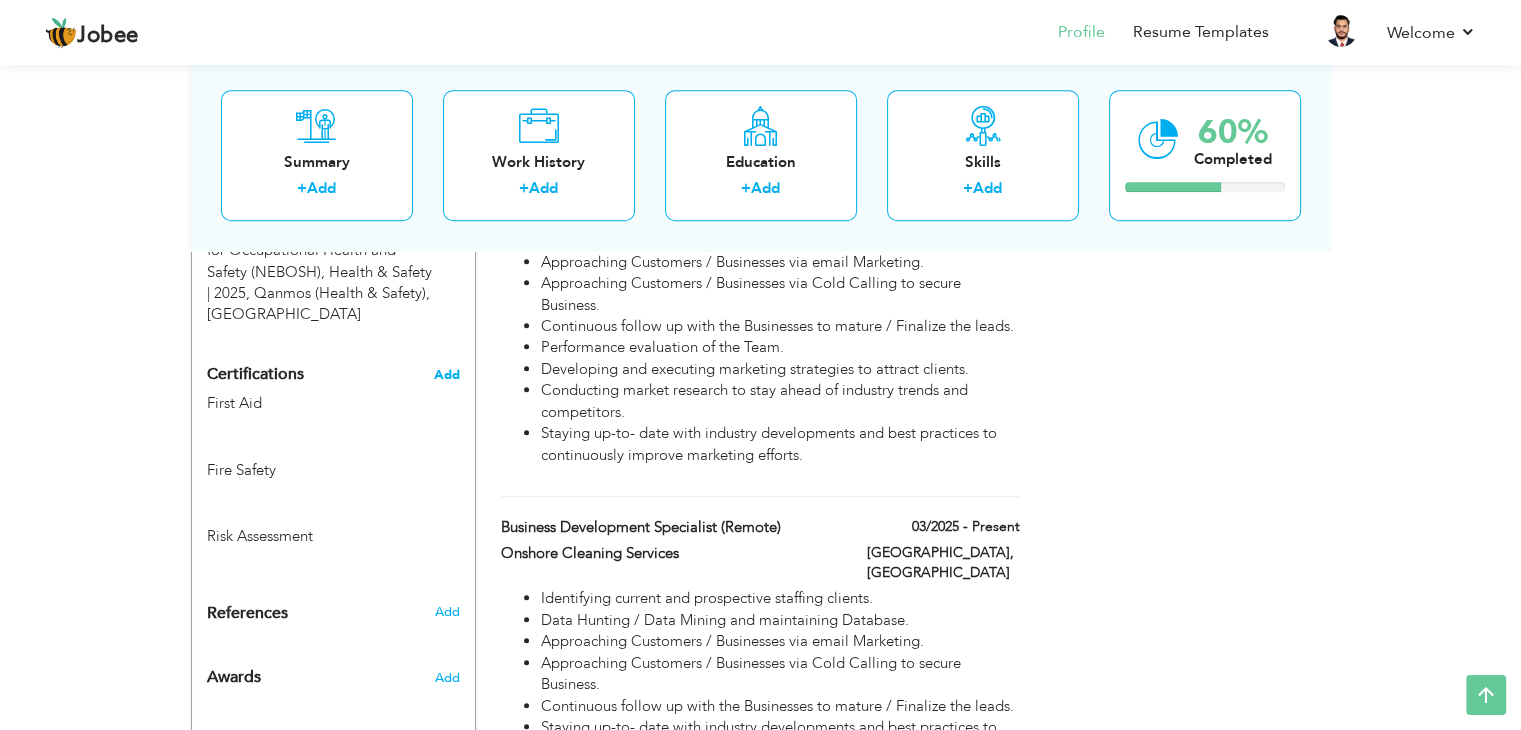 click on "Add" at bounding box center [447, 375] 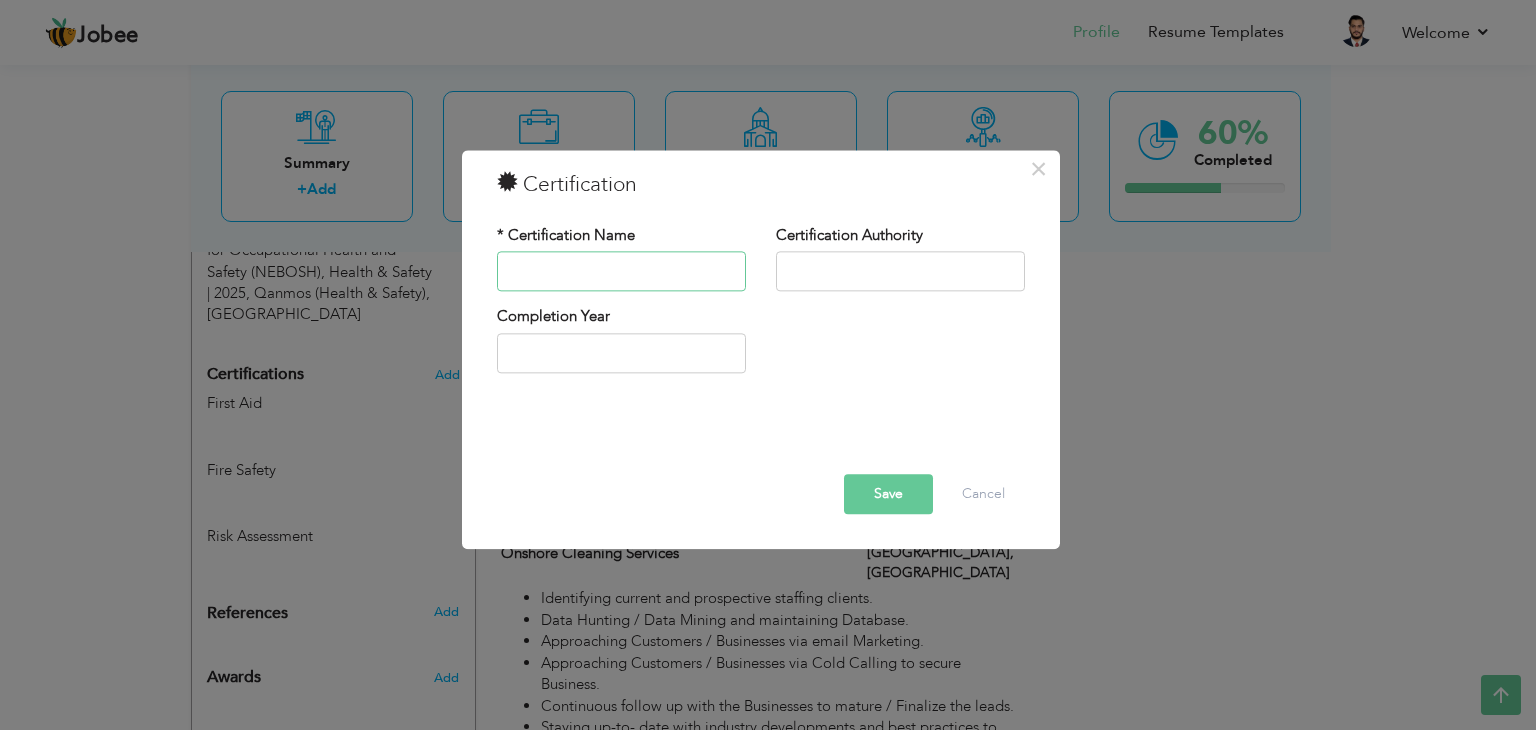 paste on "AutoCAD" 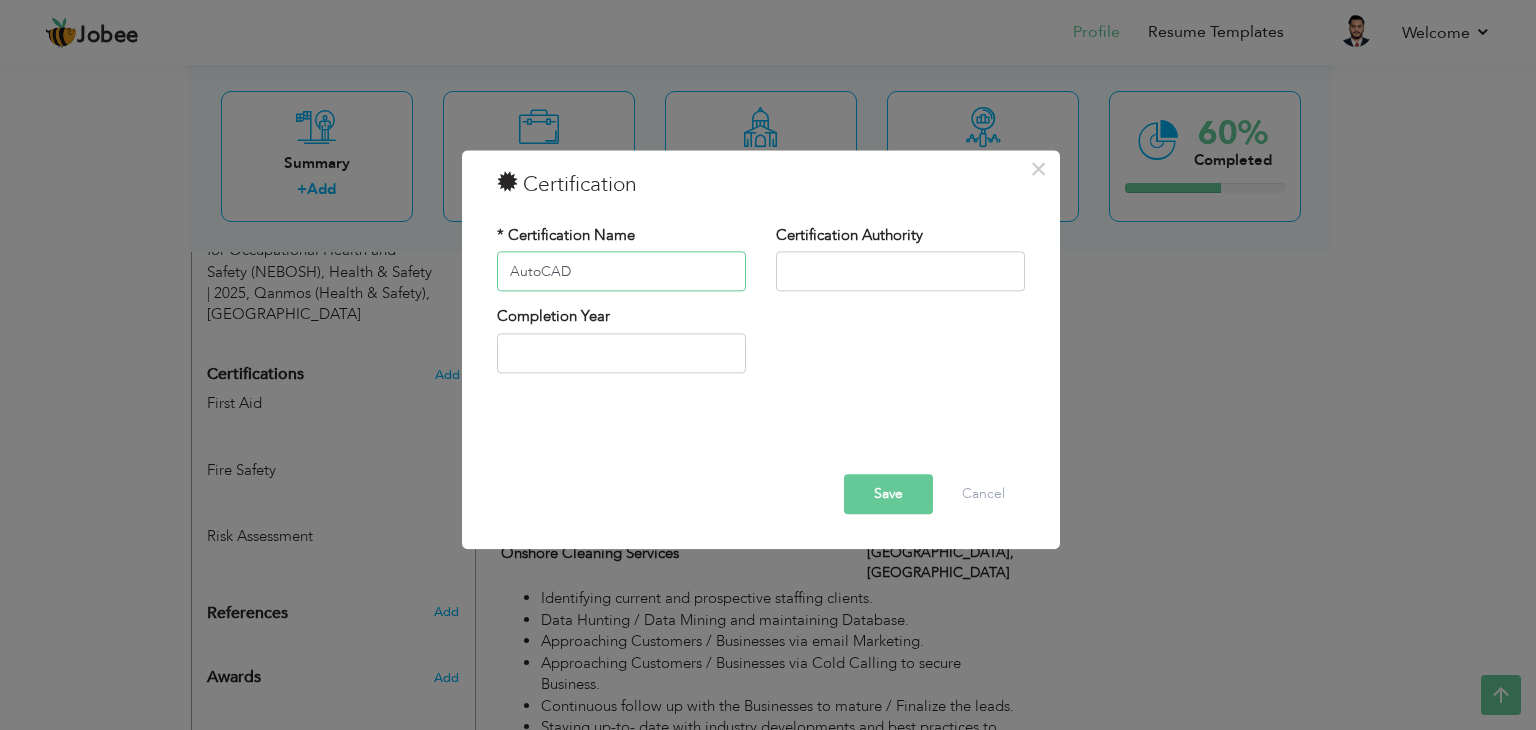type on "AutoCAD" 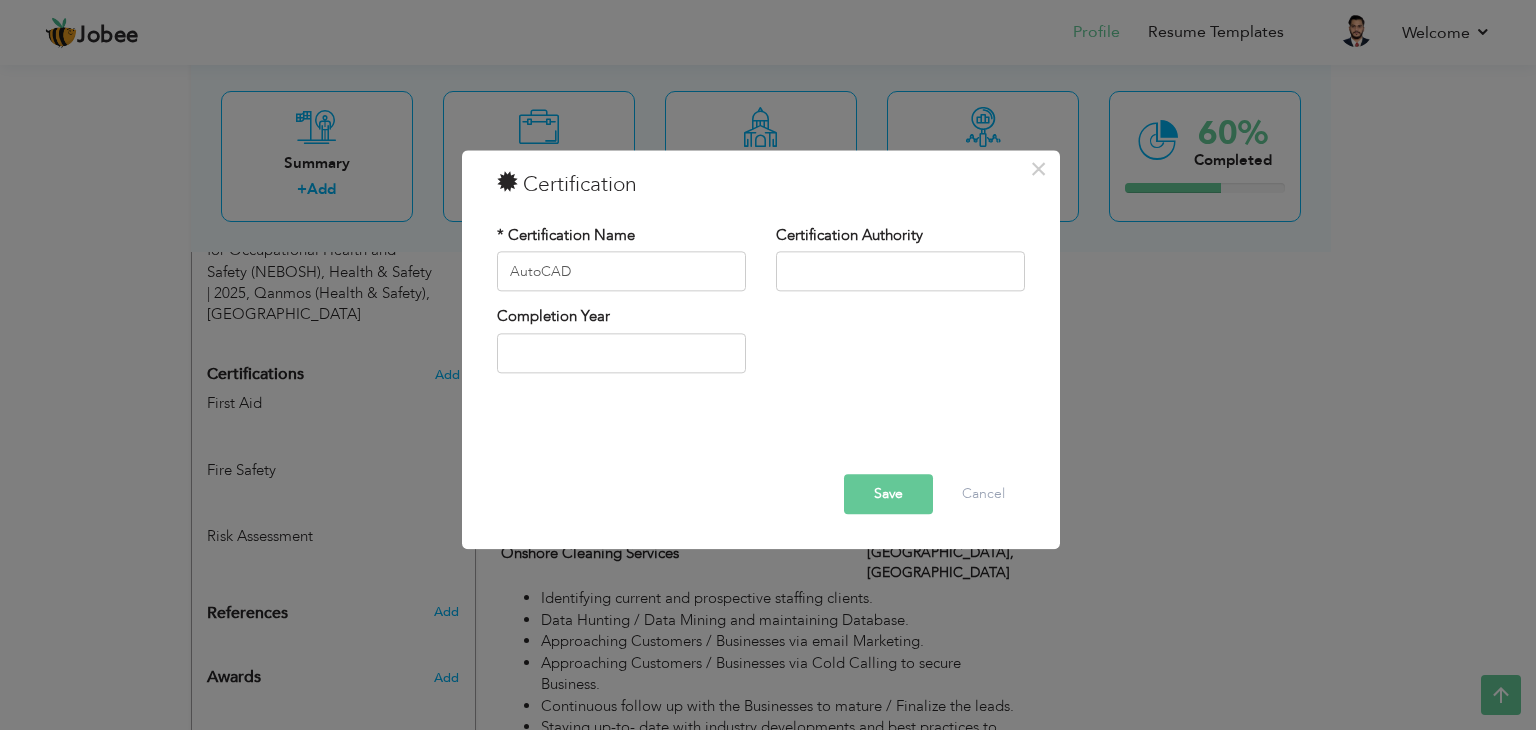 click on "Save" at bounding box center (888, 495) 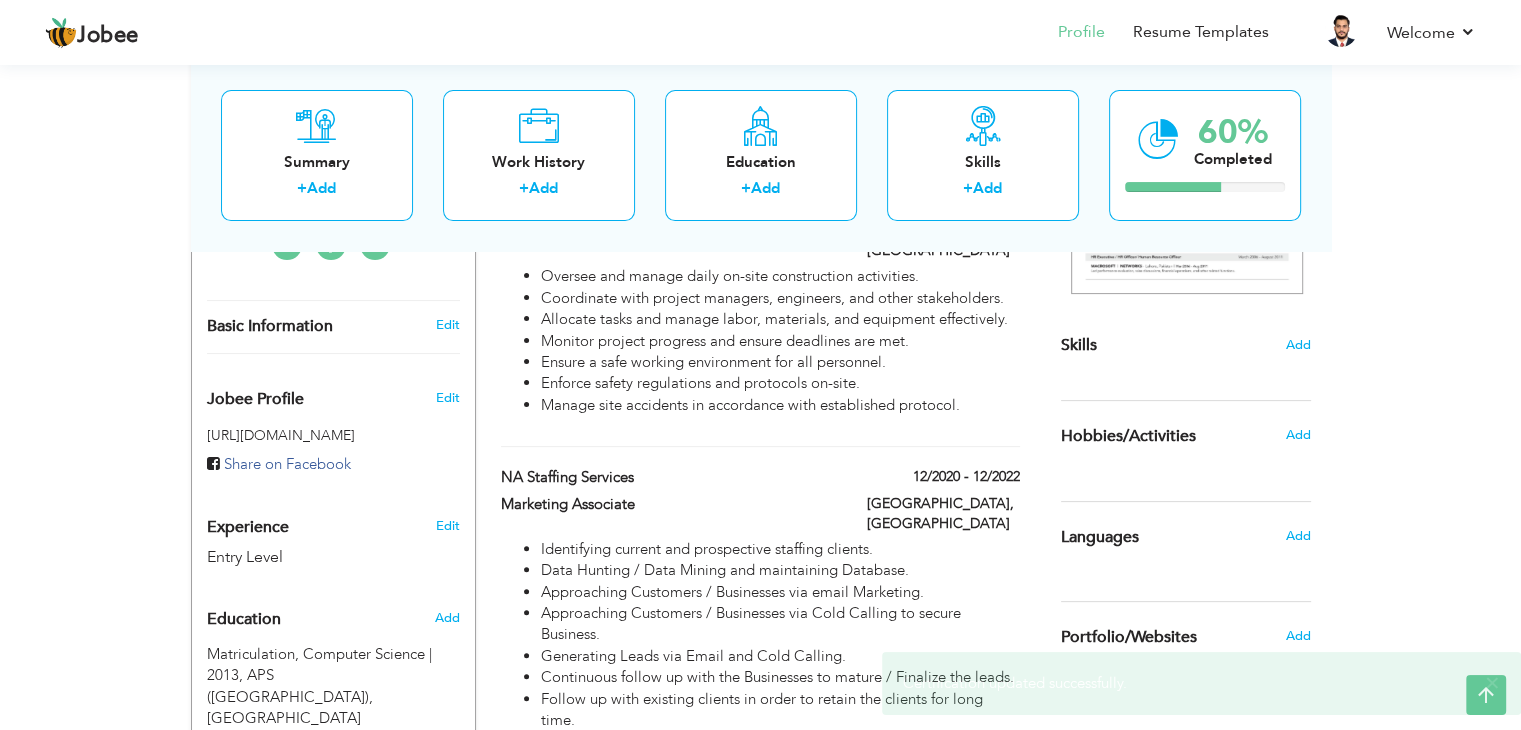 scroll, scrollTop: 312, scrollLeft: 0, axis: vertical 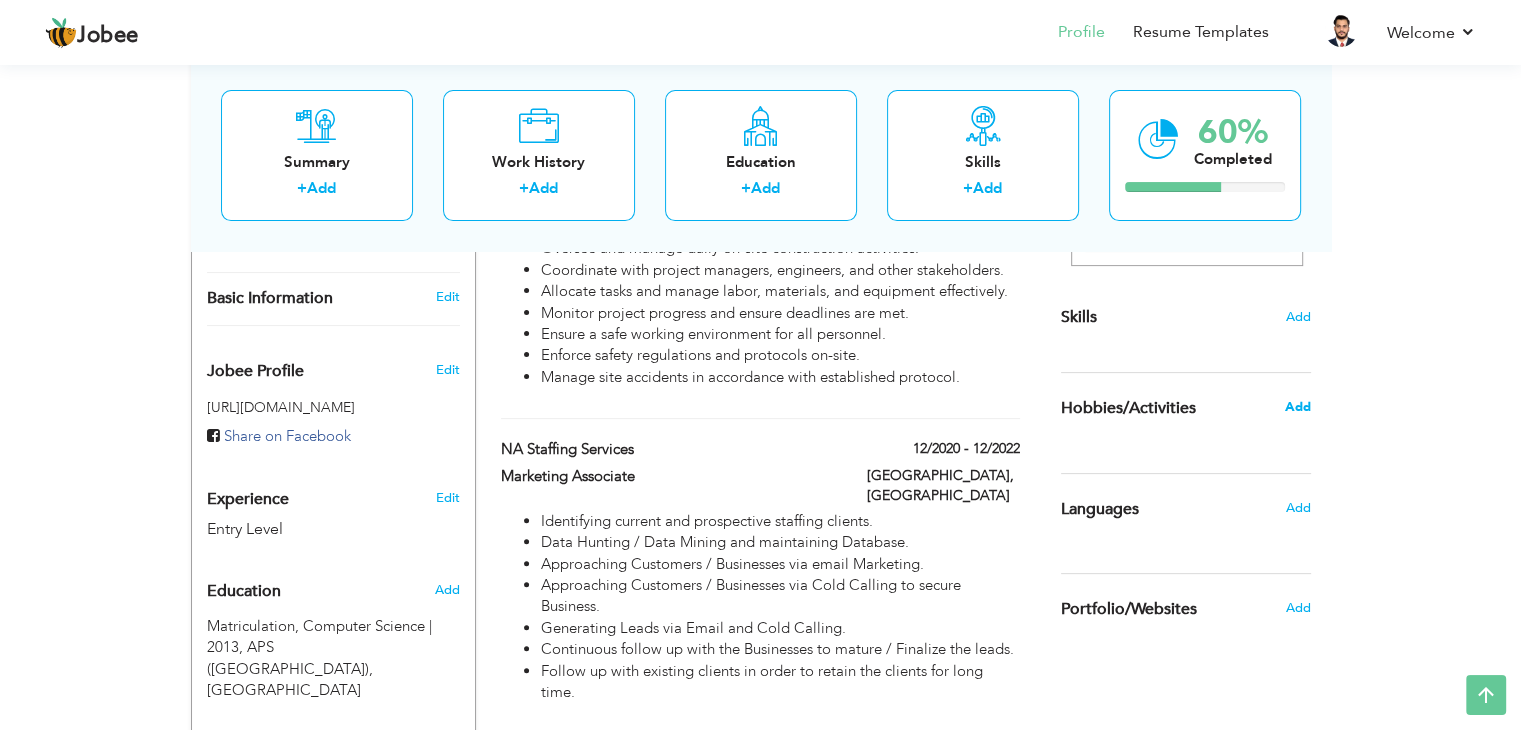 click on "Add" at bounding box center (1297, 407) 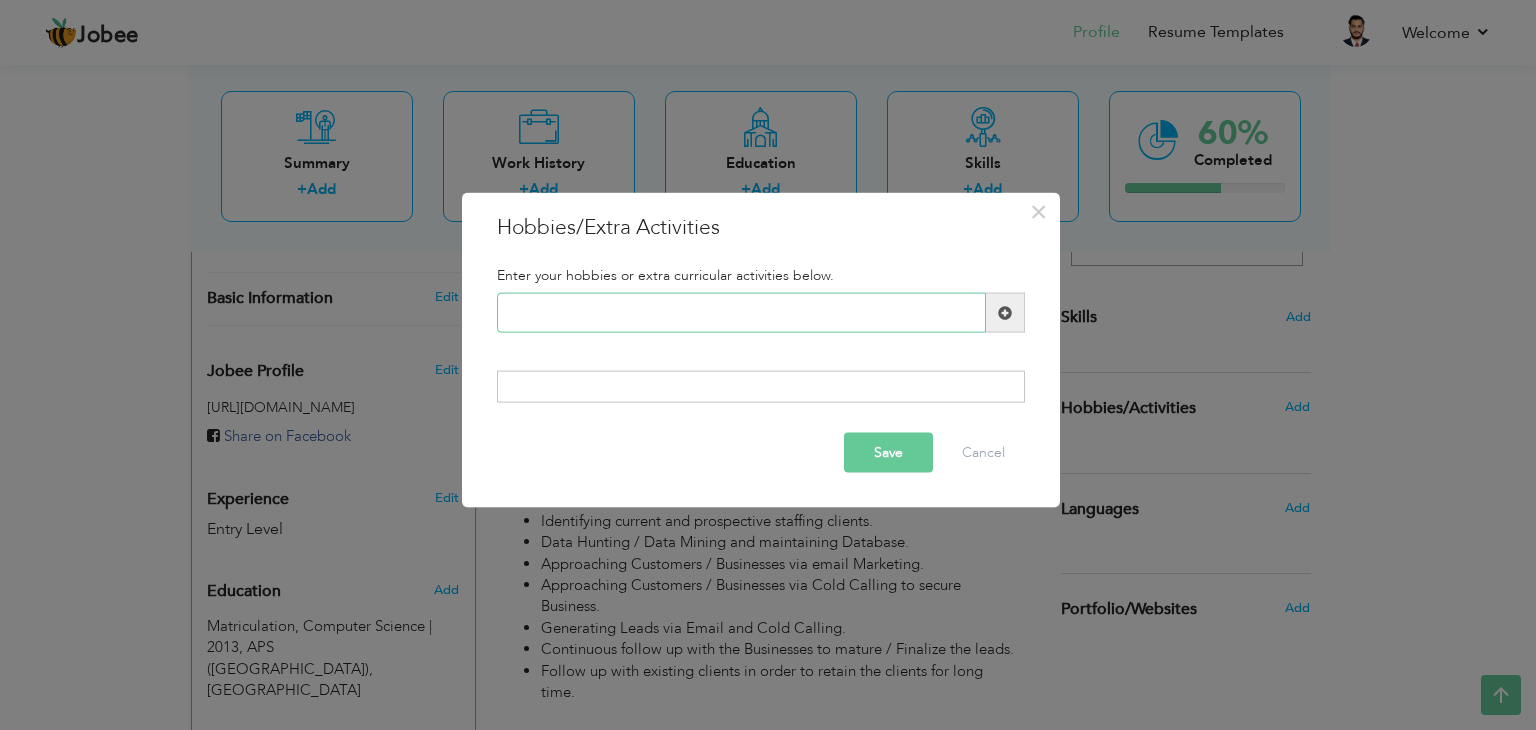 paste on "Travelling" 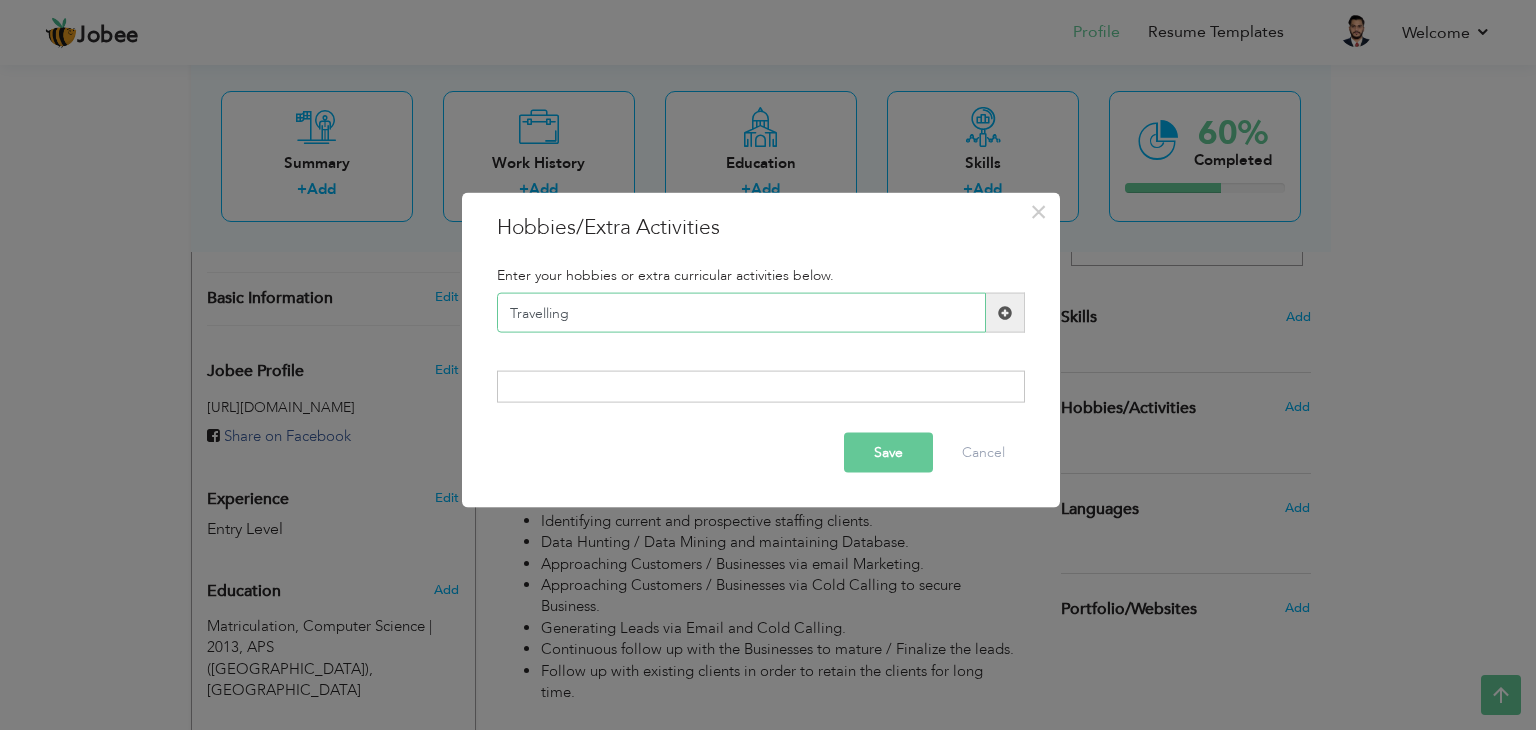 type on "Travelling" 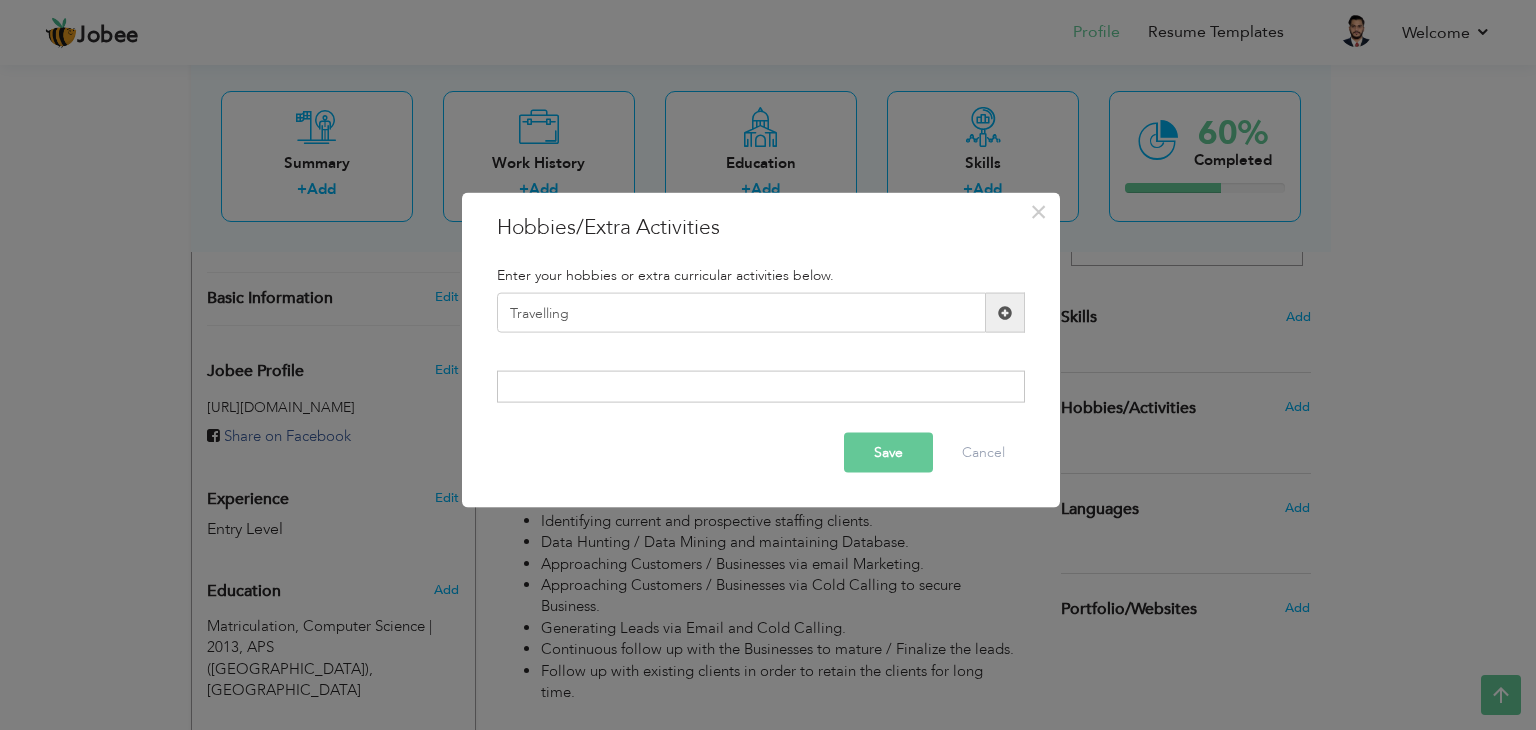 click at bounding box center [1005, 313] 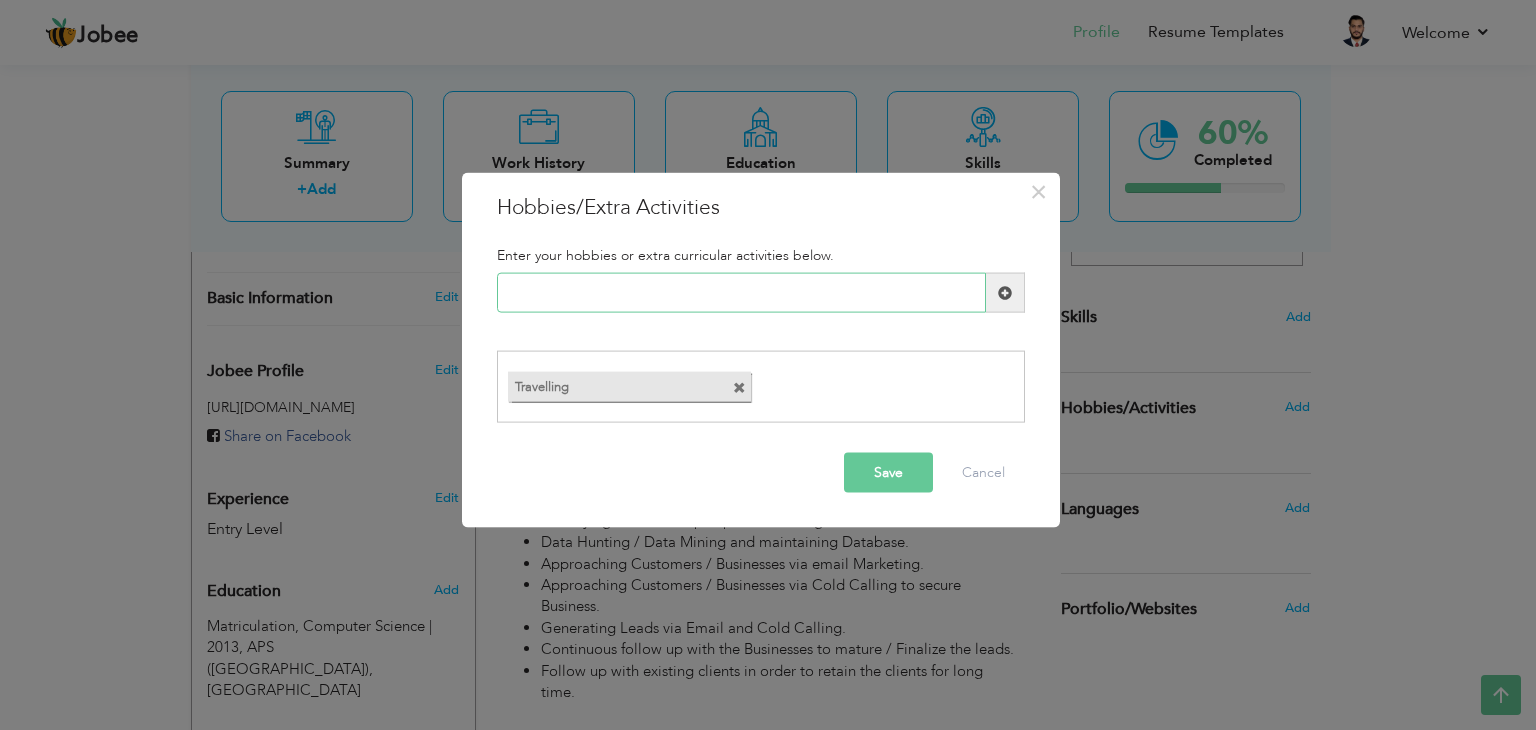 click at bounding box center [741, 293] 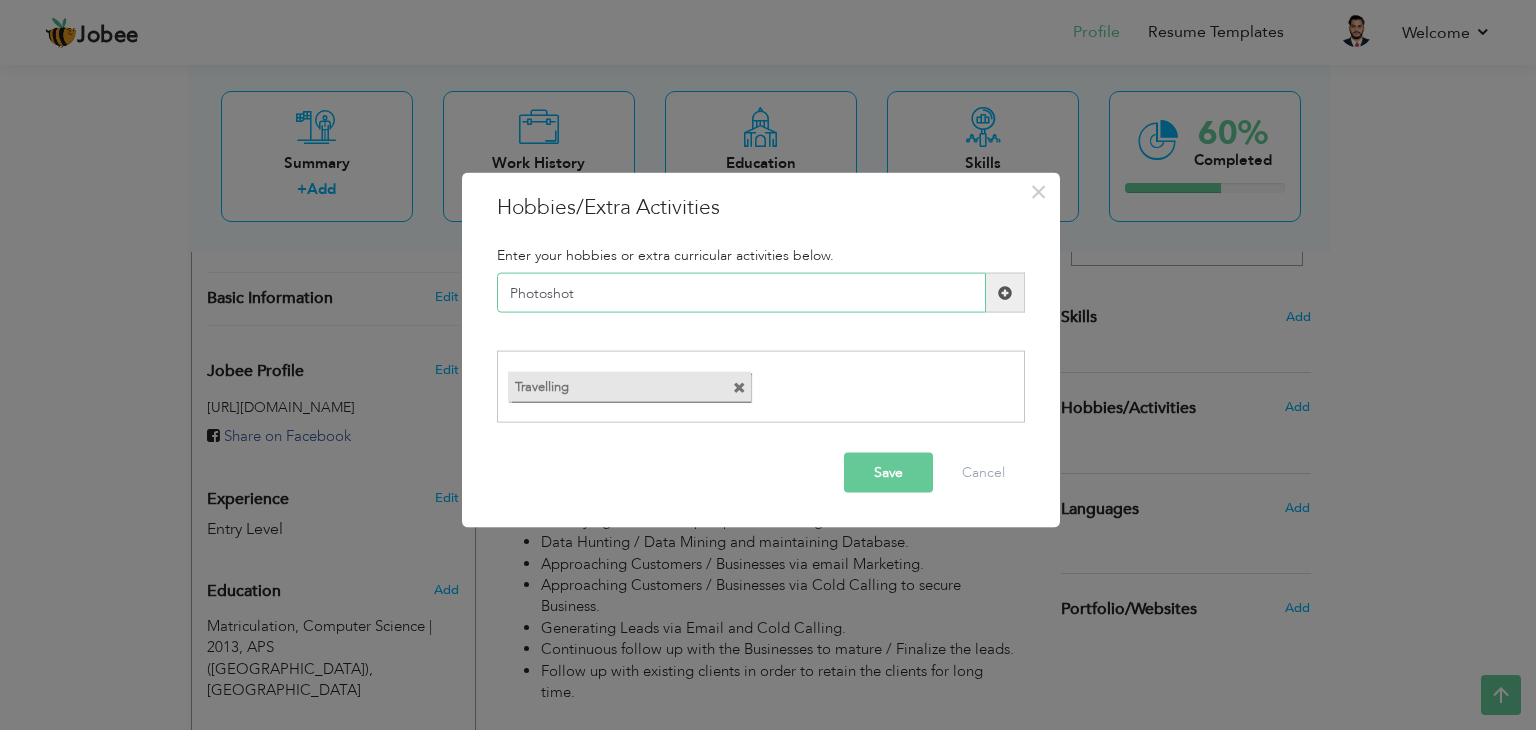 click on "Photoshot" at bounding box center (741, 293) 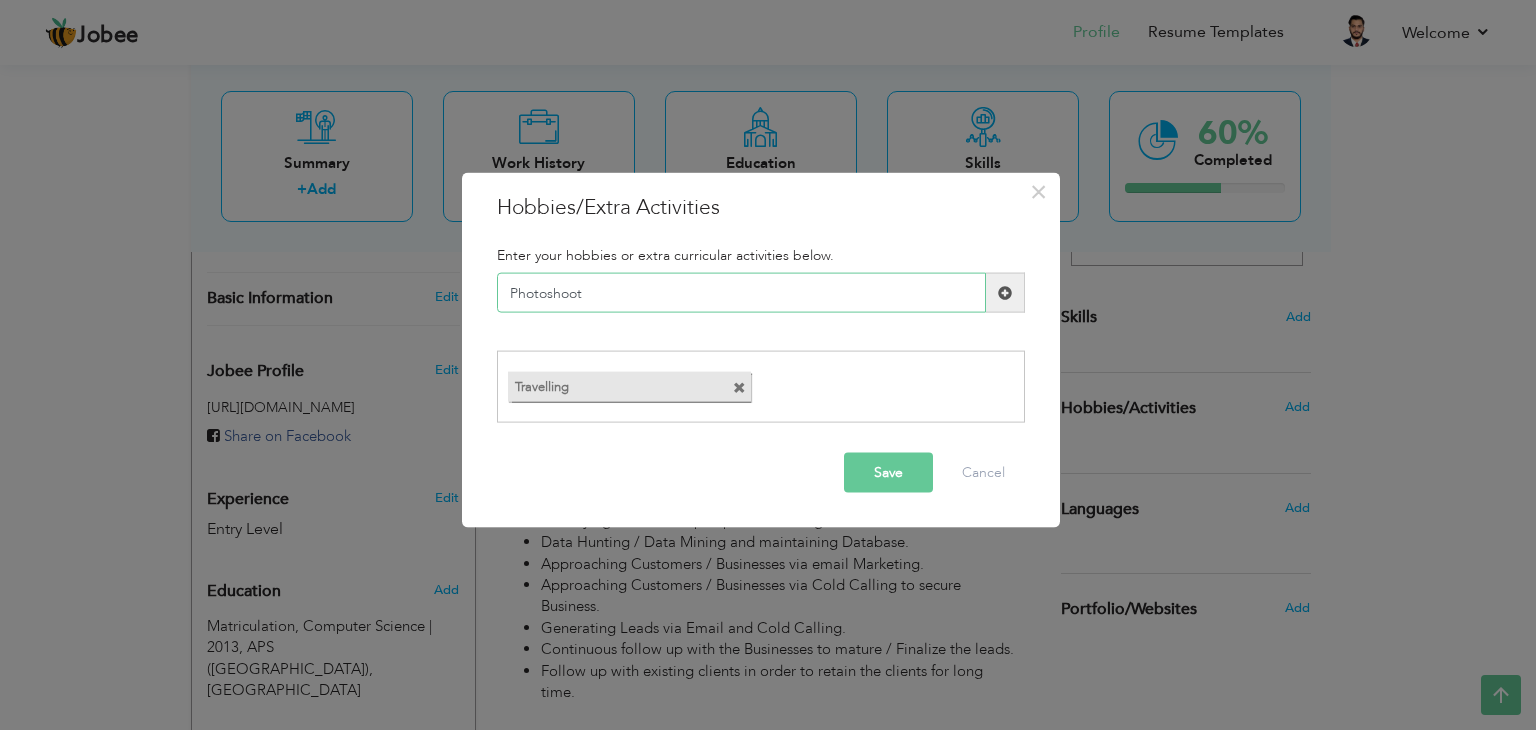 type on "Photoshoot" 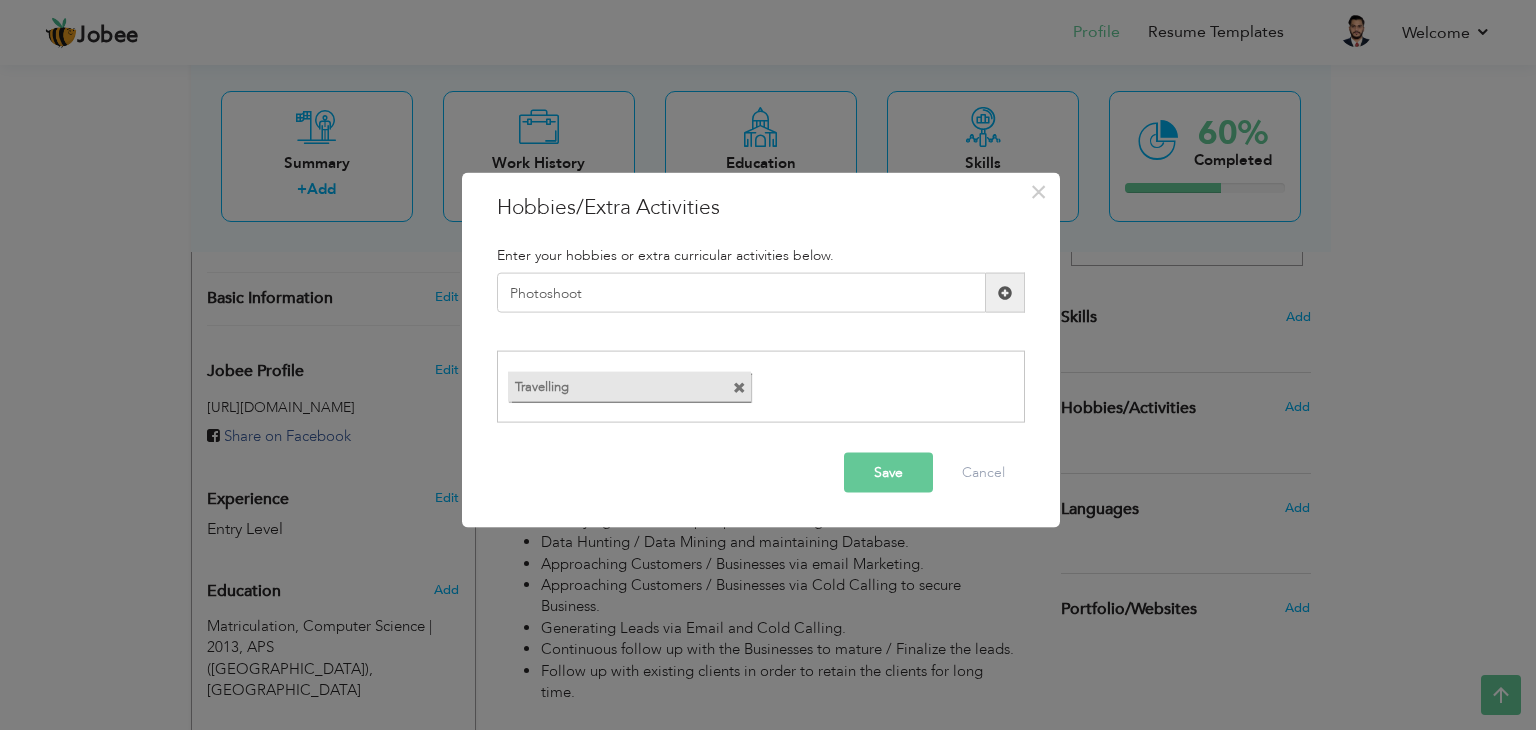click at bounding box center (1005, 292) 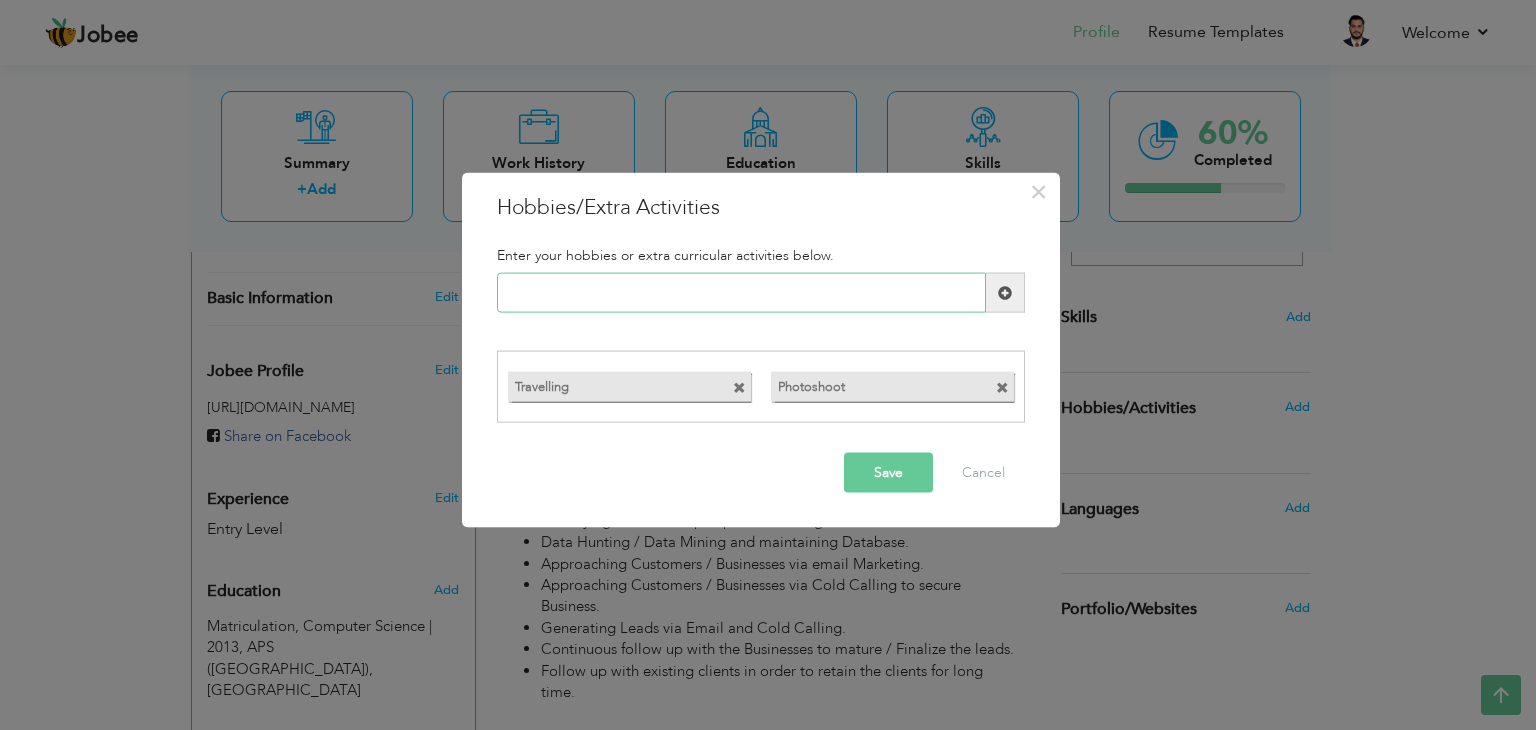 click at bounding box center [741, 293] 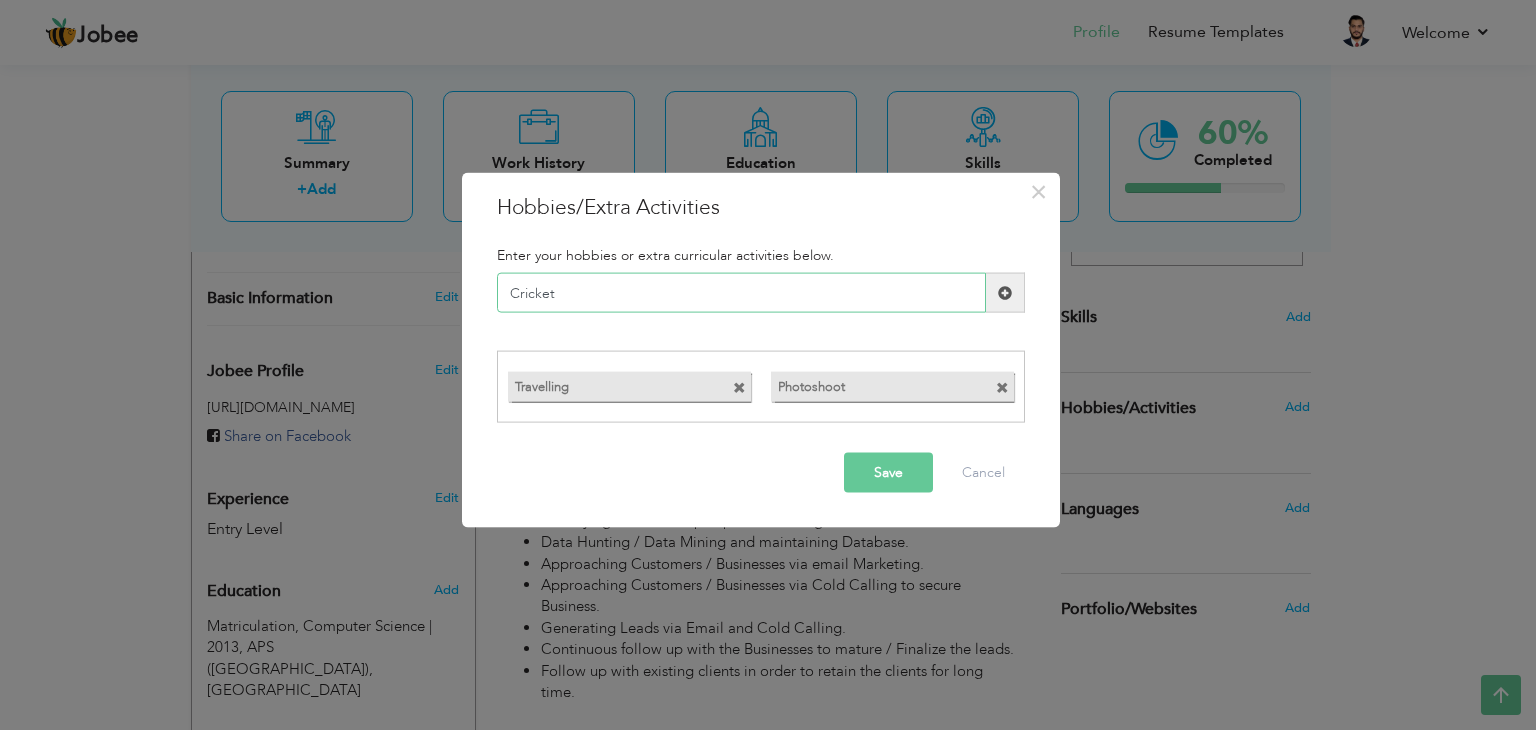 type on "Cricket" 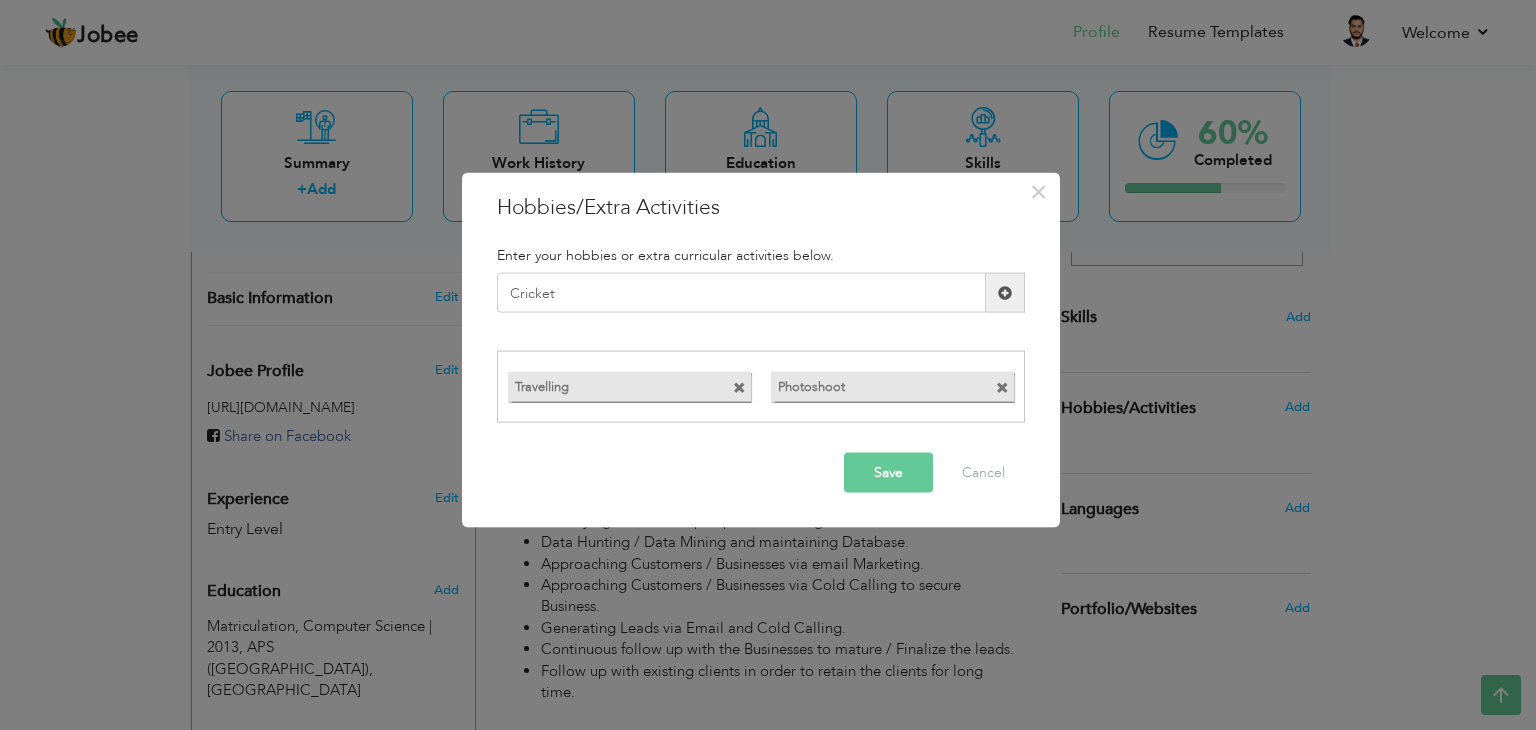 click at bounding box center [1005, 293] 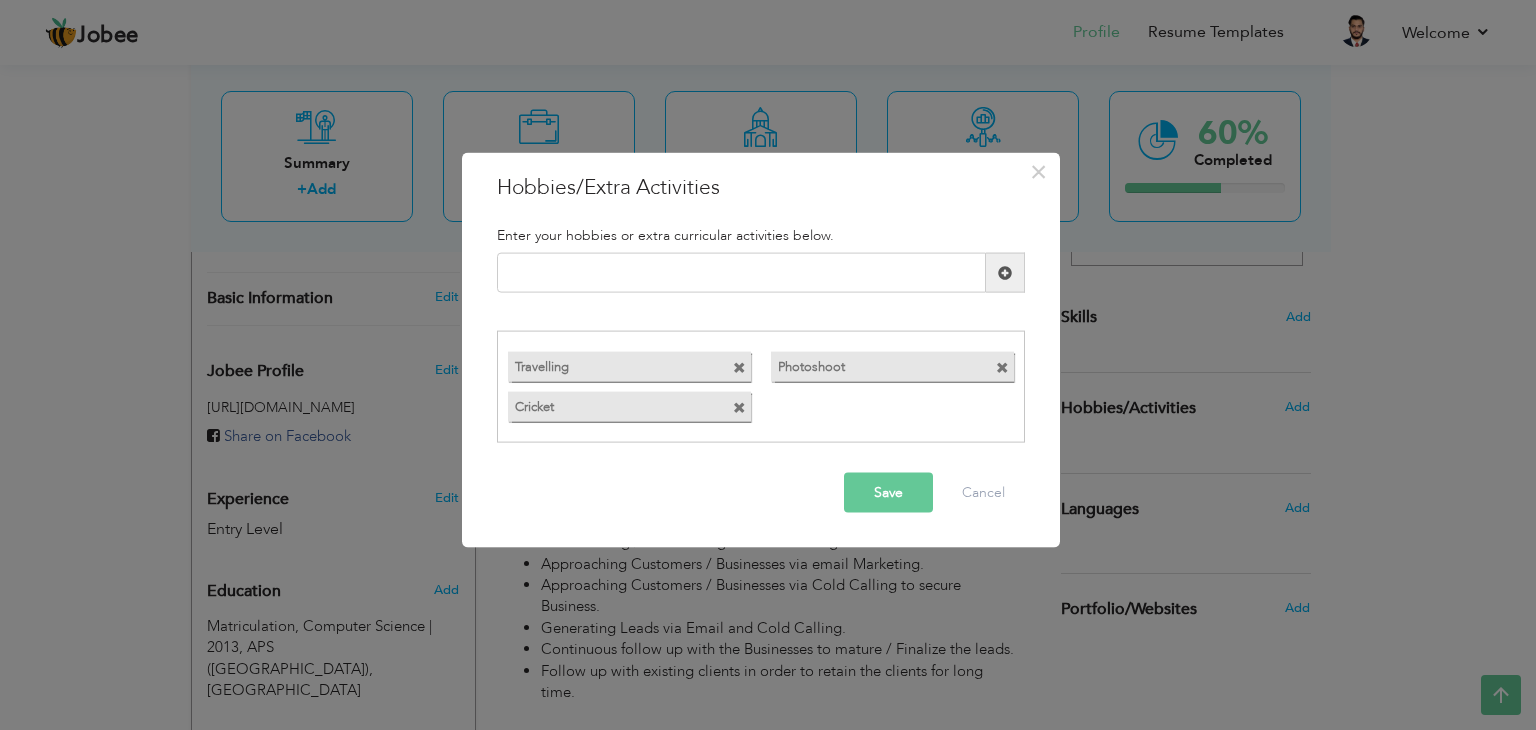 click on "Save" at bounding box center (888, 492) 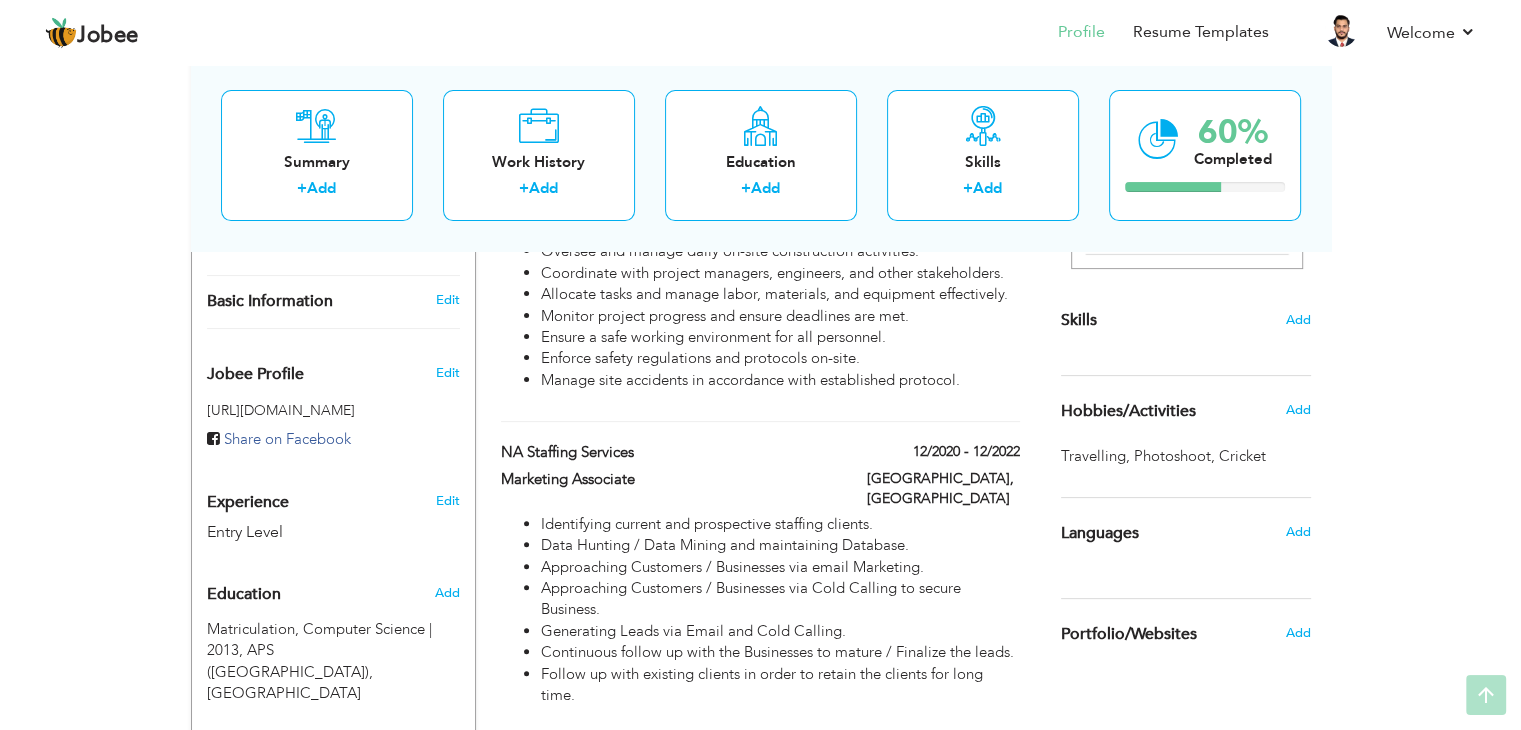scroll, scrollTop: 563, scrollLeft: 0, axis: vertical 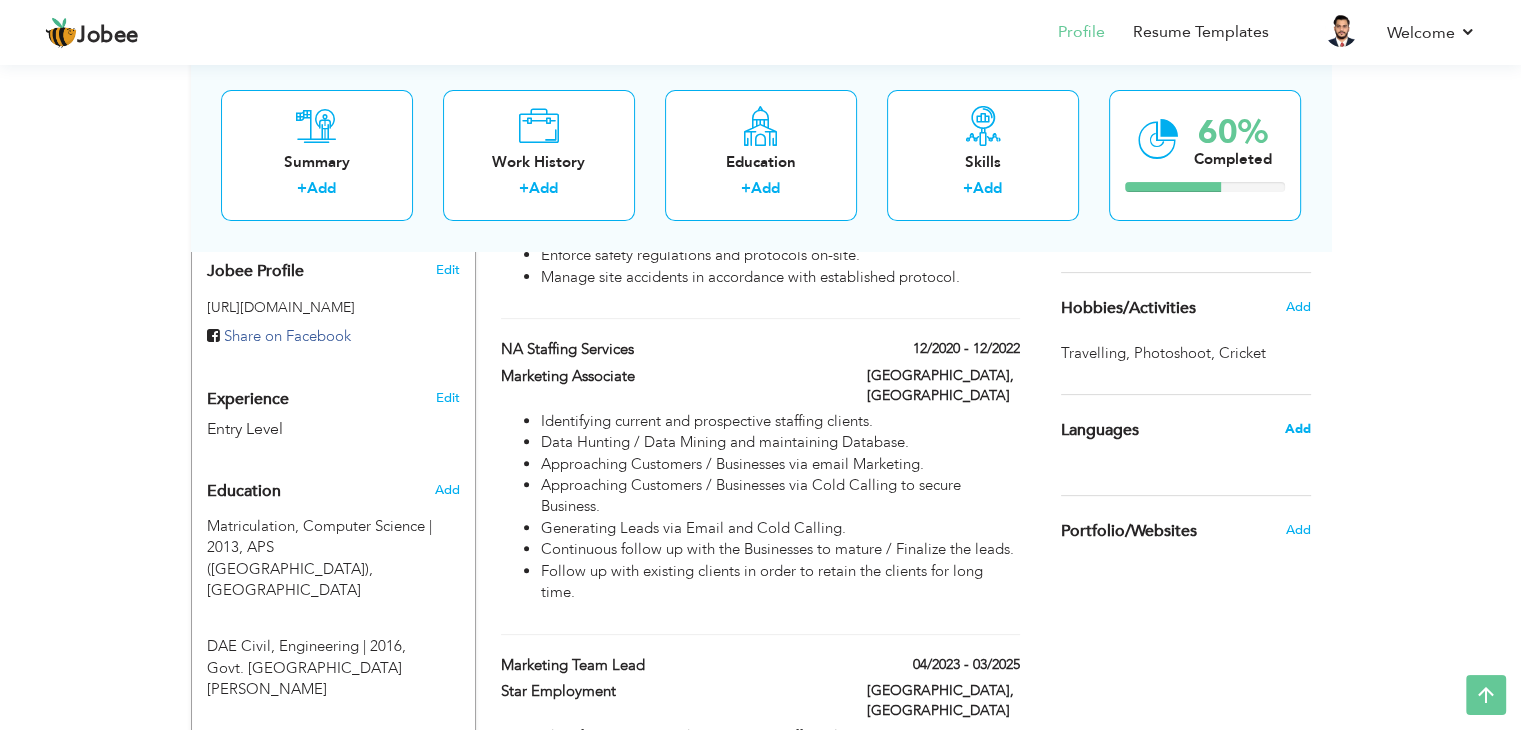 click on "Add" at bounding box center [1297, 429] 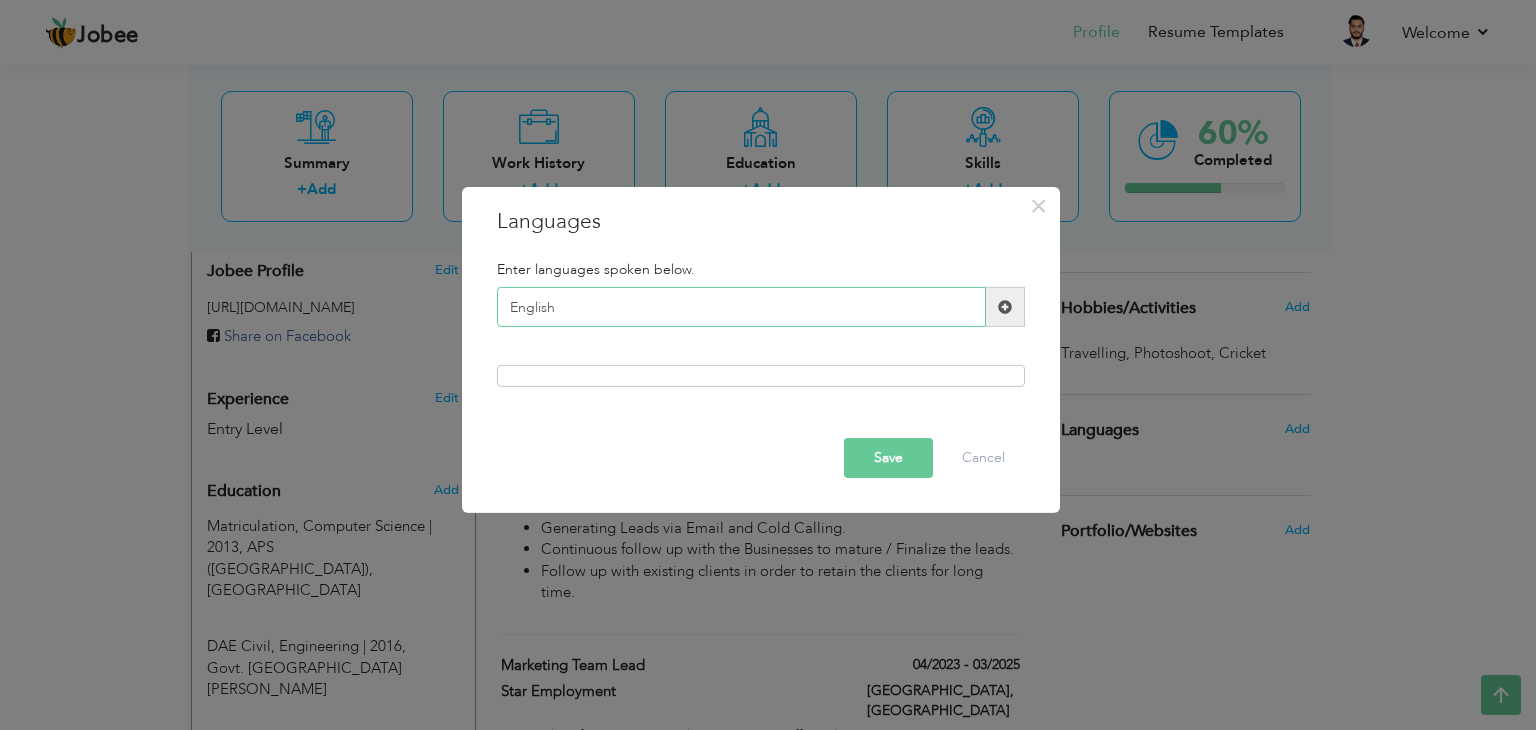 type on "English" 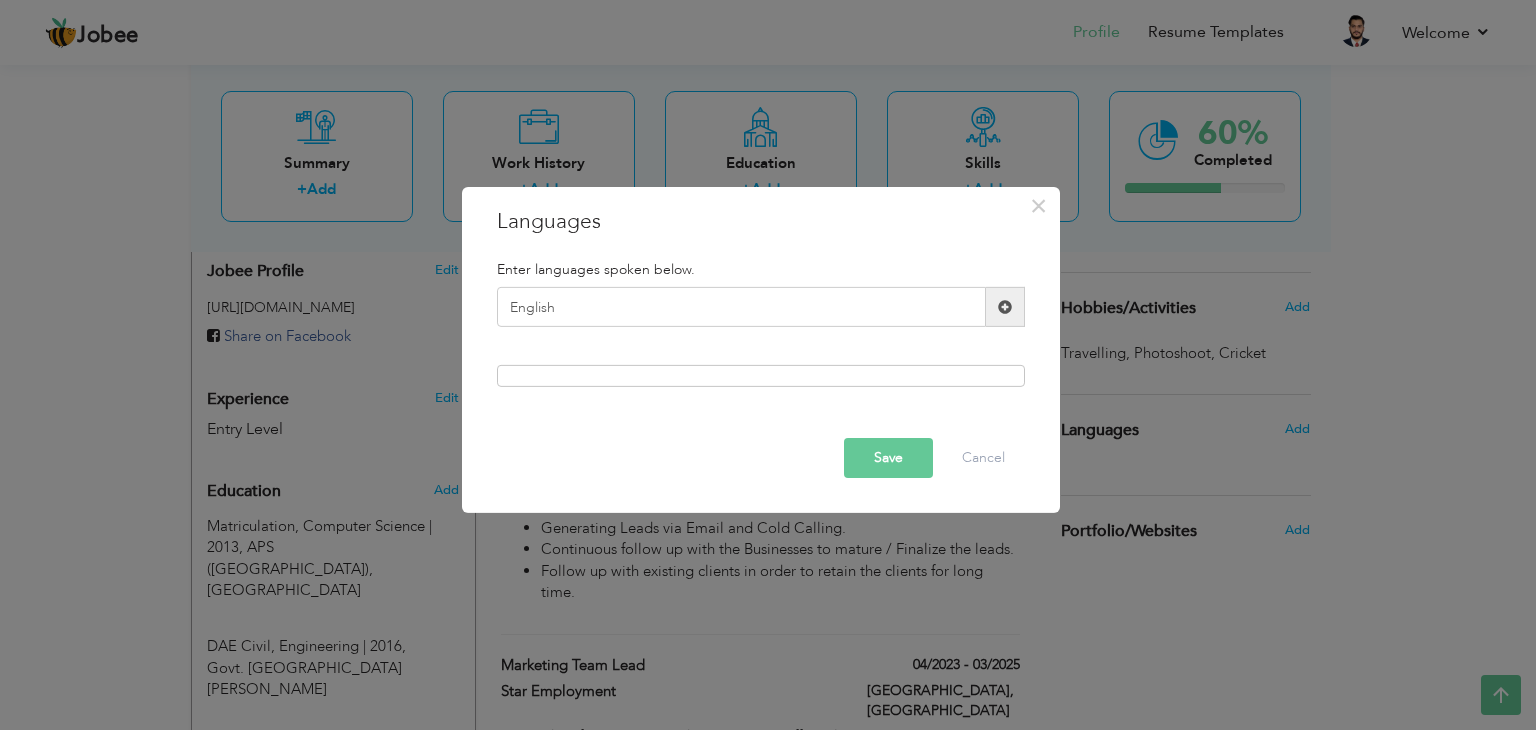 click at bounding box center (1005, 307) 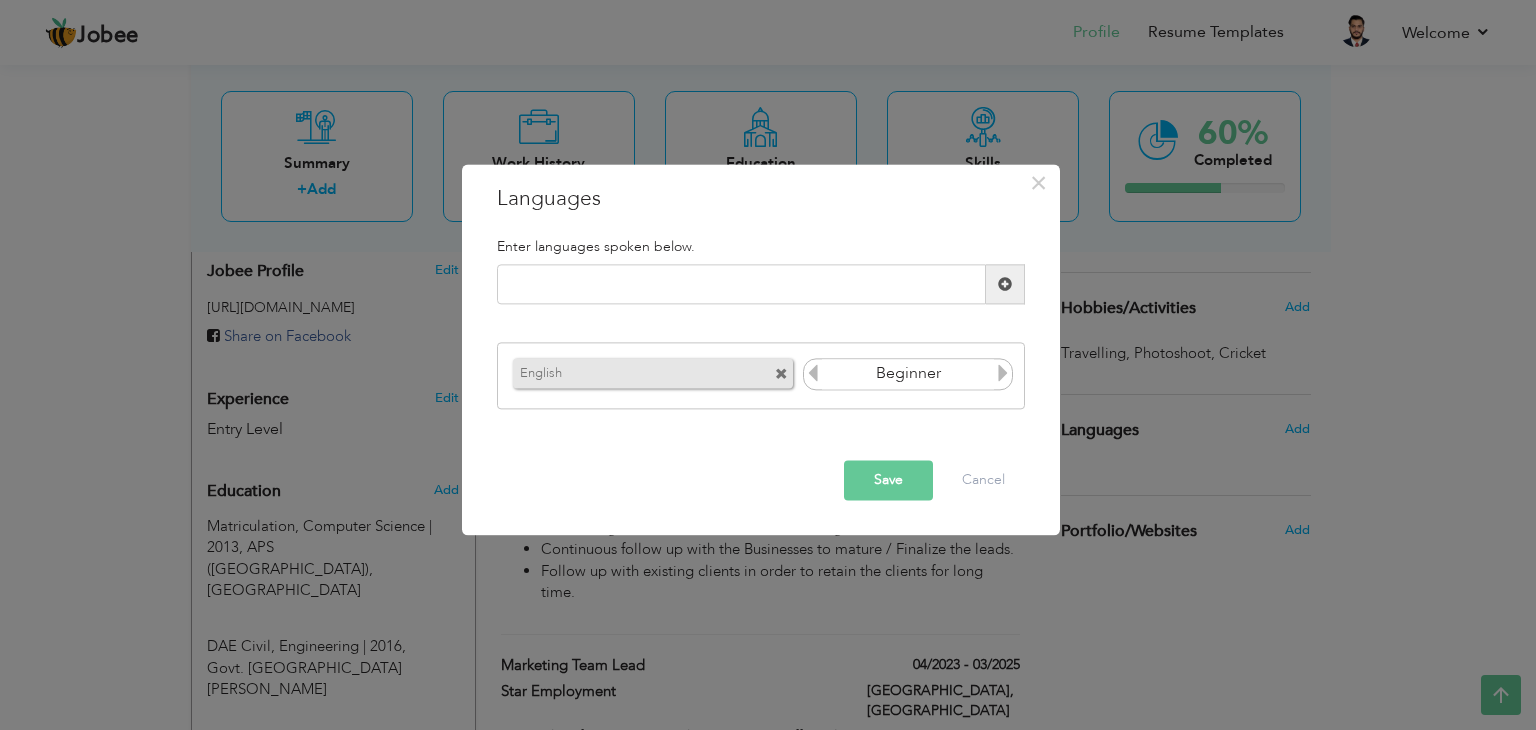 click at bounding box center (1003, 373) 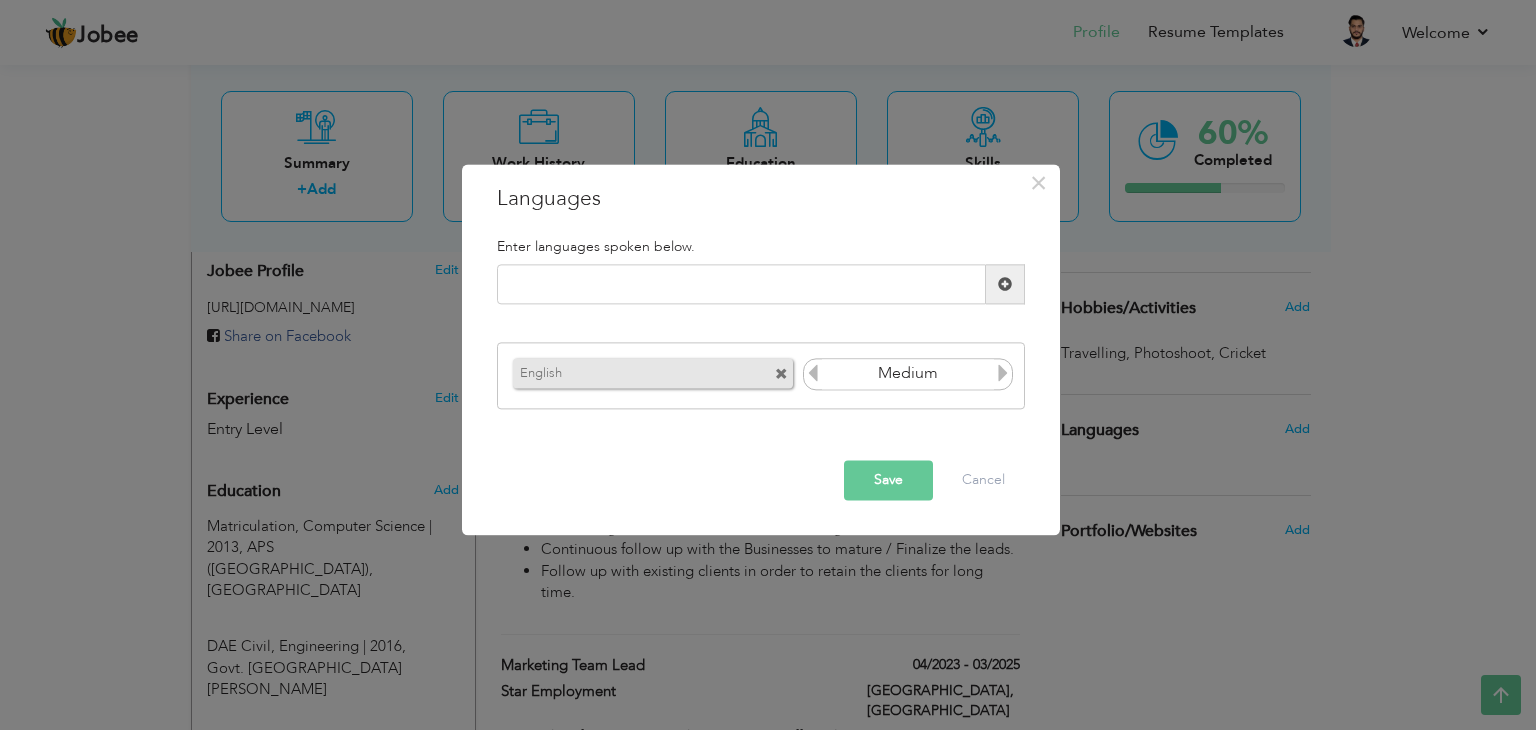 click at bounding box center [1003, 373] 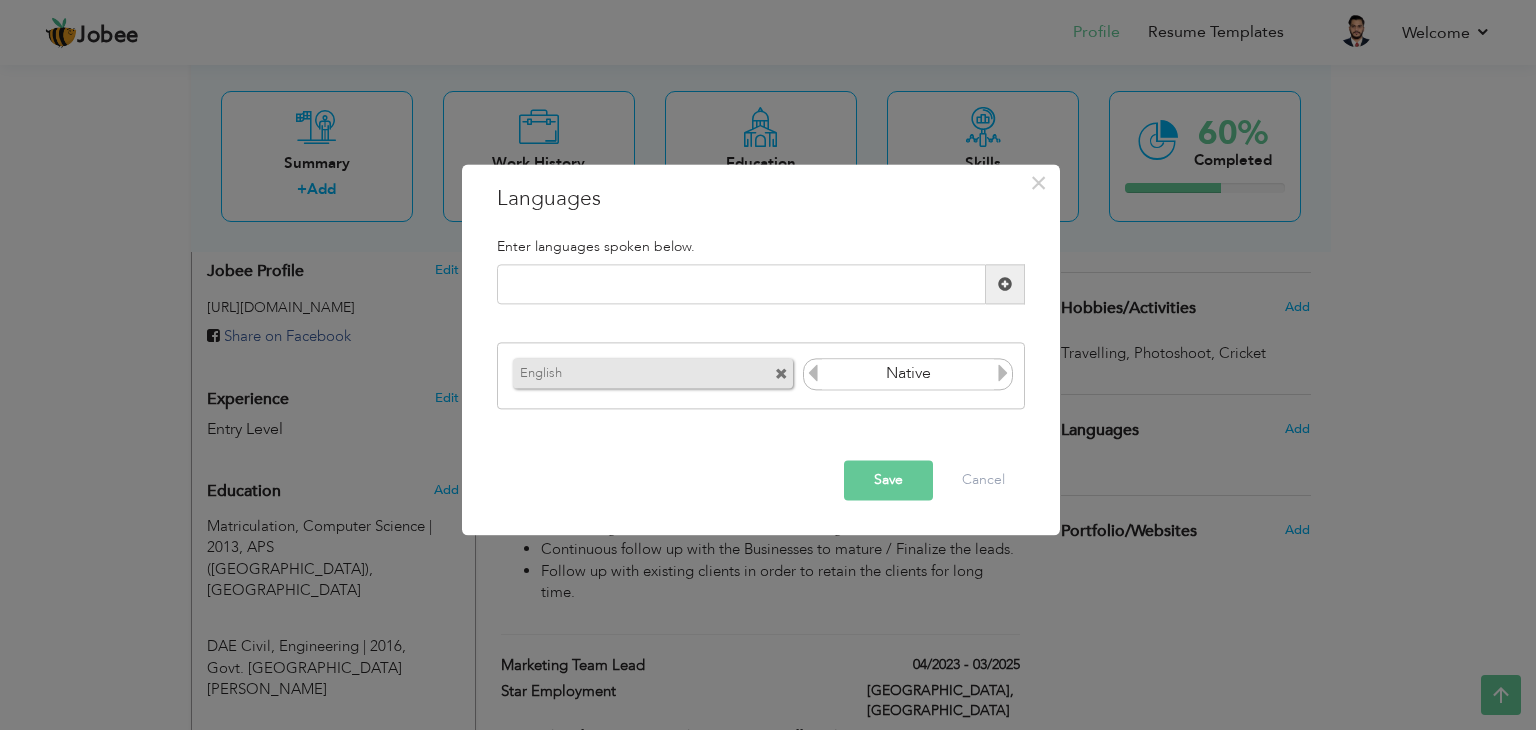 click at bounding box center [1003, 373] 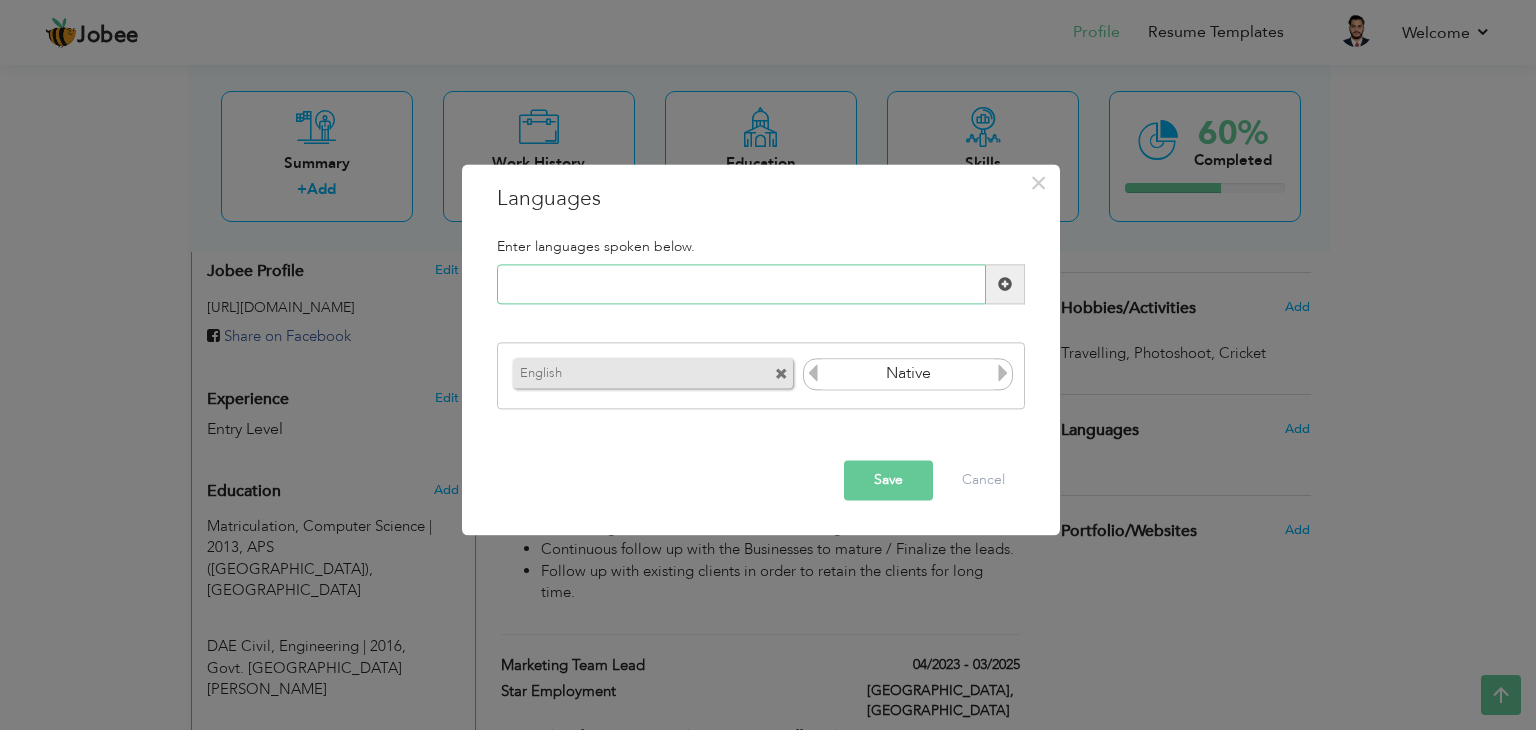 click at bounding box center (741, 285) 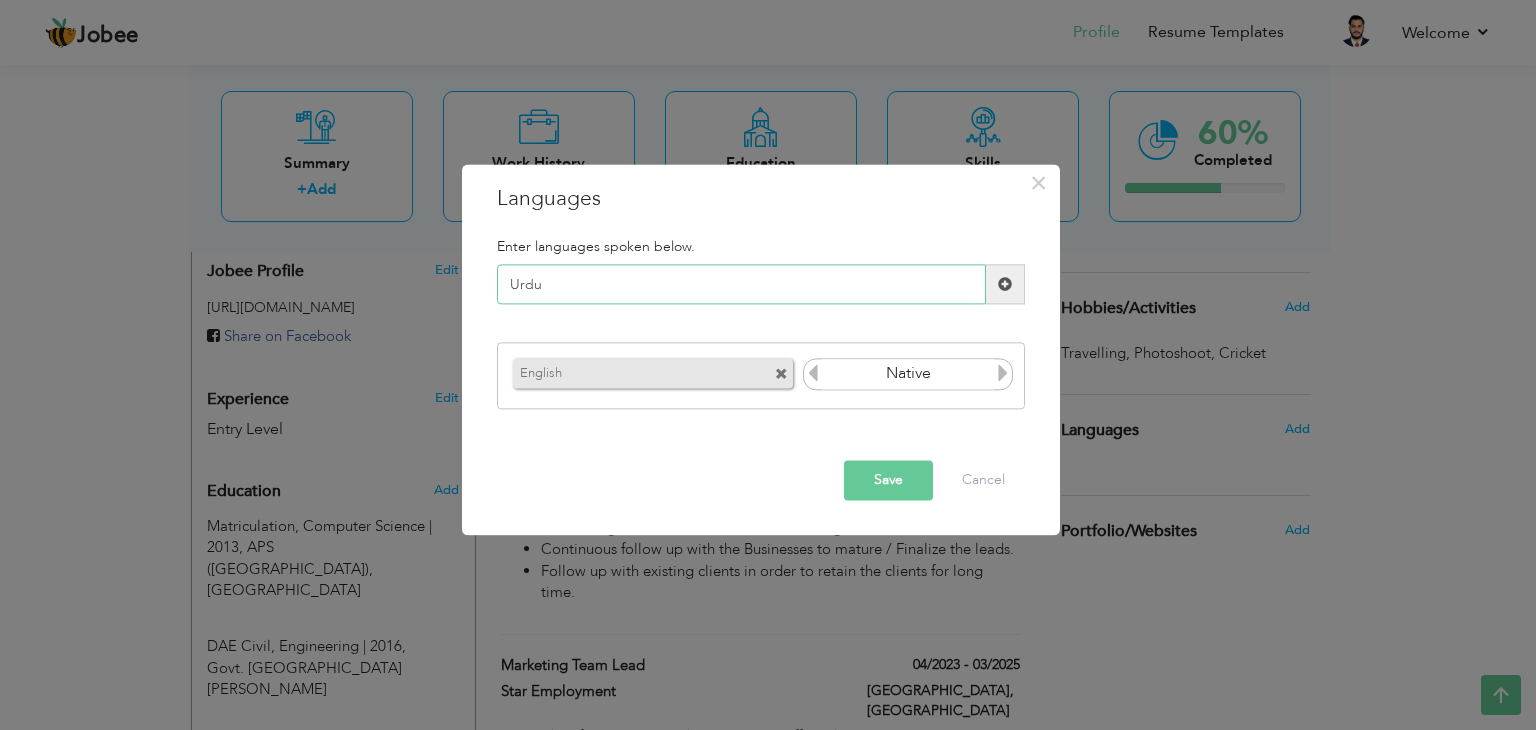 type on "Urdu" 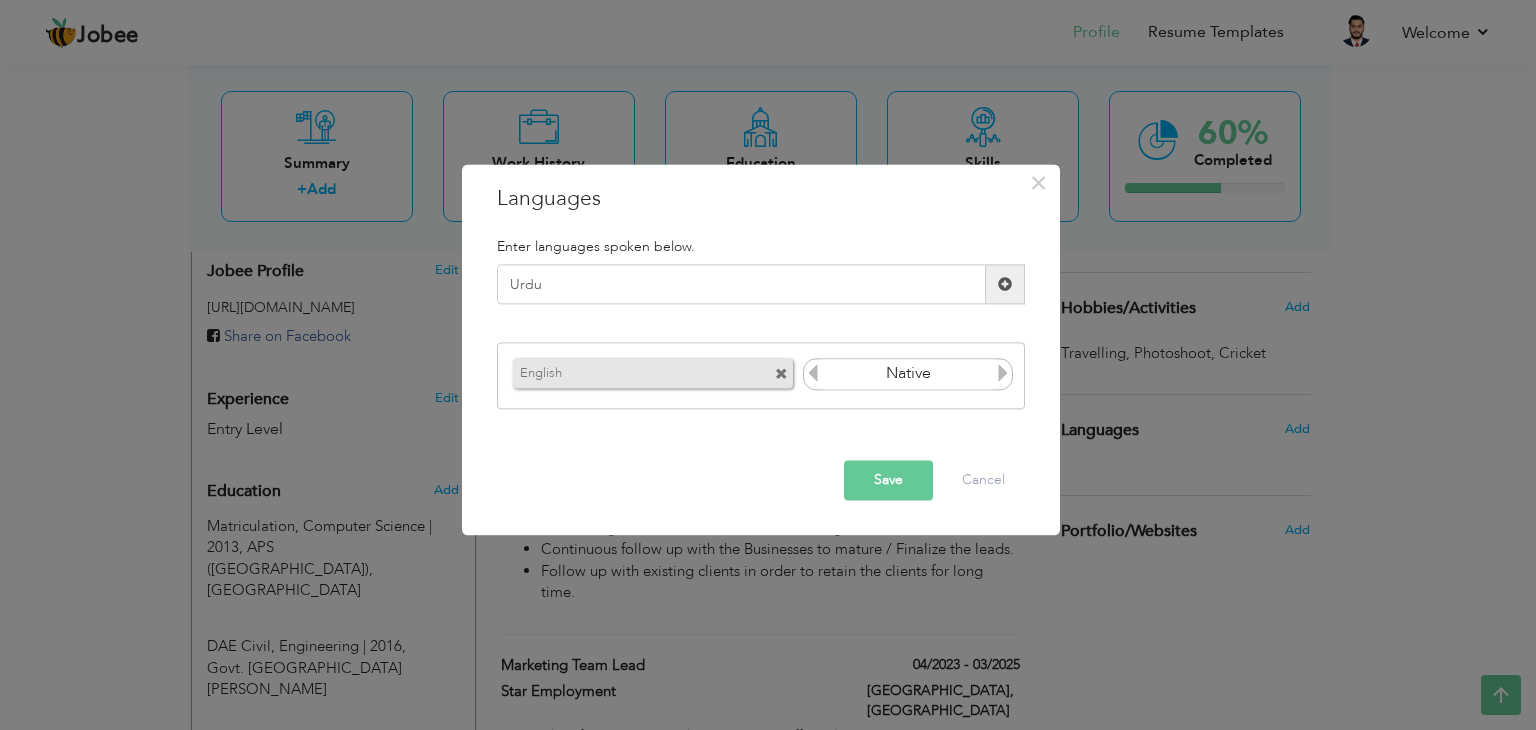 click at bounding box center (1005, 284) 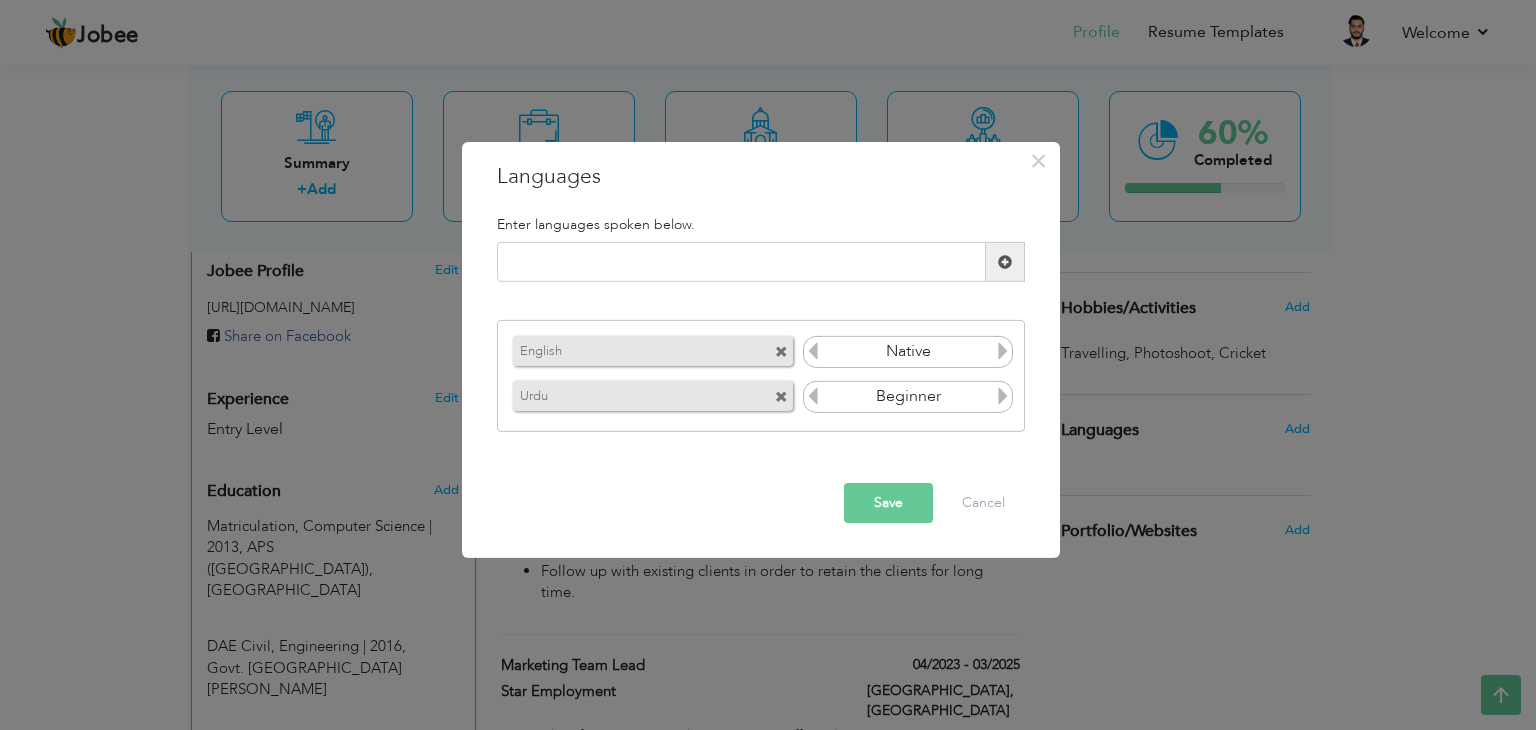click at bounding box center [1003, 396] 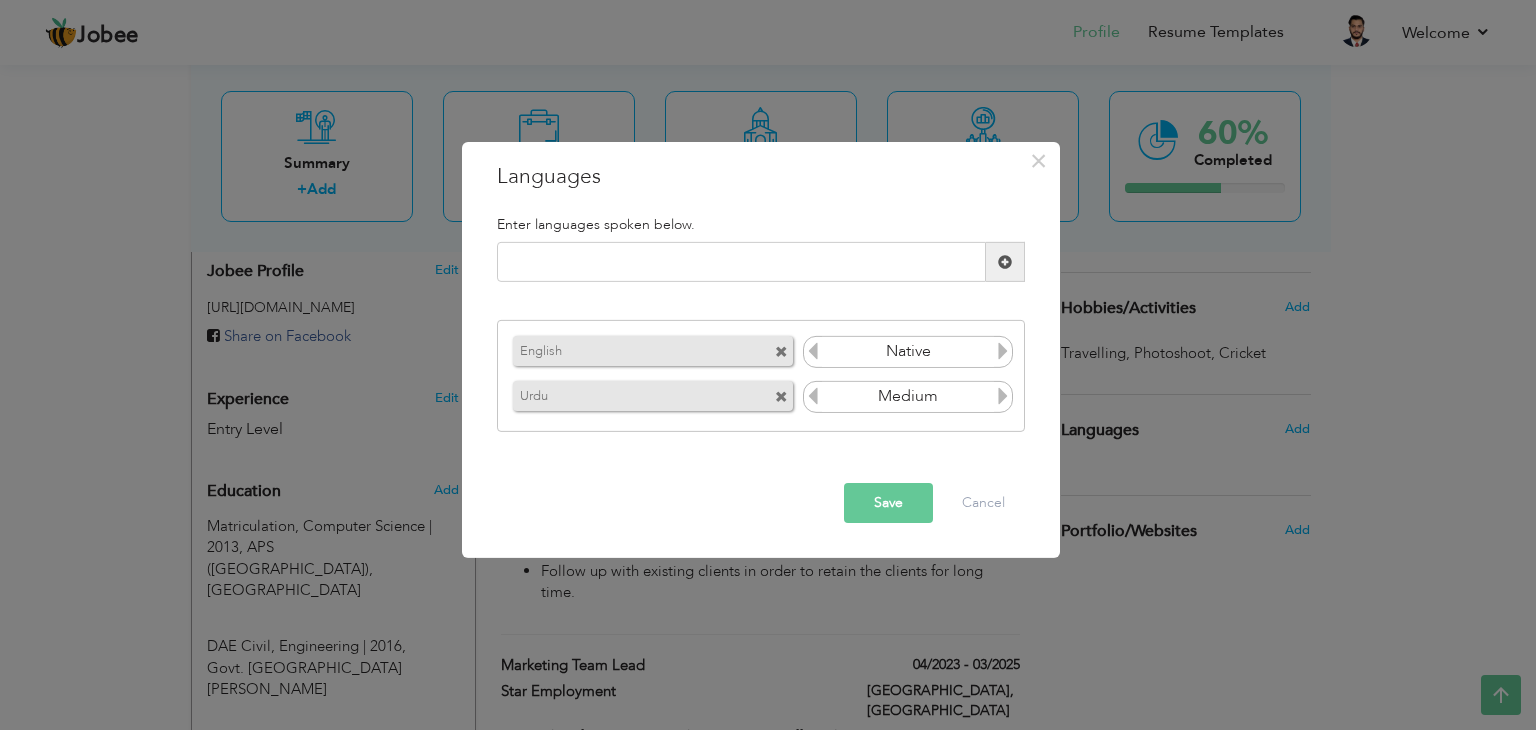 click at bounding box center (1003, 396) 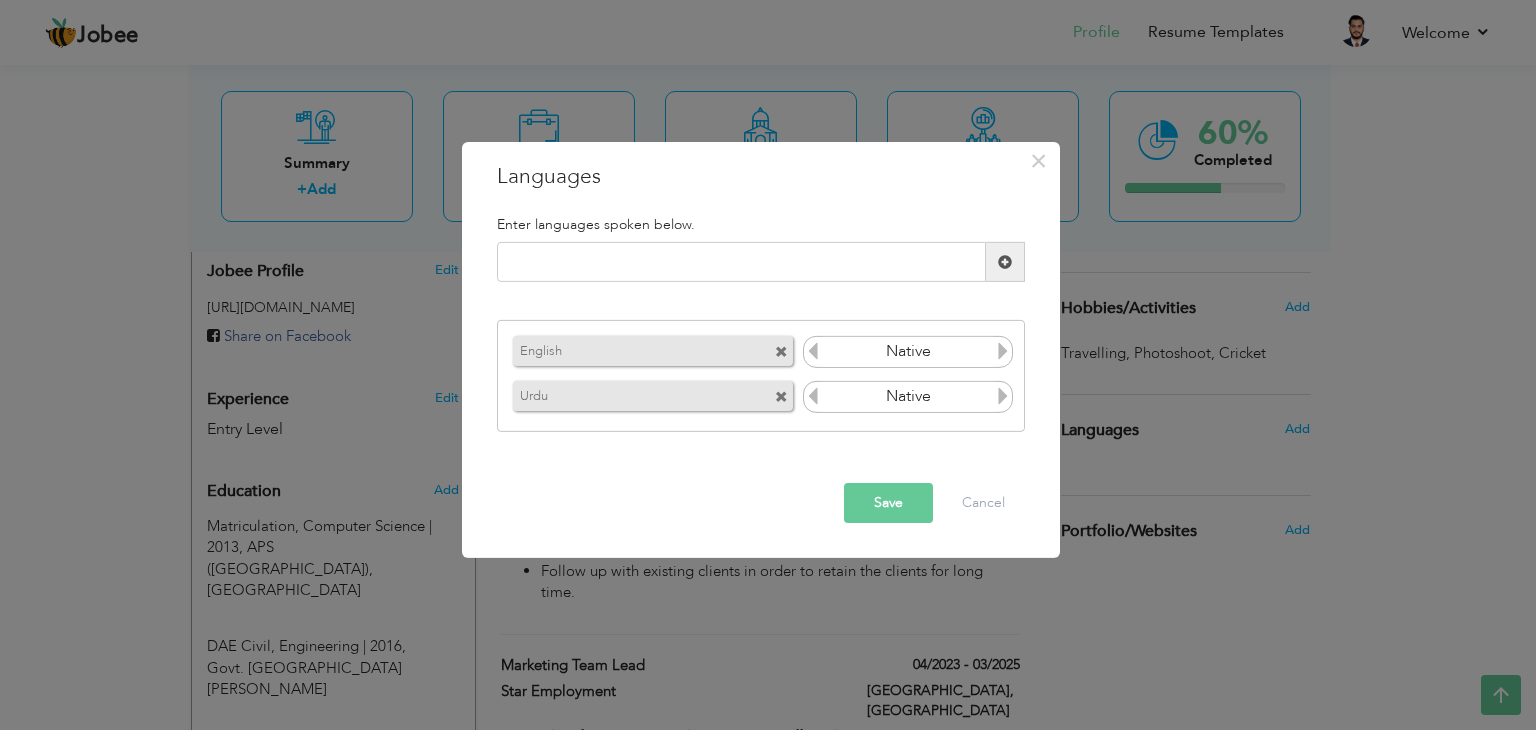 click at bounding box center (1003, 396) 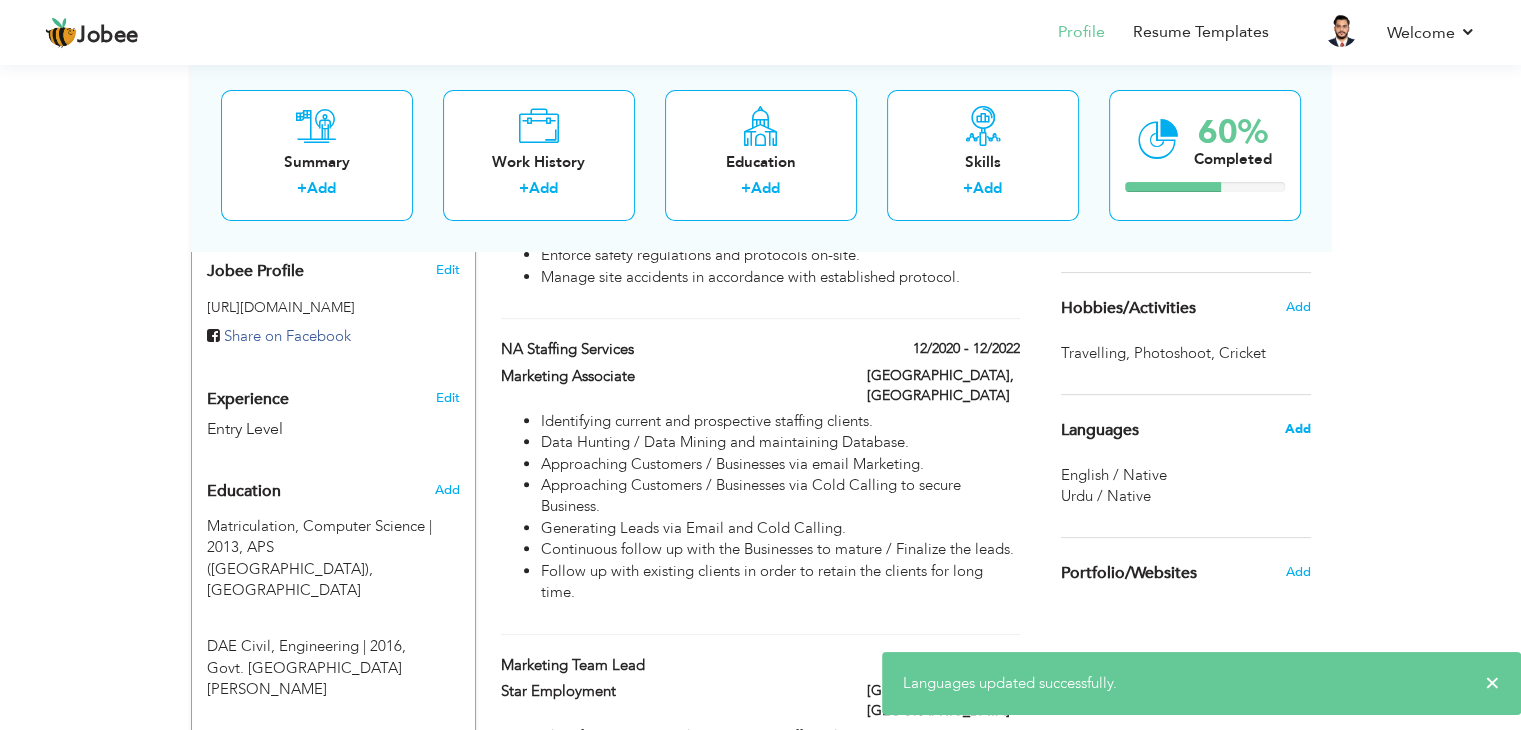 click on "Add" at bounding box center [1297, 429] 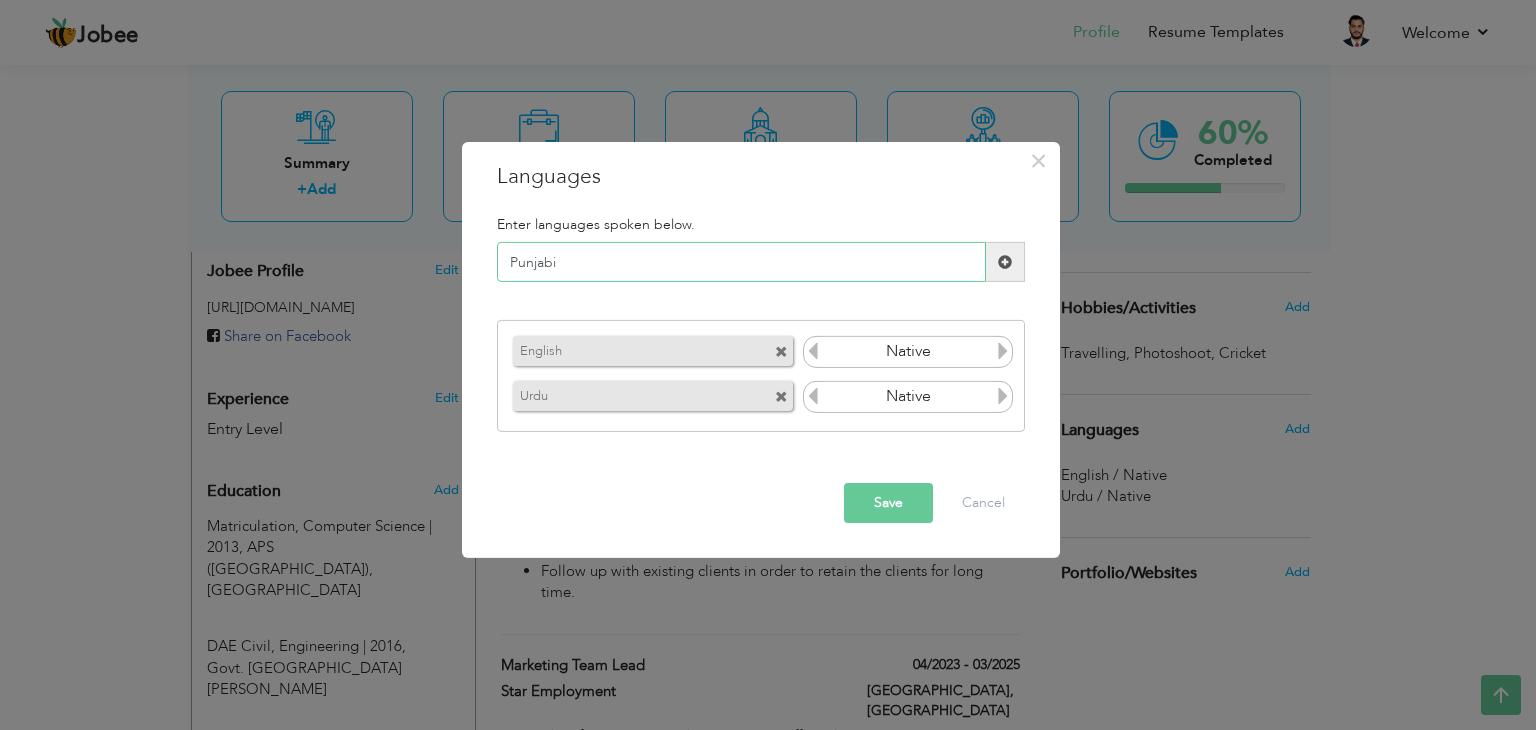 type on "Punjabi" 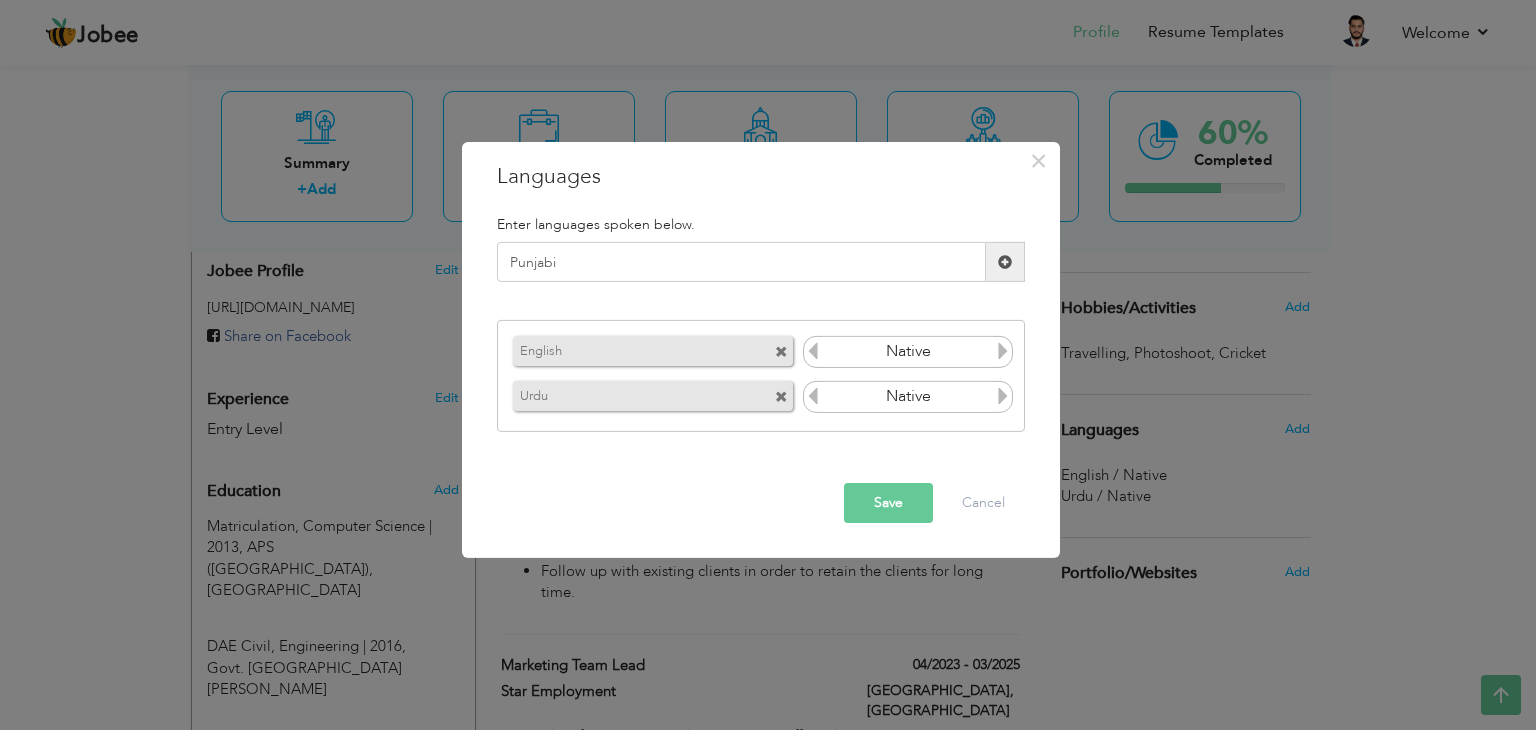 click at bounding box center (1005, 262) 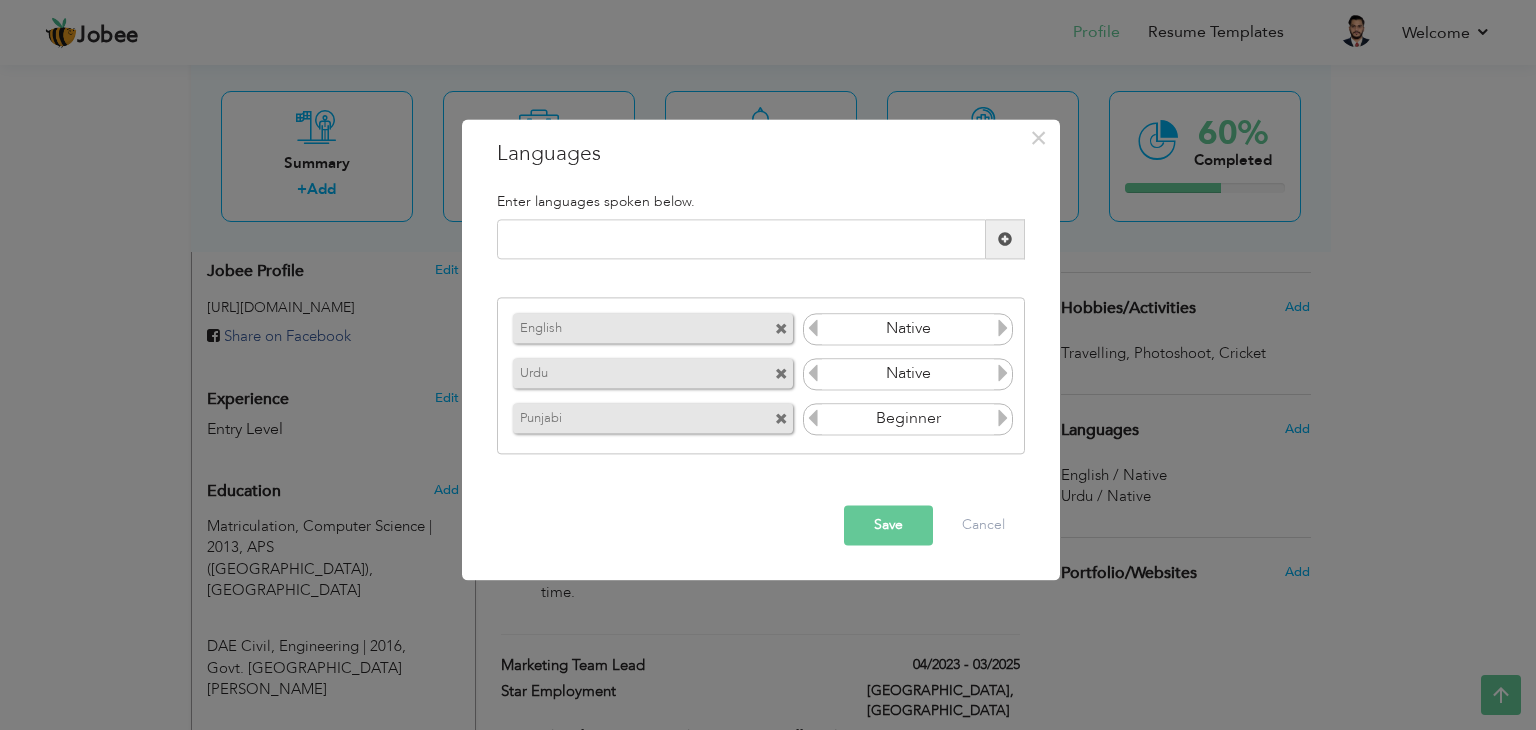 click at bounding box center [1003, 418] 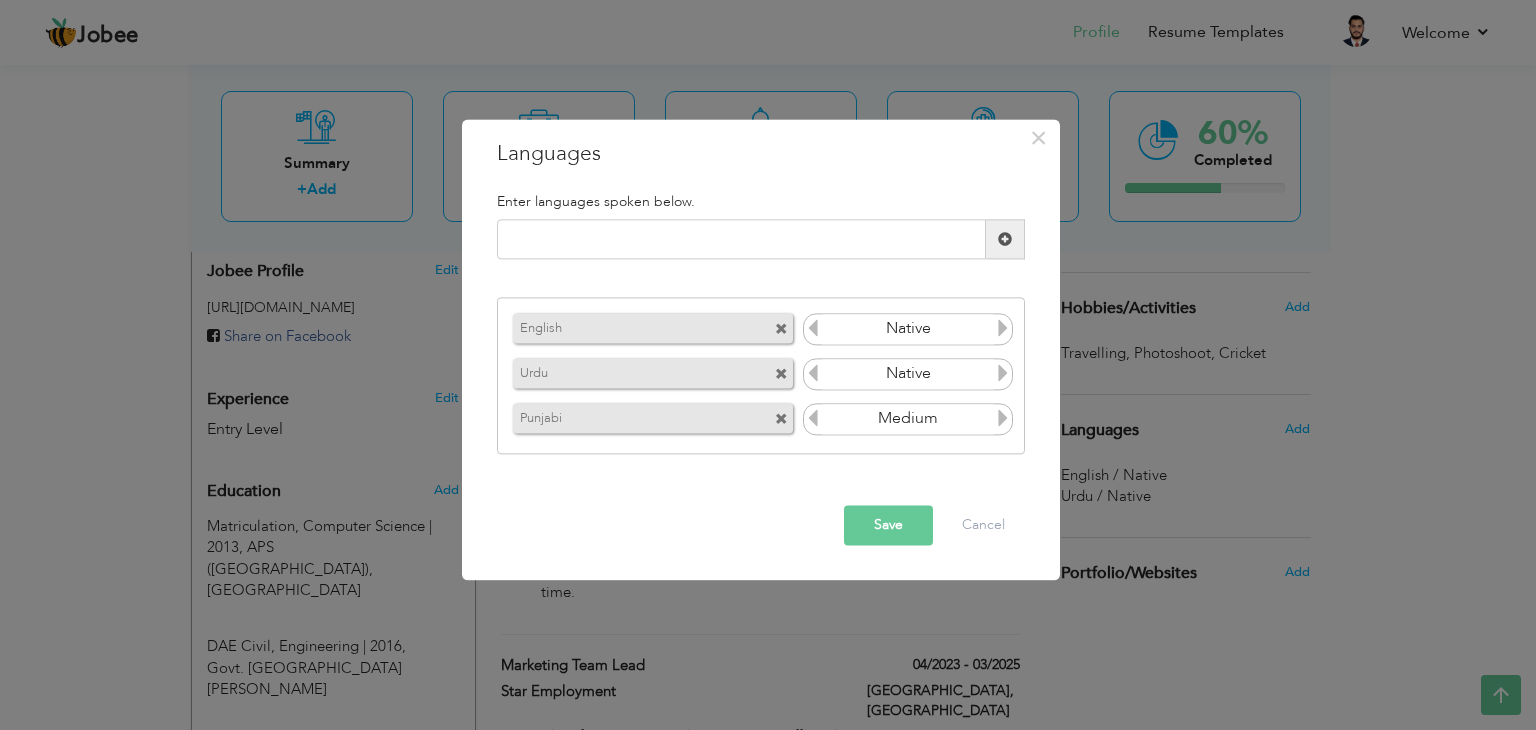 click at bounding box center [1003, 418] 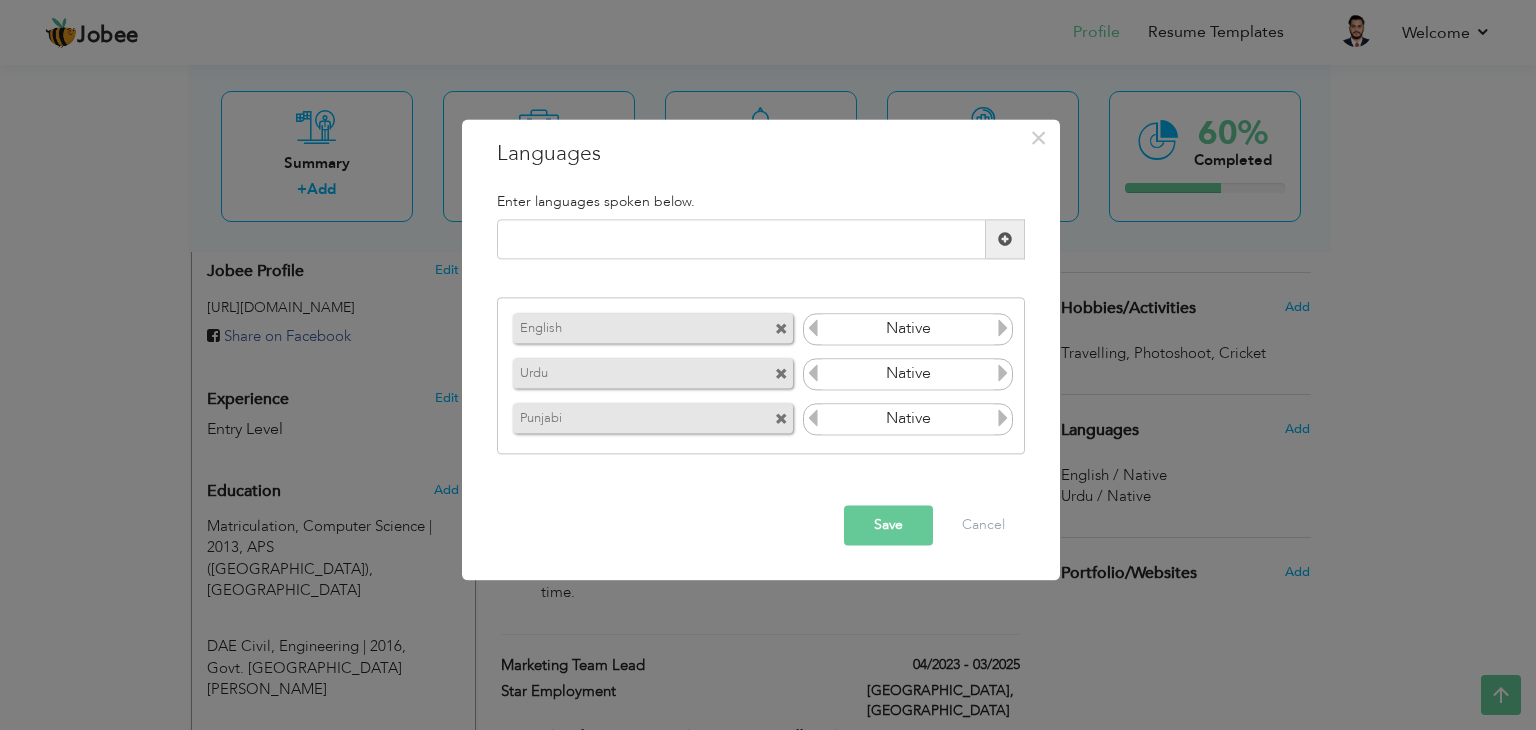 click at bounding box center [1003, 418] 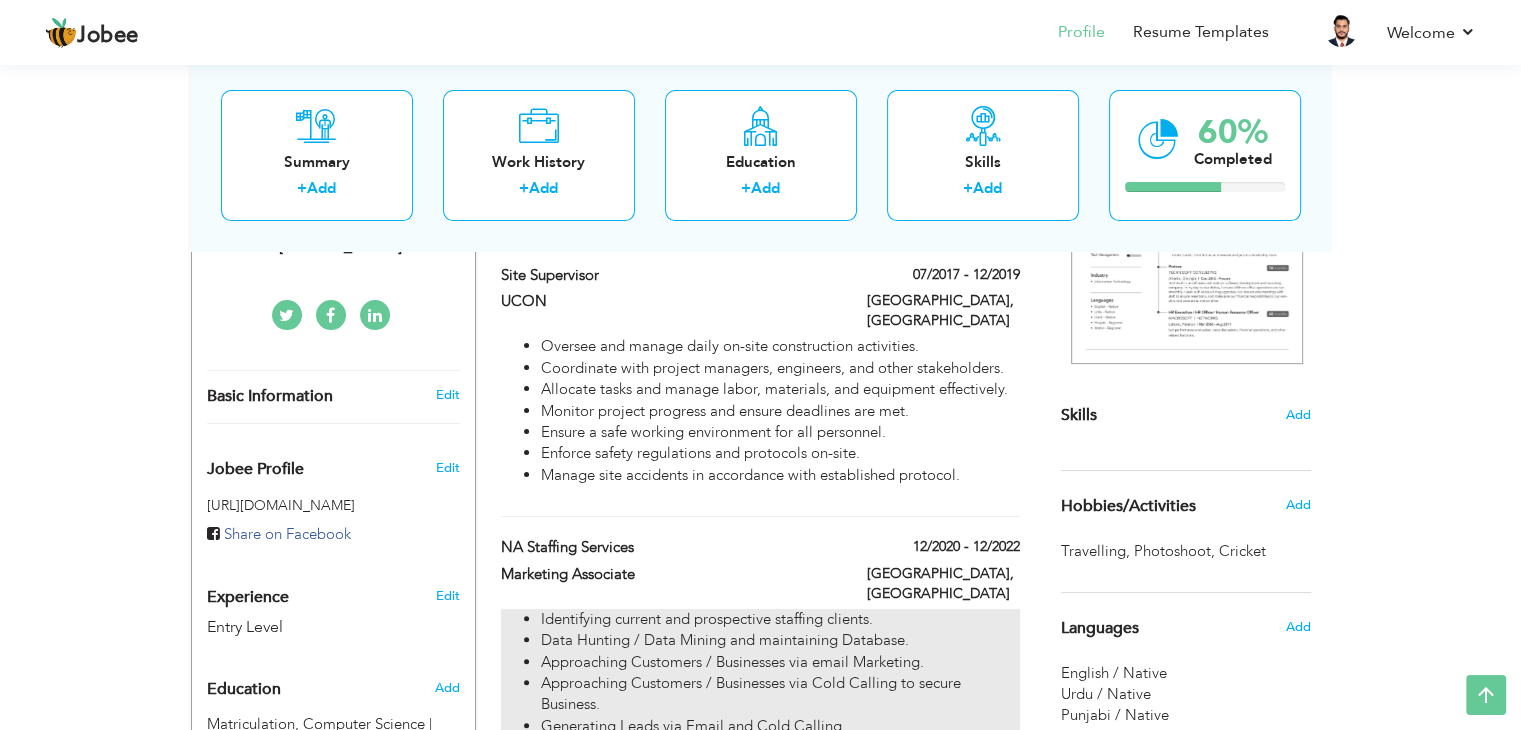 scroll, scrollTop: 363, scrollLeft: 0, axis: vertical 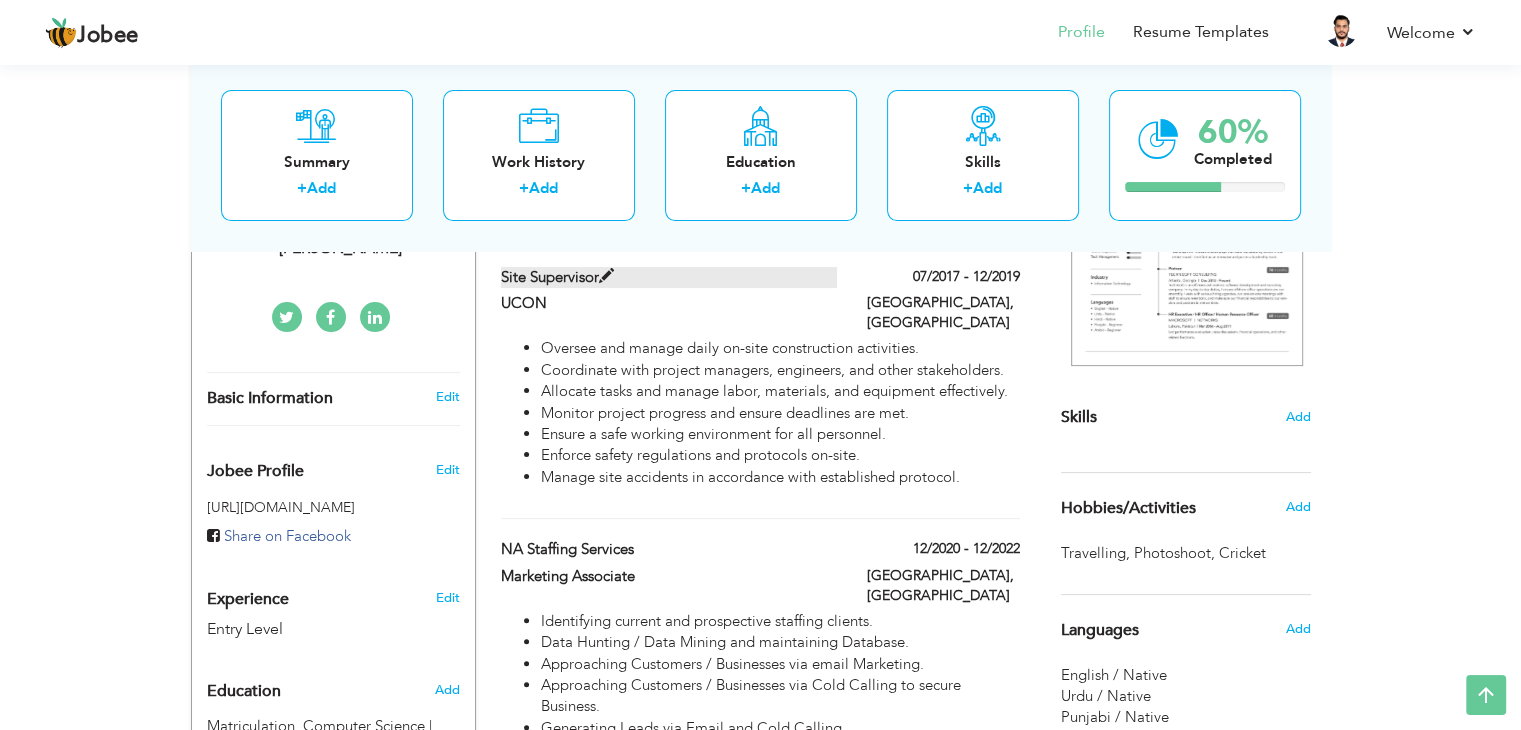 drag, startPoint x: 912, startPoint y: 447, endPoint x: 689, endPoint y: 283, distance: 276.81223 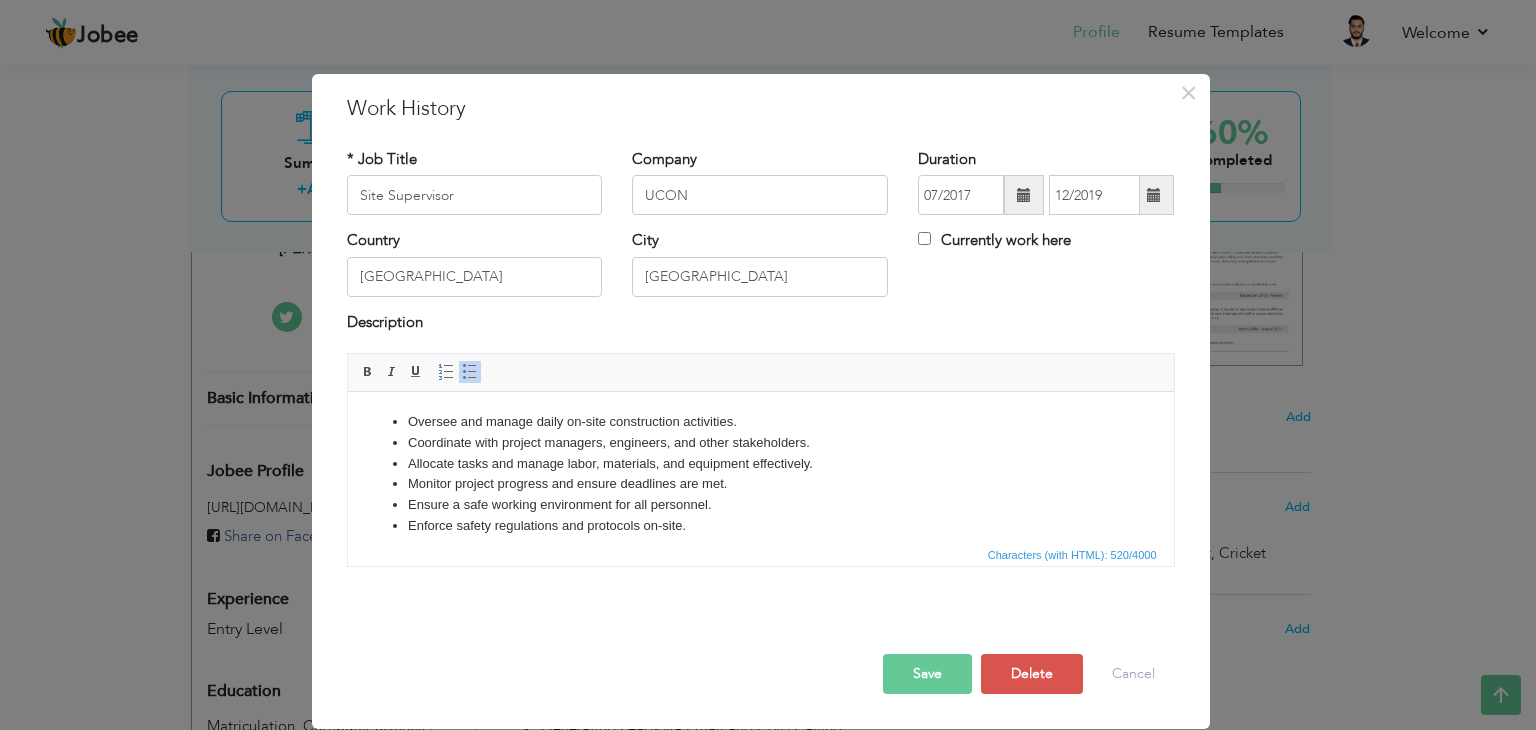 click on "×
Work History
* Job Title
Site Supervisor
Company
UCON
Duration 07/2017" at bounding box center [768, 365] 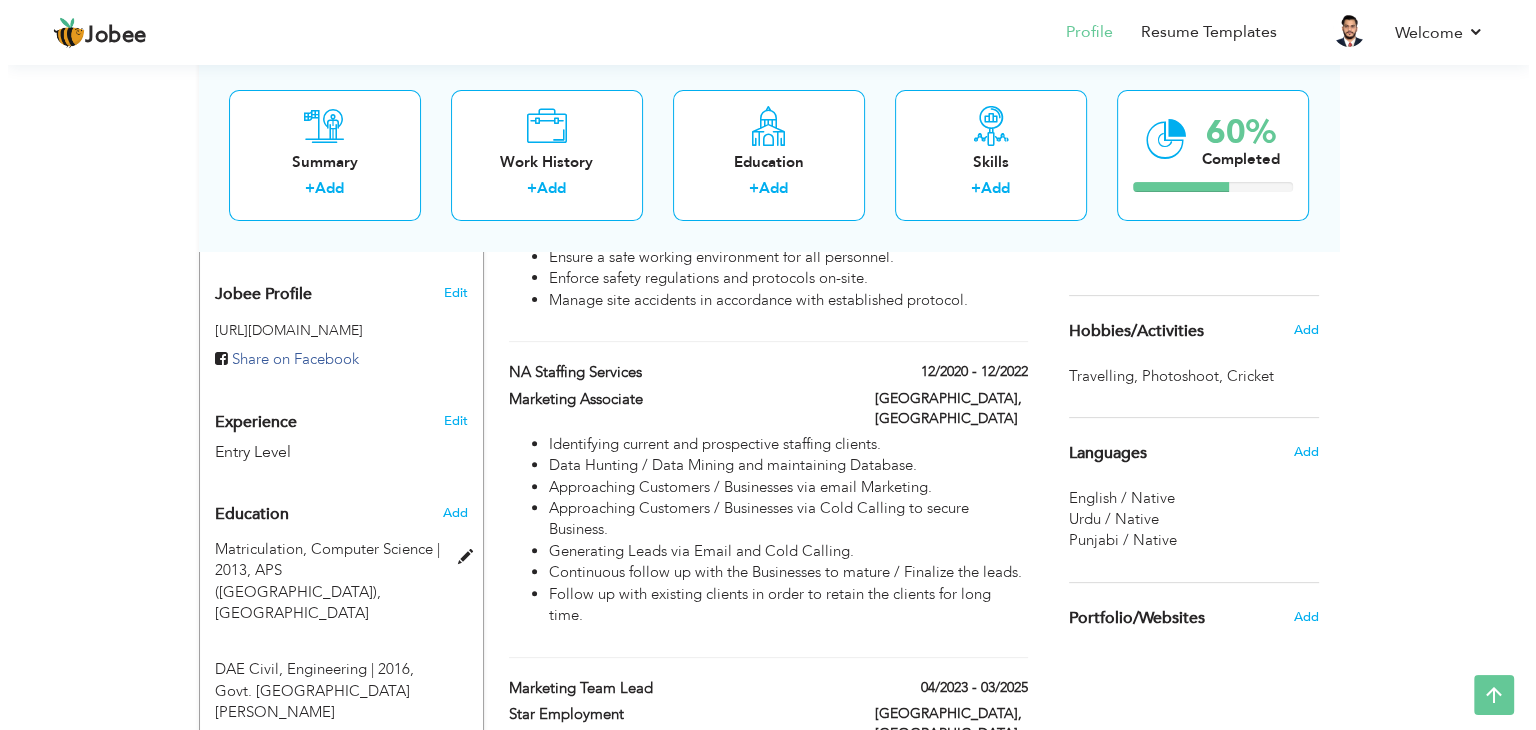 scroll, scrollTop: 300, scrollLeft: 0, axis: vertical 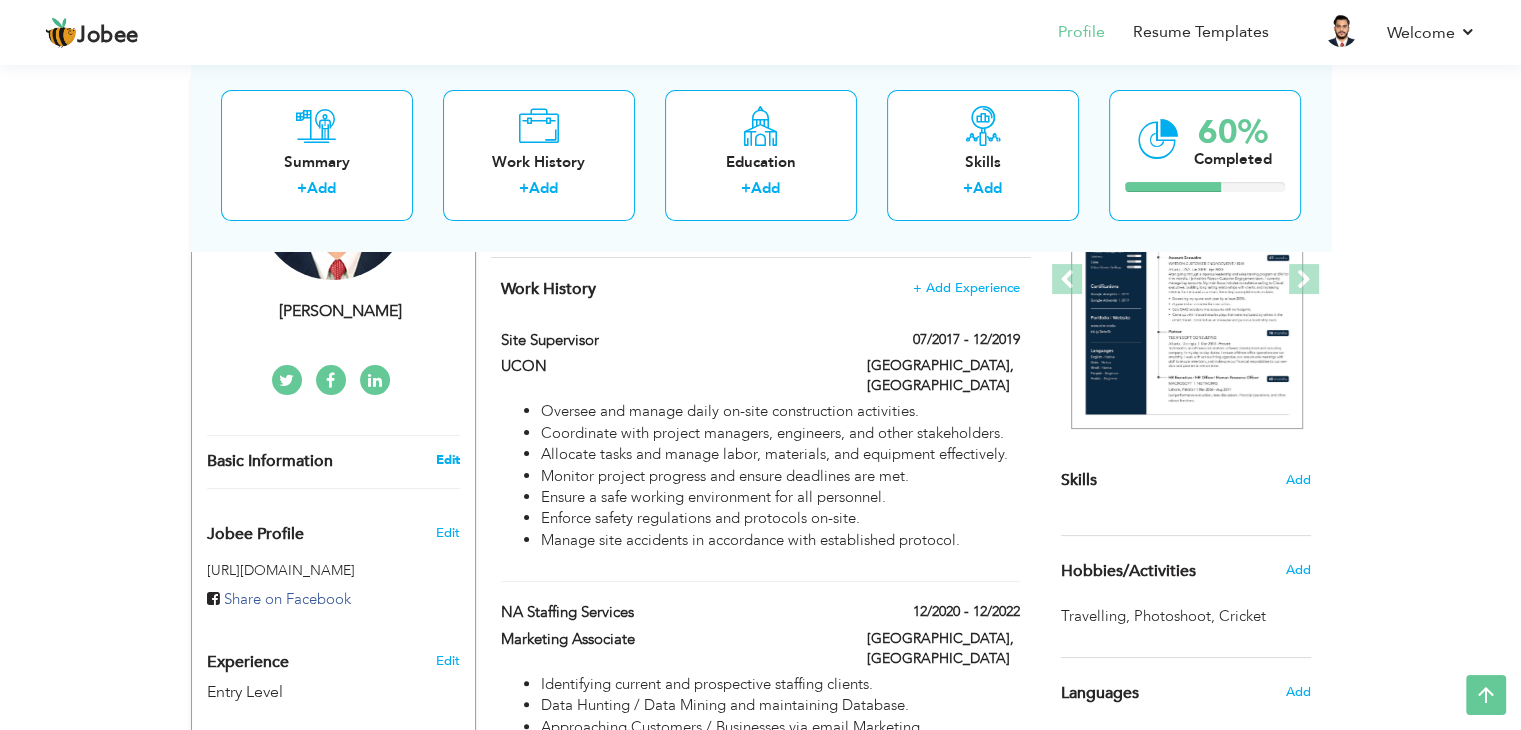 click on "Edit" at bounding box center (447, 460) 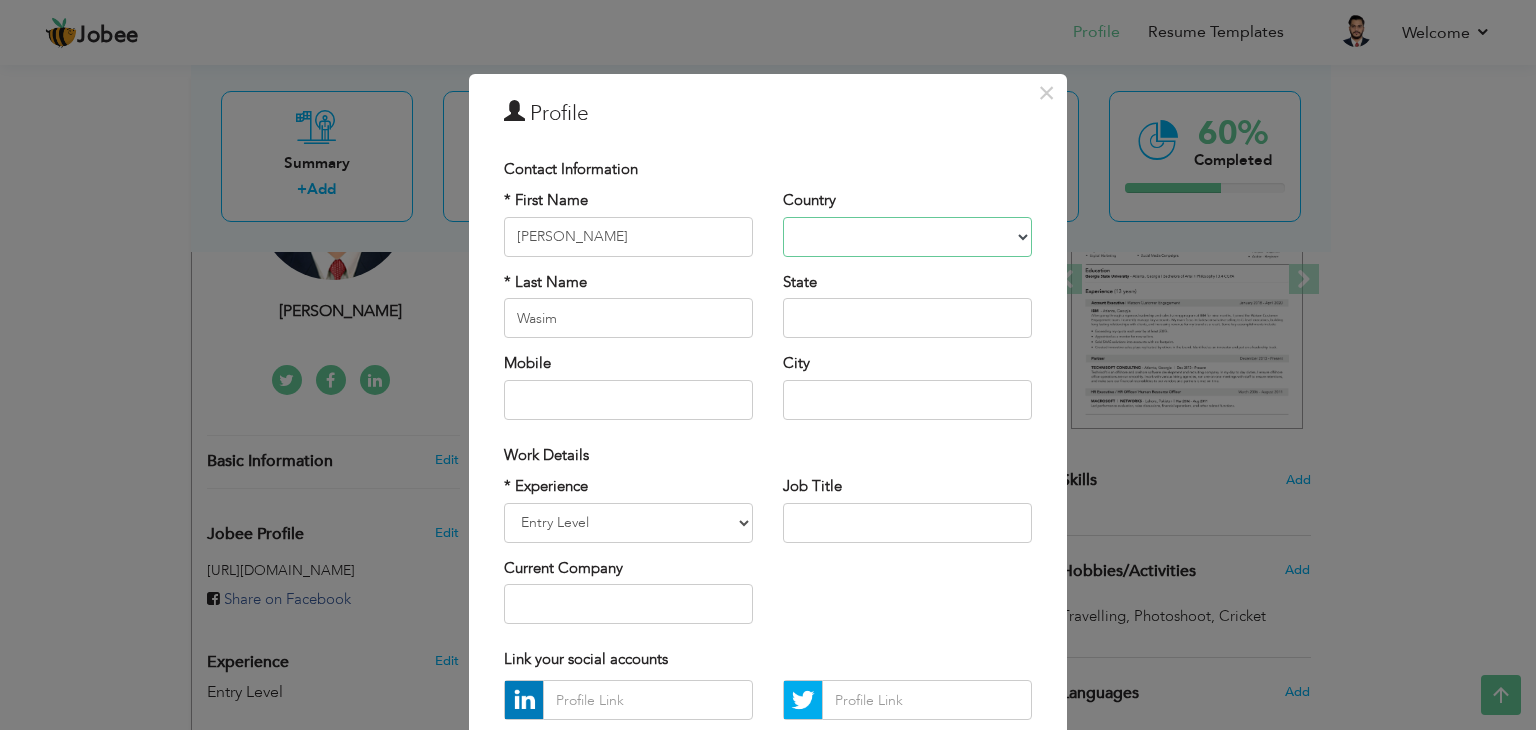 click on "Afghanistan Albania Algeria American Samoa Andorra Angola Anguilla Antarctica Antigua and Barbuda Argentina Armenia Aruba Australia Austria Azerbaijan Bahamas Bahrain Bangladesh Barbados Belarus Belgium Belize Benin Bermuda Bhutan Bolivia Bosnia-Herzegovina Botswana Bouvet Island Brazil British Indian Ocean Territory Brunei Darussalam Bulgaria Burkina Faso Burundi Cambodia Cameroon Canada Cape Verde Cayman Islands Central African Republic Chad Chile China Christmas Island Cocos (Keeling) Islands Colombia Comoros Congo Congo, Dem. Republic Cook Islands Costa Rica Croatia Cuba Cyprus Czech Rep Denmark Djibouti Dominica Dominican Republic Ecuador Egypt El Salvador Equatorial Guinea Eritrea Estonia Ethiopia European Union Falkland Islands (Malvinas) Faroe Islands Fiji Finland France French Guiana French Southern Territories Gabon Gambia Georgia Germany Ghana Gibraltar Great Britain Greece Greenland Grenada Guadeloupe (French) Guam (USA) Guatemala Guernsey Guinea Guinea Bissau Guyana Haiti Honduras Hong Kong India" at bounding box center [907, 237] 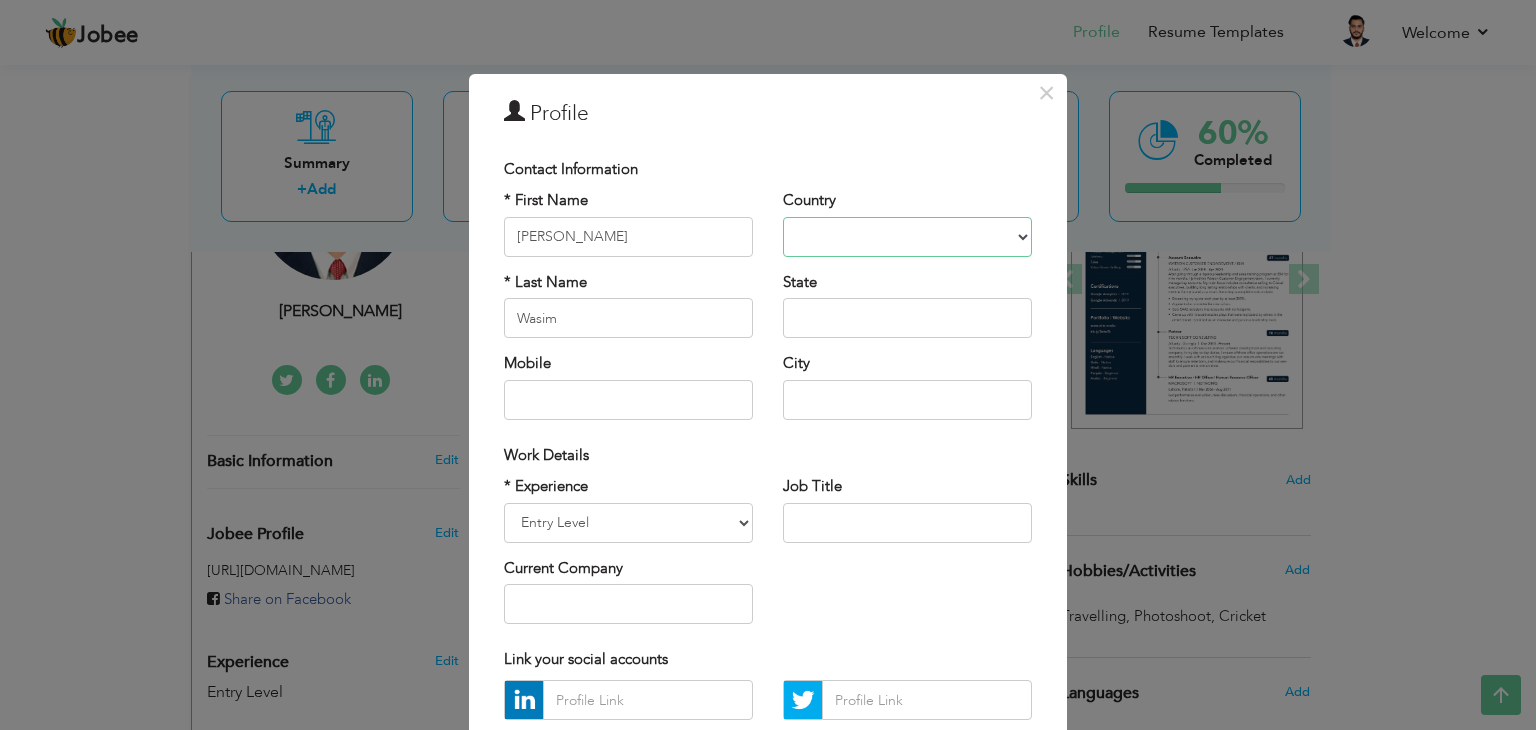 select on "number:166" 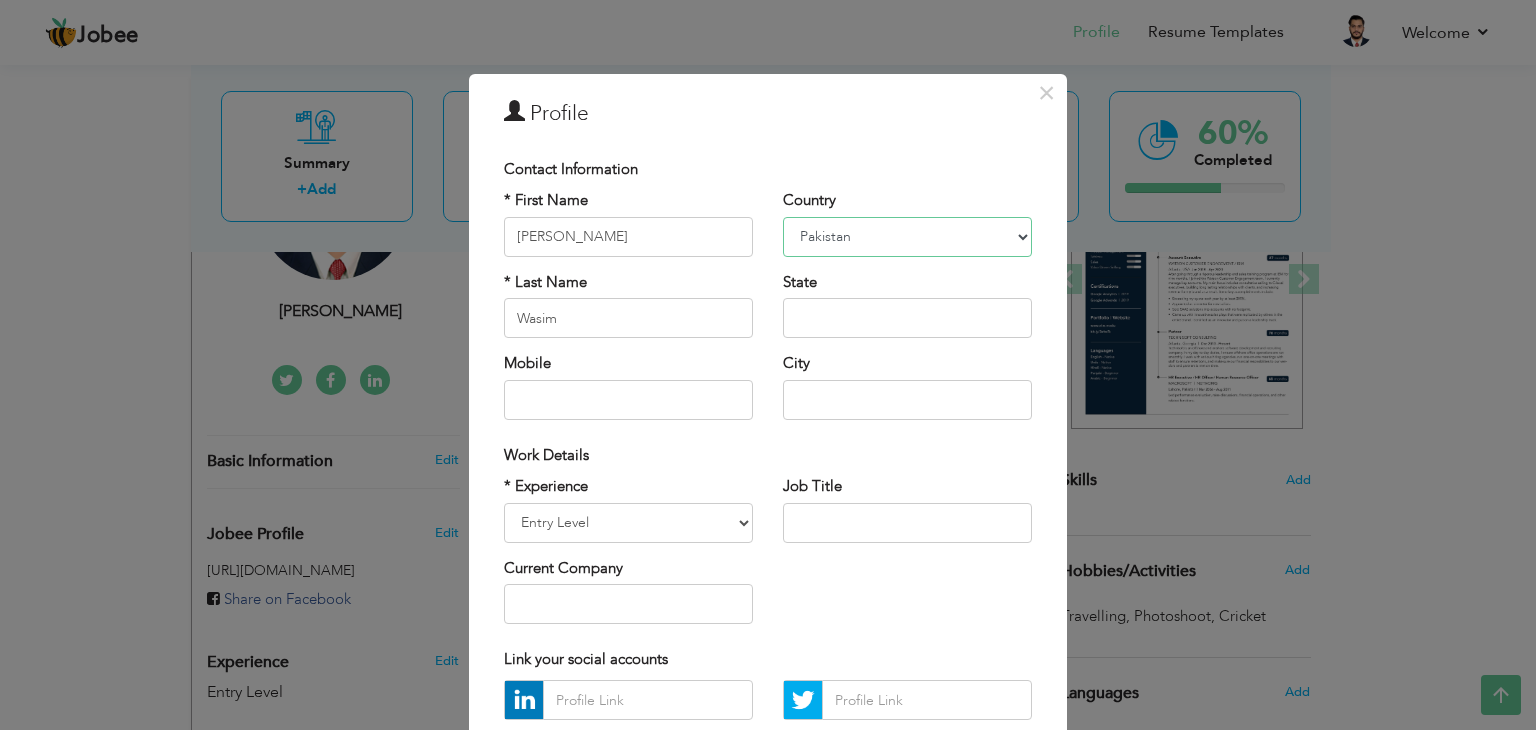 click on "Afghanistan Albania Algeria American Samoa Andorra Angola Anguilla Antarctica Antigua and Barbuda Argentina Armenia Aruba Australia Austria Azerbaijan Bahamas Bahrain Bangladesh Barbados Belarus Belgium Belize Benin Bermuda Bhutan Bolivia Bosnia-Herzegovina Botswana Bouvet Island Brazil British Indian Ocean Territory Brunei Darussalam Bulgaria Burkina Faso Burundi Cambodia Cameroon Canada Cape Verde Cayman Islands Central African Republic Chad Chile China Christmas Island Cocos (Keeling) Islands Colombia Comoros Congo Congo, Dem. Republic Cook Islands Costa Rica Croatia Cuba Cyprus Czech Rep Denmark Djibouti Dominica Dominican Republic Ecuador Egypt El Salvador Equatorial Guinea Eritrea Estonia Ethiopia European Union Falkland Islands (Malvinas) Faroe Islands Fiji Finland France French Guiana French Southern Territories Gabon Gambia Georgia Germany Ghana Gibraltar Great Britain Greece Greenland Grenada Guadeloupe (French) Guam (USA) Guatemala Guernsey Guinea Guinea Bissau Guyana Haiti Honduras Hong Kong India" at bounding box center (907, 237) 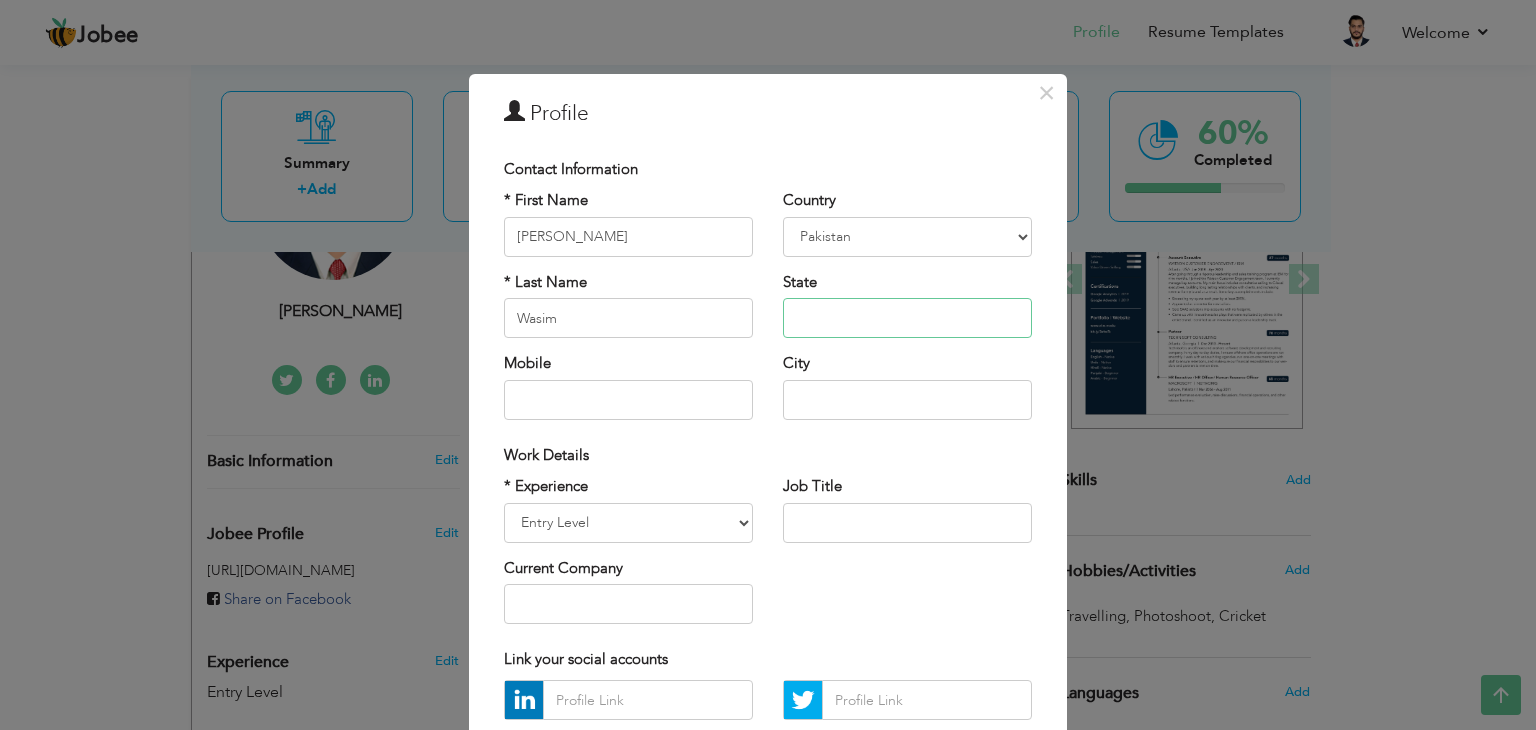 click at bounding box center [907, 318] 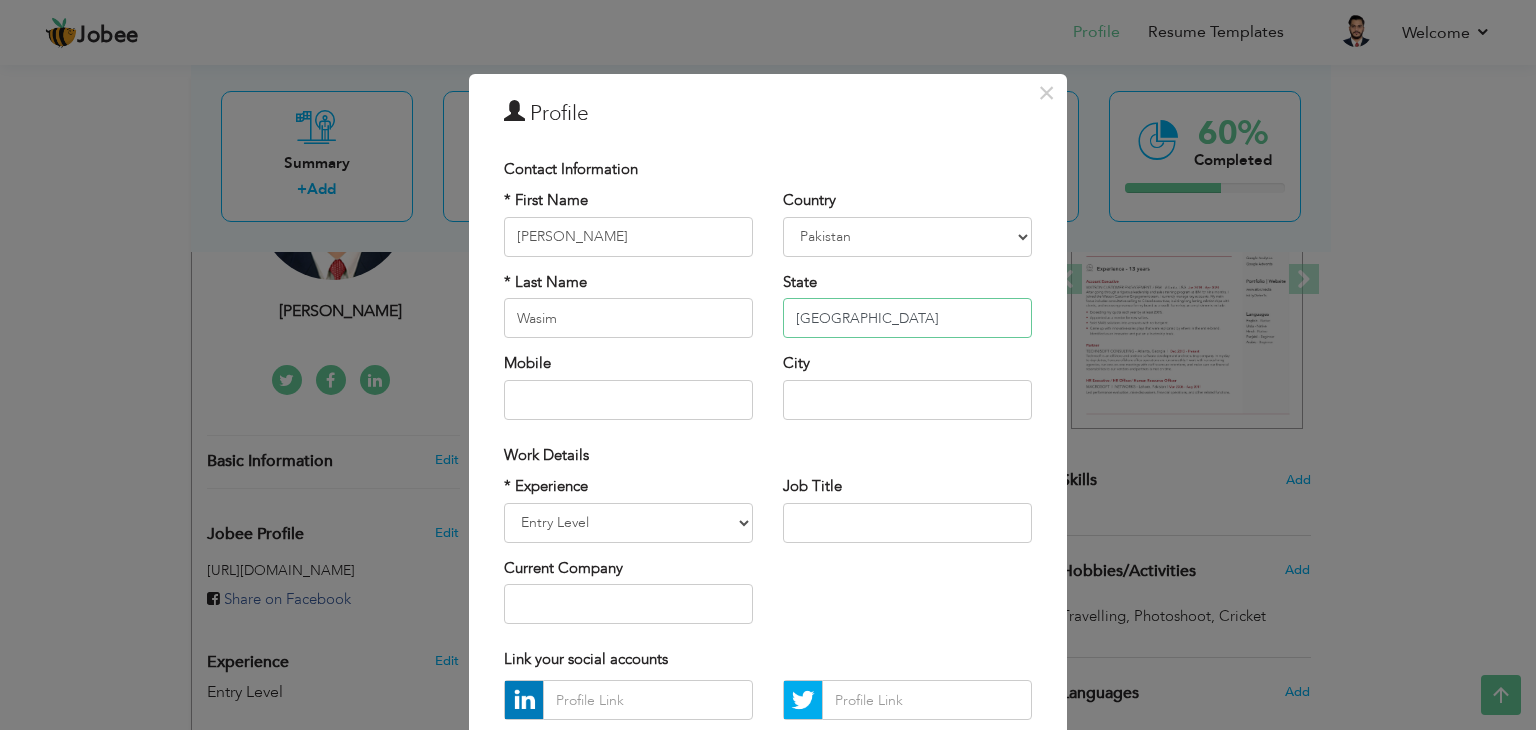 type on "[GEOGRAPHIC_DATA]" 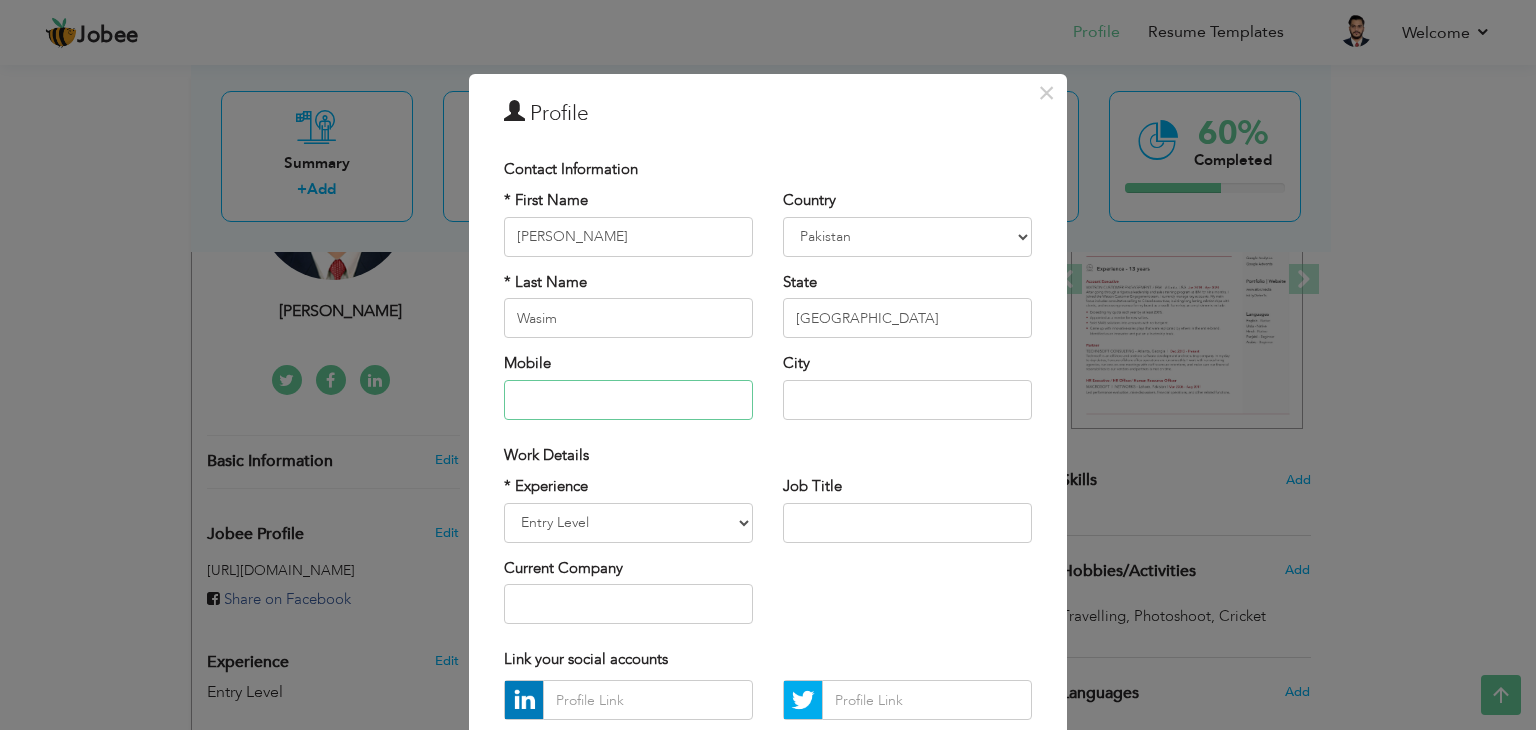 click at bounding box center (628, 400) 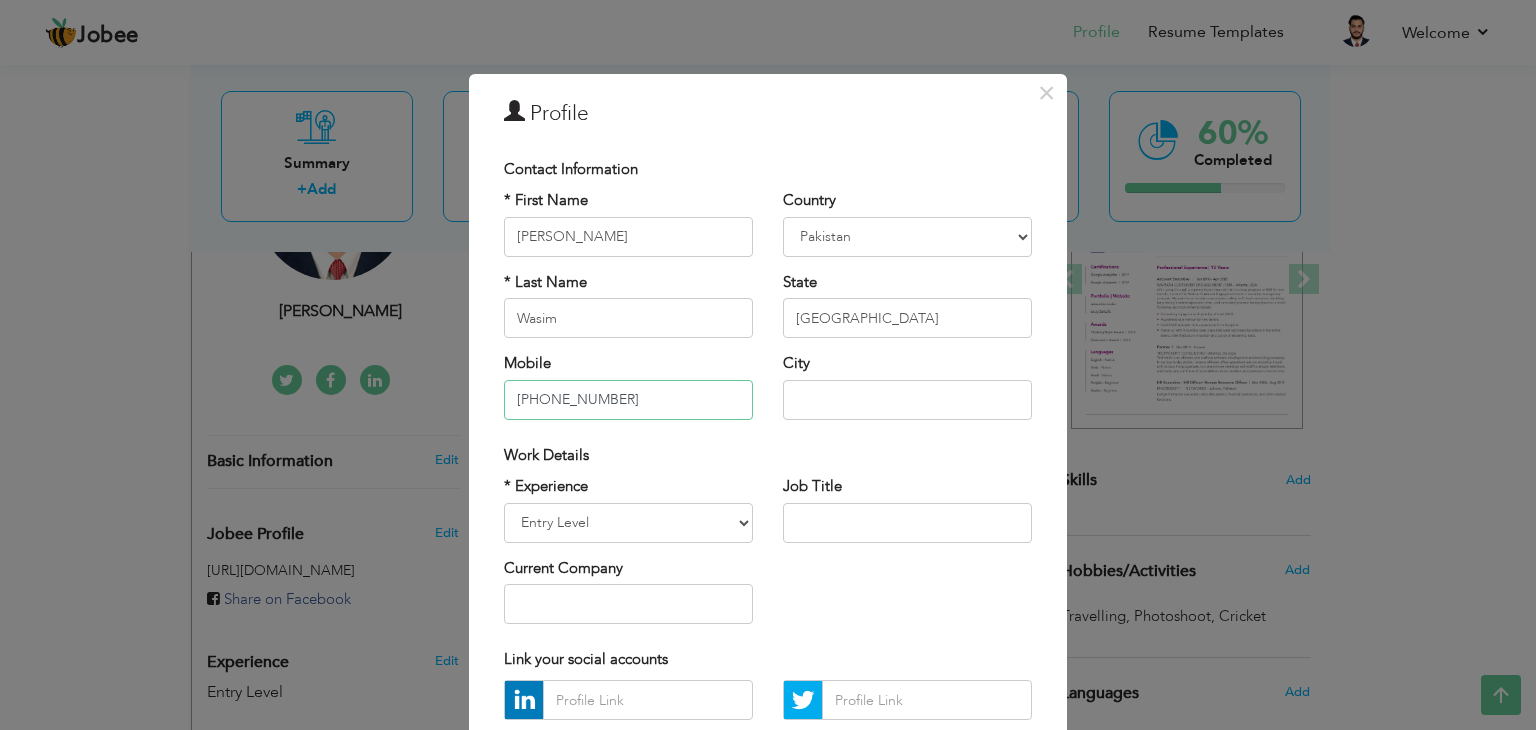 type on "[PHONE_NUMBER]" 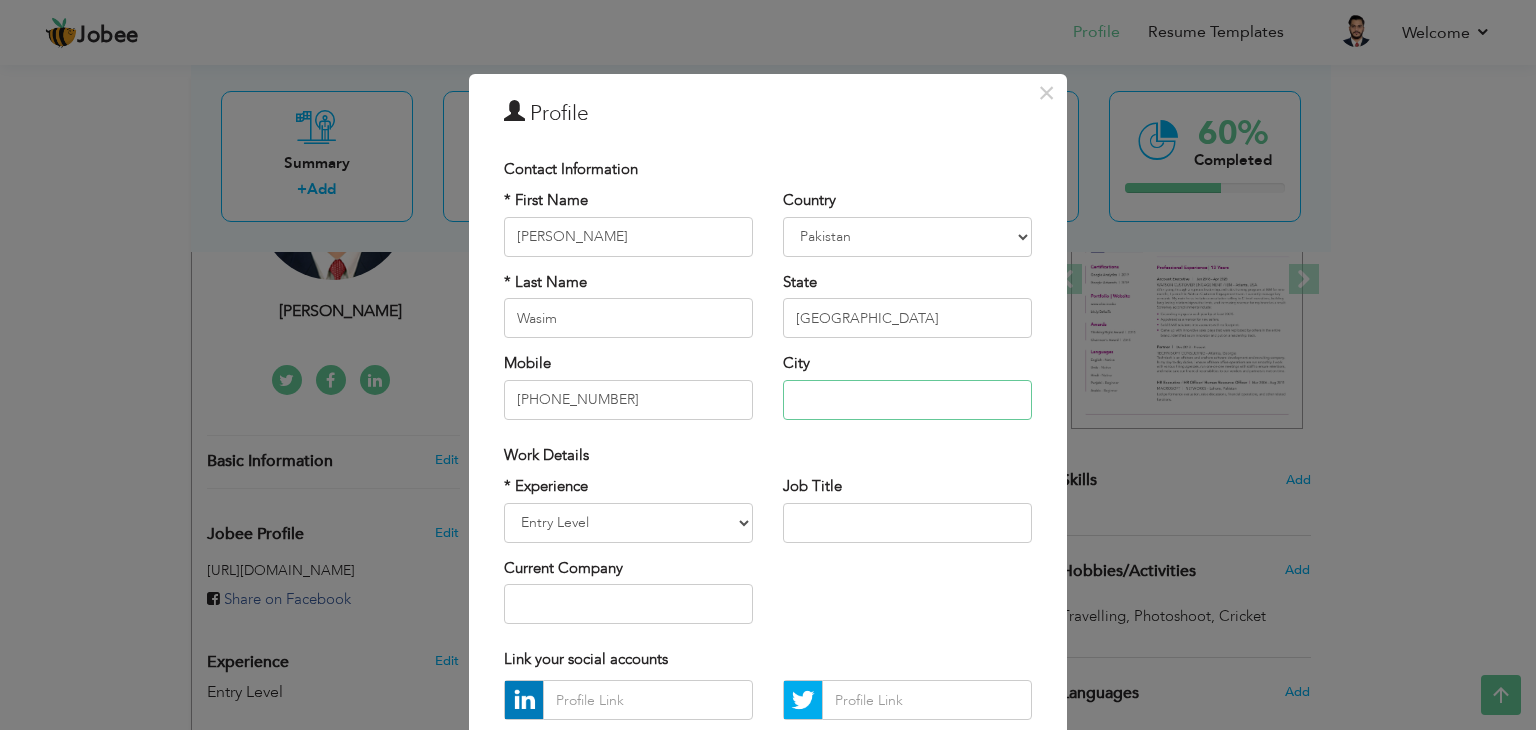click at bounding box center [907, 400] 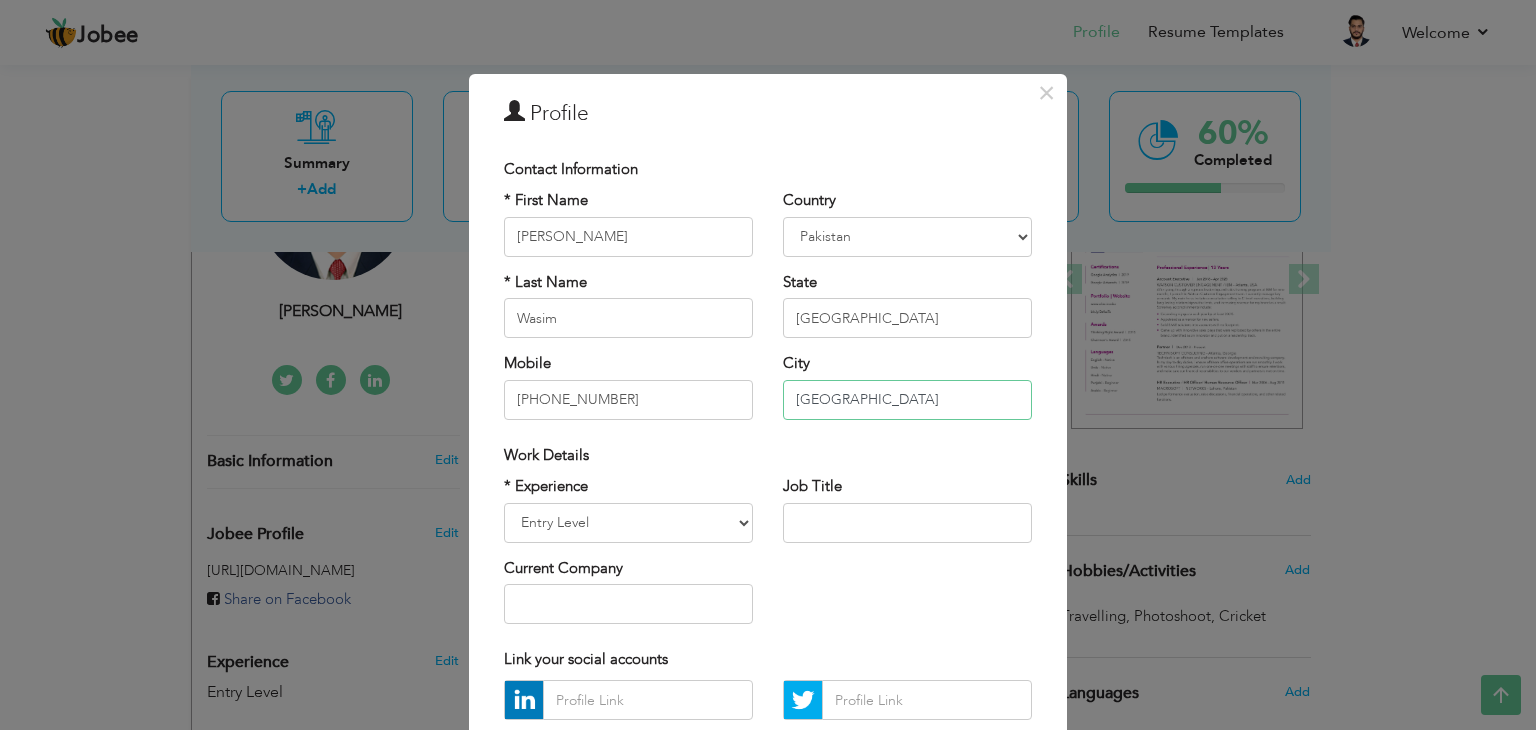 type on "[GEOGRAPHIC_DATA]" 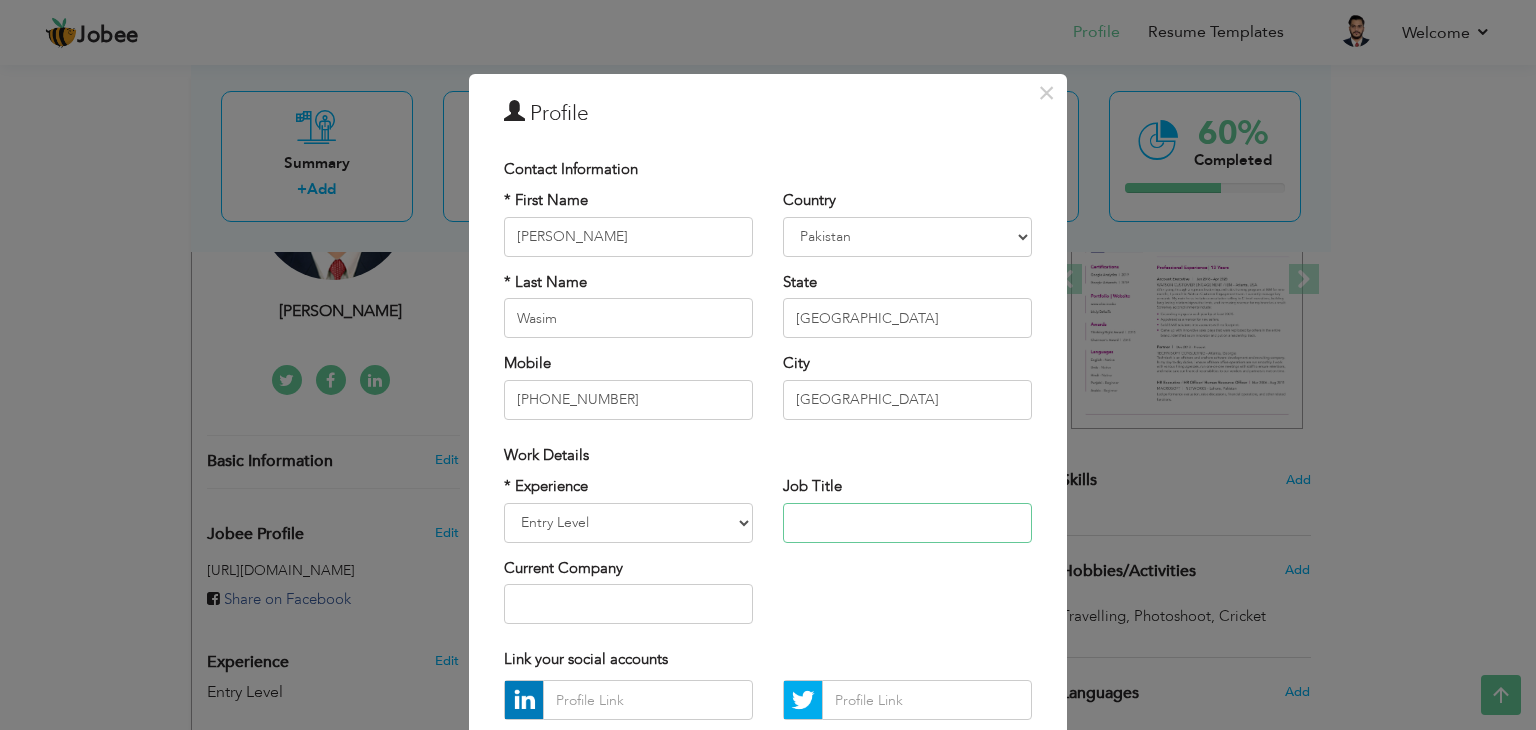 click at bounding box center [907, 523] 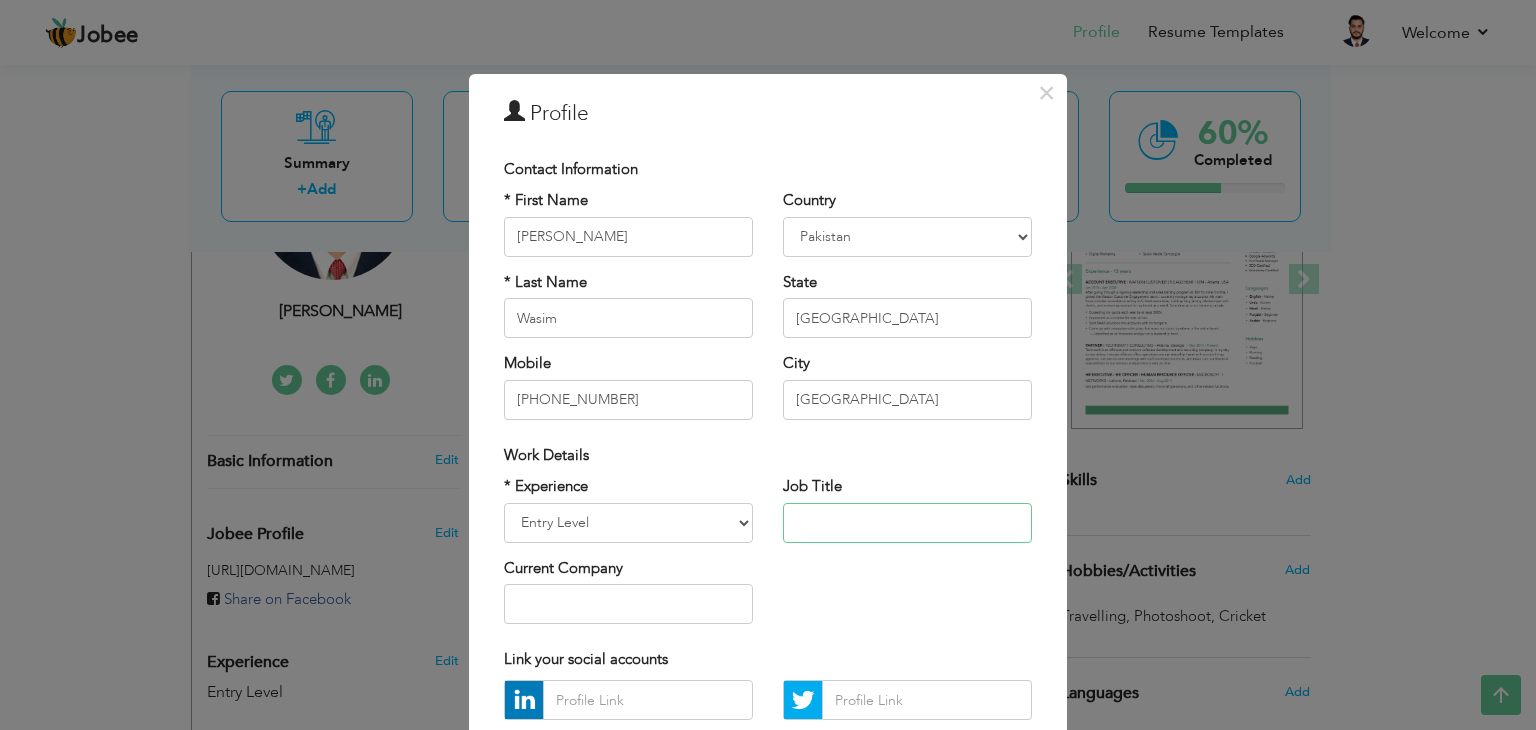 paste on "Buisness Development Specialist" 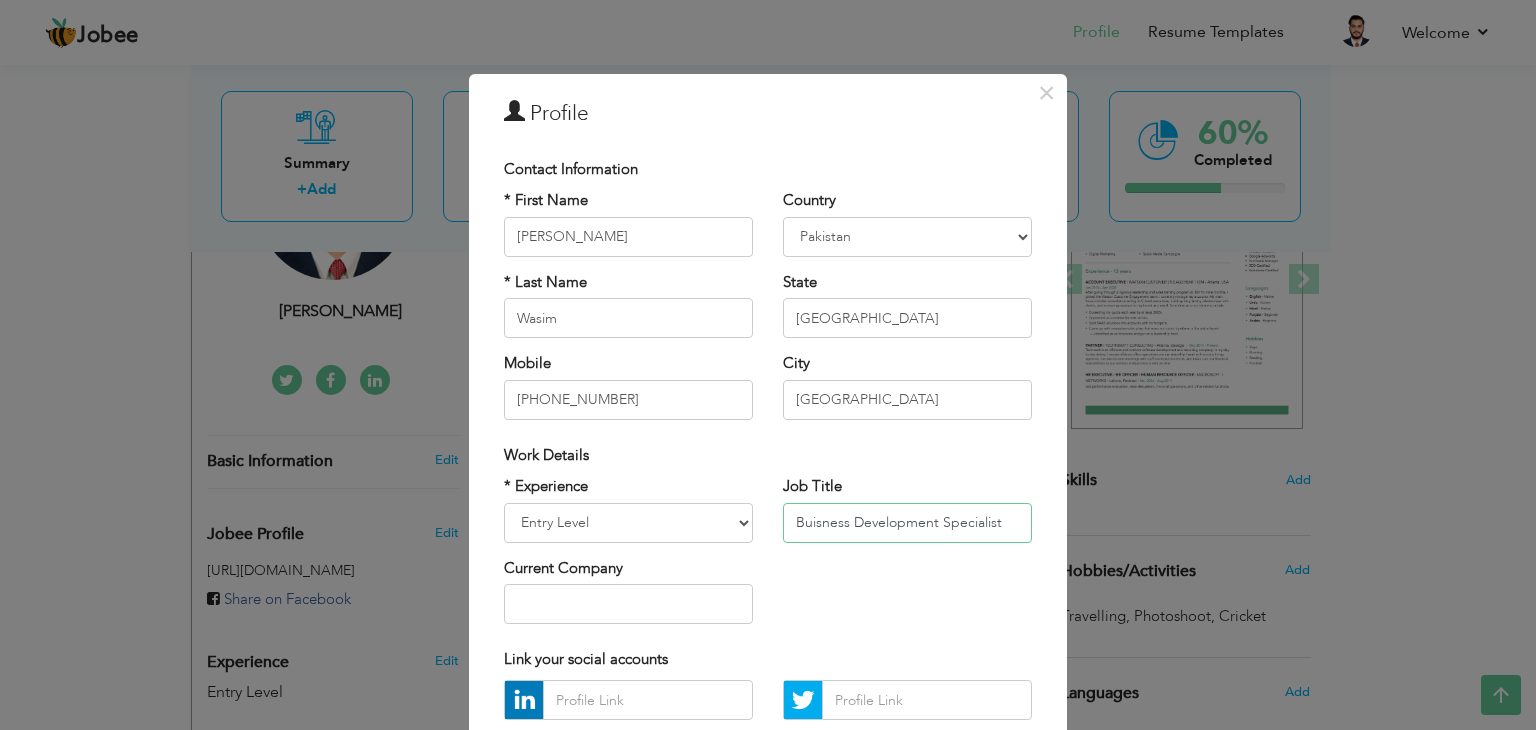 type on "Buisness Development Specialist" 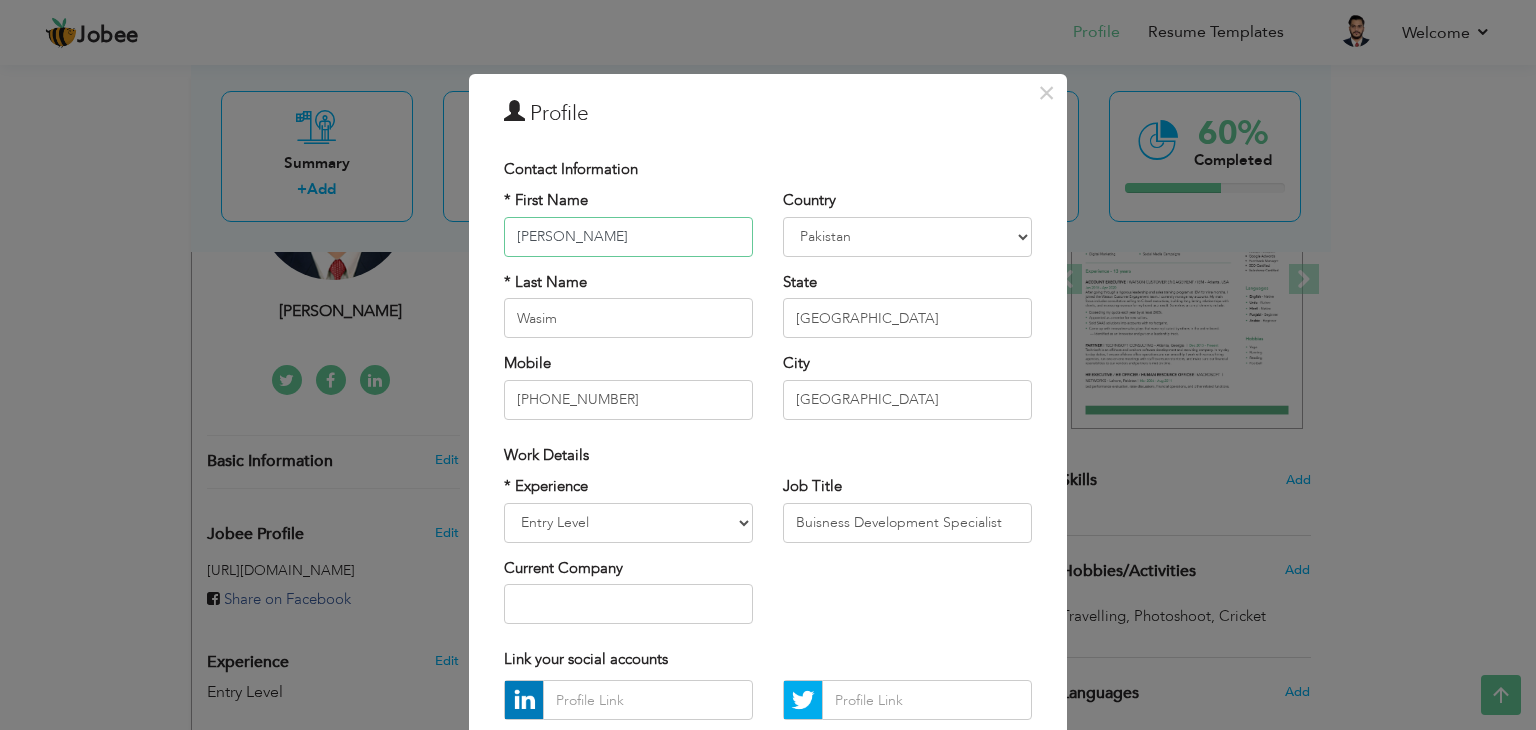 click on "[PERSON_NAME]" at bounding box center [628, 237] 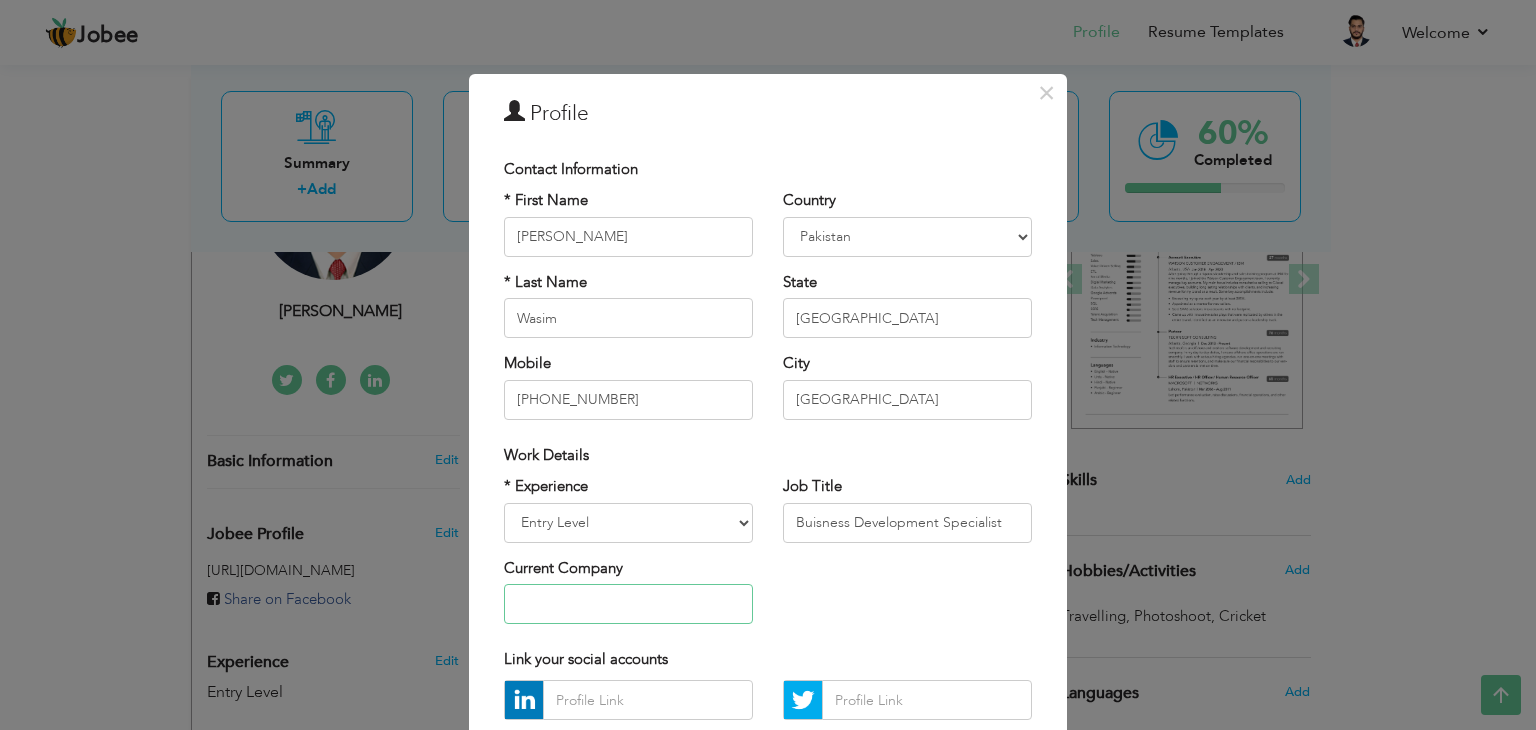 click at bounding box center (628, 604) 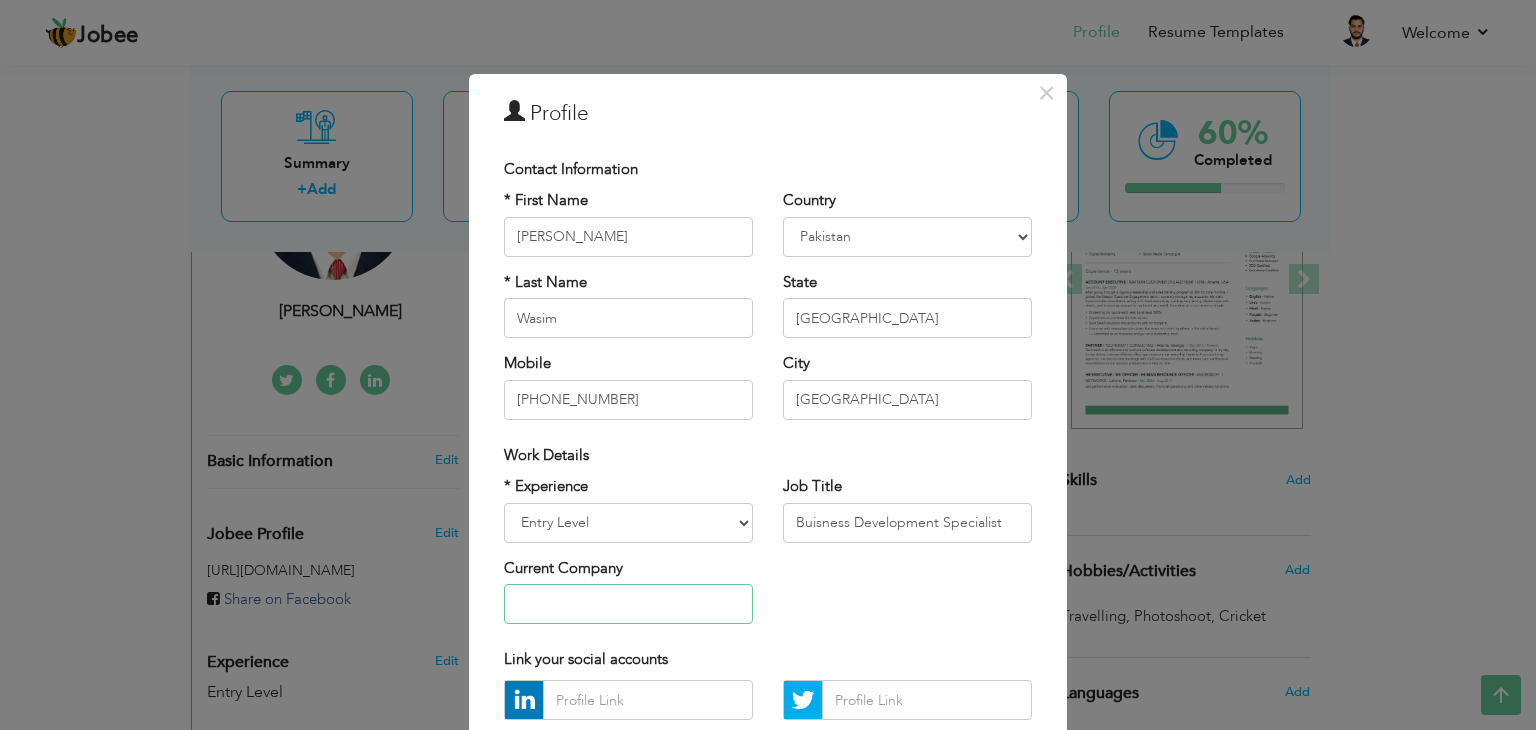paste on "Onshore Cleaning Services" 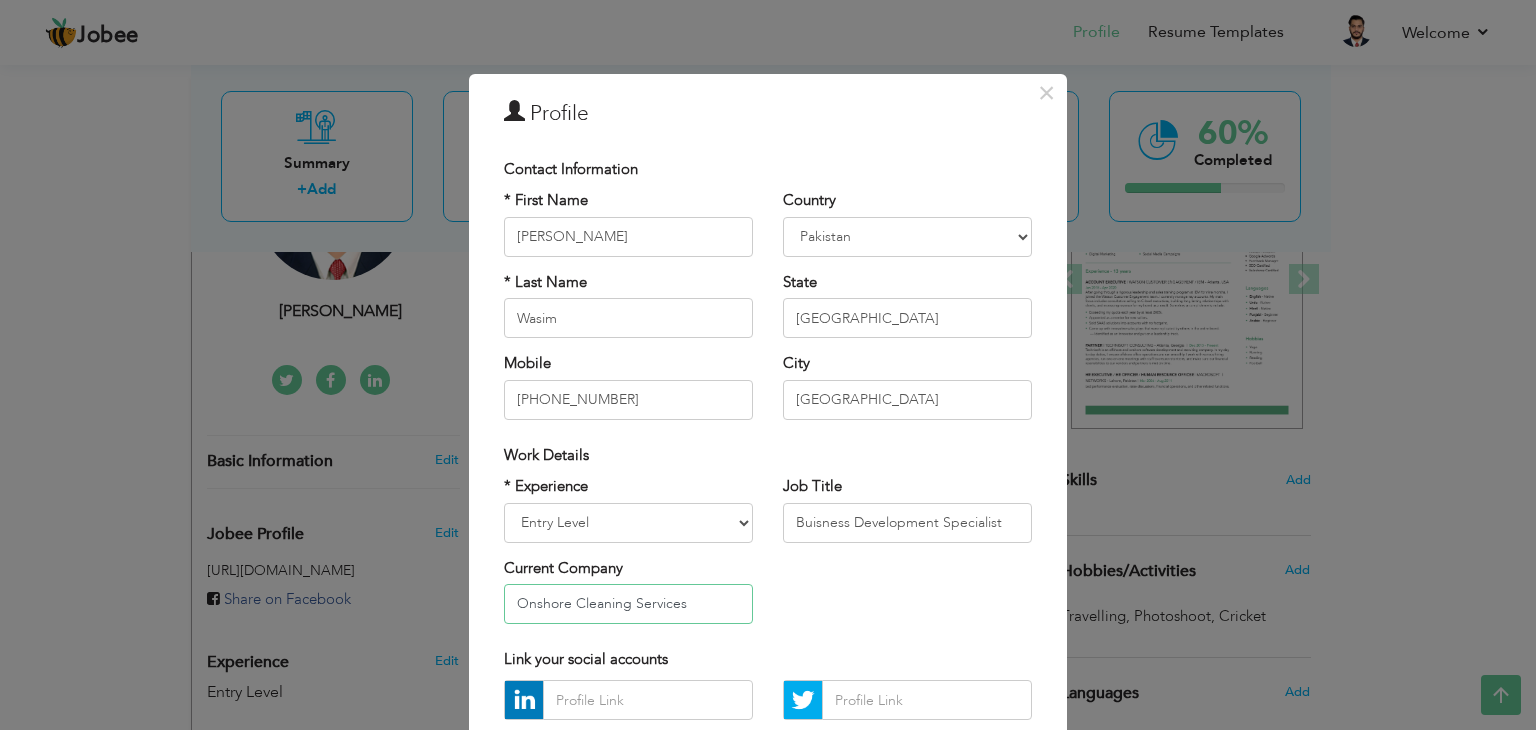 scroll, scrollTop: 181, scrollLeft: 0, axis: vertical 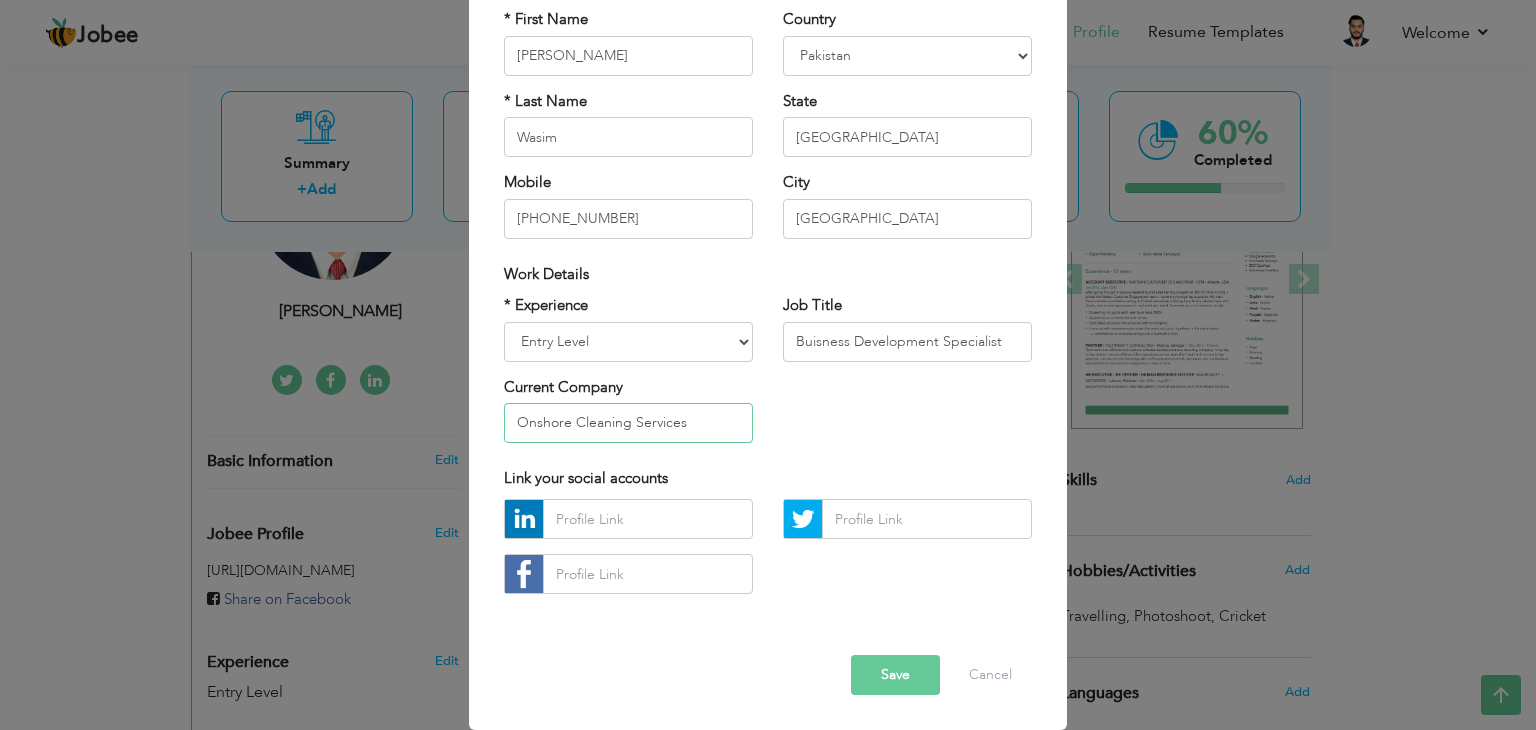 type on "Onshore Cleaning Services" 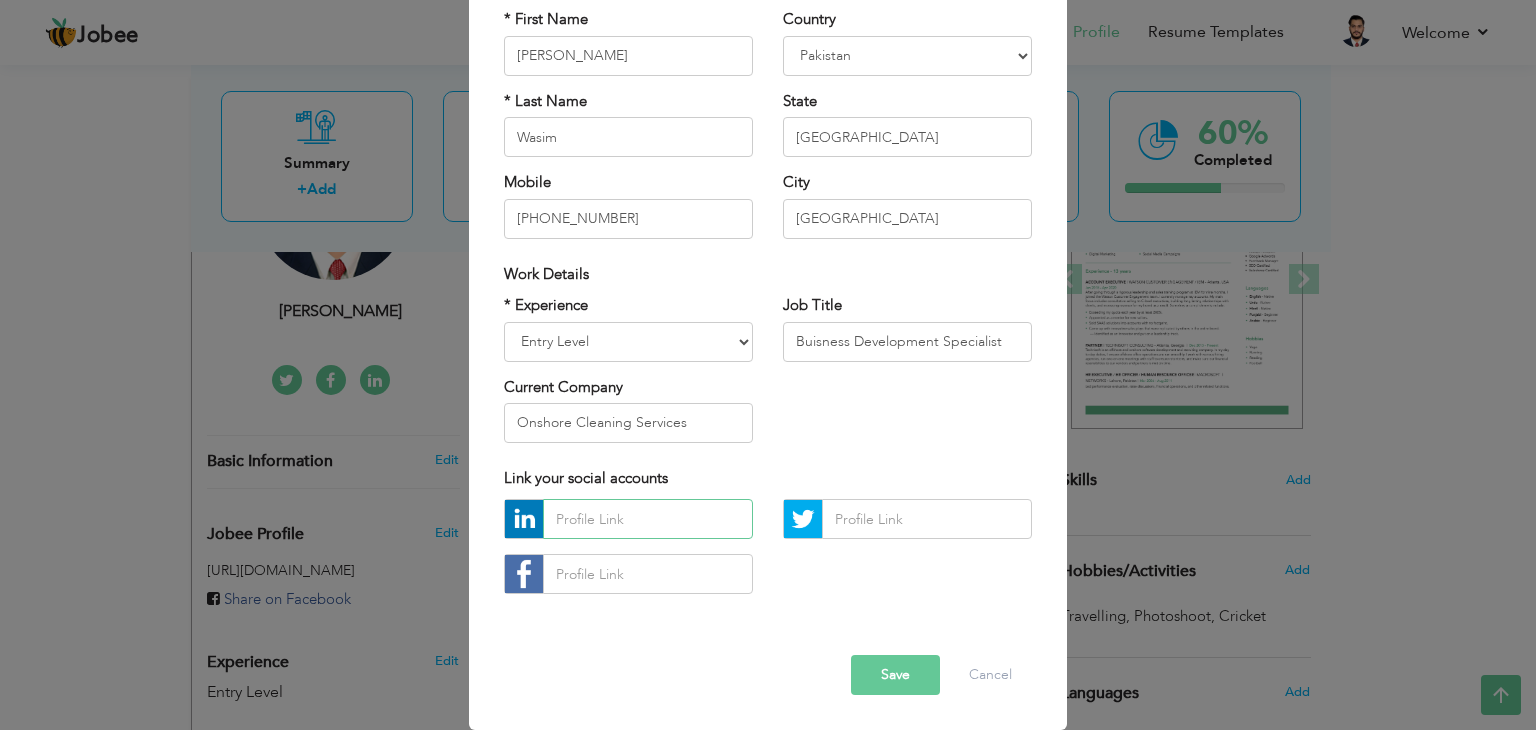 click at bounding box center (648, 519) 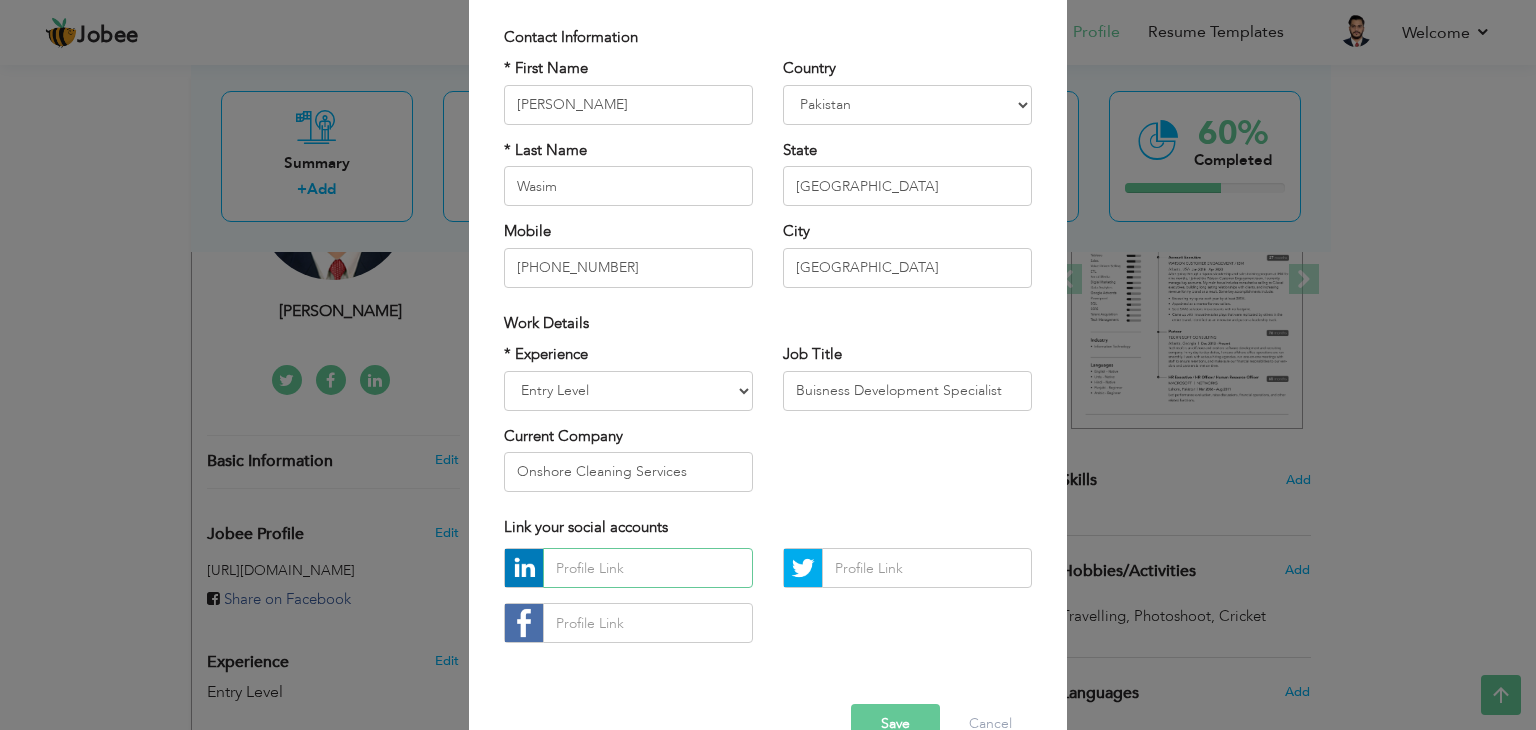 scroll, scrollTop: 0, scrollLeft: 0, axis: both 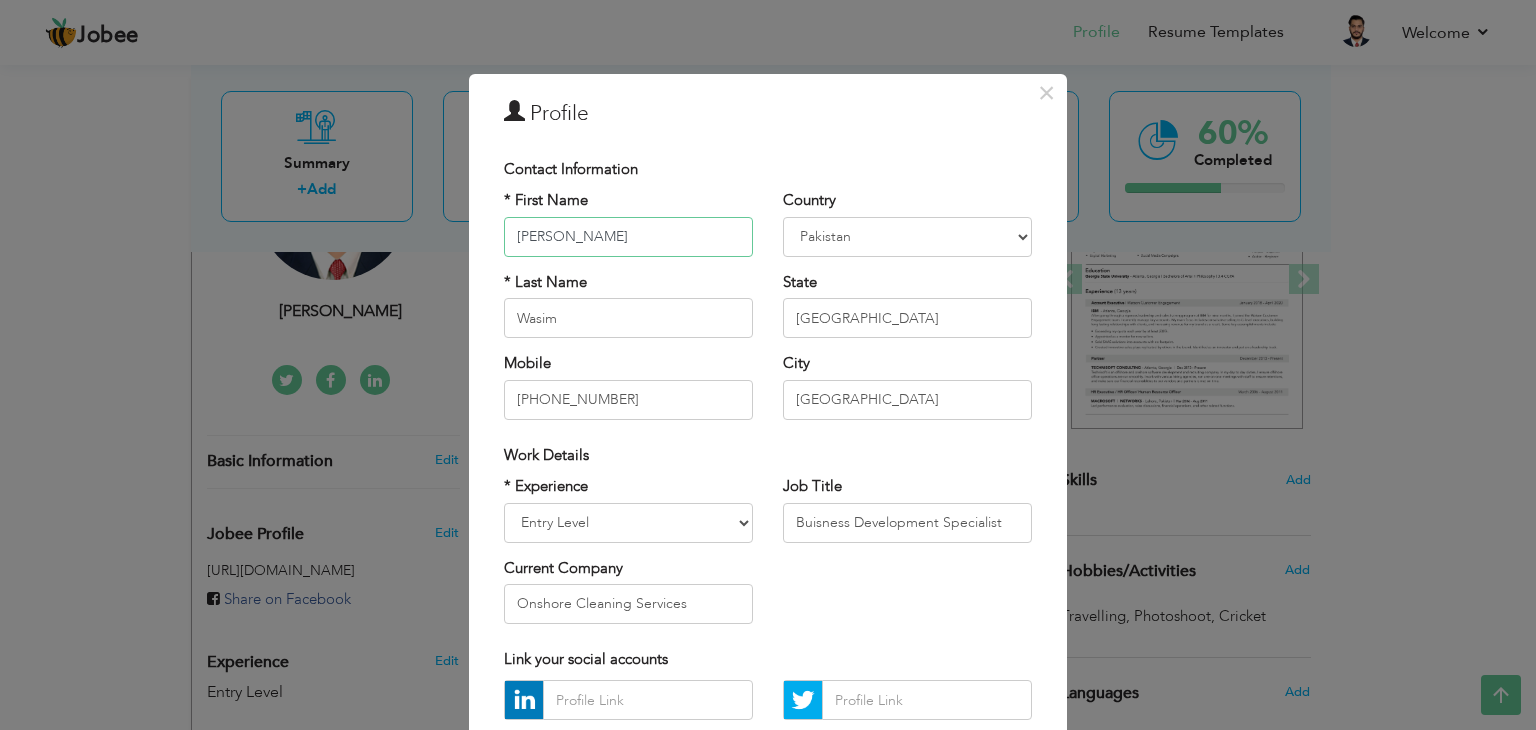 drag, startPoint x: 644, startPoint y: 233, endPoint x: 464, endPoint y: 232, distance: 180.00278 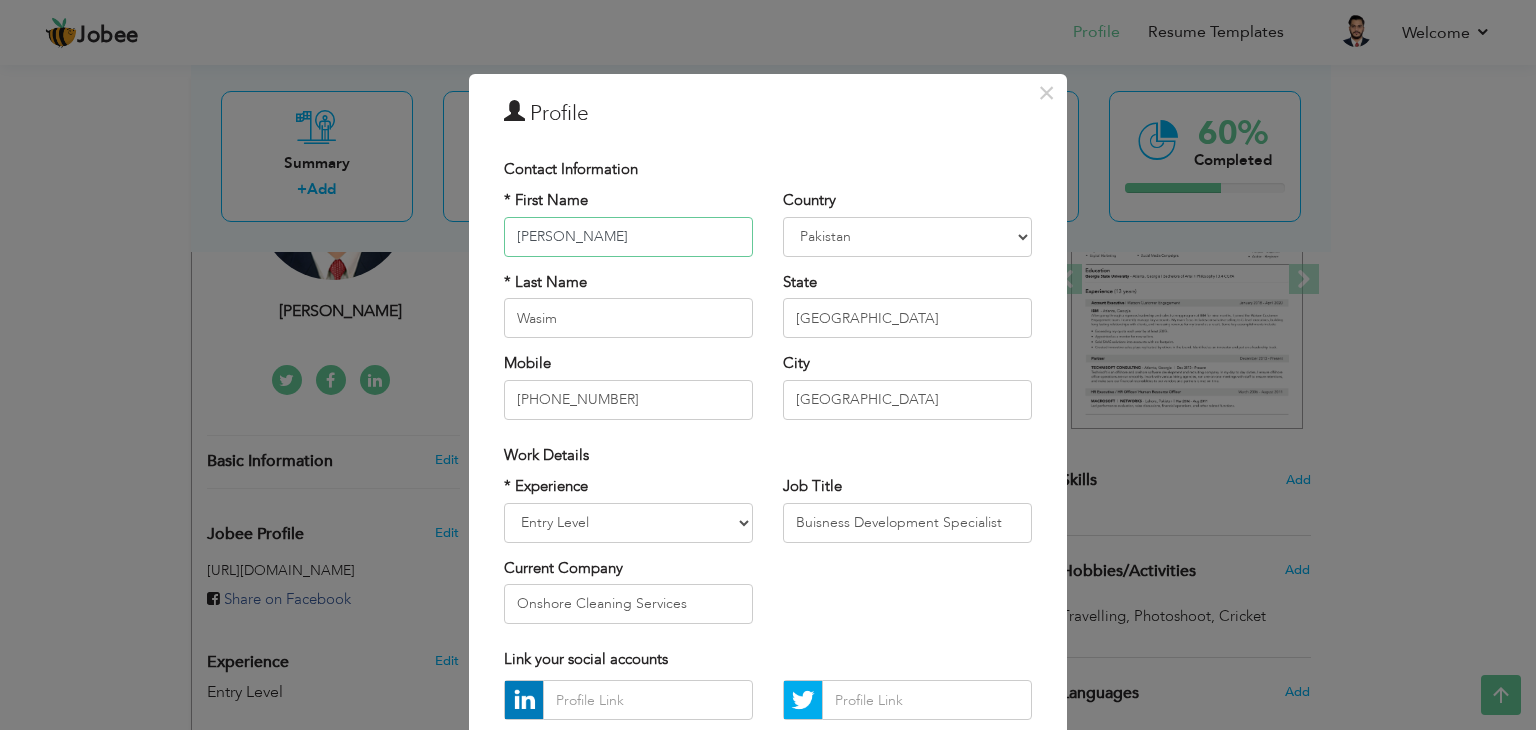 drag, startPoint x: 693, startPoint y: 239, endPoint x: 636, endPoint y: 229, distance: 57.870544 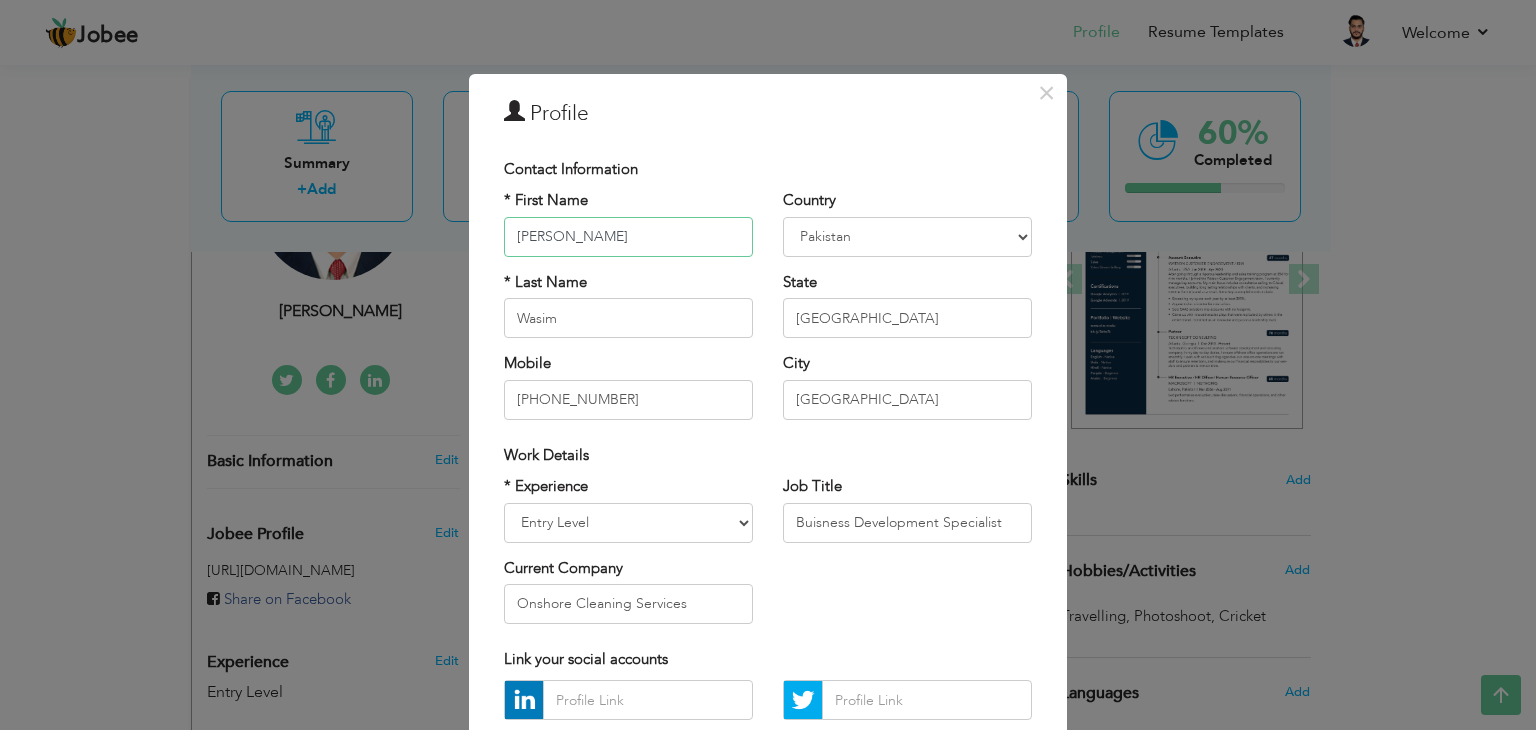type on "[PERSON_NAME]" 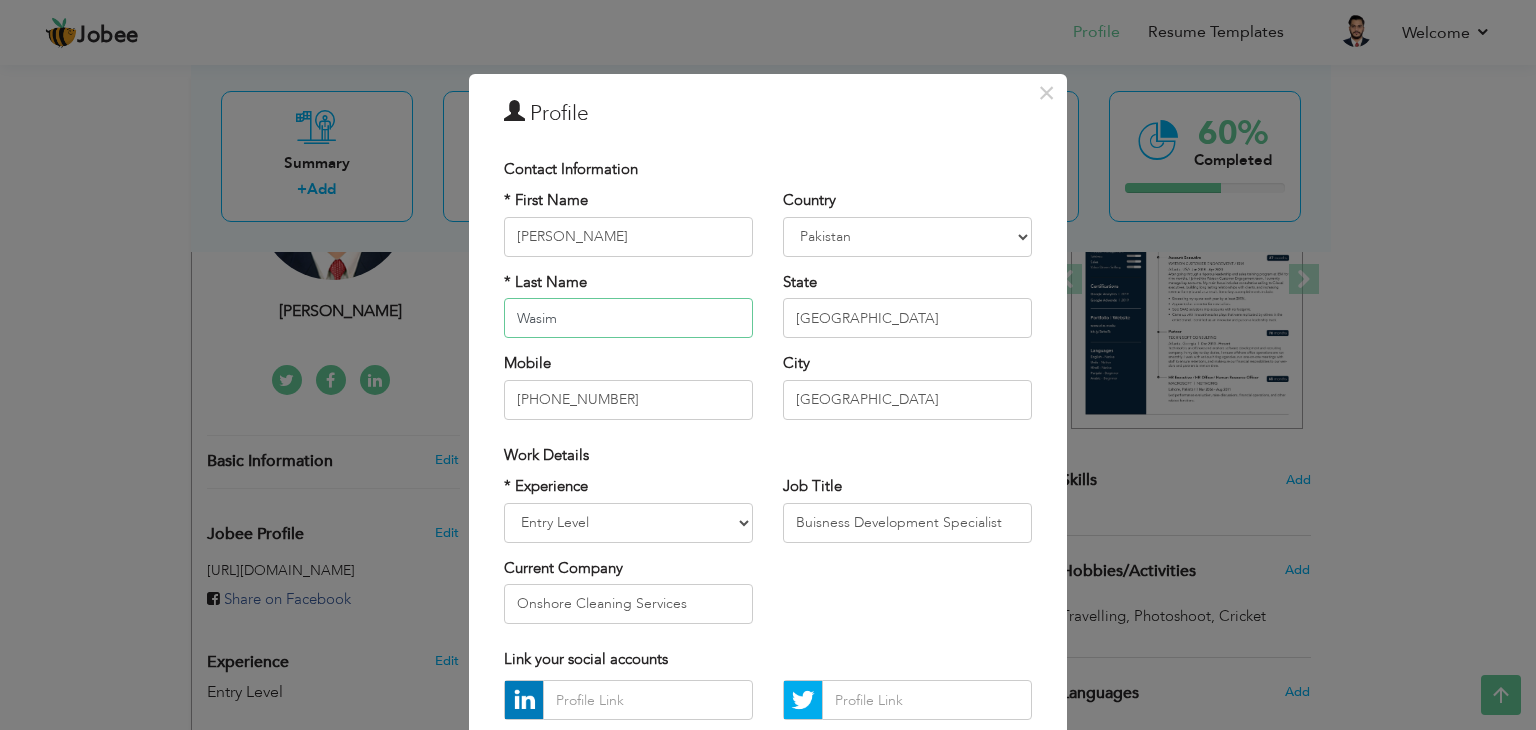 drag, startPoint x: 614, startPoint y: 305, endPoint x: 418, endPoint y: 311, distance: 196.09181 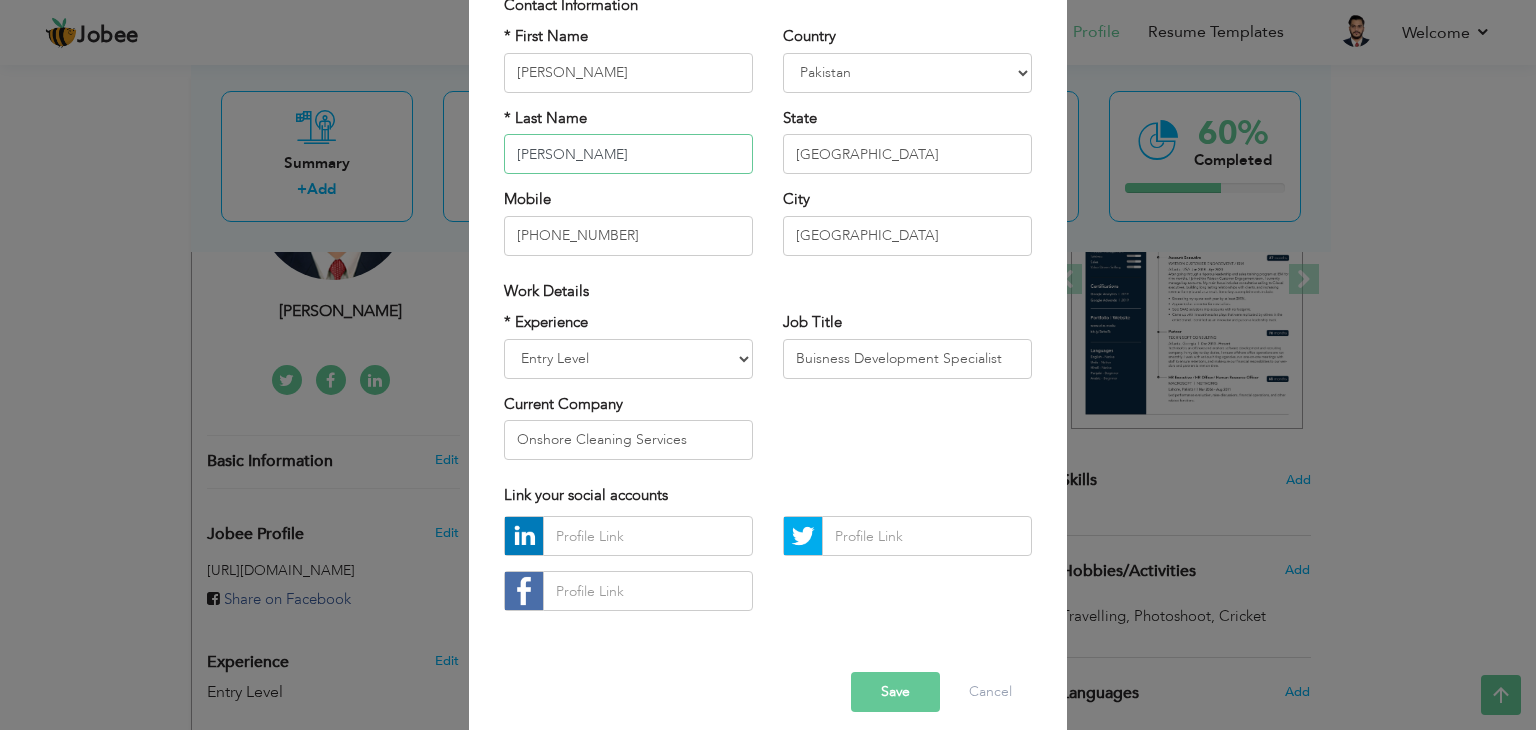 scroll, scrollTop: 181, scrollLeft: 0, axis: vertical 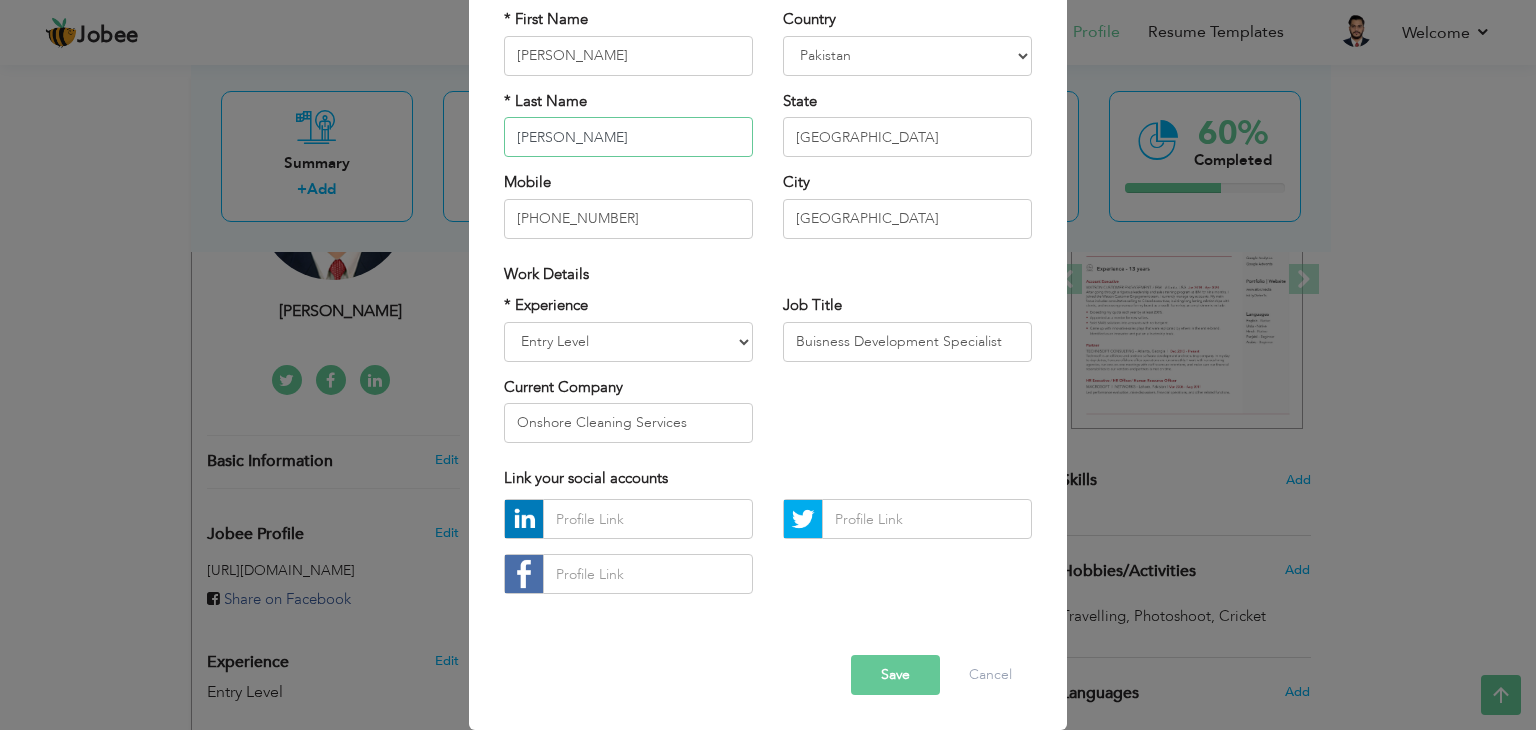 type on "[PERSON_NAME]" 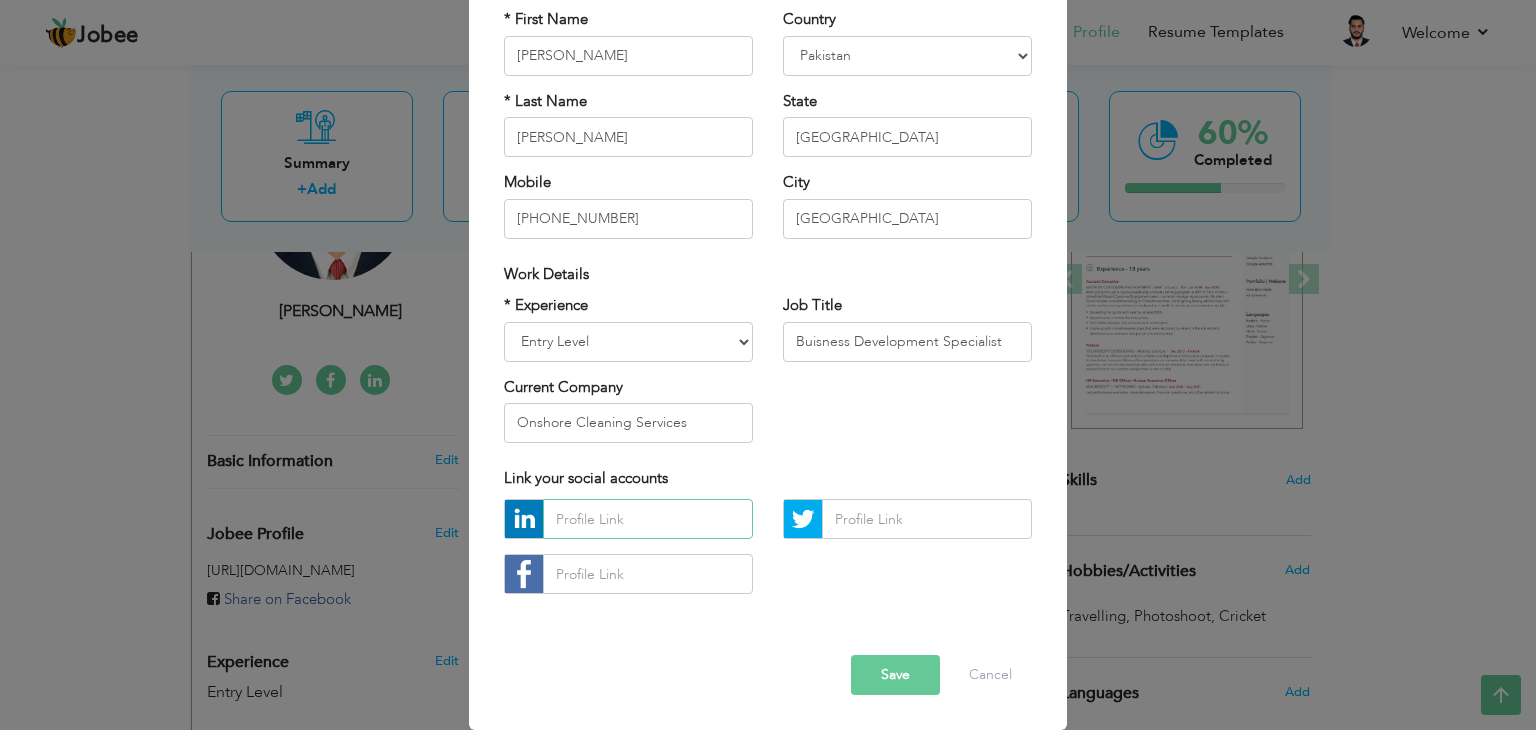click at bounding box center (648, 519) 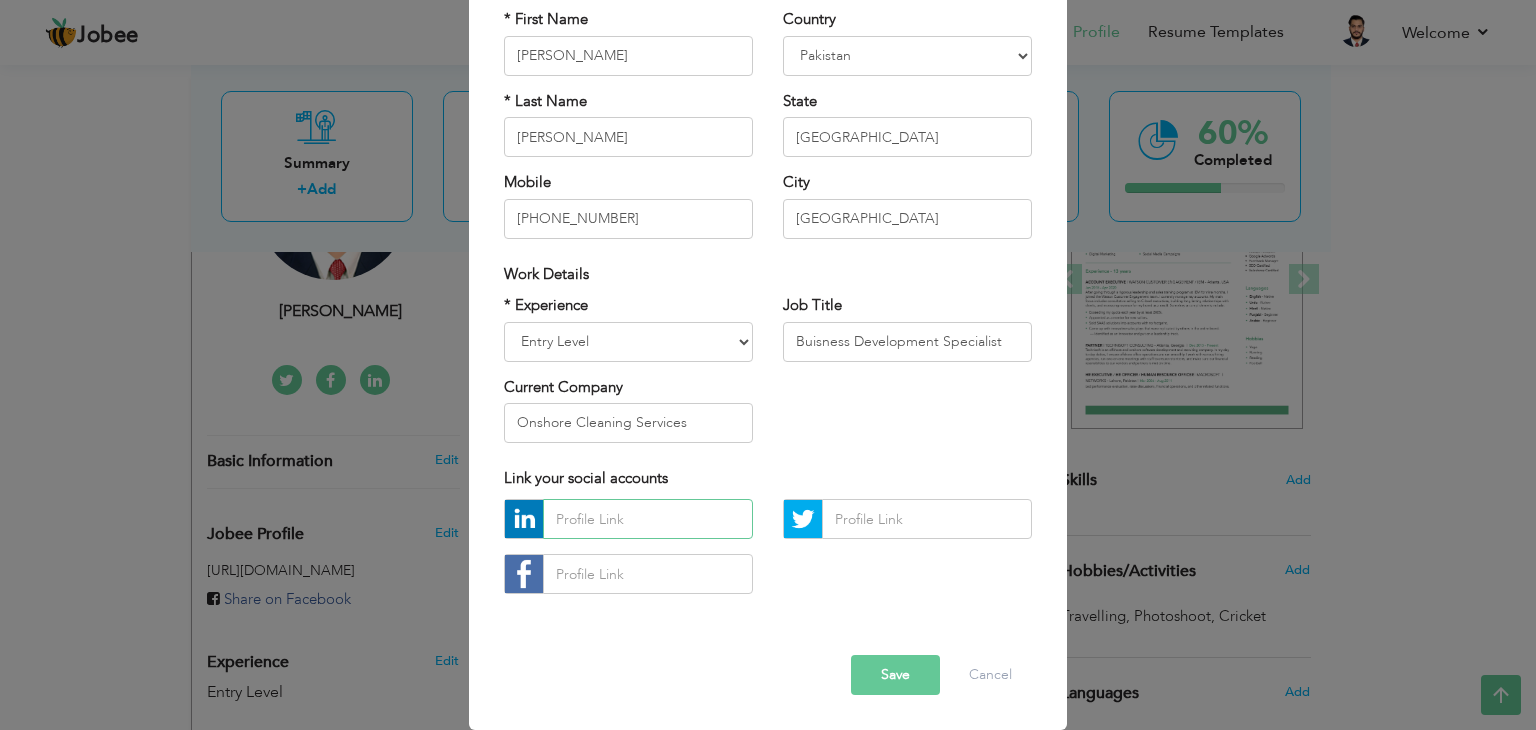 paste on "https://www.linkedin.com/in/danial-wasiim-5a4887203" 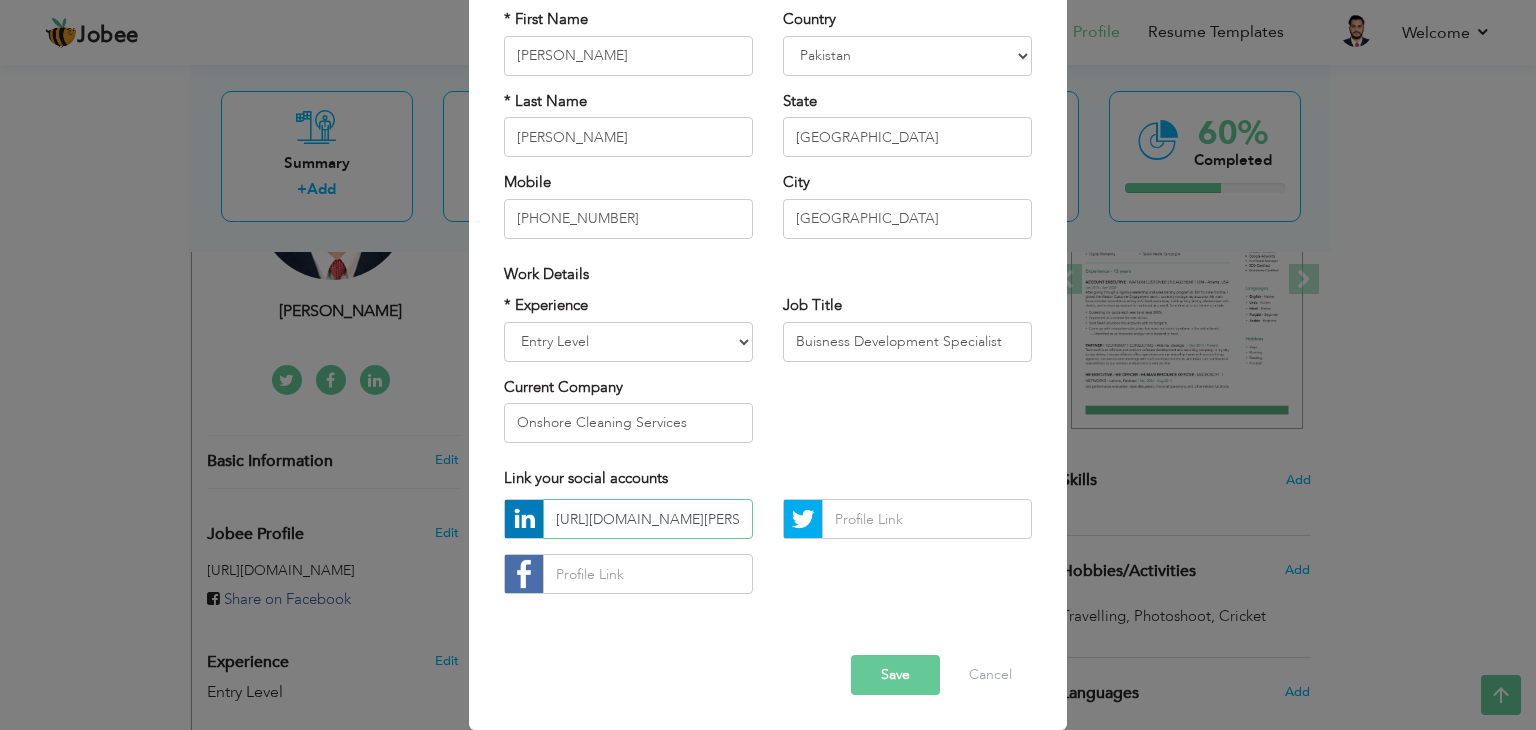 scroll, scrollTop: 0, scrollLeft: 151, axis: horizontal 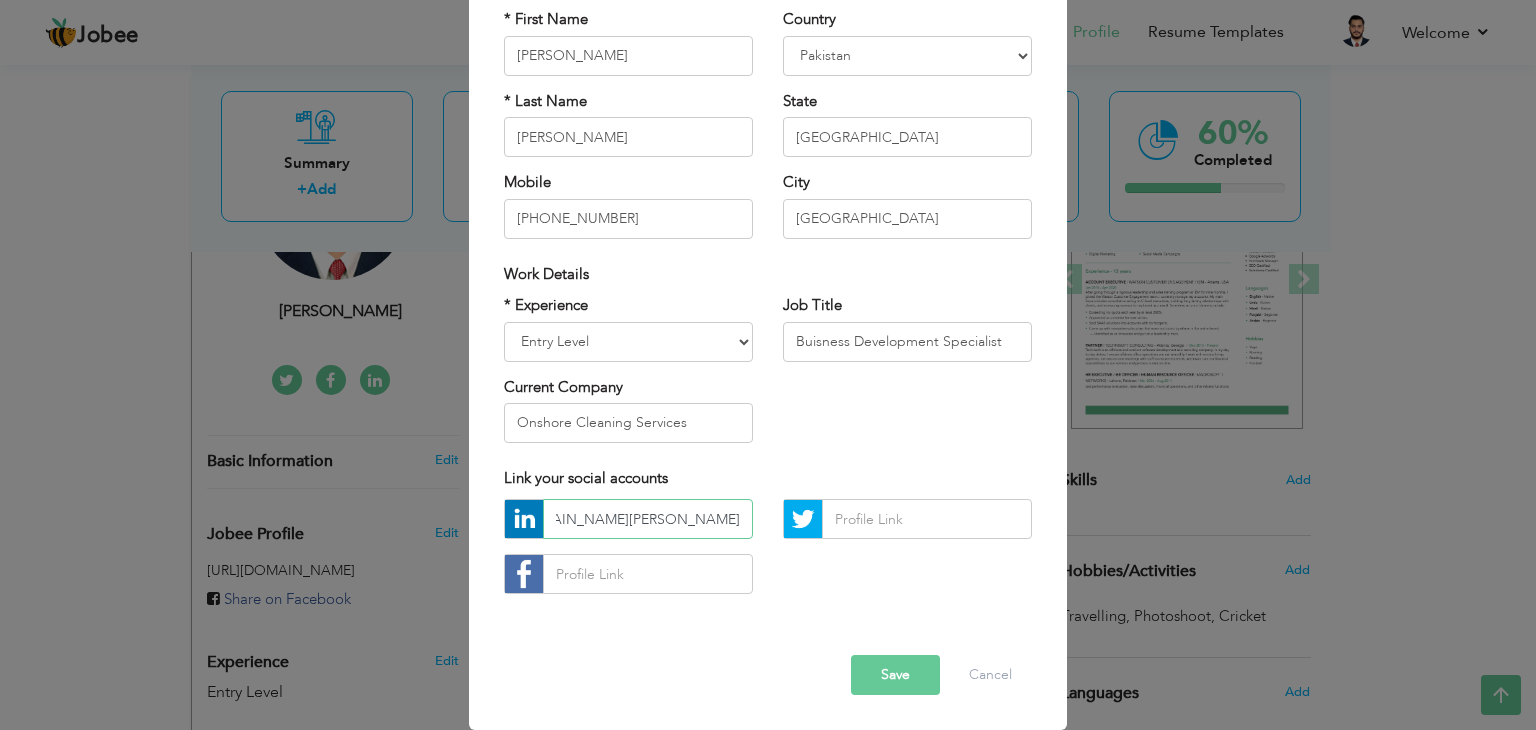 type on "https://www.linkedin.com/in/danial-wasiim-5a4887203" 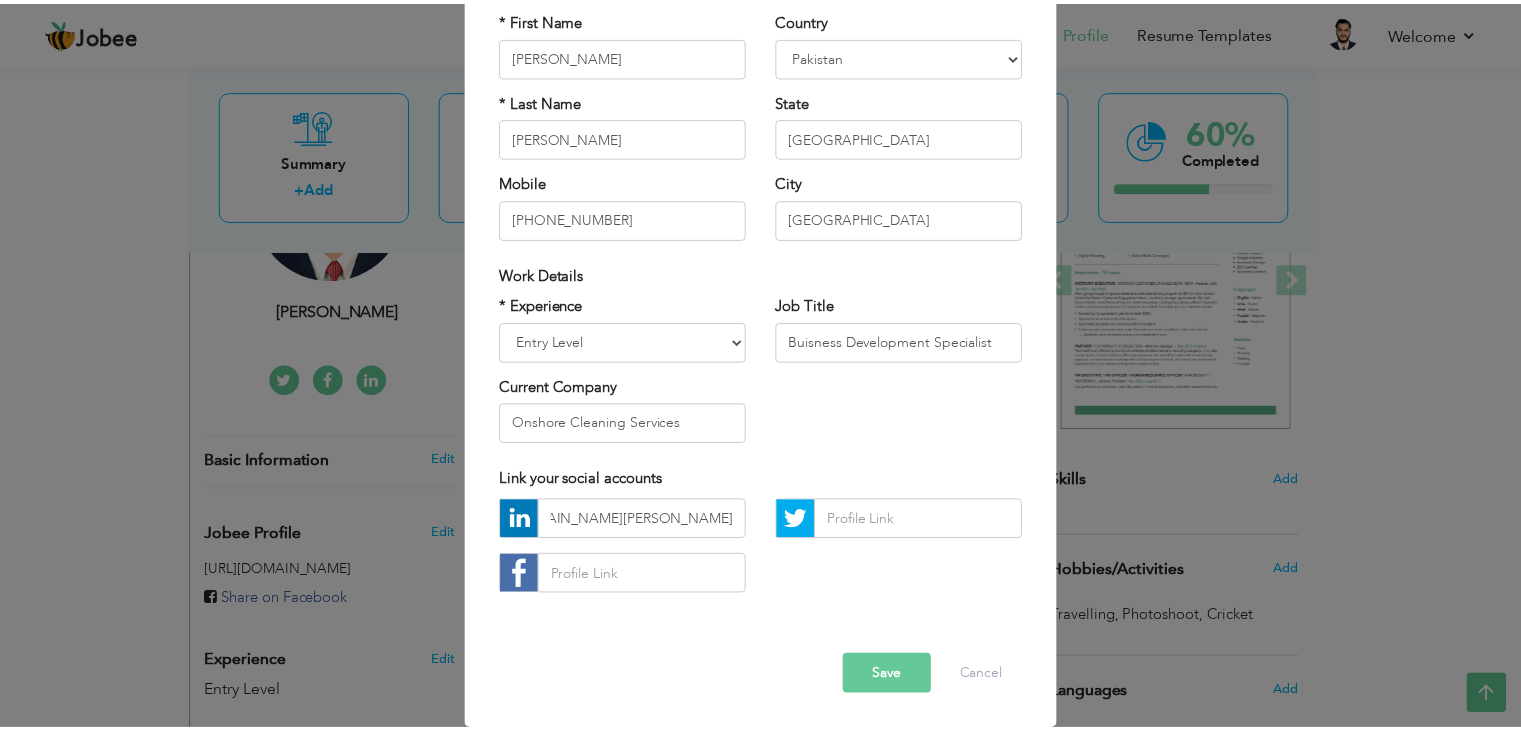 scroll, scrollTop: 0, scrollLeft: 0, axis: both 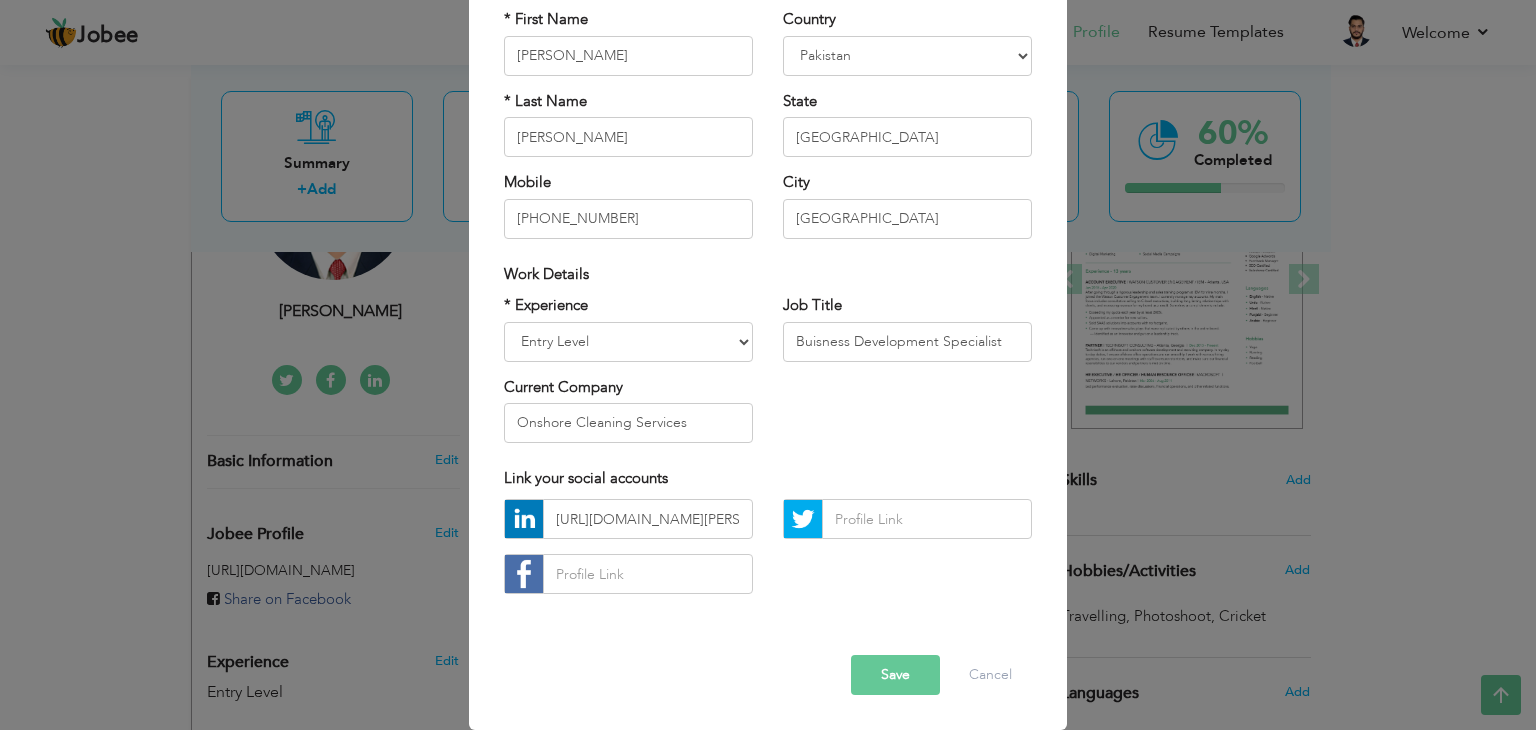 click on "Save" at bounding box center (895, 675) 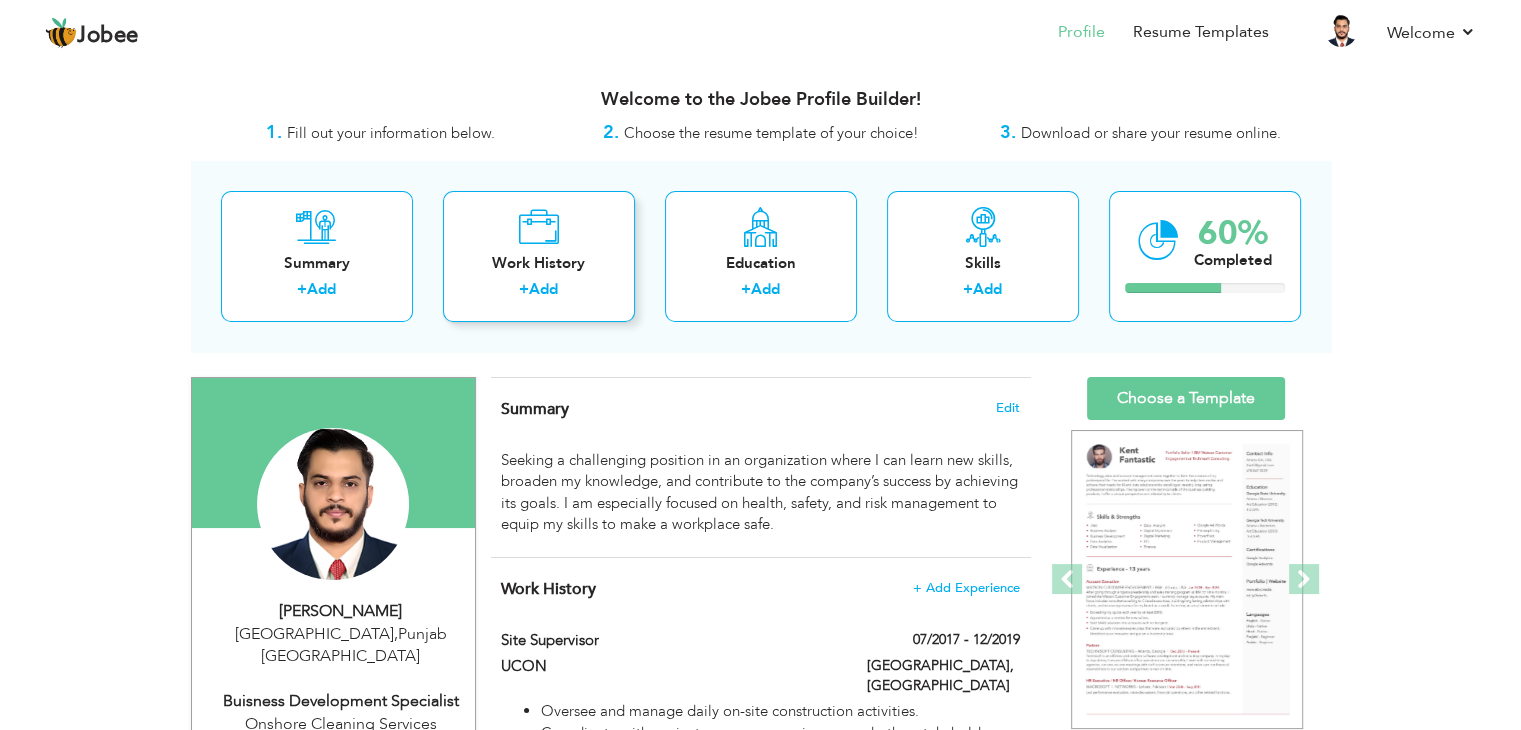 scroll, scrollTop: 0, scrollLeft: 0, axis: both 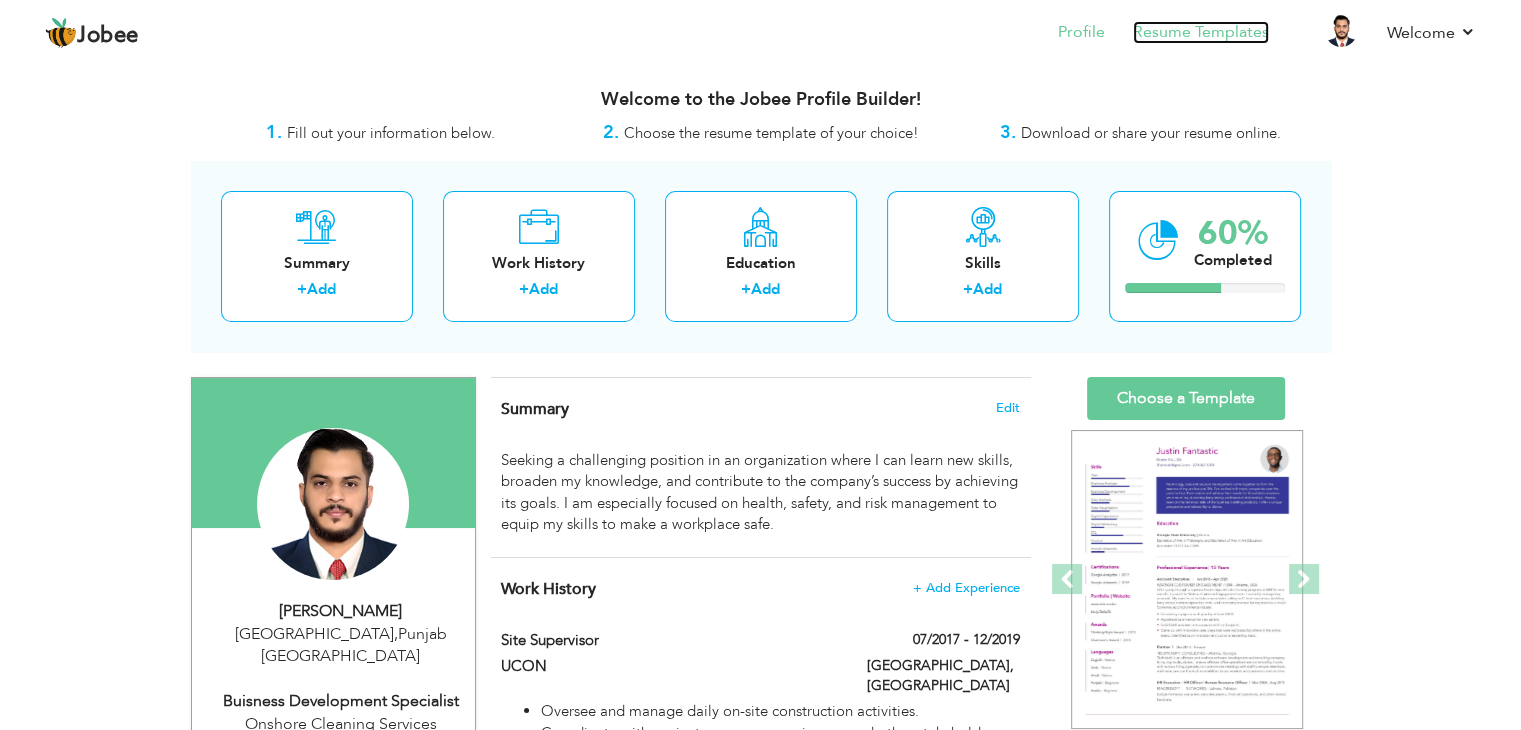 click on "Resume Templates" at bounding box center (1201, 32) 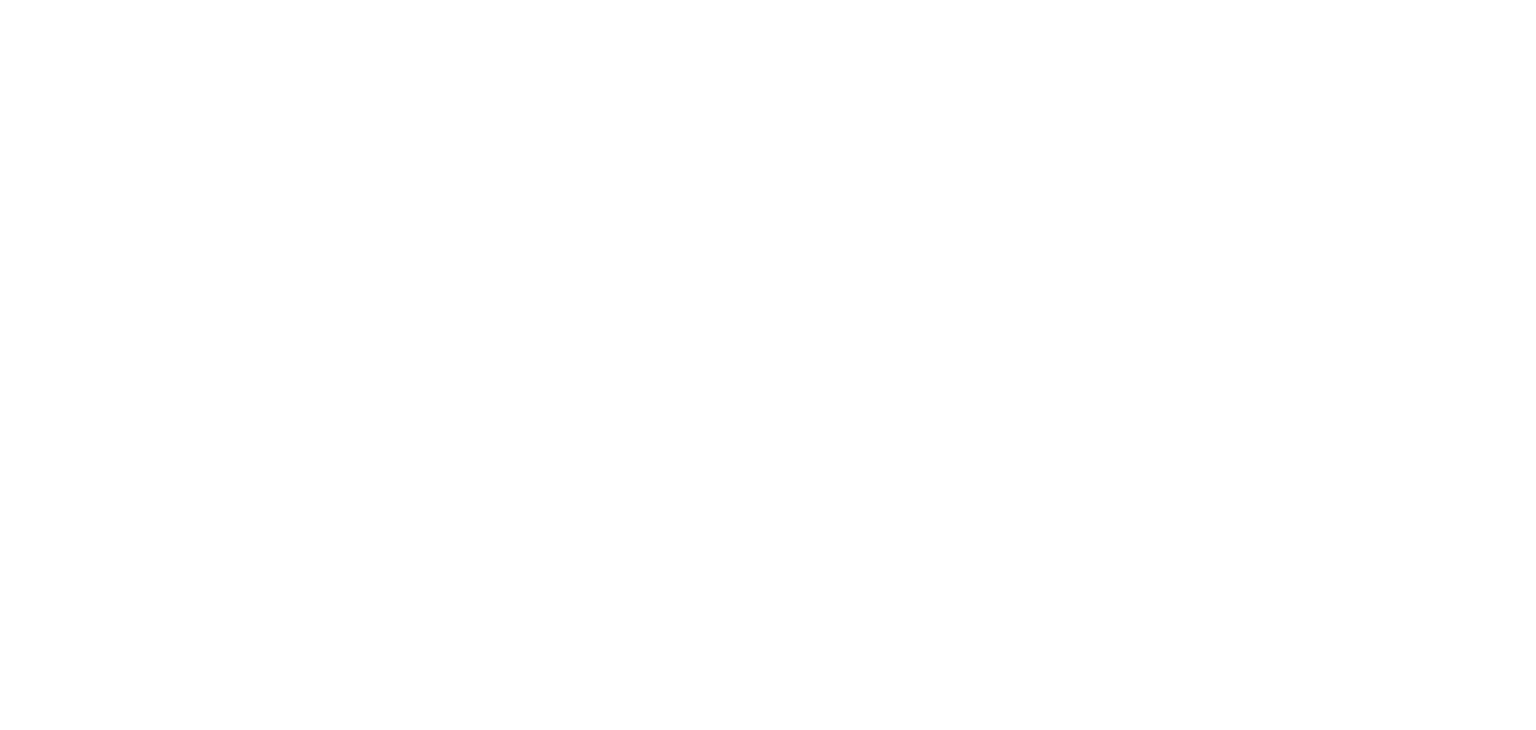 scroll, scrollTop: 0, scrollLeft: 0, axis: both 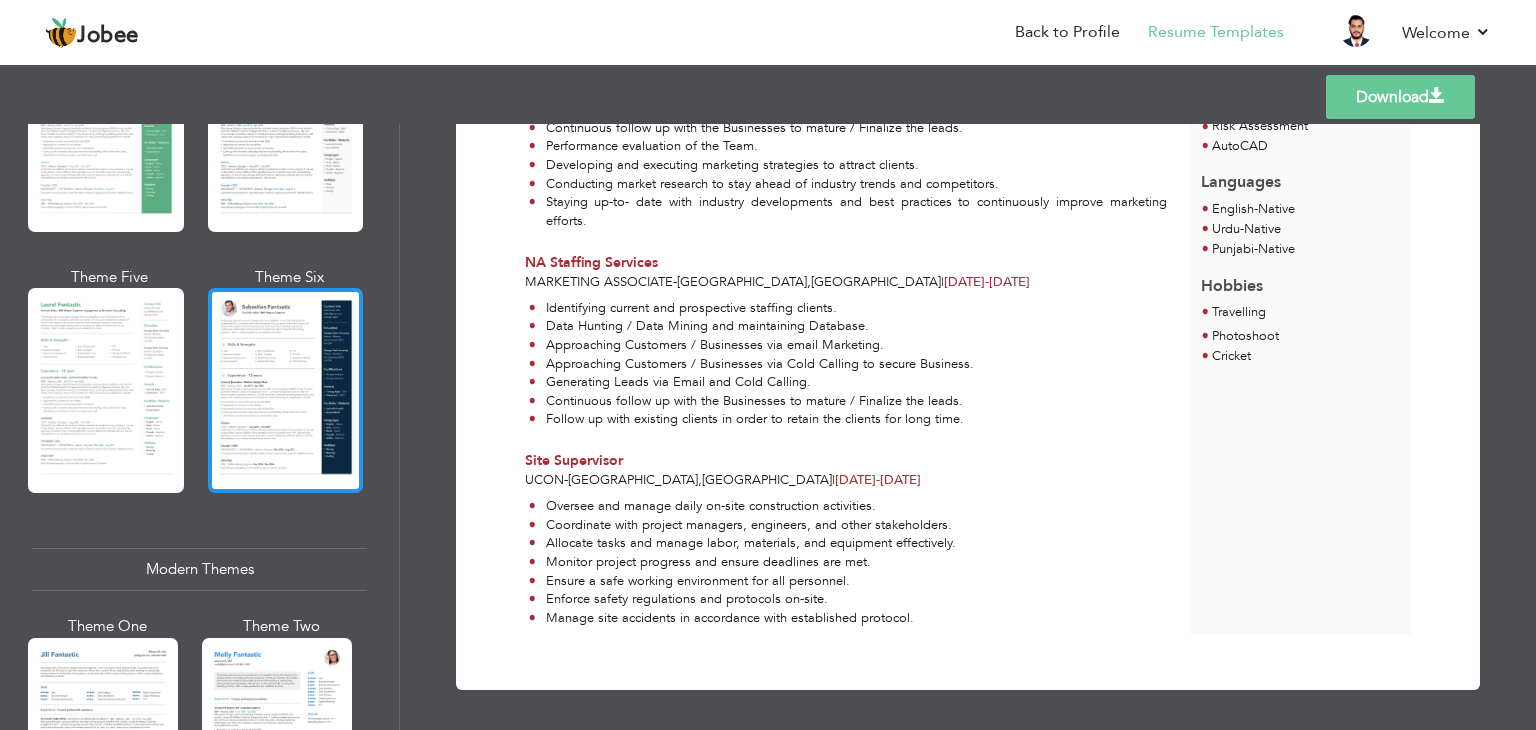 click at bounding box center (286, 390) 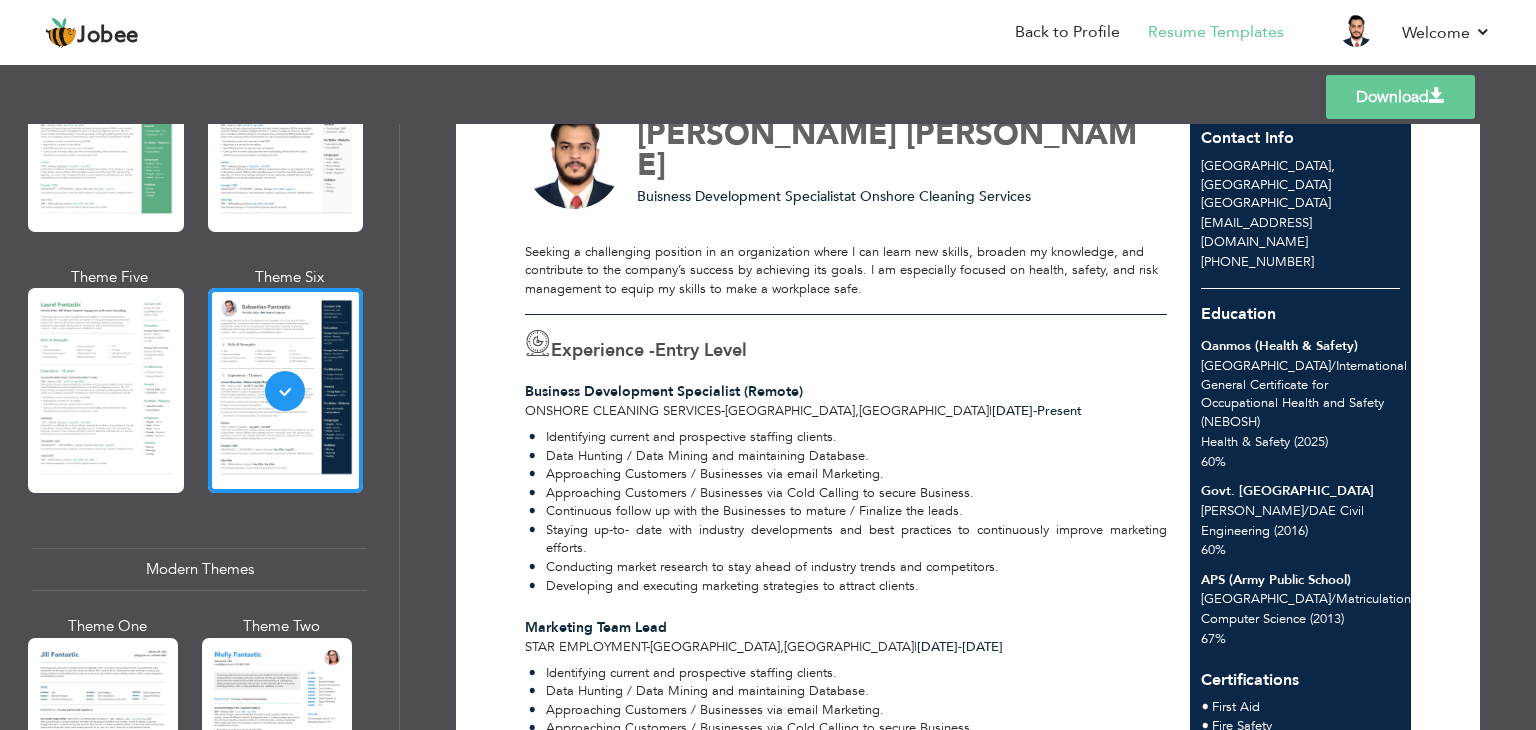 scroll, scrollTop: 0, scrollLeft: 0, axis: both 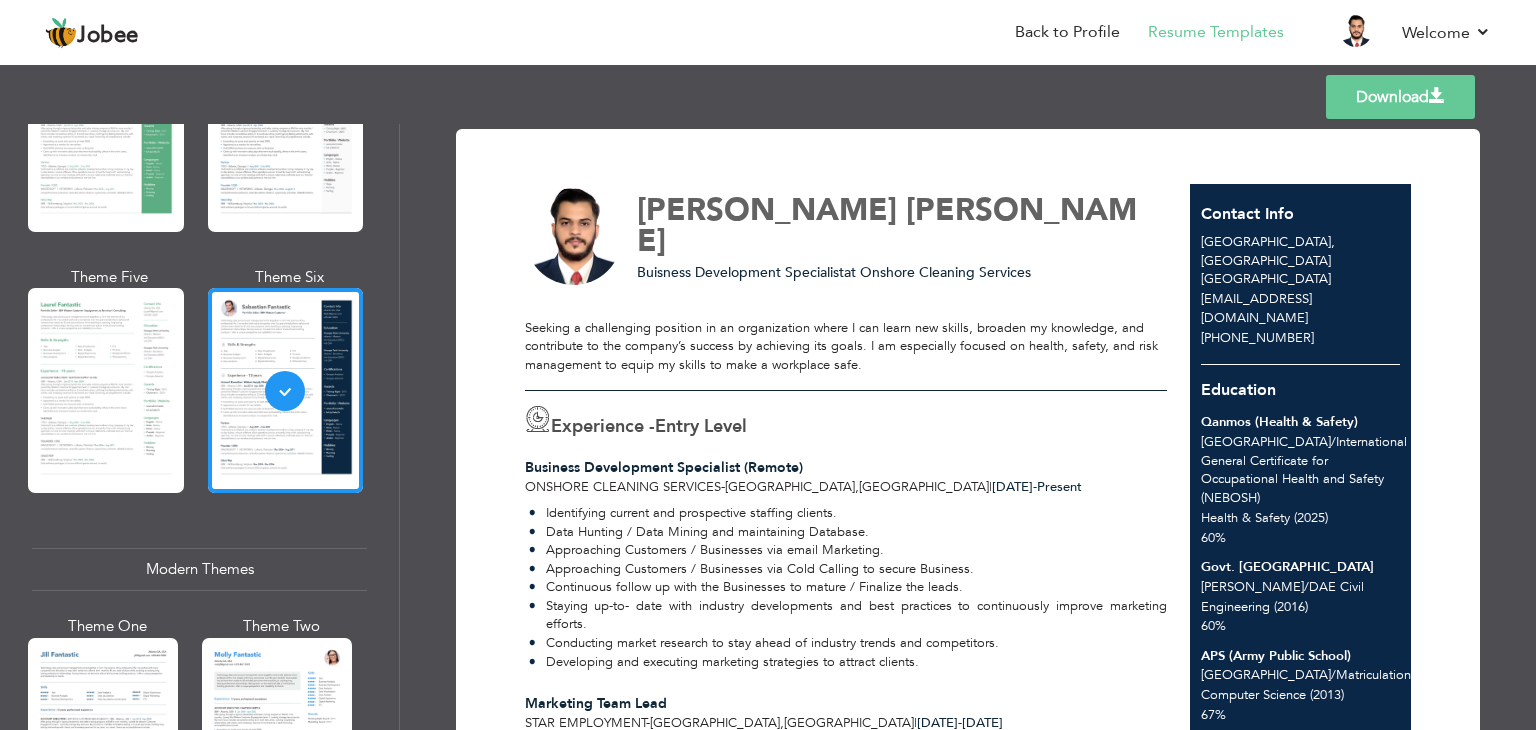 click on "Download" at bounding box center (1400, 97) 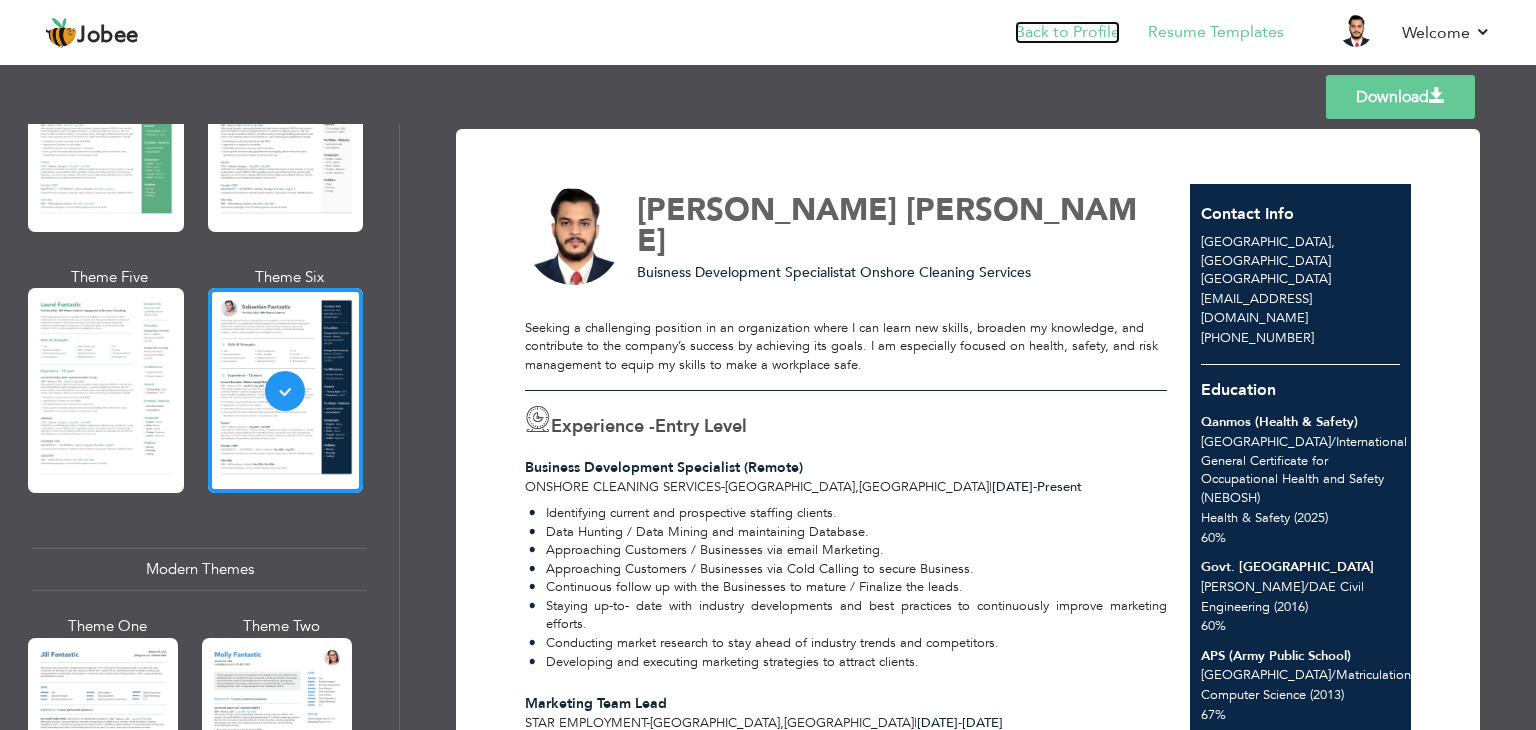 click on "Back to Profile" at bounding box center (1067, 32) 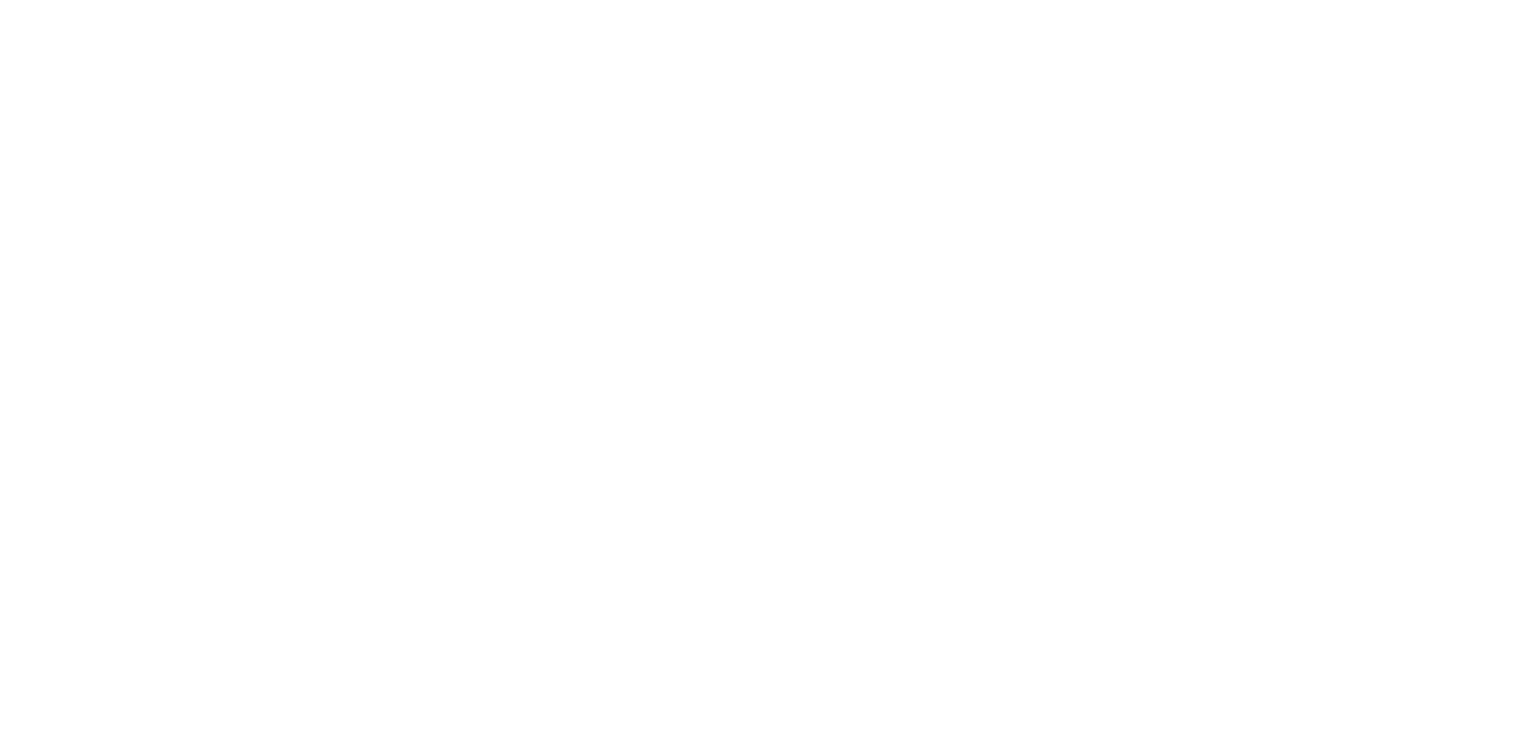 scroll, scrollTop: 0, scrollLeft: 0, axis: both 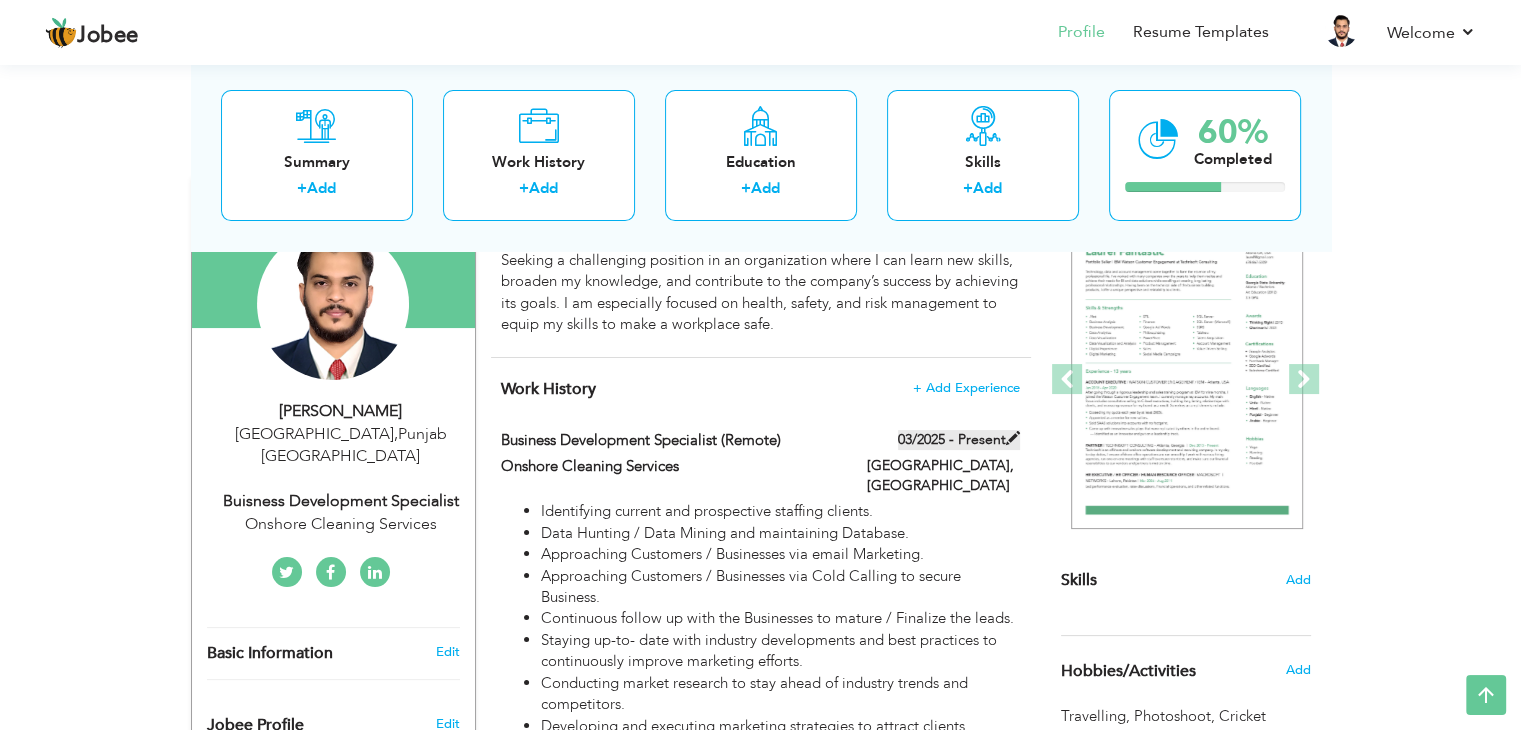 click at bounding box center [1013, 438] 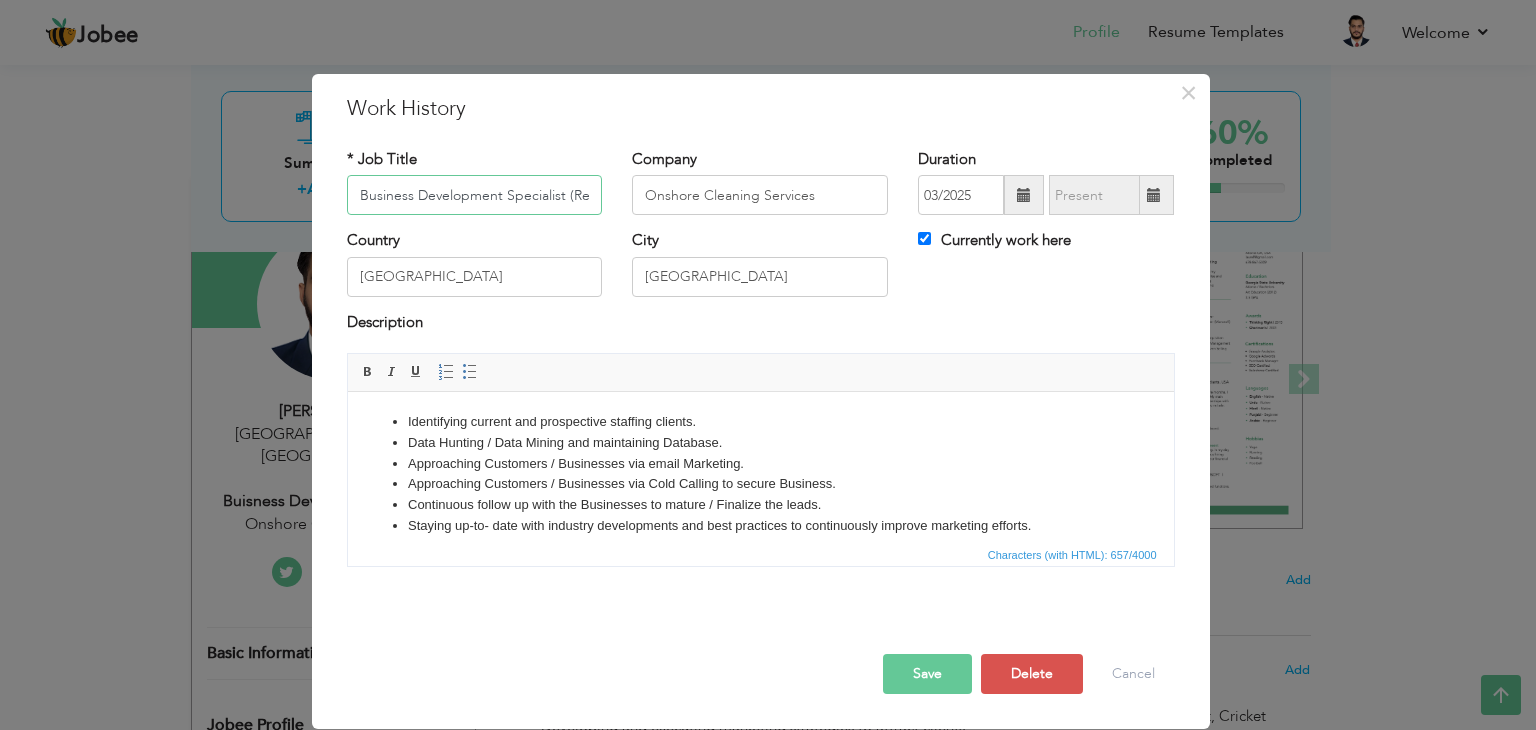 scroll, scrollTop: 0, scrollLeft: 33, axis: horizontal 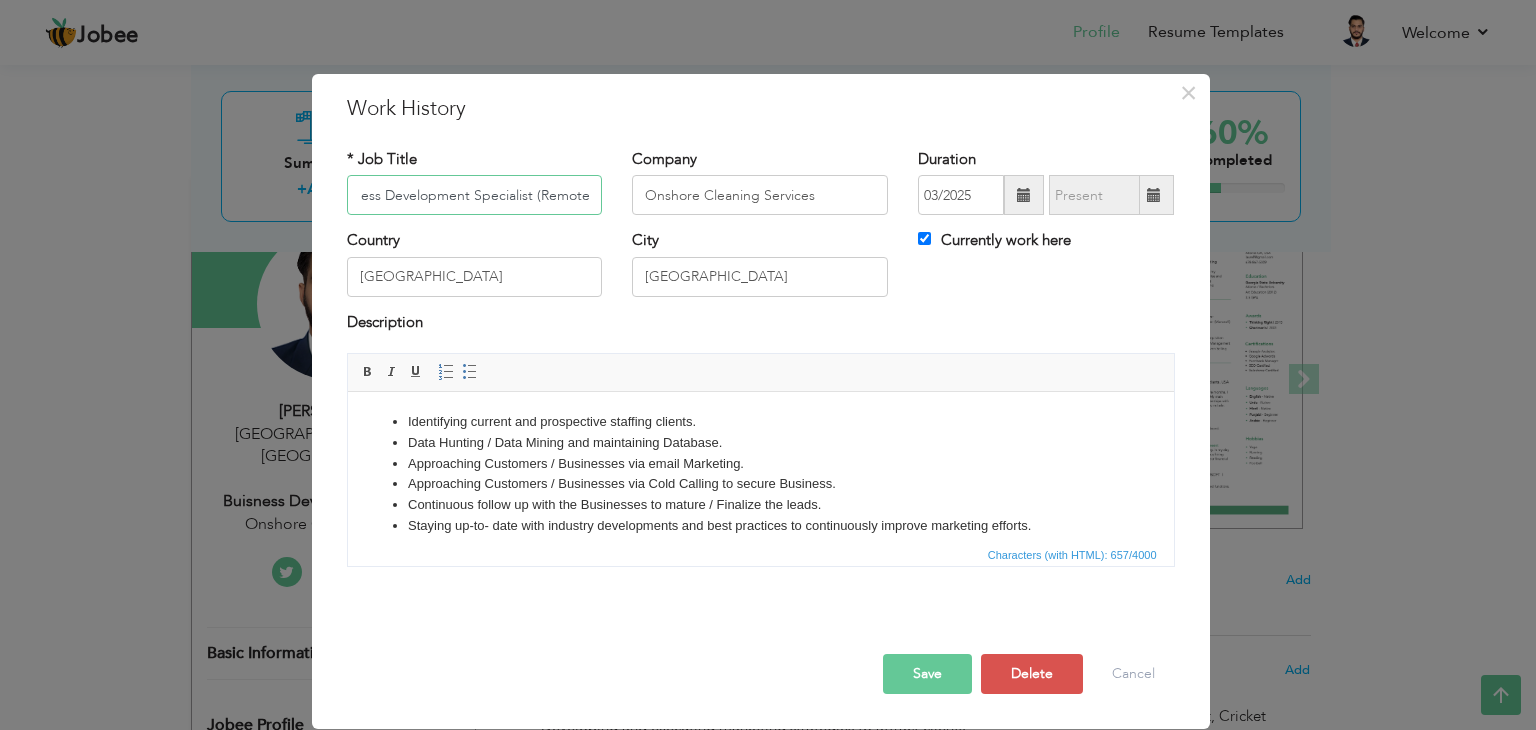 click on "Business Development Specialist (Remote)" at bounding box center (475, 195) 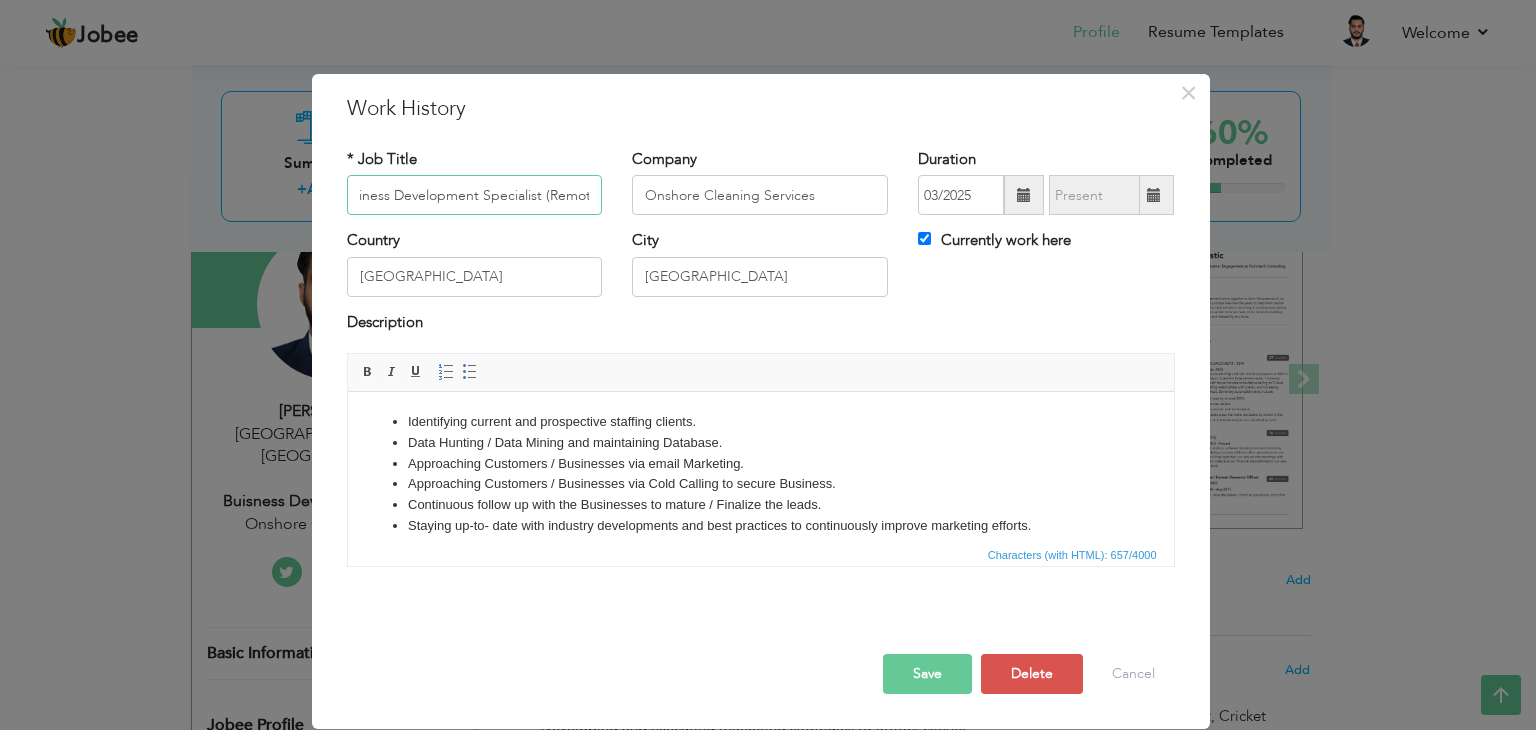 scroll, scrollTop: 0, scrollLeft: 0, axis: both 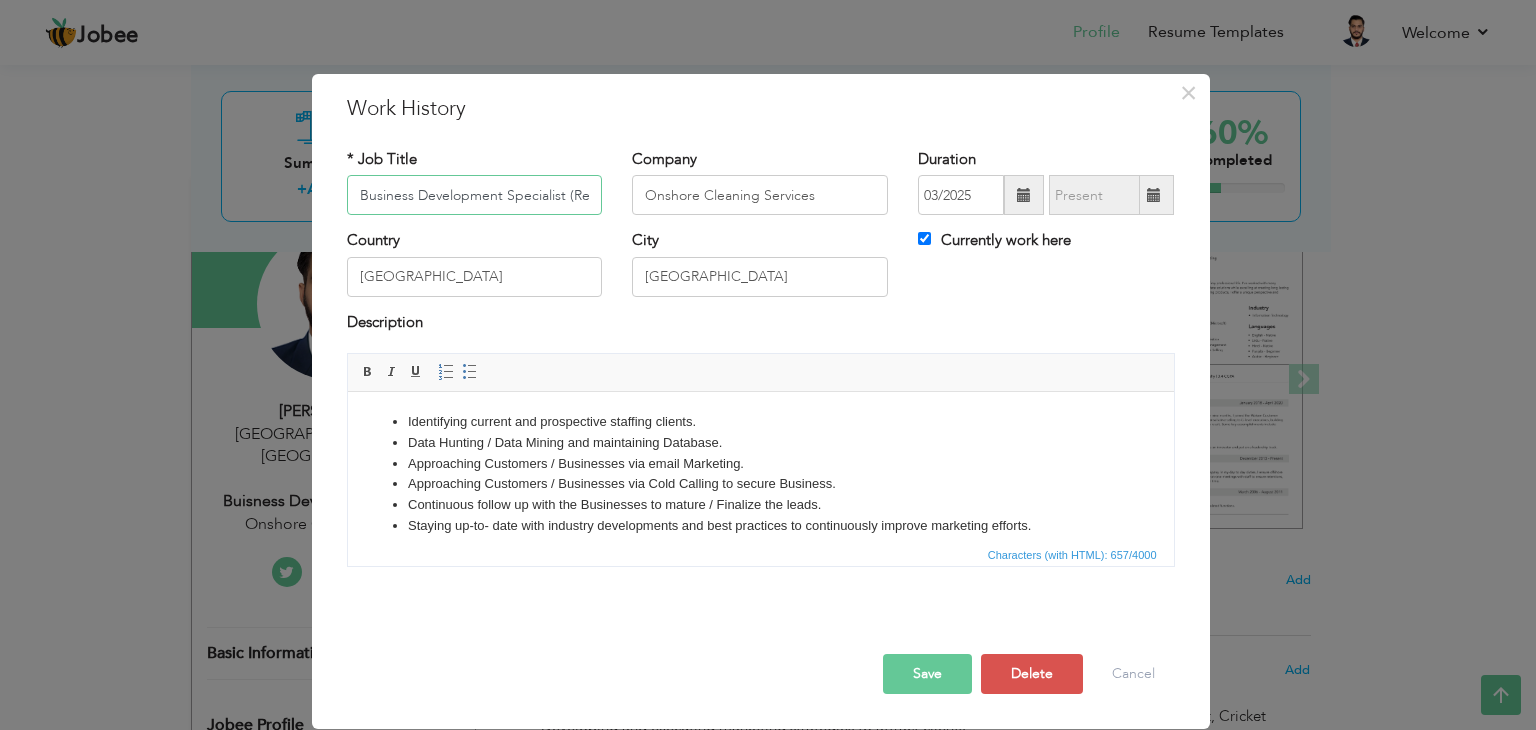 click on "Business Development Specialist (Remote)" at bounding box center [475, 195] 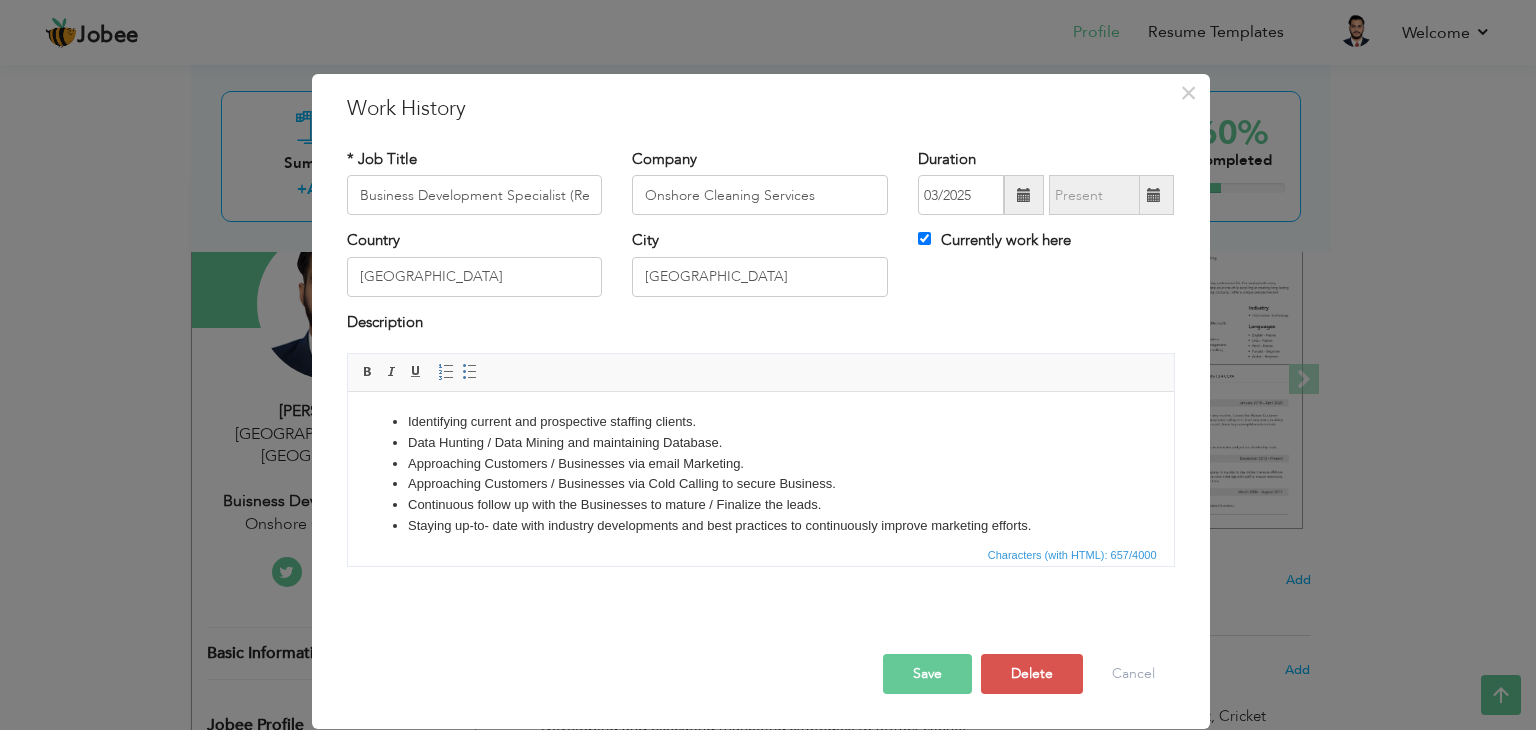 click on "Save" at bounding box center (927, 674) 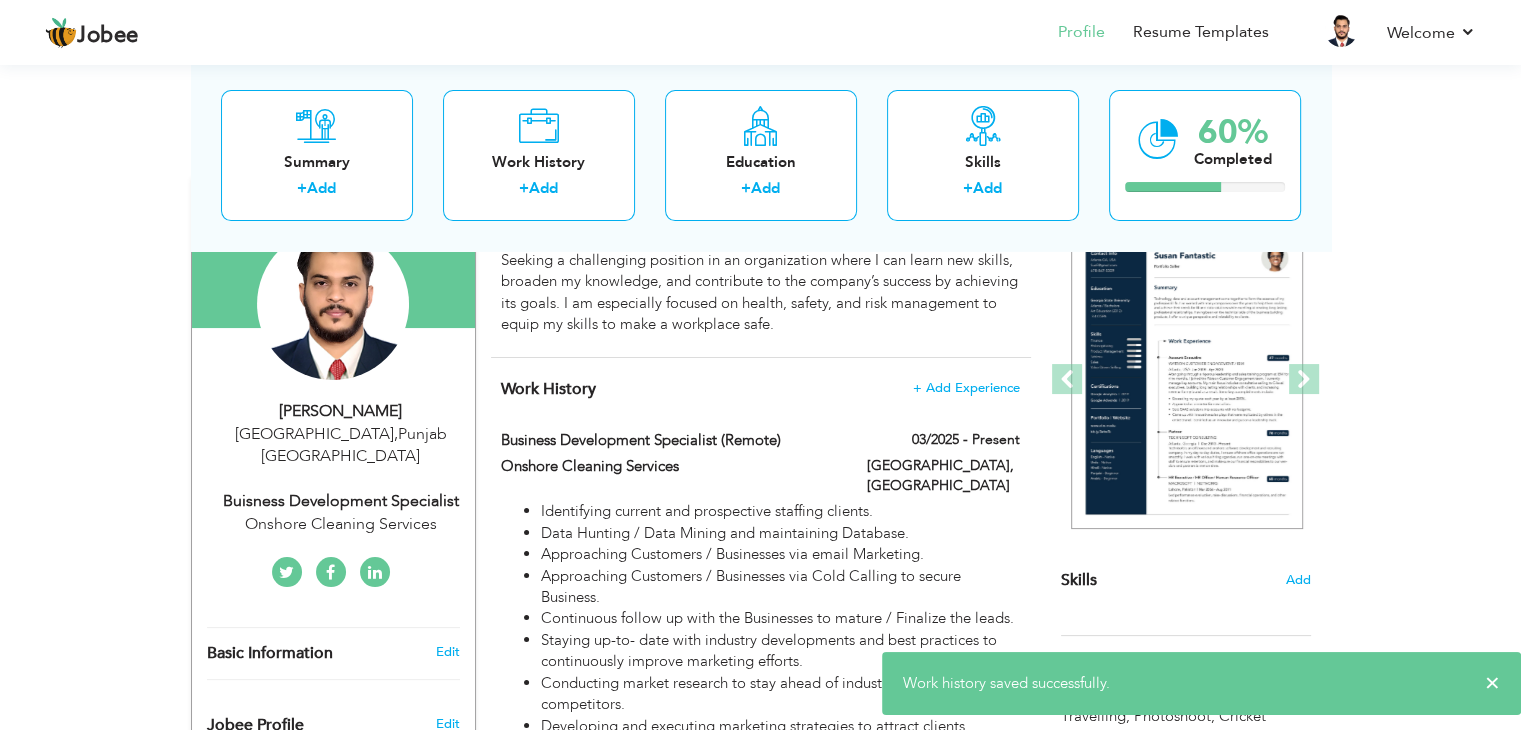 click on "Buisness Development Specialist" at bounding box center [341, 501] 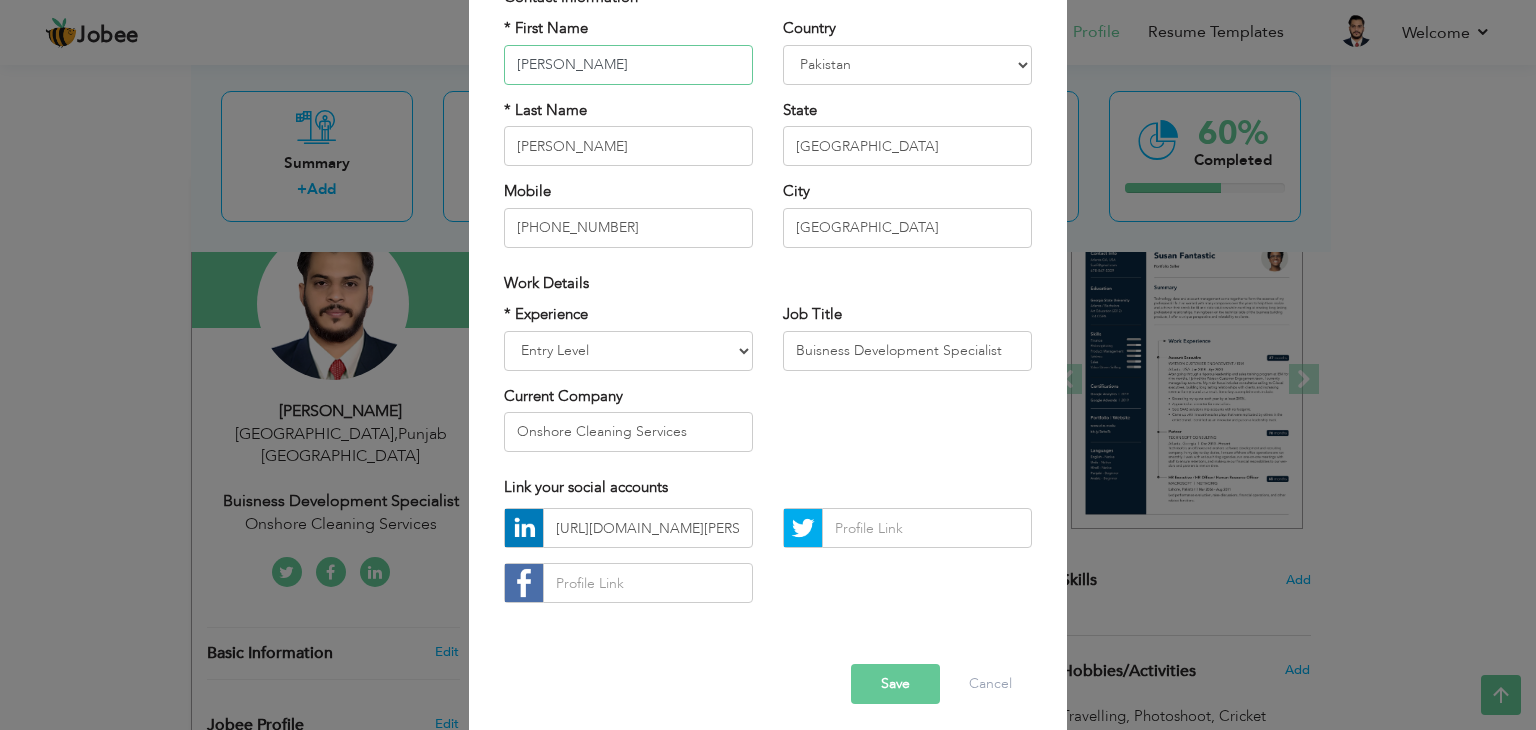 scroll, scrollTop: 181, scrollLeft: 0, axis: vertical 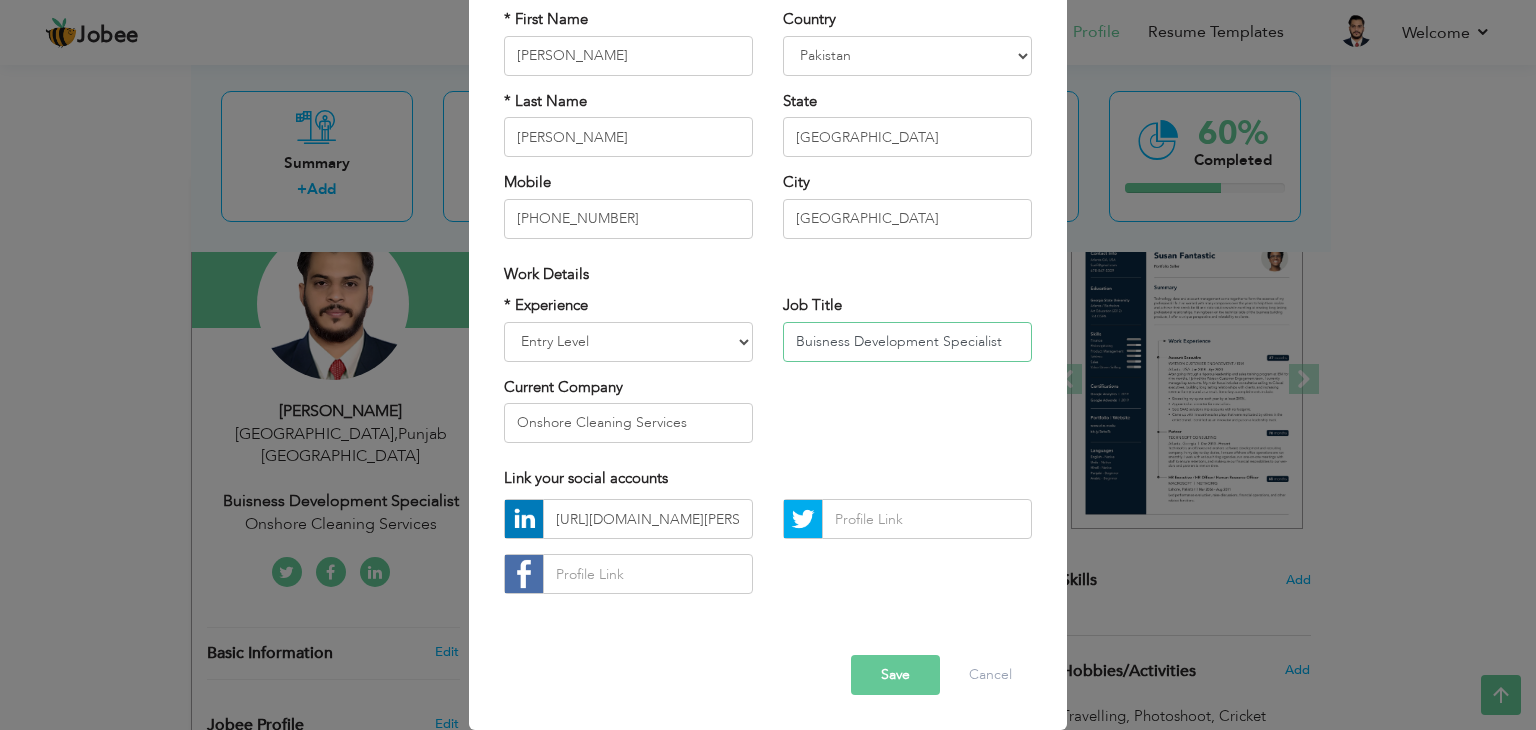 click on "Buisness Development Specialist" at bounding box center (907, 342) 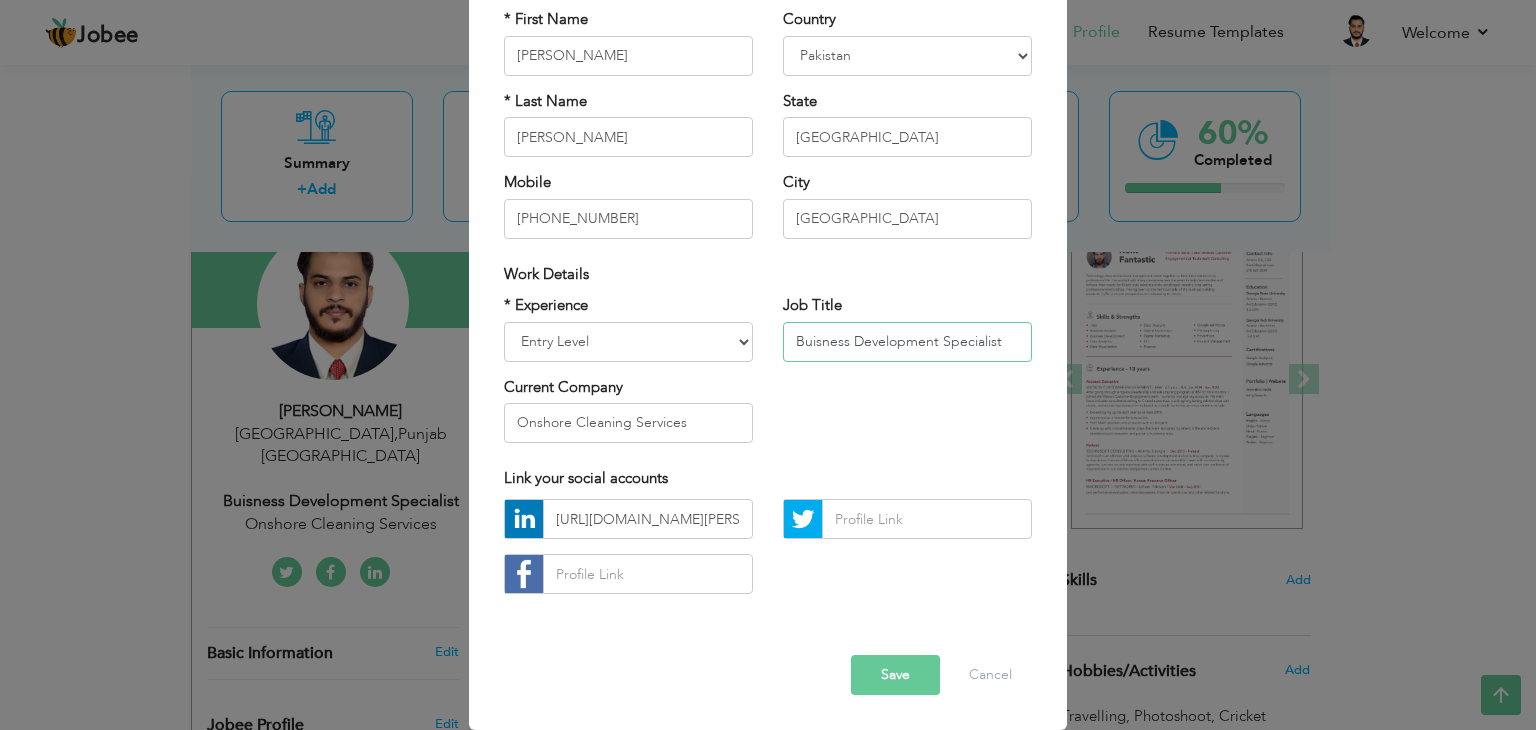 paste on "siness Development Specialist (Remote)" 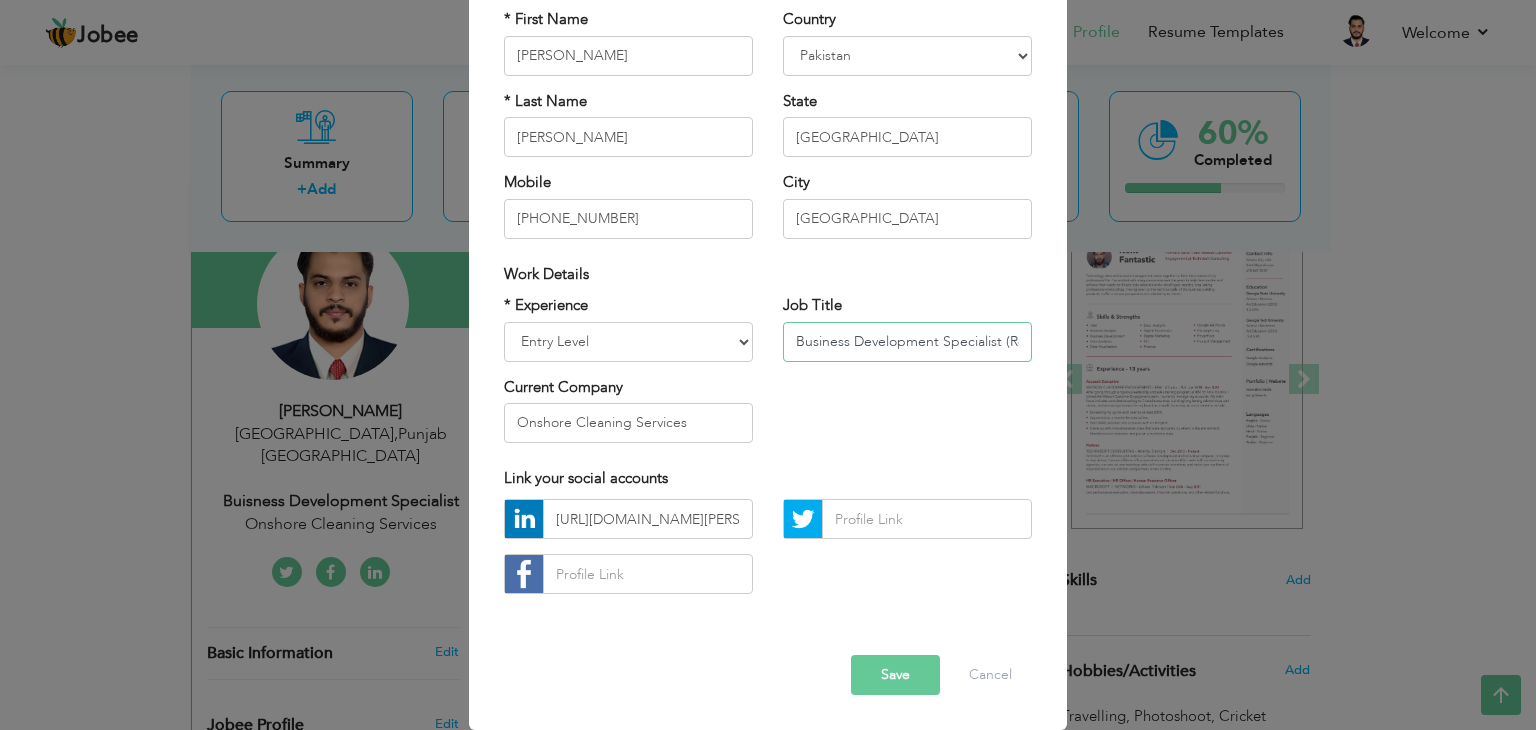 scroll, scrollTop: 0, scrollLeft: 40, axis: horizontal 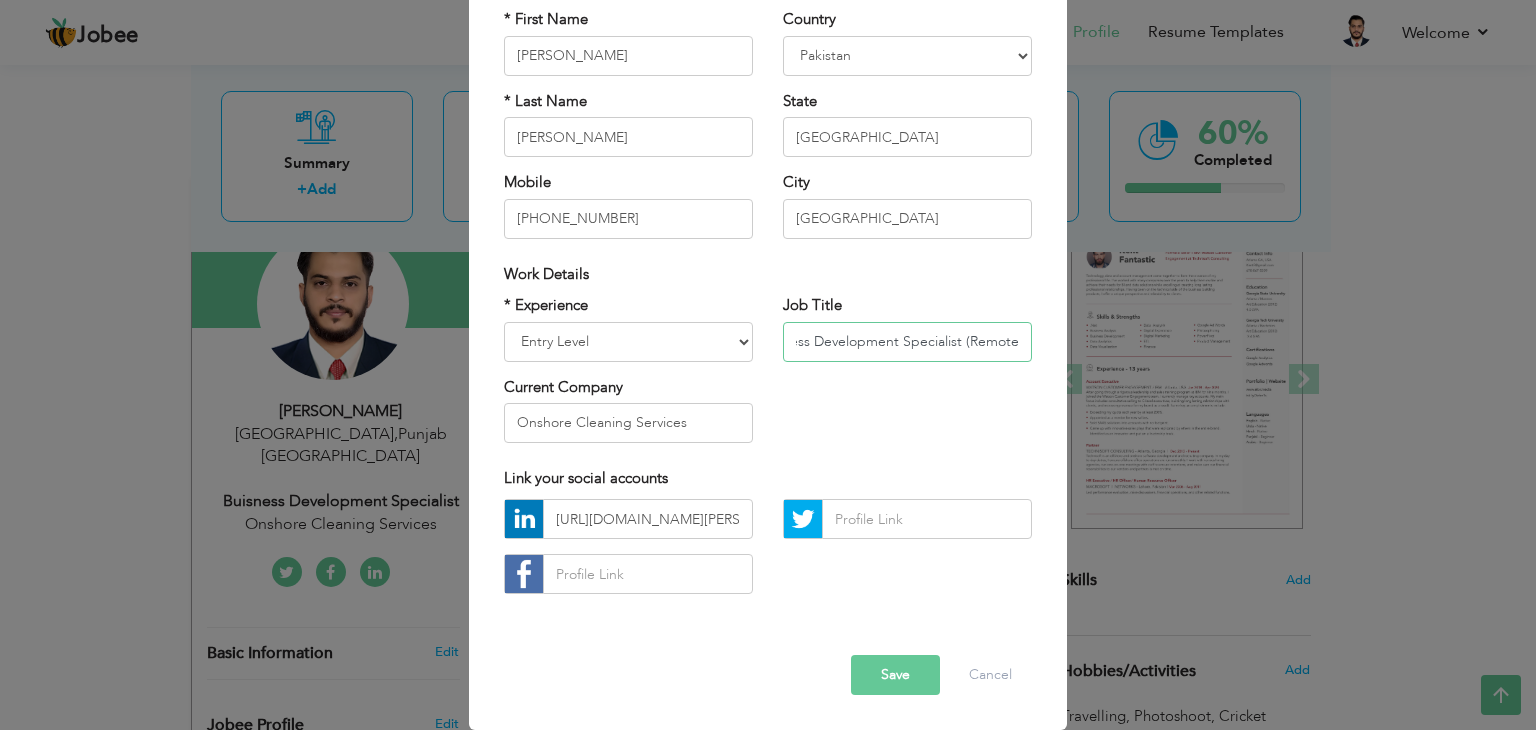 type on "Business Development Specialist (Remote)" 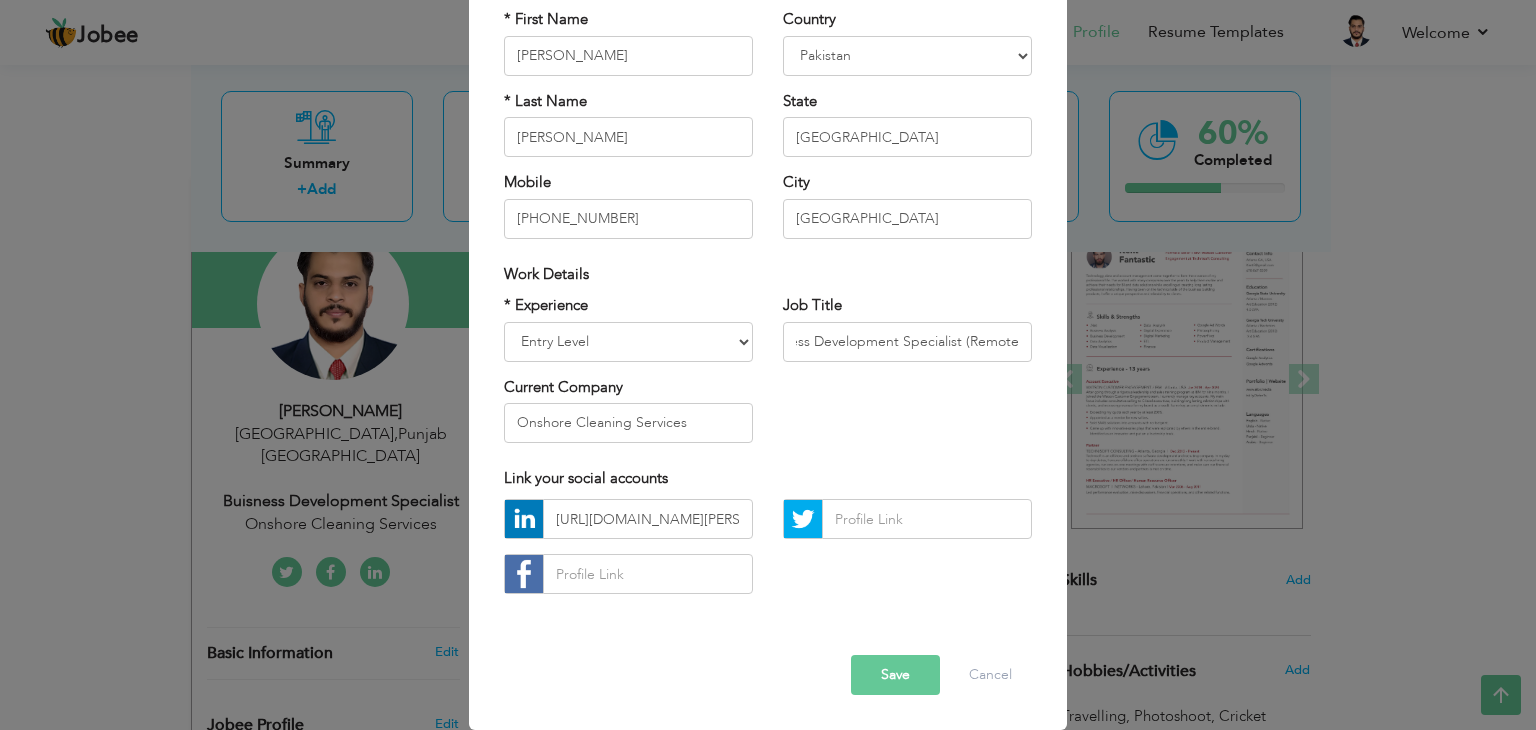 click on "Save" at bounding box center (895, 675) 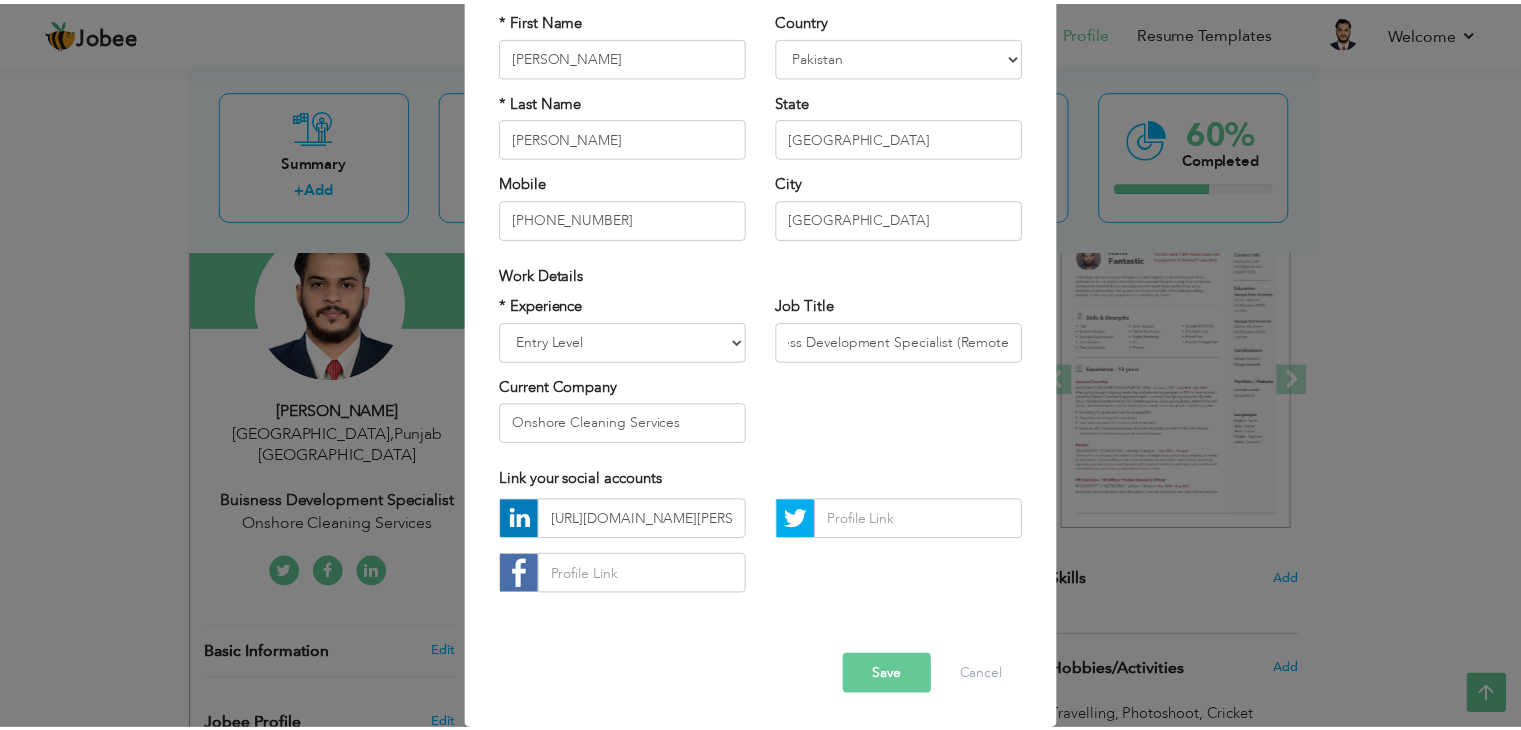 scroll, scrollTop: 0, scrollLeft: 0, axis: both 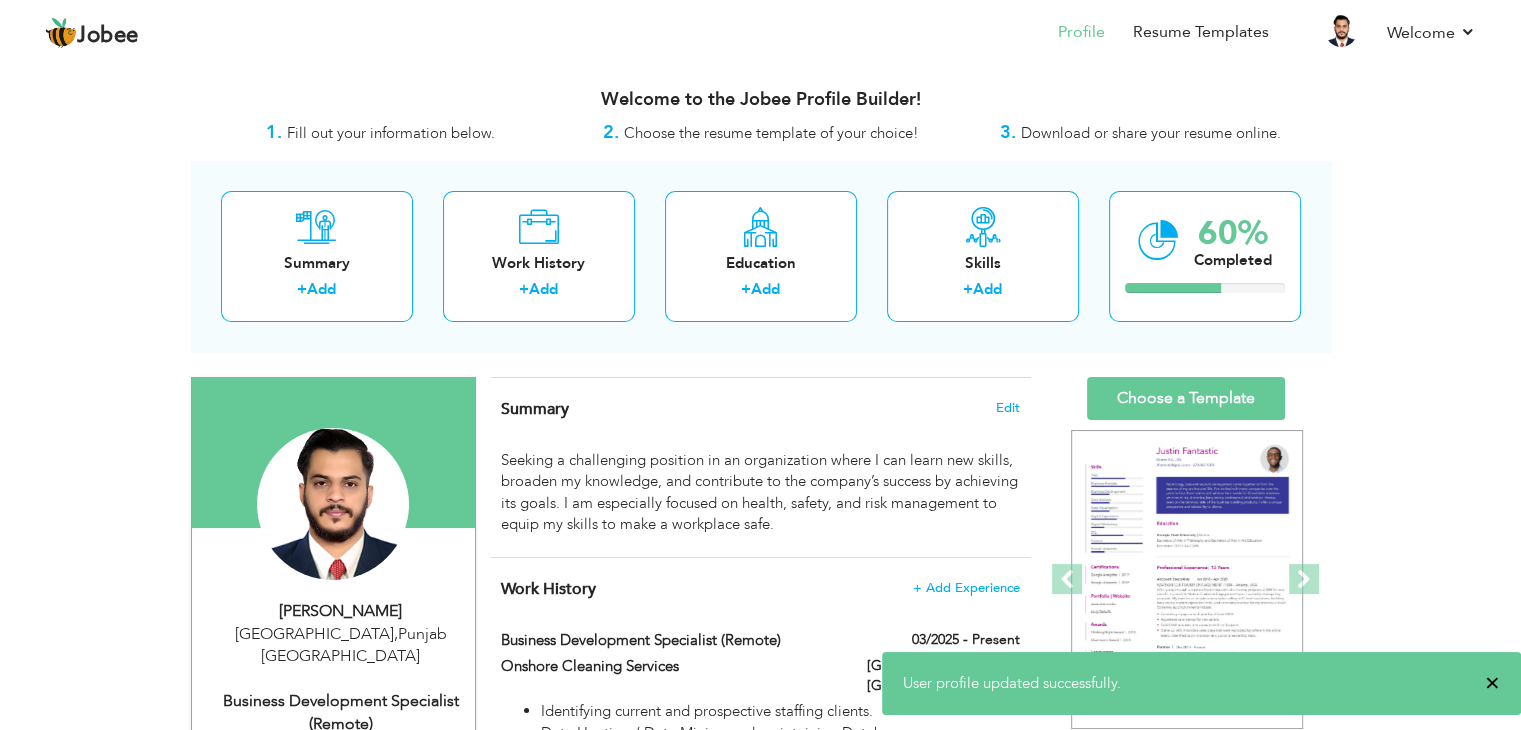click on "×" at bounding box center [1492, 683] 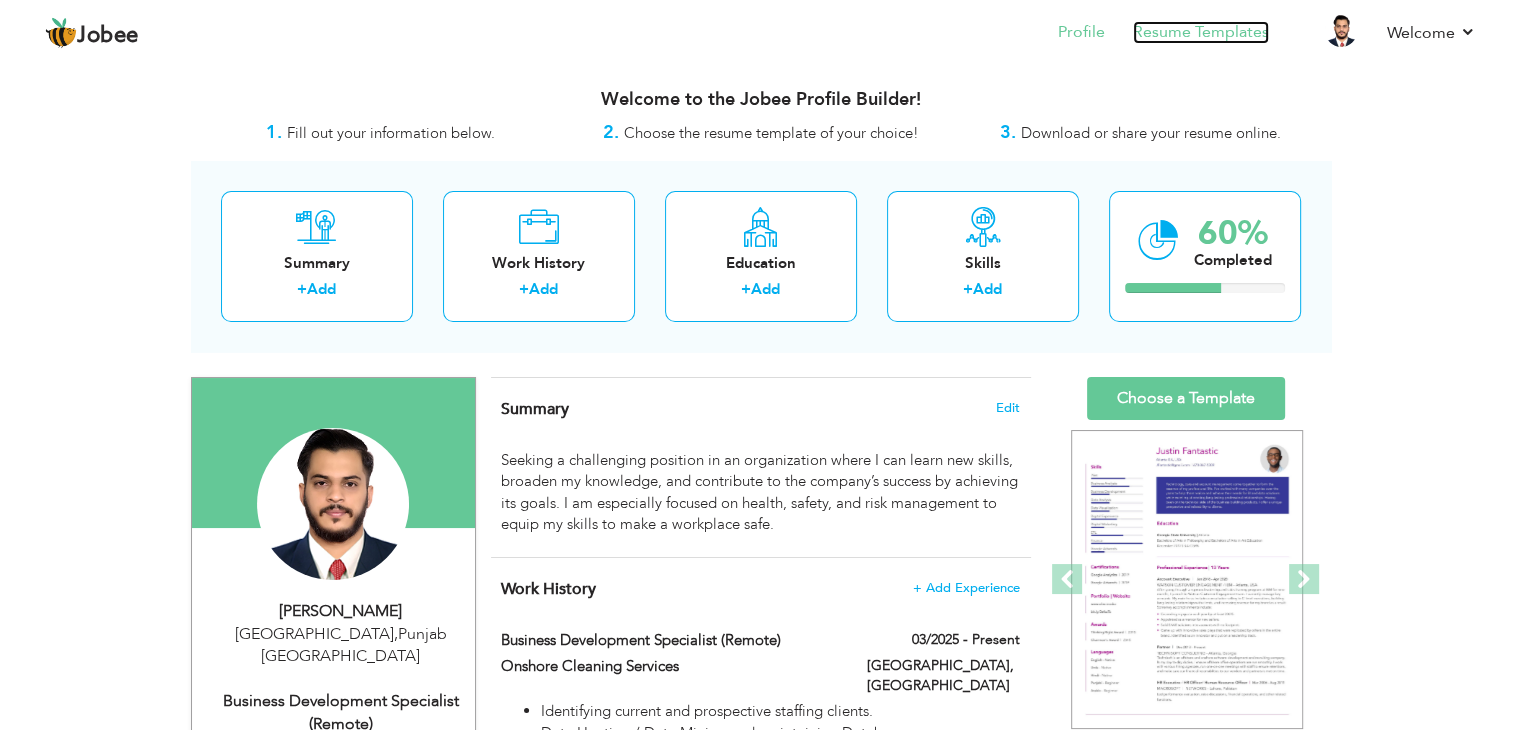 click on "Resume Templates" at bounding box center (1201, 32) 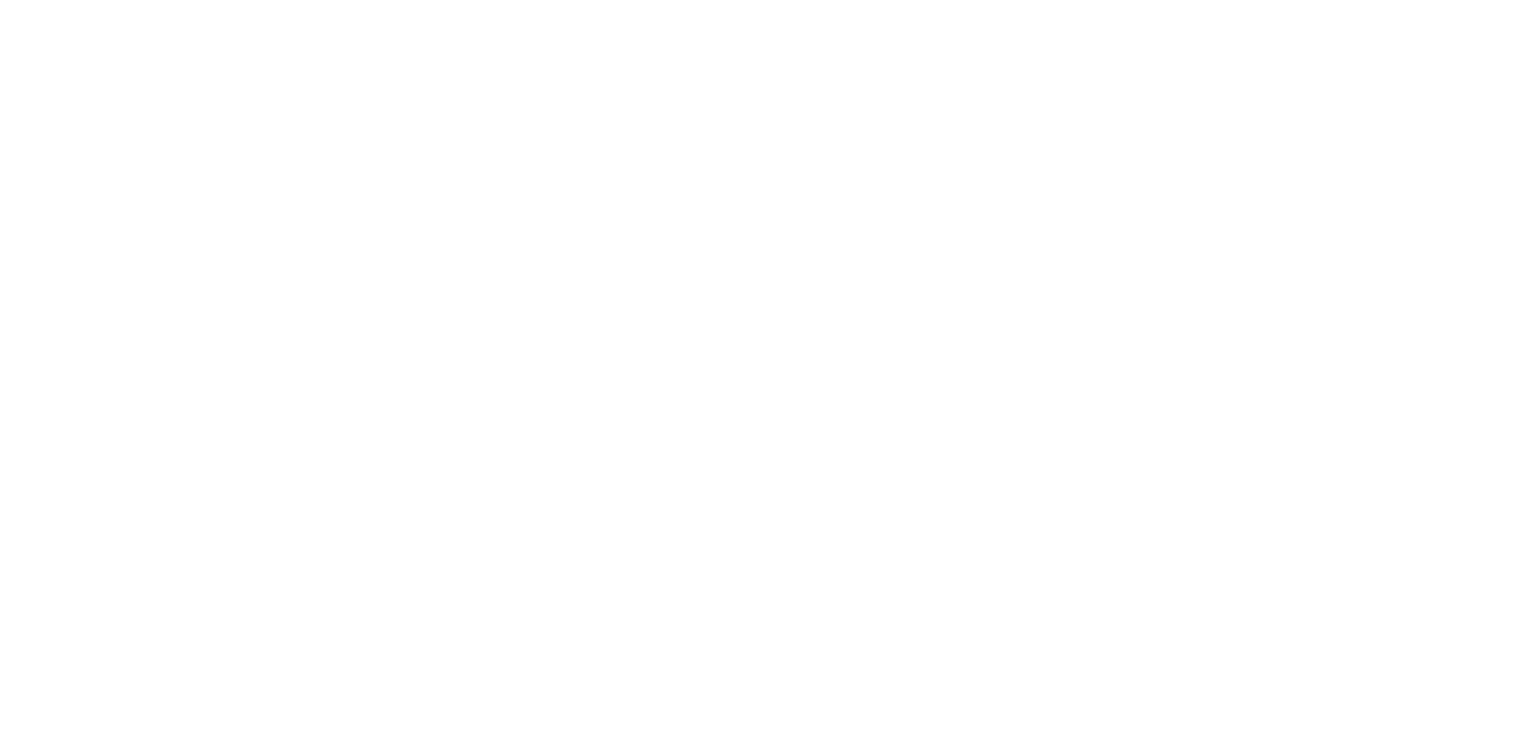 scroll, scrollTop: 0, scrollLeft: 0, axis: both 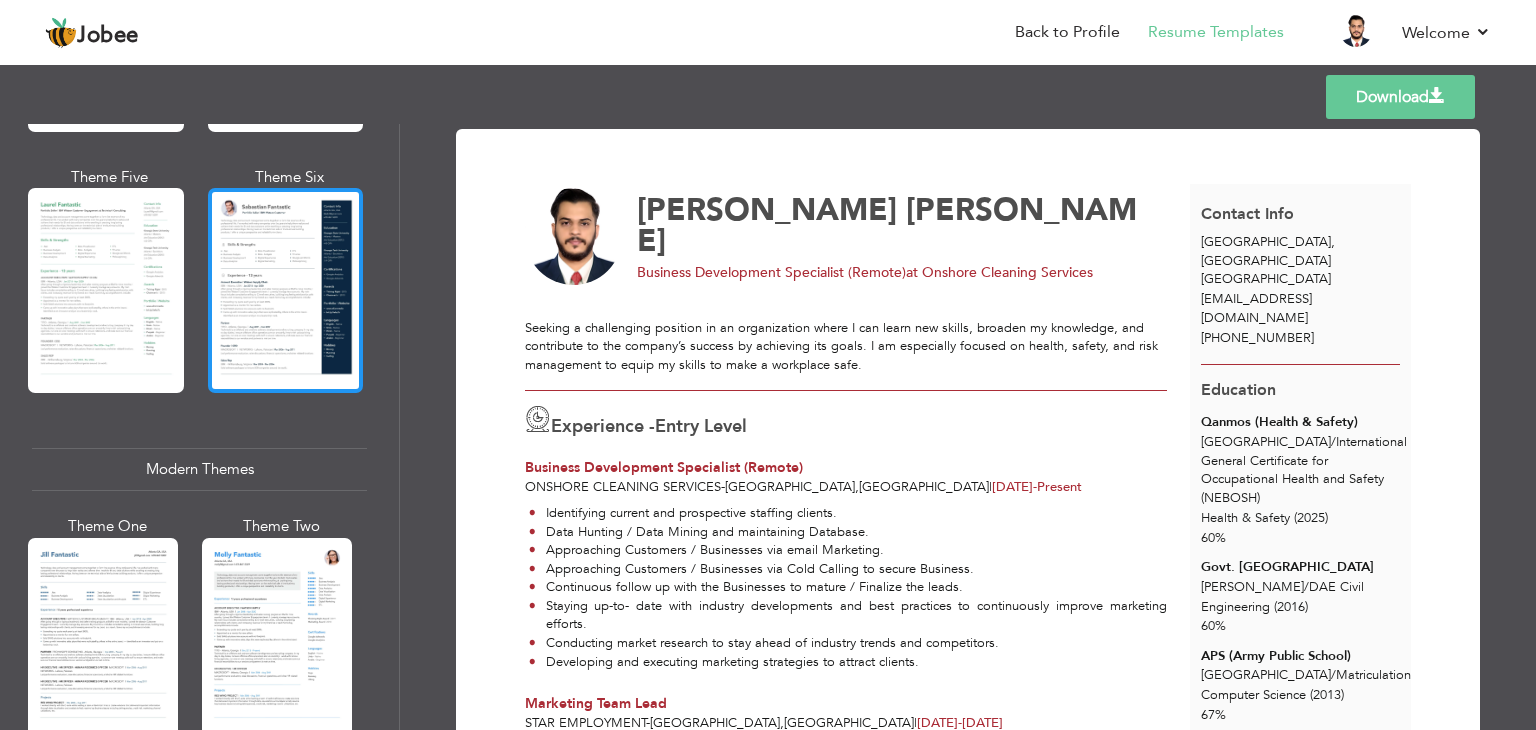 click at bounding box center [286, 290] 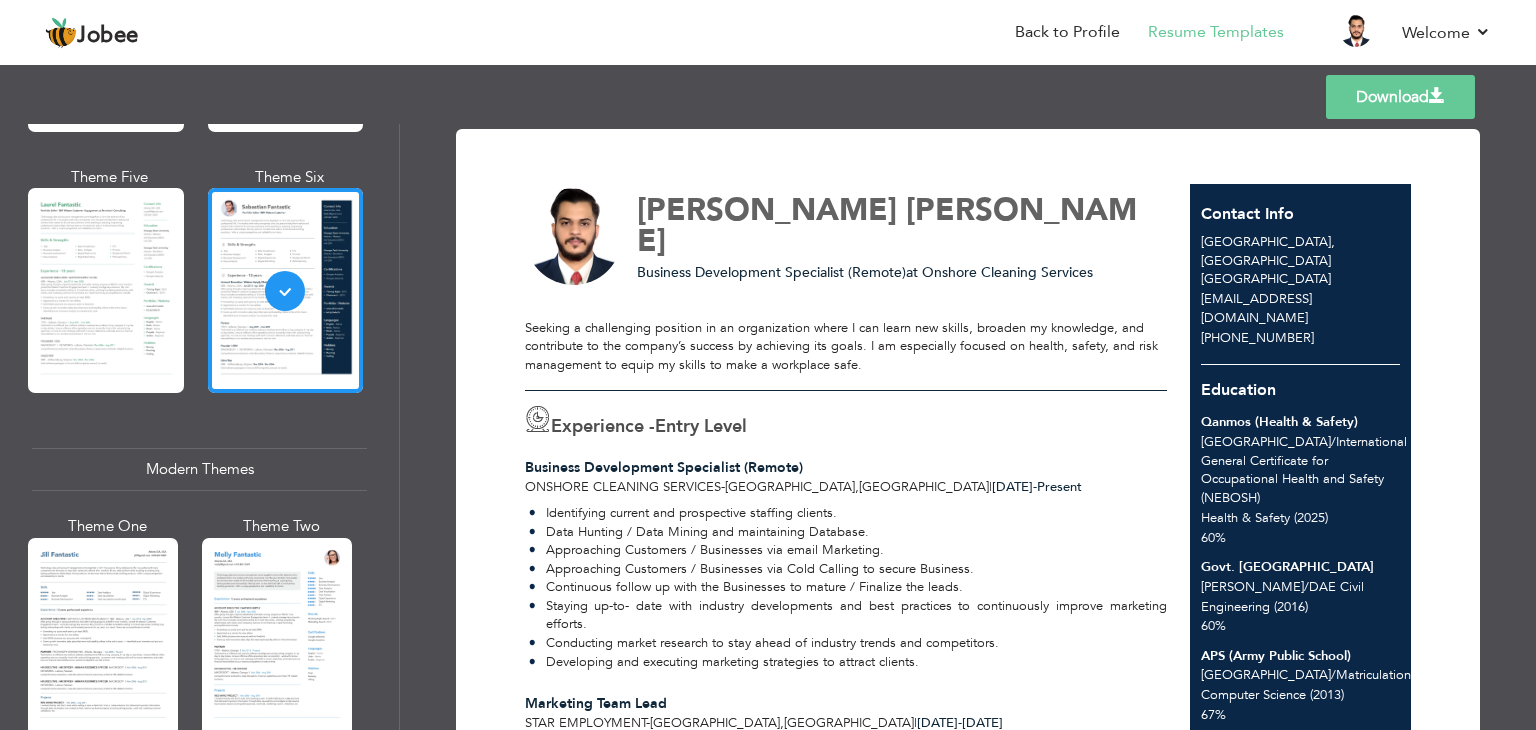 click on "Download" at bounding box center [1400, 97] 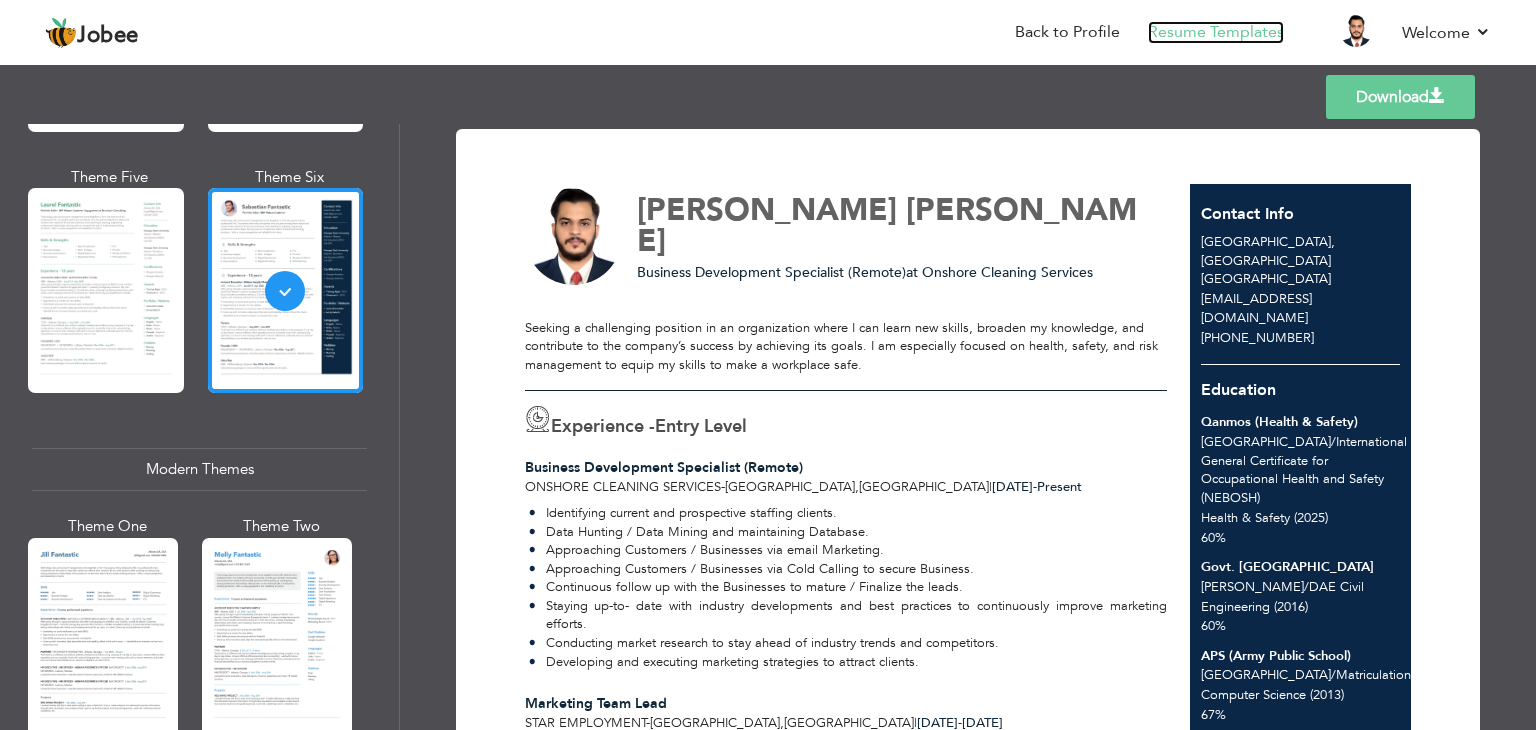 click on "Resume Templates" at bounding box center [1216, 32] 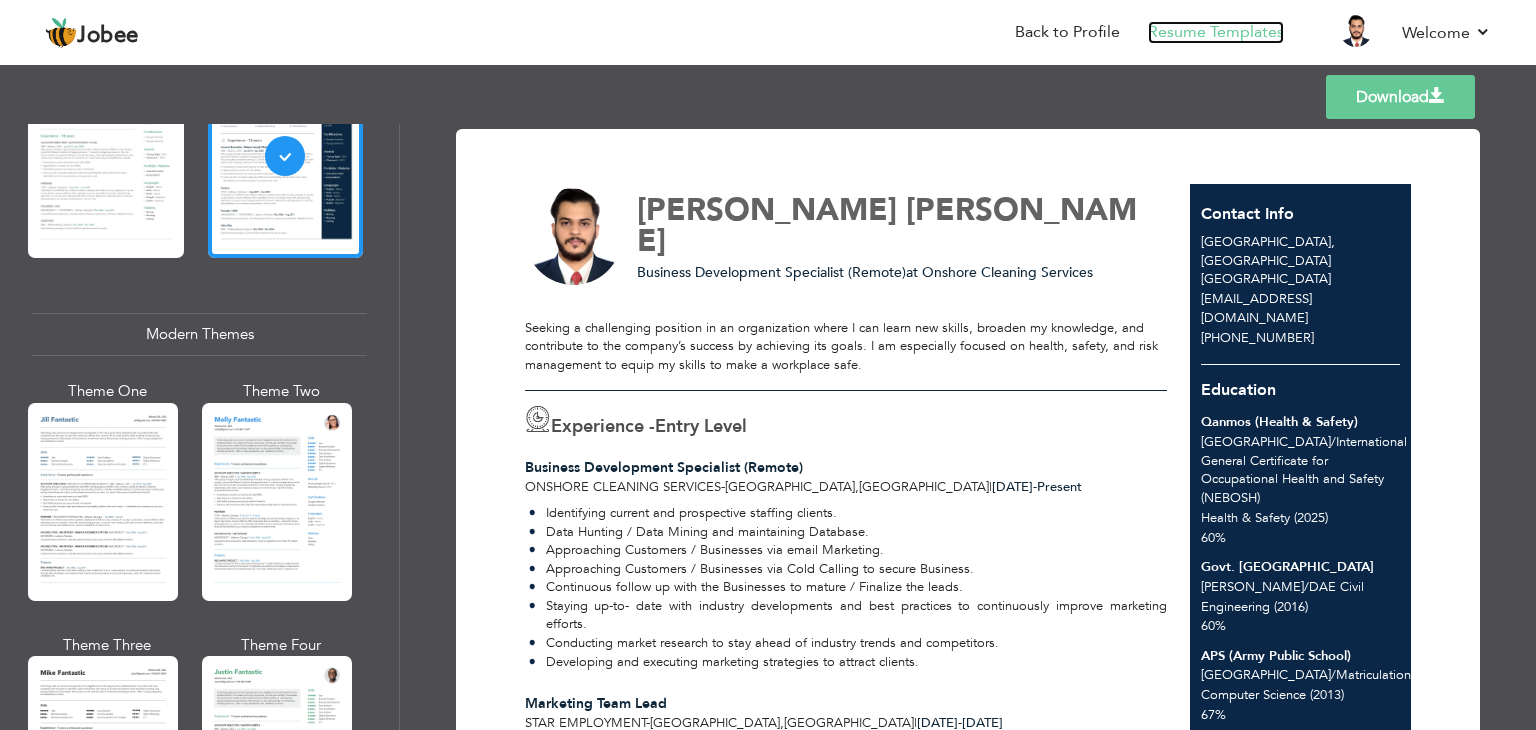 scroll, scrollTop: 900, scrollLeft: 0, axis: vertical 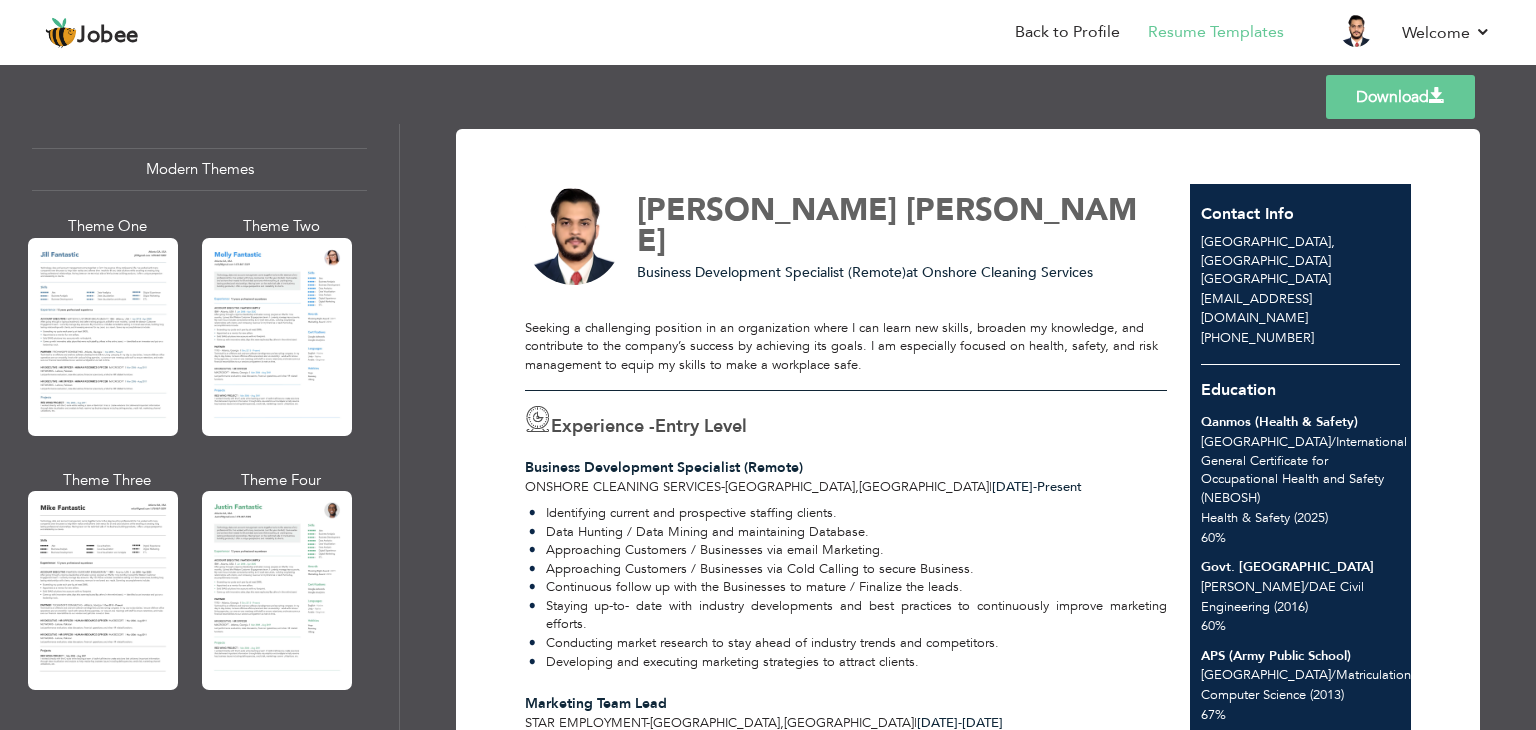 click at bounding box center [277, 590] 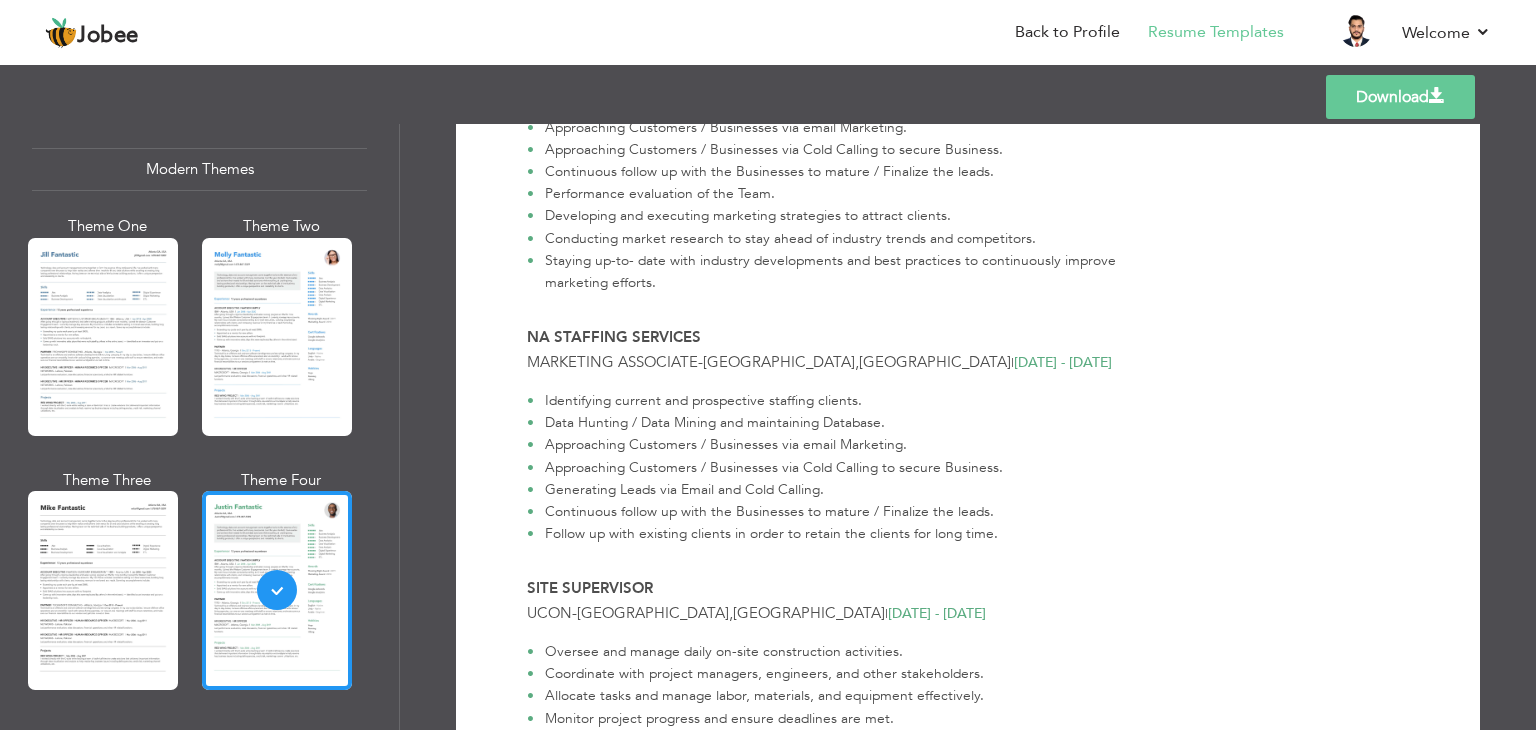 scroll, scrollTop: 1140, scrollLeft: 0, axis: vertical 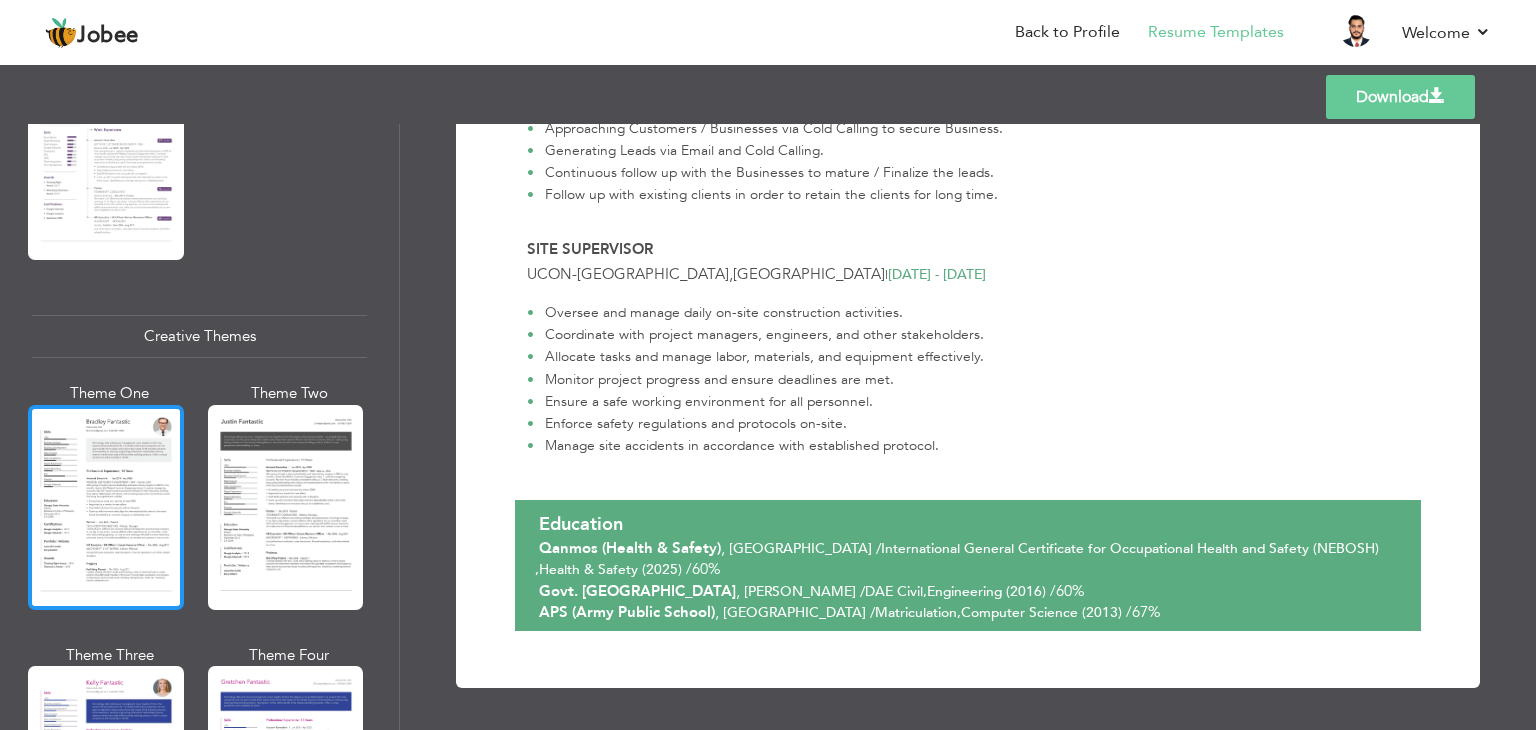 click at bounding box center [106, 507] 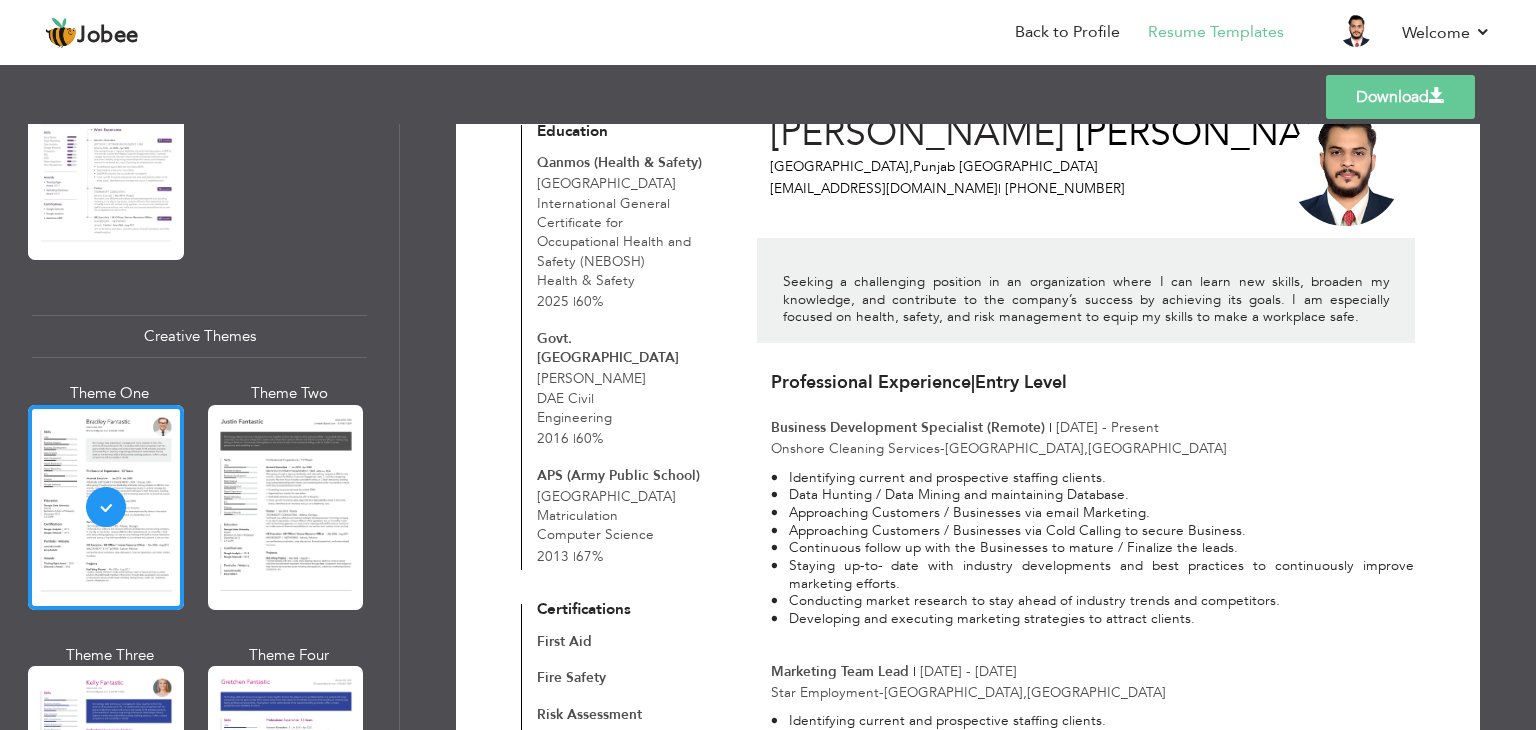 scroll, scrollTop: 0, scrollLeft: 0, axis: both 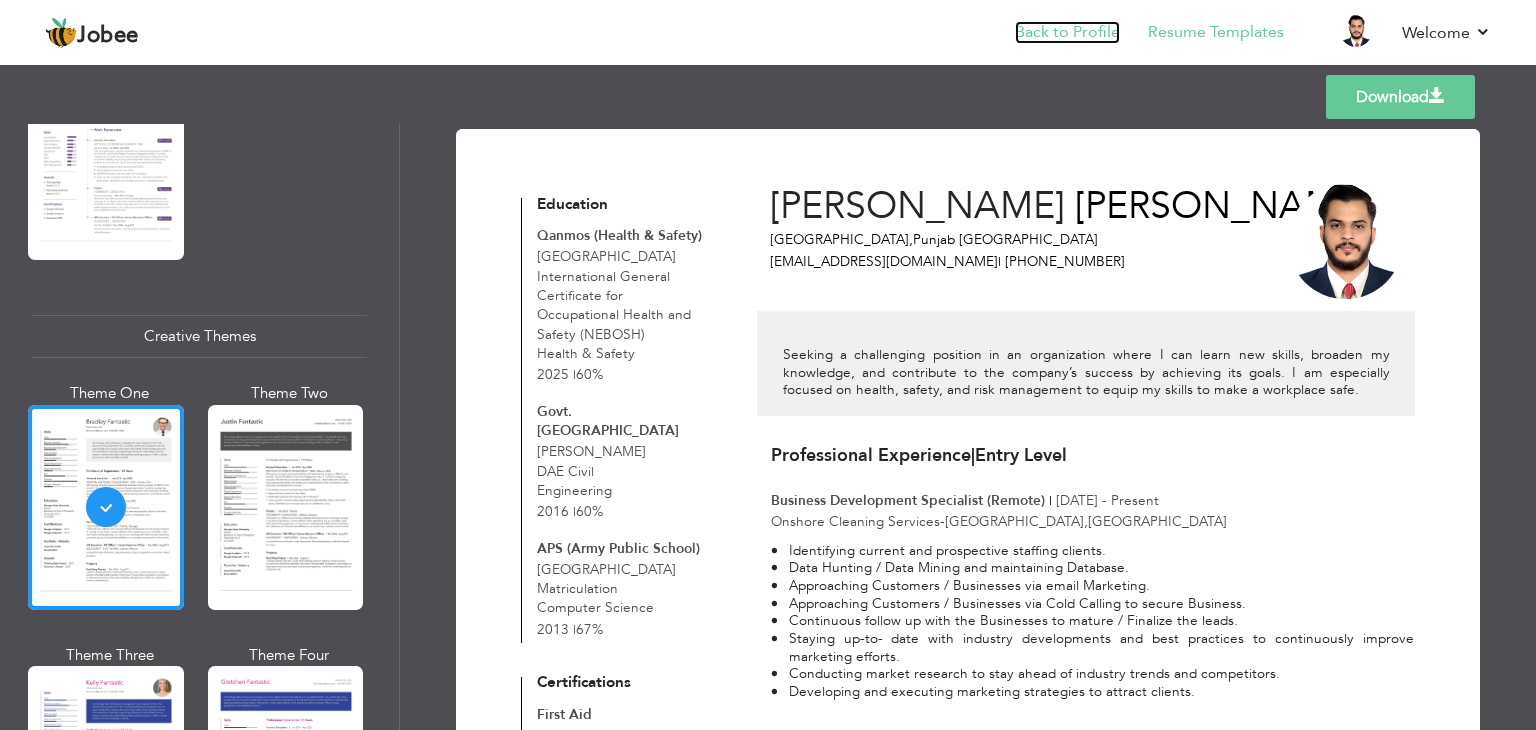 click on "Back to Profile" at bounding box center [1067, 32] 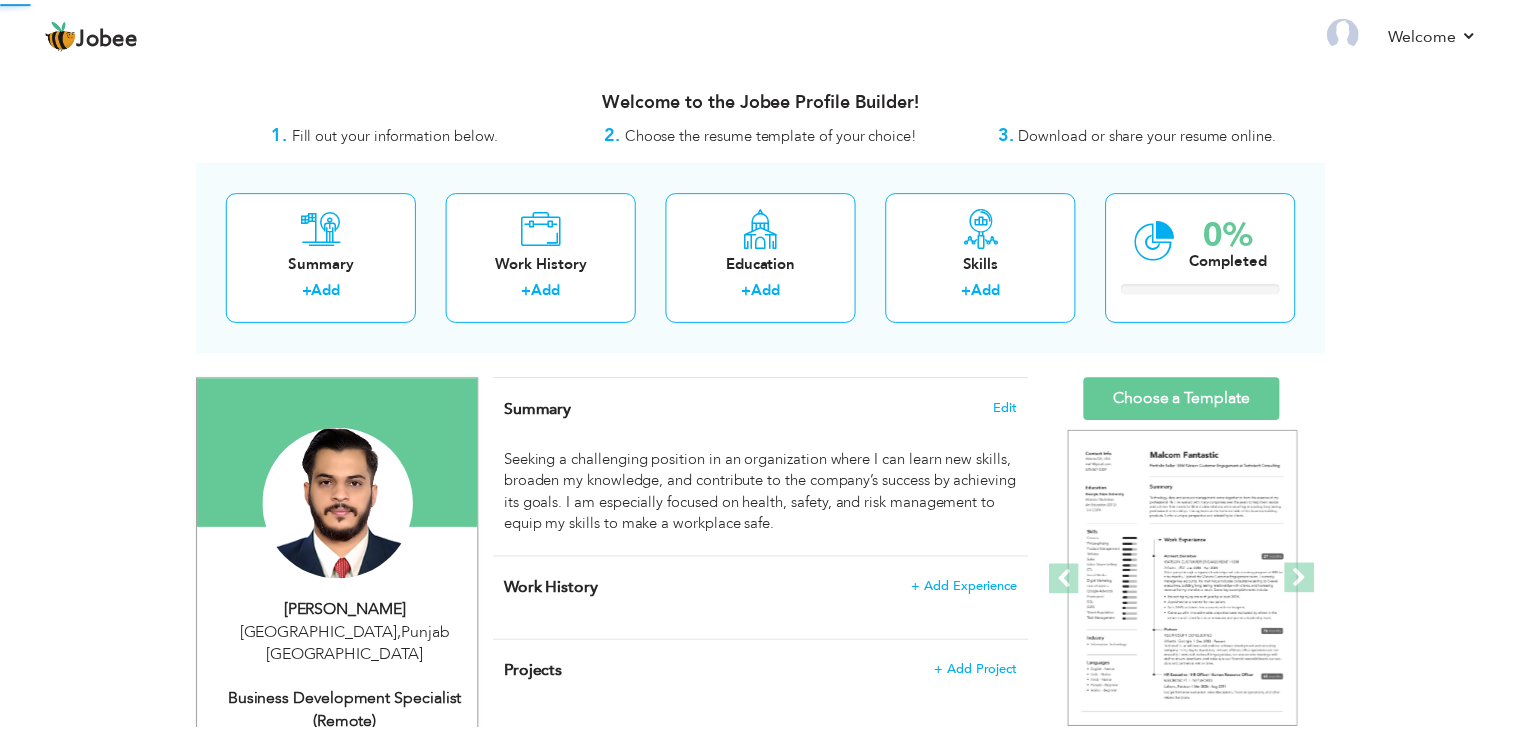 scroll, scrollTop: 0, scrollLeft: 0, axis: both 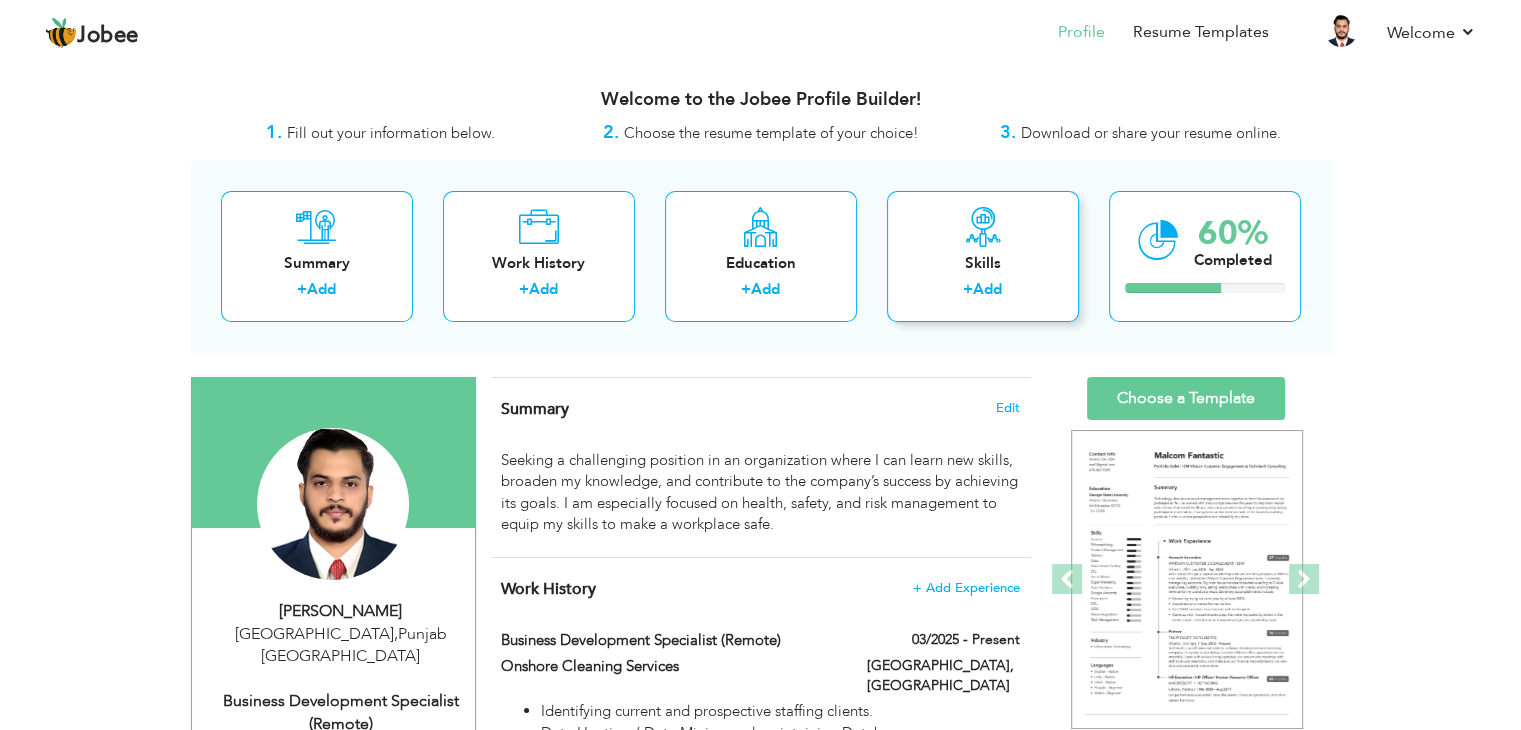 click on "Skills" at bounding box center [983, 263] 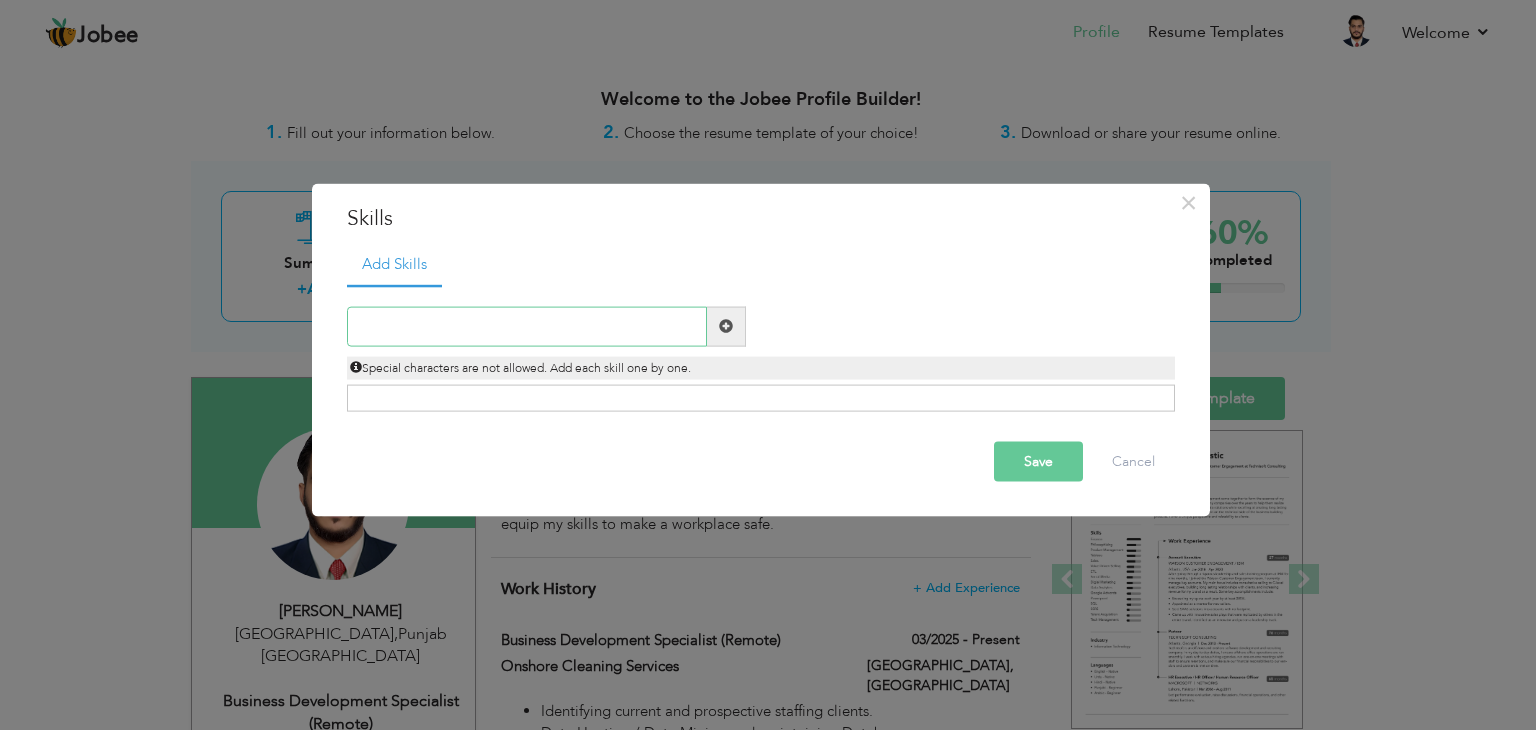 click at bounding box center (527, 326) 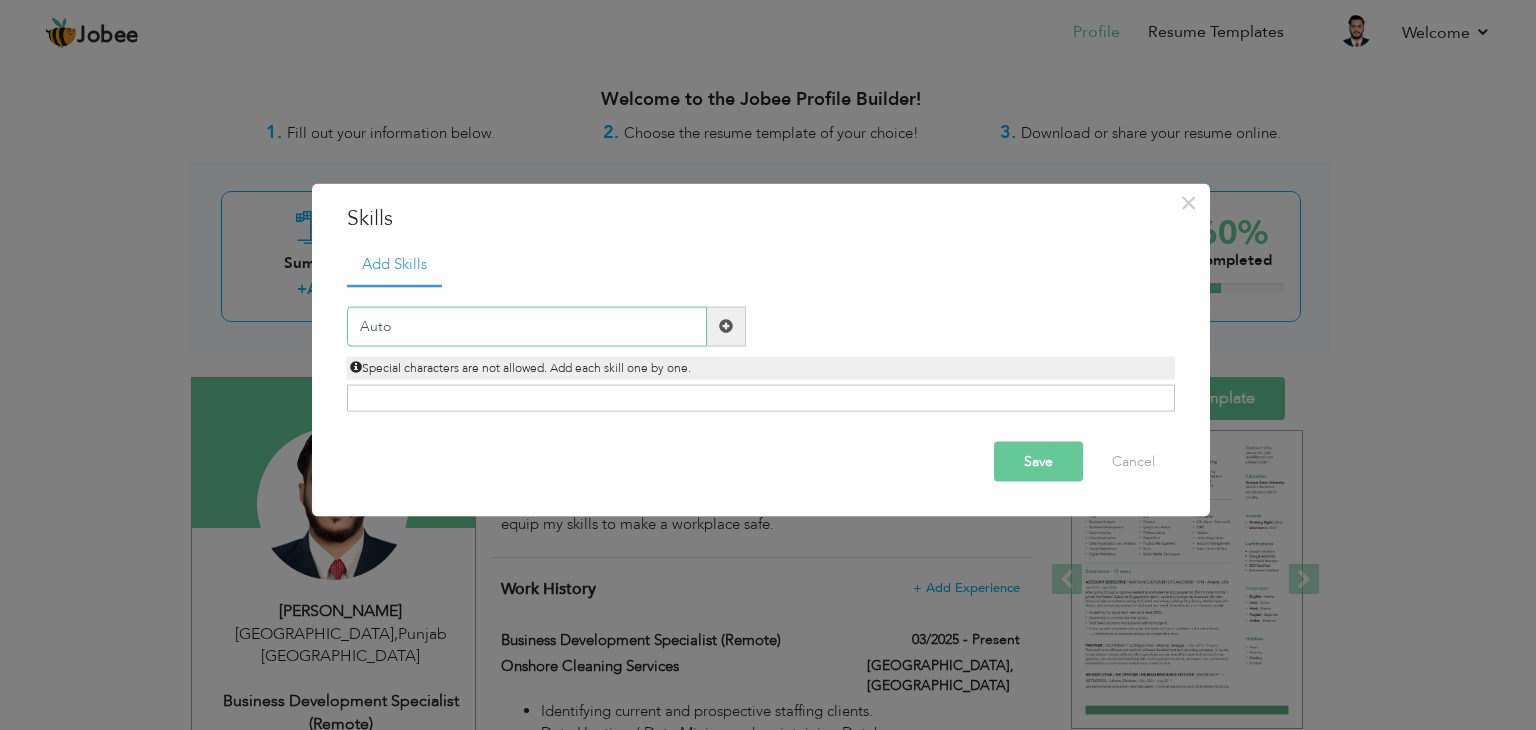 drag, startPoint x: 286, startPoint y: 317, endPoint x: 185, endPoint y: 317, distance: 101 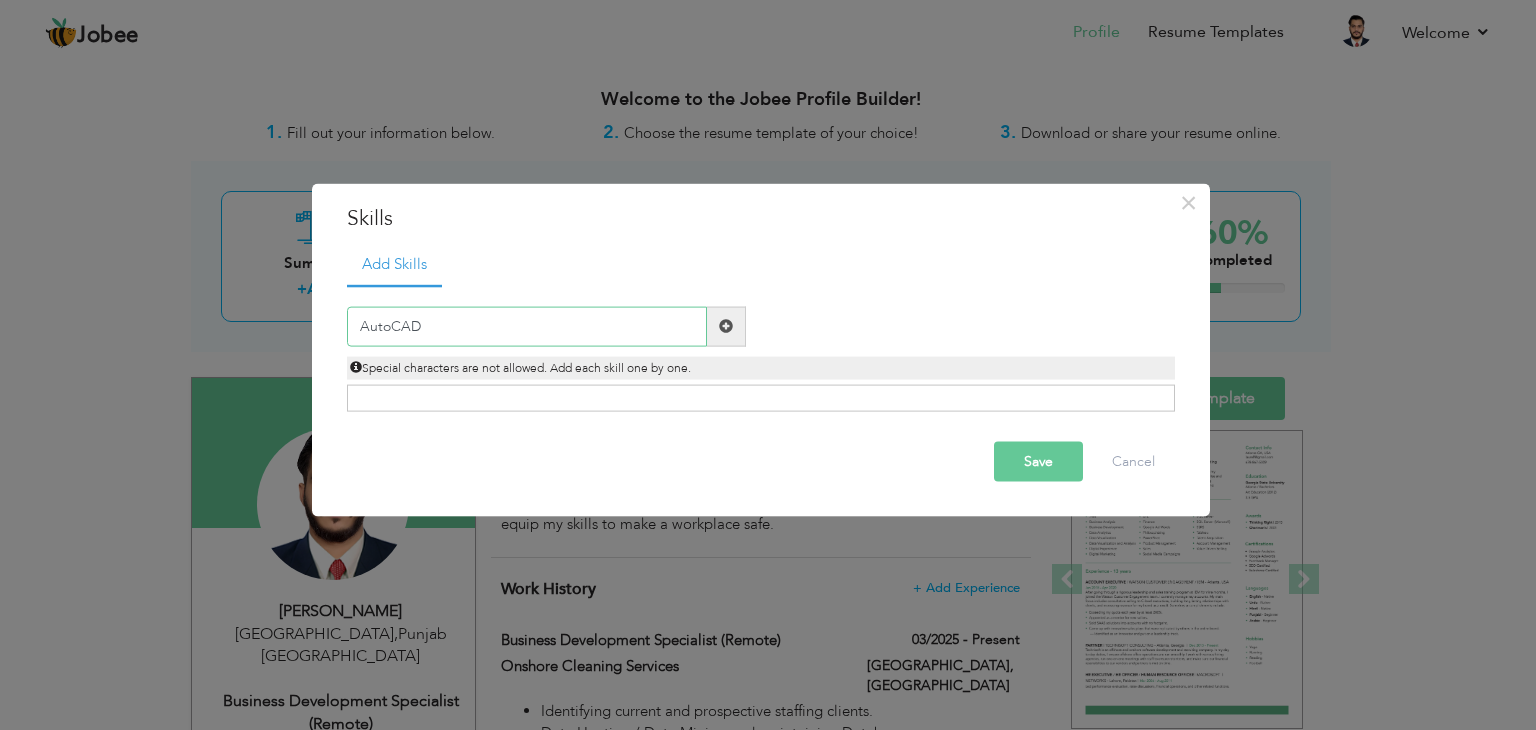 type on "AutoCAD" 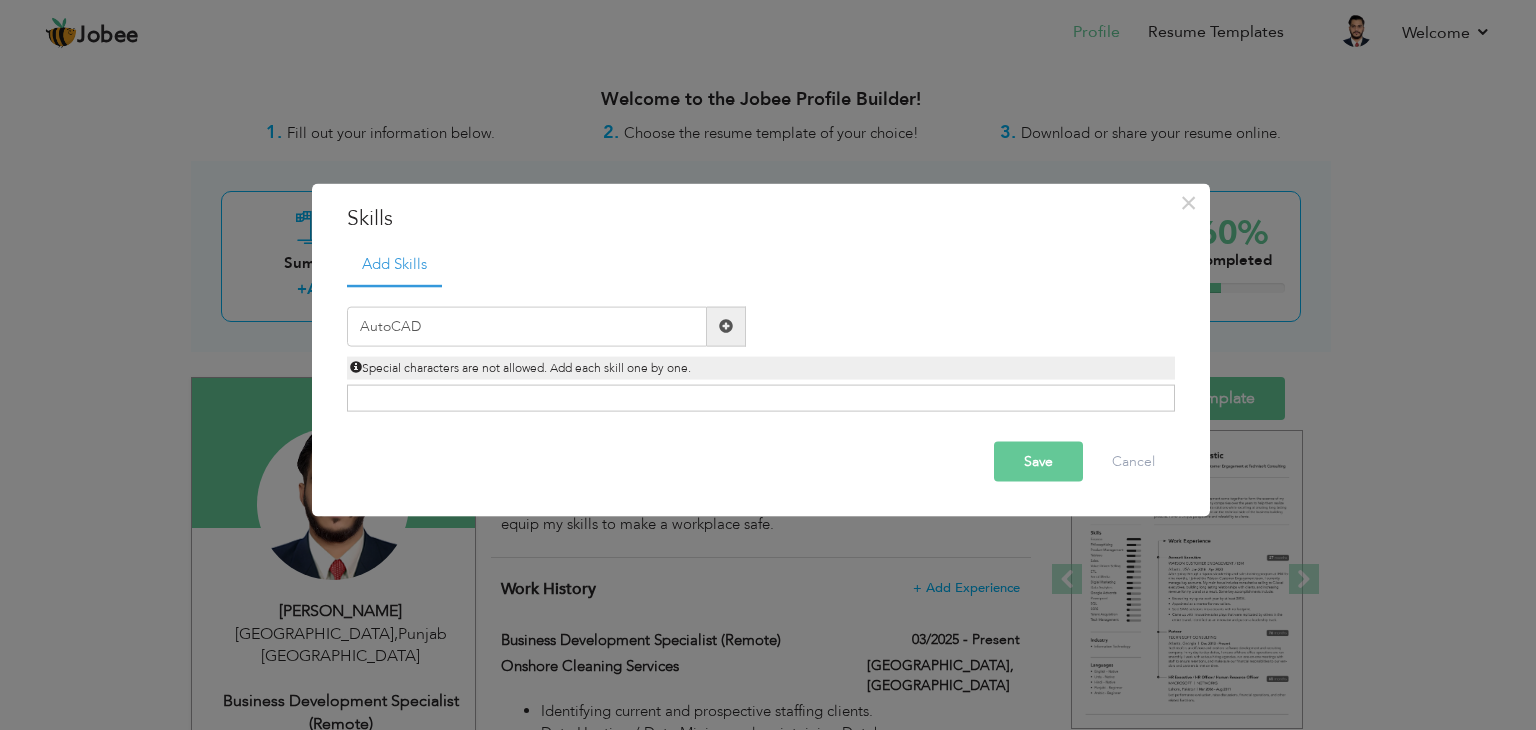 click at bounding box center (726, 326) 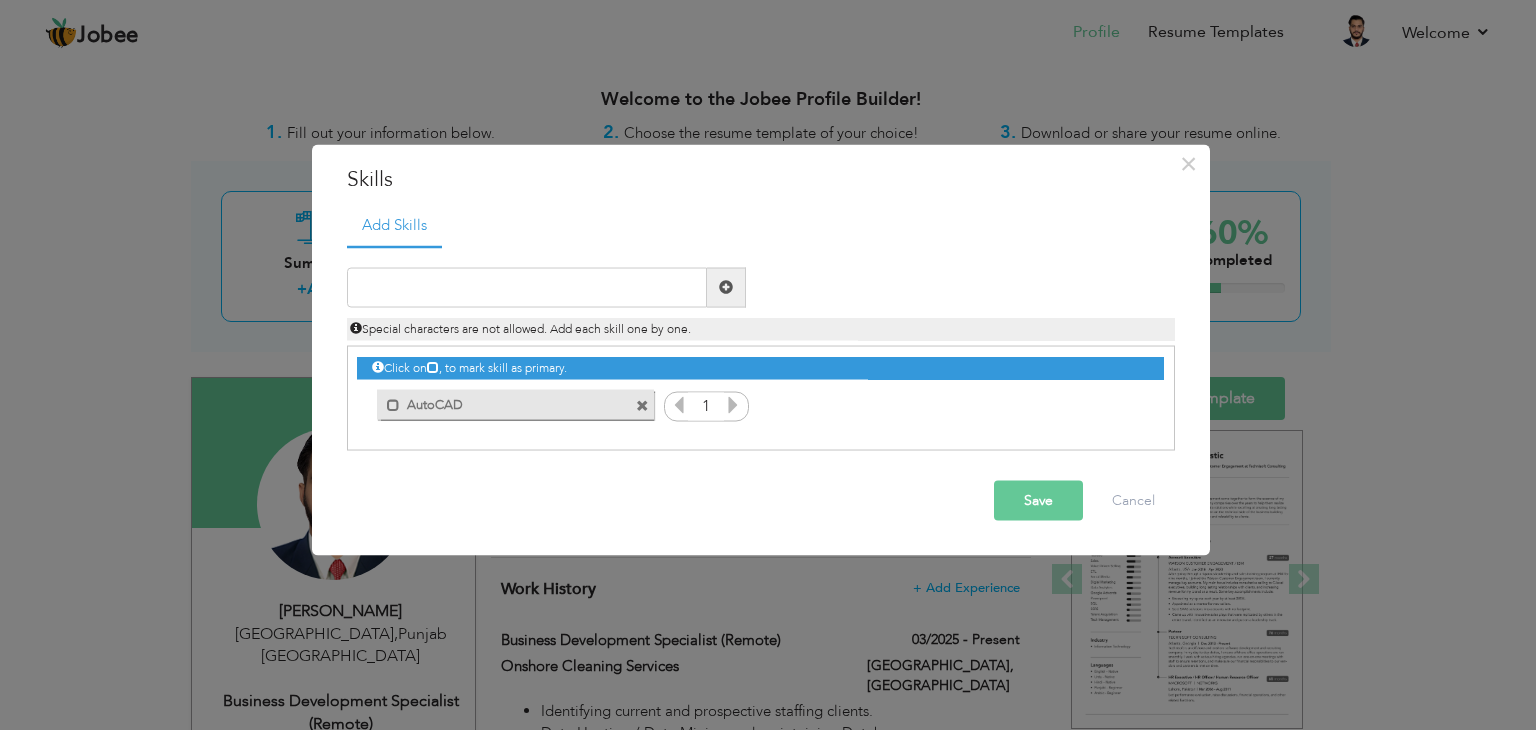 click on "1" at bounding box center [706, 407] 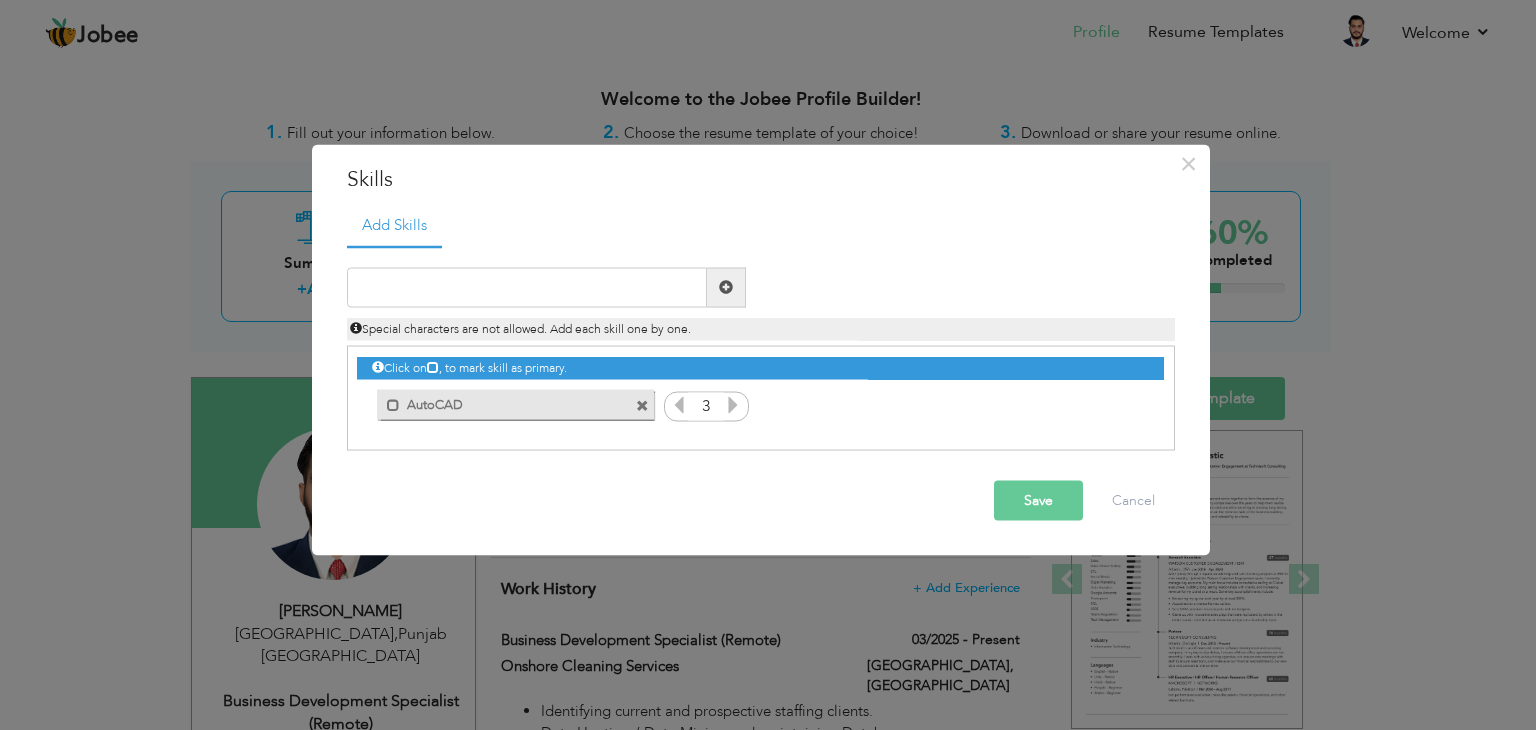 click at bounding box center (733, 404) 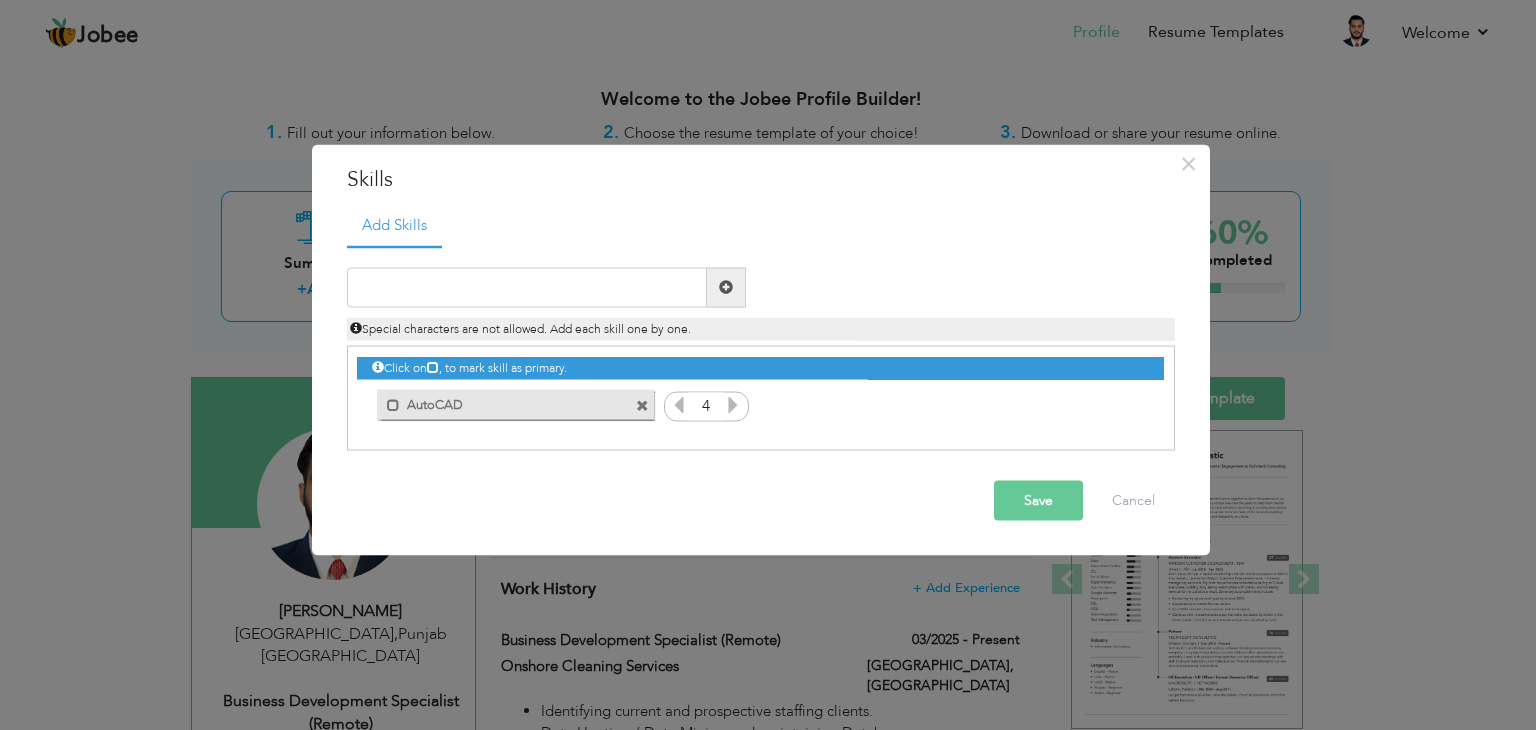 click at bounding box center (733, 404) 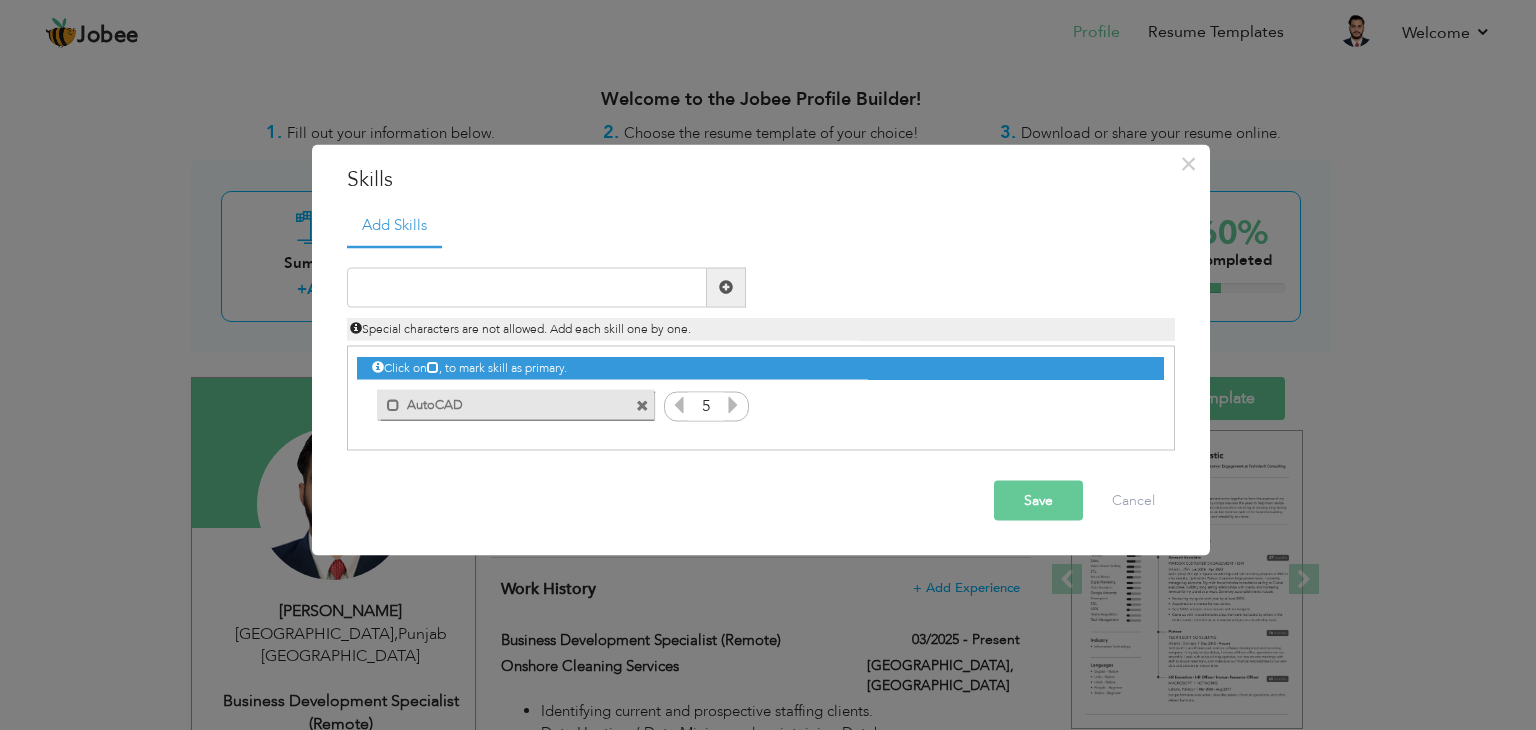 click on "Save" at bounding box center [1038, 500] 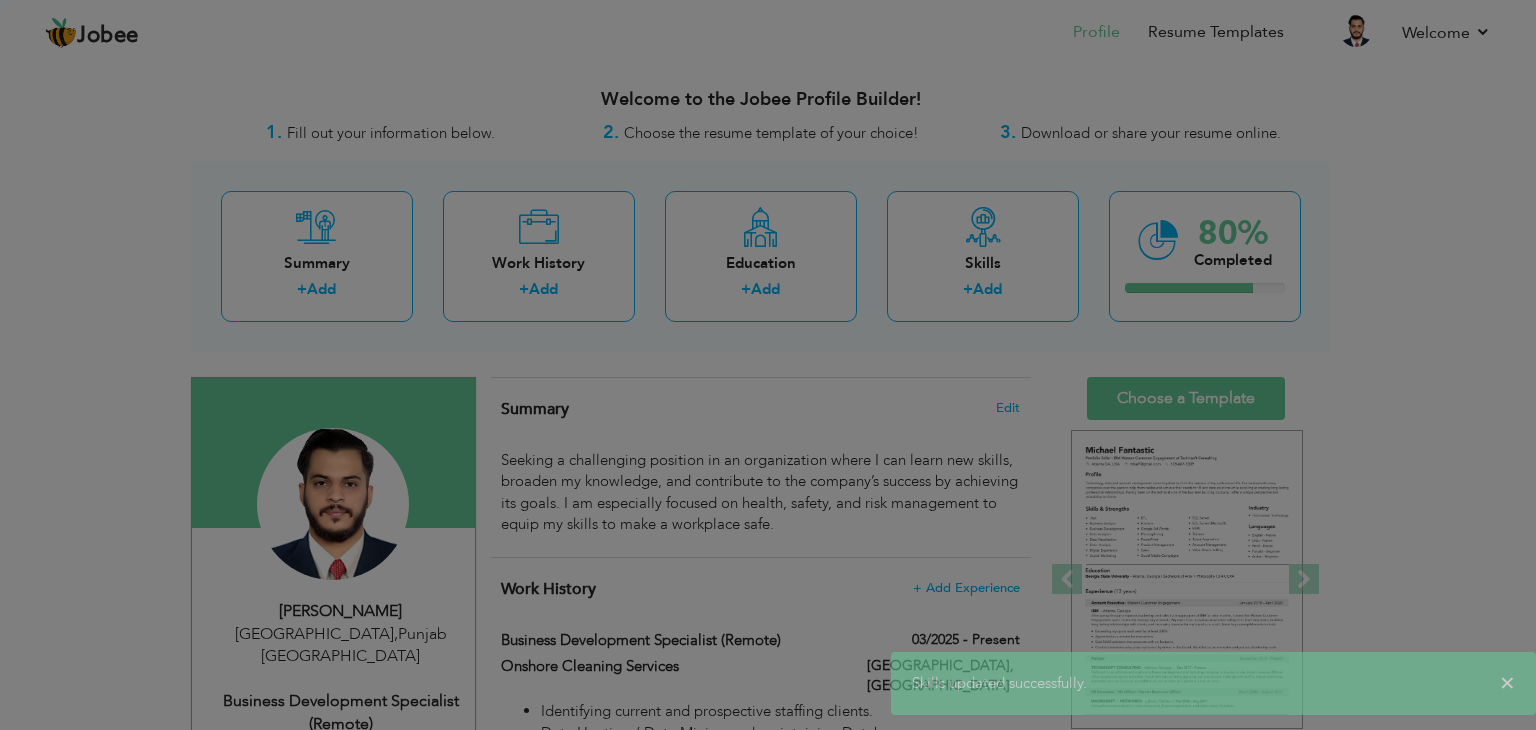 click at bounding box center [527, 287] 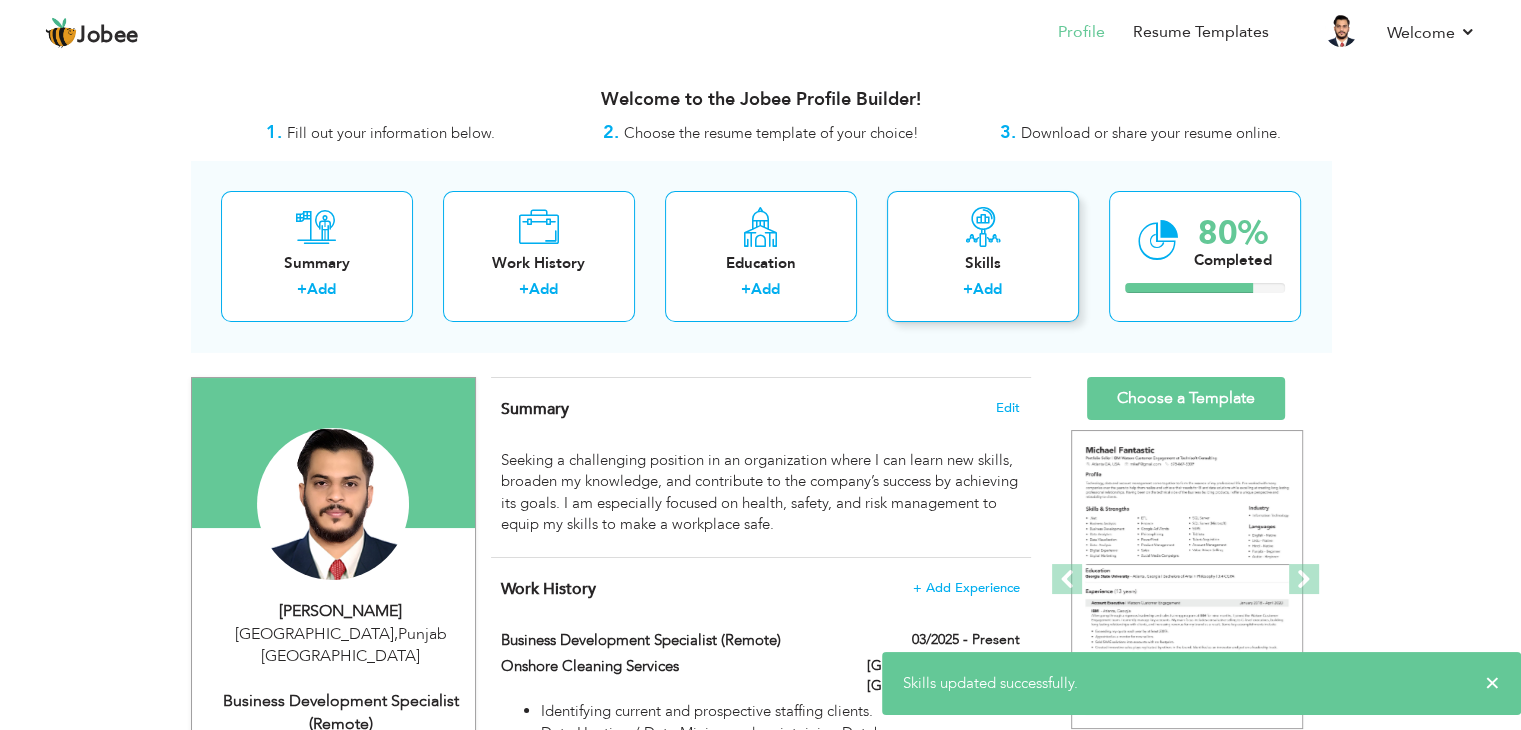 click on "Skills" at bounding box center (983, 263) 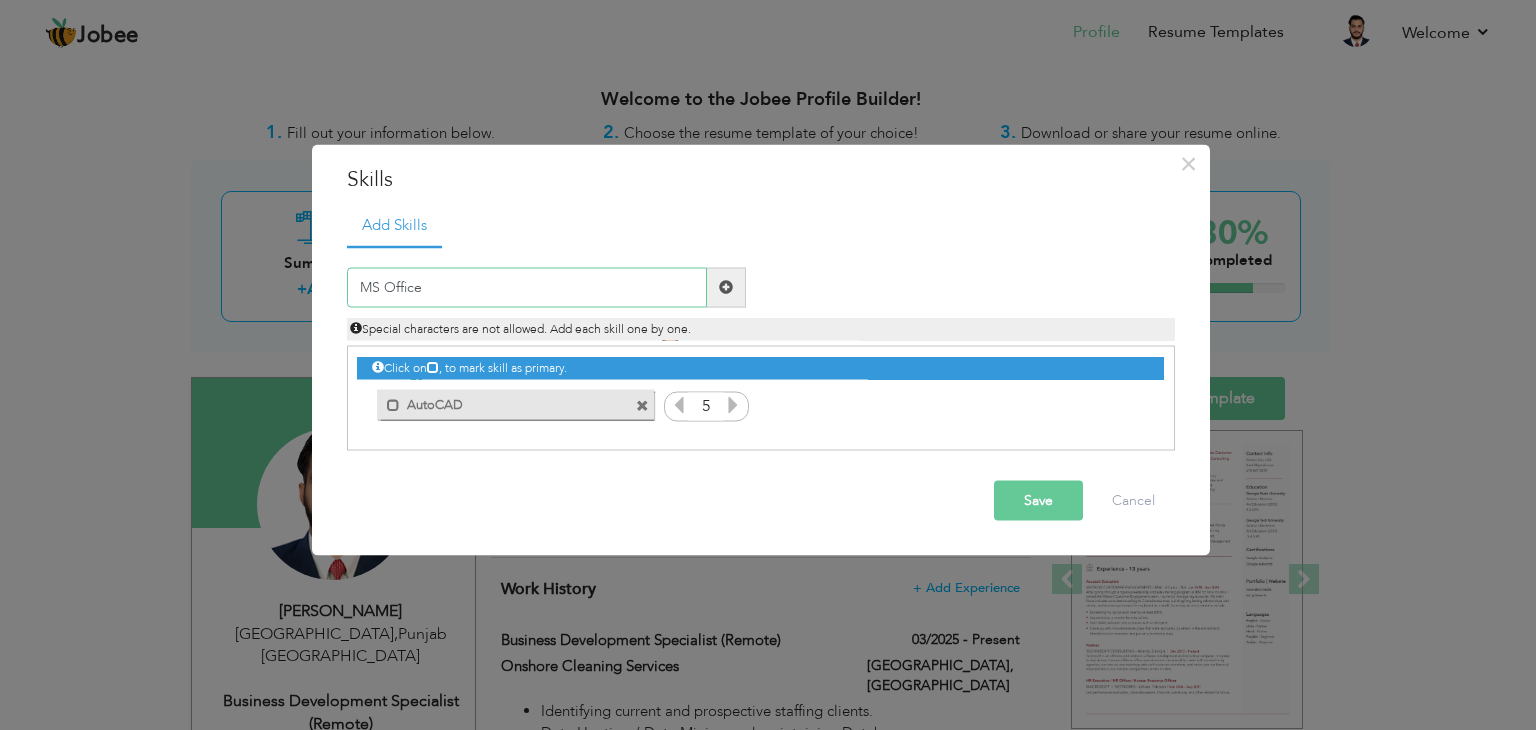 type on "MS Office" 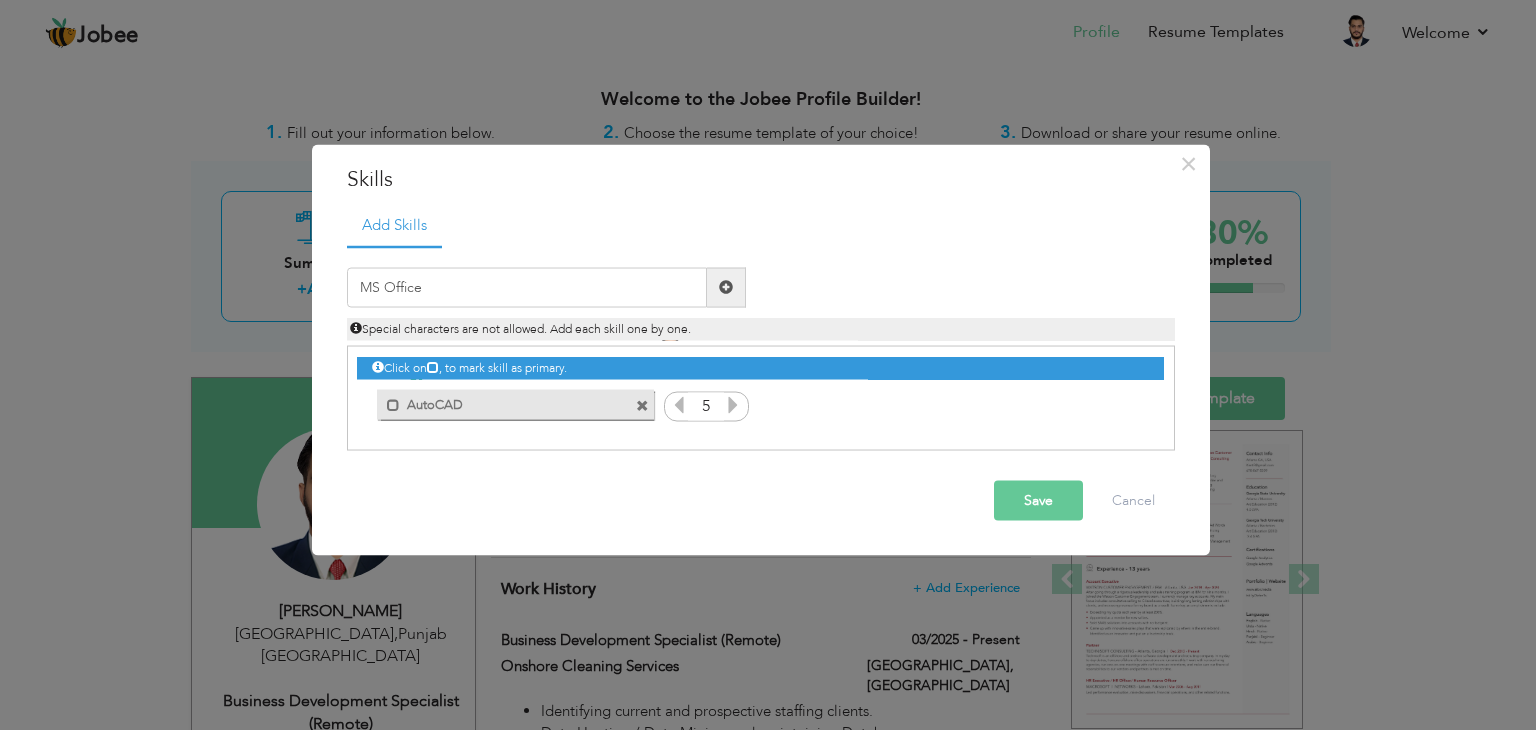 click at bounding box center (726, 287) 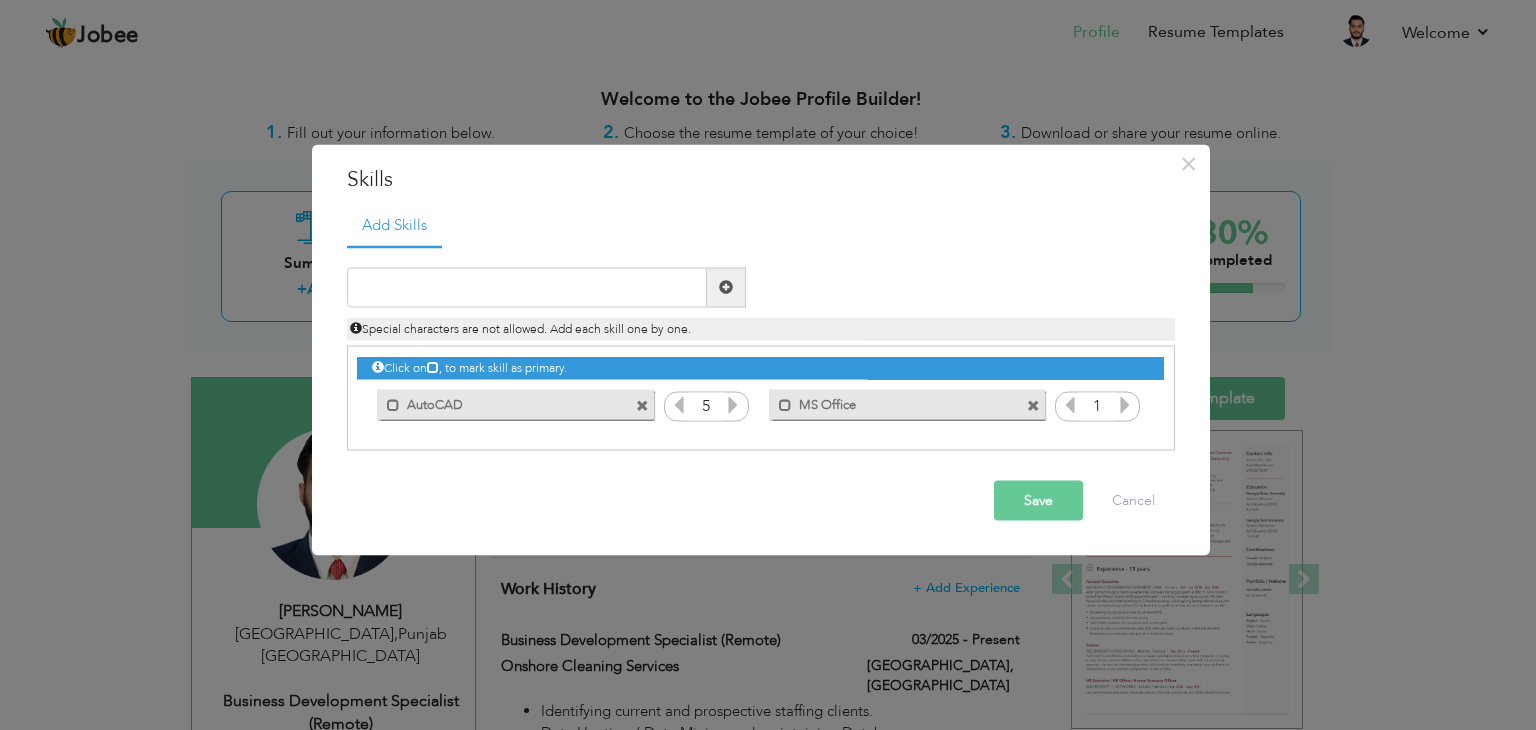 click at bounding box center (1125, 404) 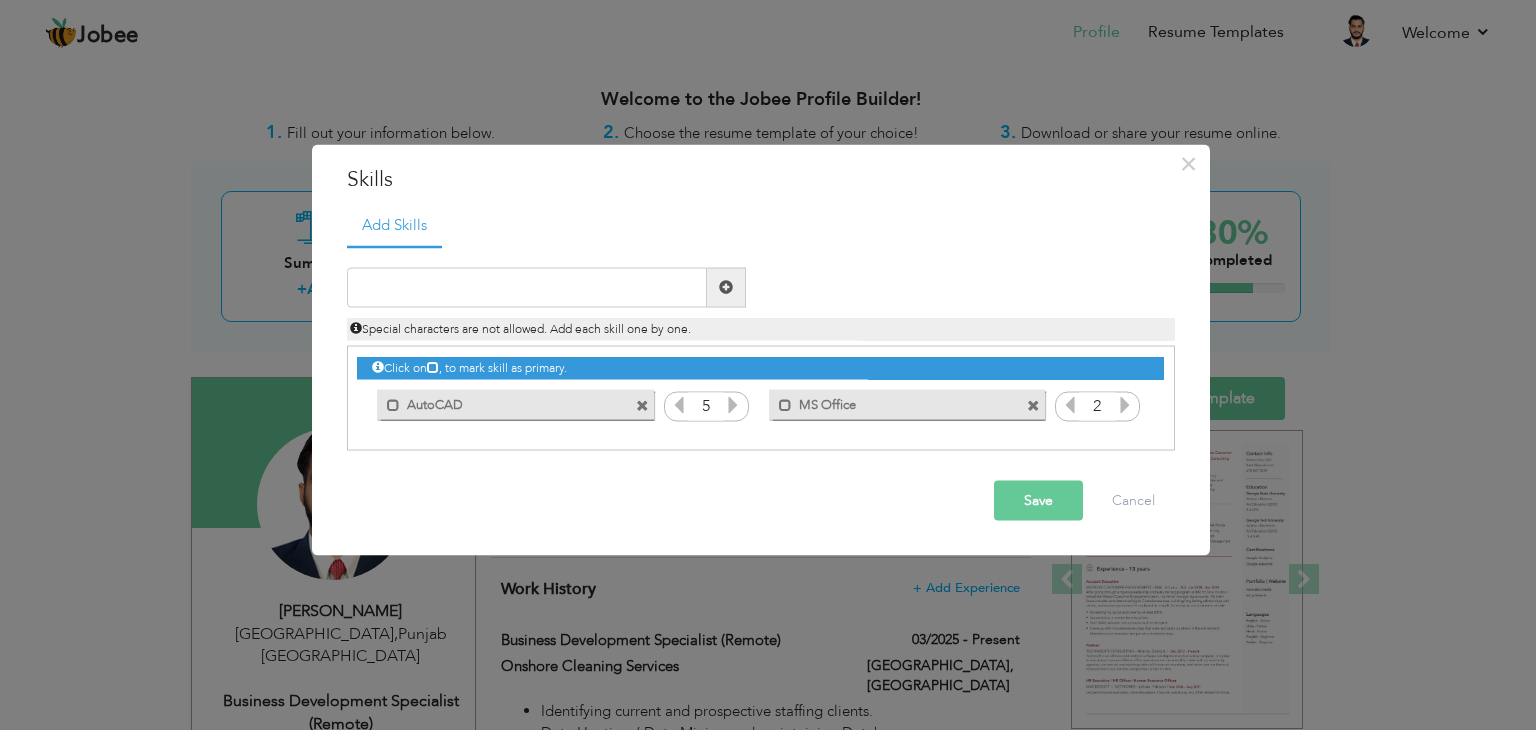 click at bounding box center (1125, 404) 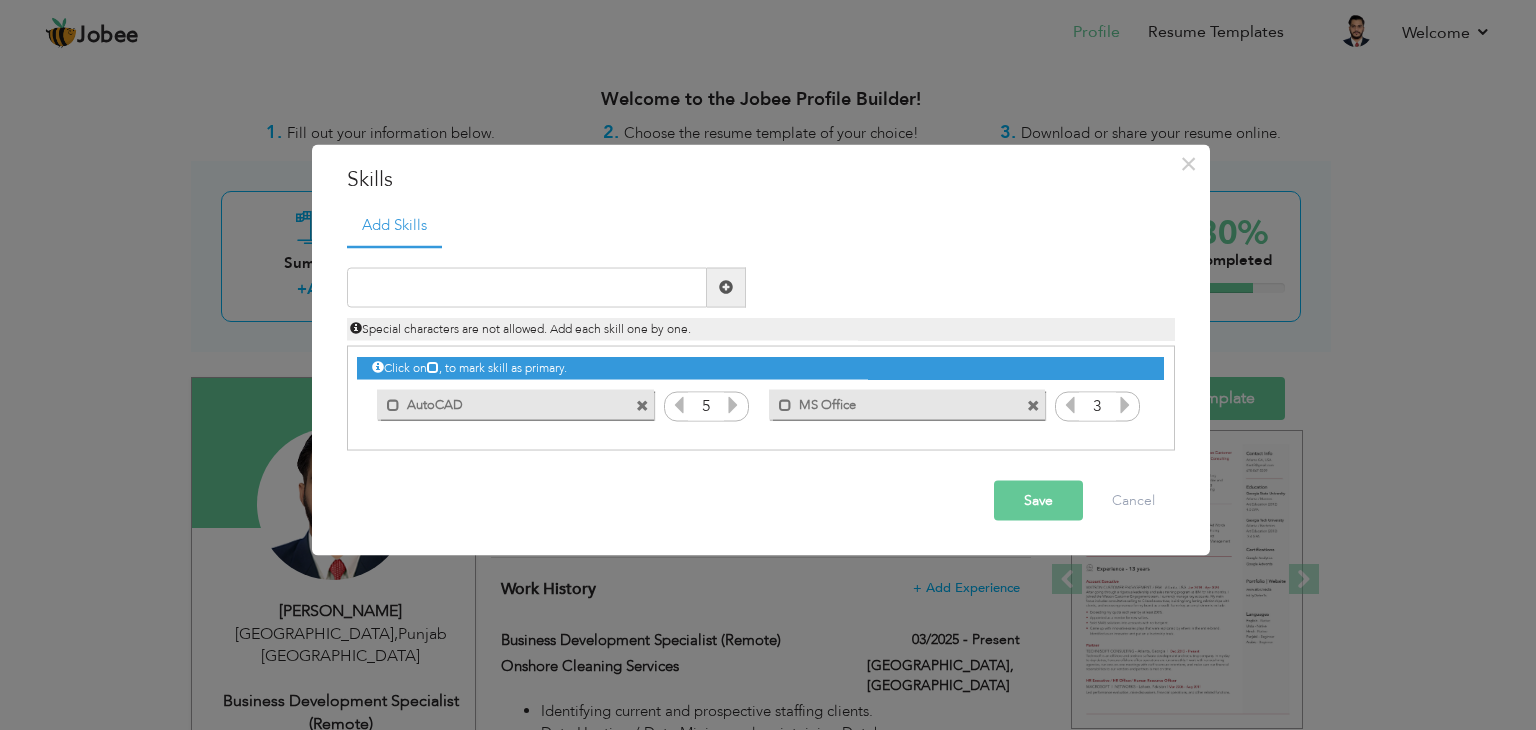 click at bounding box center [1125, 404] 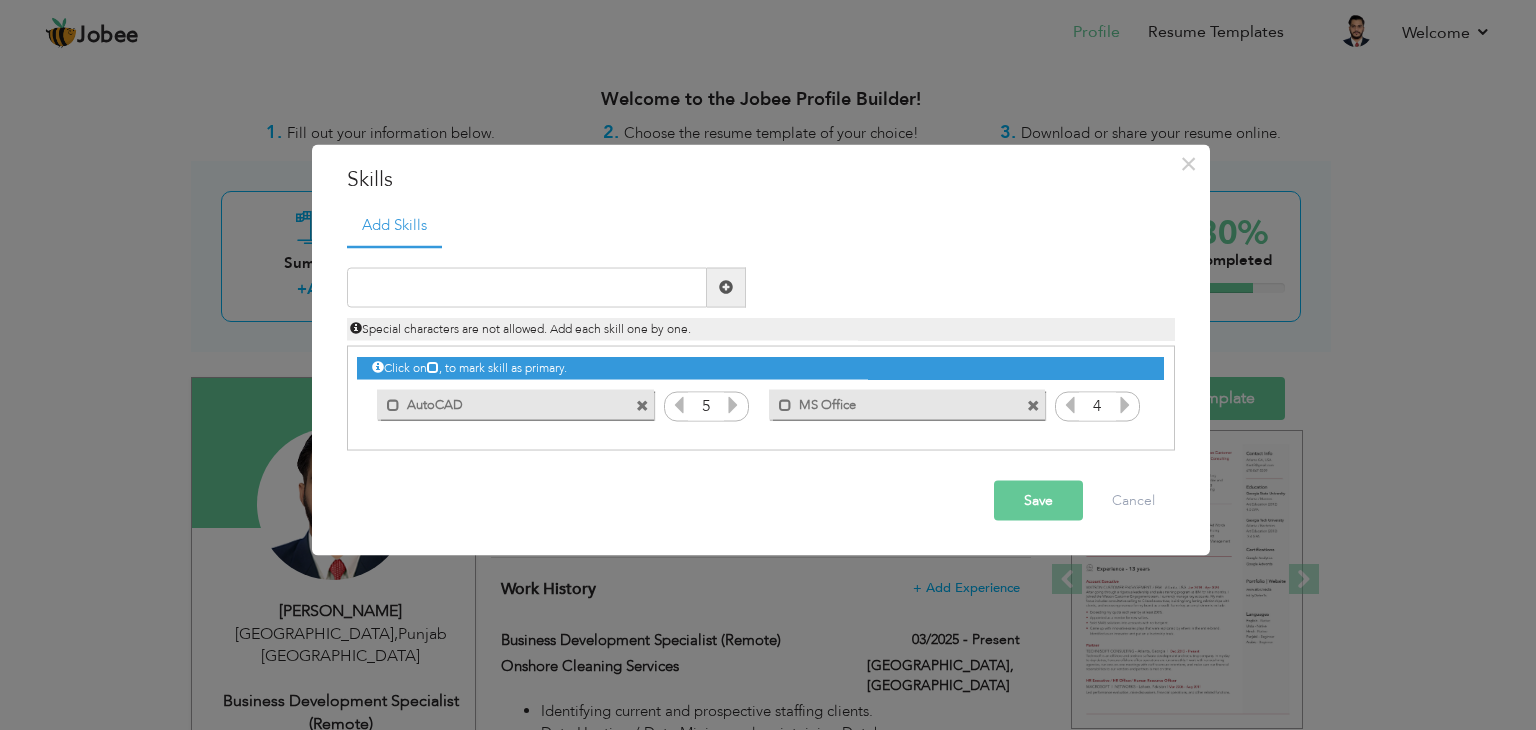 click at bounding box center (1125, 404) 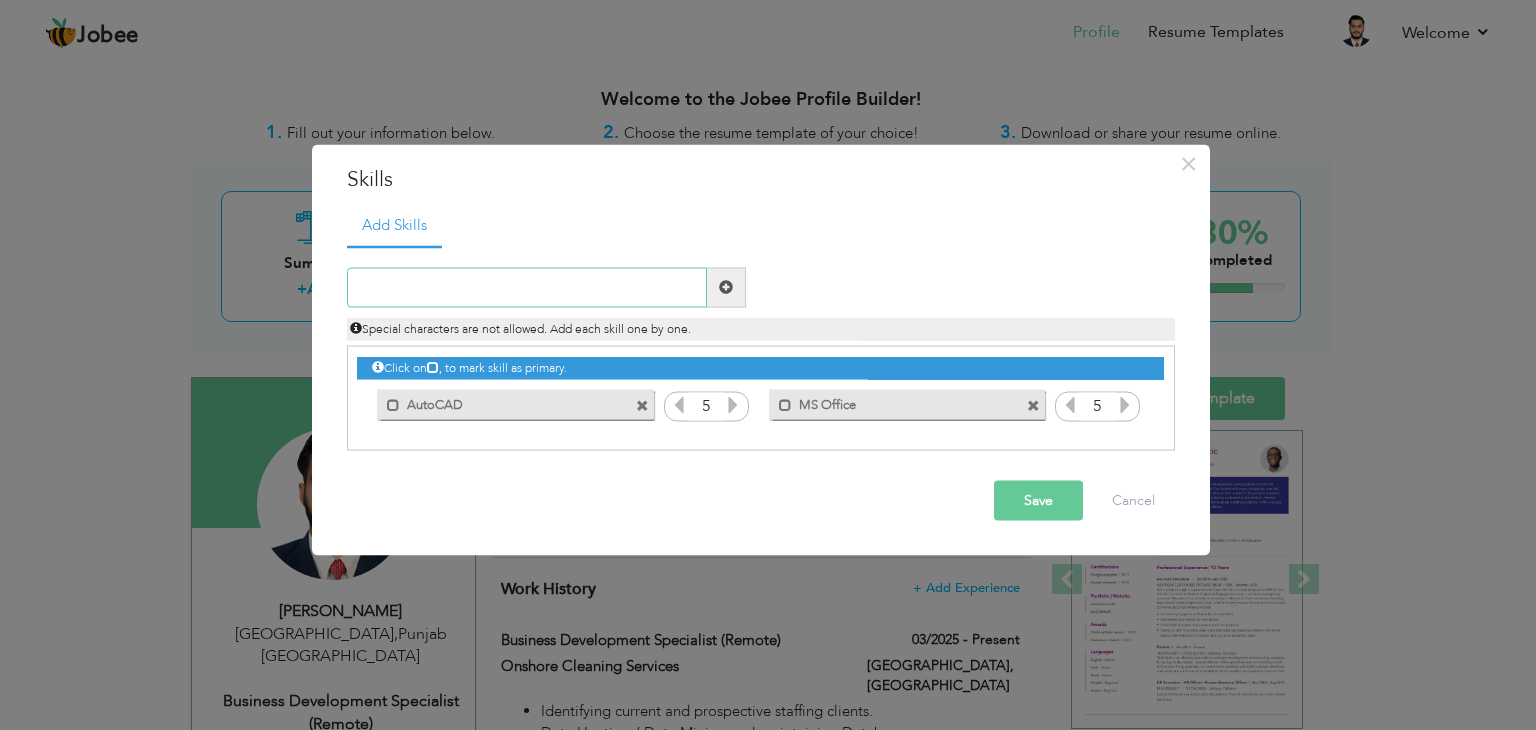 click at bounding box center [527, 287] 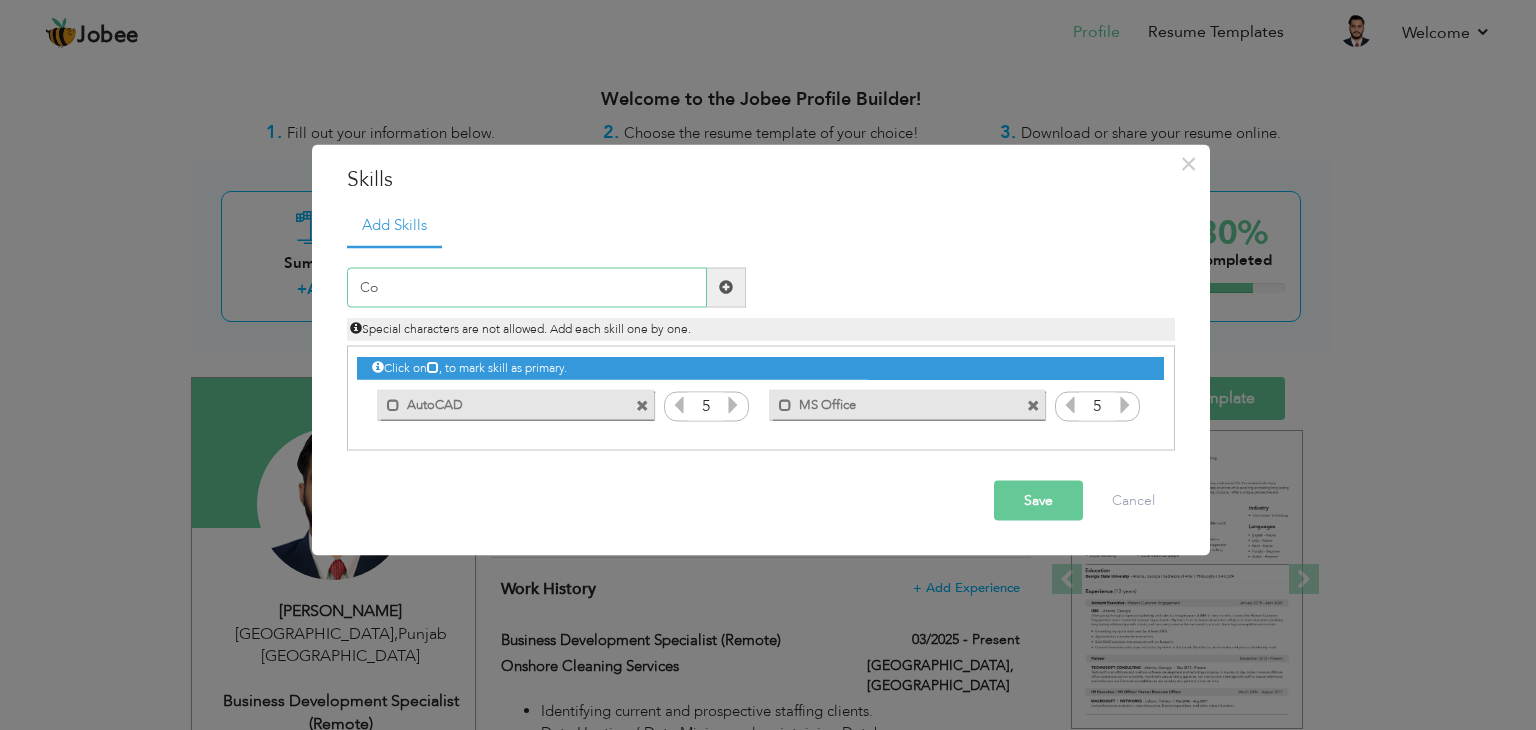 type on "C" 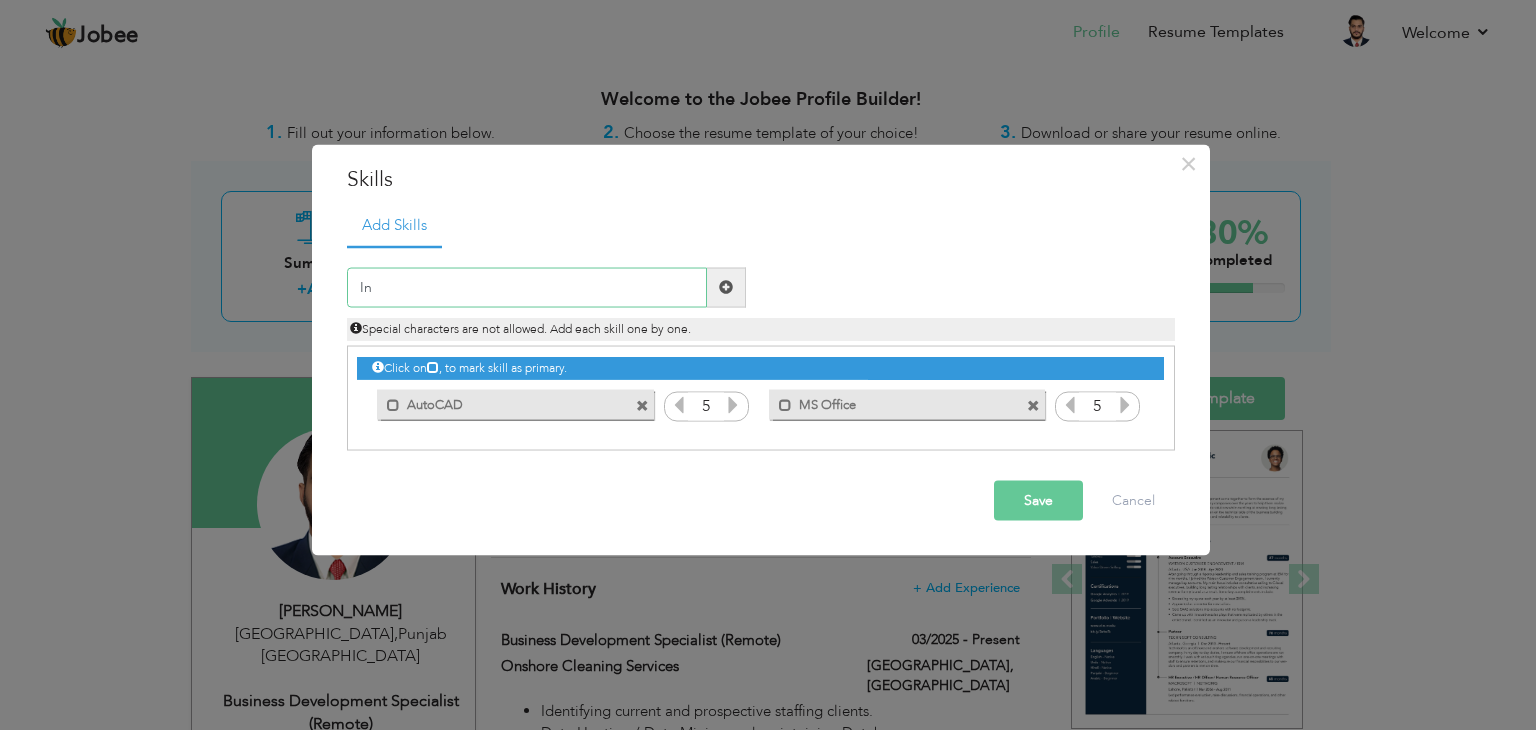 type on "I" 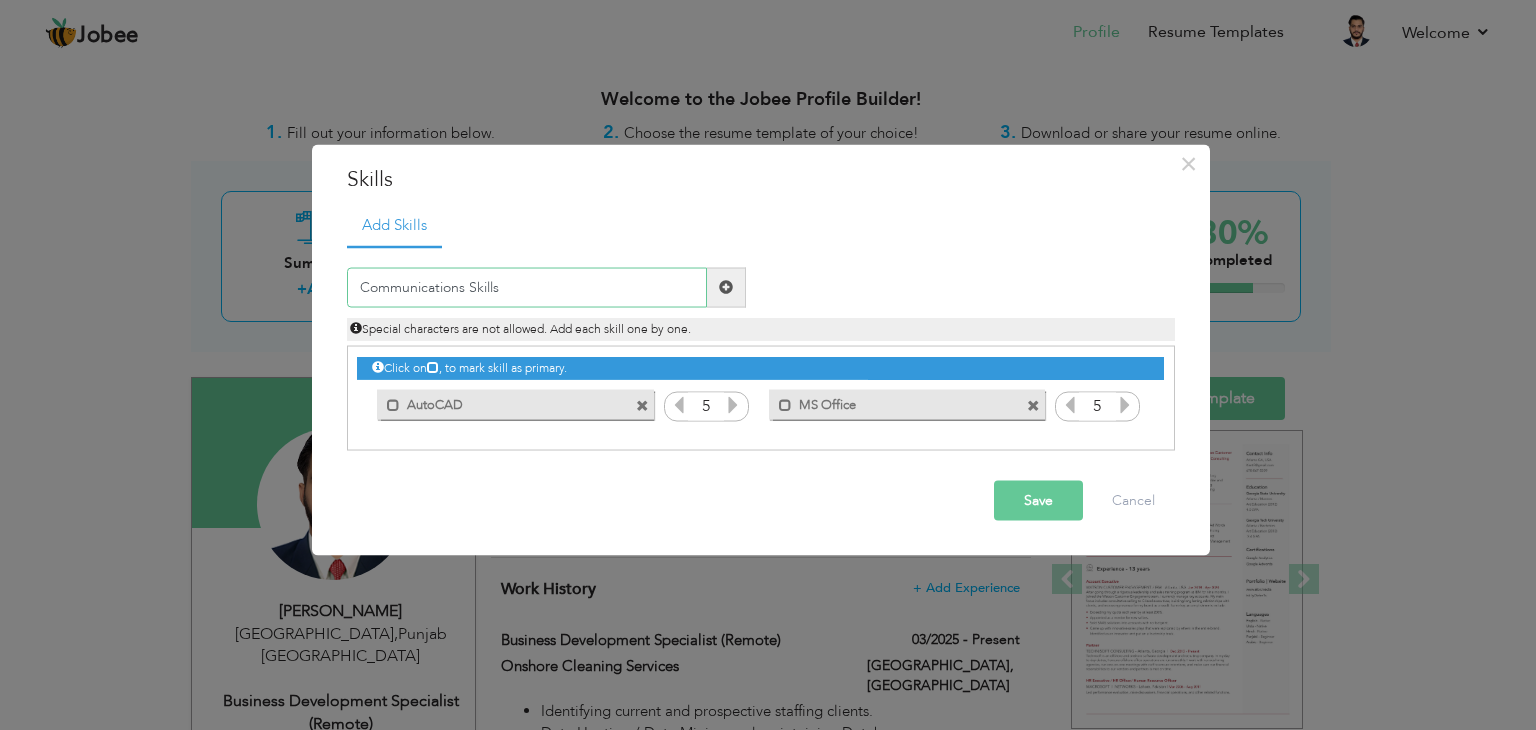 type on "Communications Skills" 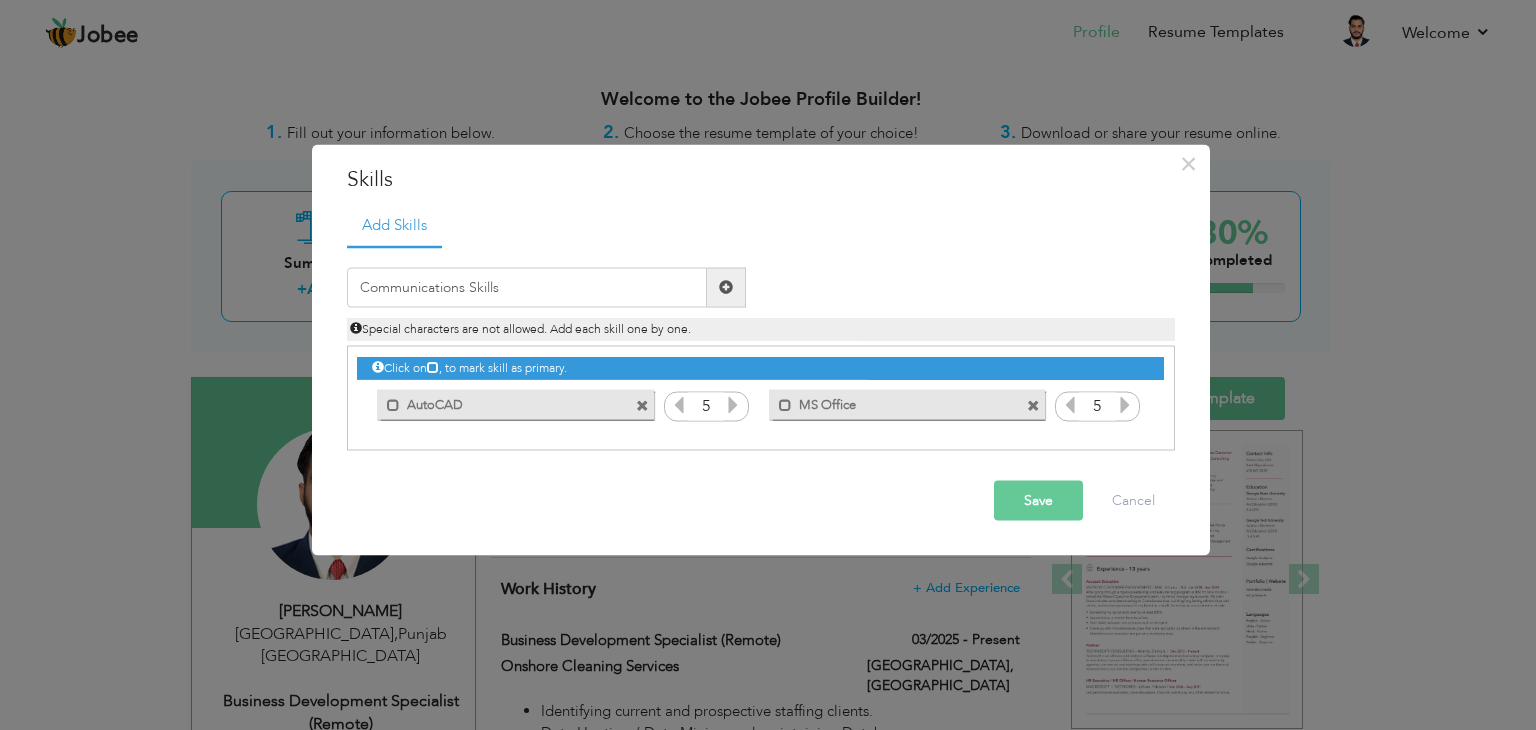 click at bounding box center (726, 287) 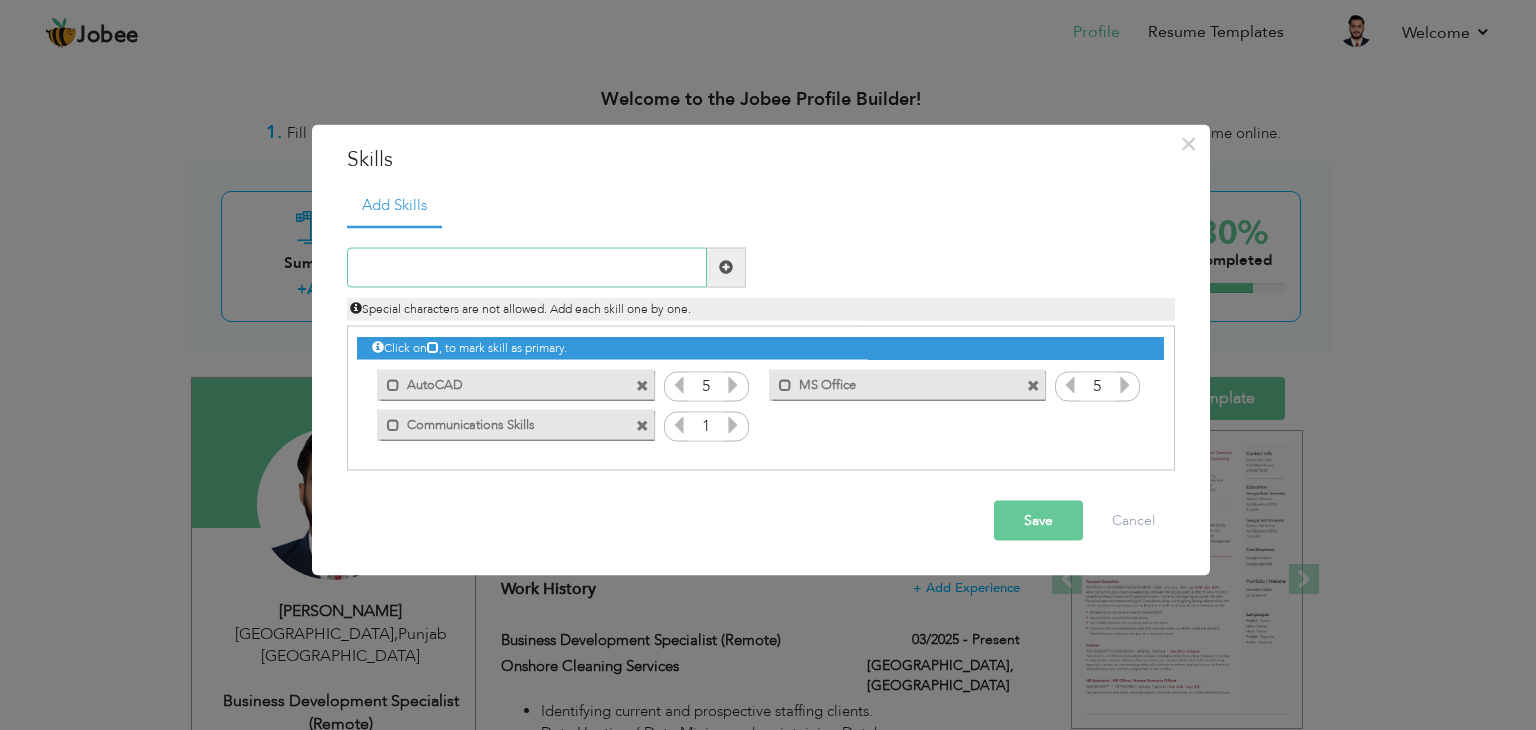 click at bounding box center (527, 267) 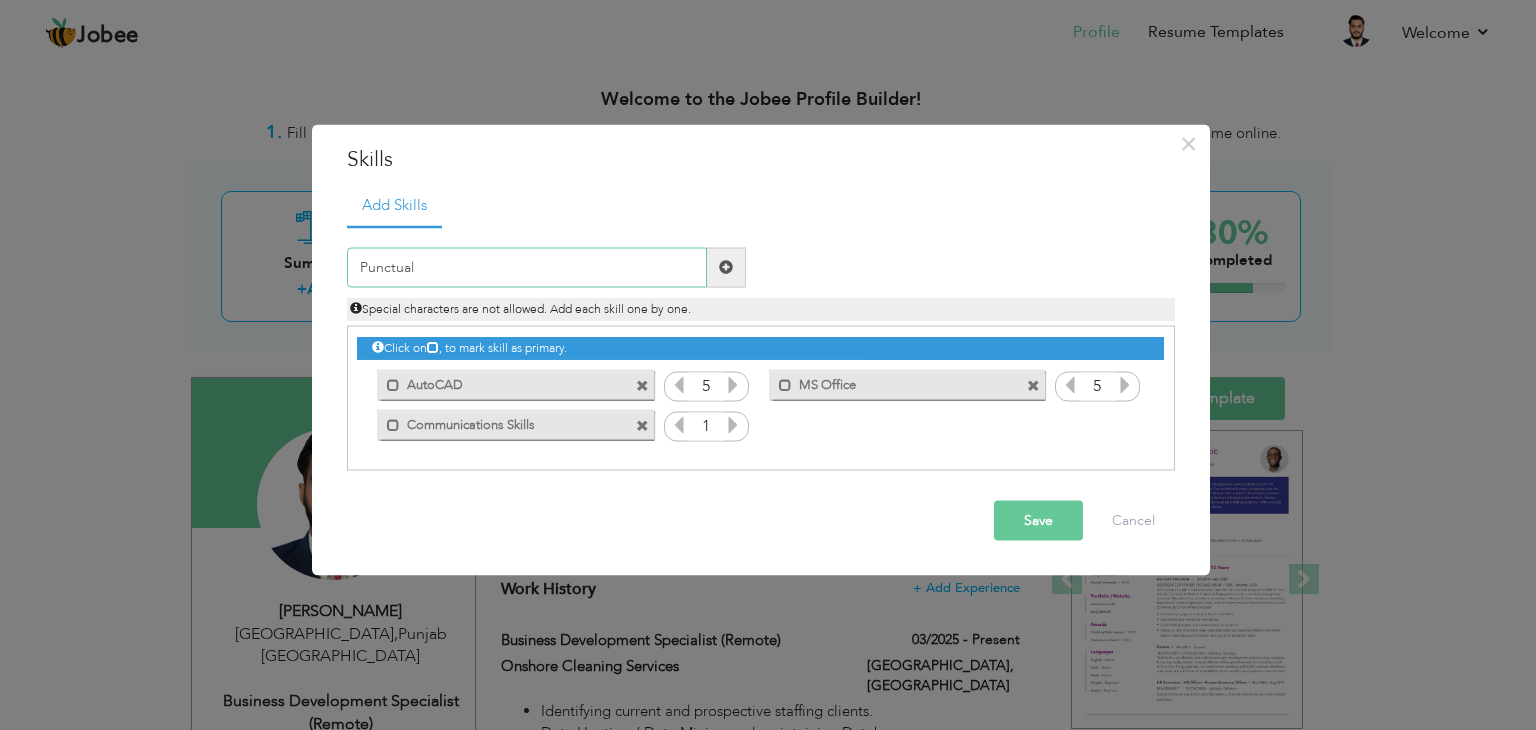 type on "Punctual" 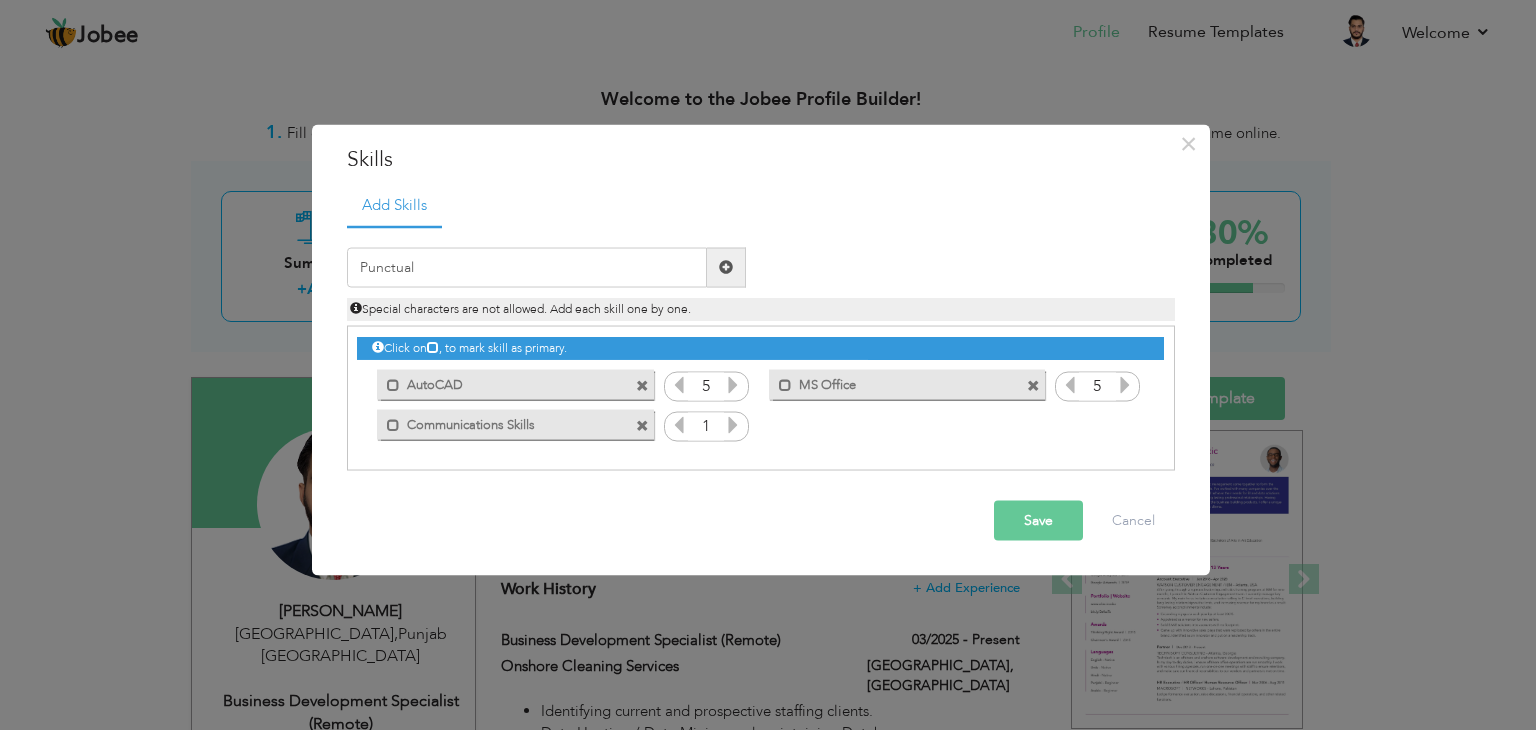 click at bounding box center [726, 267] 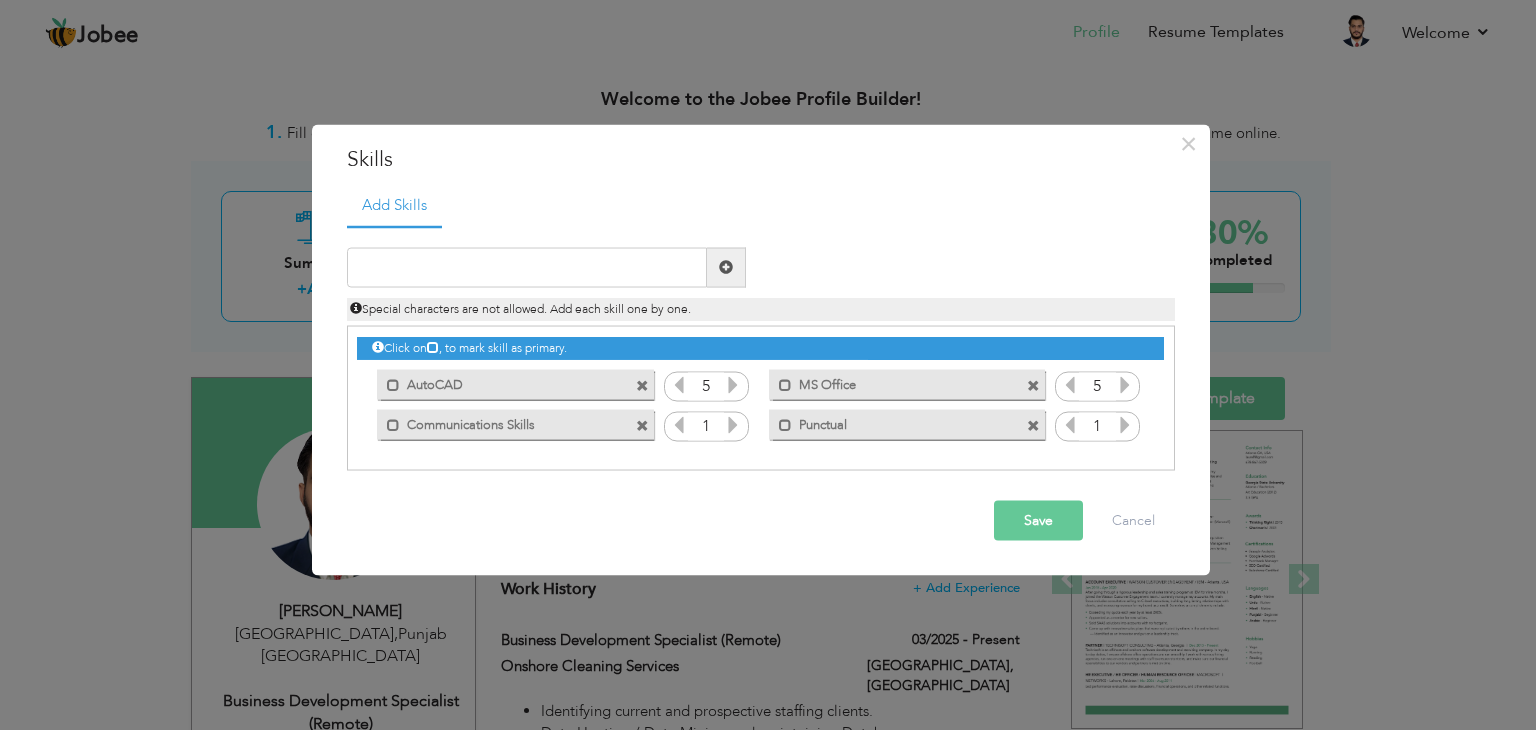 click at bounding box center [733, 424] 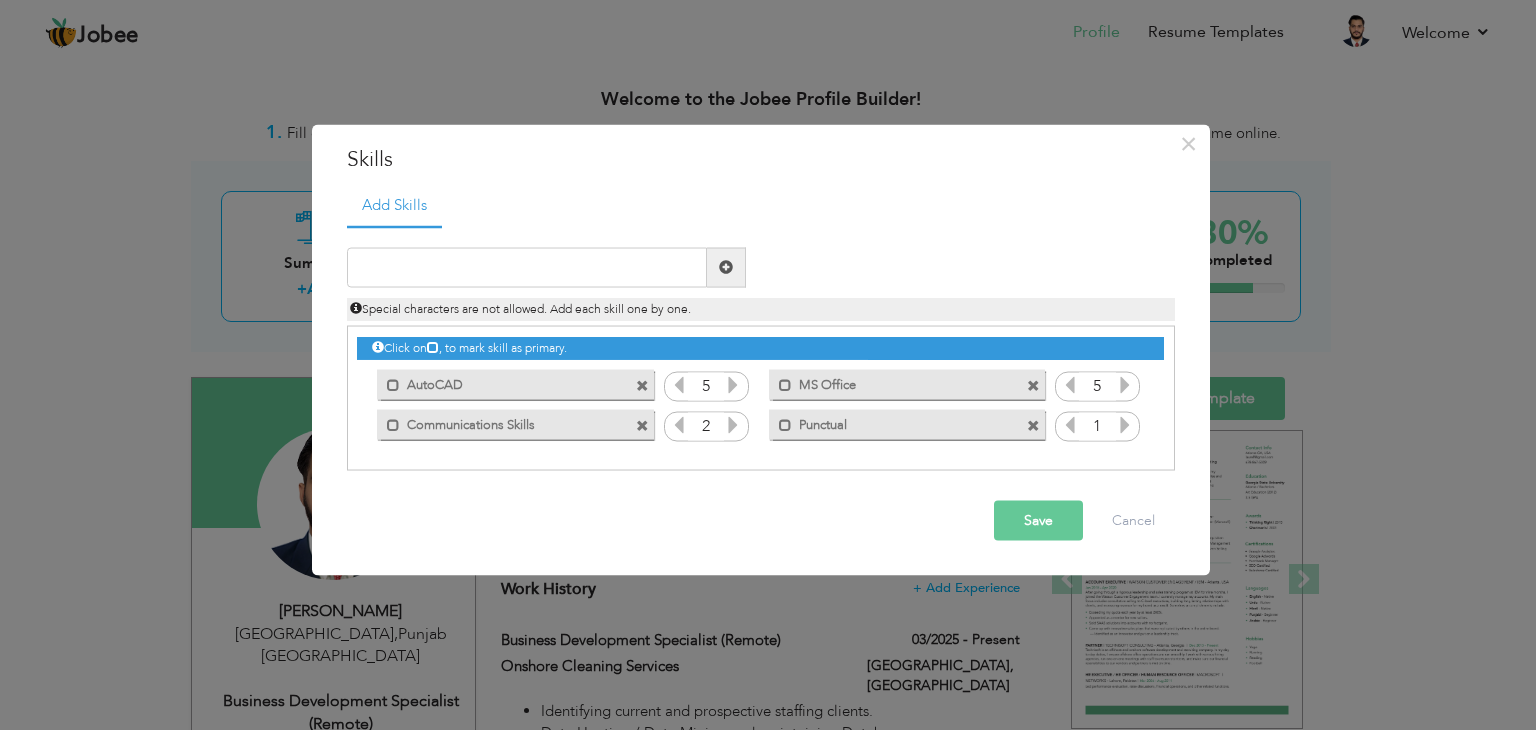 click at bounding box center [733, 424] 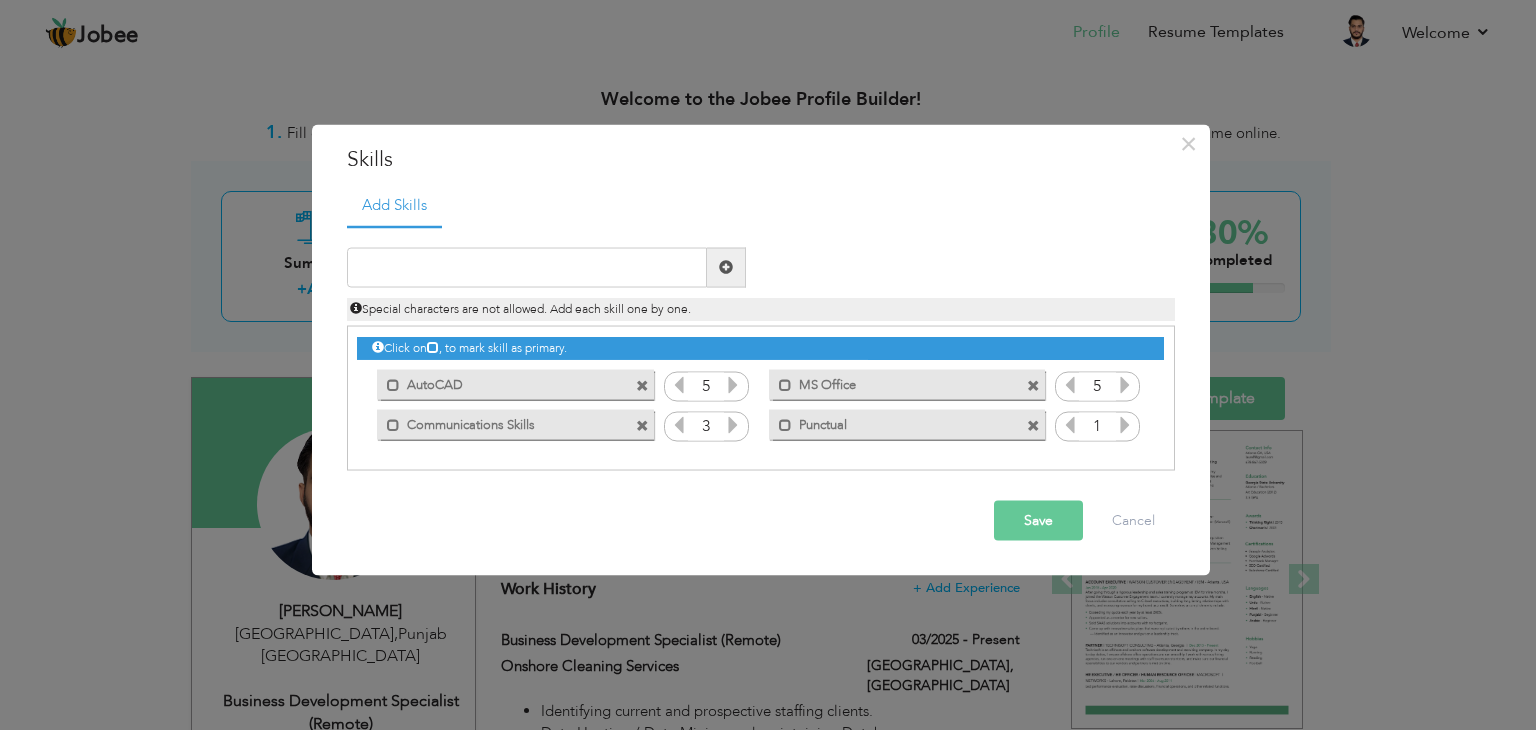 click at bounding box center (733, 424) 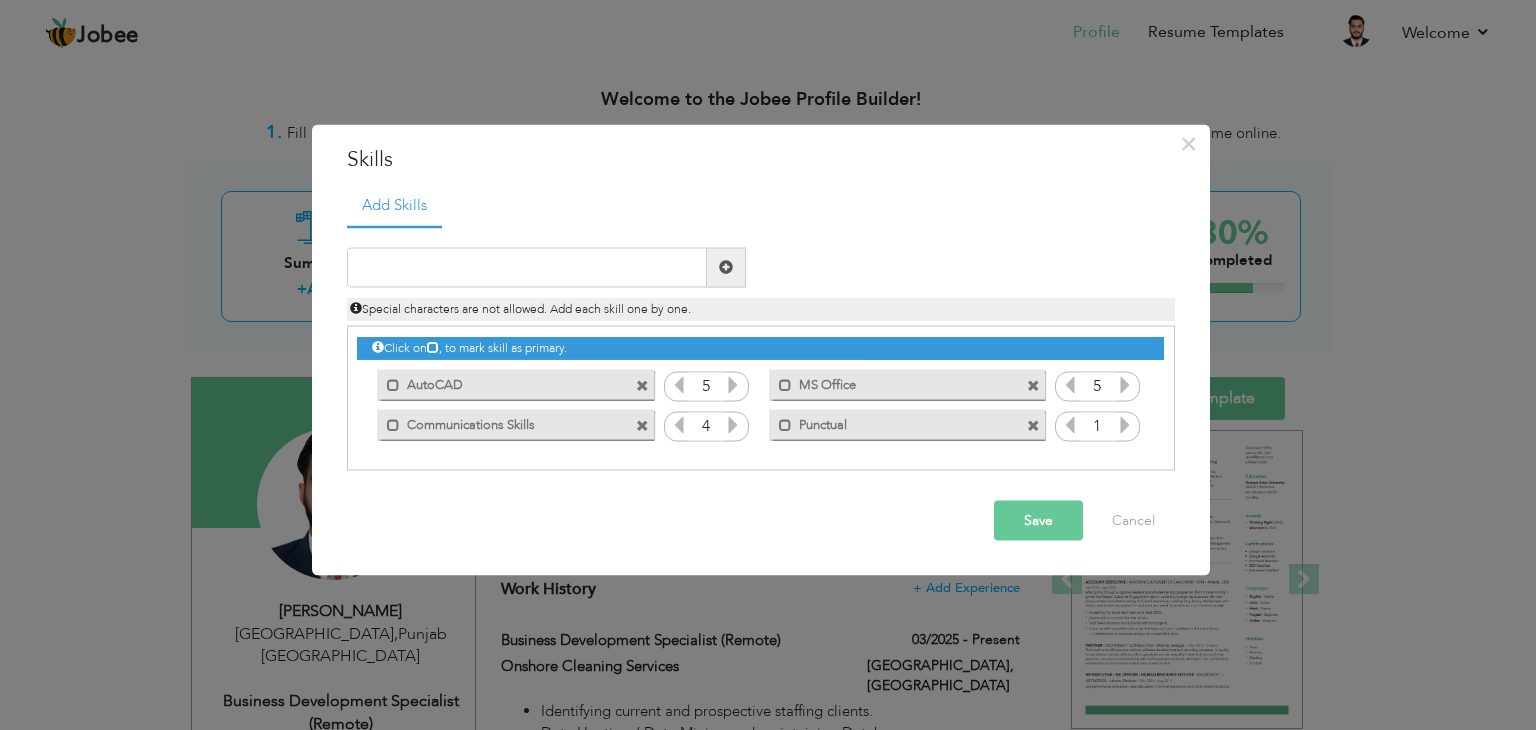 click at bounding box center (733, 424) 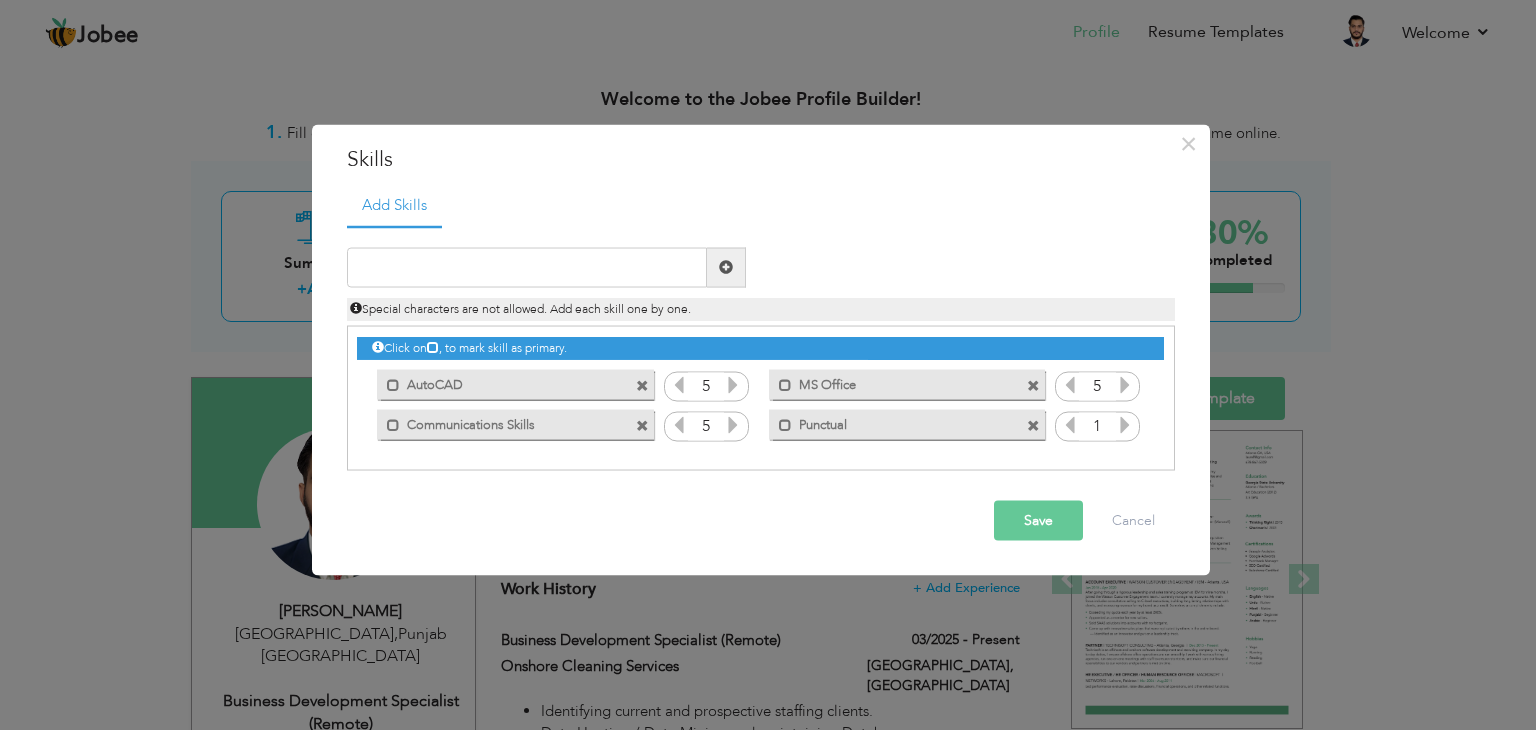 click at bounding box center [1125, 424] 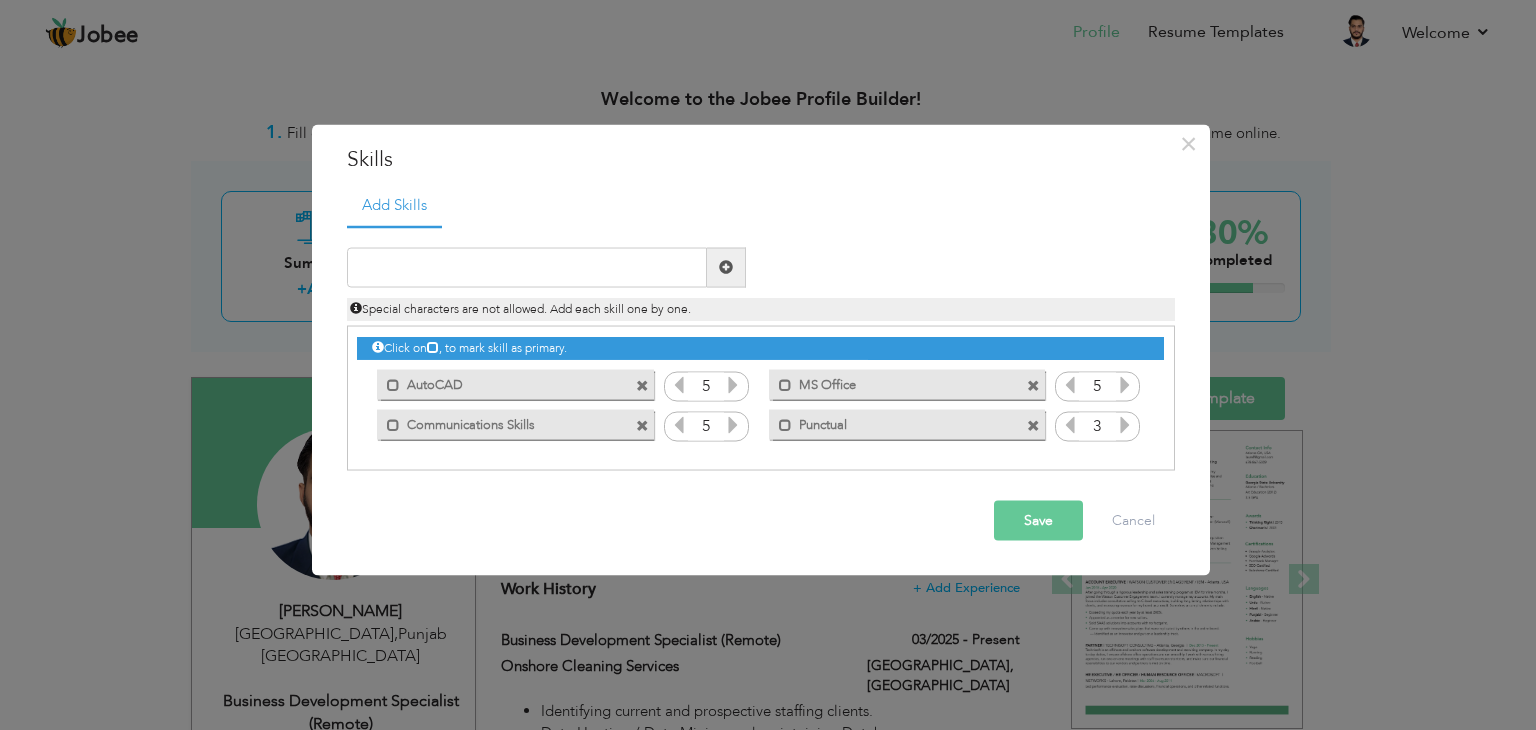 click at bounding box center [1125, 424] 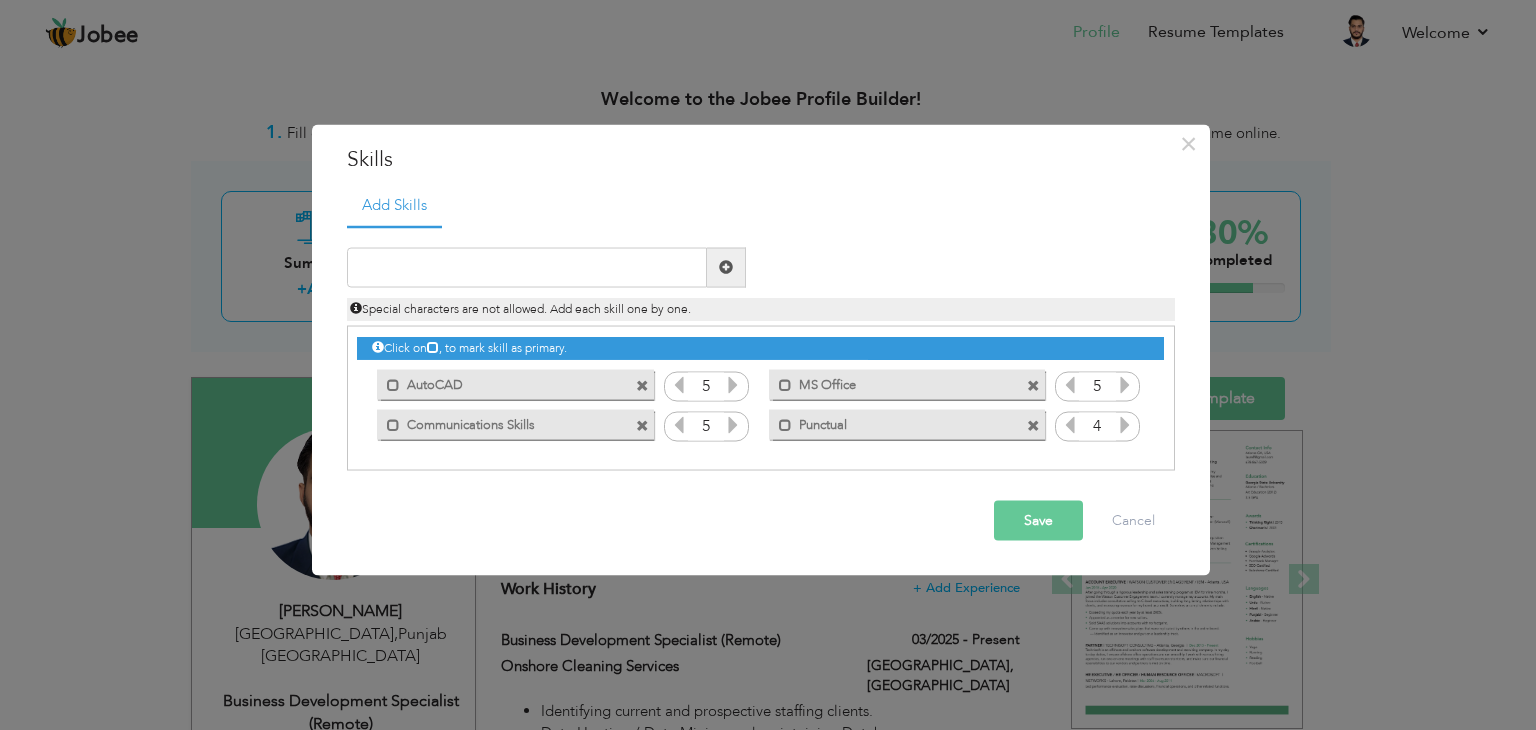click at bounding box center (1125, 424) 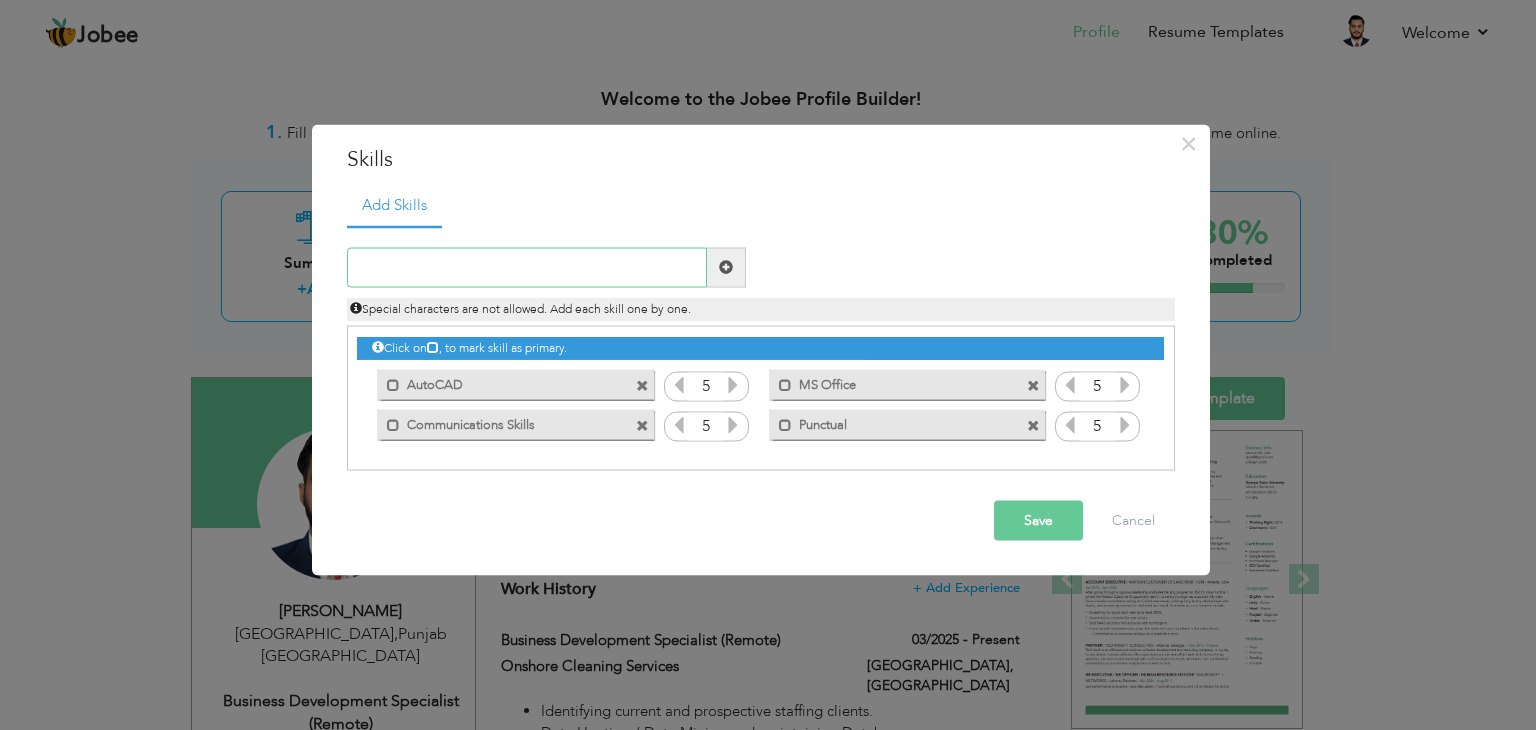 click at bounding box center (527, 267) 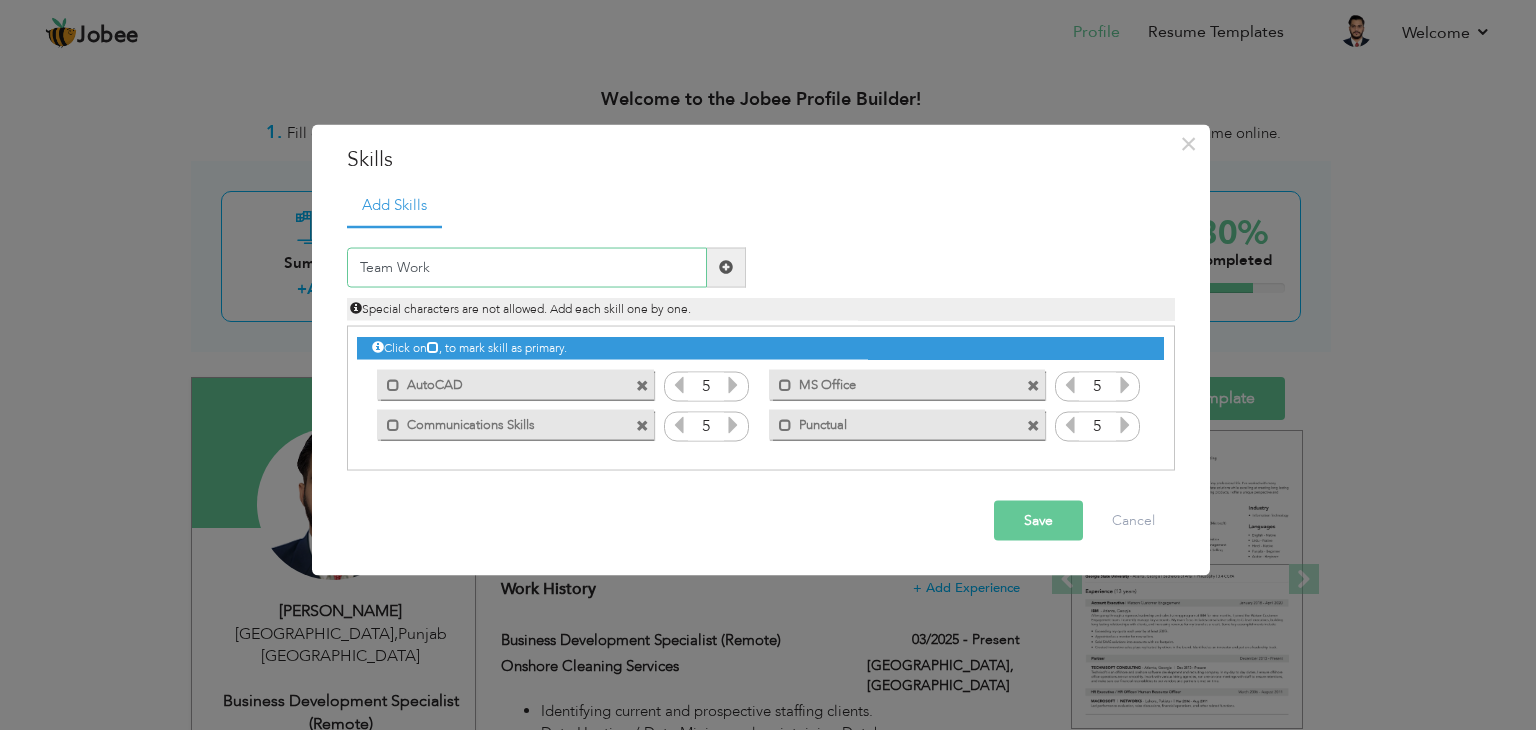 type on "Team Work" 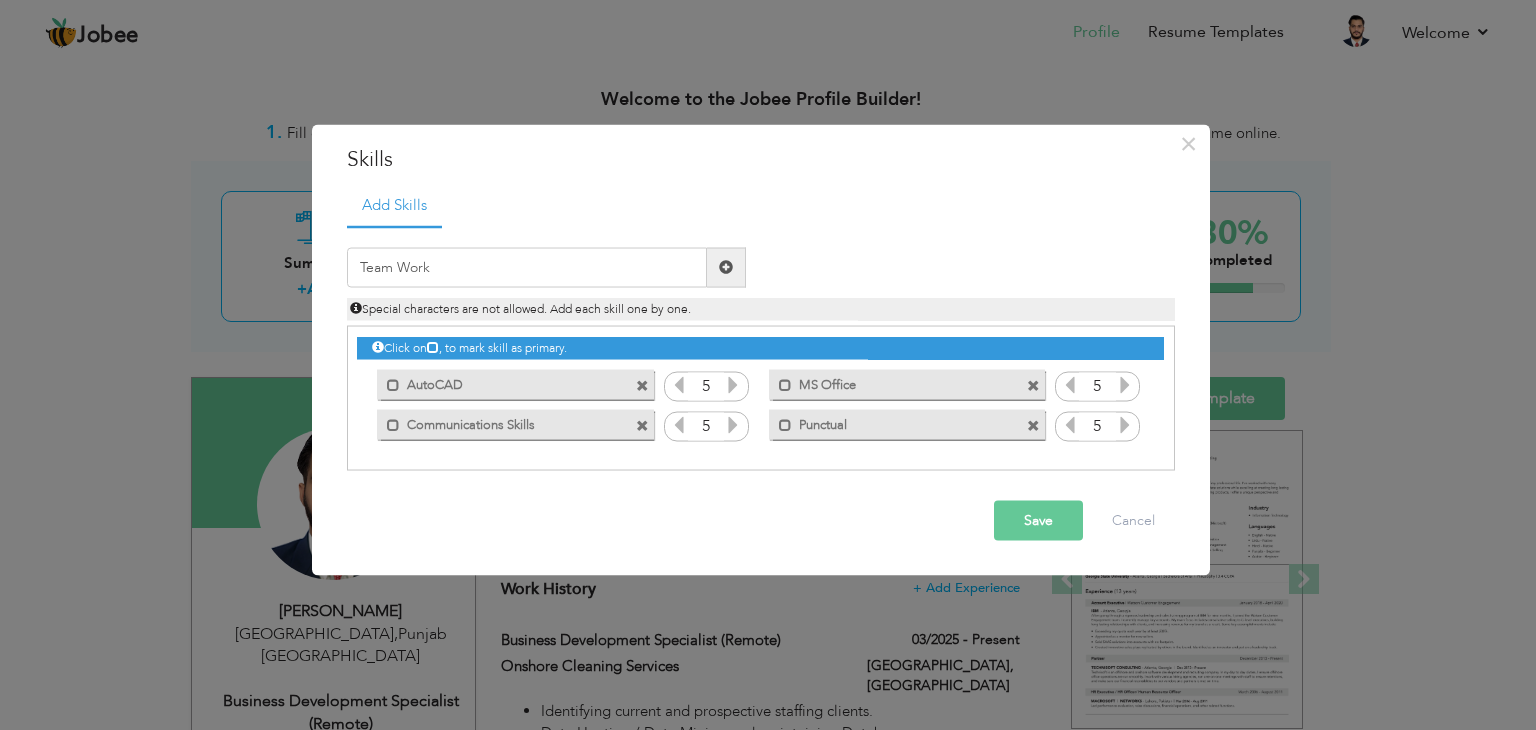 click at bounding box center (726, 267) 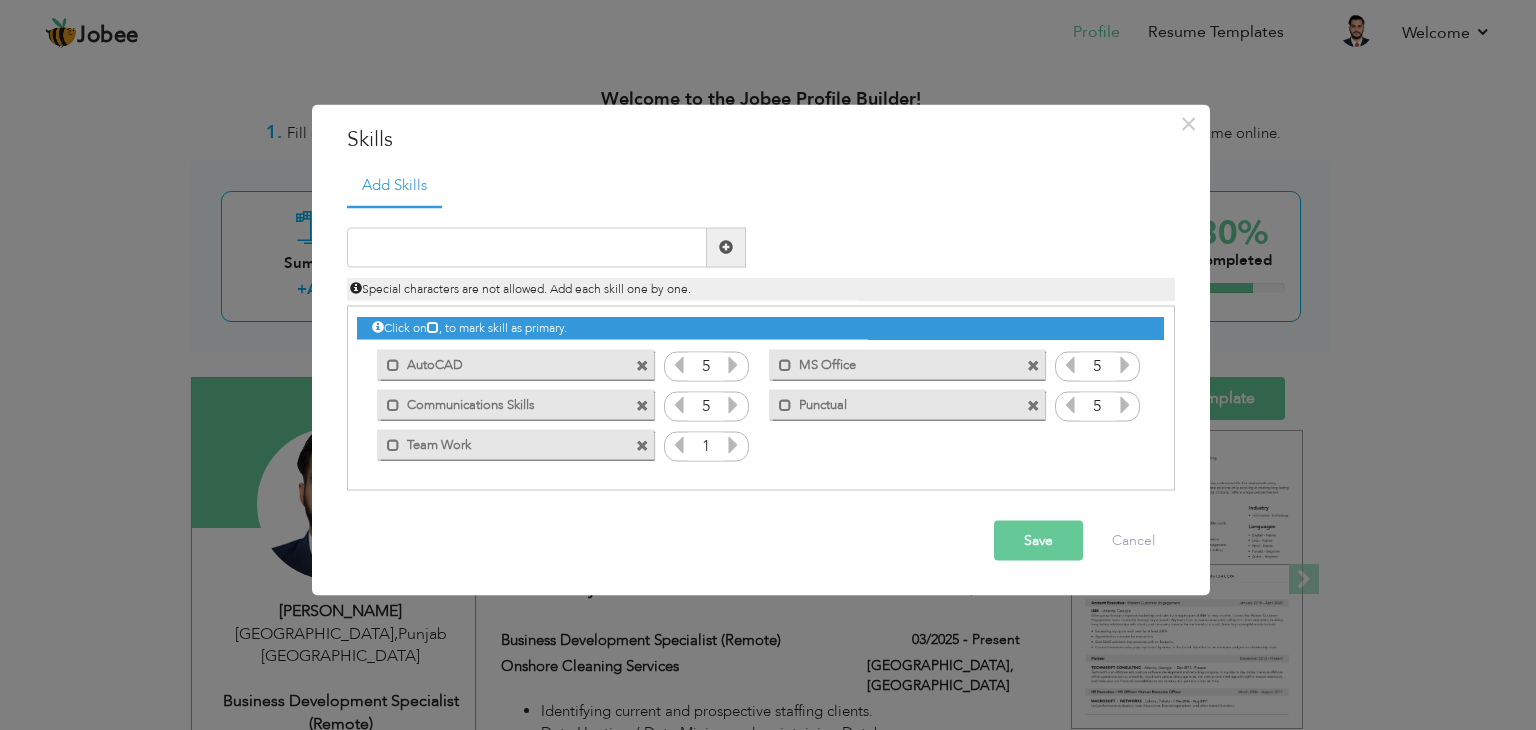 click at bounding box center [733, 444] 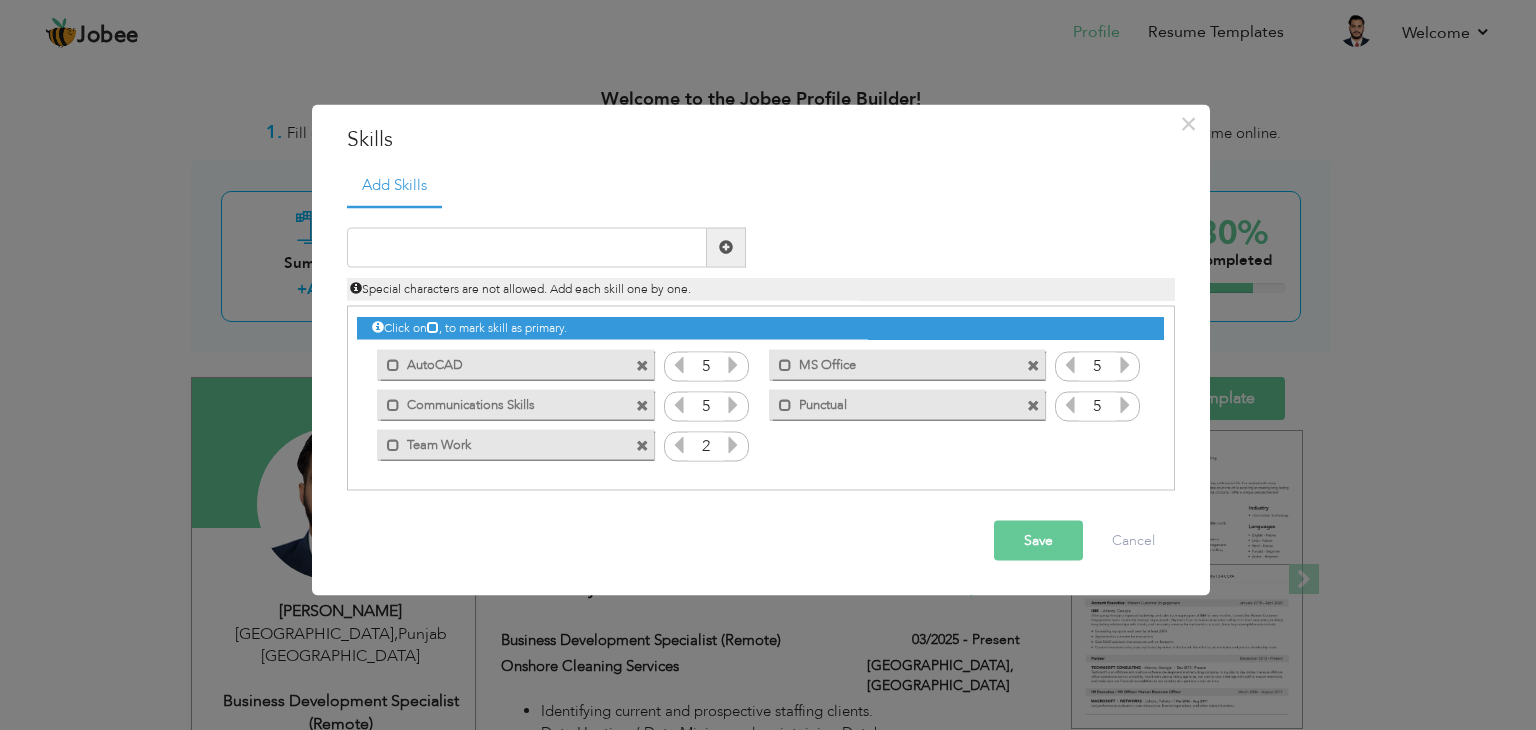 click at bounding box center [733, 444] 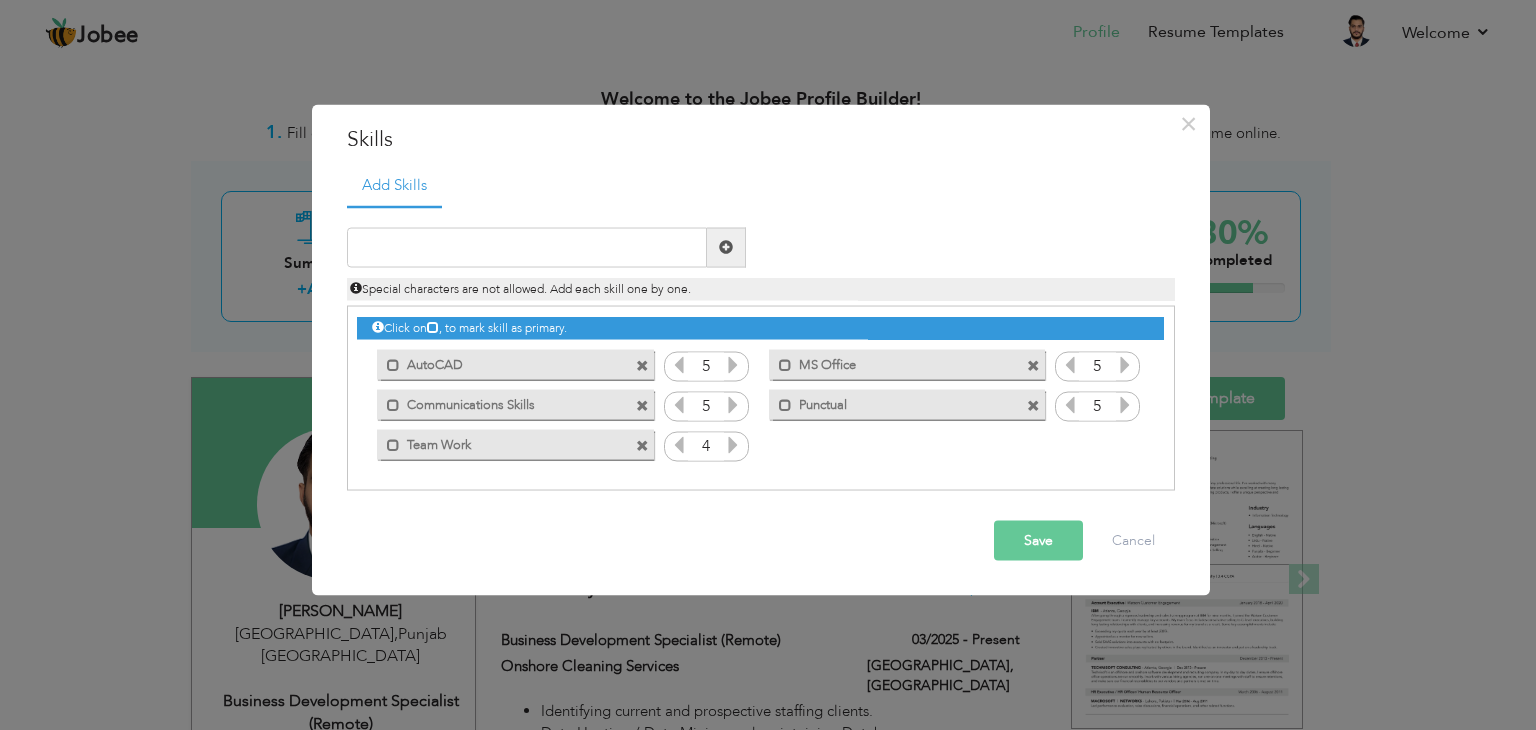 click at bounding box center (733, 444) 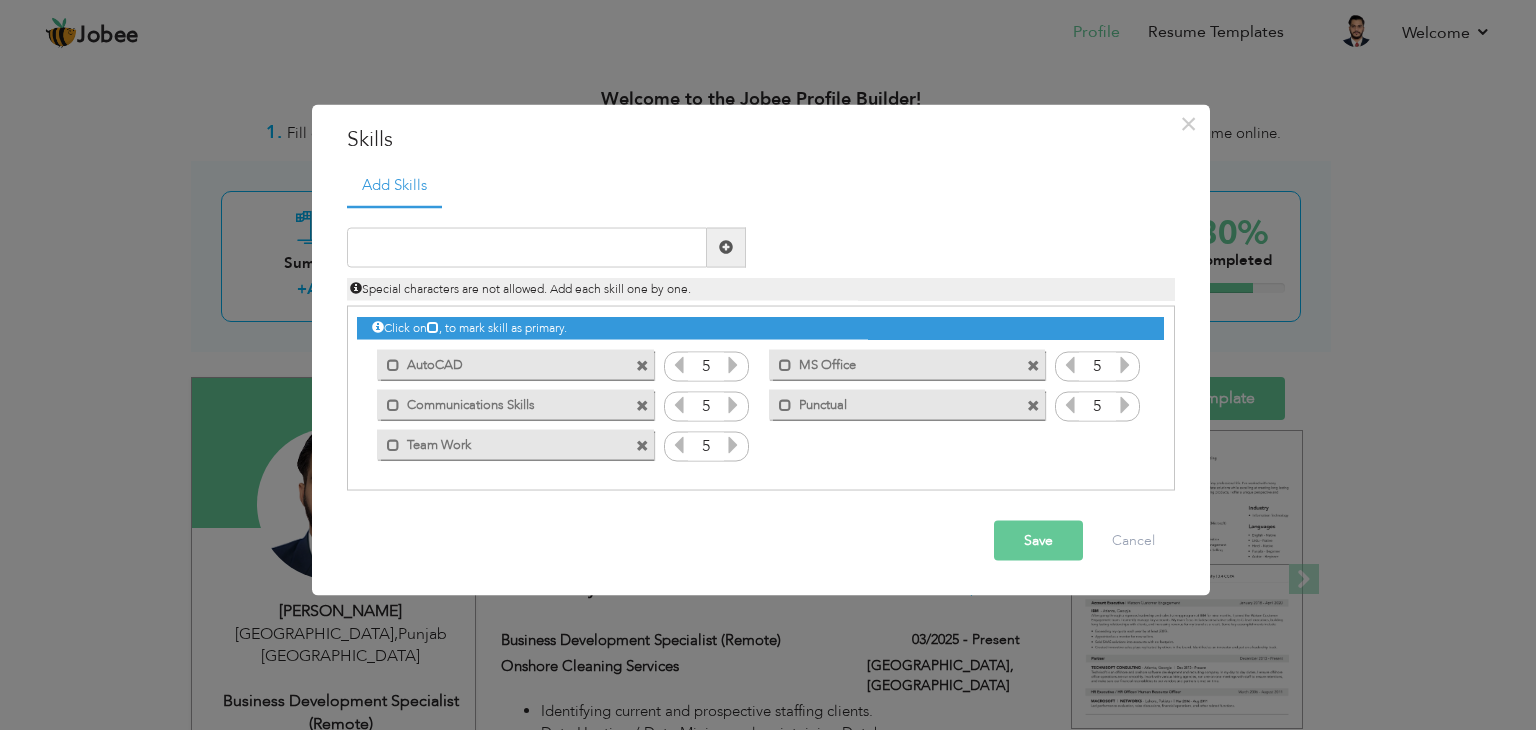 click at bounding box center [733, 444] 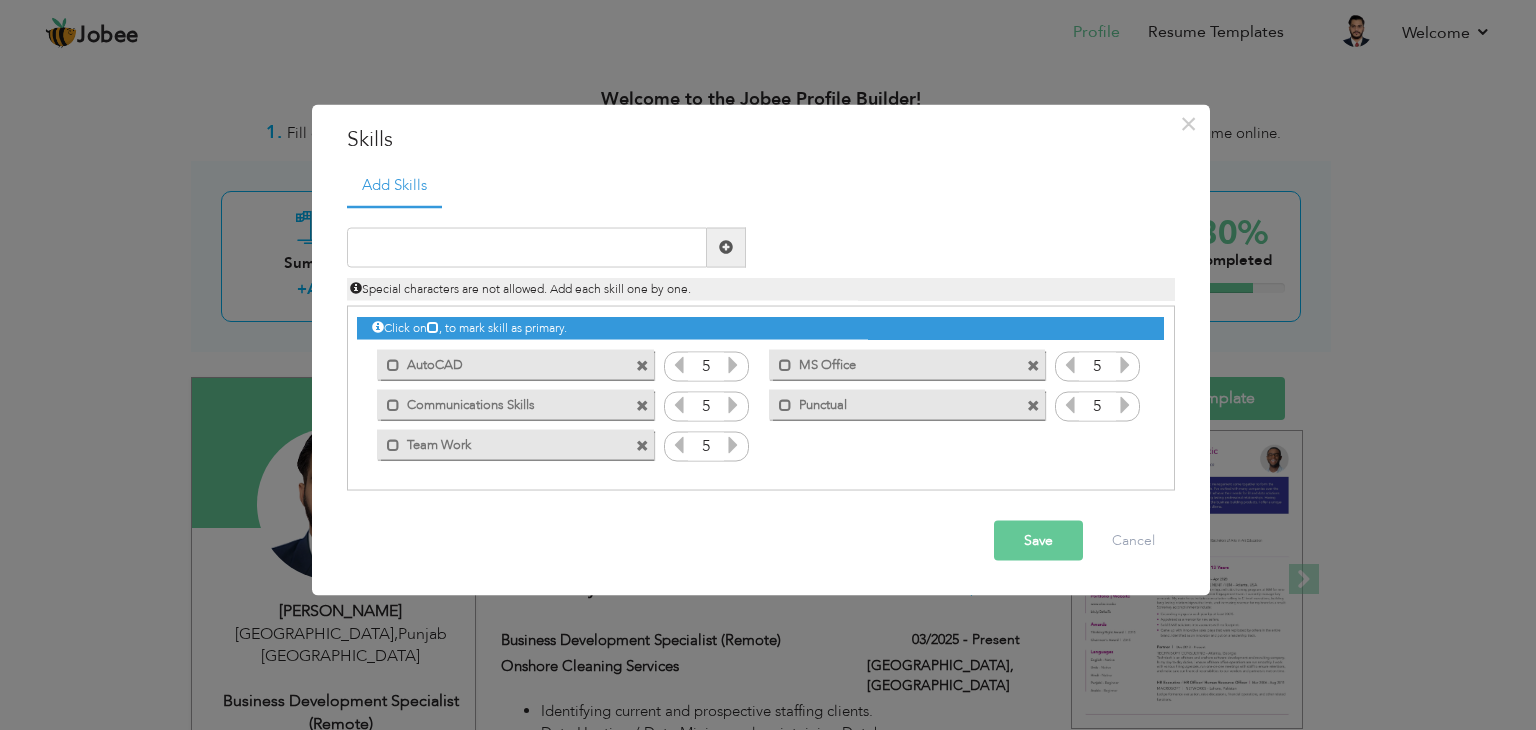 click at bounding box center [642, 406] 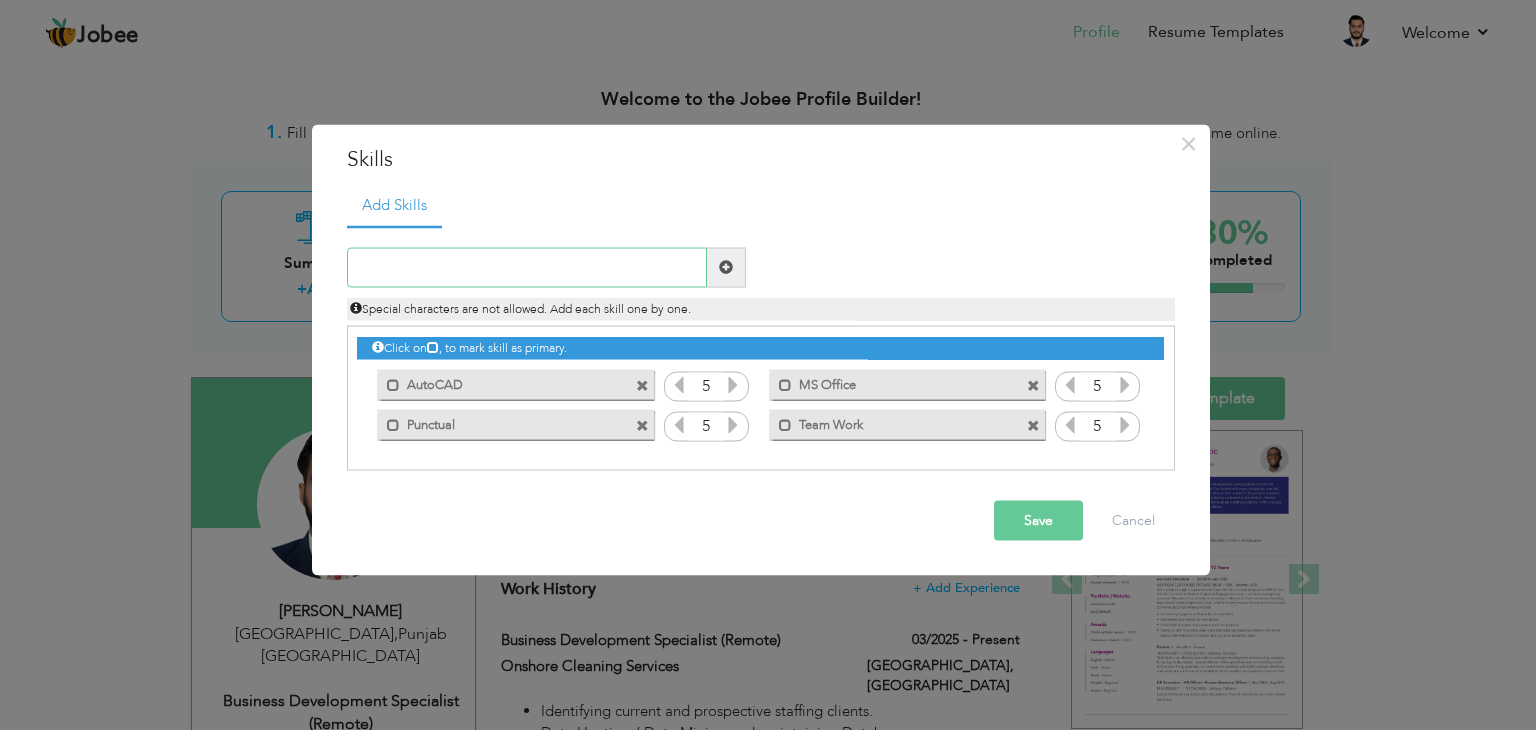 click at bounding box center (527, 267) 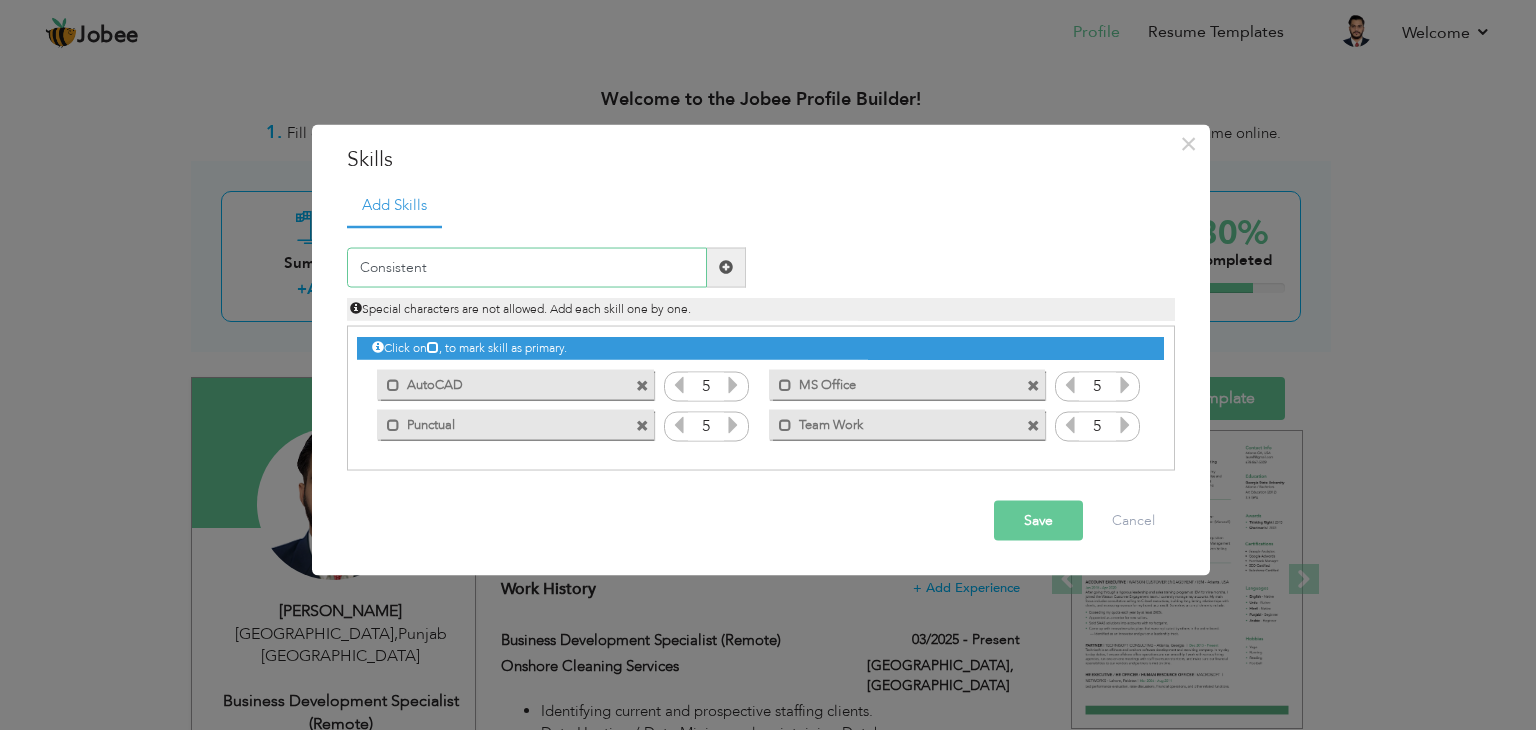 type on "Consistent" 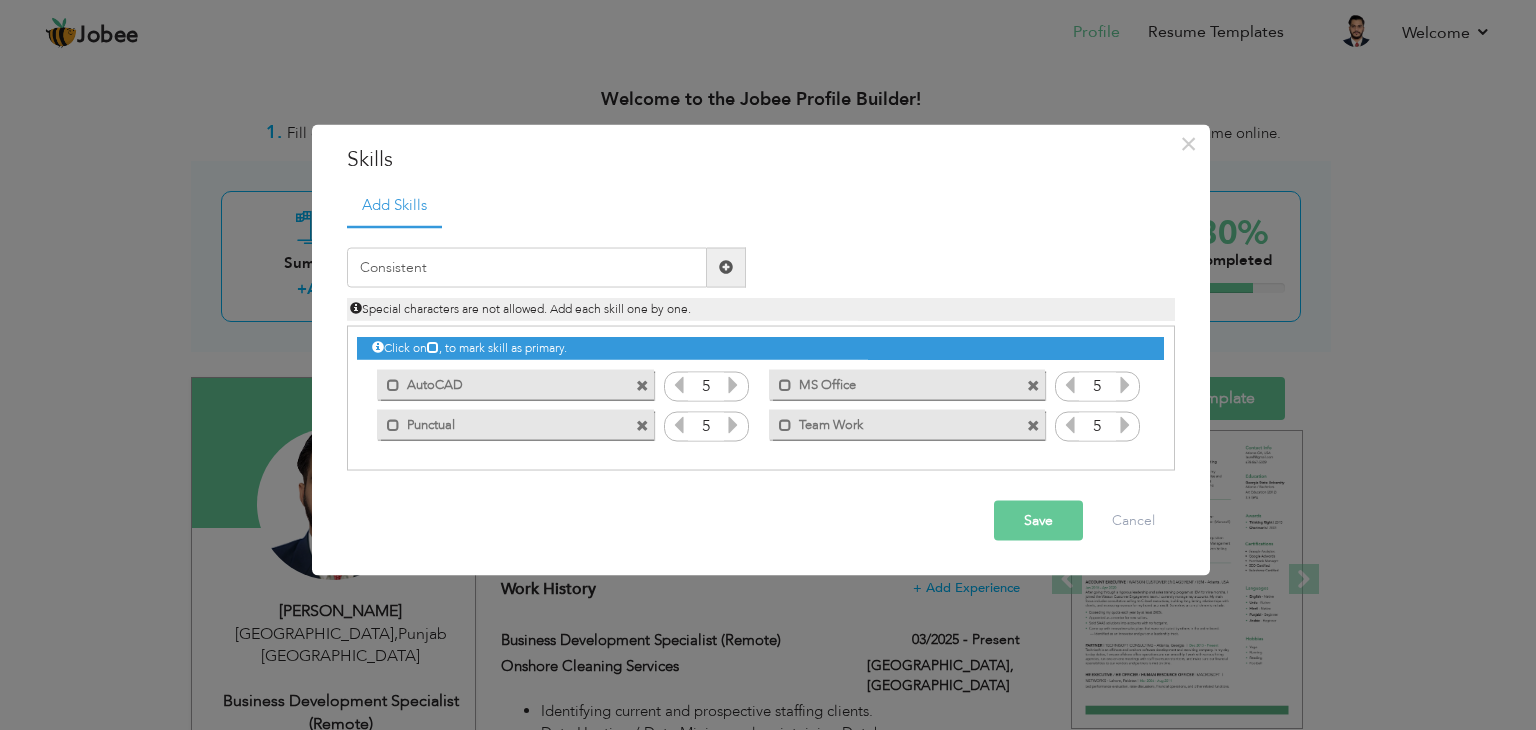 click at bounding box center (726, 267) 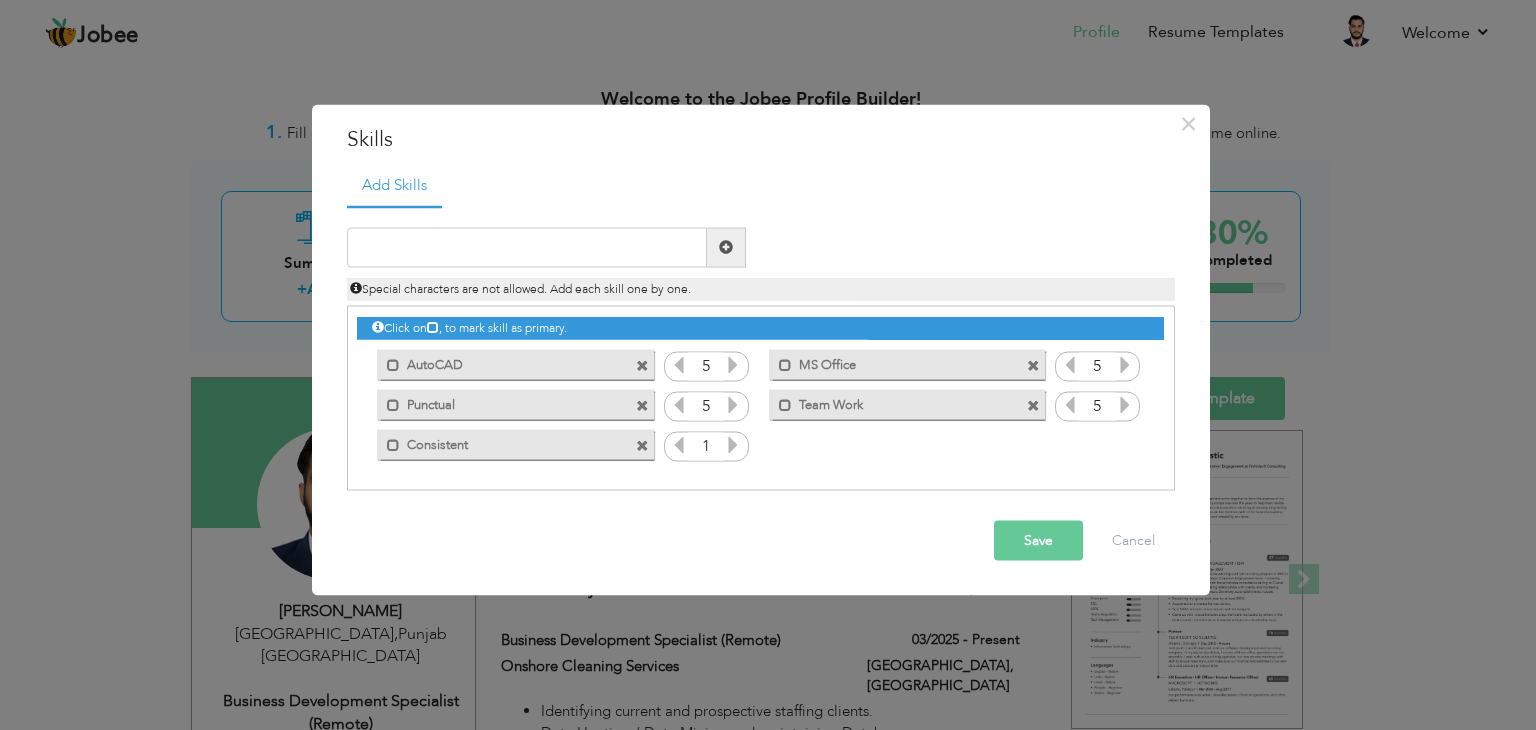 click at bounding box center (733, 444) 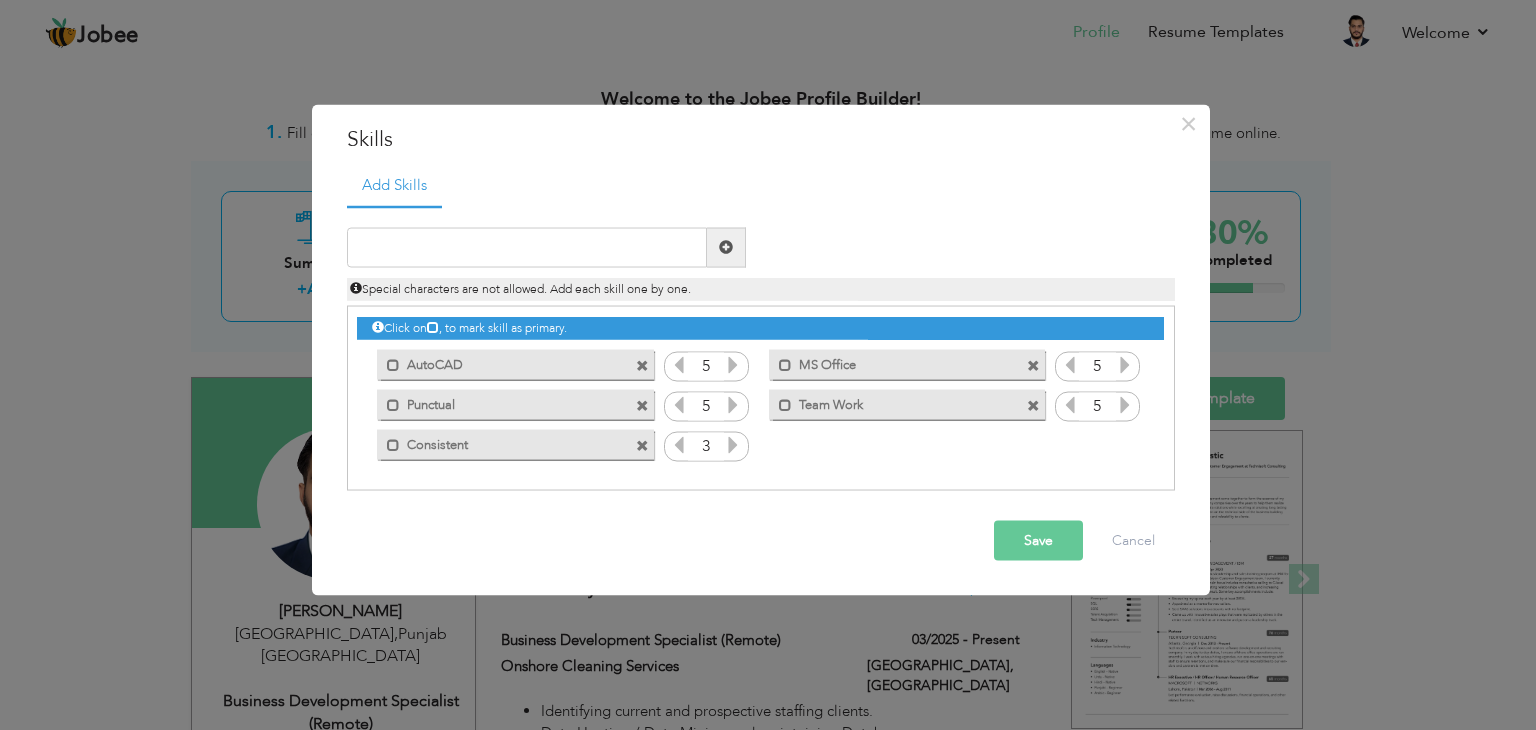 click at bounding box center [733, 444] 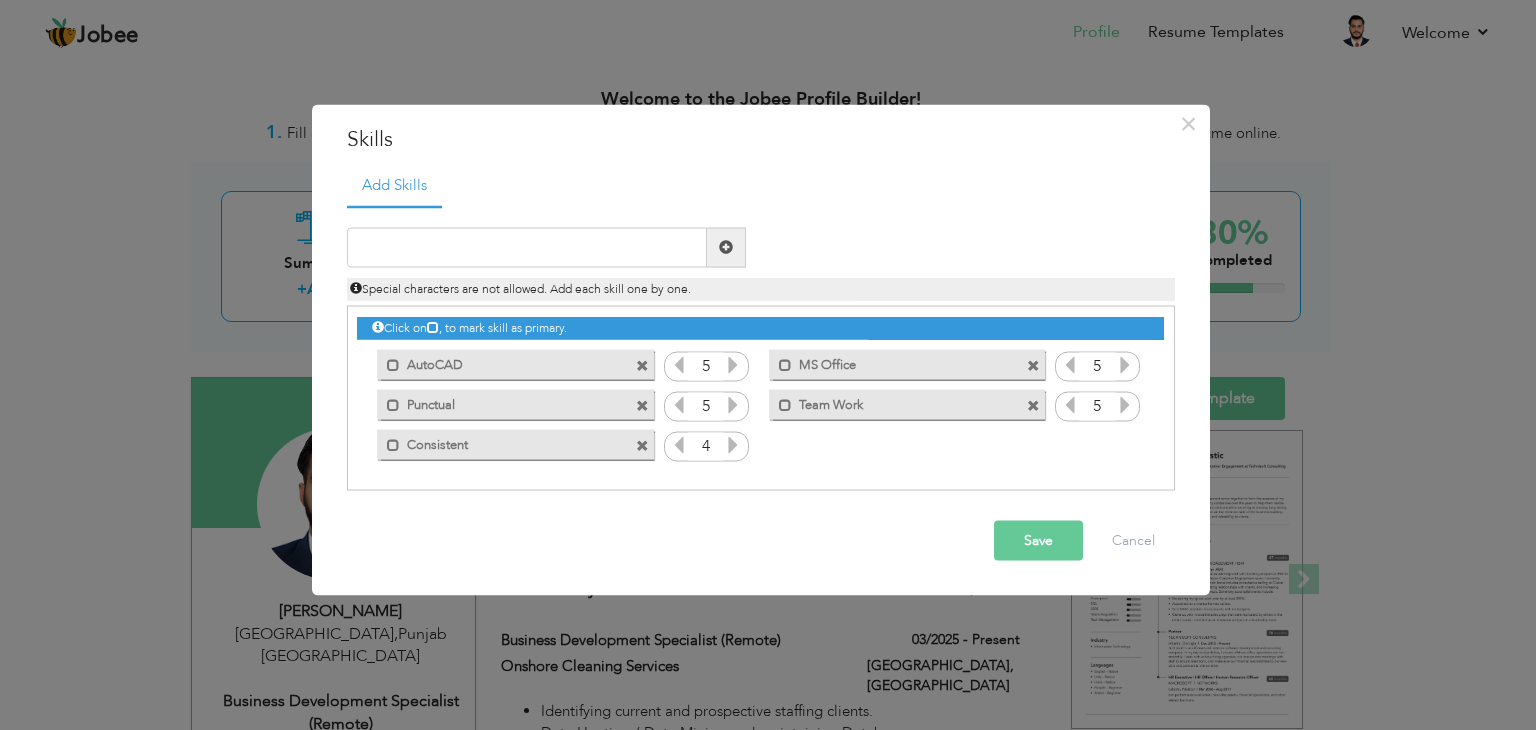 click at bounding box center [733, 444] 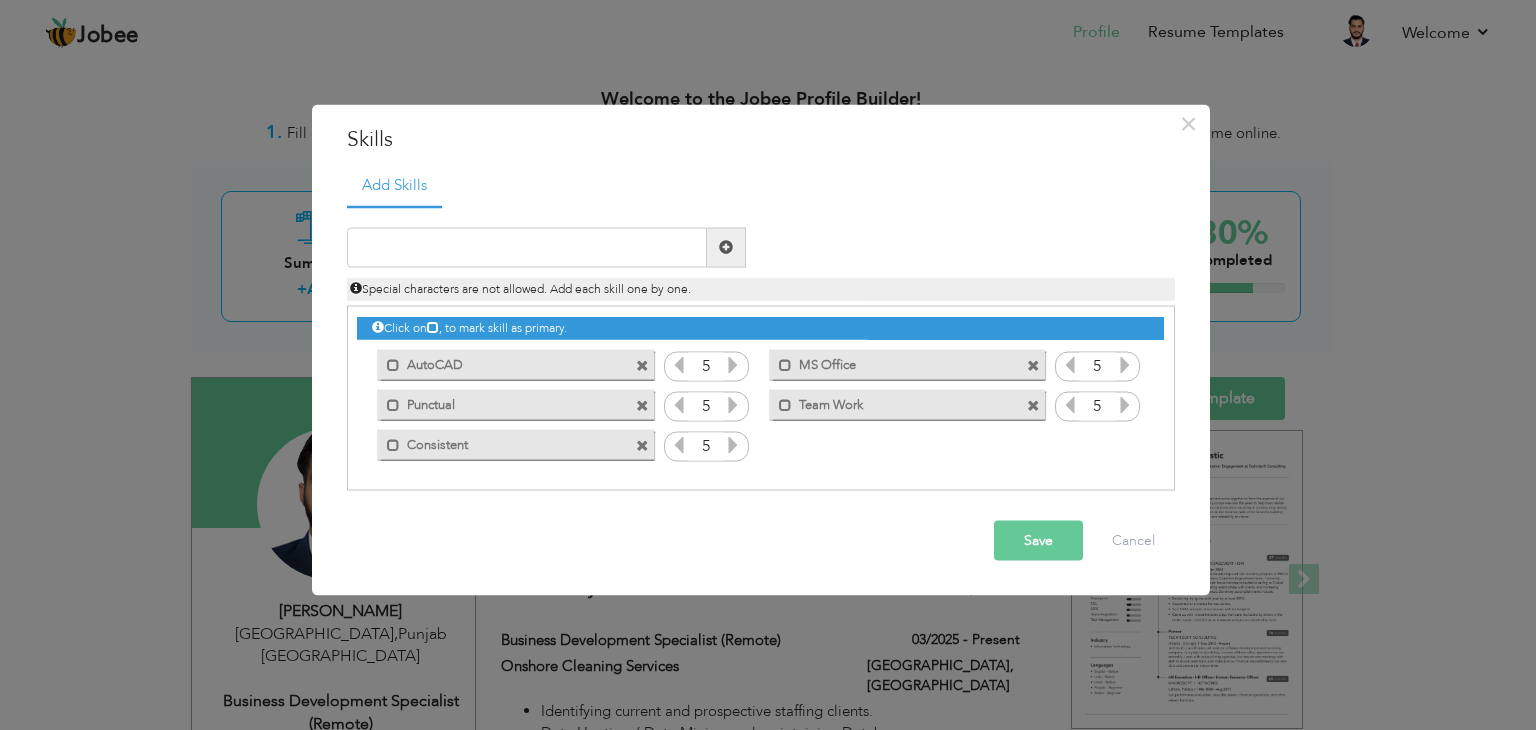 click at bounding box center [733, 444] 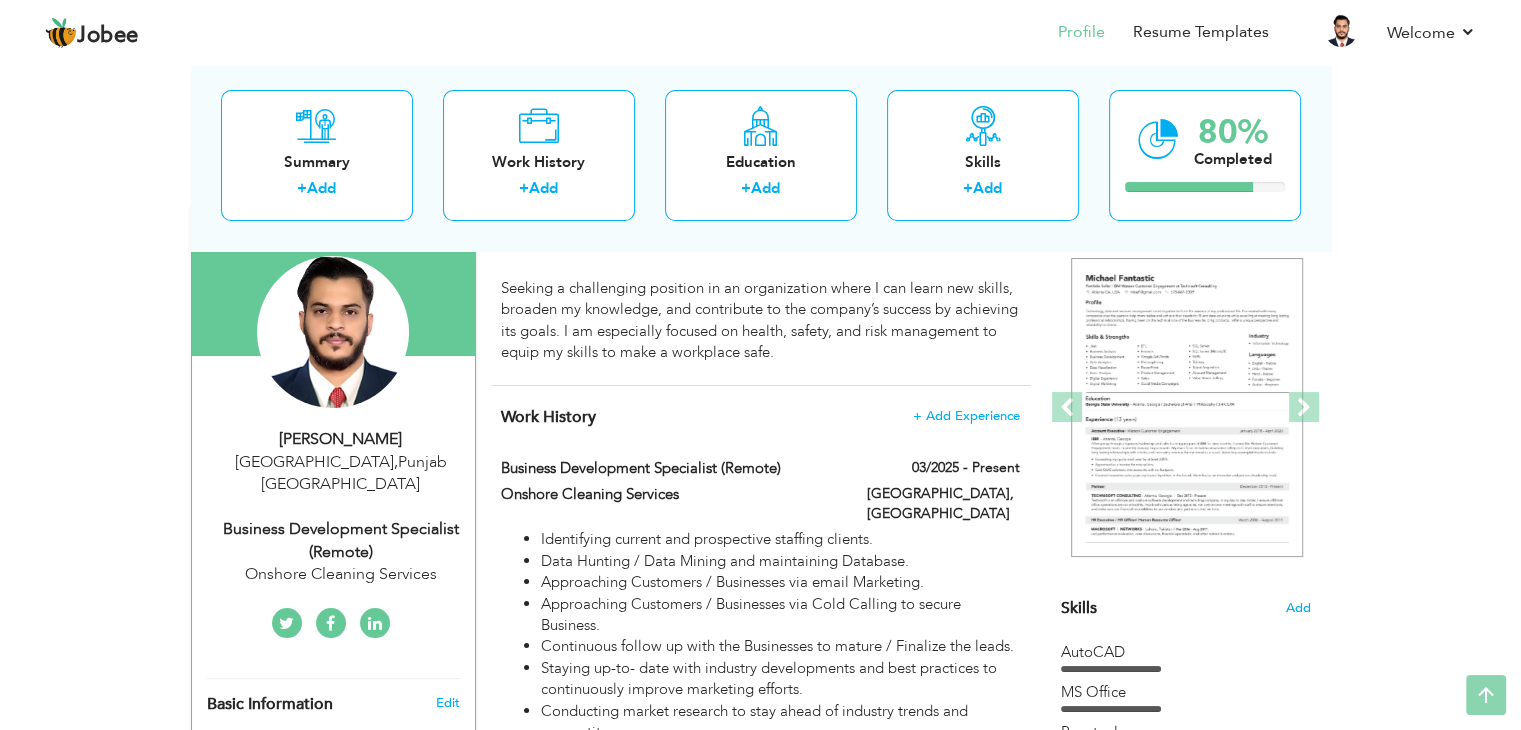 scroll, scrollTop: 0, scrollLeft: 0, axis: both 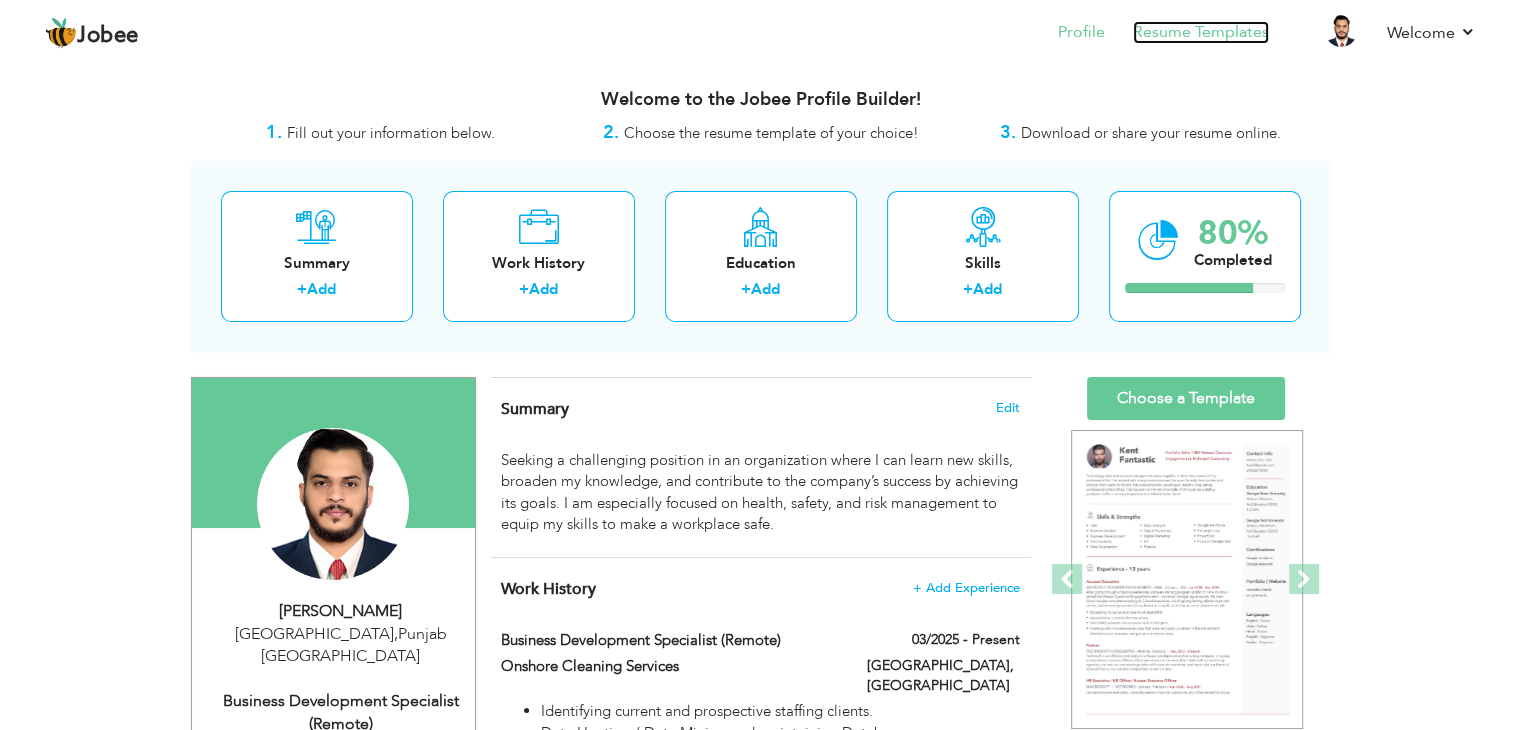 click on "Resume Templates" at bounding box center (1201, 32) 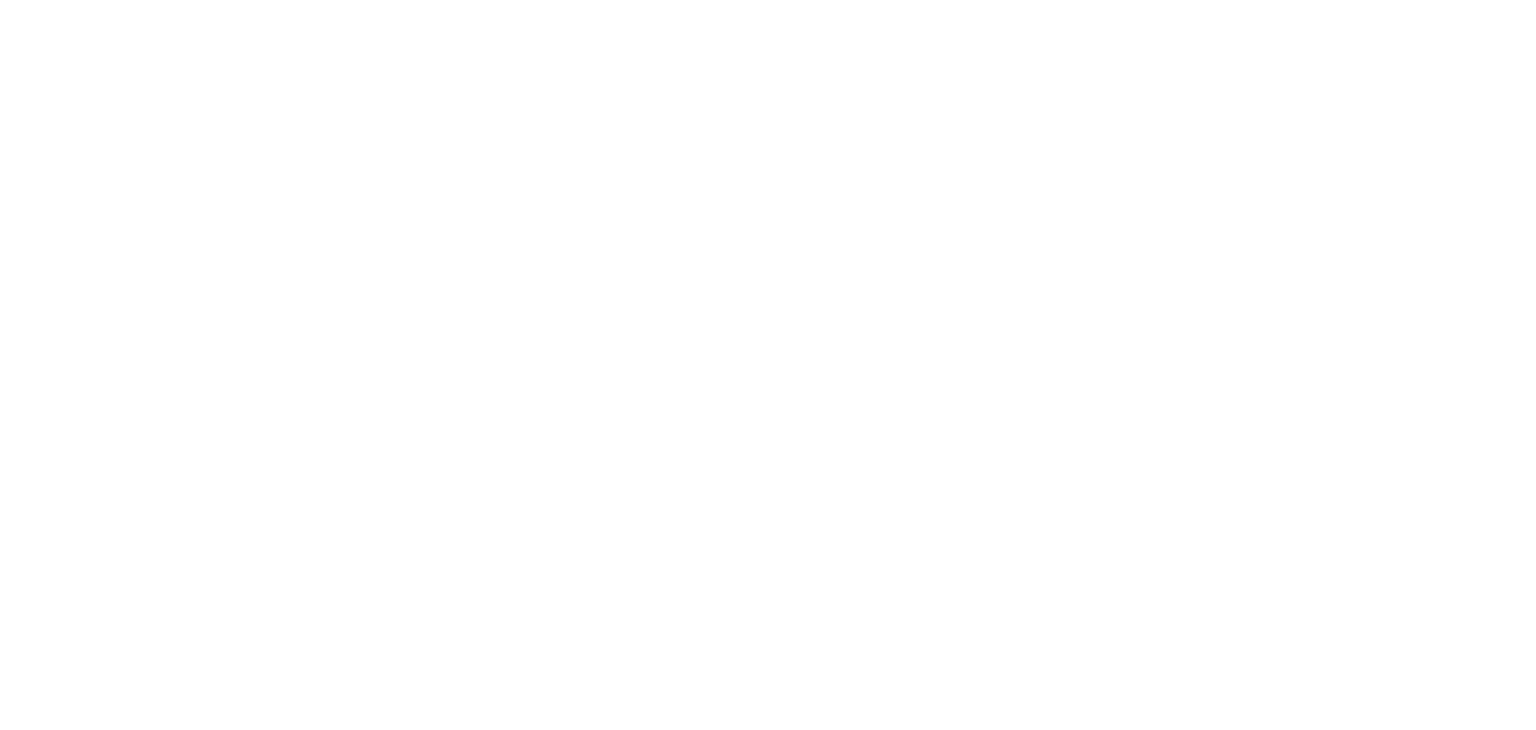 scroll, scrollTop: 0, scrollLeft: 0, axis: both 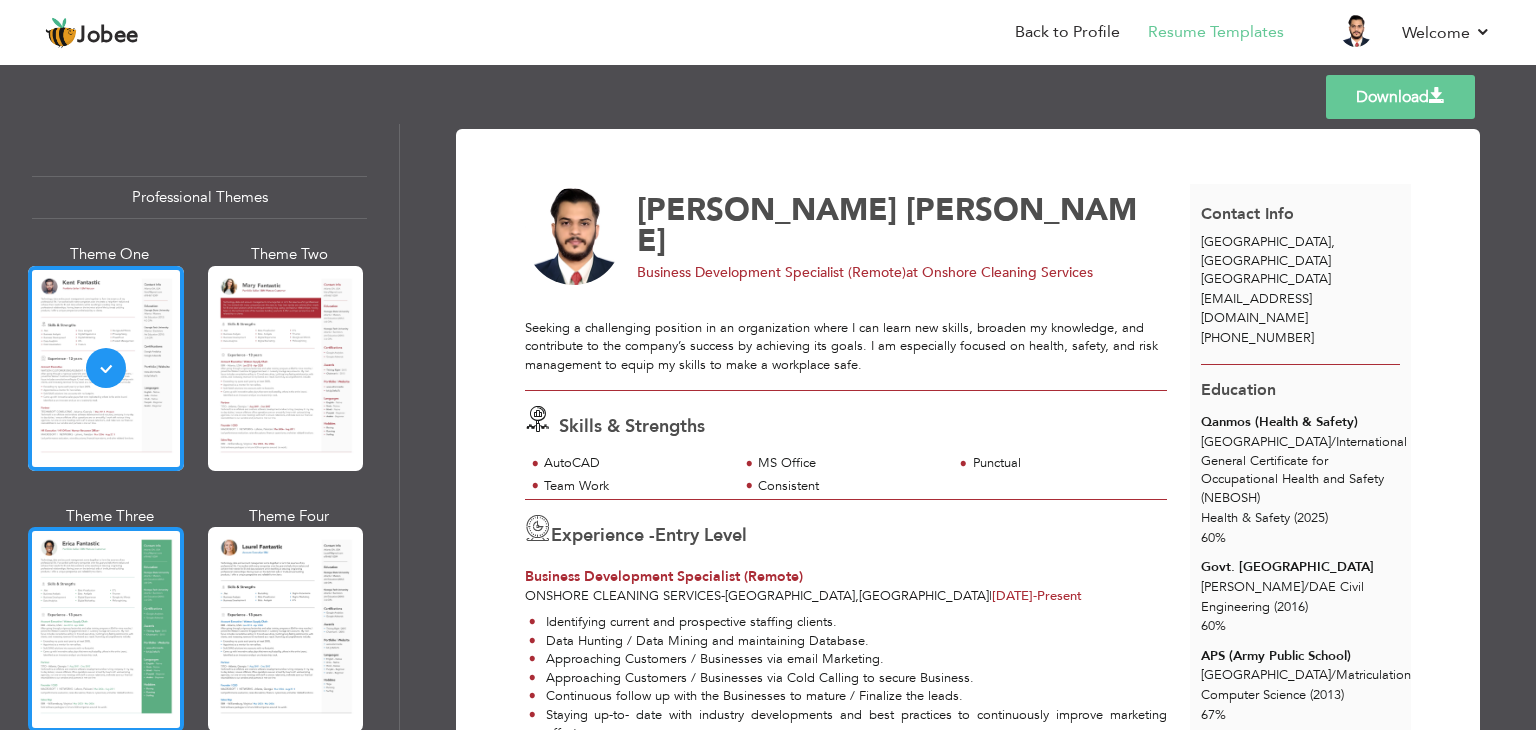 click at bounding box center (106, 629) 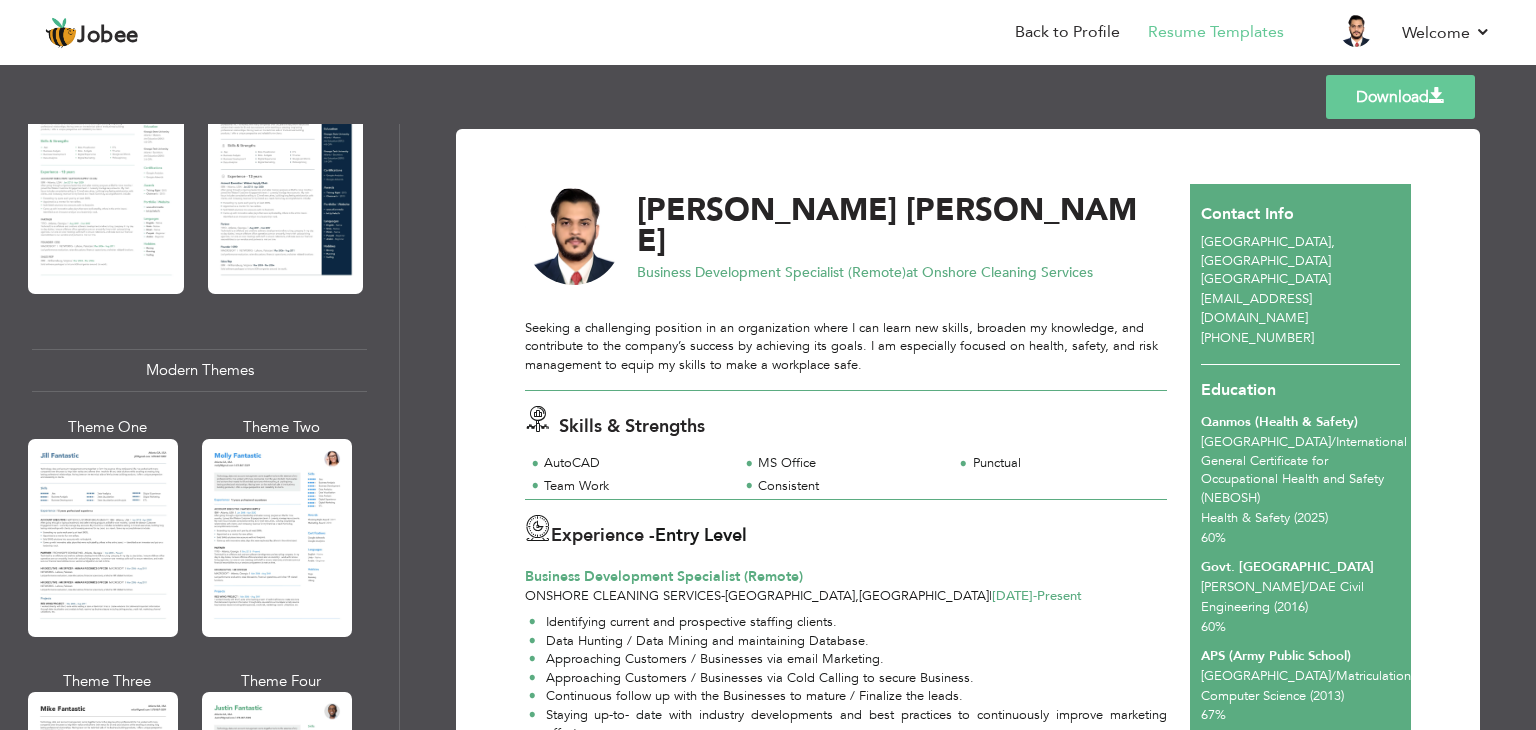 scroll, scrollTop: 700, scrollLeft: 0, axis: vertical 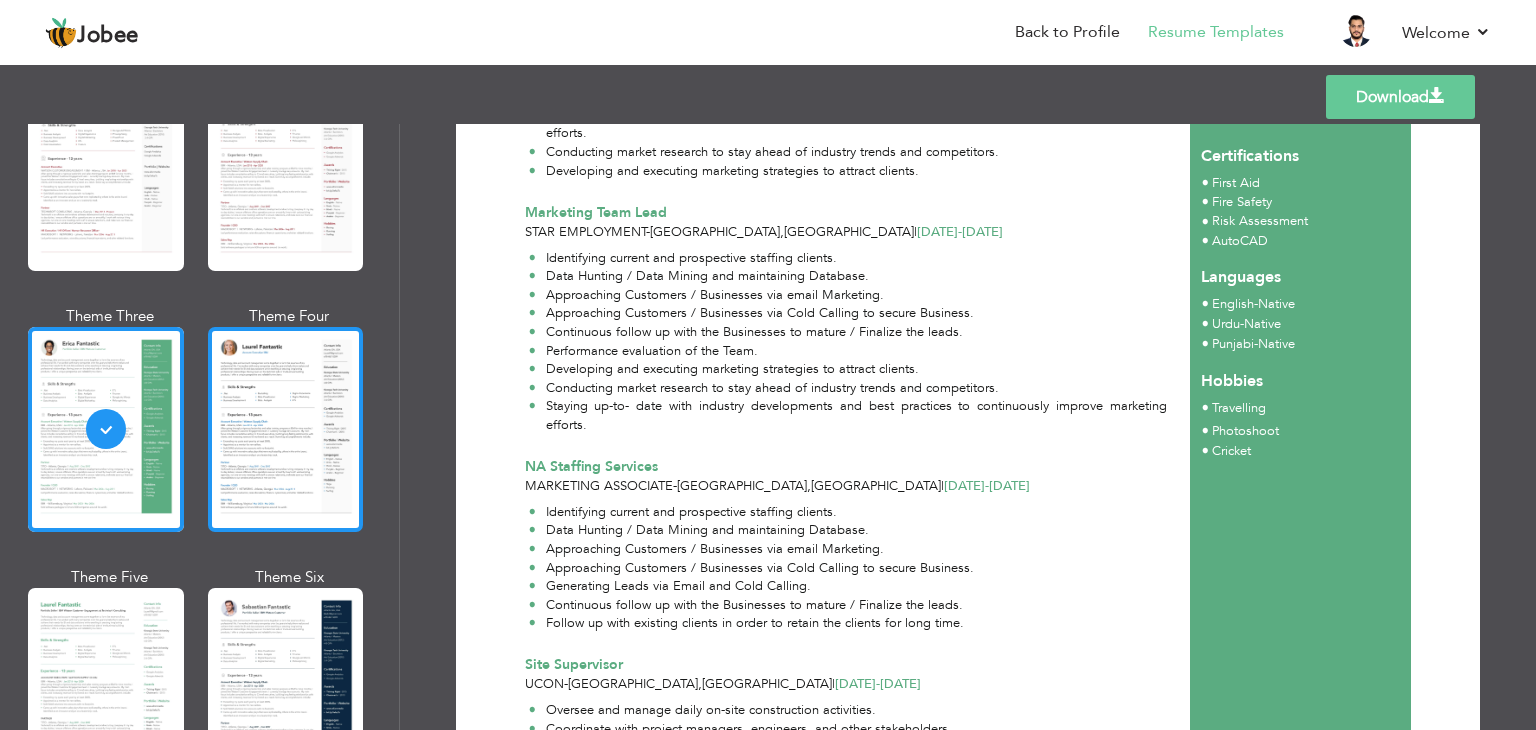 click at bounding box center (286, 429) 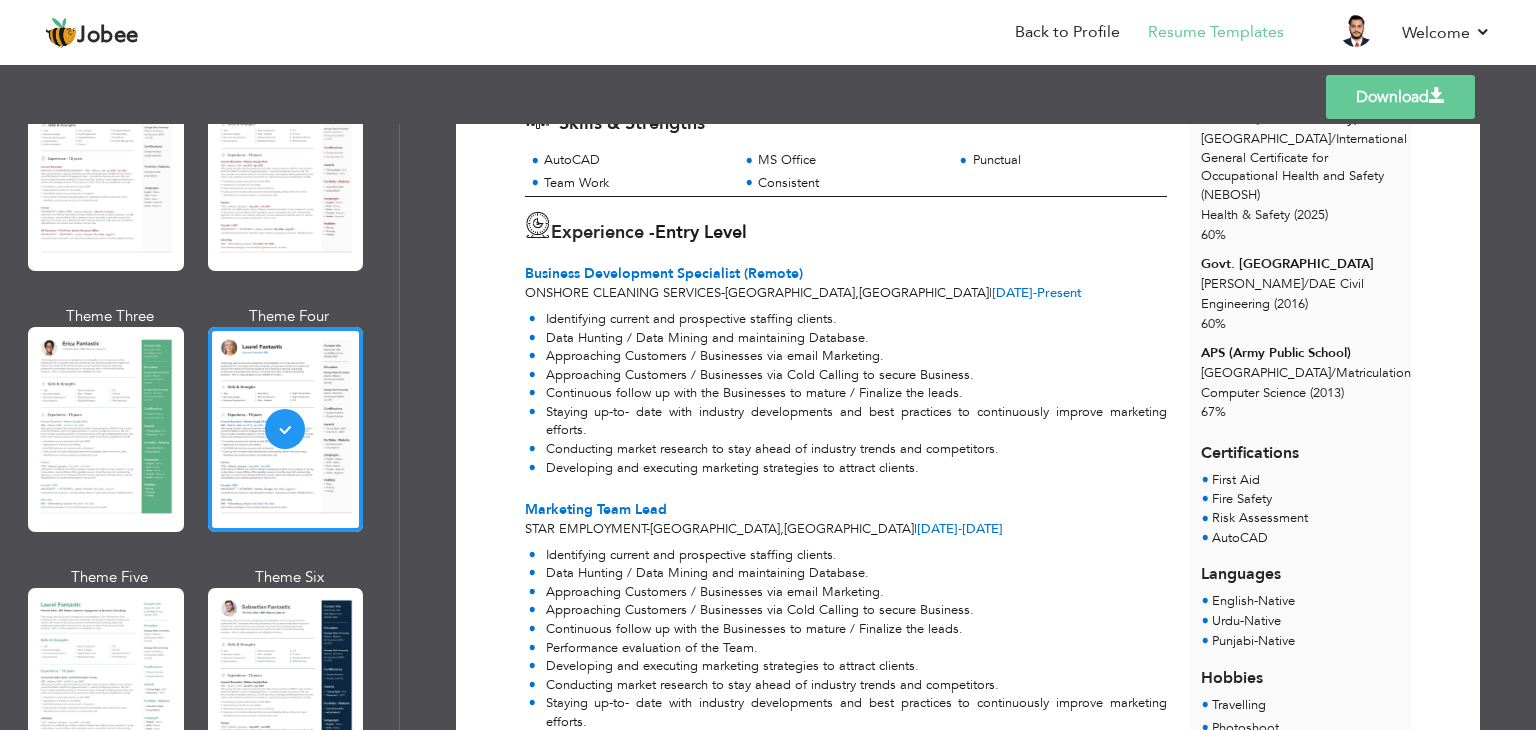 scroll, scrollTop: 0, scrollLeft: 0, axis: both 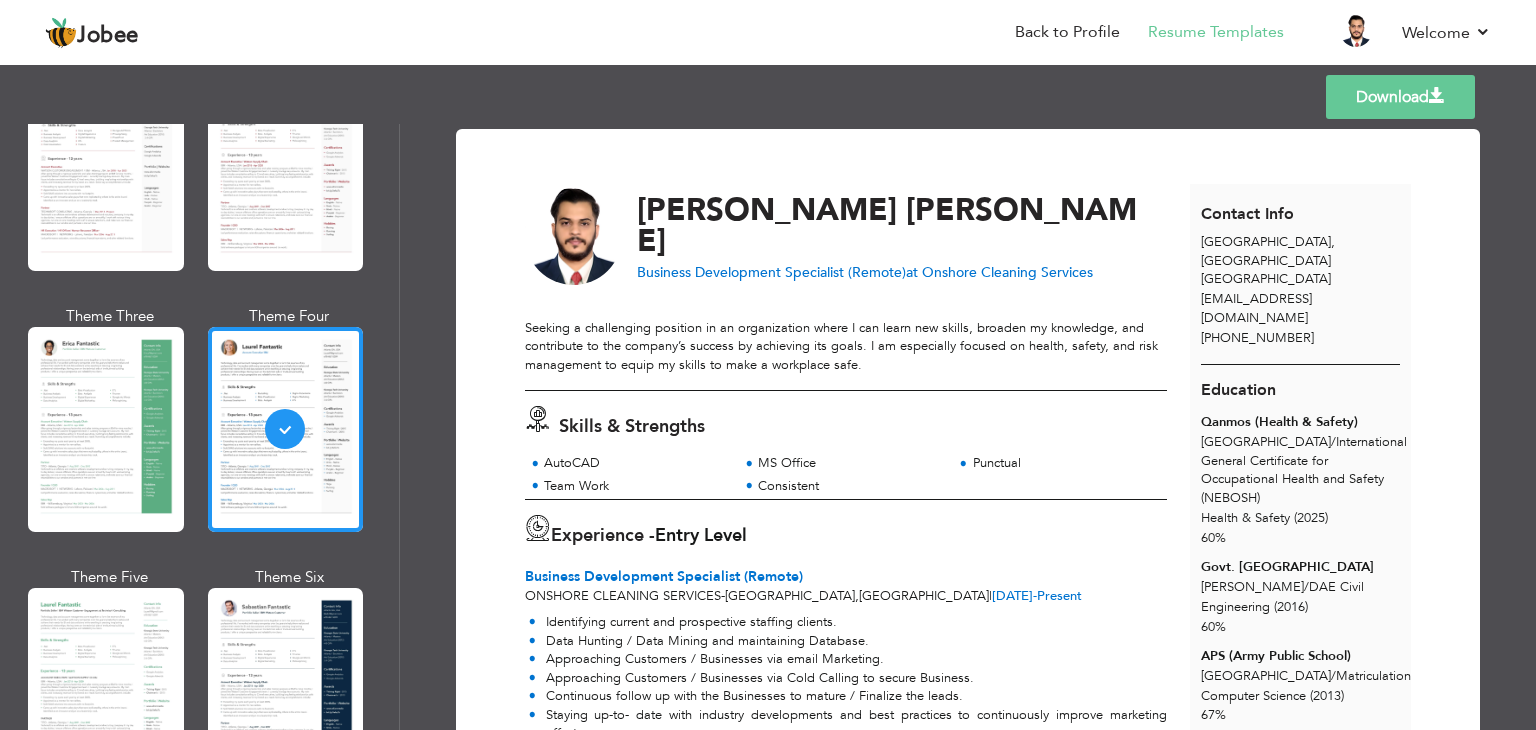 click on "Download" at bounding box center (1400, 97) 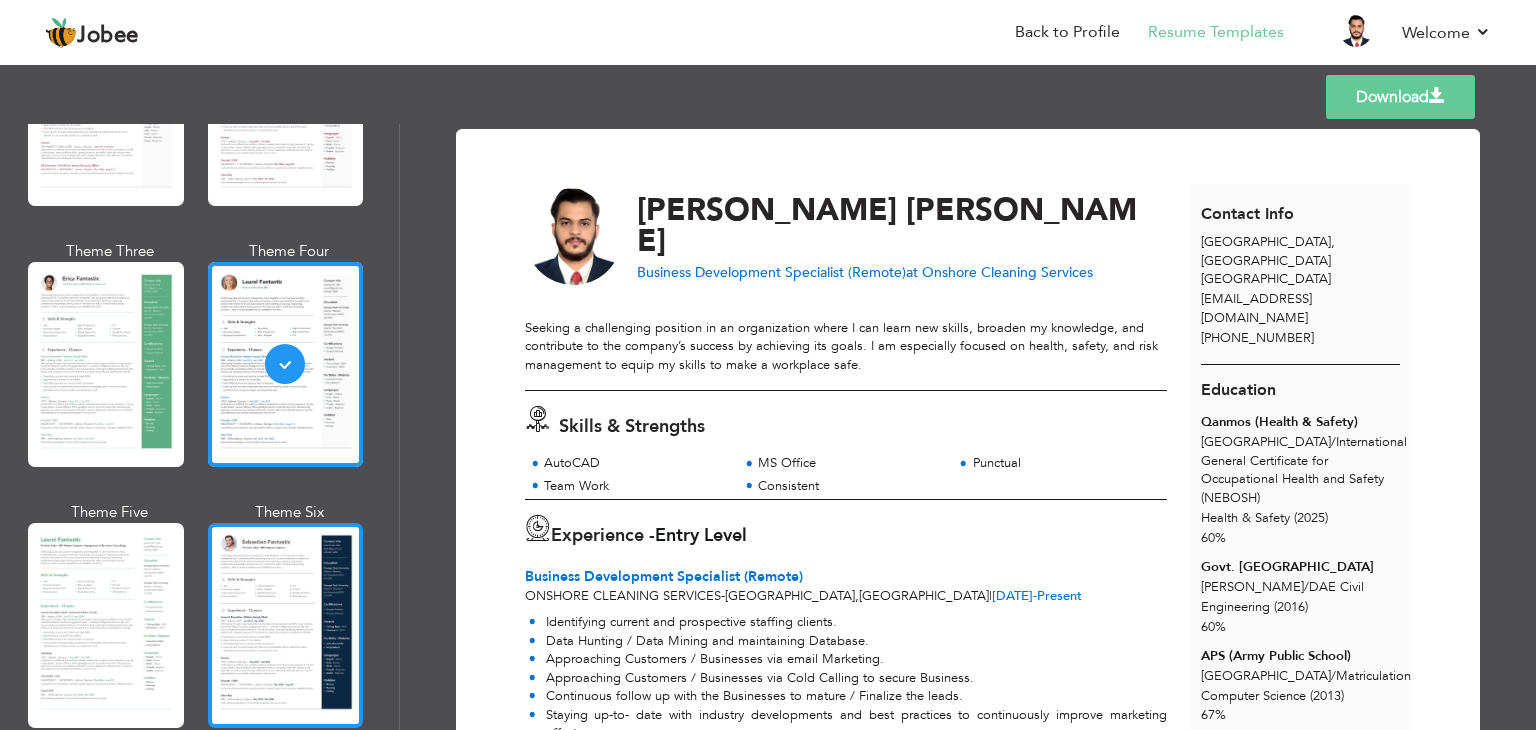 scroll, scrollTop: 300, scrollLeft: 0, axis: vertical 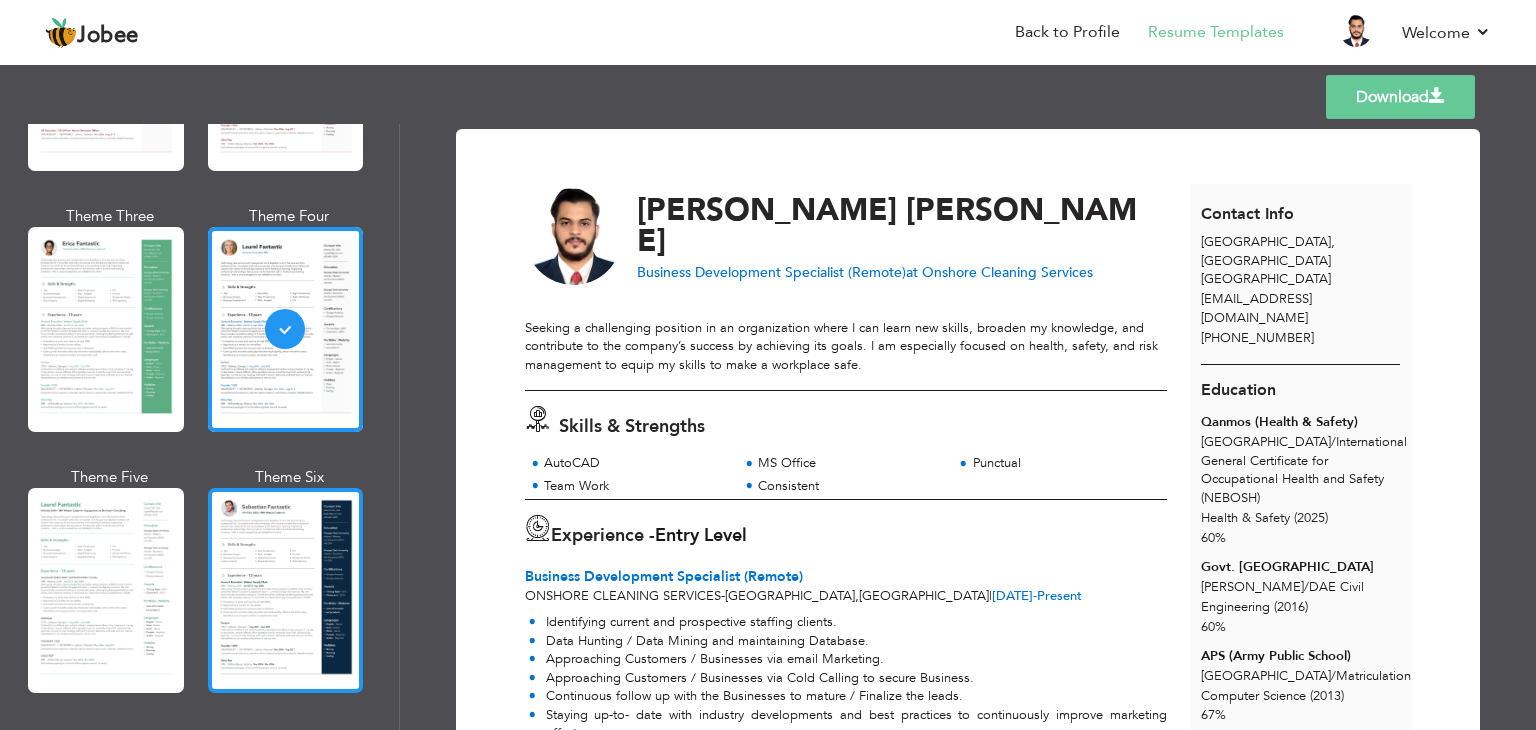 click at bounding box center (286, 590) 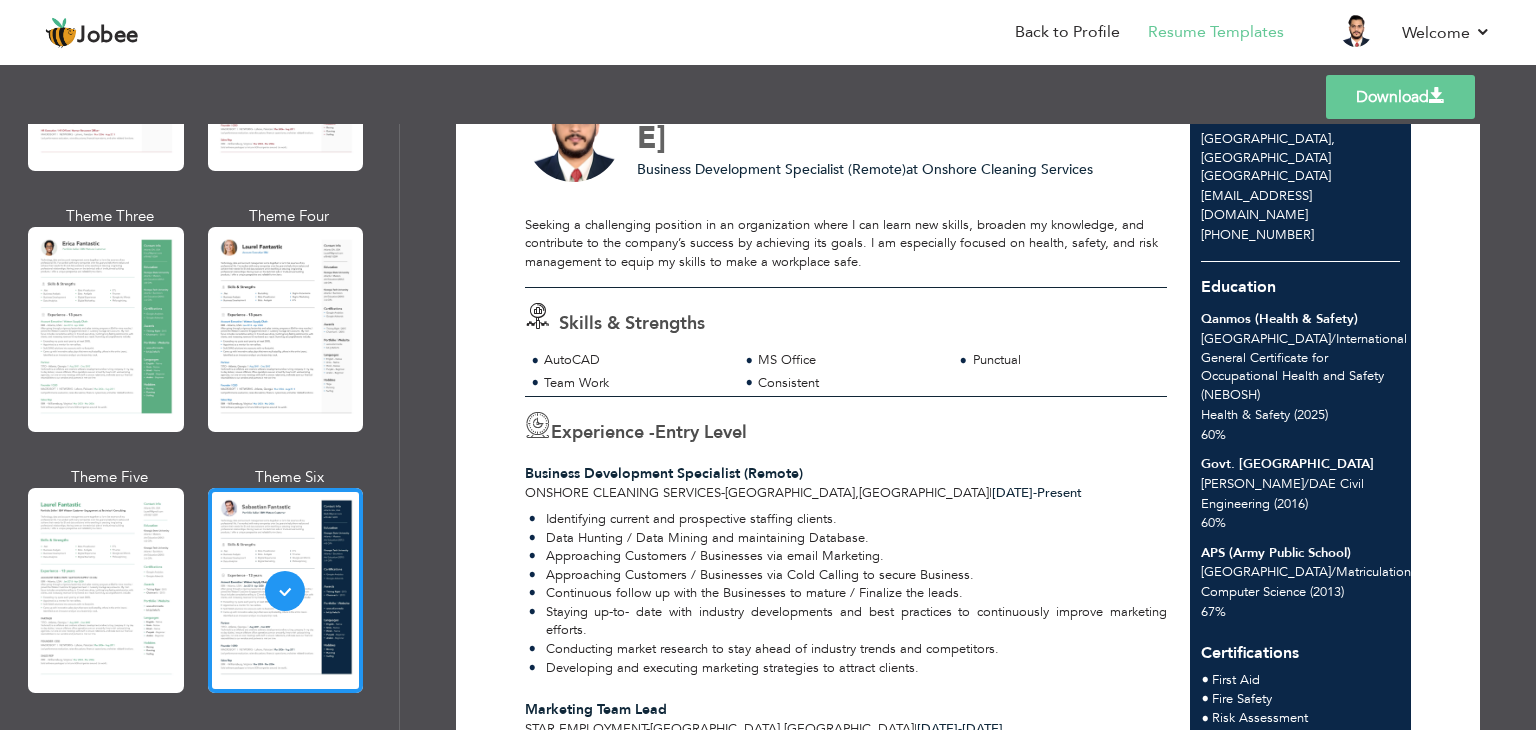 scroll, scrollTop: 0, scrollLeft: 0, axis: both 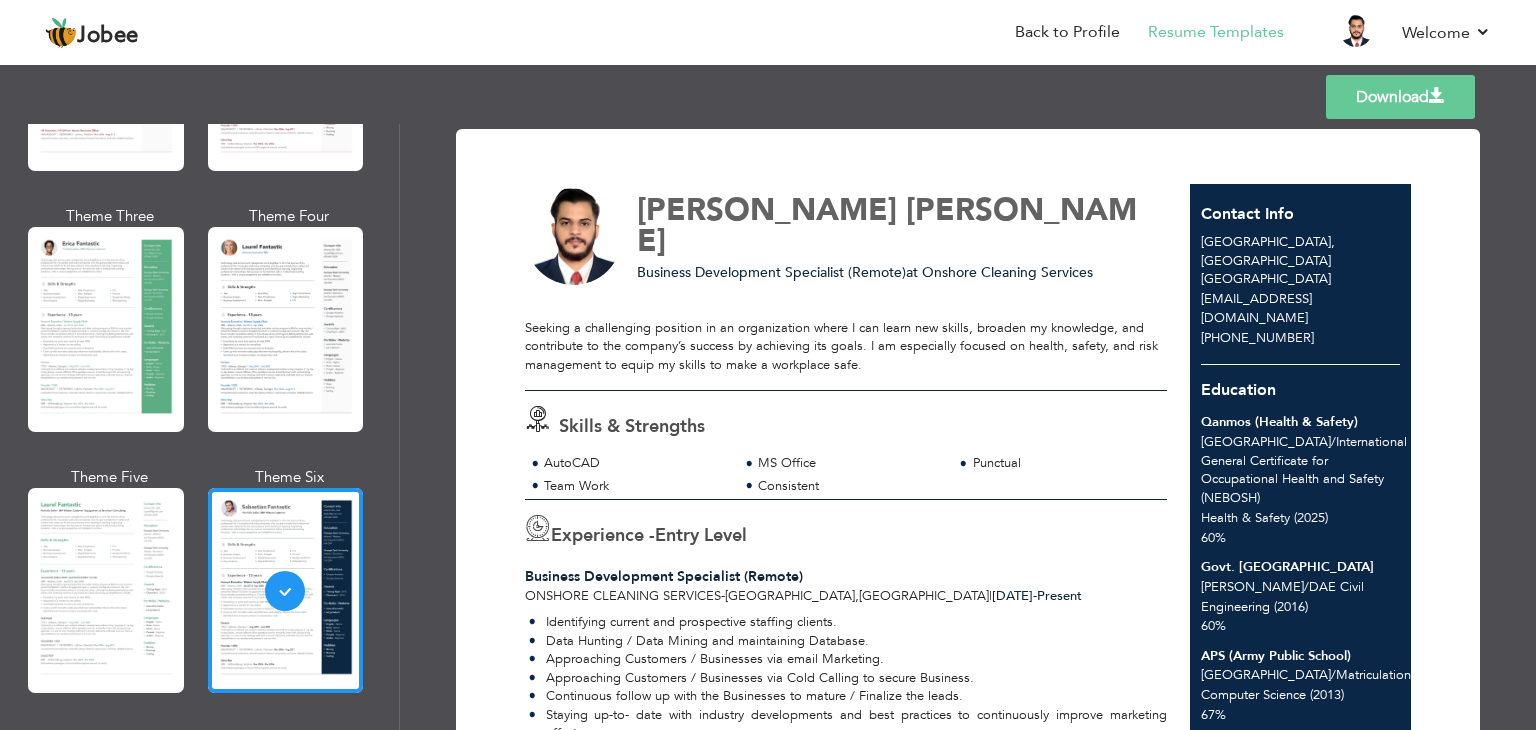 click on "Download" at bounding box center [1400, 97] 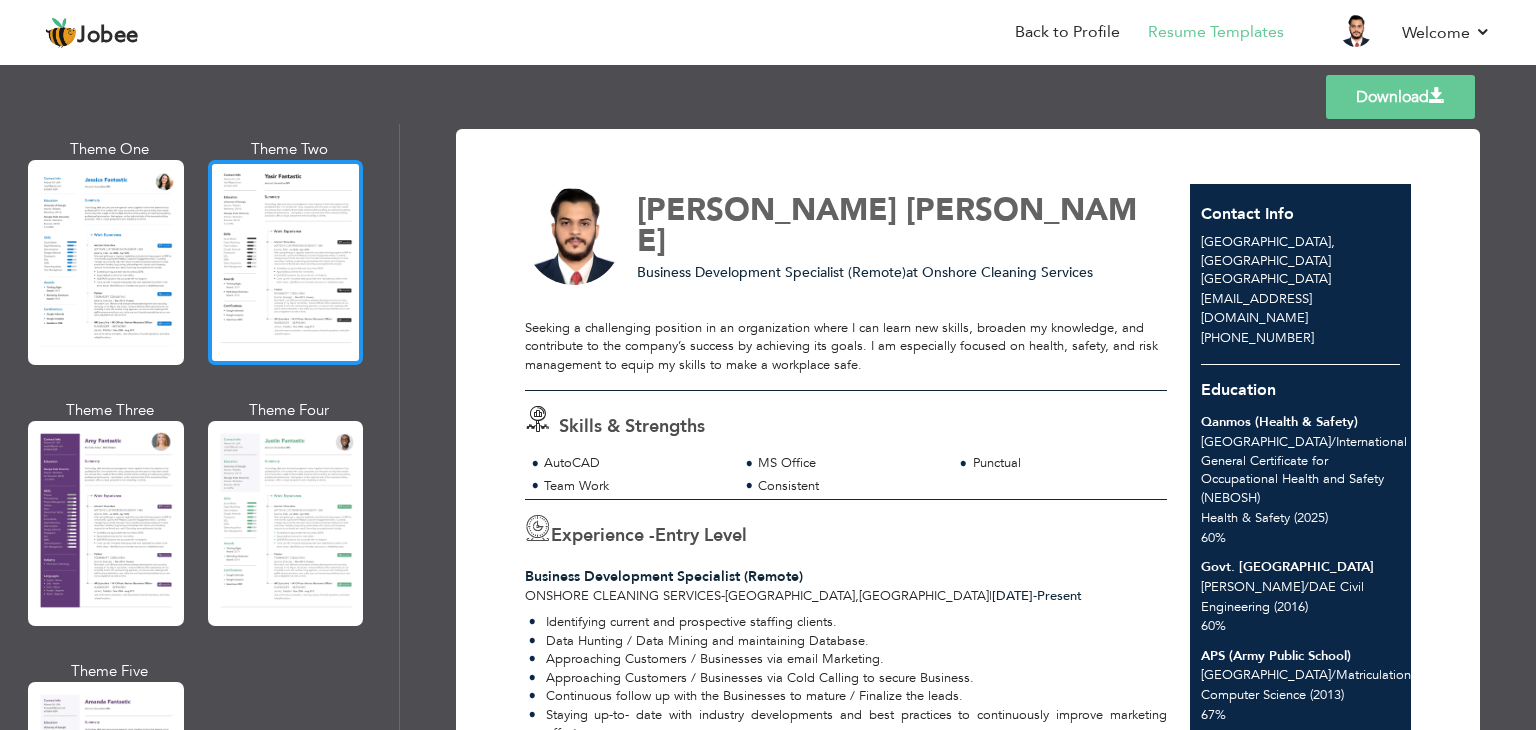 scroll, scrollTop: 1900, scrollLeft: 0, axis: vertical 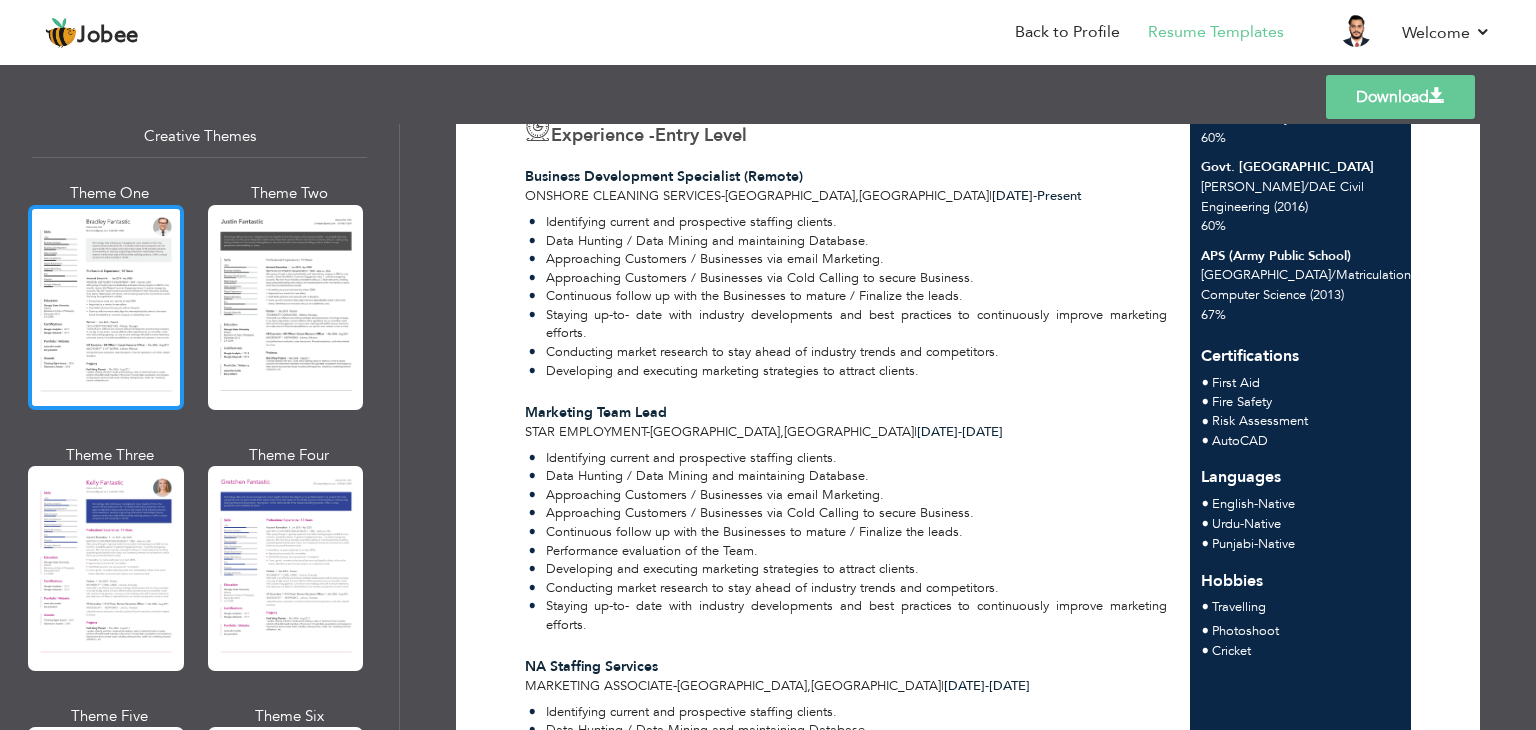 click at bounding box center [106, 307] 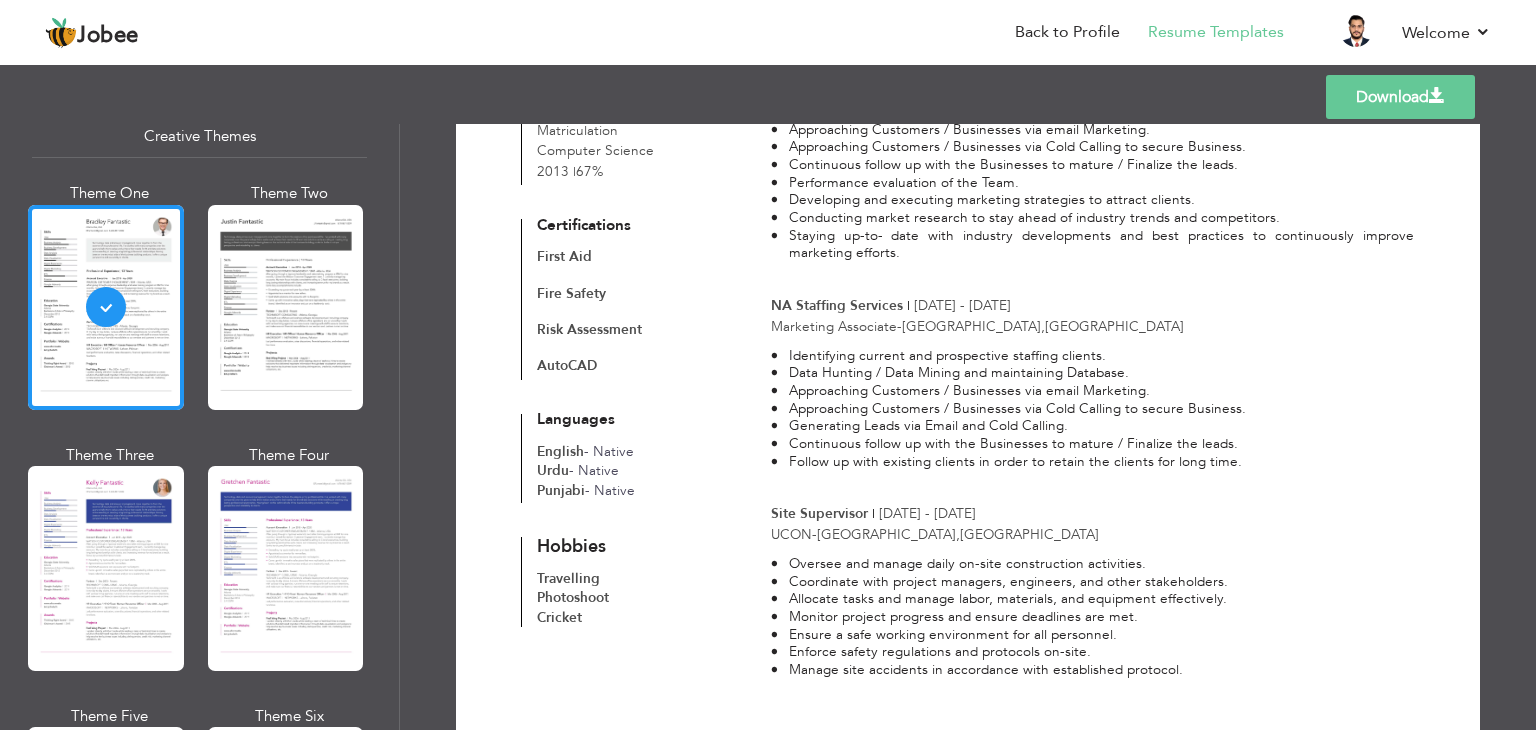 scroll, scrollTop: 786, scrollLeft: 0, axis: vertical 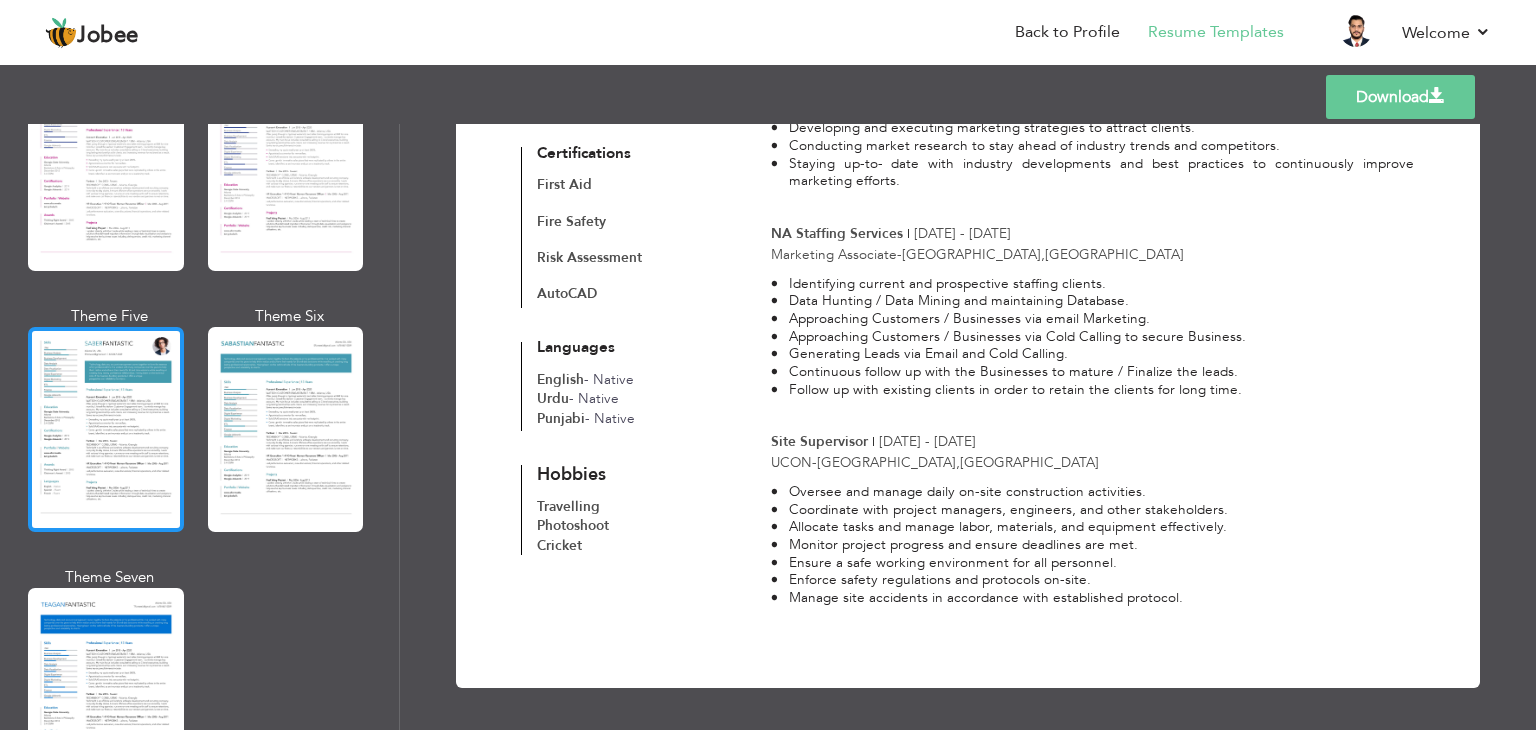 click at bounding box center [106, 429] 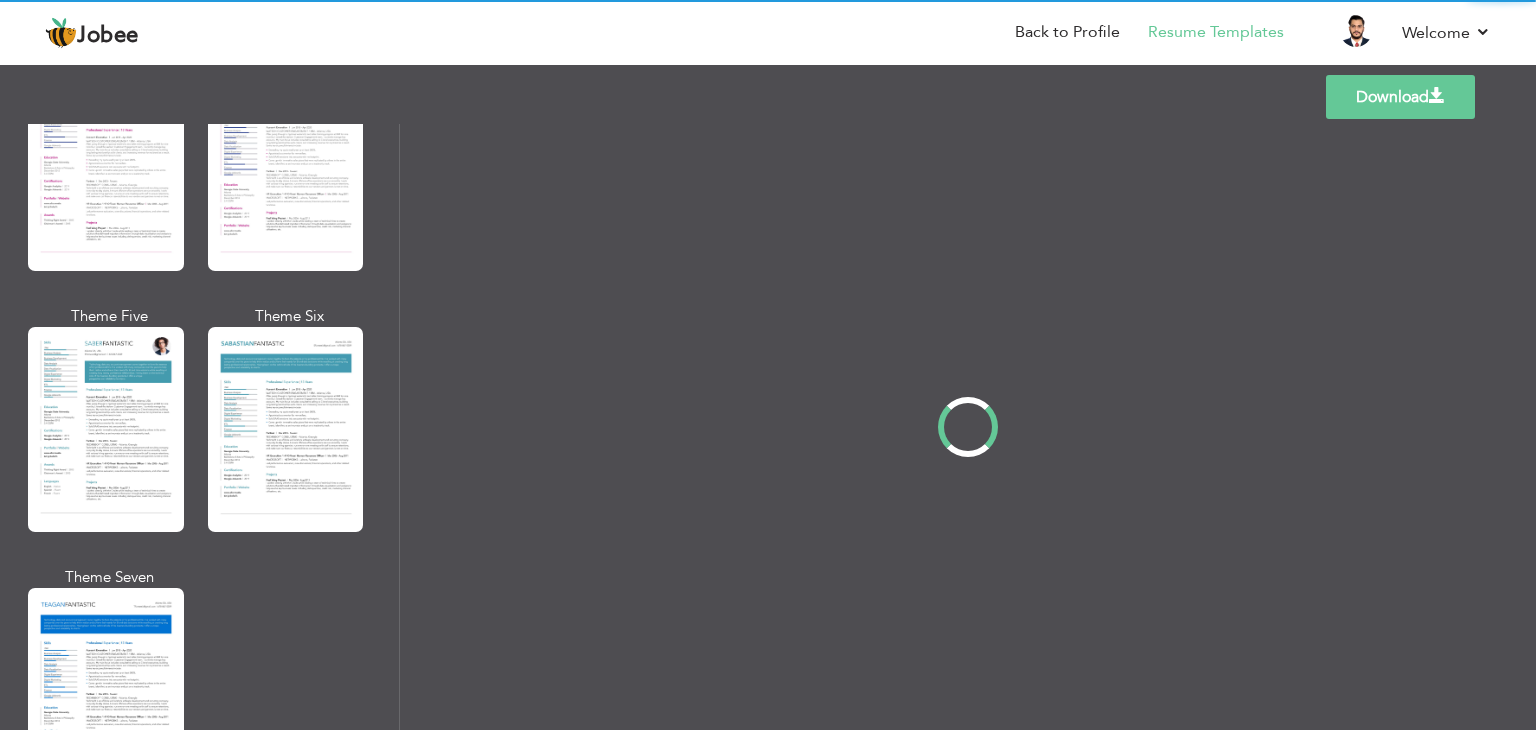 scroll, scrollTop: 0, scrollLeft: 0, axis: both 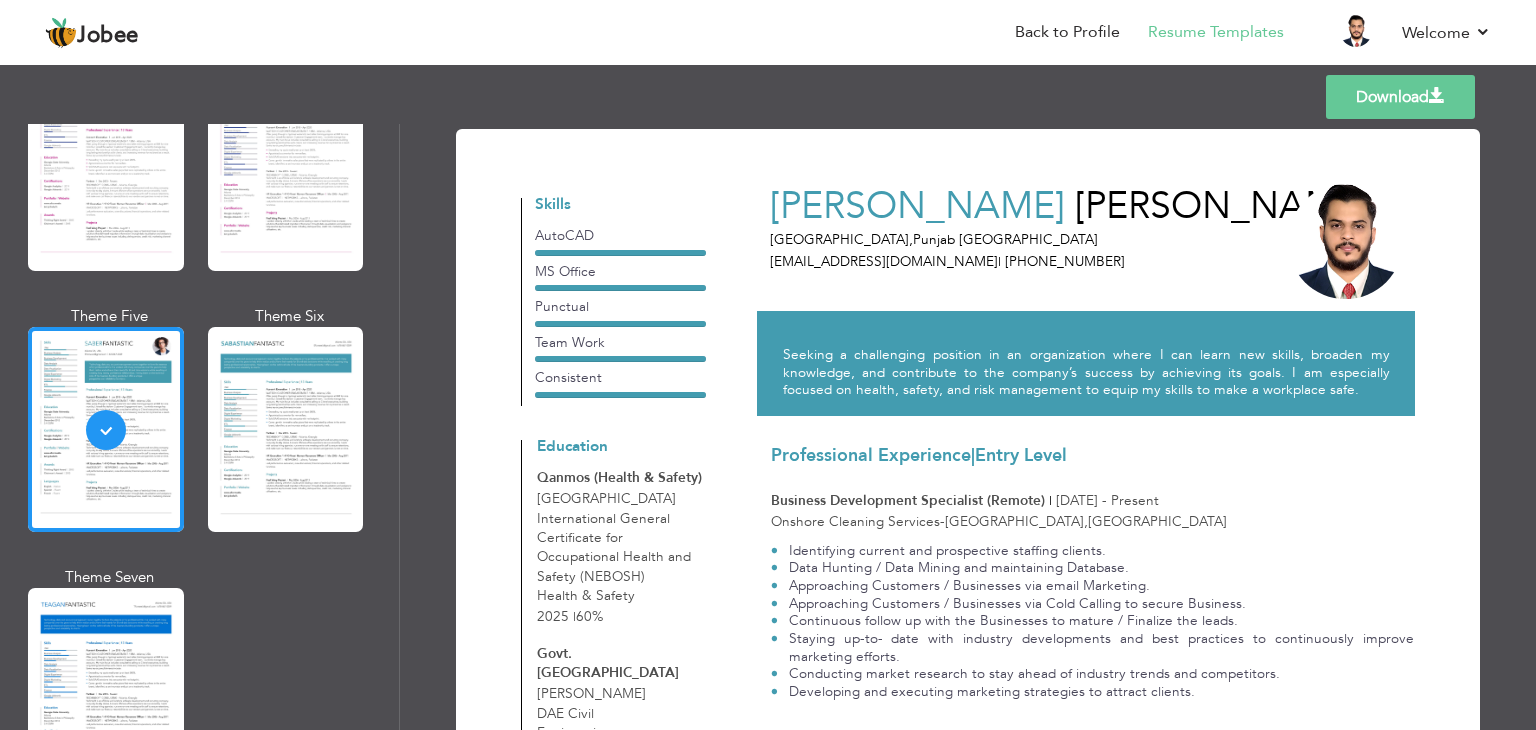 click on "Download" at bounding box center [1400, 97] 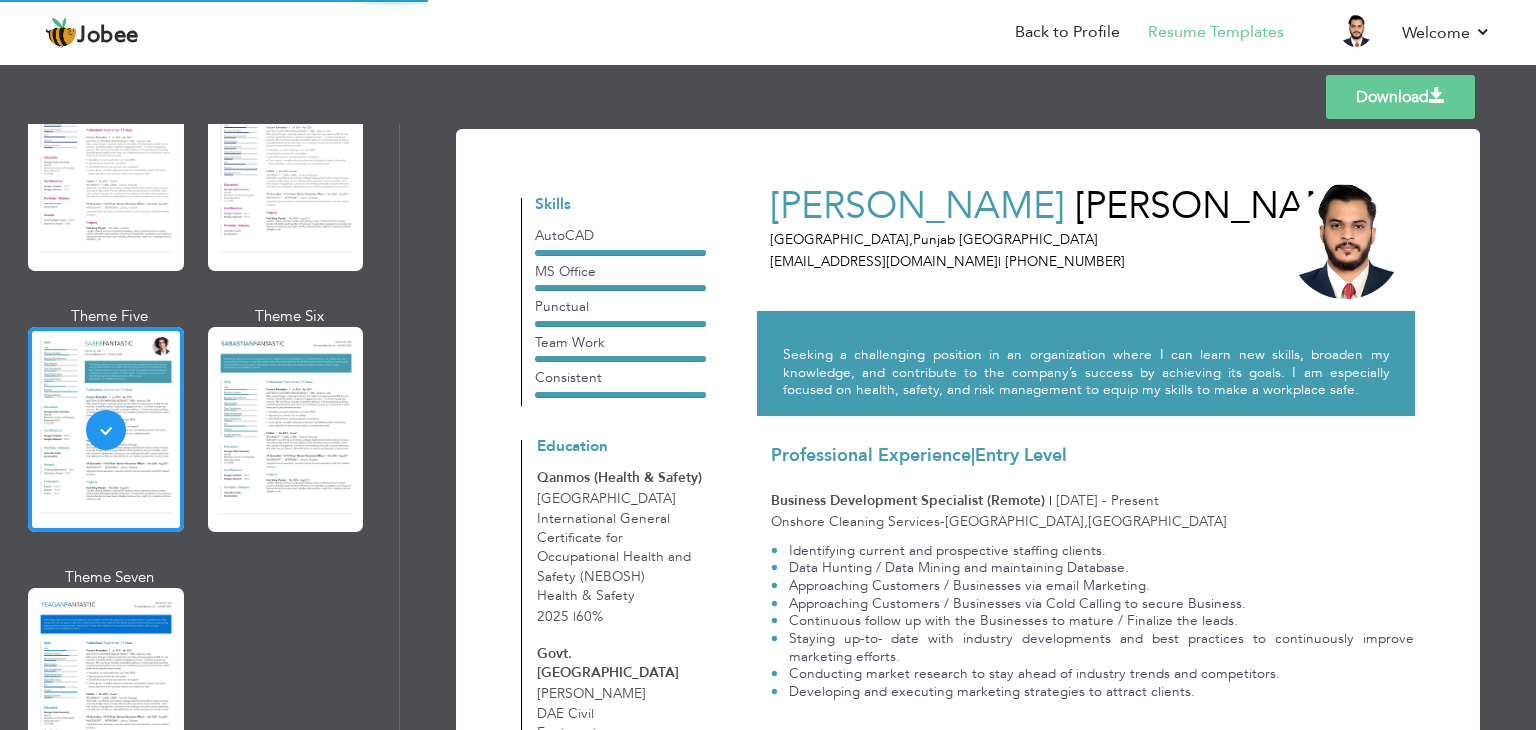 scroll, scrollTop: 2400, scrollLeft: 0, axis: vertical 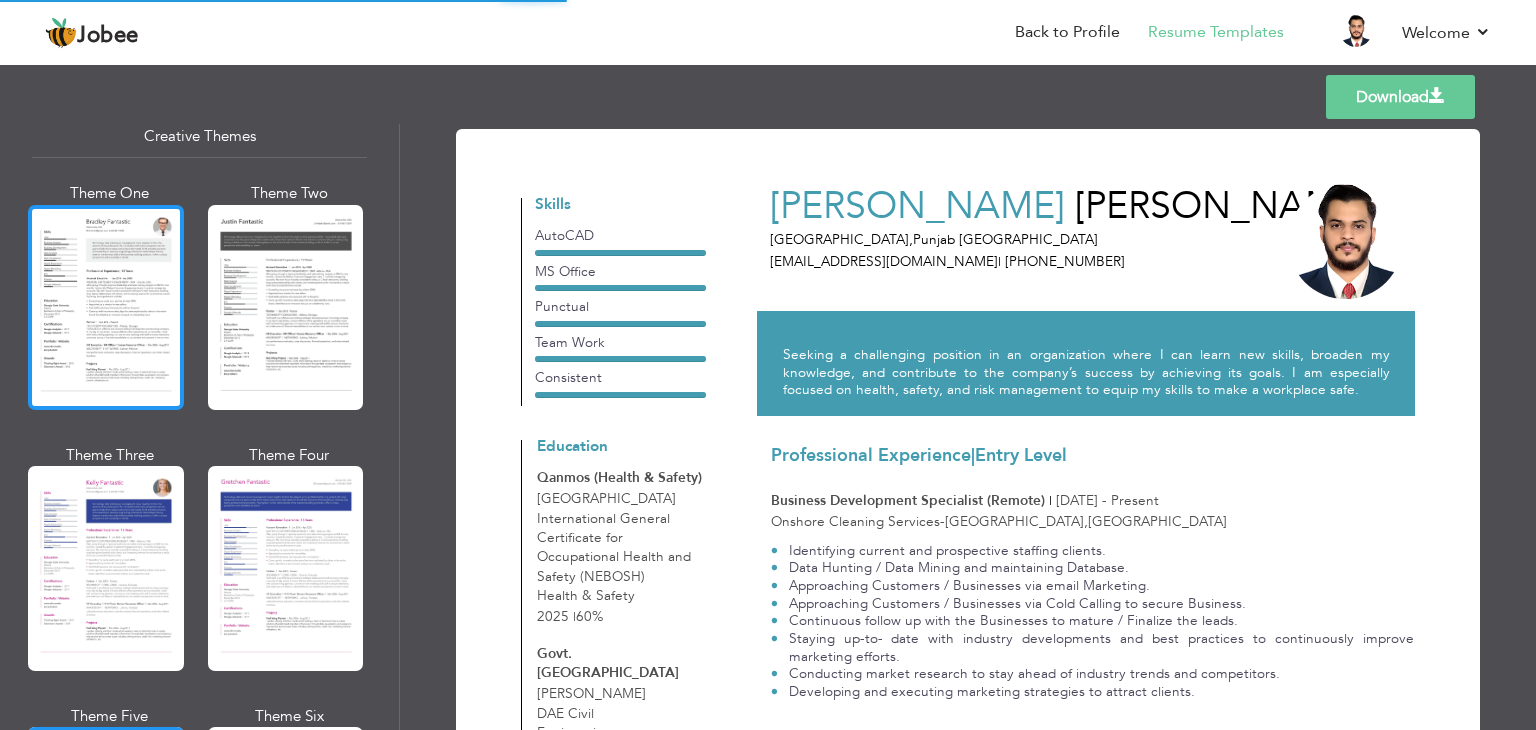 click at bounding box center (106, 307) 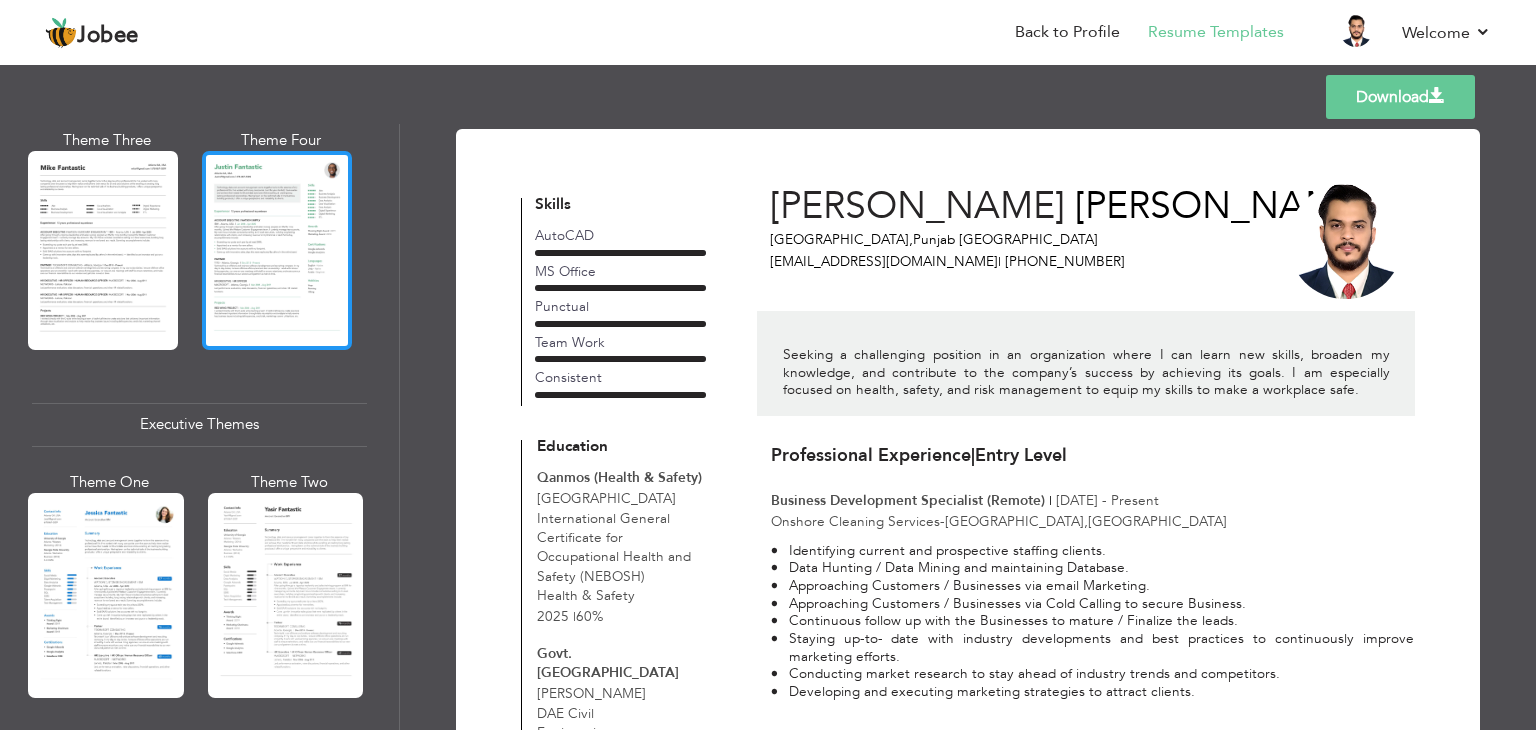 scroll, scrollTop: 1100, scrollLeft: 0, axis: vertical 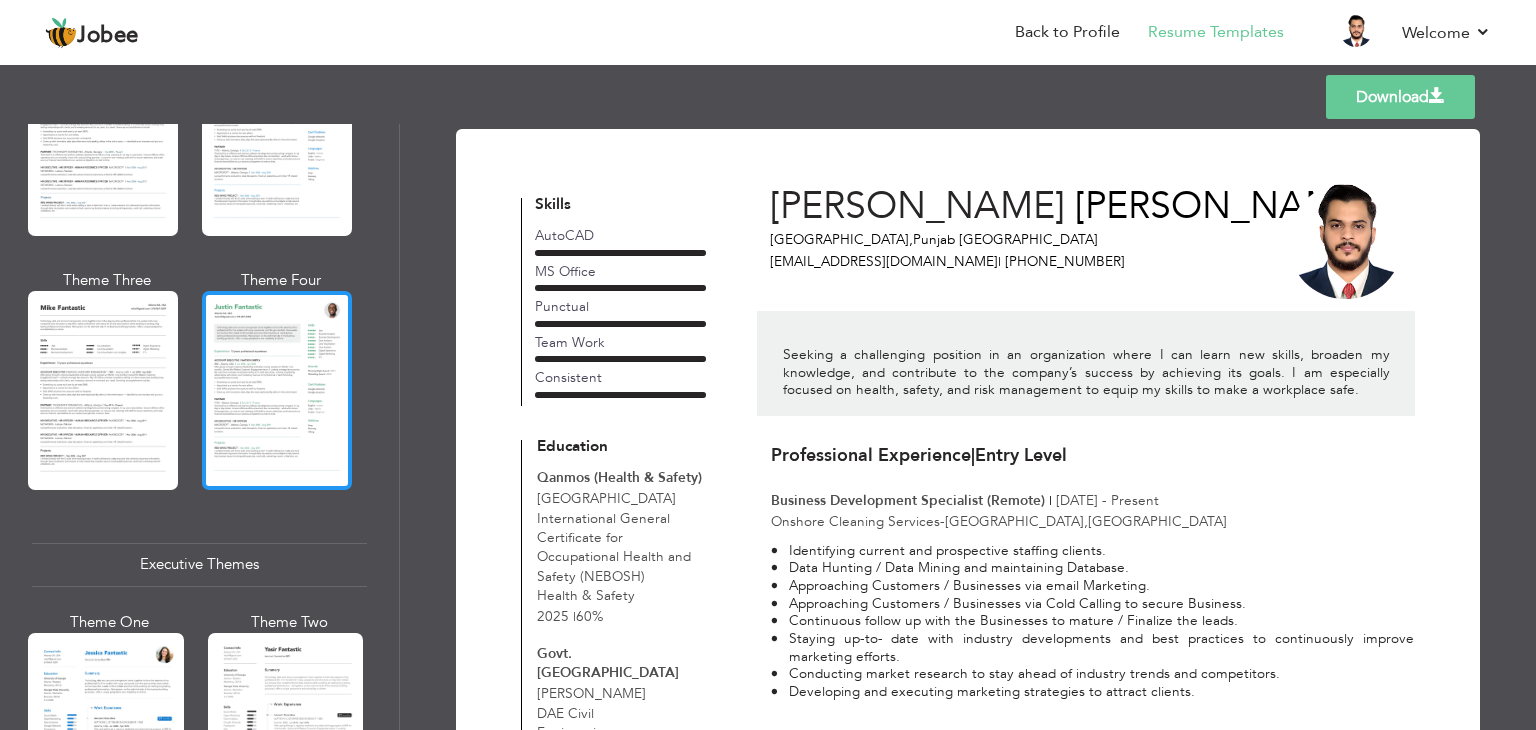 click at bounding box center (277, 390) 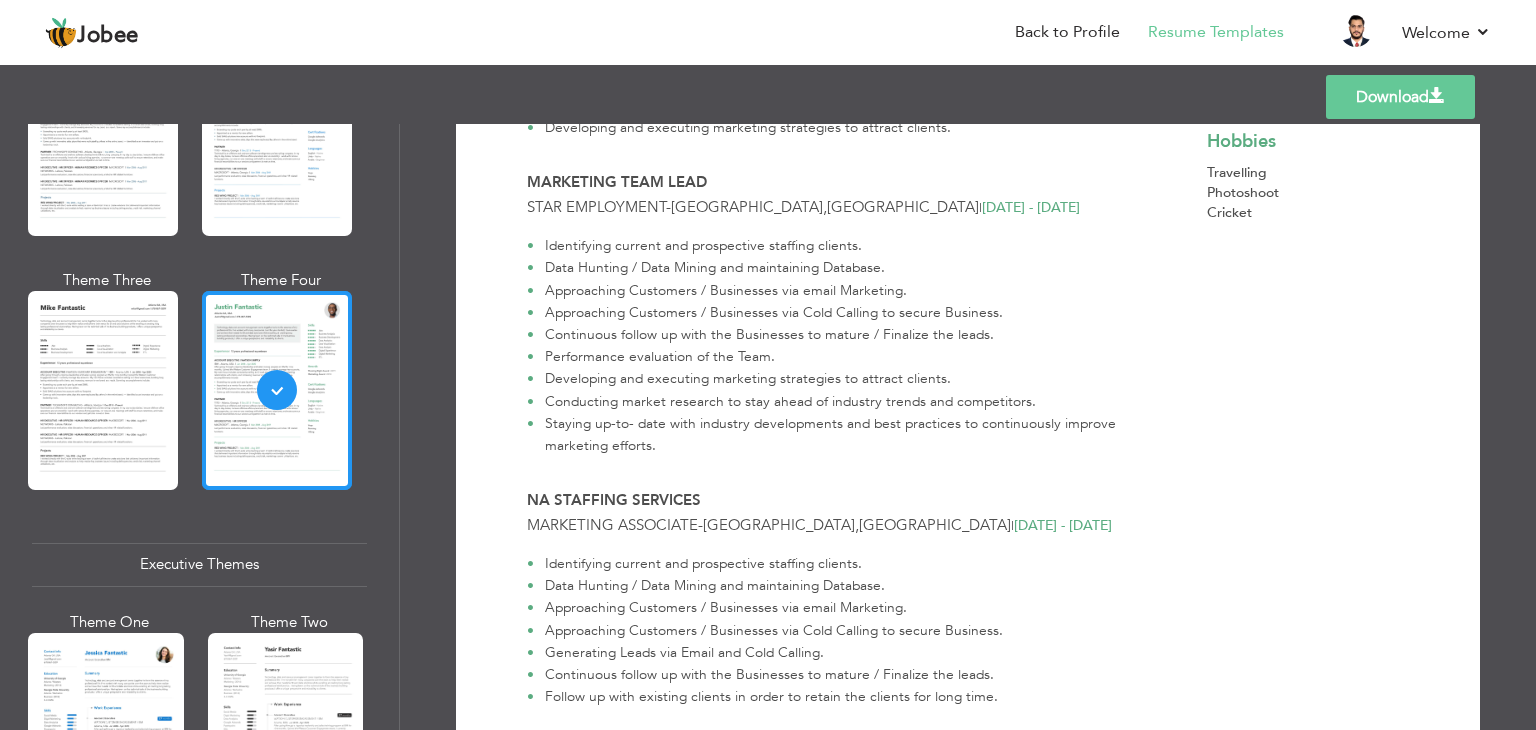 scroll, scrollTop: 540, scrollLeft: 0, axis: vertical 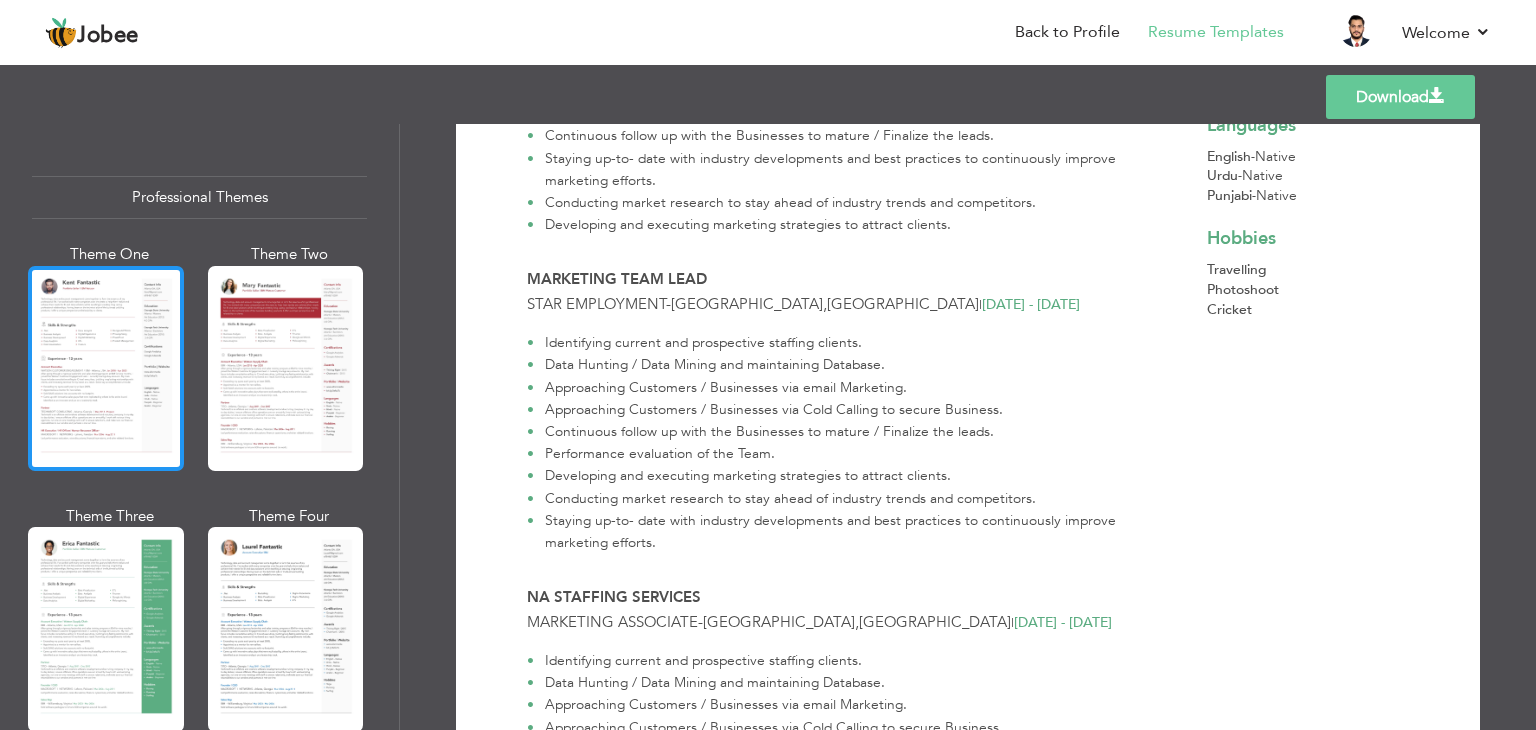 click at bounding box center (106, 368) 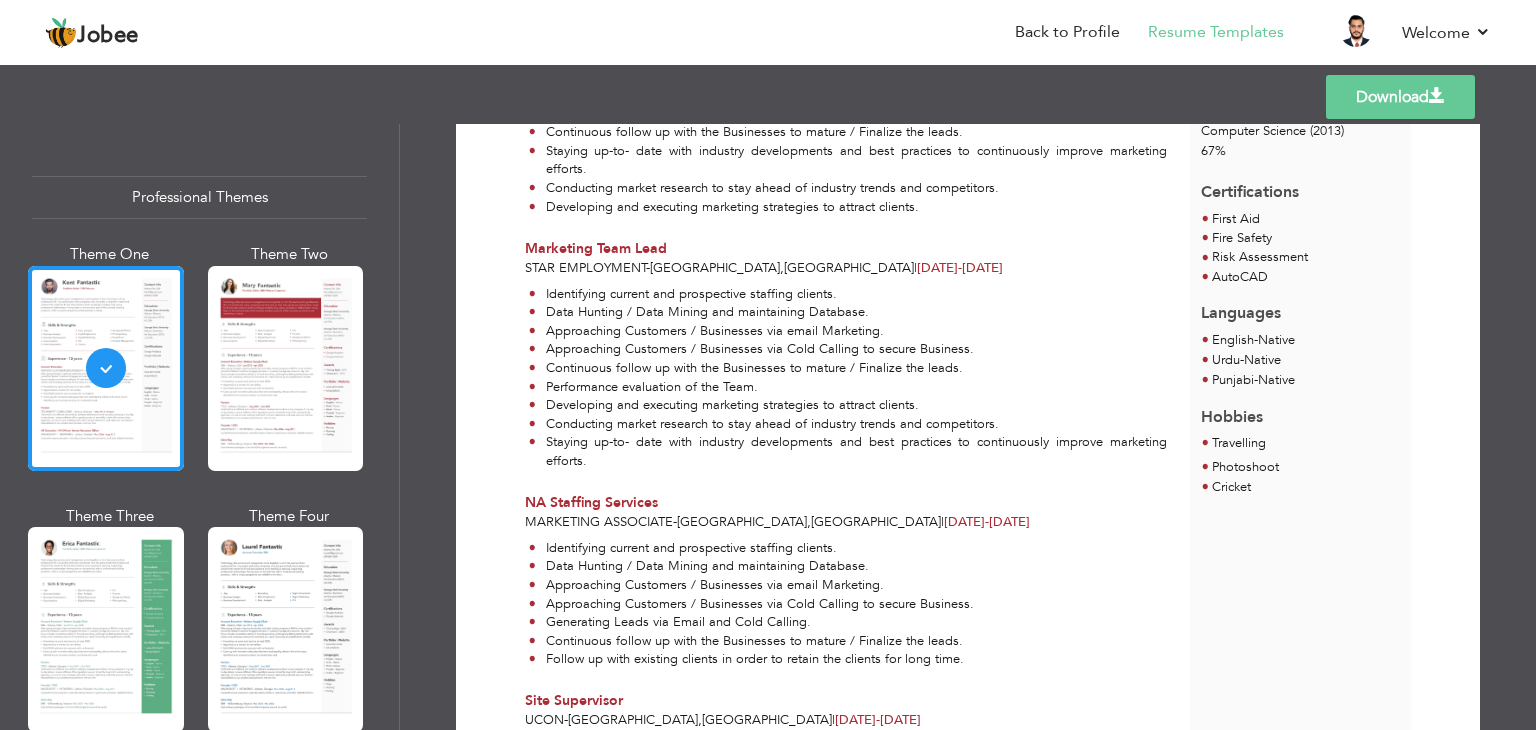 scroll, scrollTop: 203, scrollLeft: 0, axis: vertical 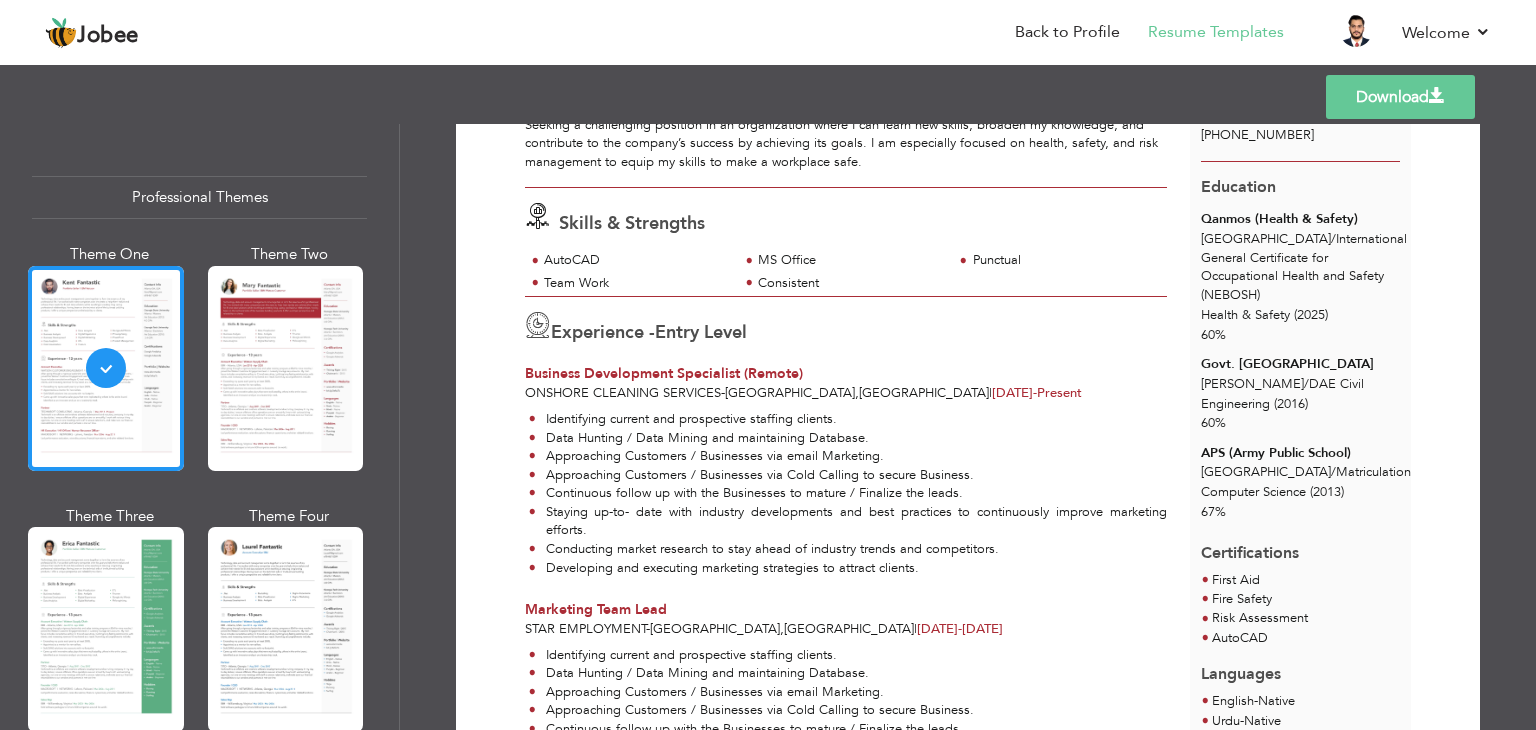 click at bounding box center [1437, 96] 